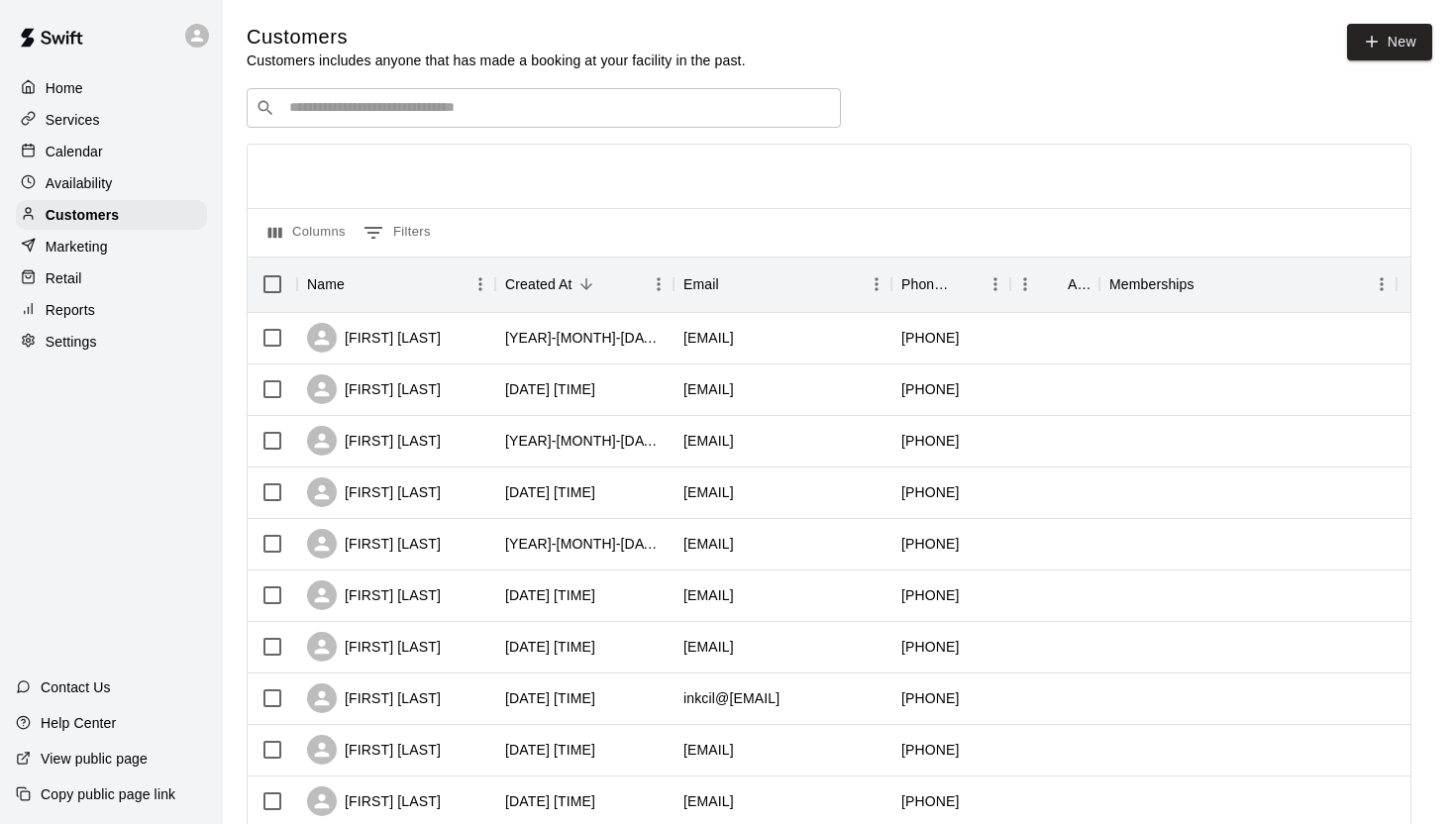 scroll, scrollTop: 0, scrollLeft: 0, axis: both 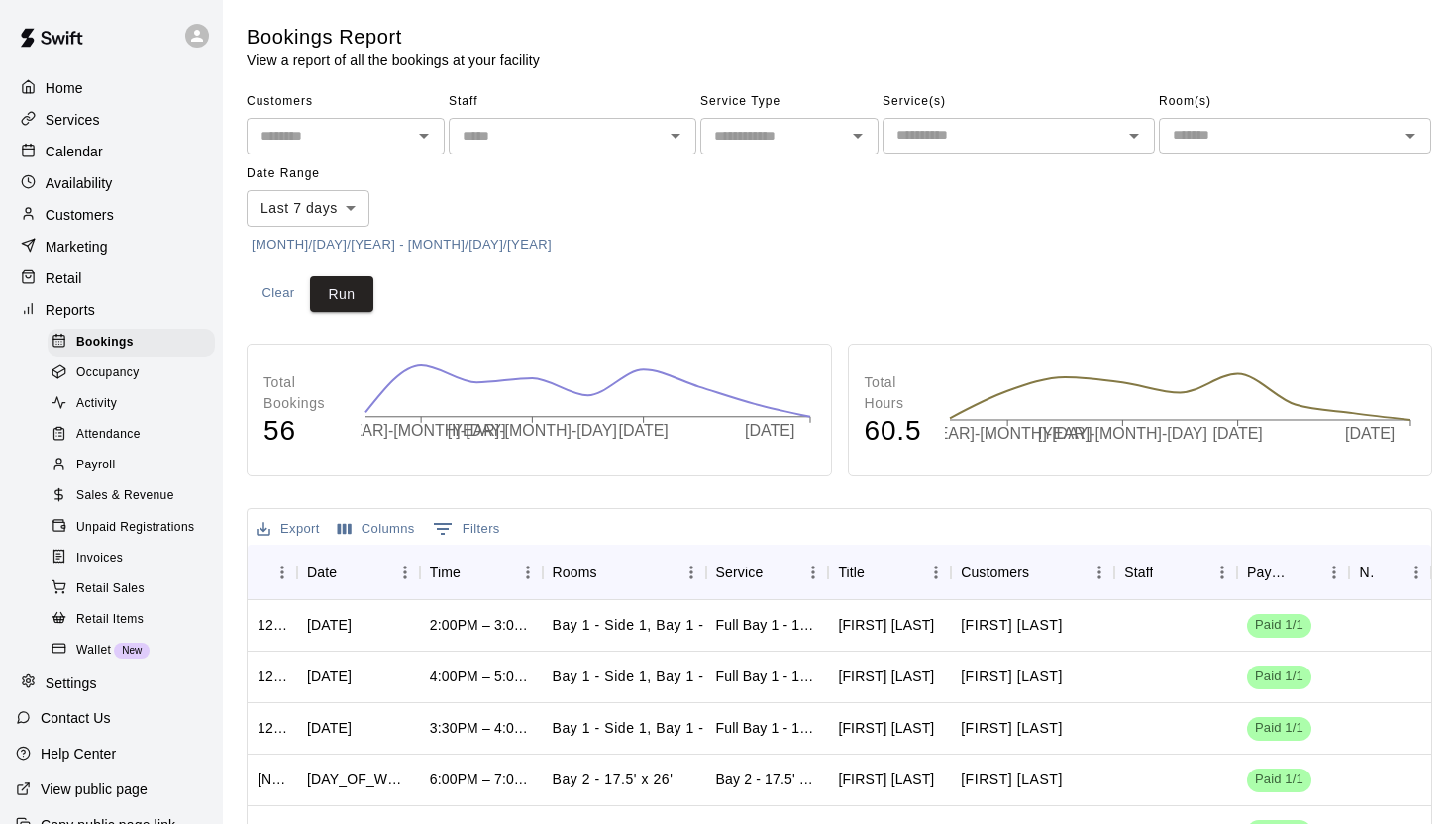 click on "Sales & Revenue" at bounding box center (125, 496) 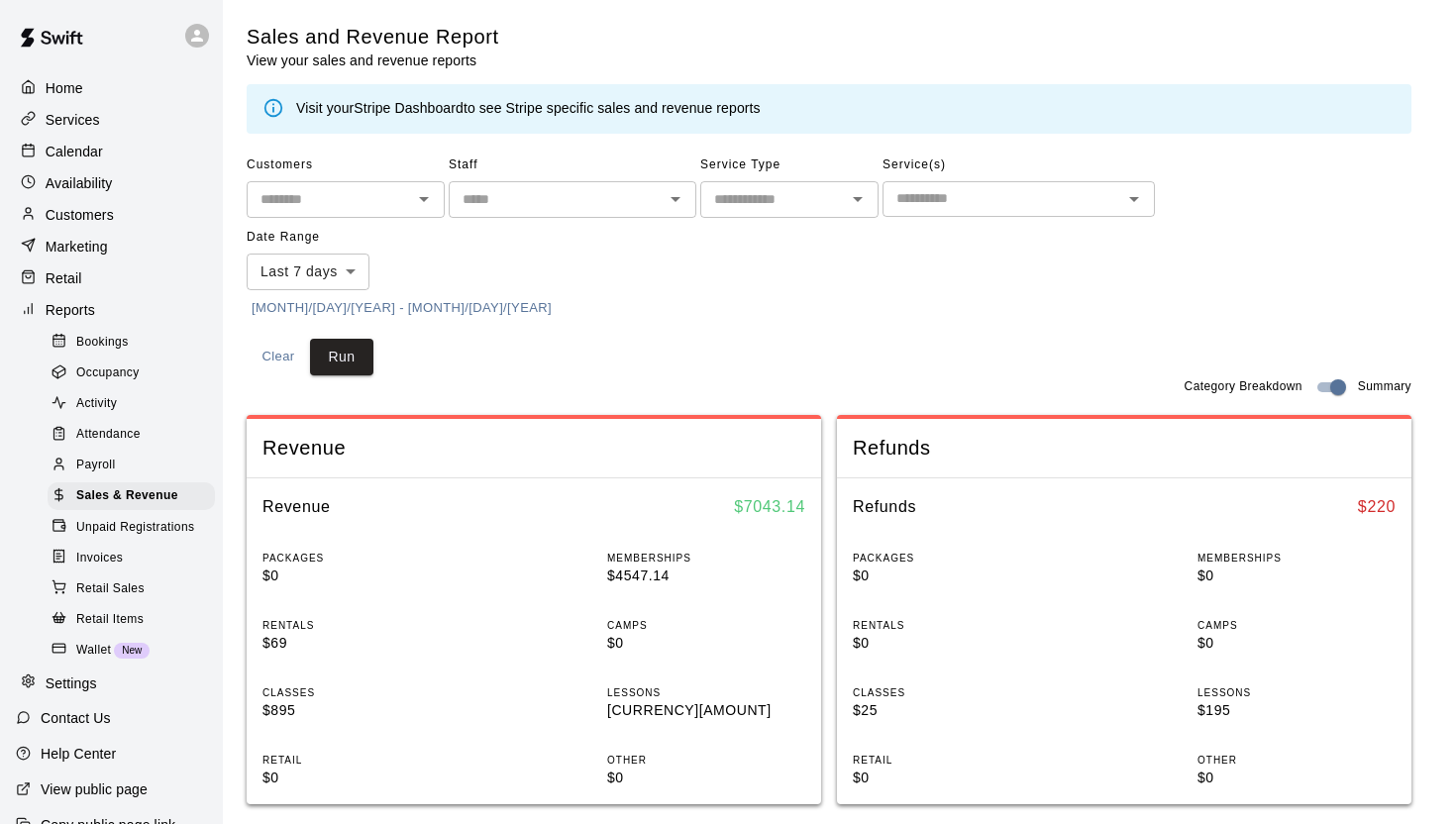 click at bounding box center [773, 199] 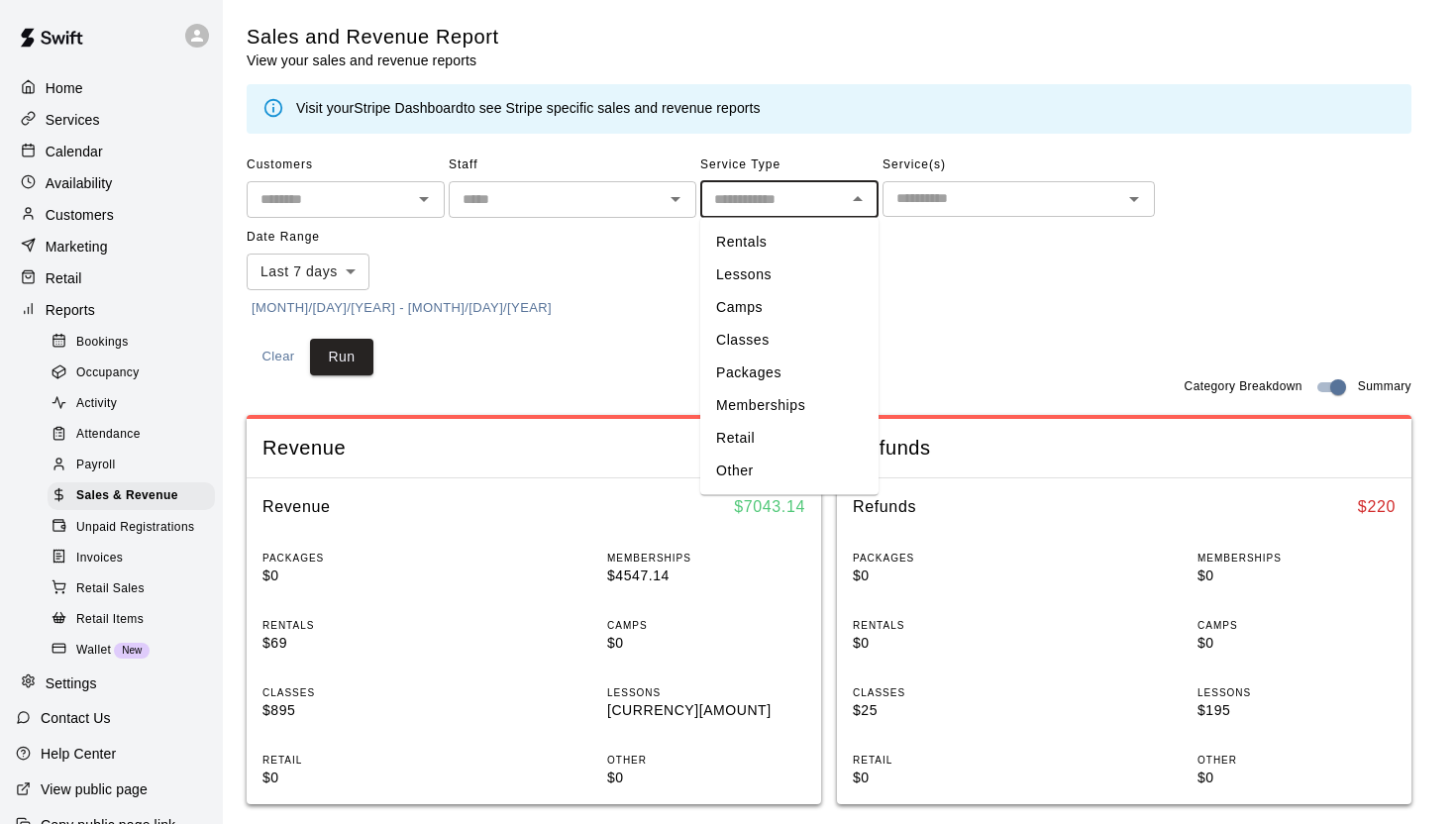 click on "Classes" at bounding box center [789, 340] 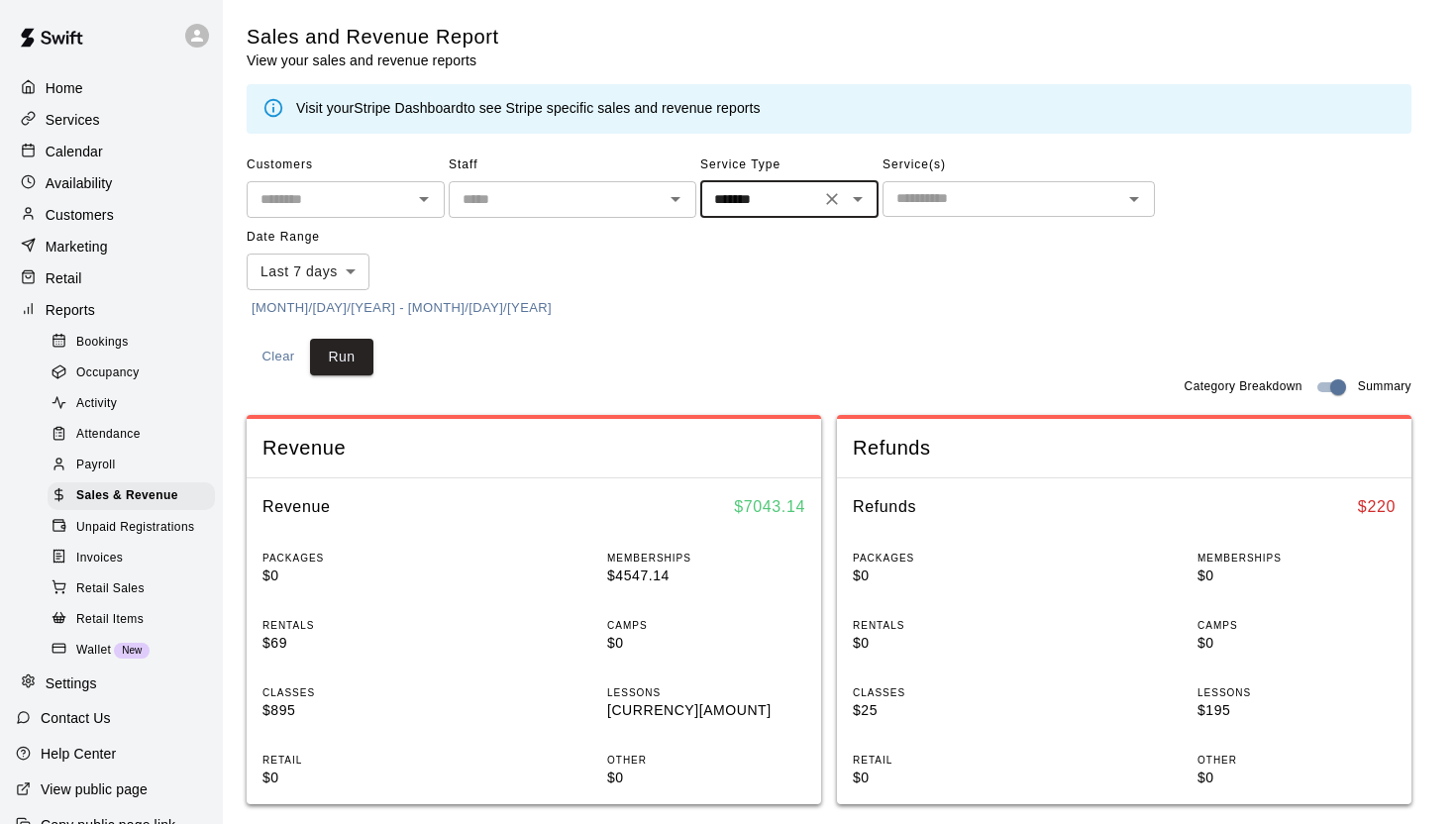 click at bounding box center (1002, 198) 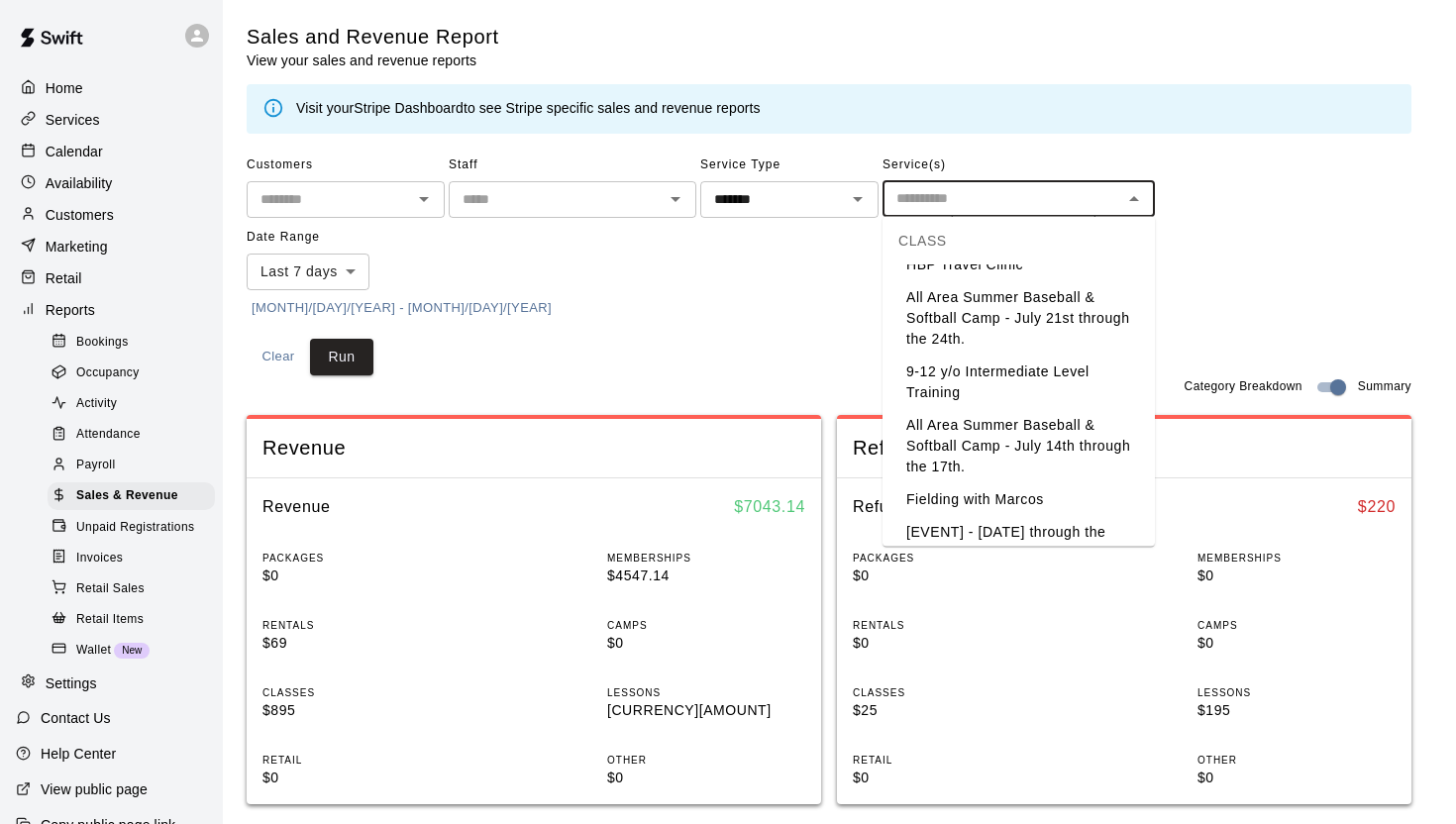 scroll, scrollTop: 78, scrollLeft: 0, axis: vertical 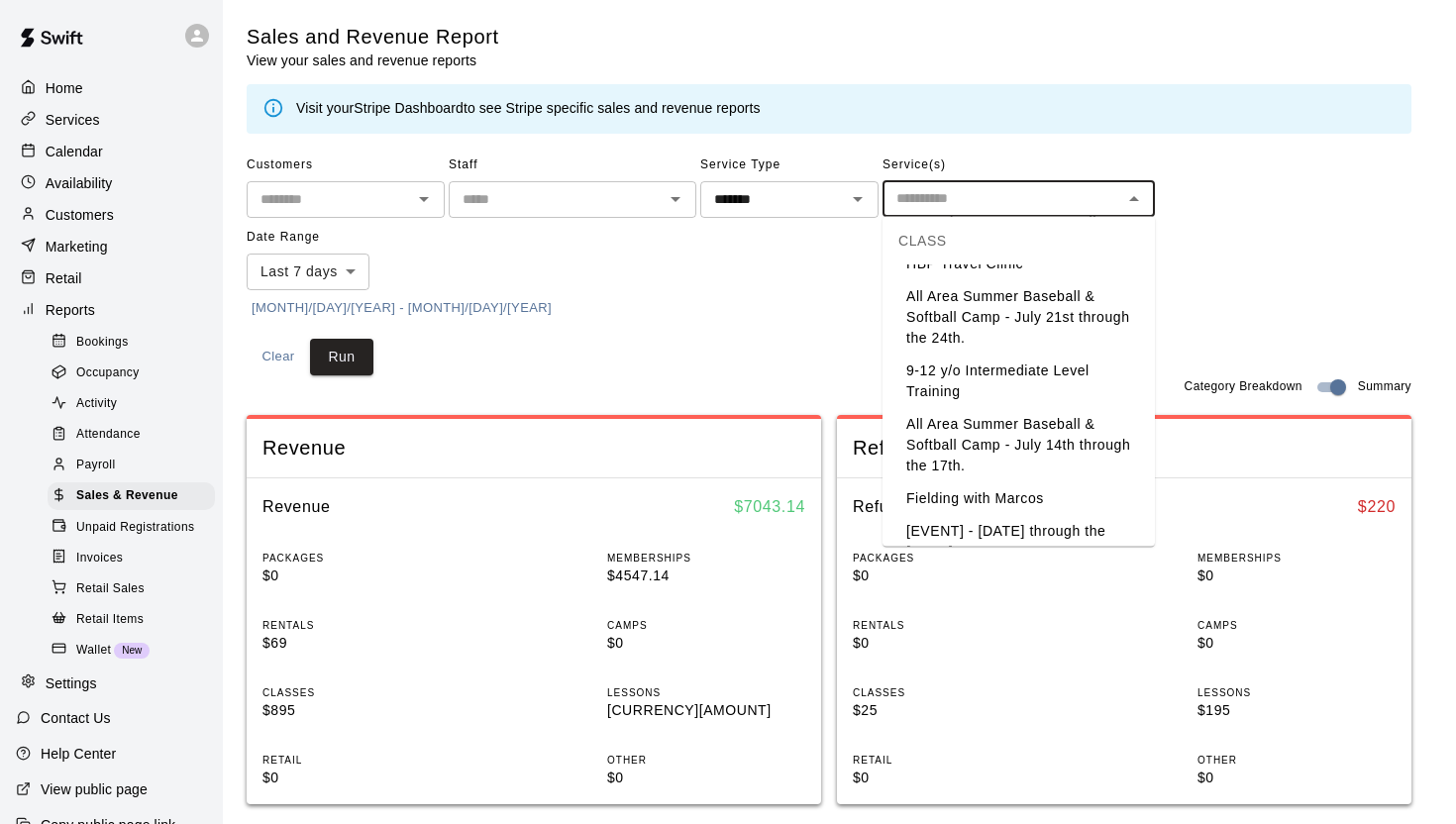 click on "All Area Summer Baseball & Softball Camp - July 14th through the 17th." at bounding box center (1018, 445) 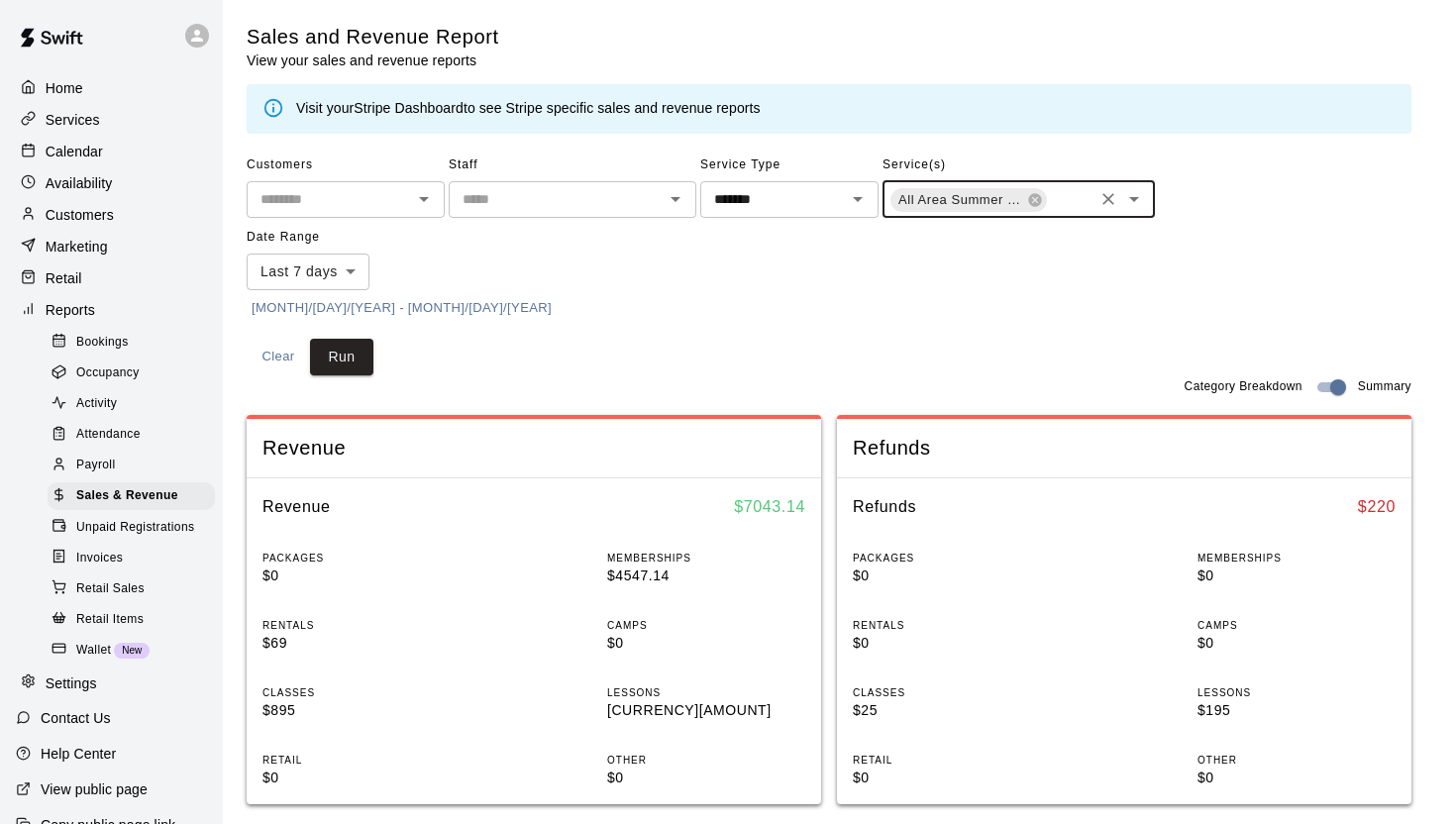 click at bounding box center [1070, 201] 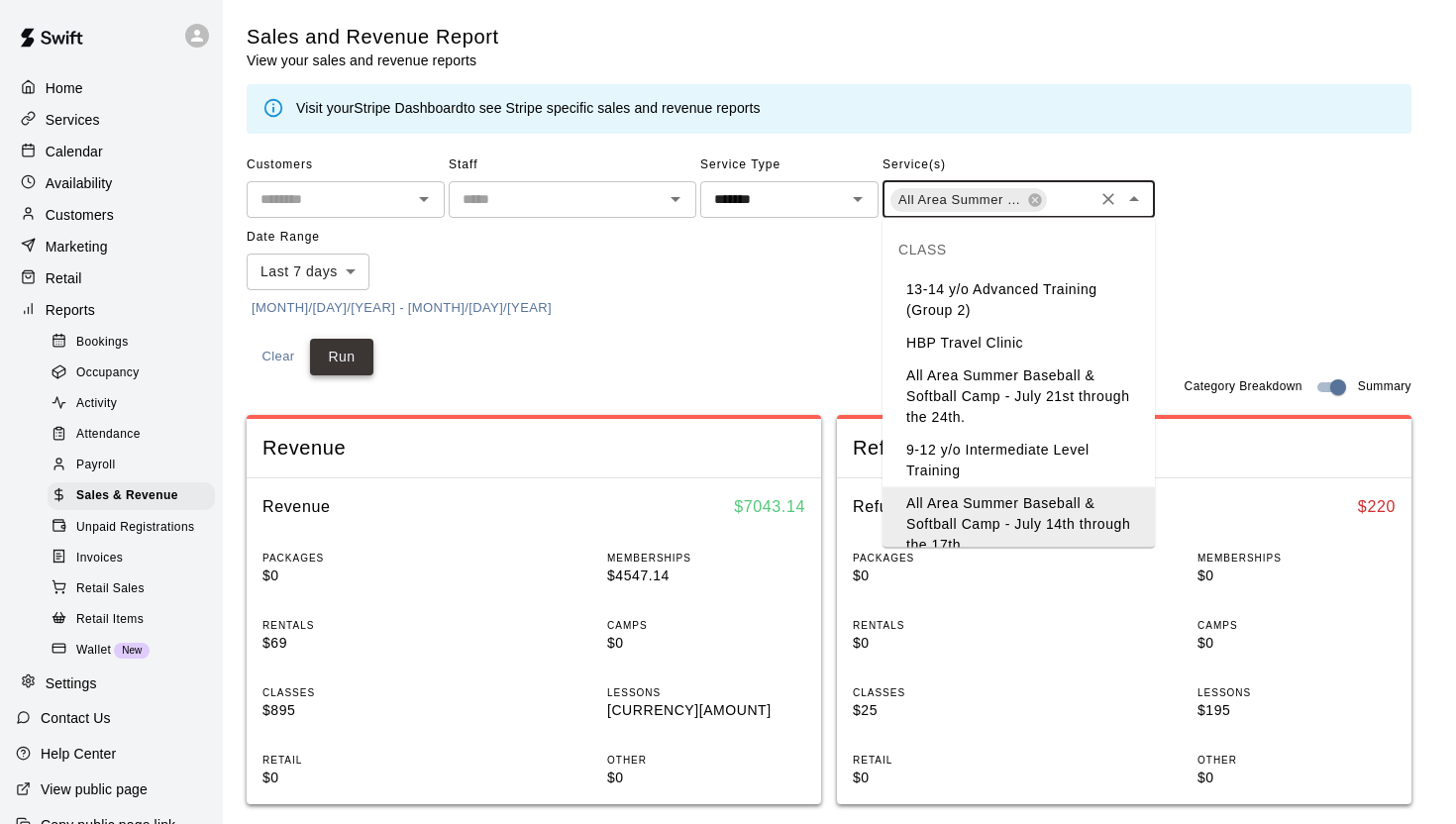 click on "Run" at bounding box center [342, 357] 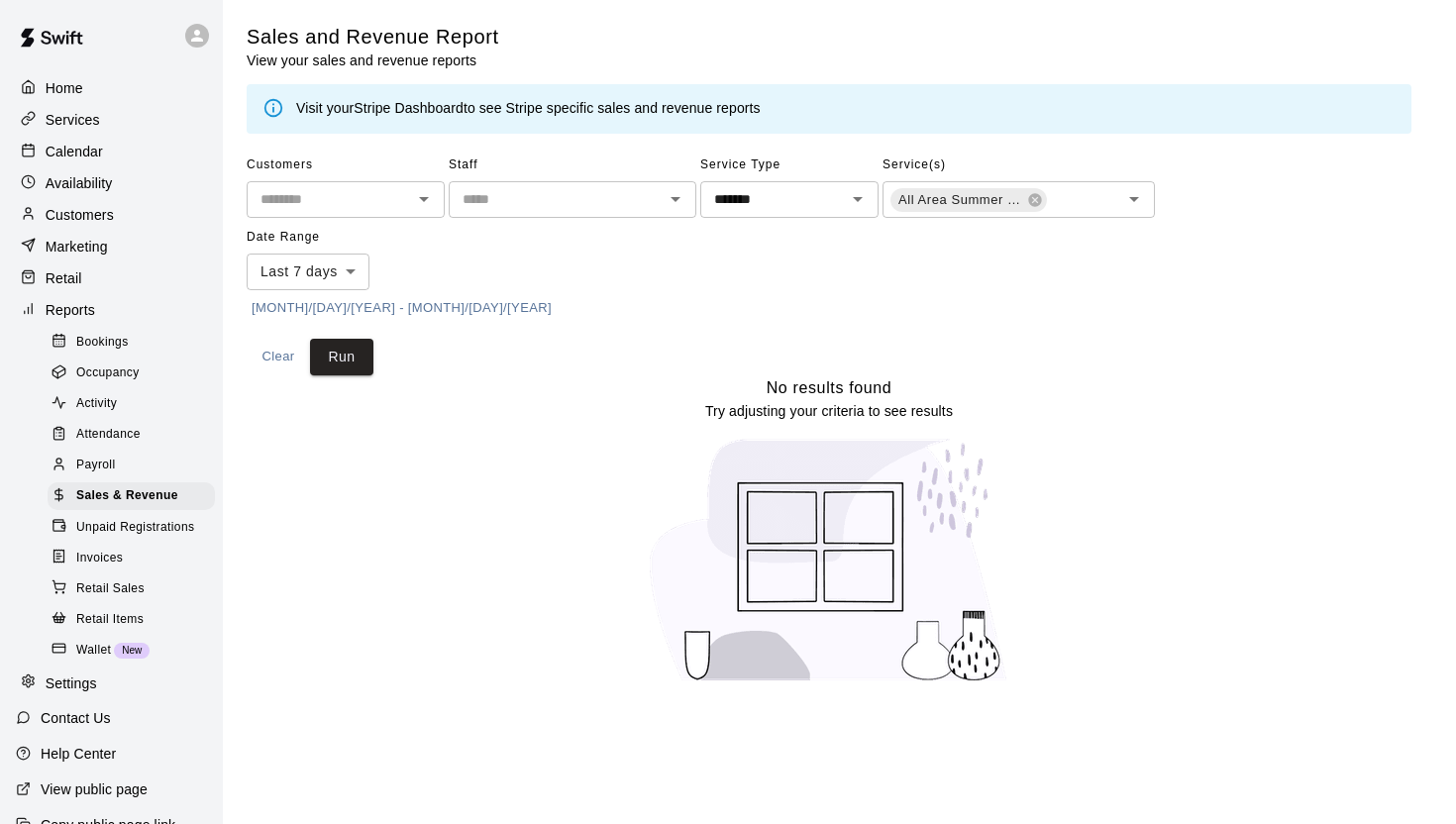 click on "[NUM]/[NUM]/[YEAR] - [NUM]/[NUM]/[YEAR]" at bounding box center (401, 308) 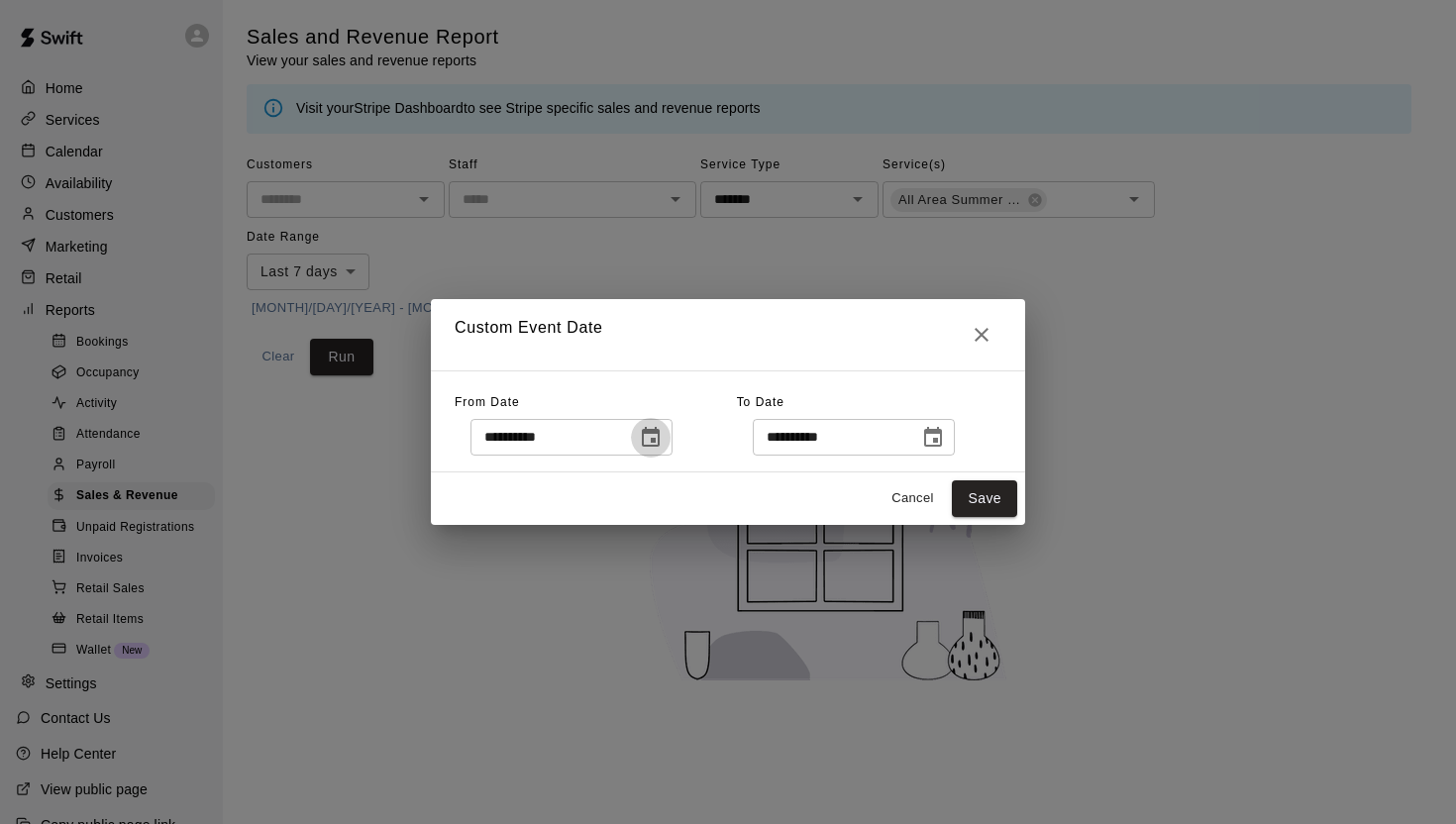 click 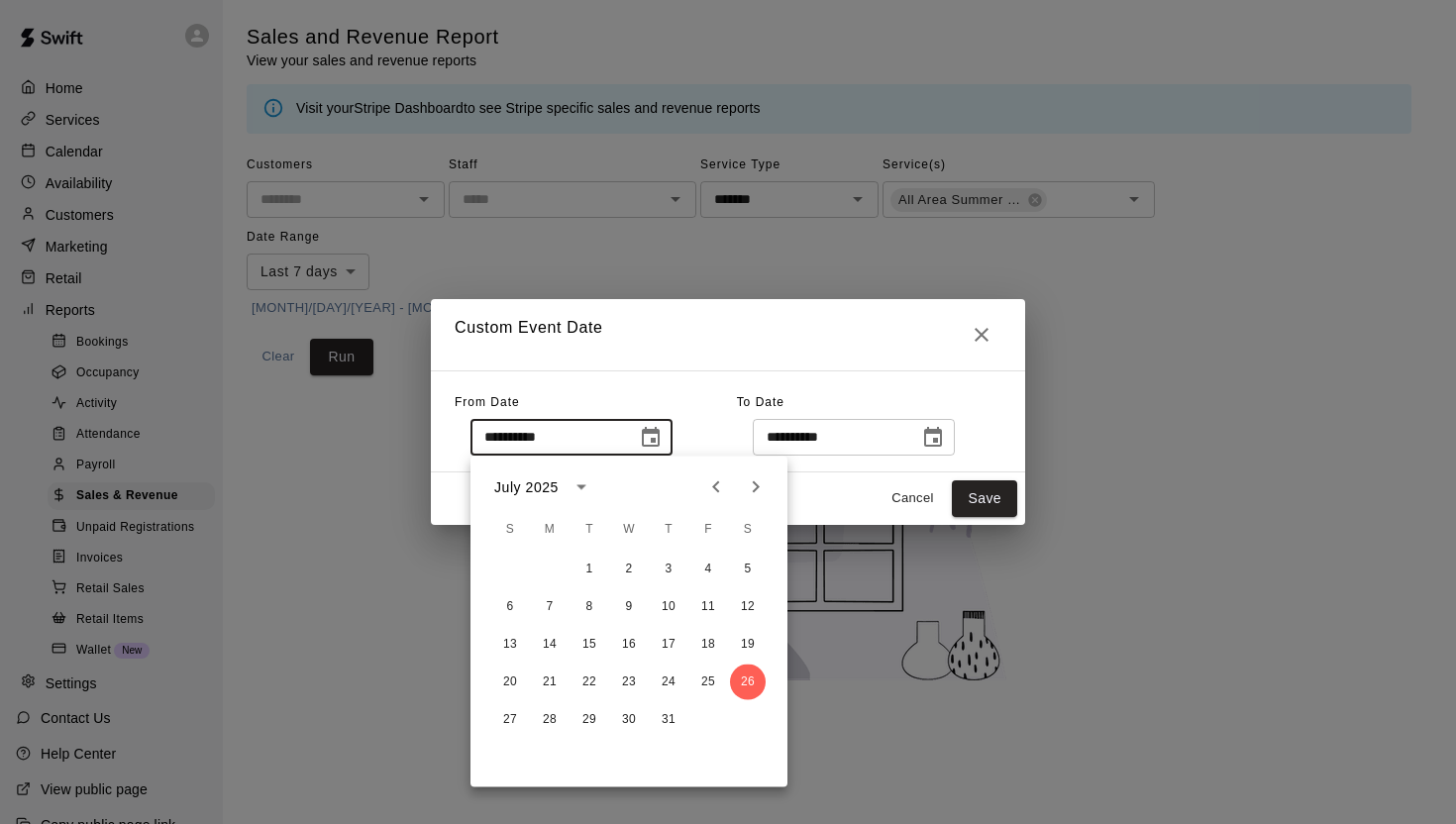 click at bounding box center (716, 487) 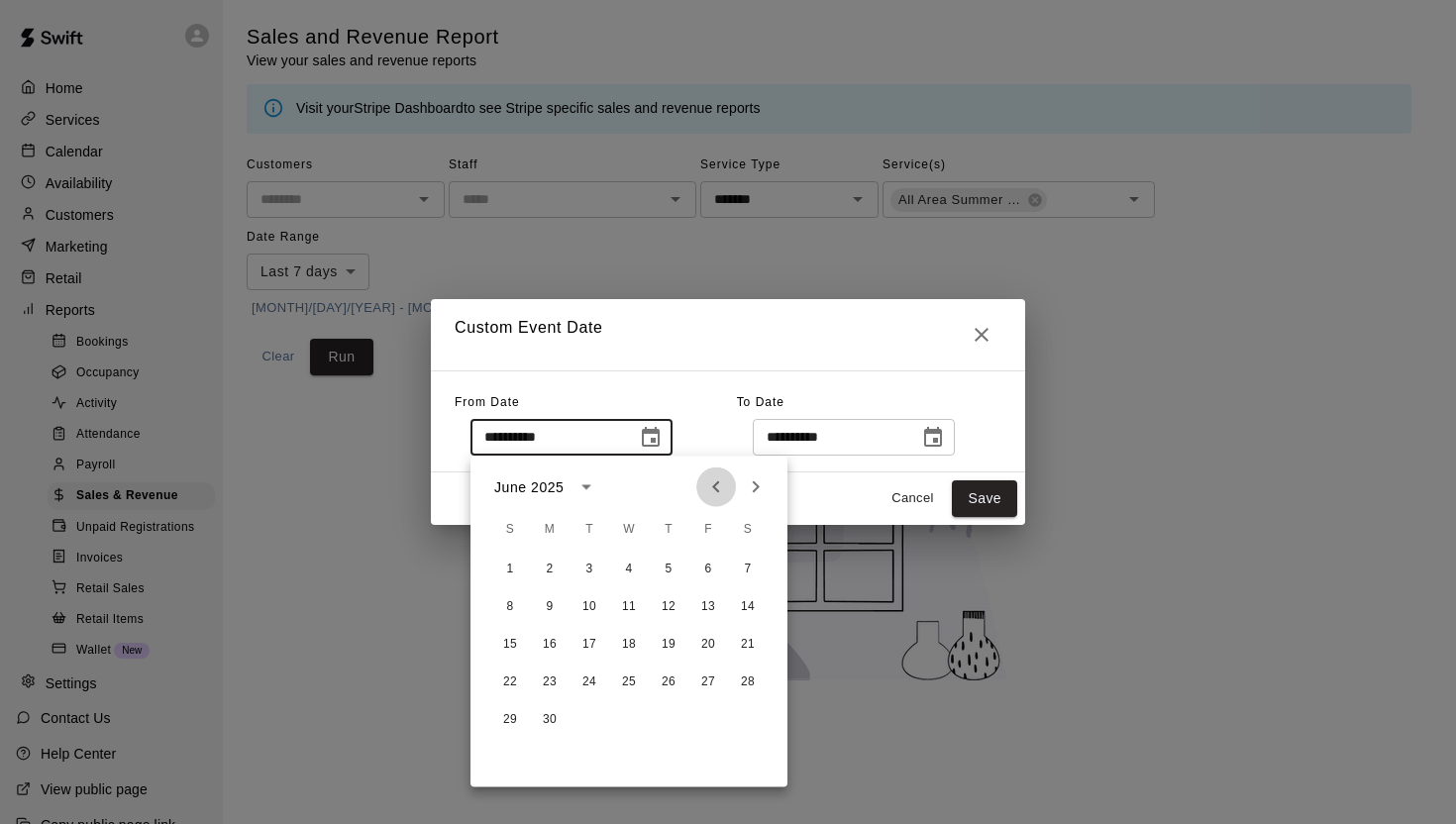 click at bounding box center (716, 487) 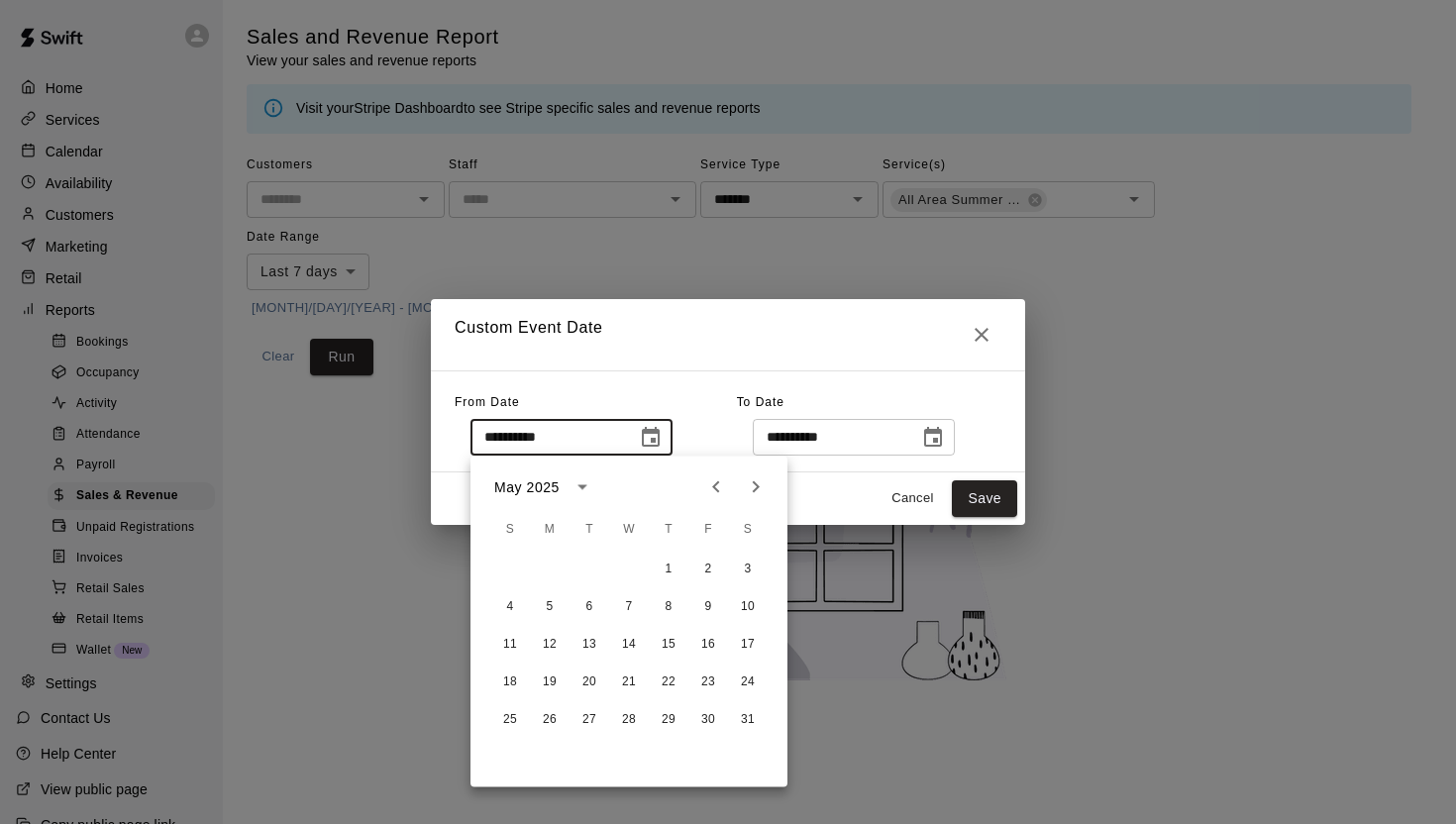 click at bounding box center [716, 487] 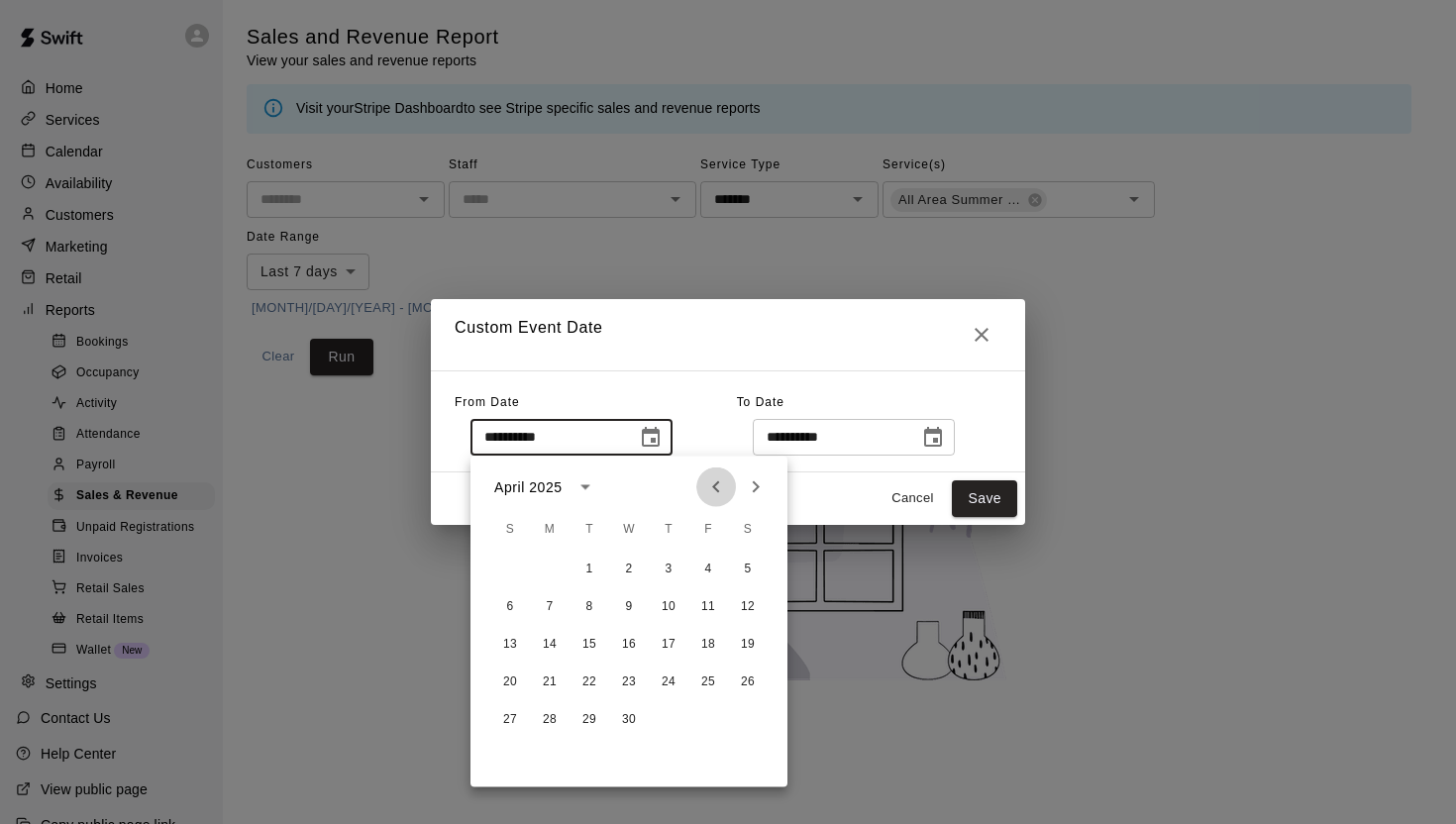 click at bounding box center [716, 487] 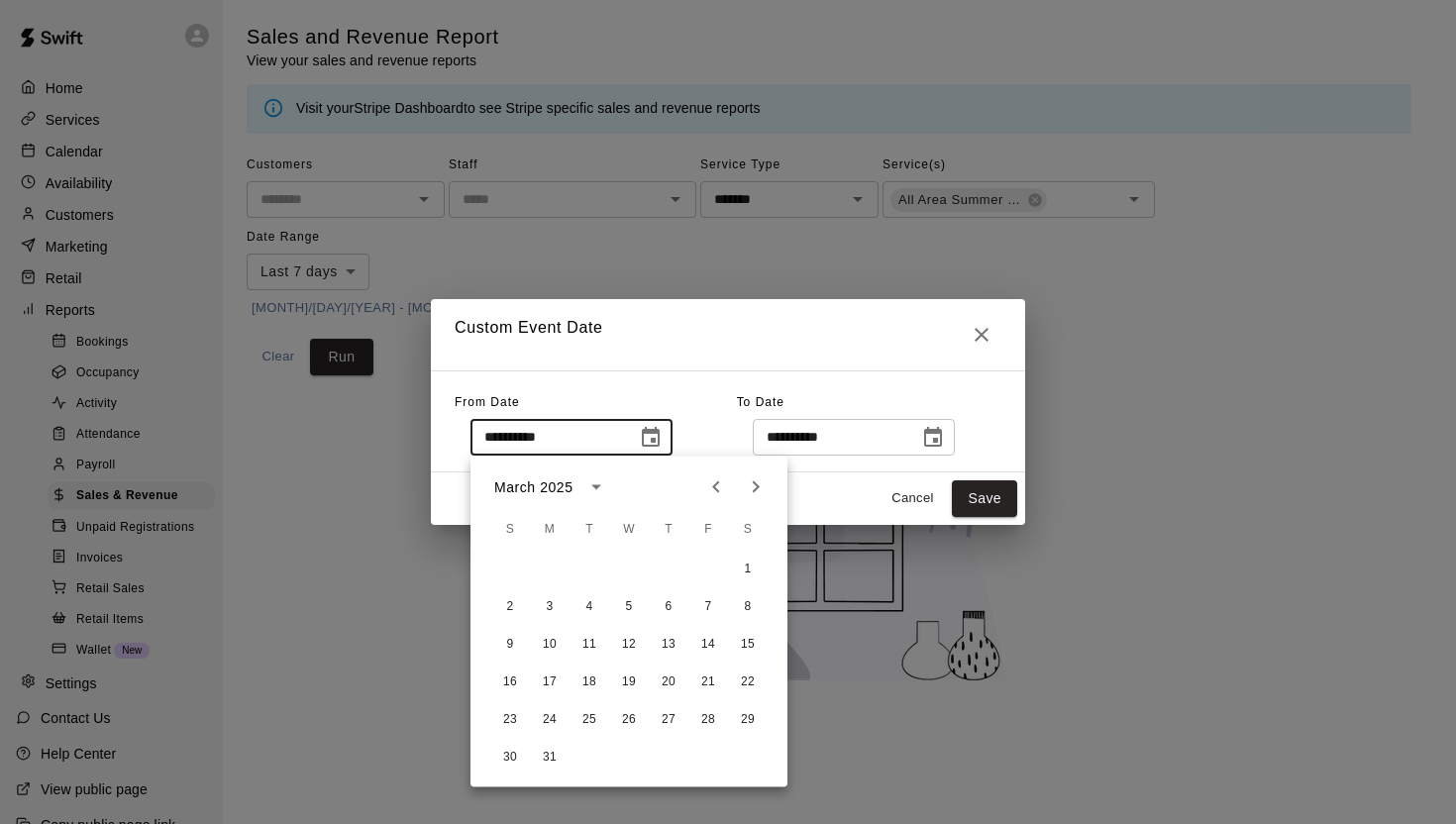 click at bounding box center (716, 487) 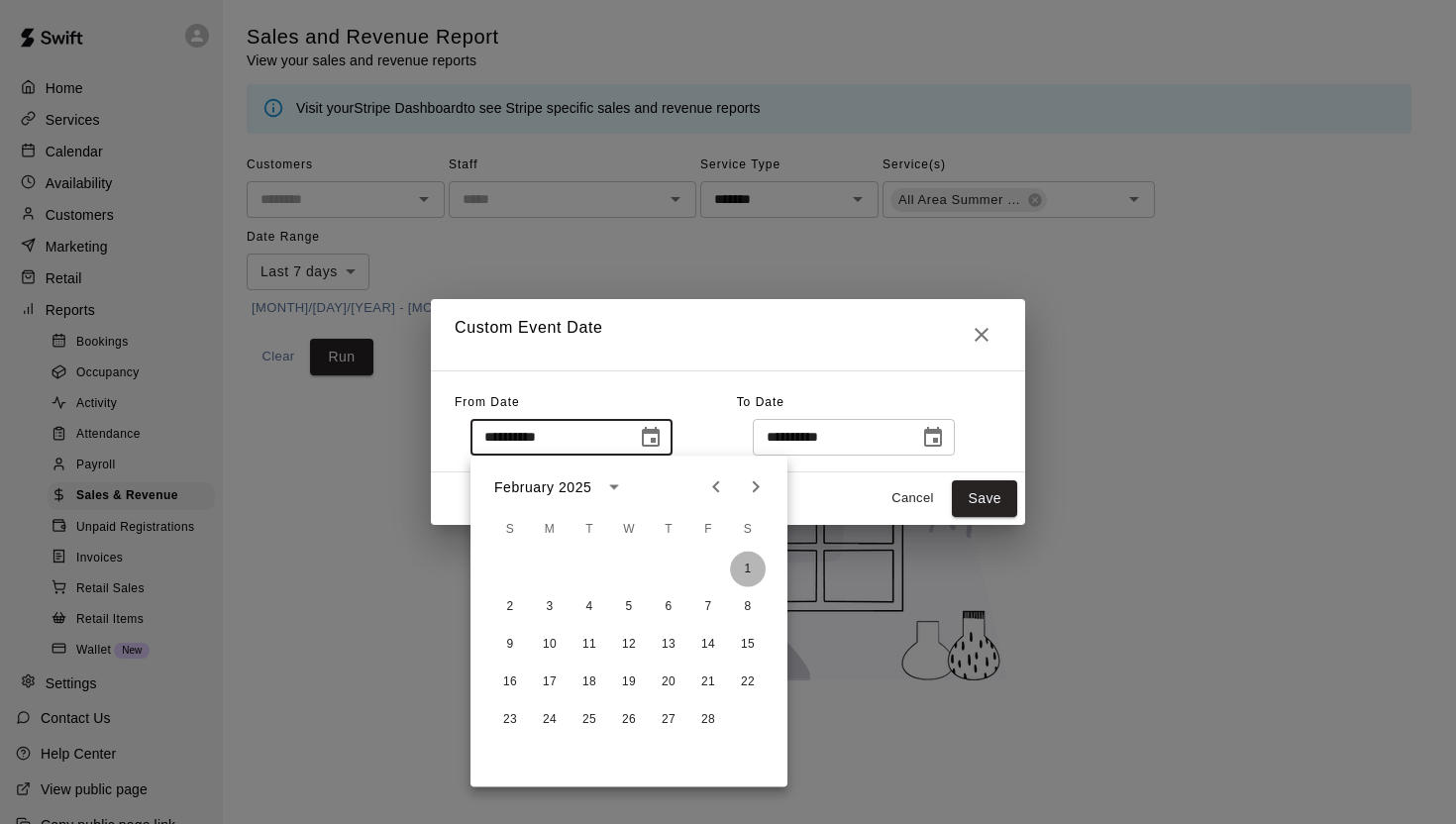 click on "1" at bounding box center (748, 569) 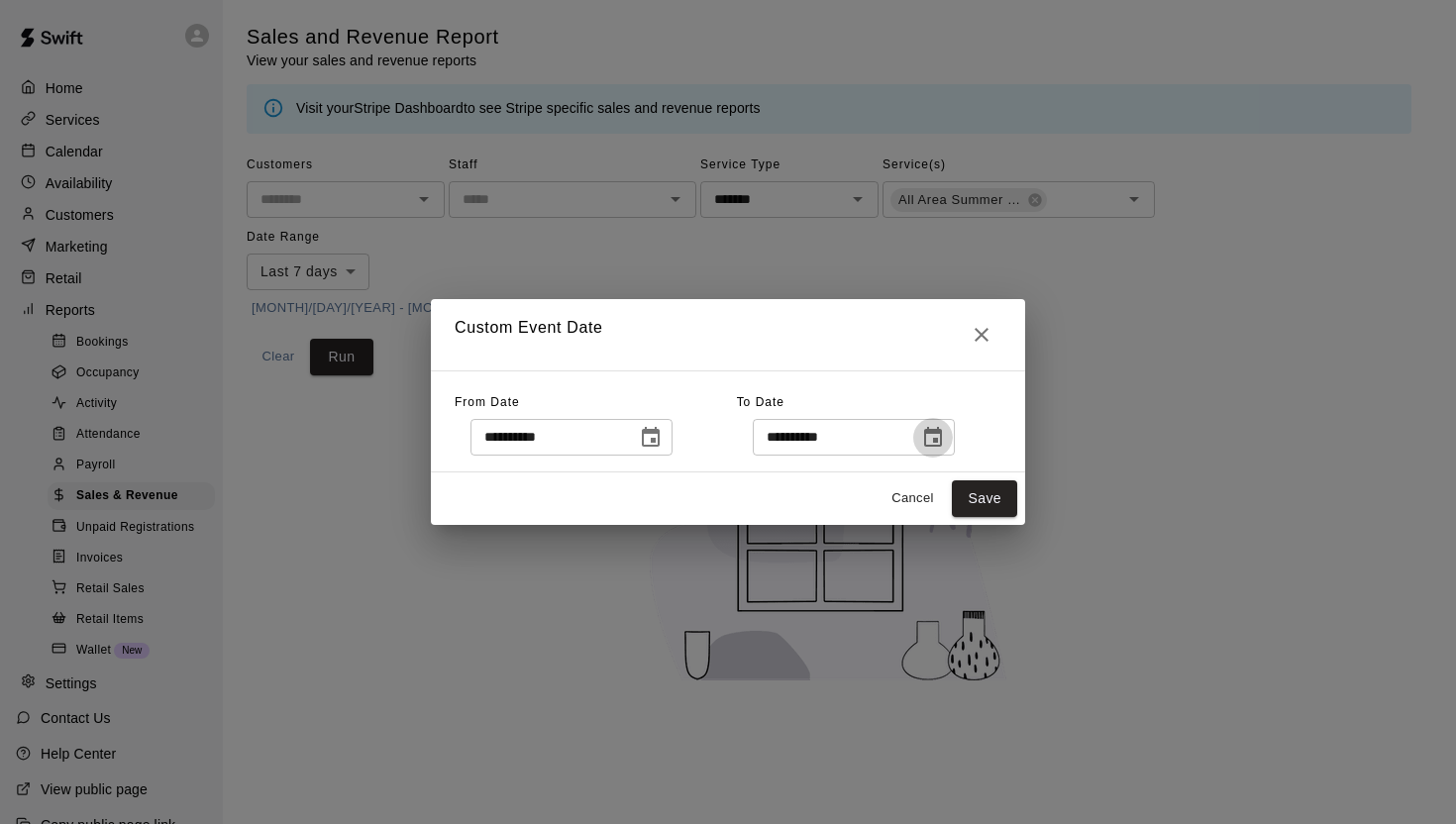 click 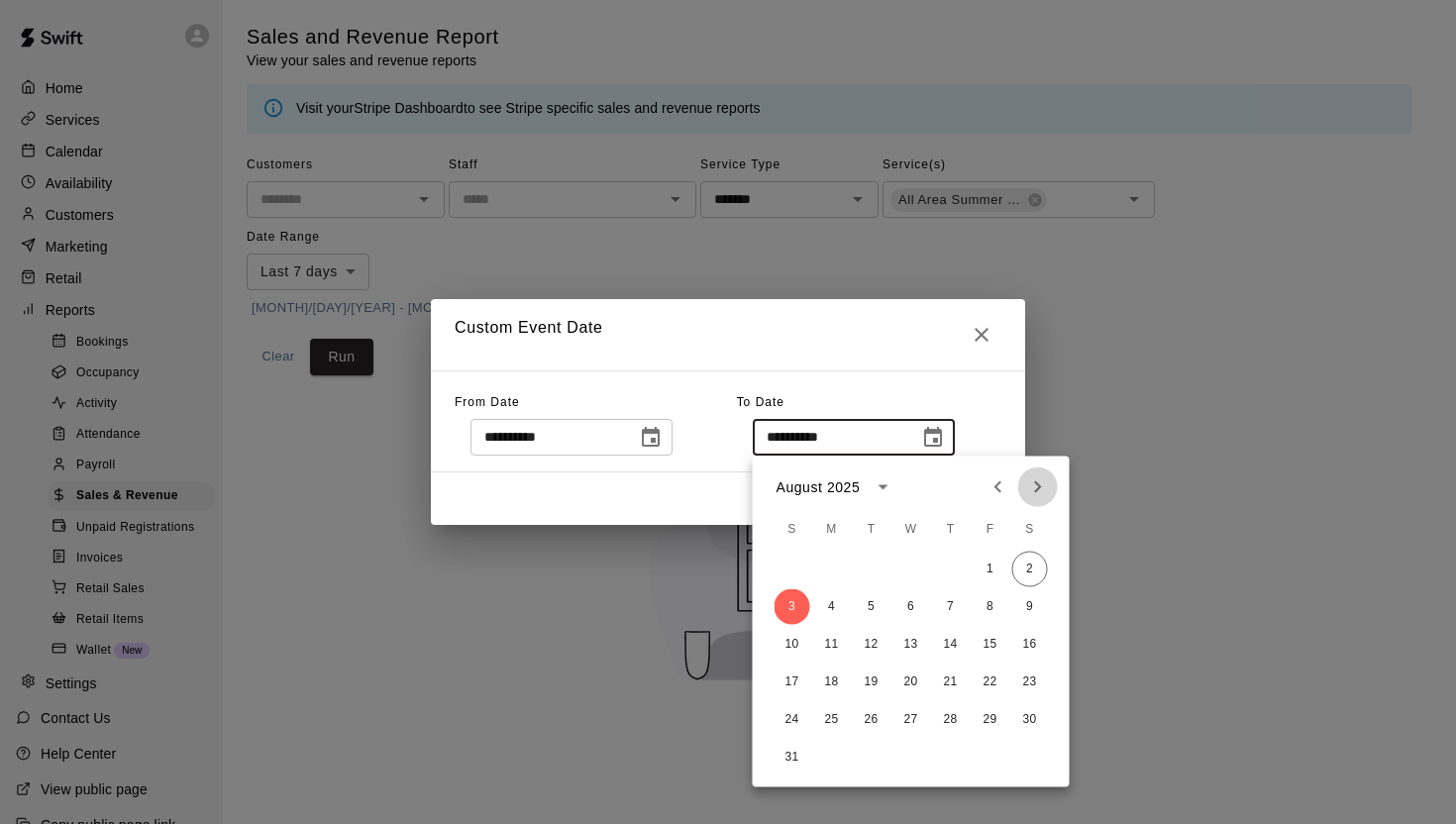 click 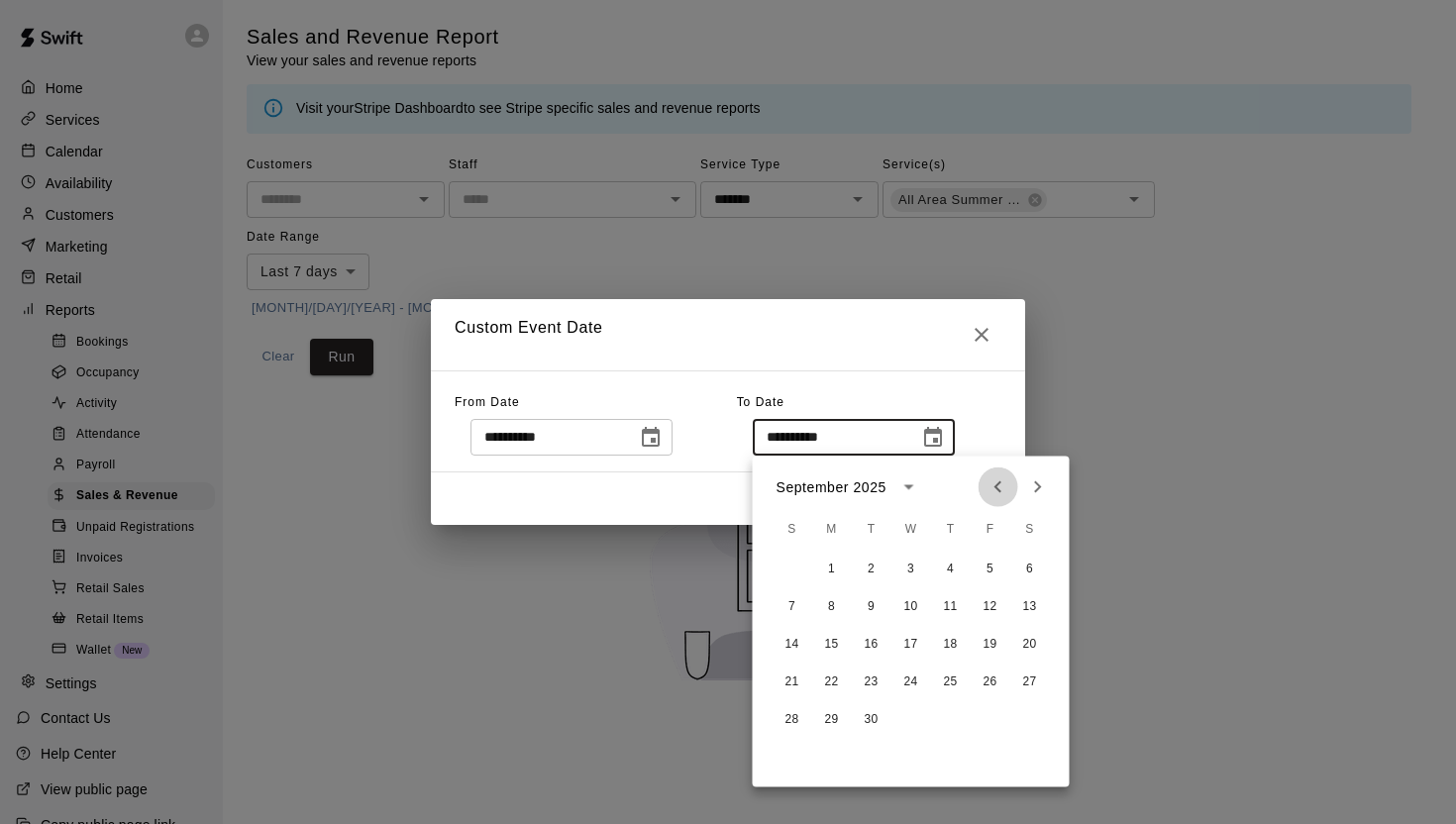 click 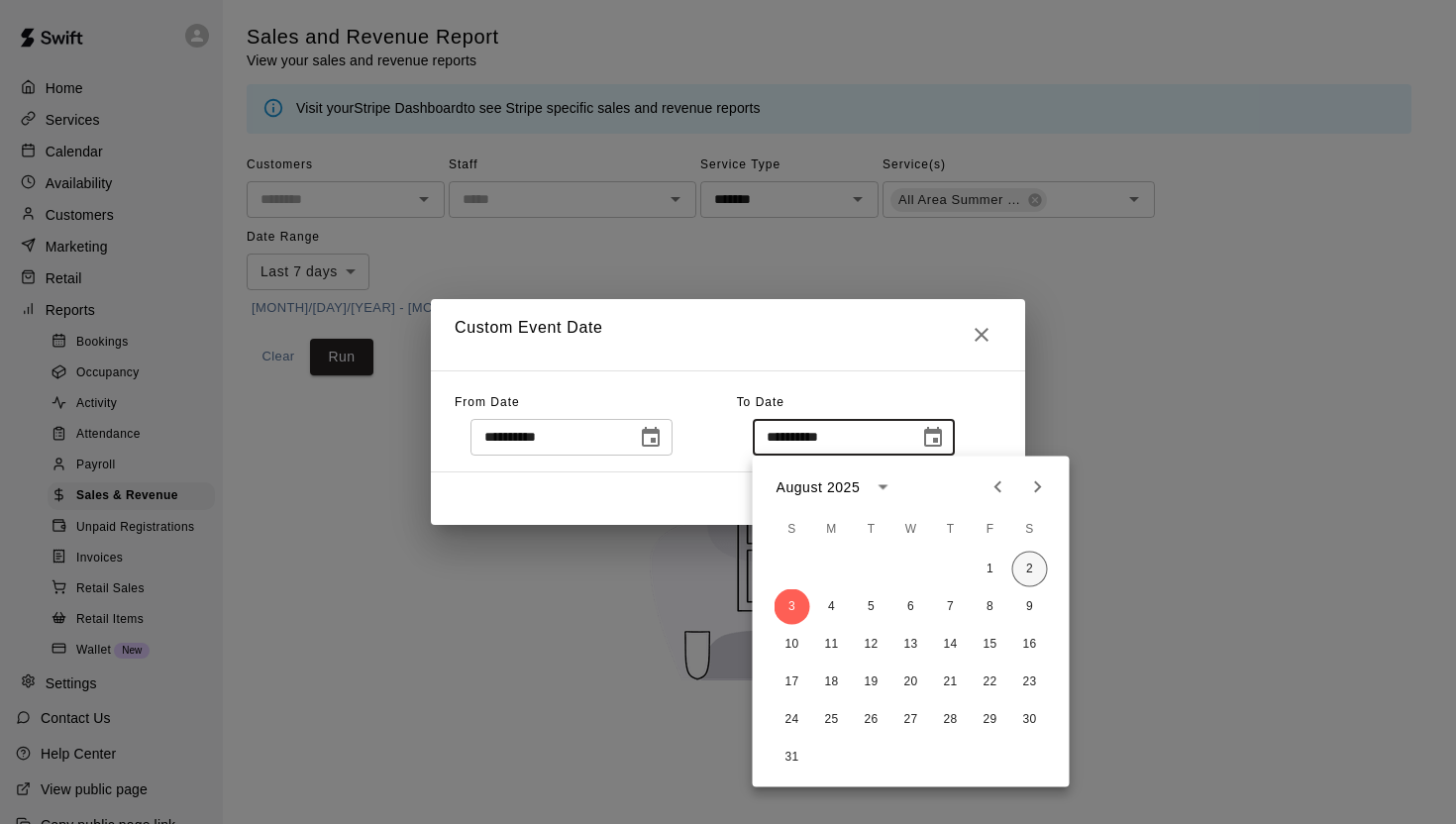 click on "2" at bounding box center [1030, 569] 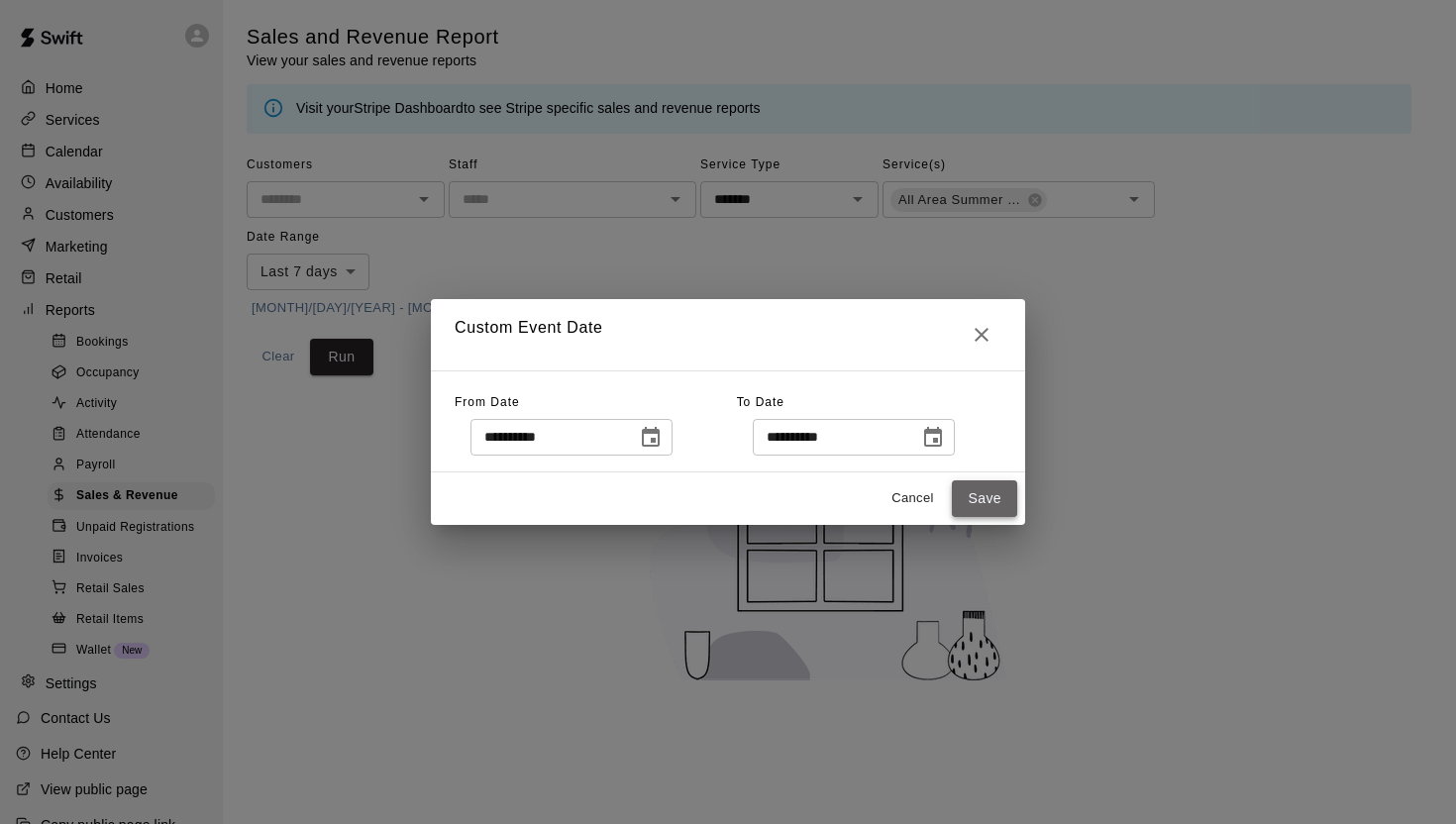 click on "Save" at bounding box center (985, 498) 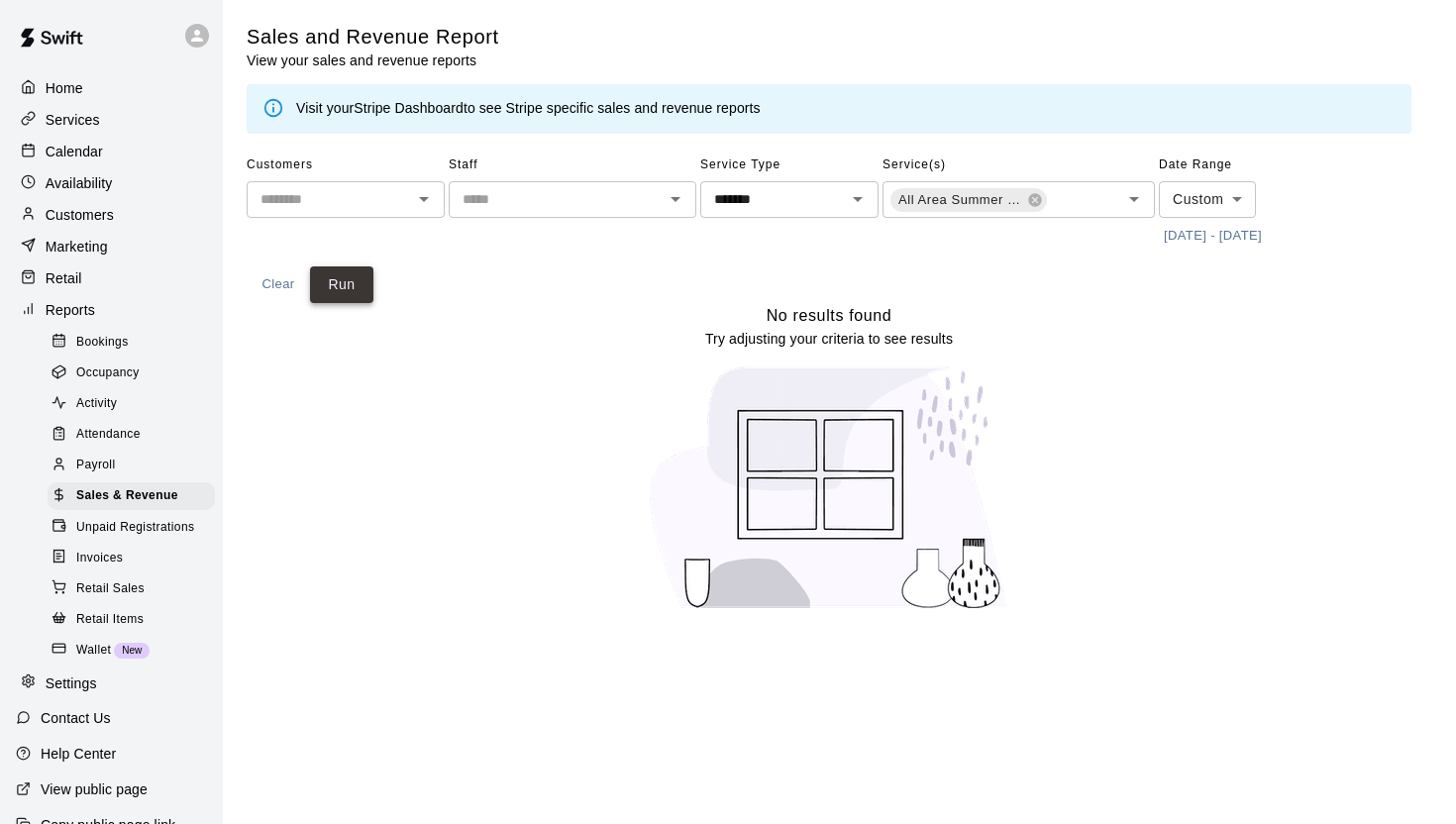 click on "Run" at bounding box center [342, 284] 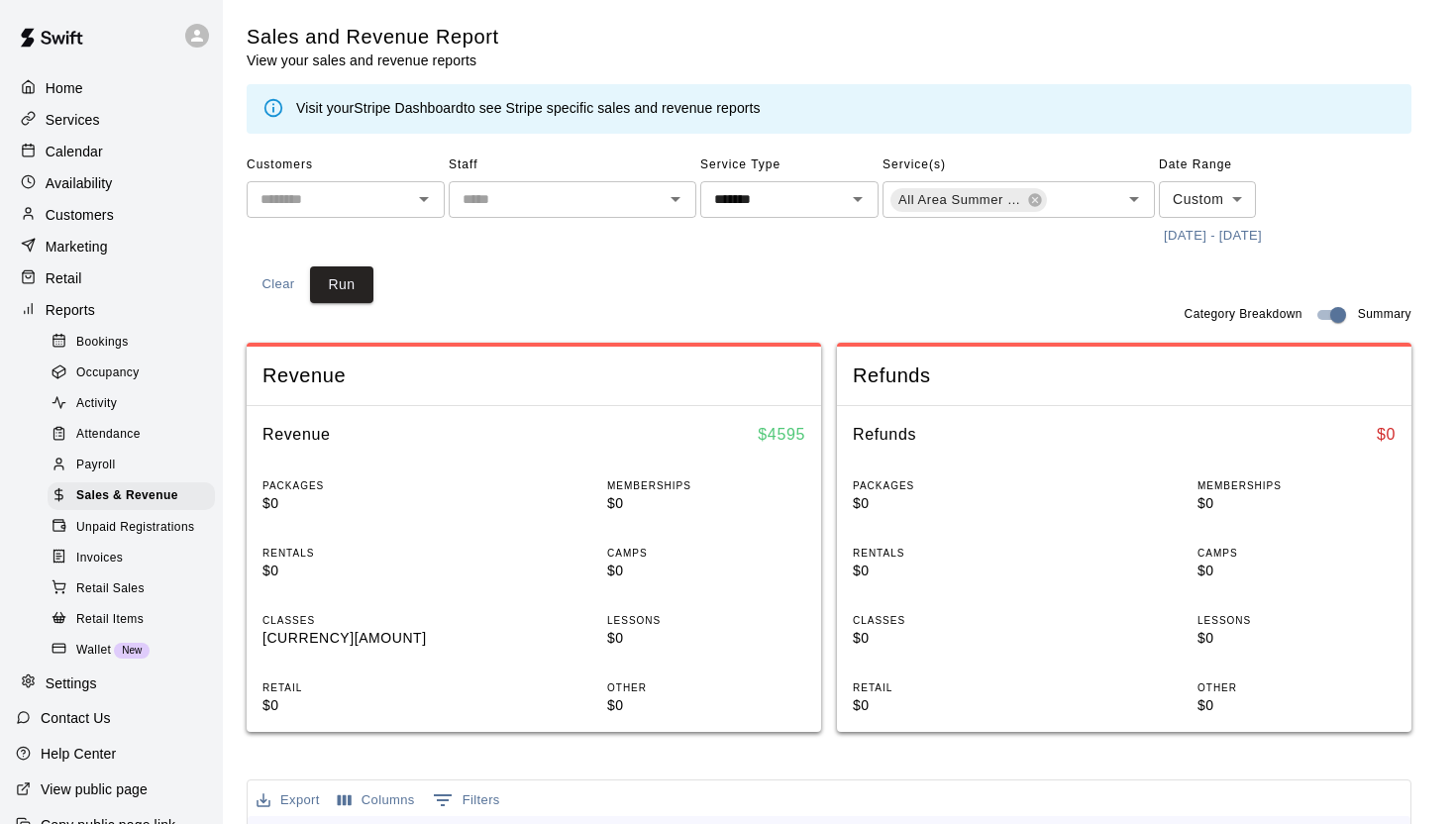 click on "2/1/2025 - 8/2/2025" at bounding box center (1212, 236) 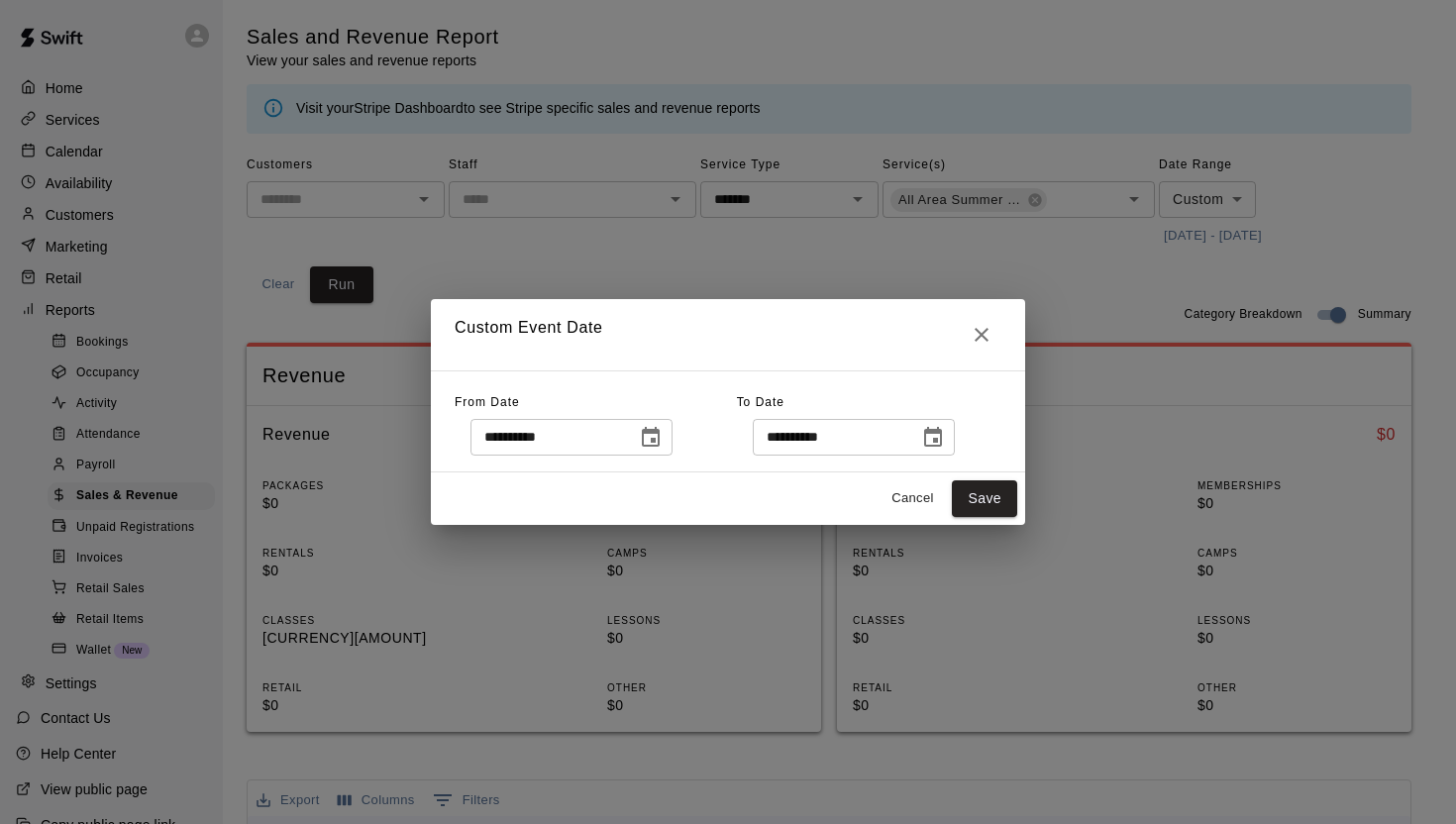 click 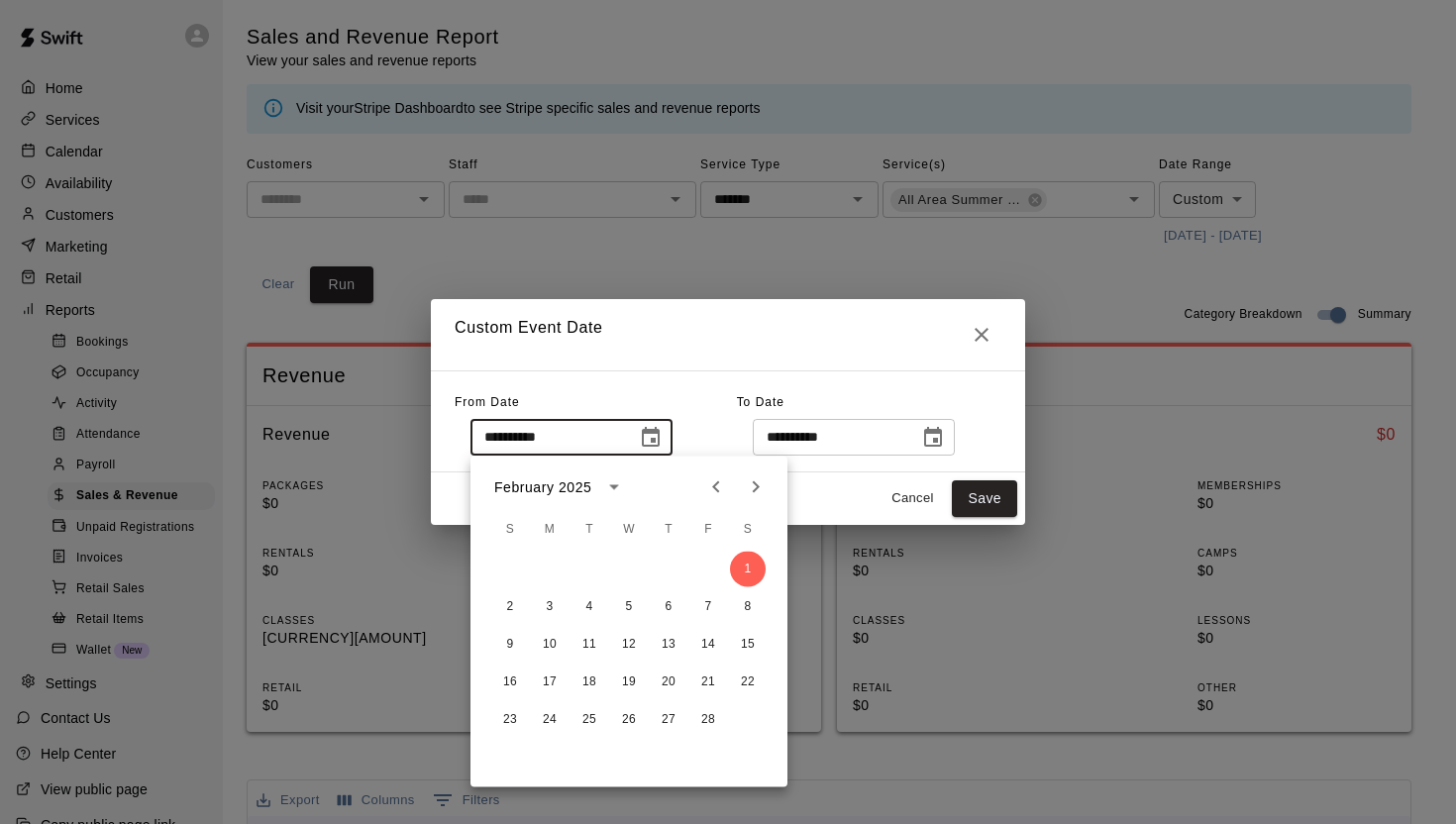 click 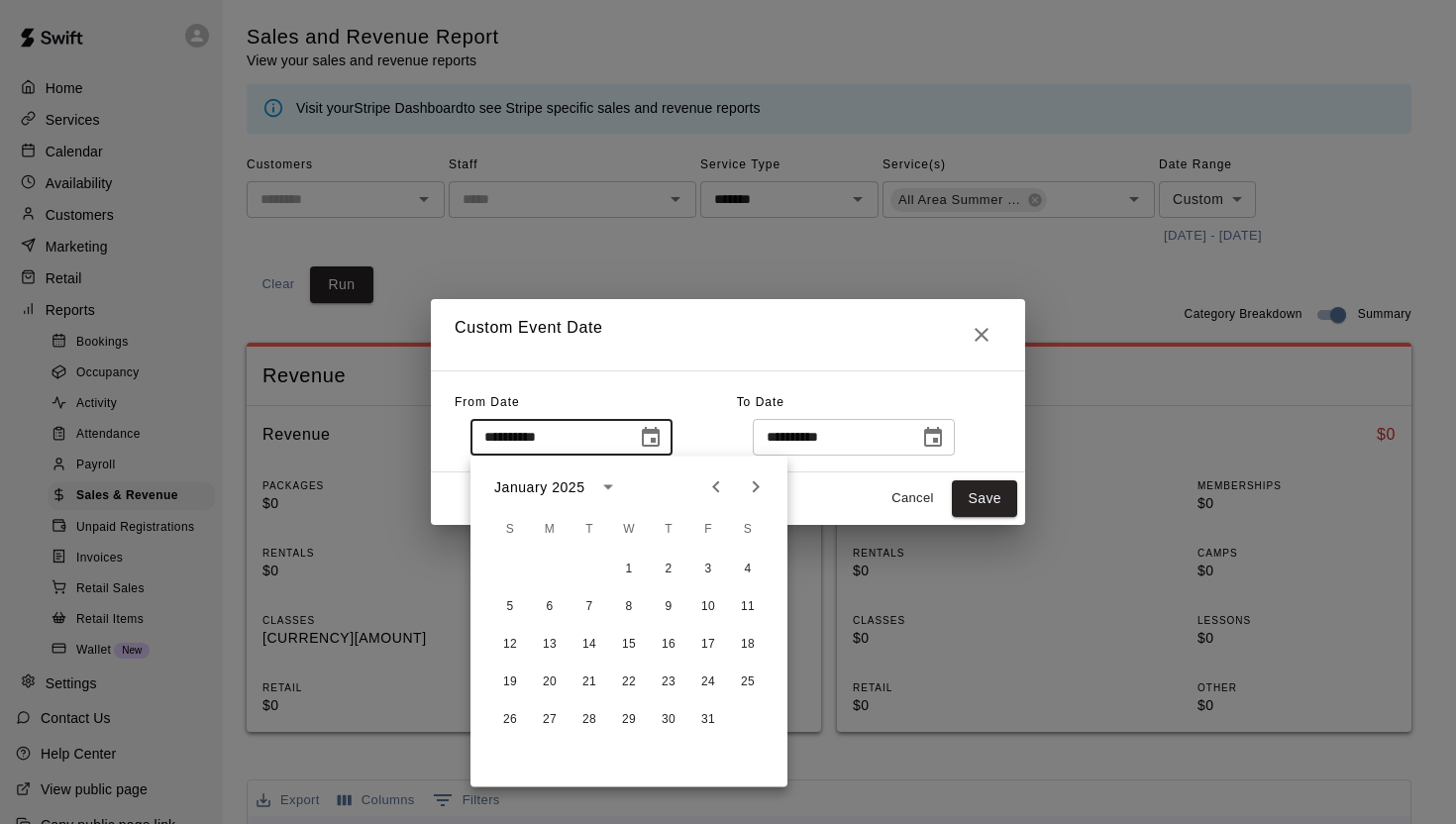 click 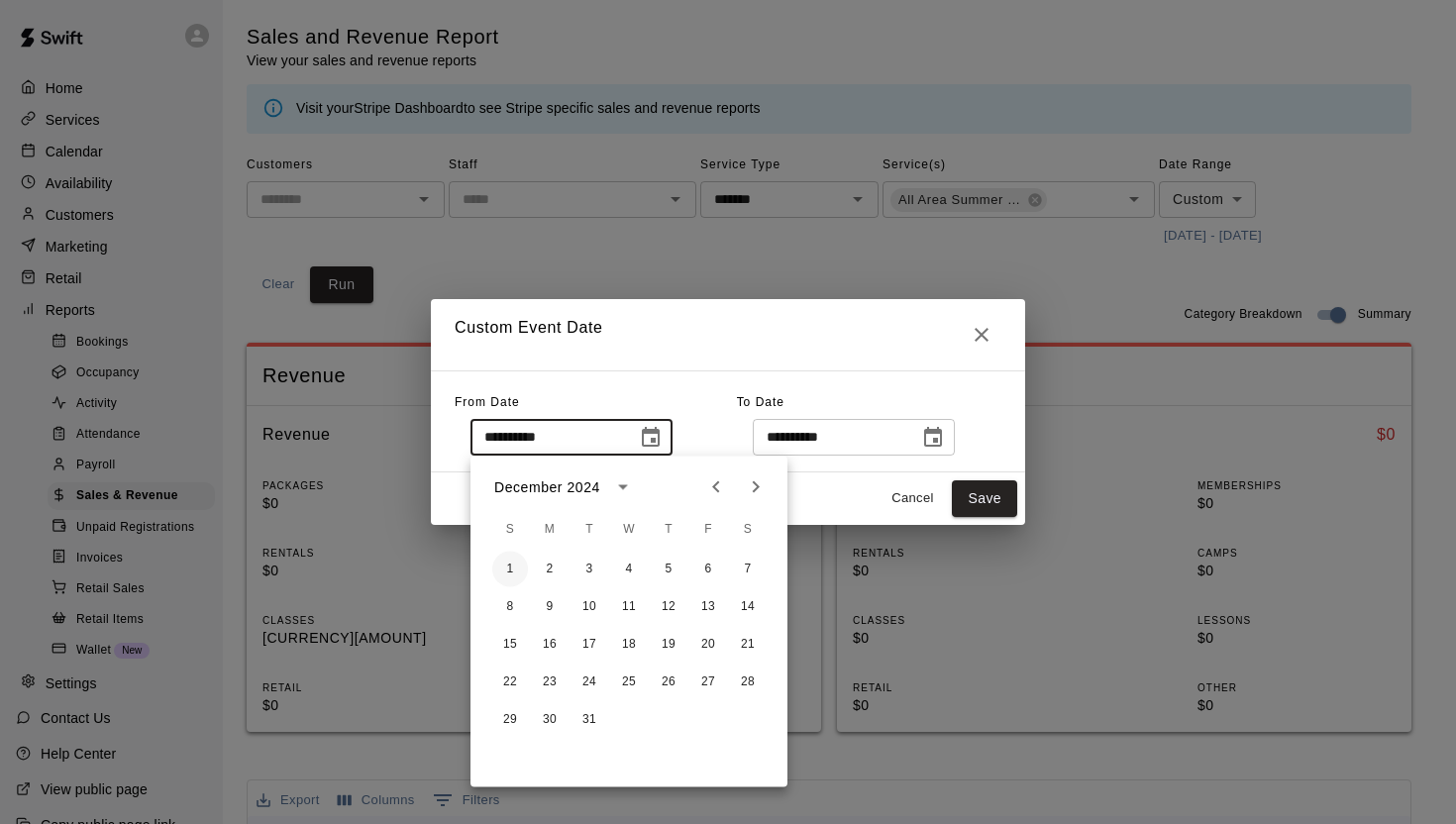 click on "1" at bounding box center (510, 569) 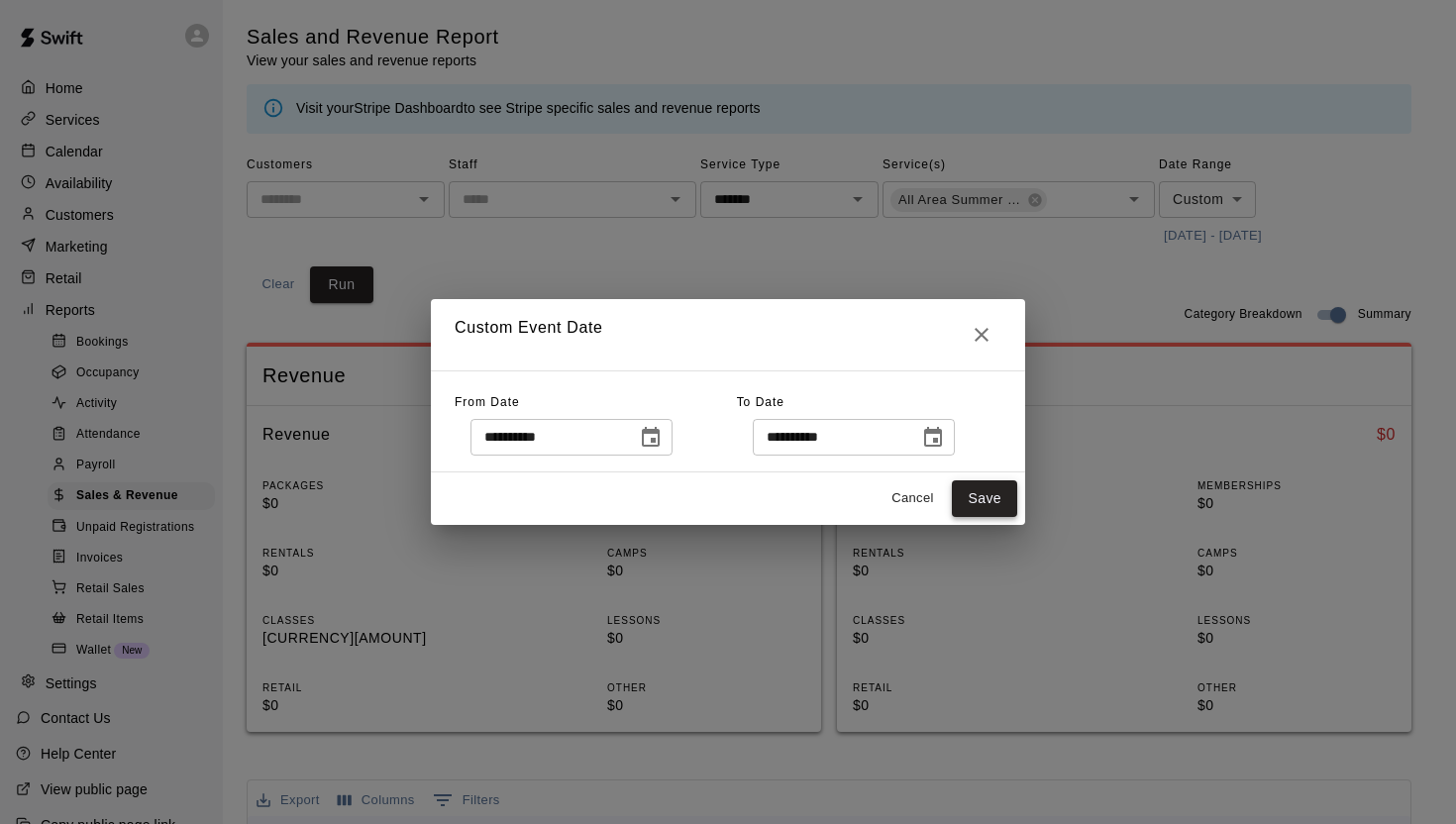 click on "Save" at bounding box center (985, 498) 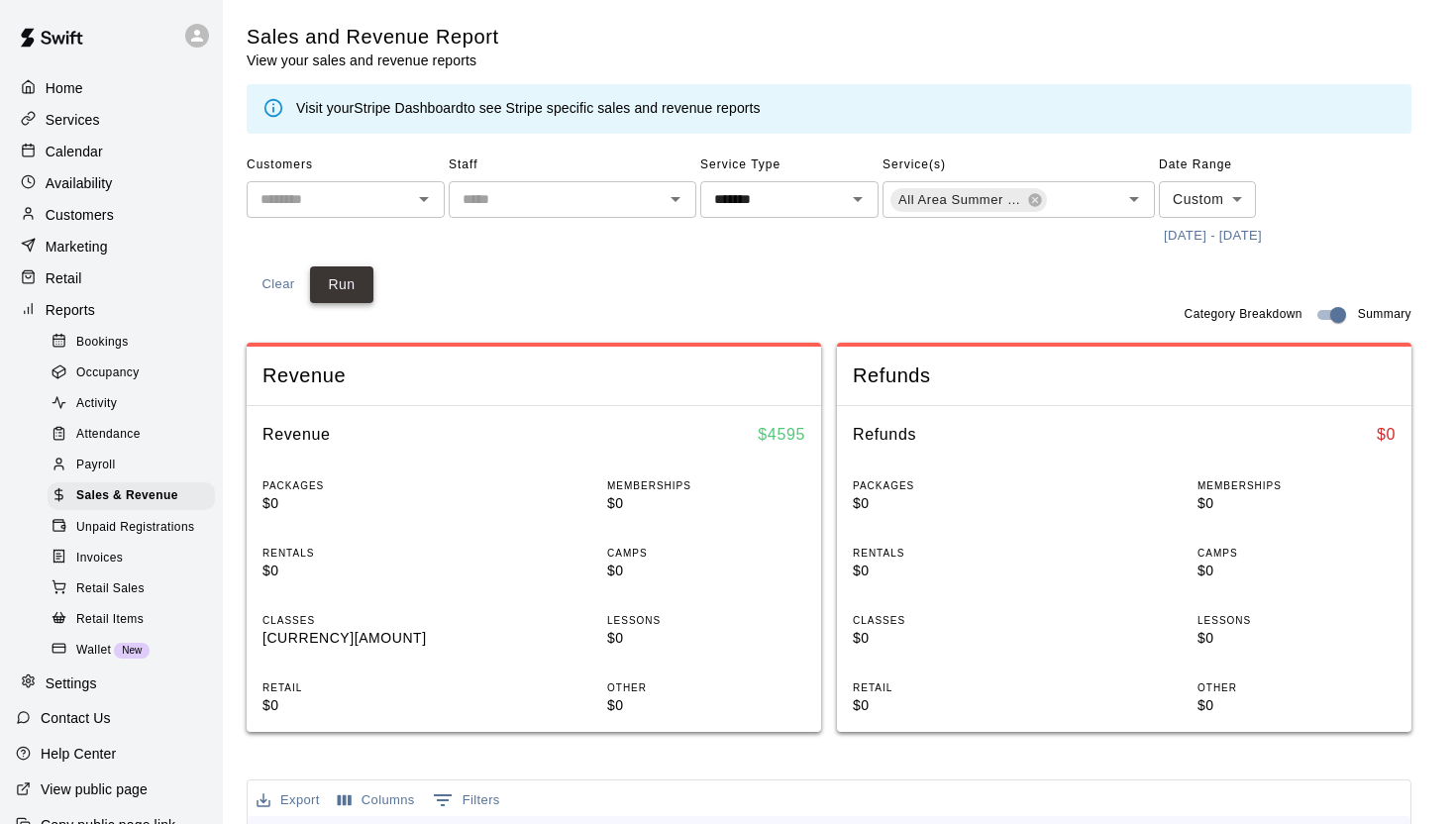 click on "Run" at bounding box center (342, 284) 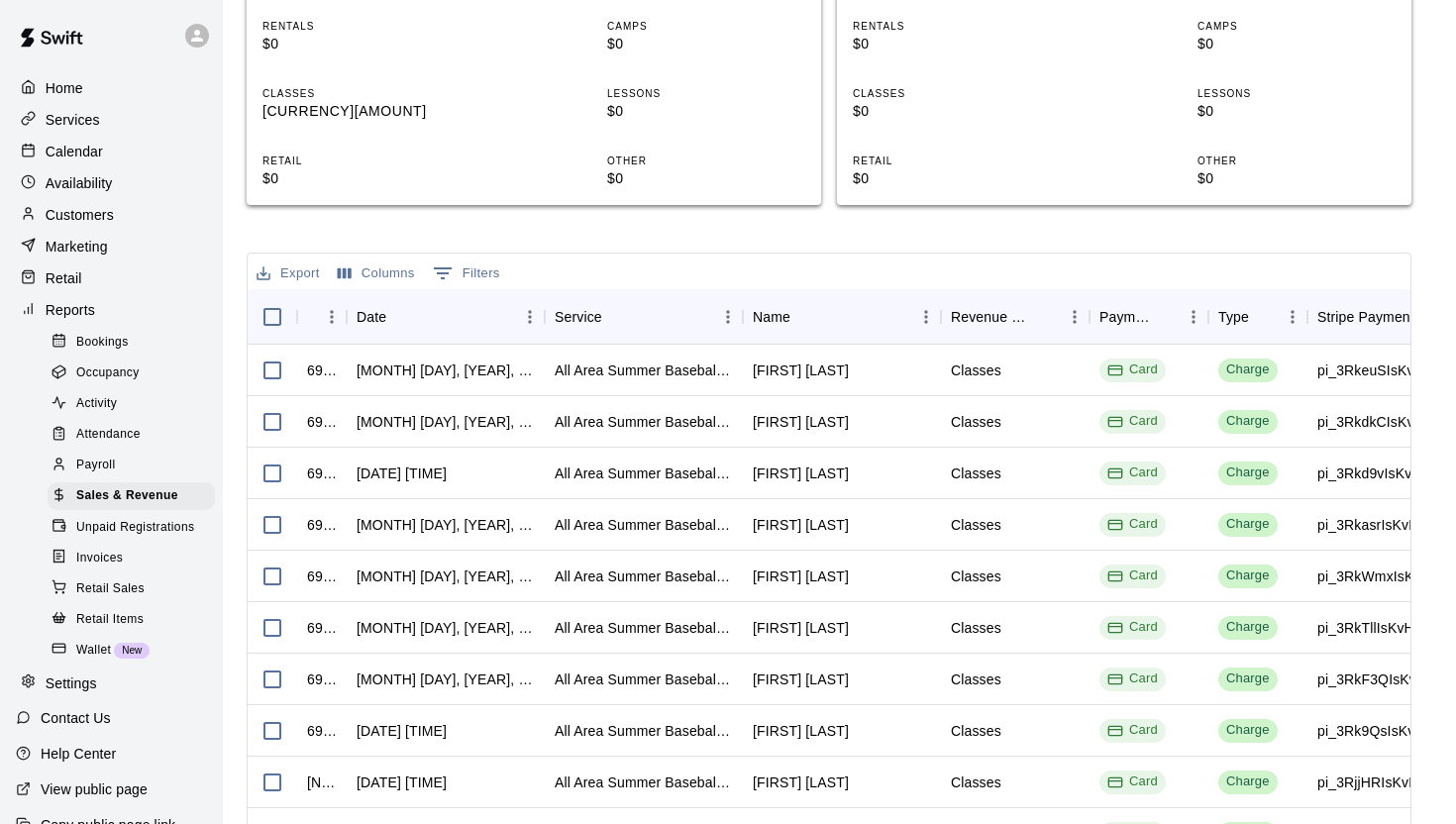scroll, scrollTop: 532, scrollLeft: 0, axis: vertical 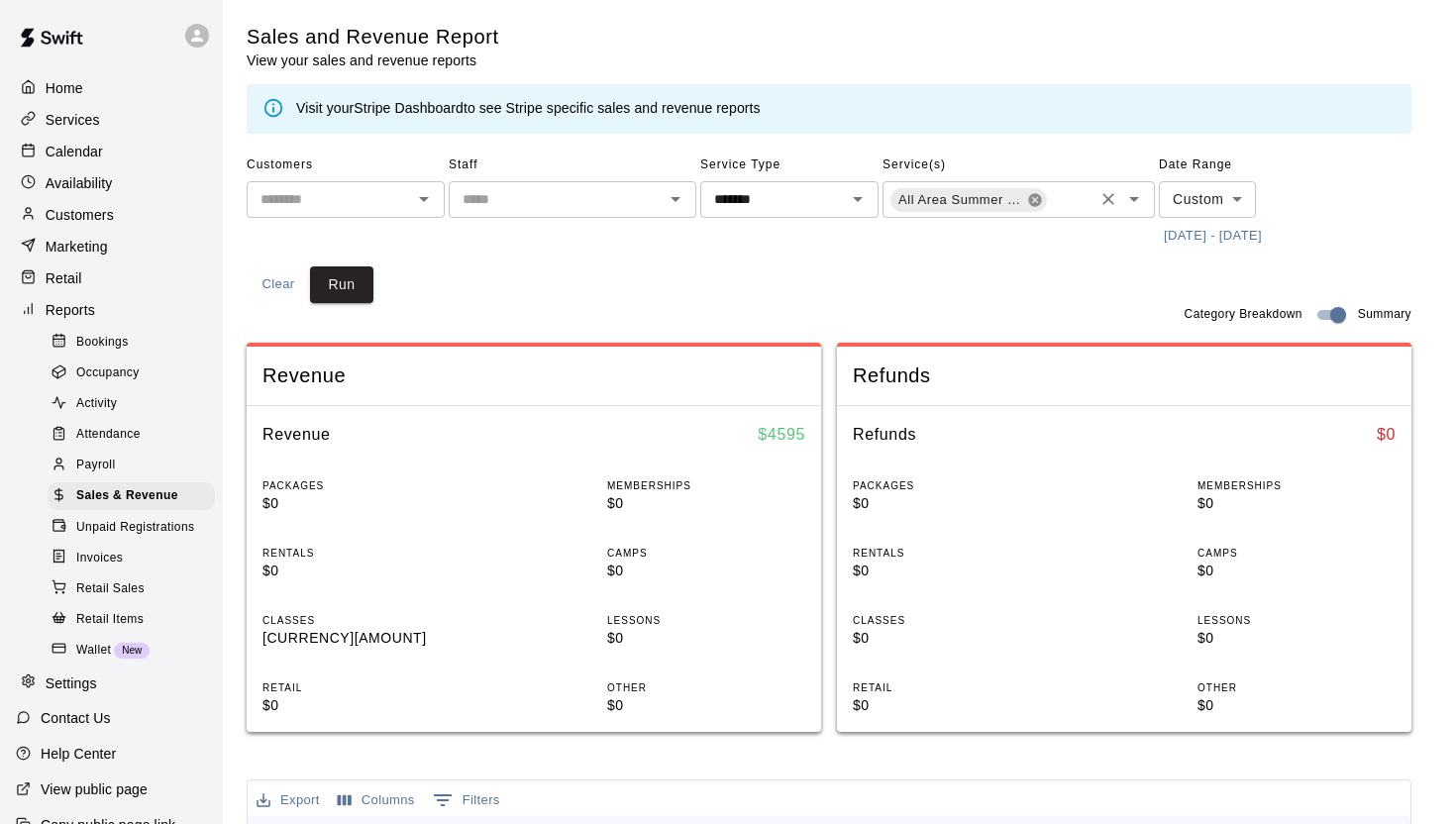 click 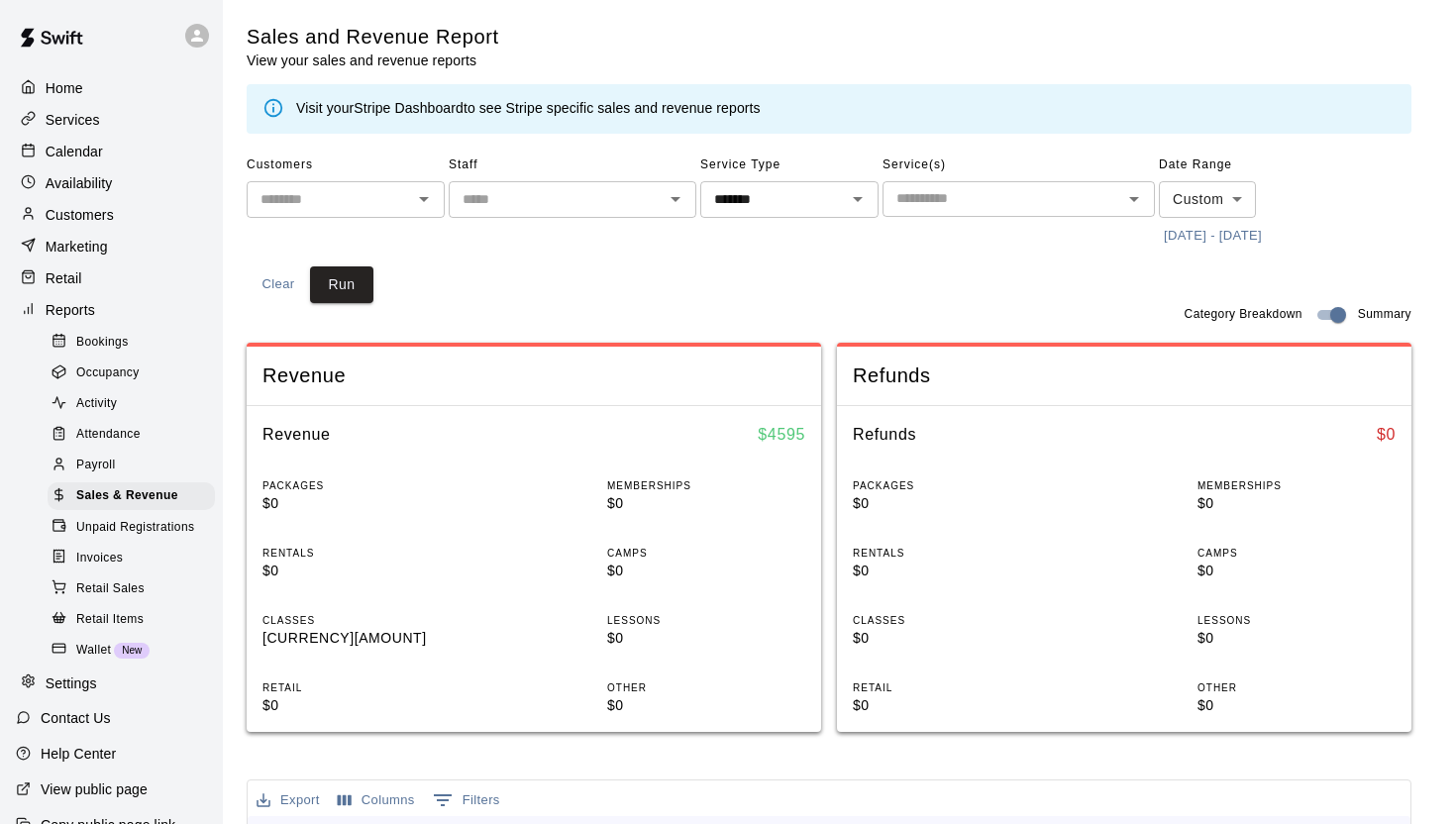 click at bounding box center [1133, 199] 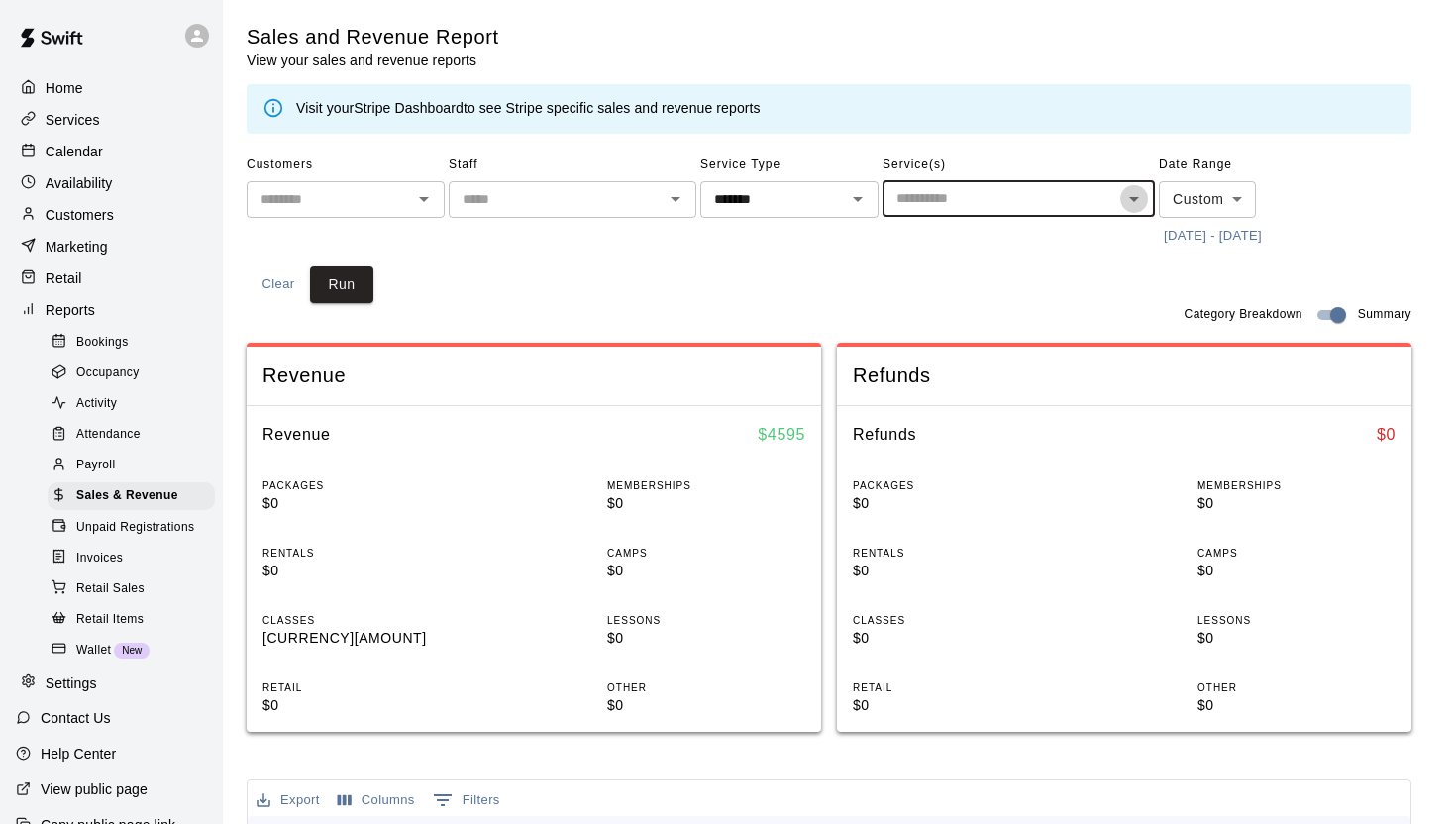 click 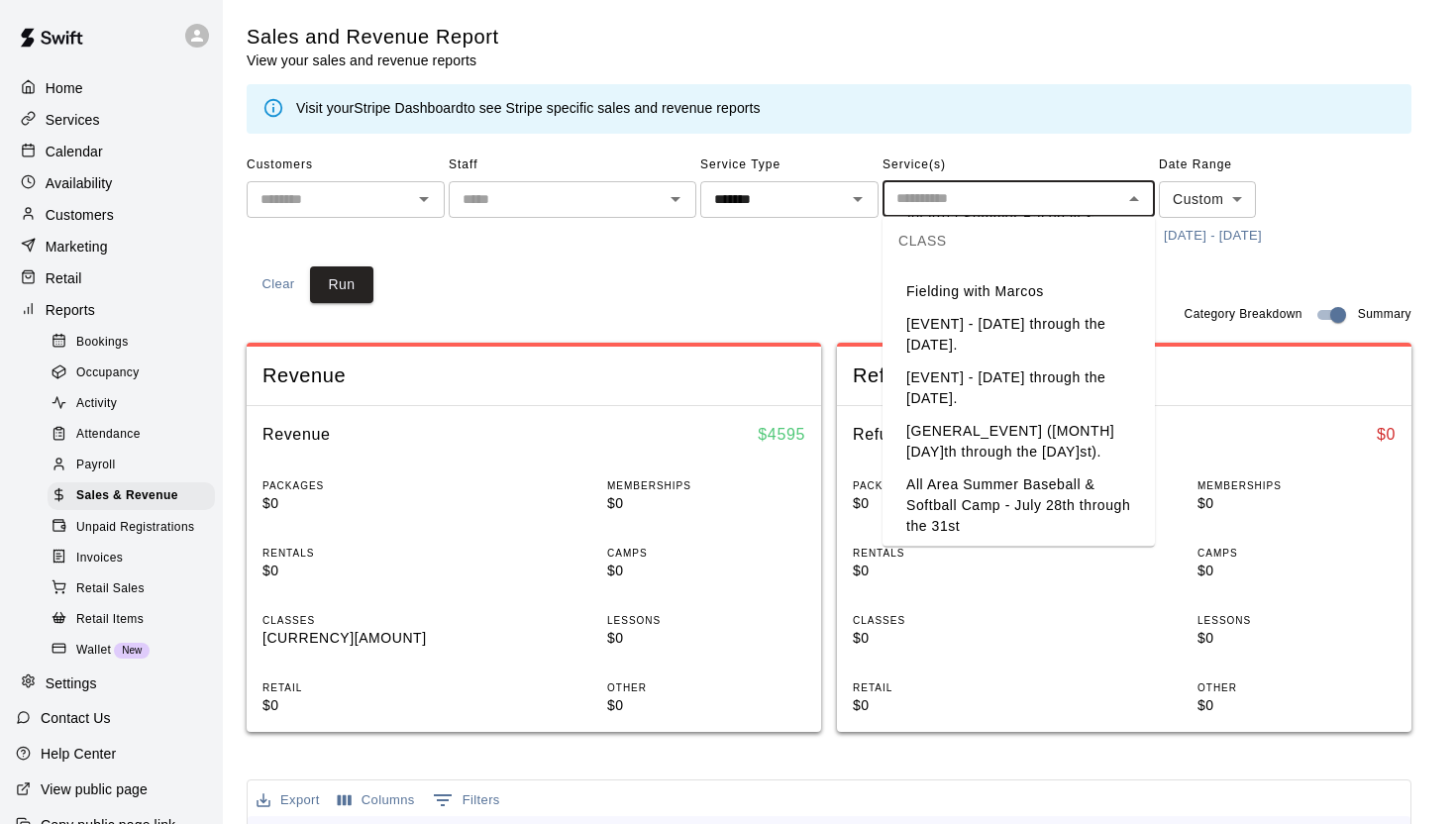 scroll, scrollTop: 289, scrollLeft: 0, axis: vertical 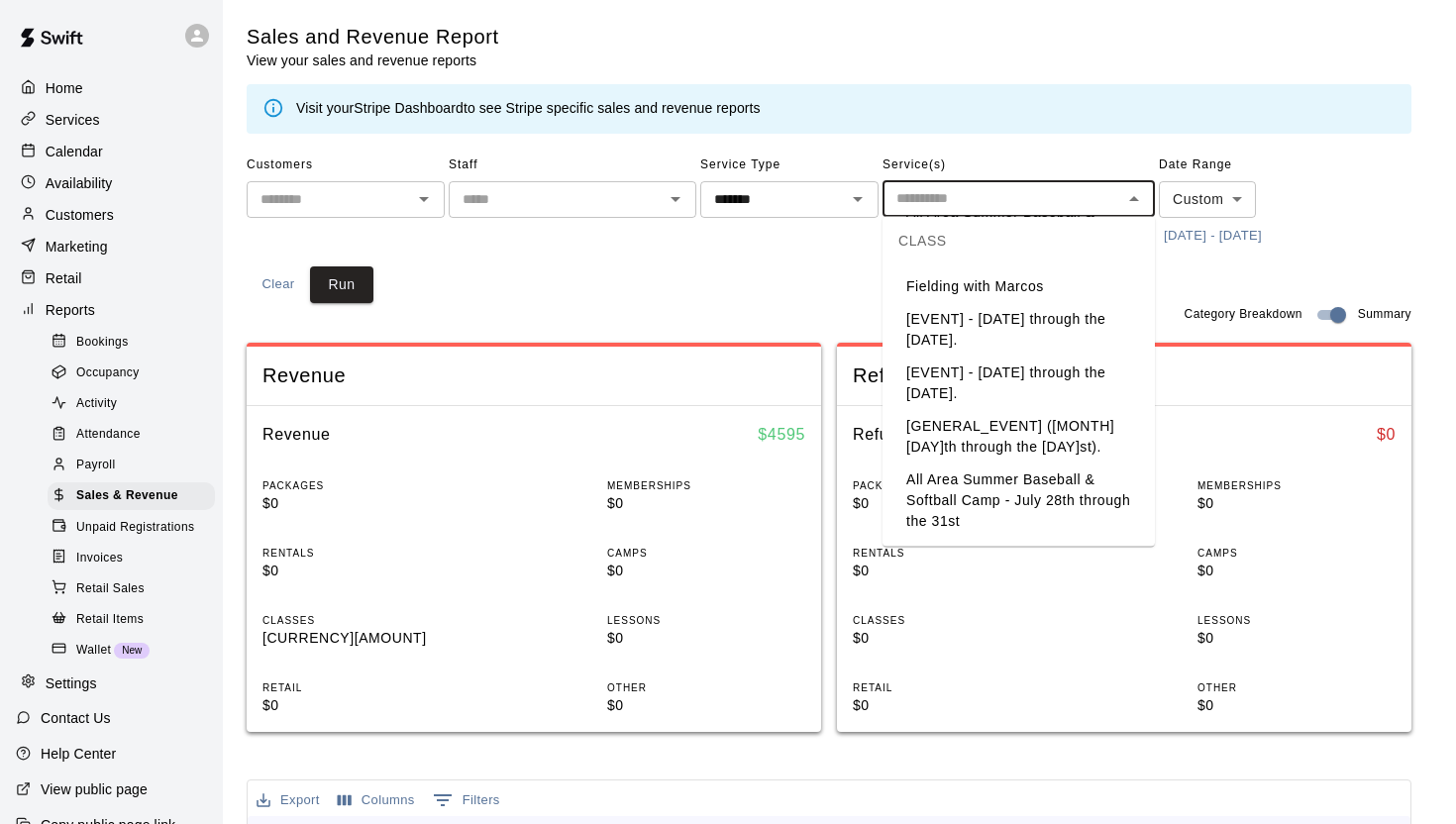 click on "[EVENT] - [MONTH] [DAY]th through the [DAY]th." at bounding box center (1018, 384) 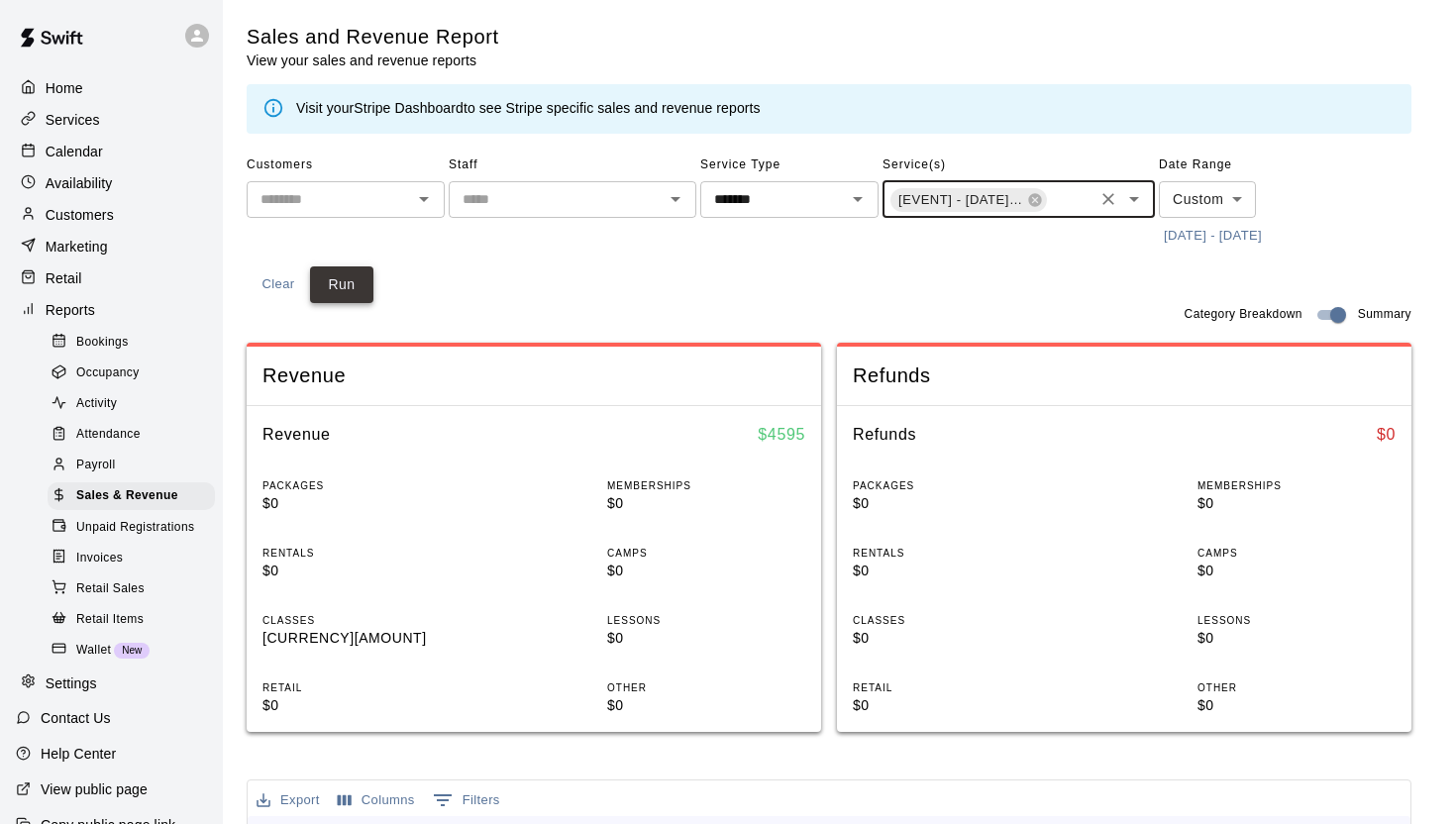 click on "Run" at bounding box center (342, 284) 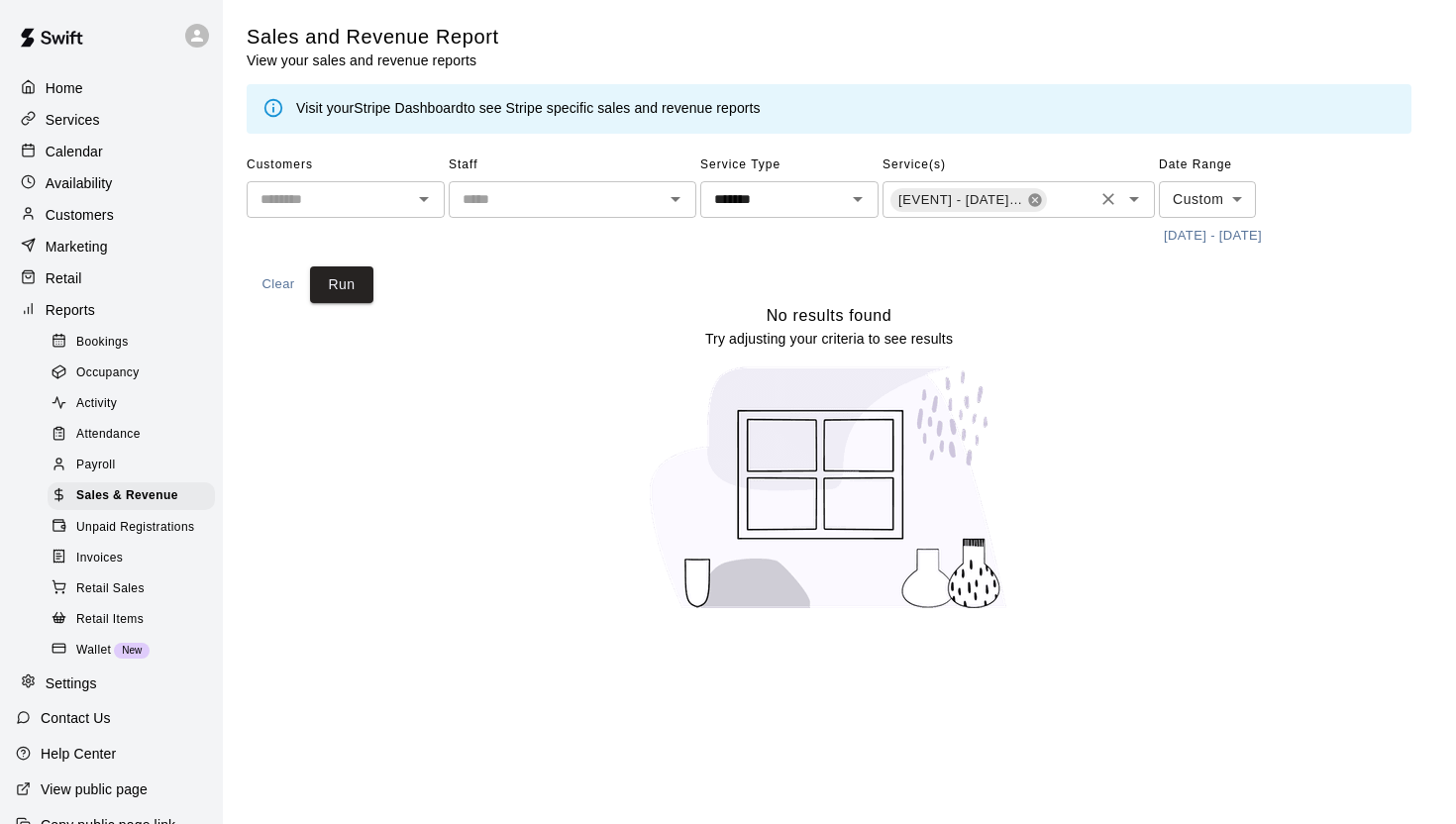 click 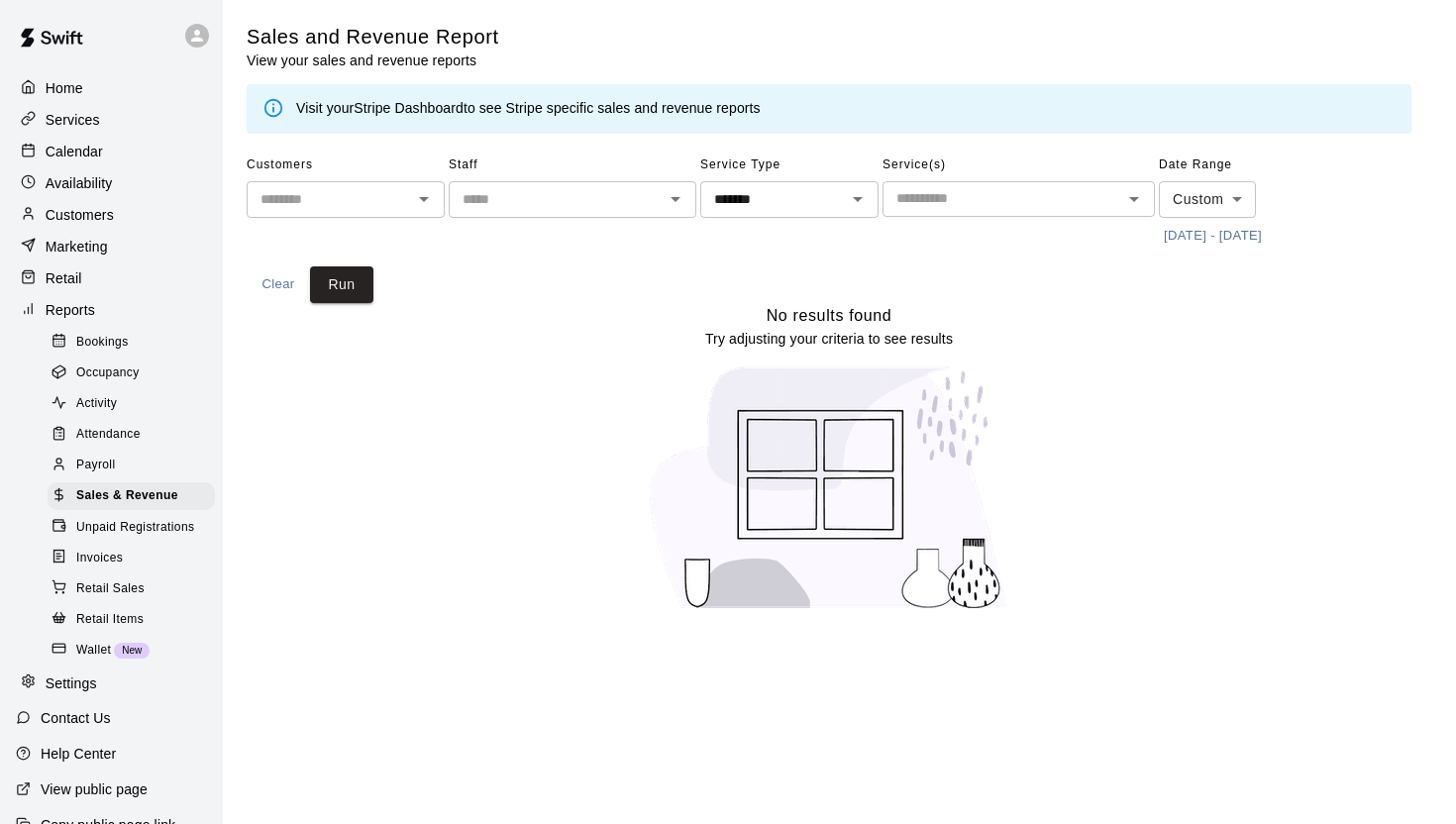 click 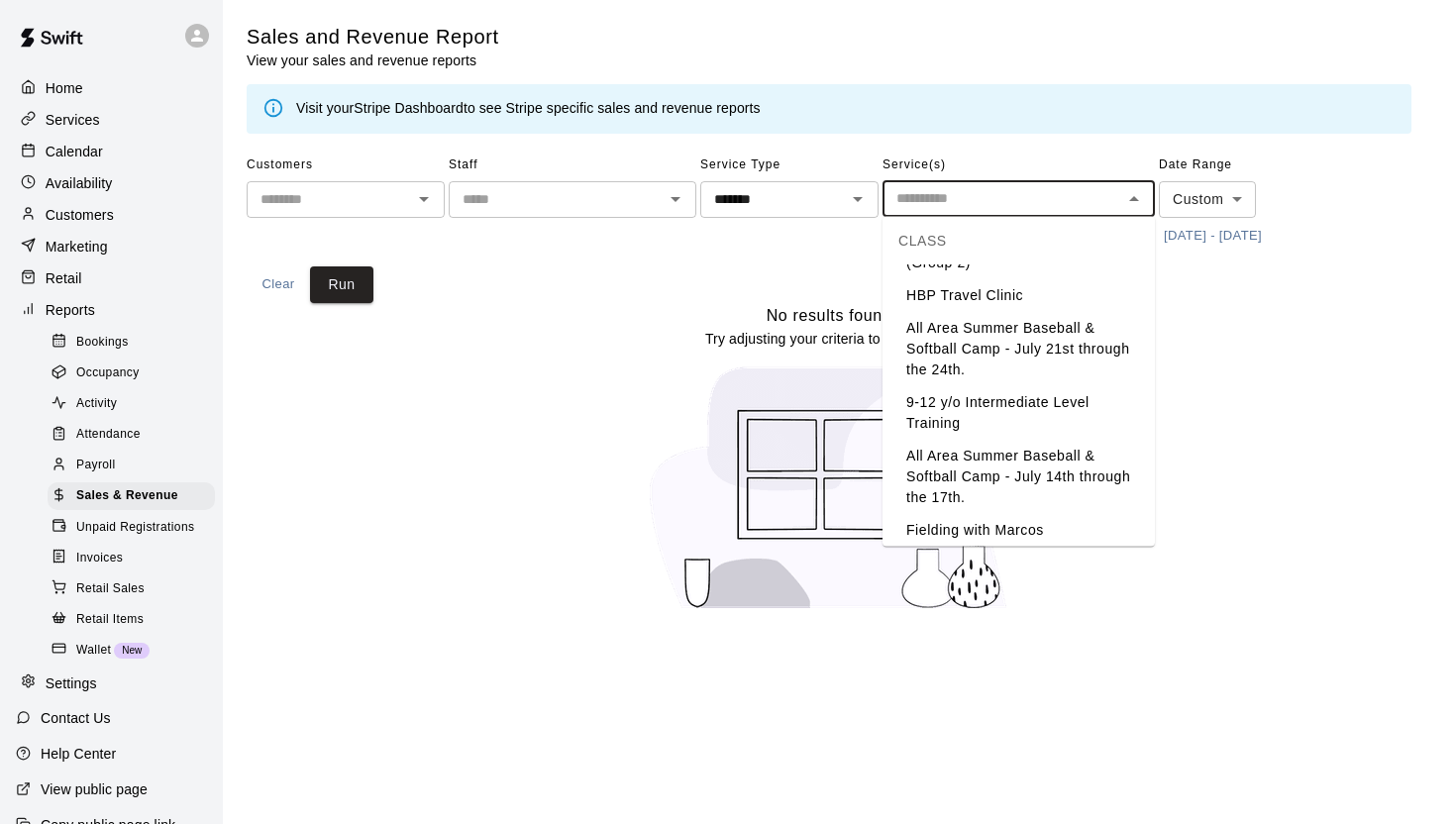 scroll, scrollTop: 48, scrollLeft: 0, axis: vertical 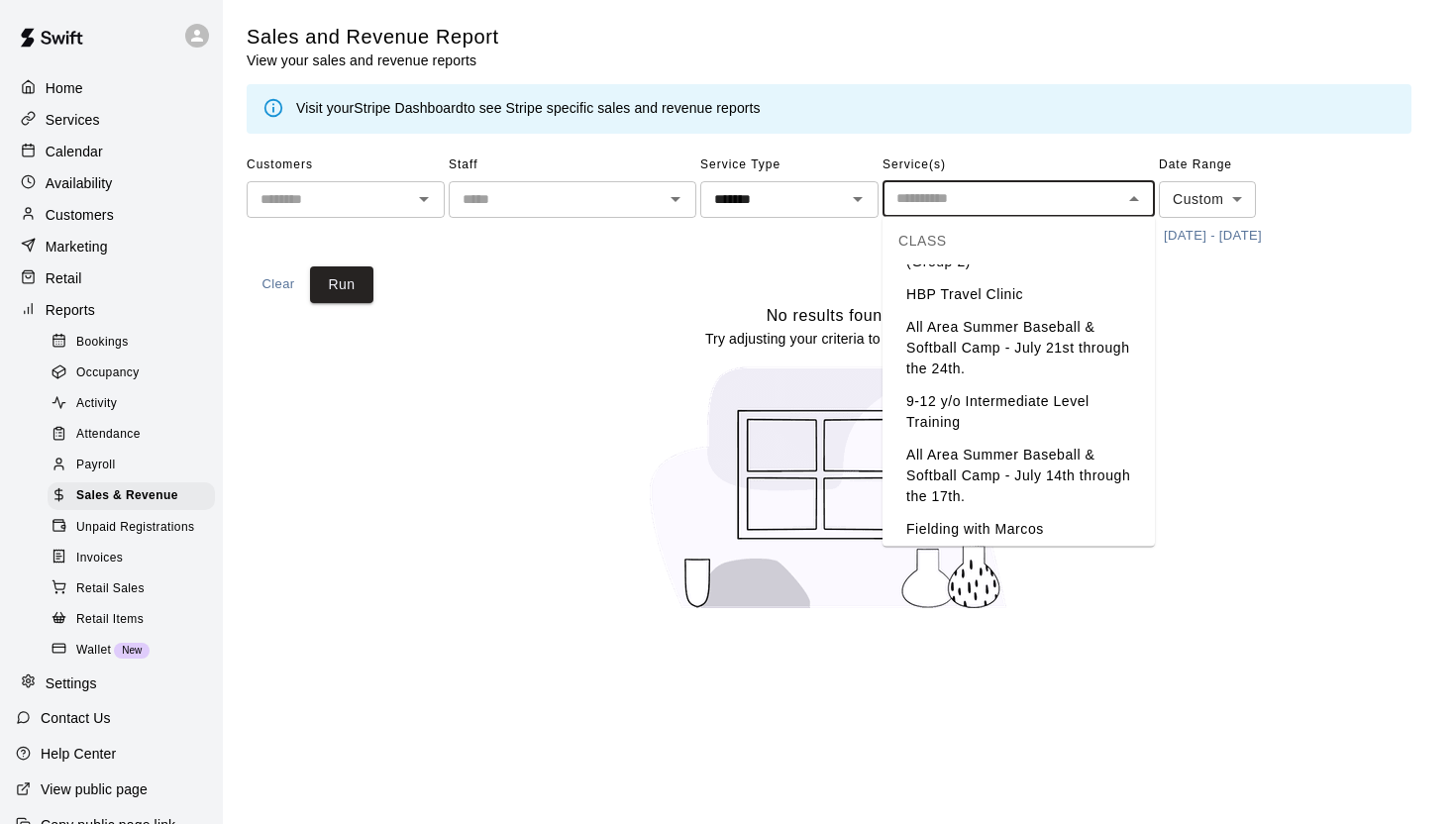 click on "All Area Summer Baseball & Softball Camp - July 21st through the 24th." at bounding box center (1018, 348) 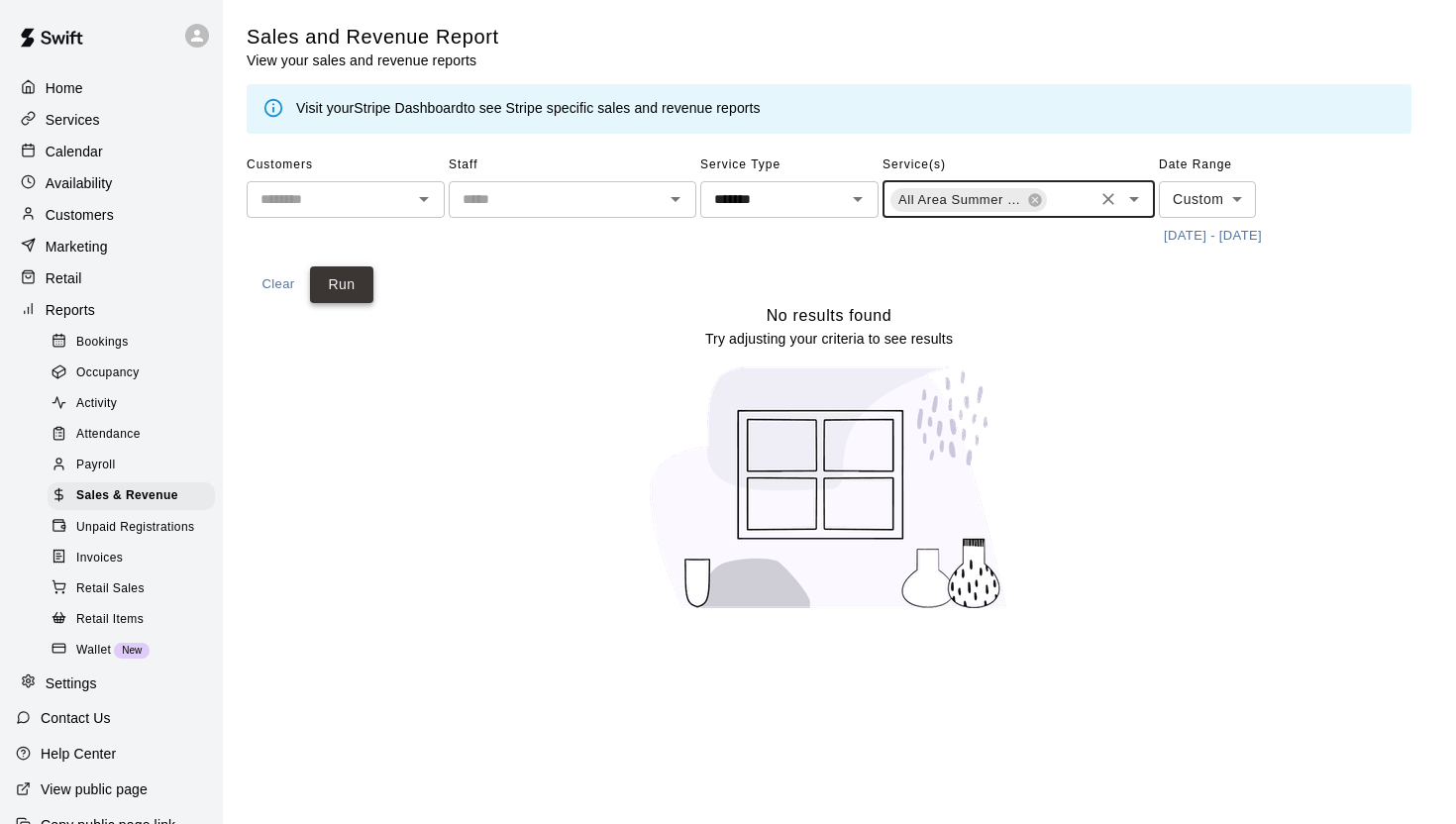 click on "Run" at bounding box center (342, 284) 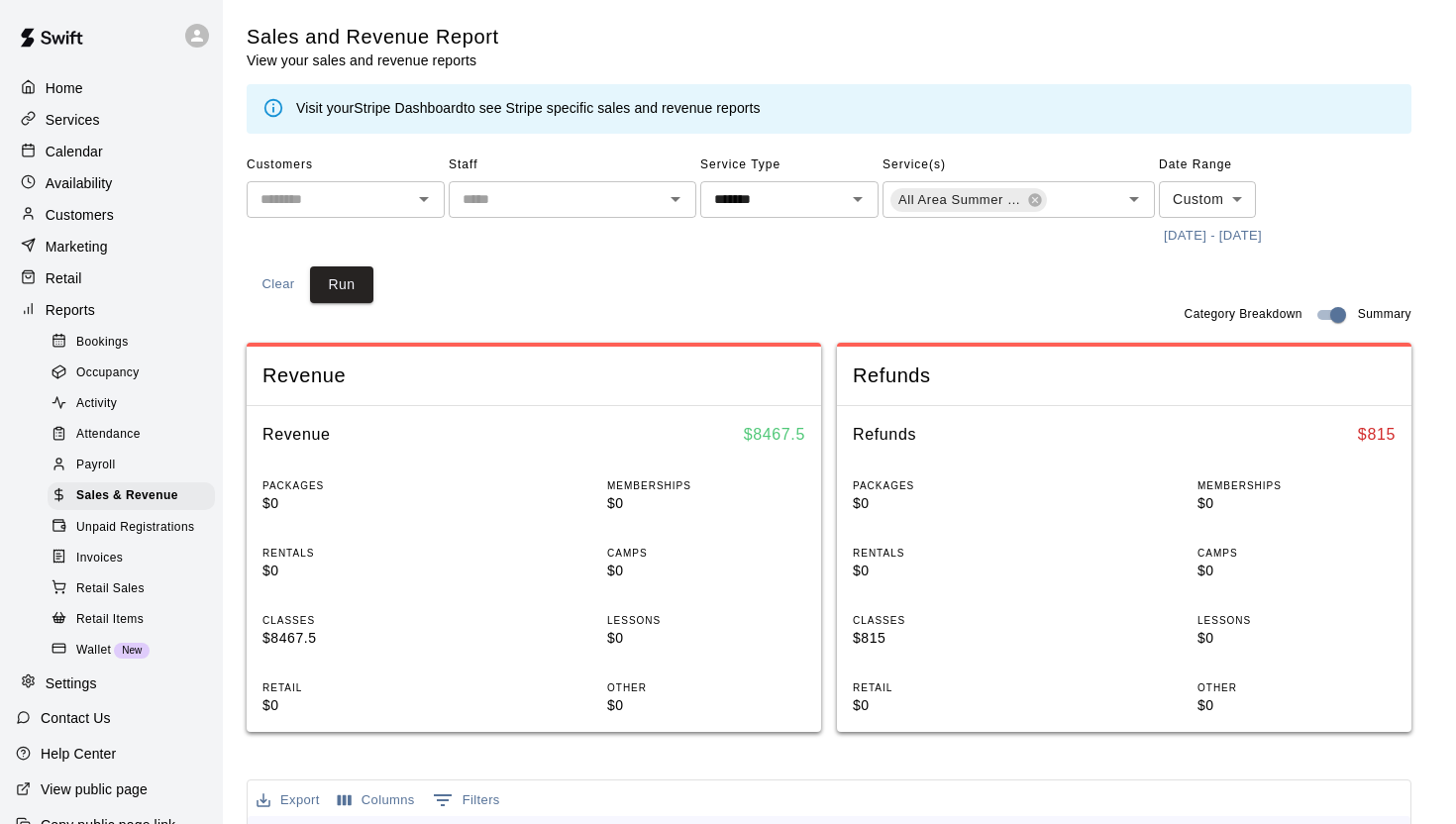 scroll, scrollTop: 657, scrollLeft: 0, axis: vertical 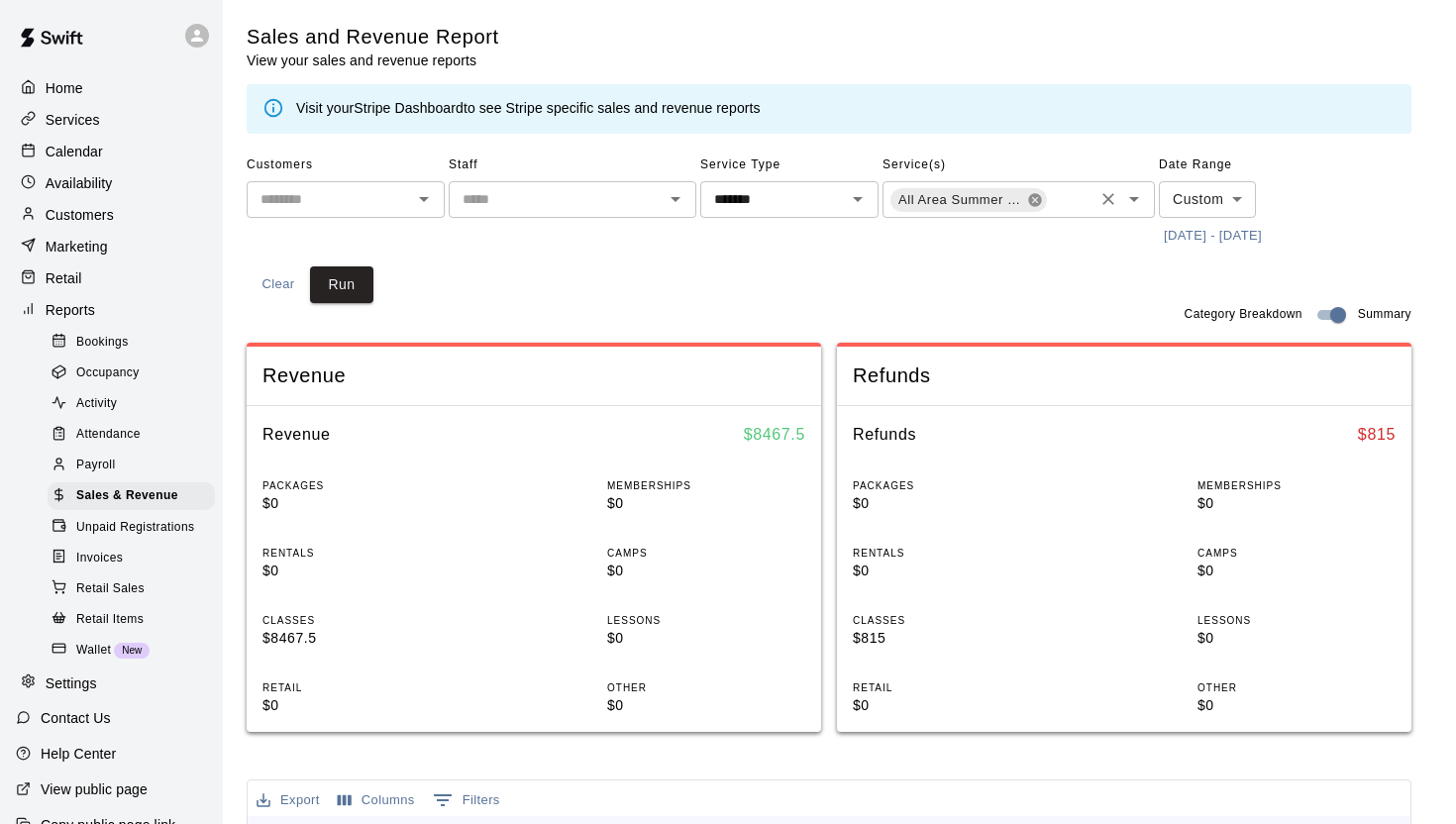 click 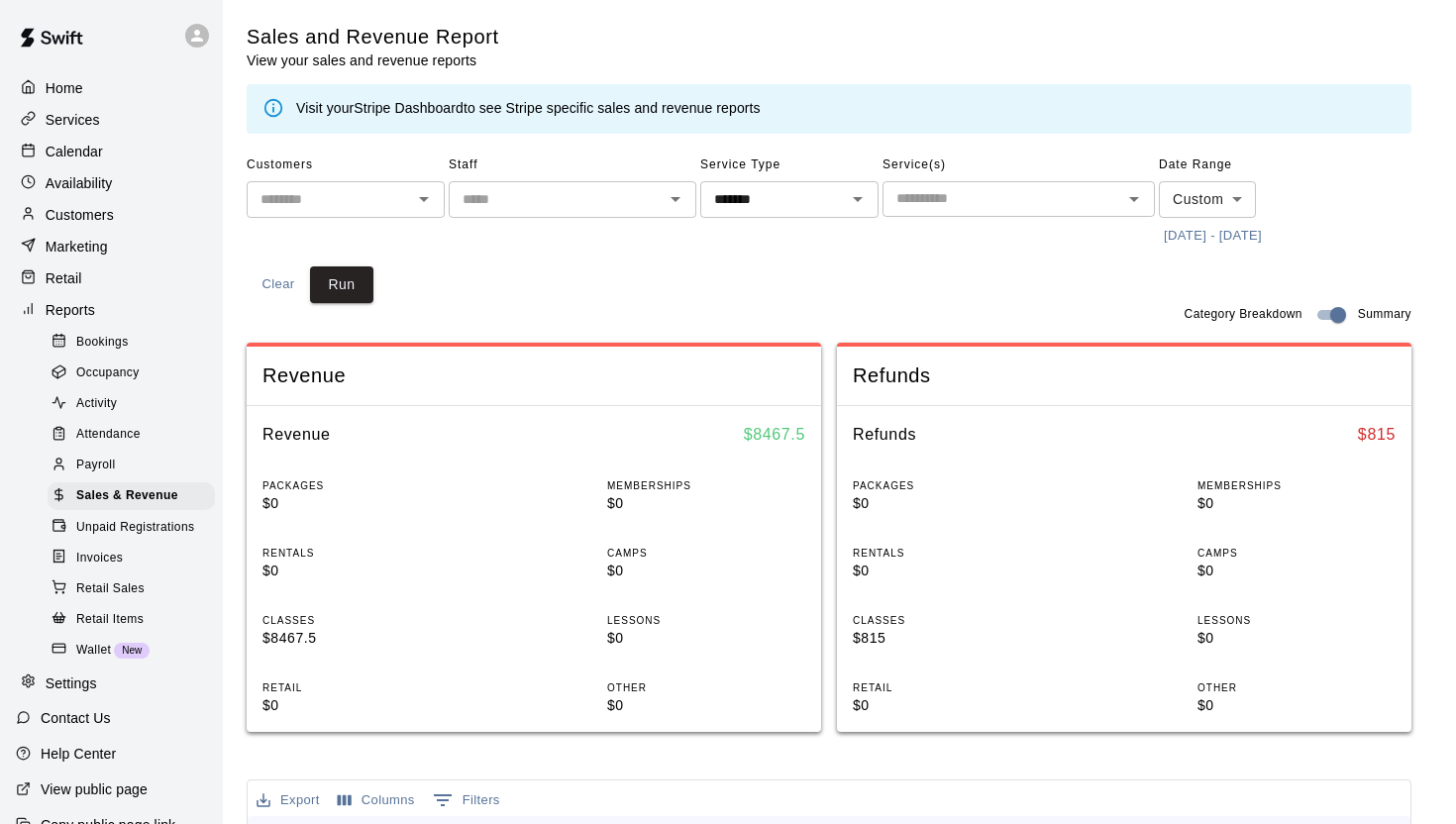 click 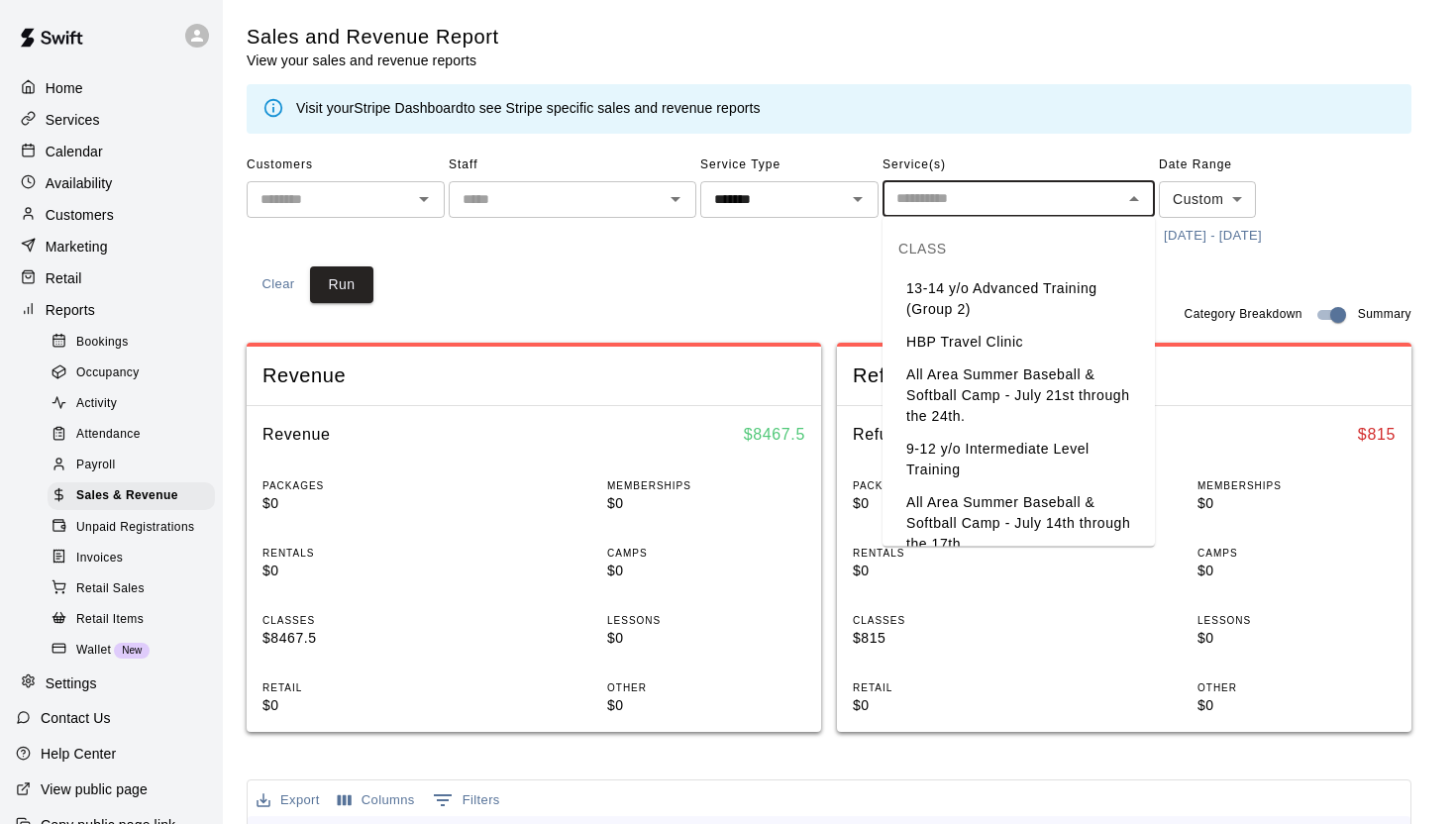 click on "All Area Summer Baseball & Softball Camp - July 21st through the 24th." at bounding box center [1018, 395] 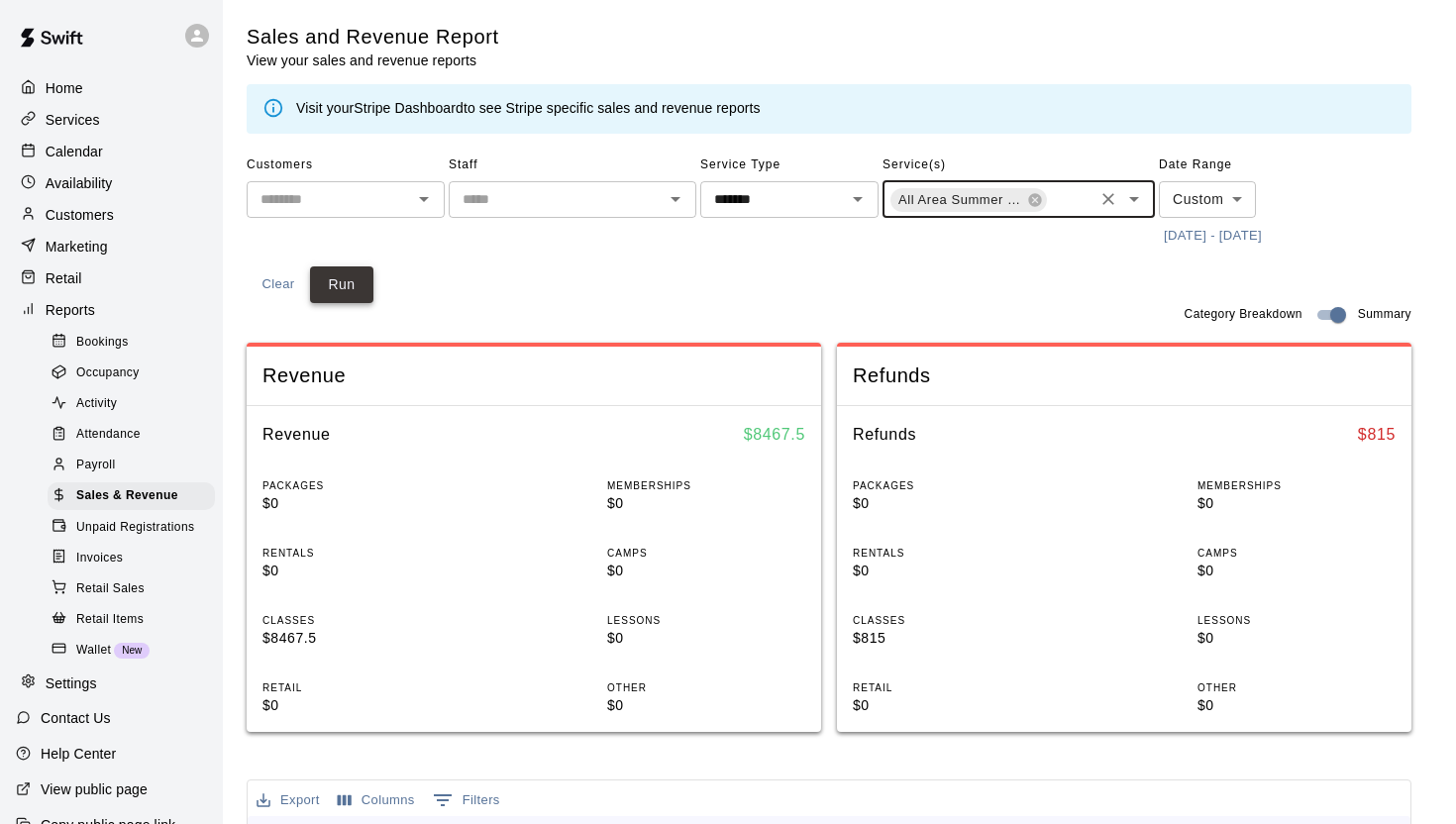 click on "Run" at bounding box center [342, 284] 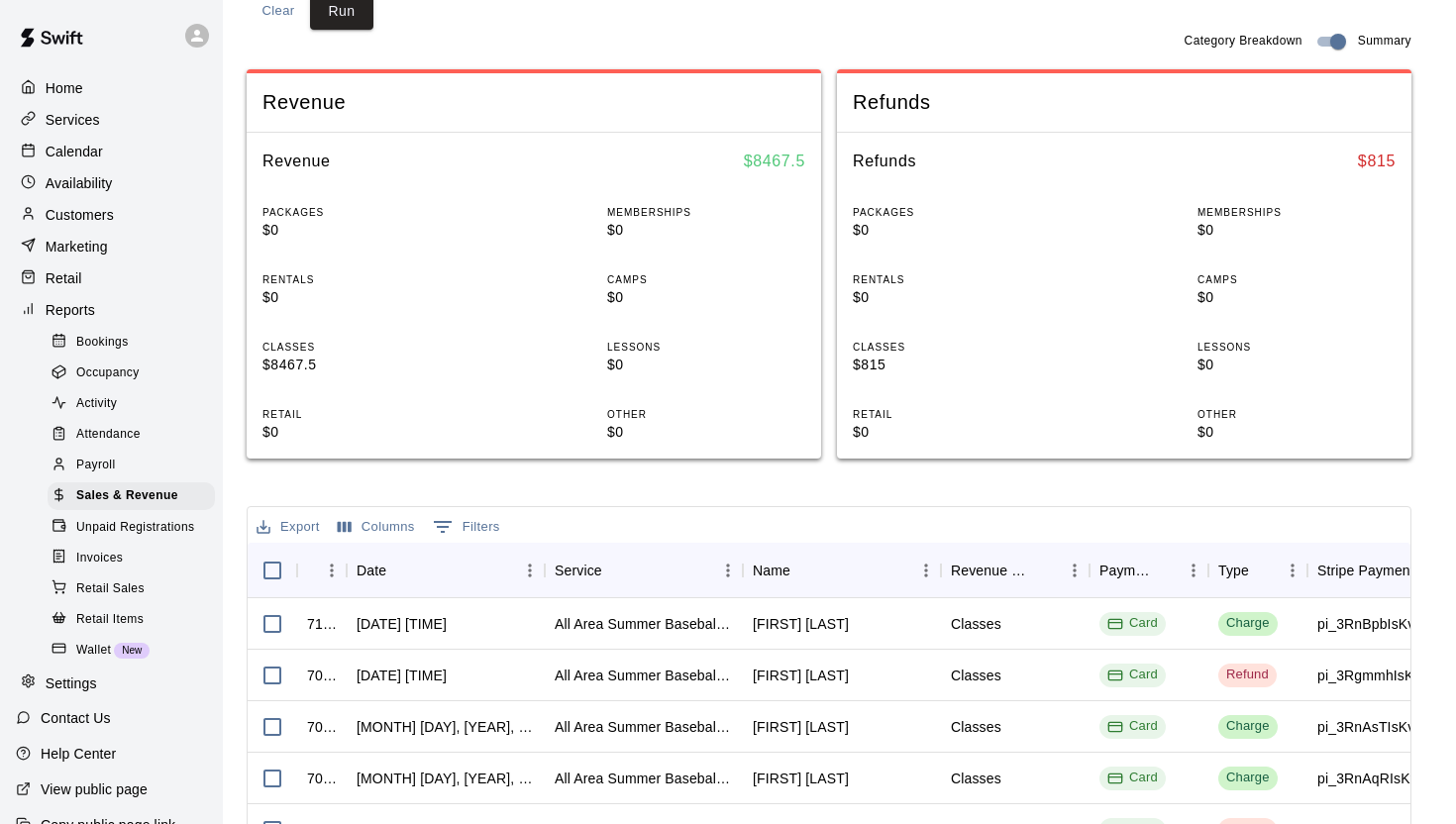 scroll, scrollTop: 271, scrollLeft: 0, axis: vertical 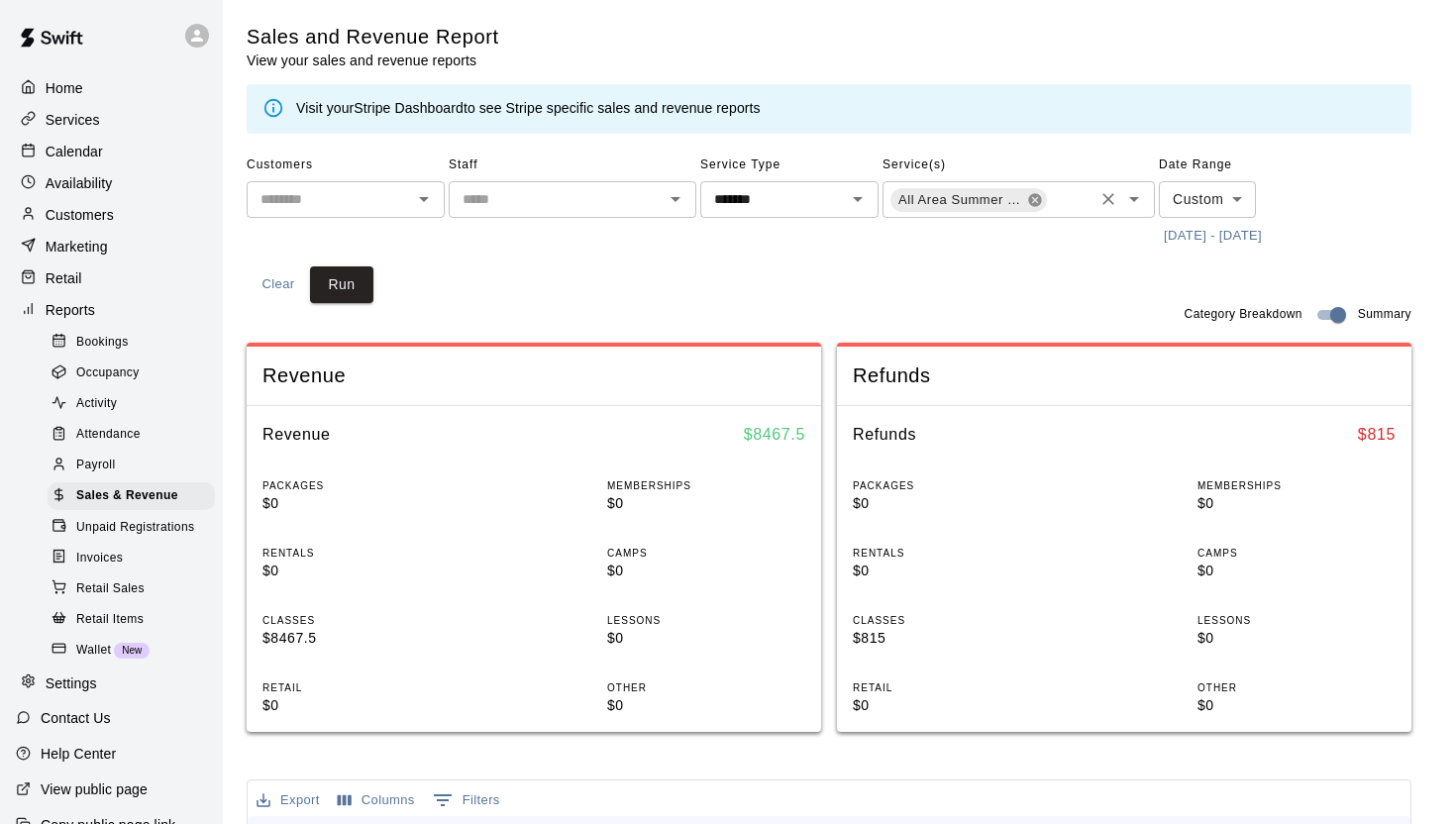 click 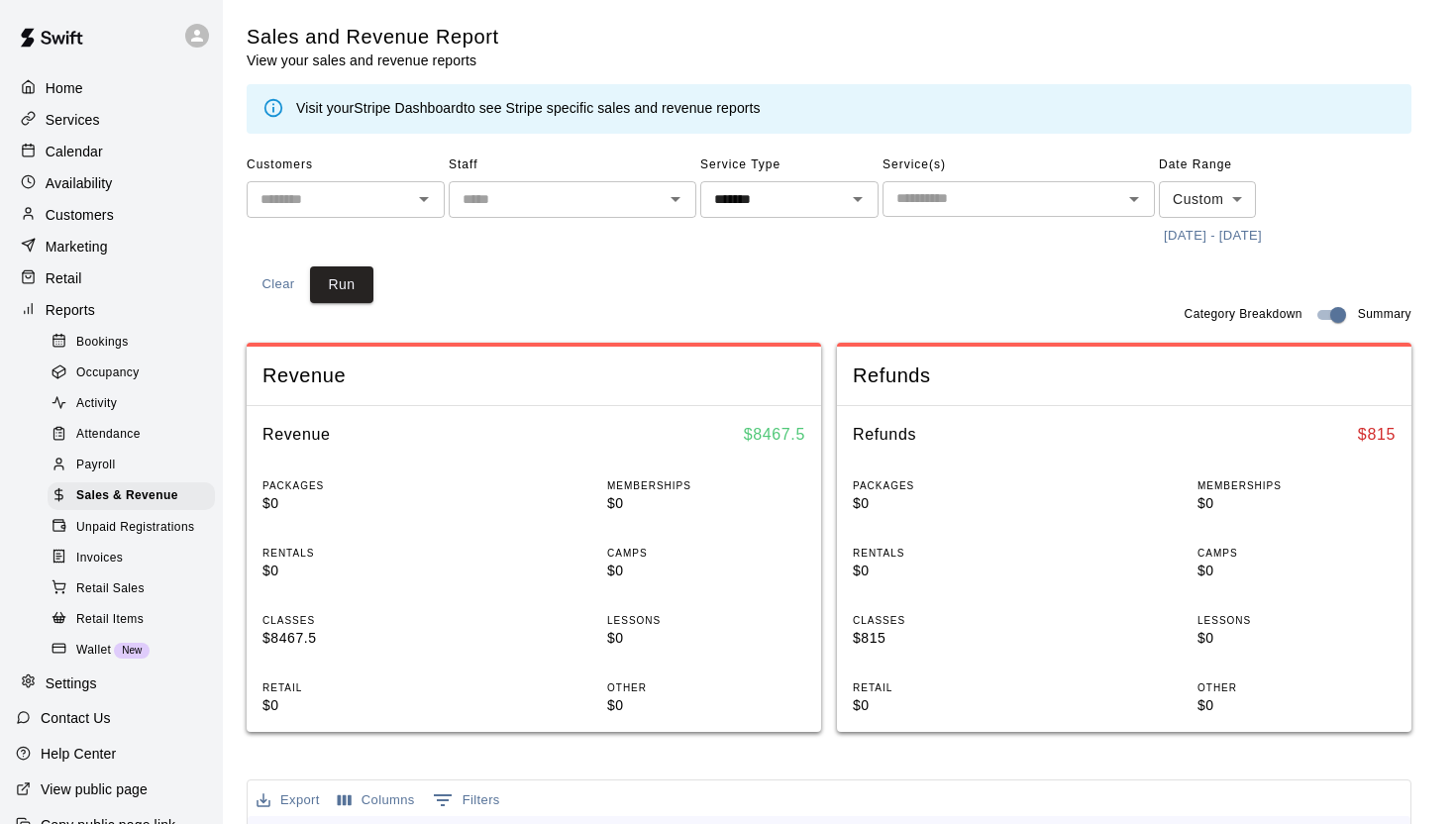 click 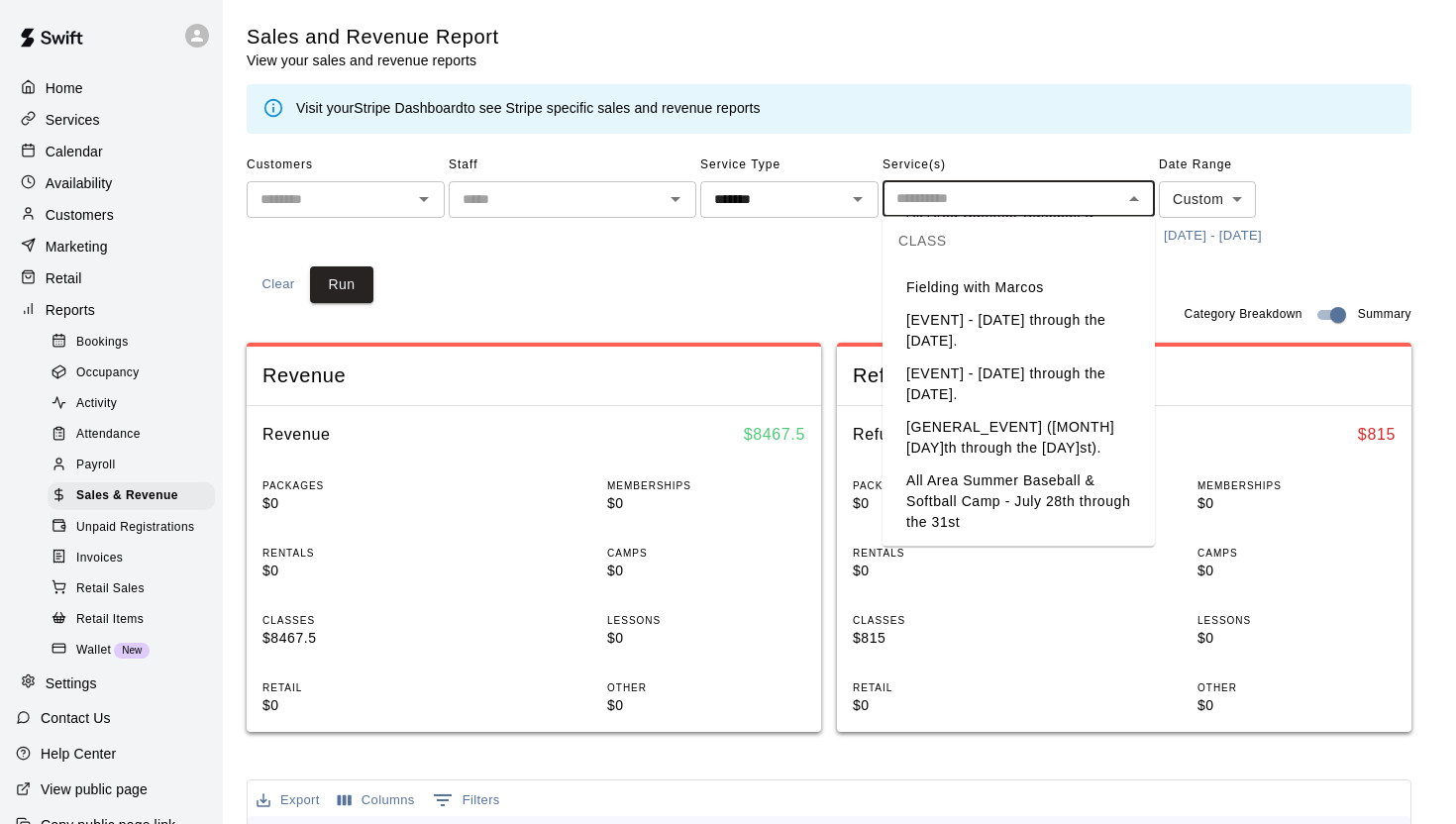 scroll, scrollTop: 289, scrollLeft: 0, axis: vertical 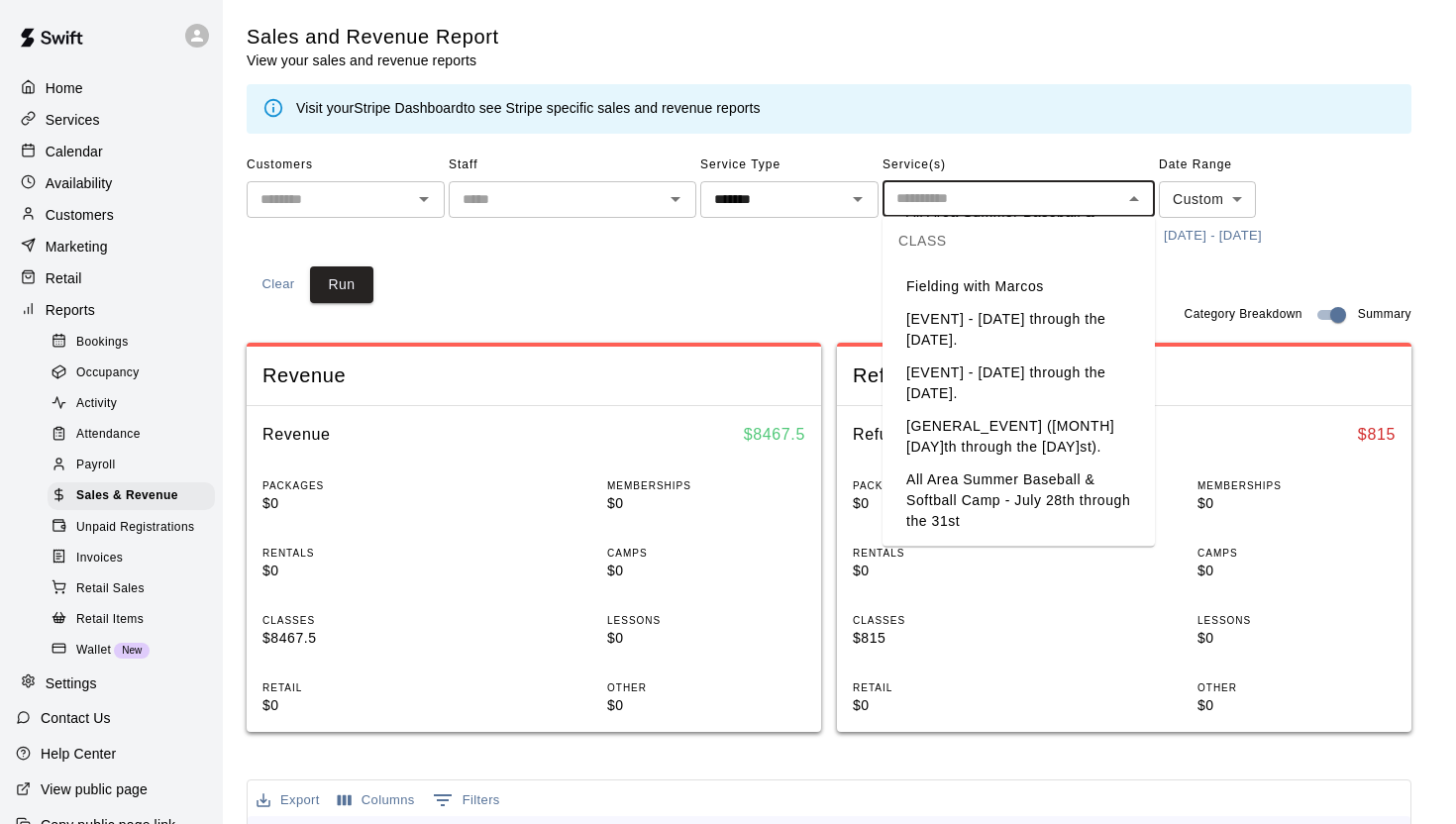 click on "All Area Summer Baseball & Softball Camp - July 28th through the 31st" at bounding box center [1018, 501] 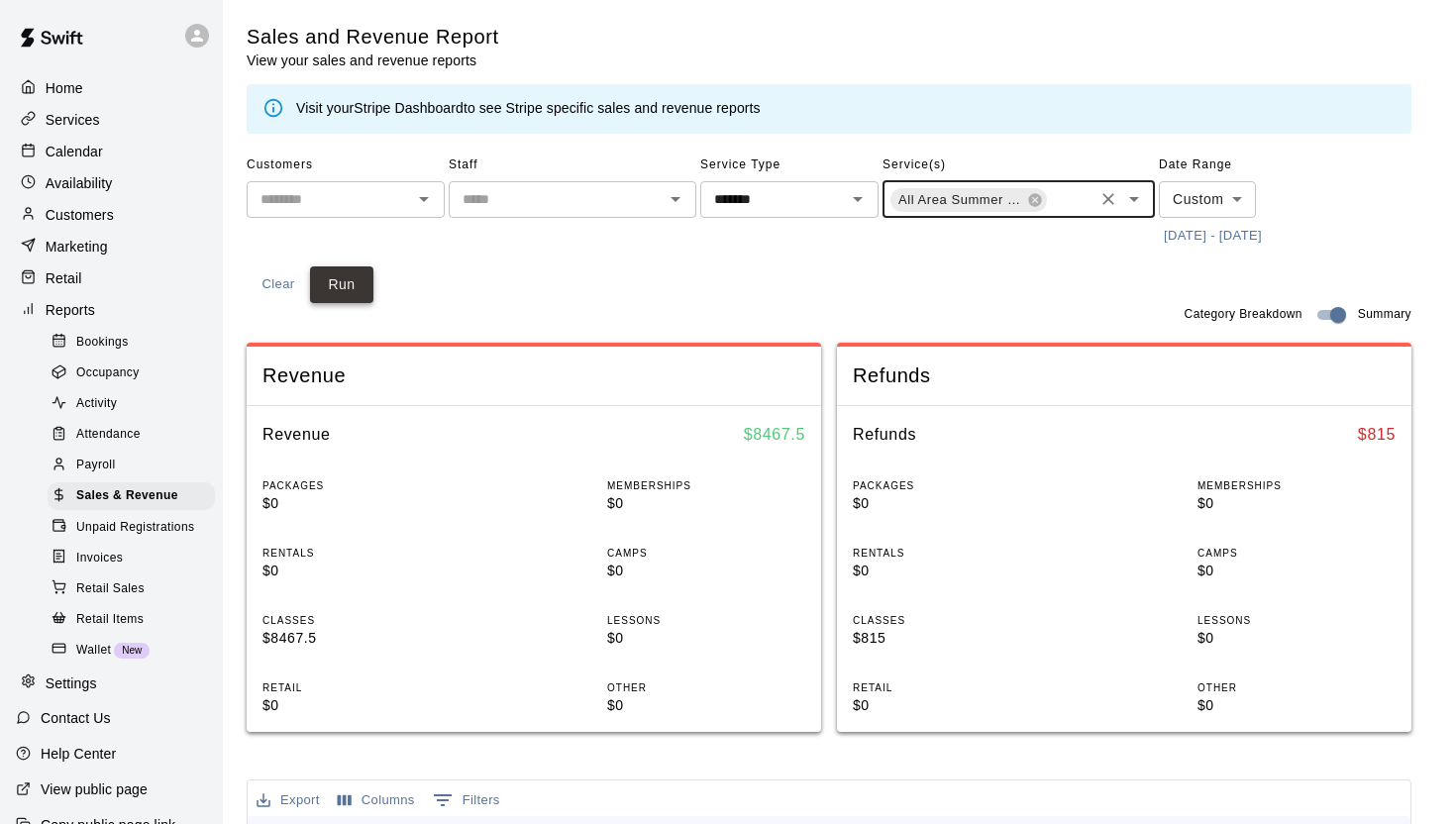click on "Run" at bounding box center (342, 284) 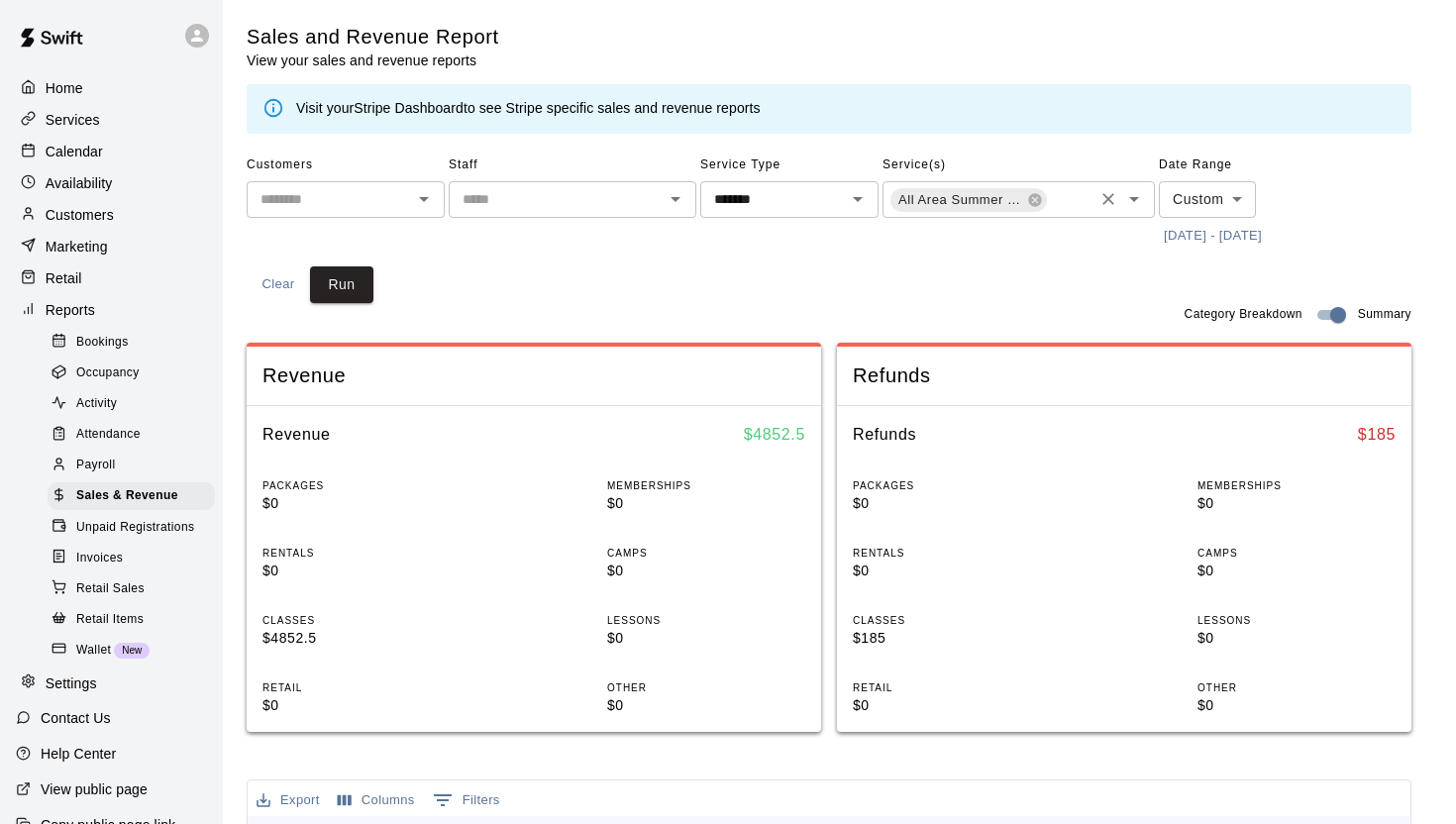 click 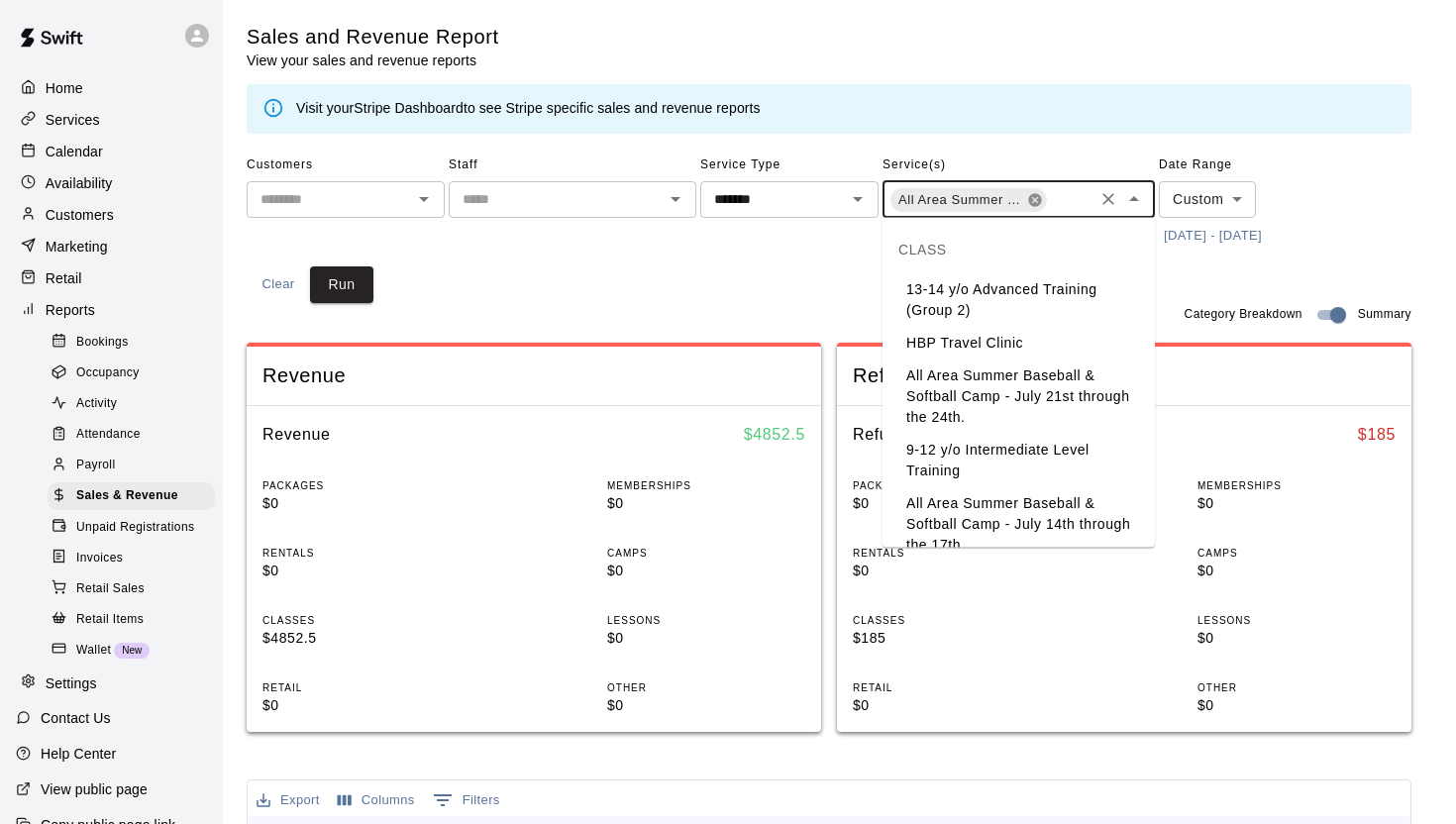 click 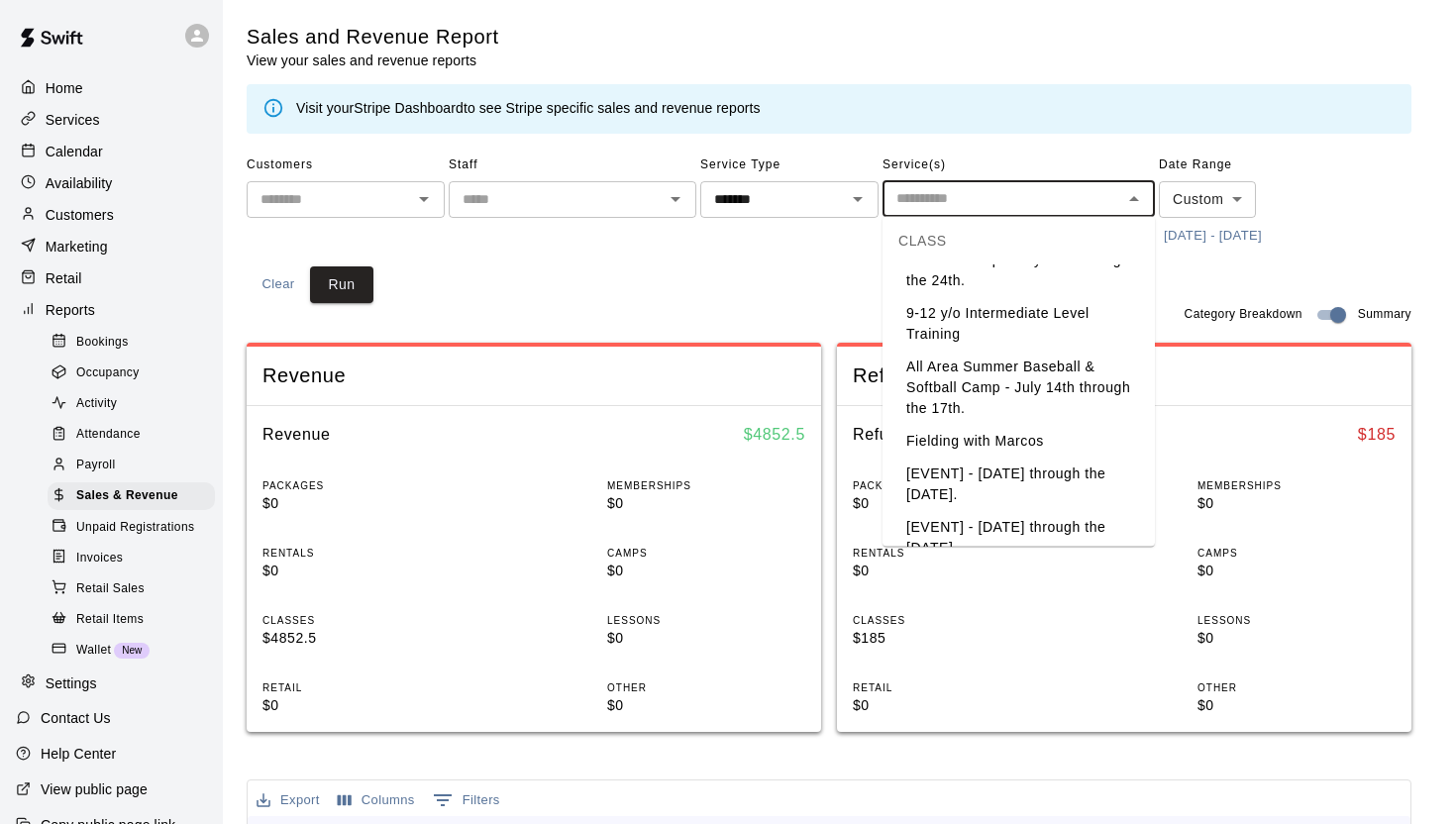scroll, scrollTop: 138, scrollLeft: 0, axis: vertical 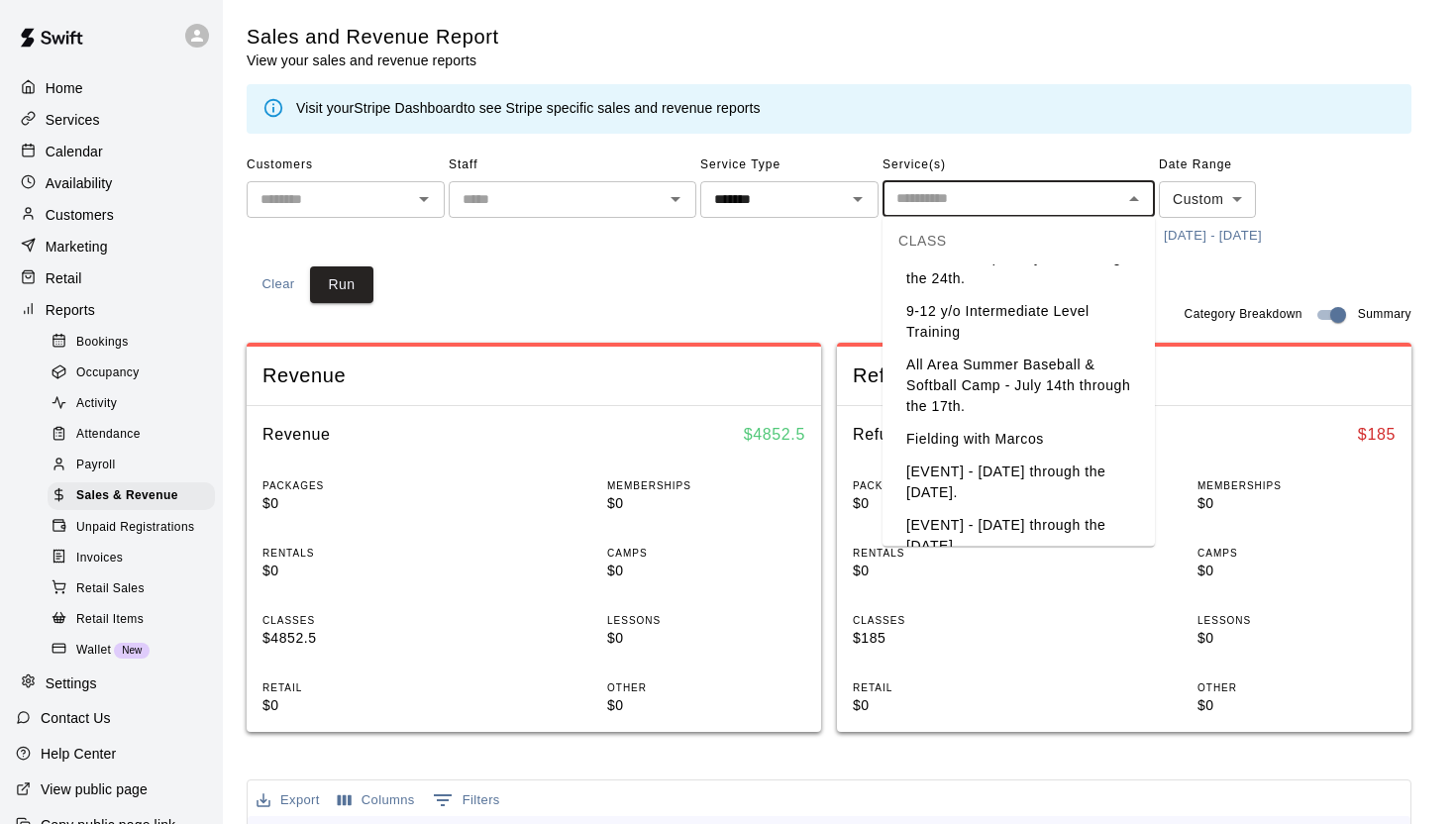 click on "All Area Summer Baseball & Softball Camp - July 14th through the 17th." at bounding box center (1018, 385) 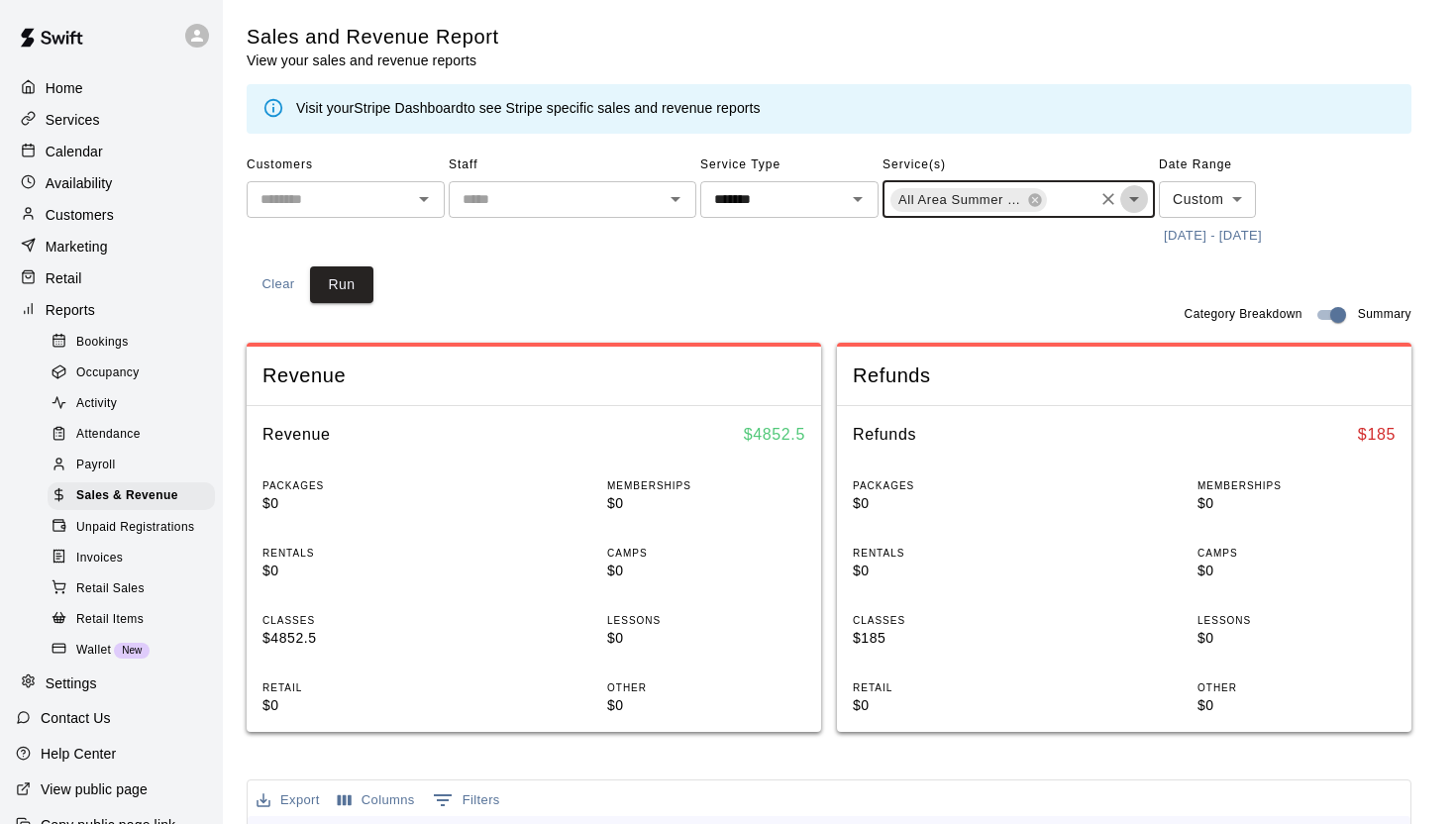 click 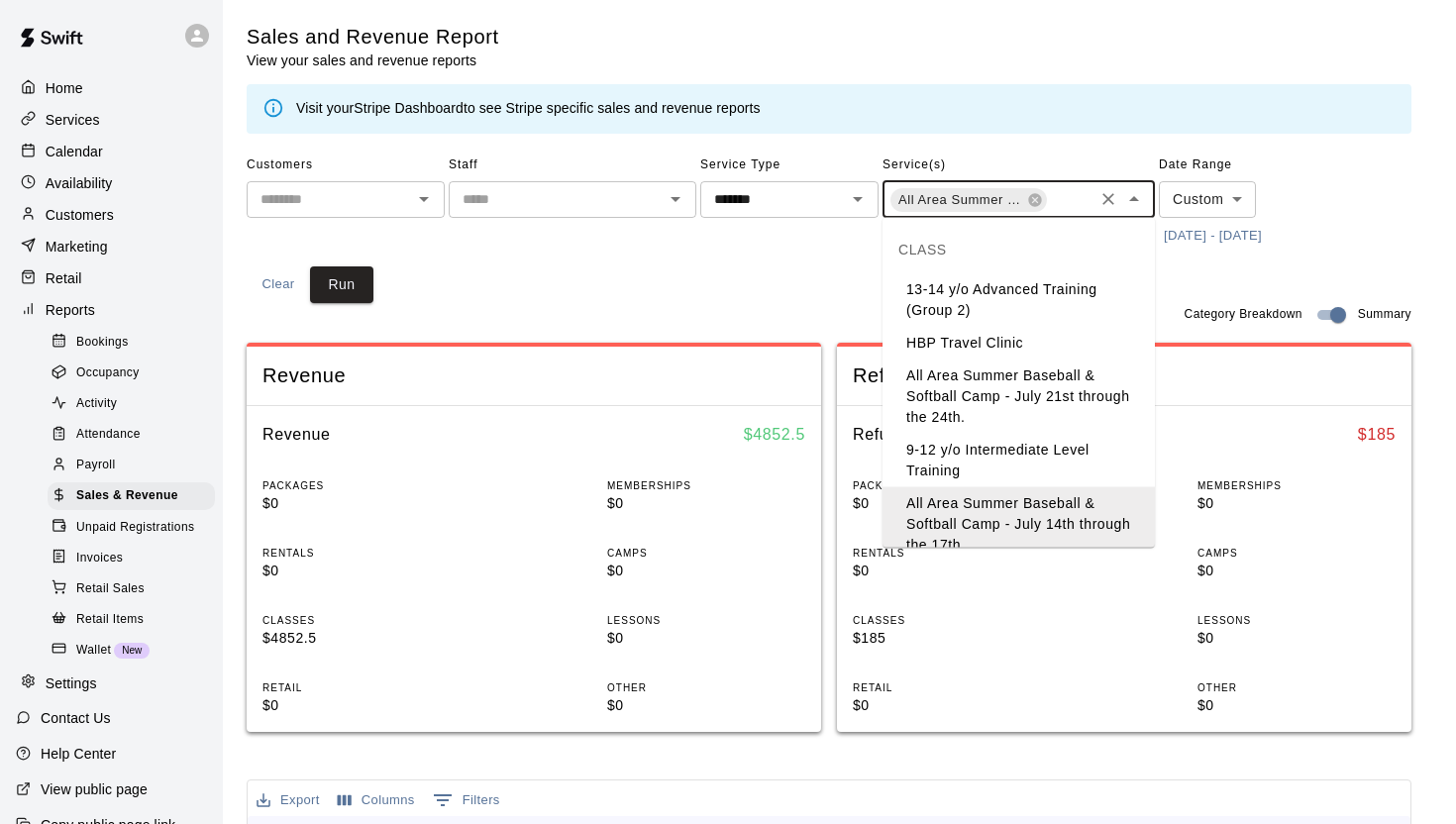 click on "All Area Summer Baseball & Softball Camp - July 21st through the 24th." at bounding box center (1018, 396) 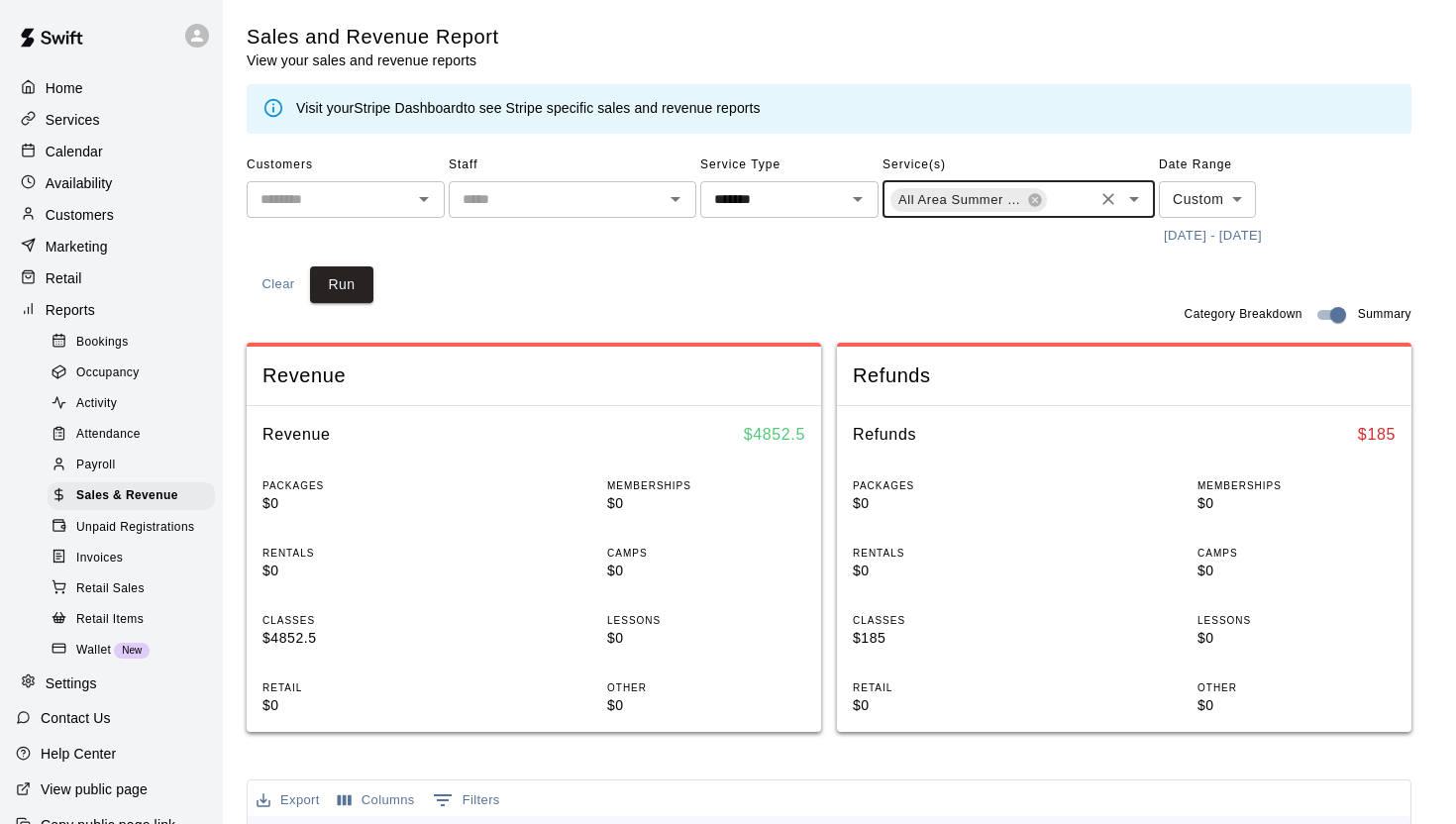 scroll, scrollTop: 0, scrollLeft: 160, axis: horizontal 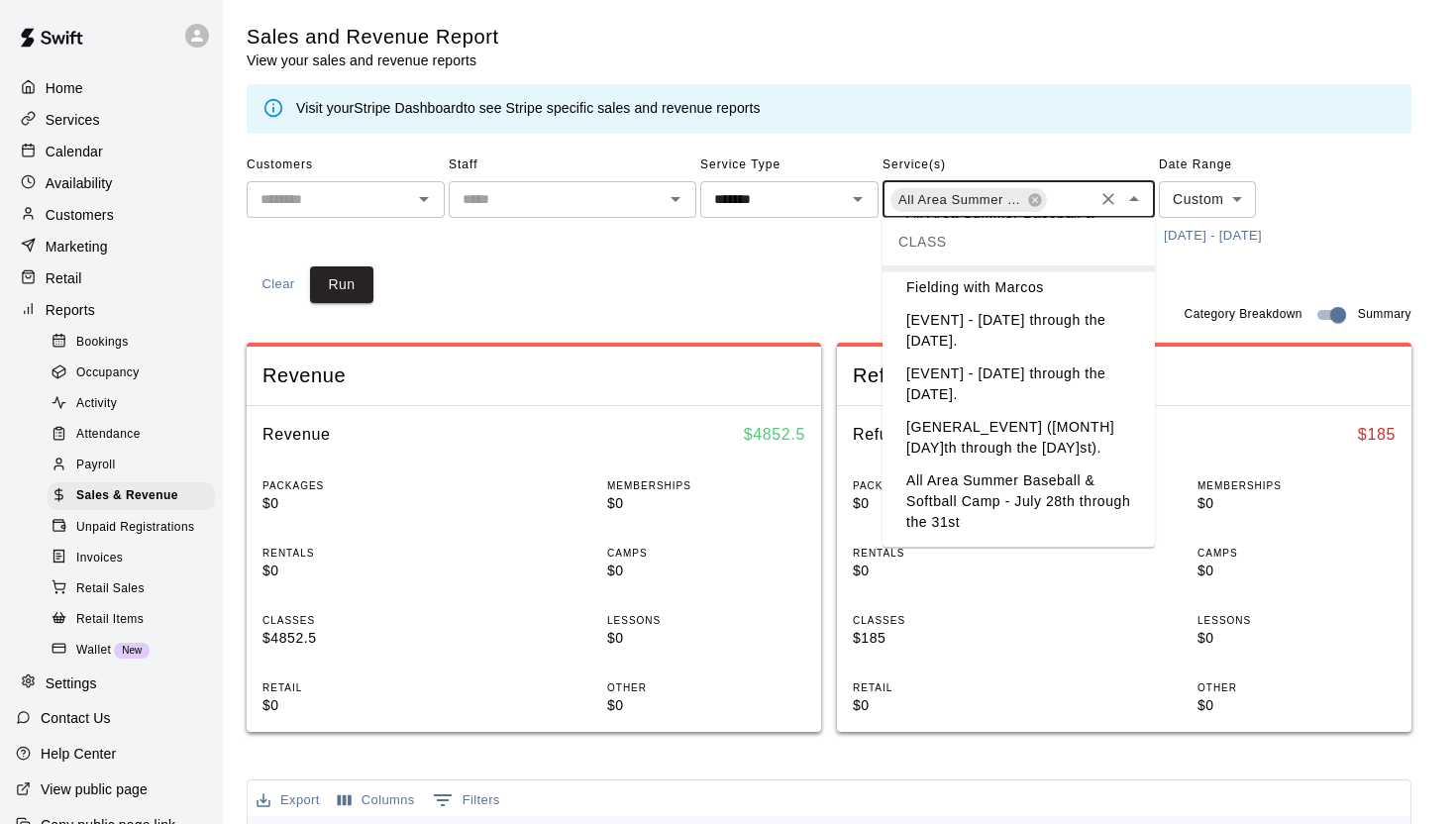 click on "All Area Summer Baseball & Softball Camp - July 28th through the 31st" at bounding box center (1018, 502) 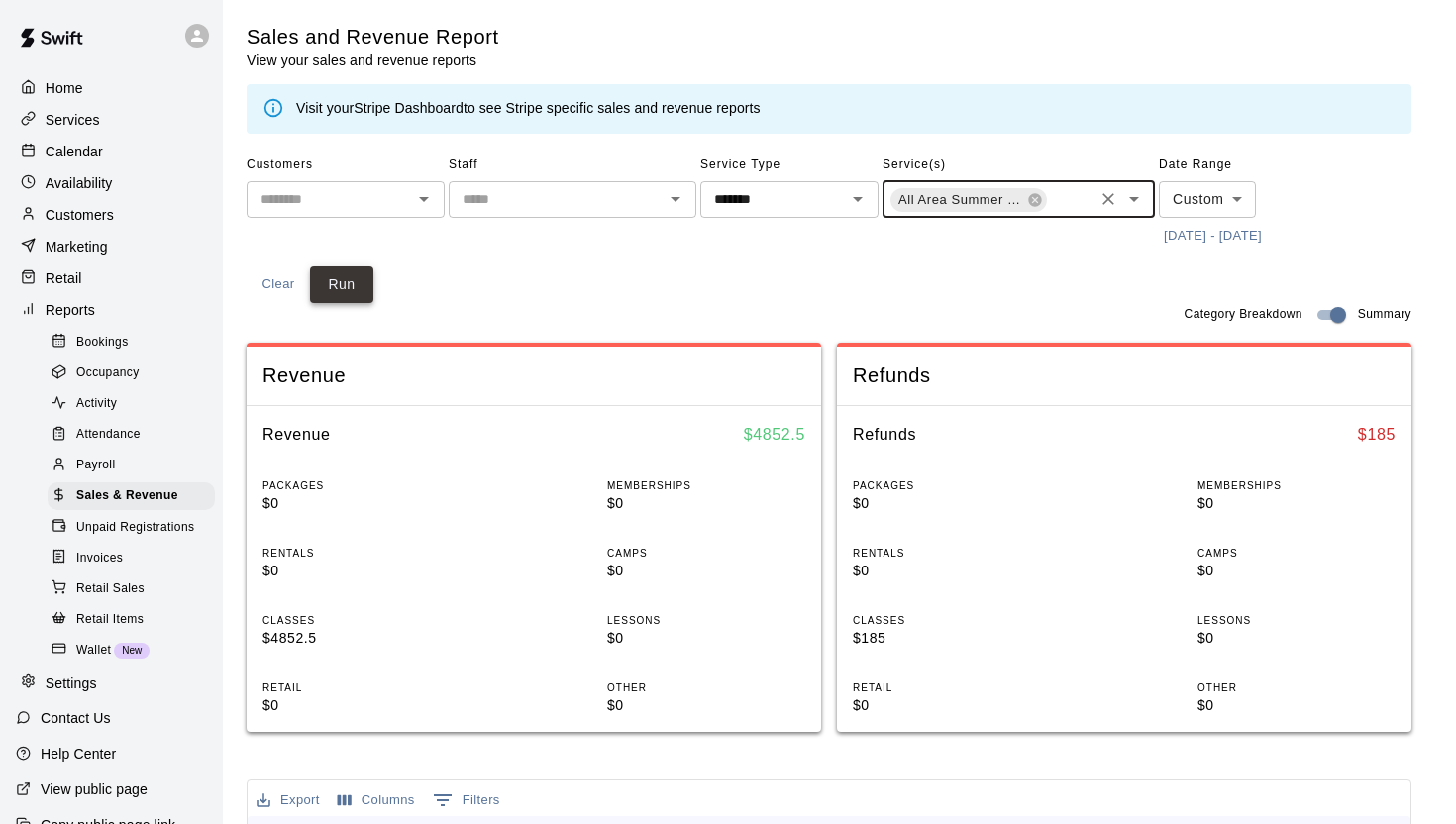 click on "Run" at bounding box center [342, 284] 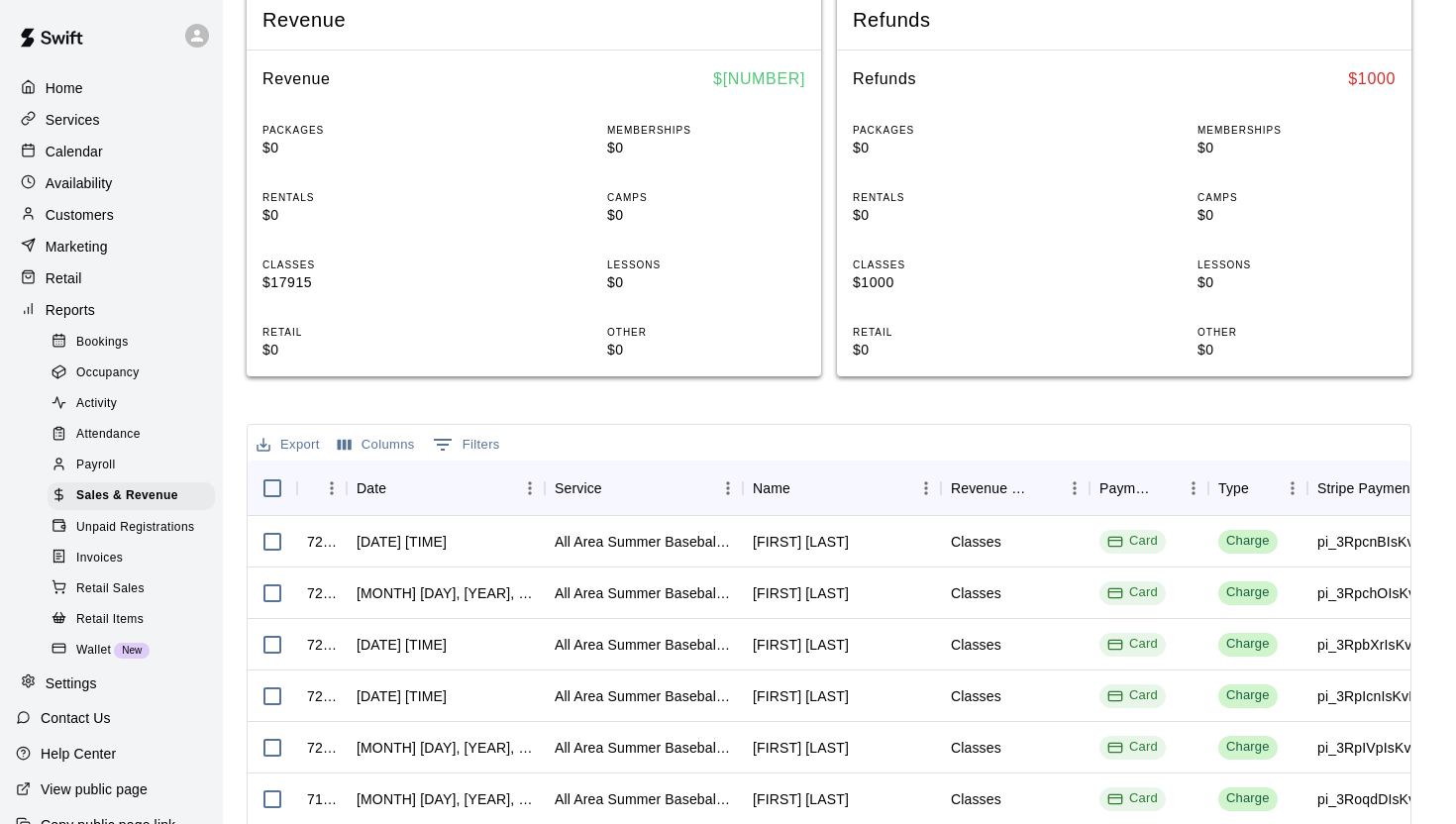 scroll, scrollTop: 362, scrollLeft: 0, axis: vertical 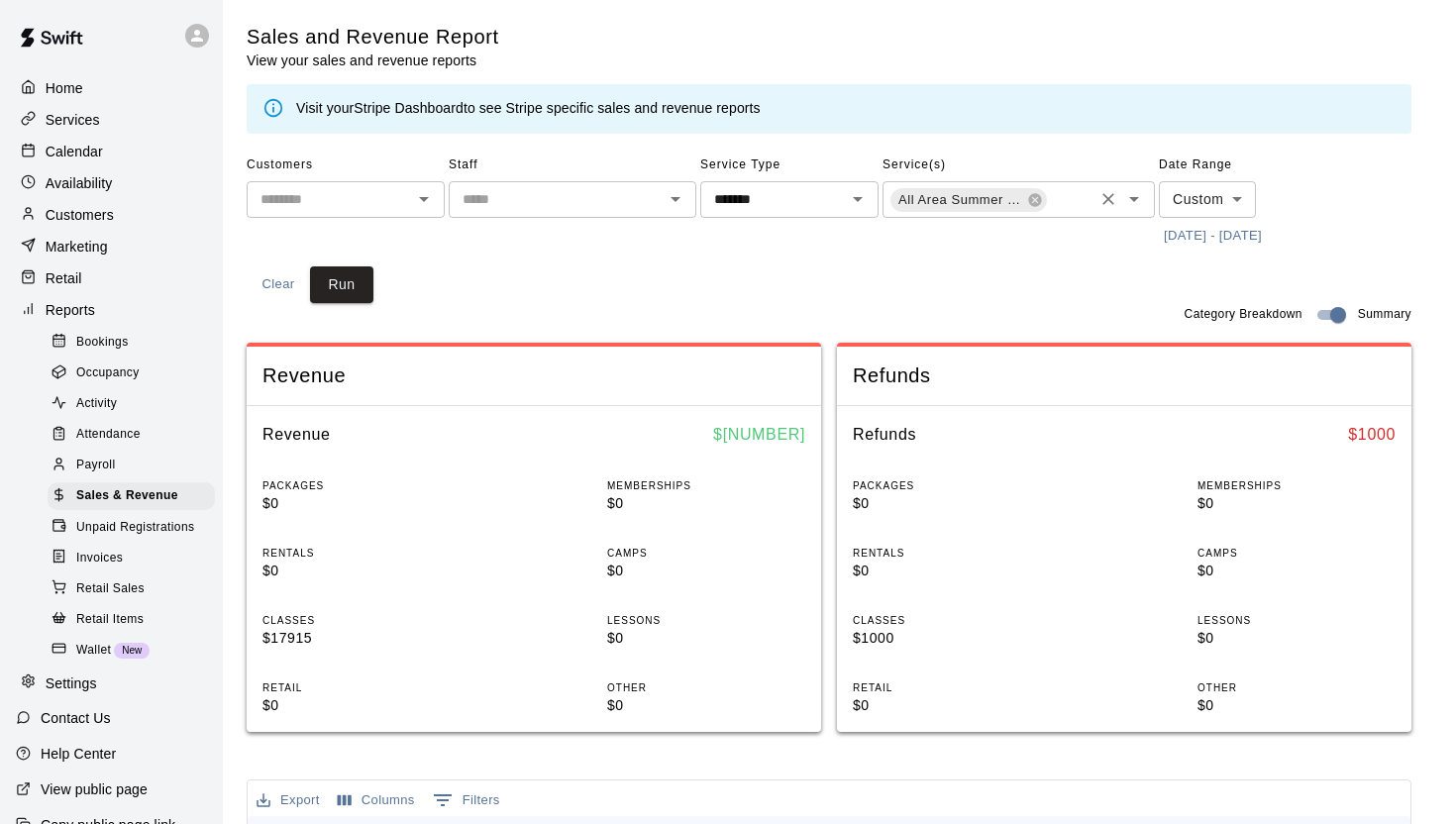 click 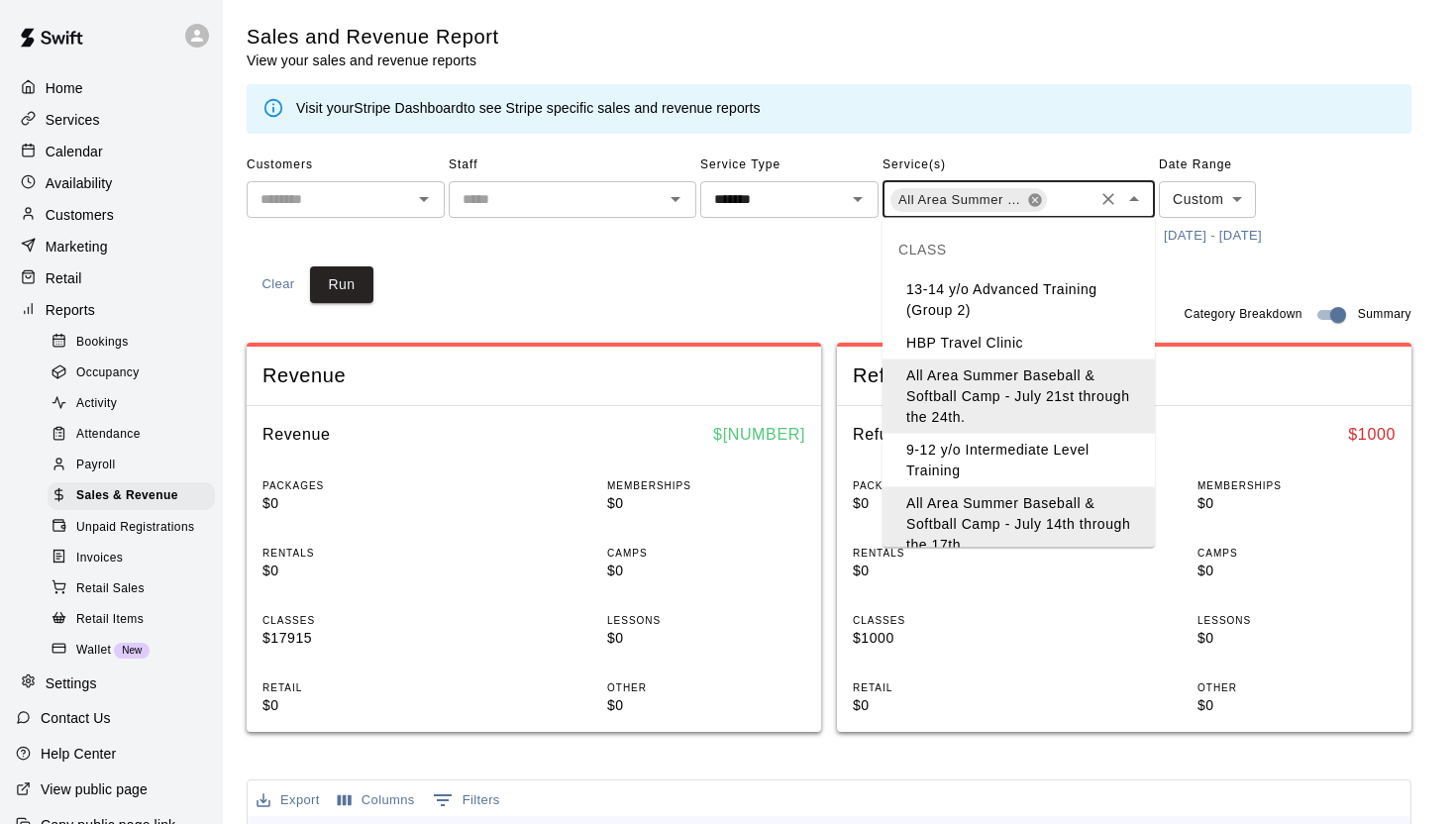 click 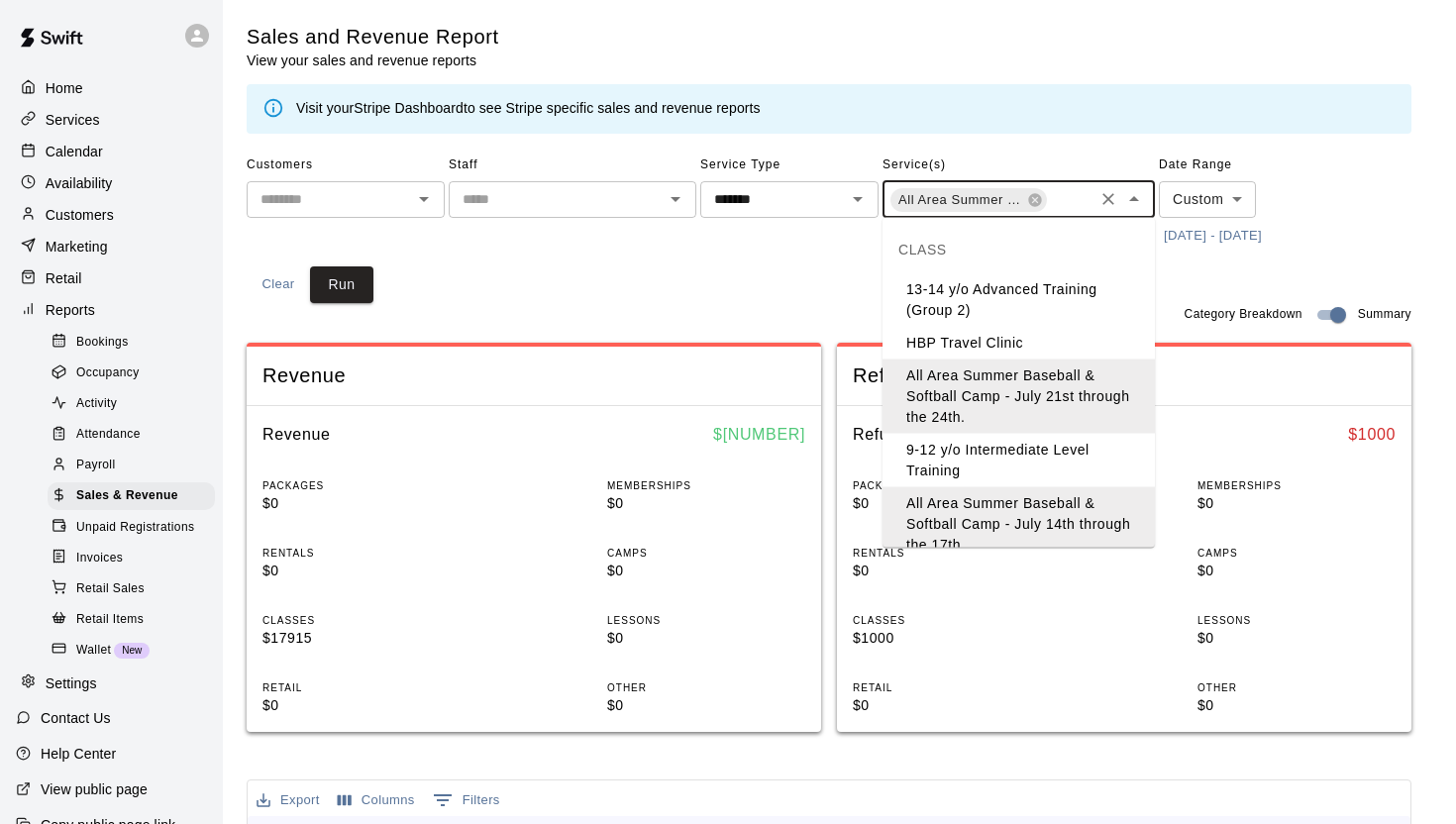 scroll, scrollTop: 0, scrollLeft: 160, axis: horizontal 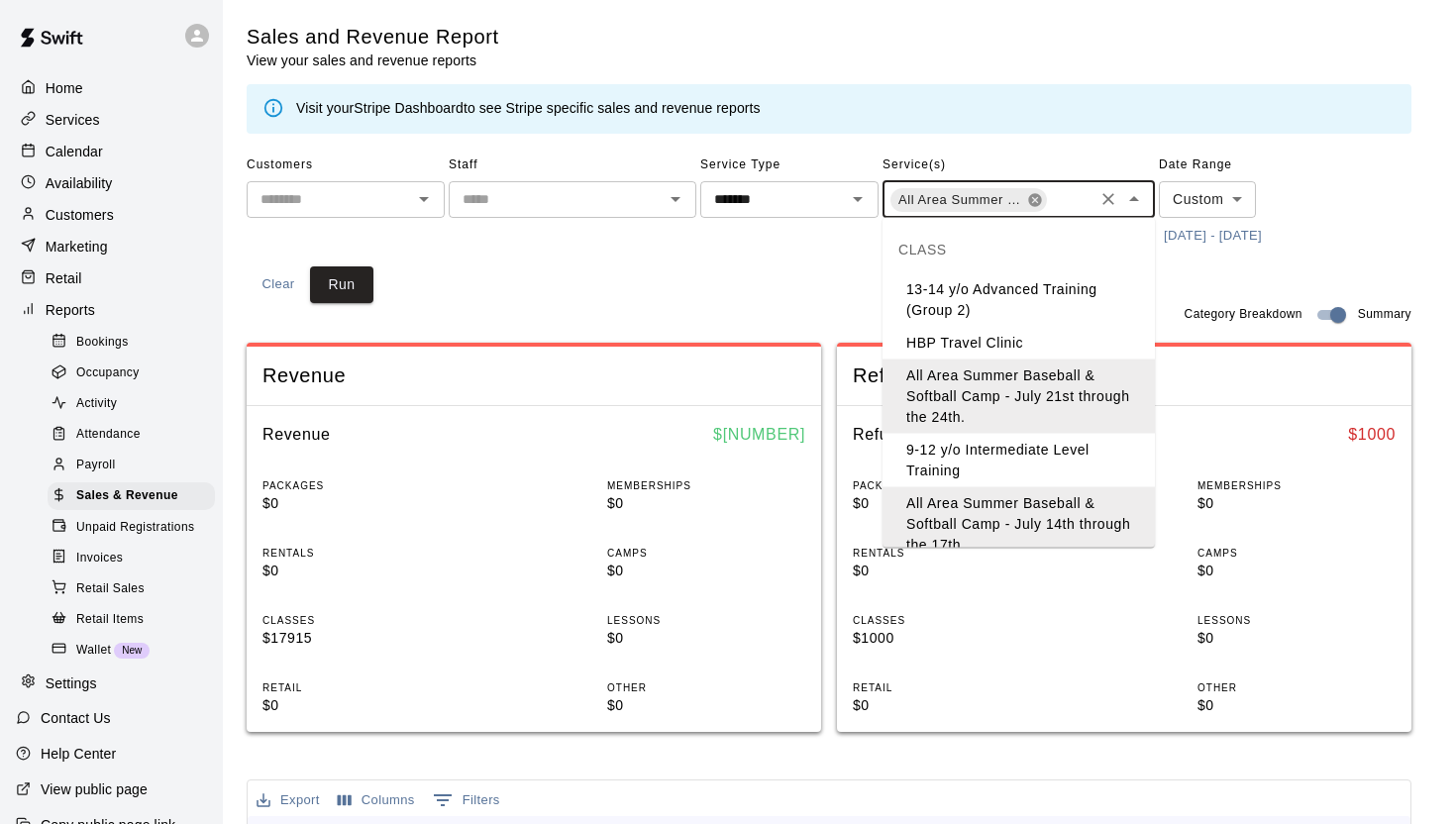 click 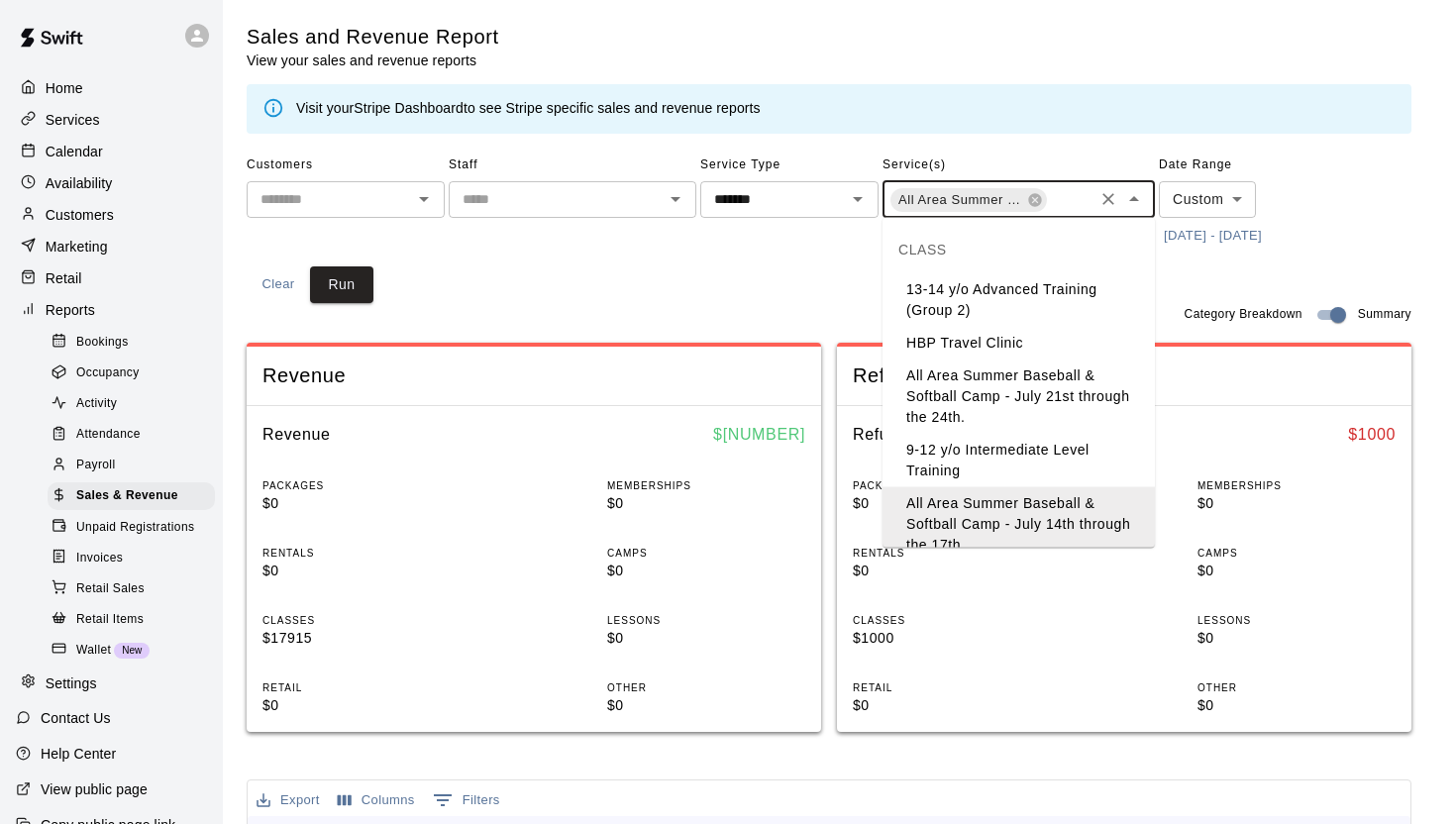 click 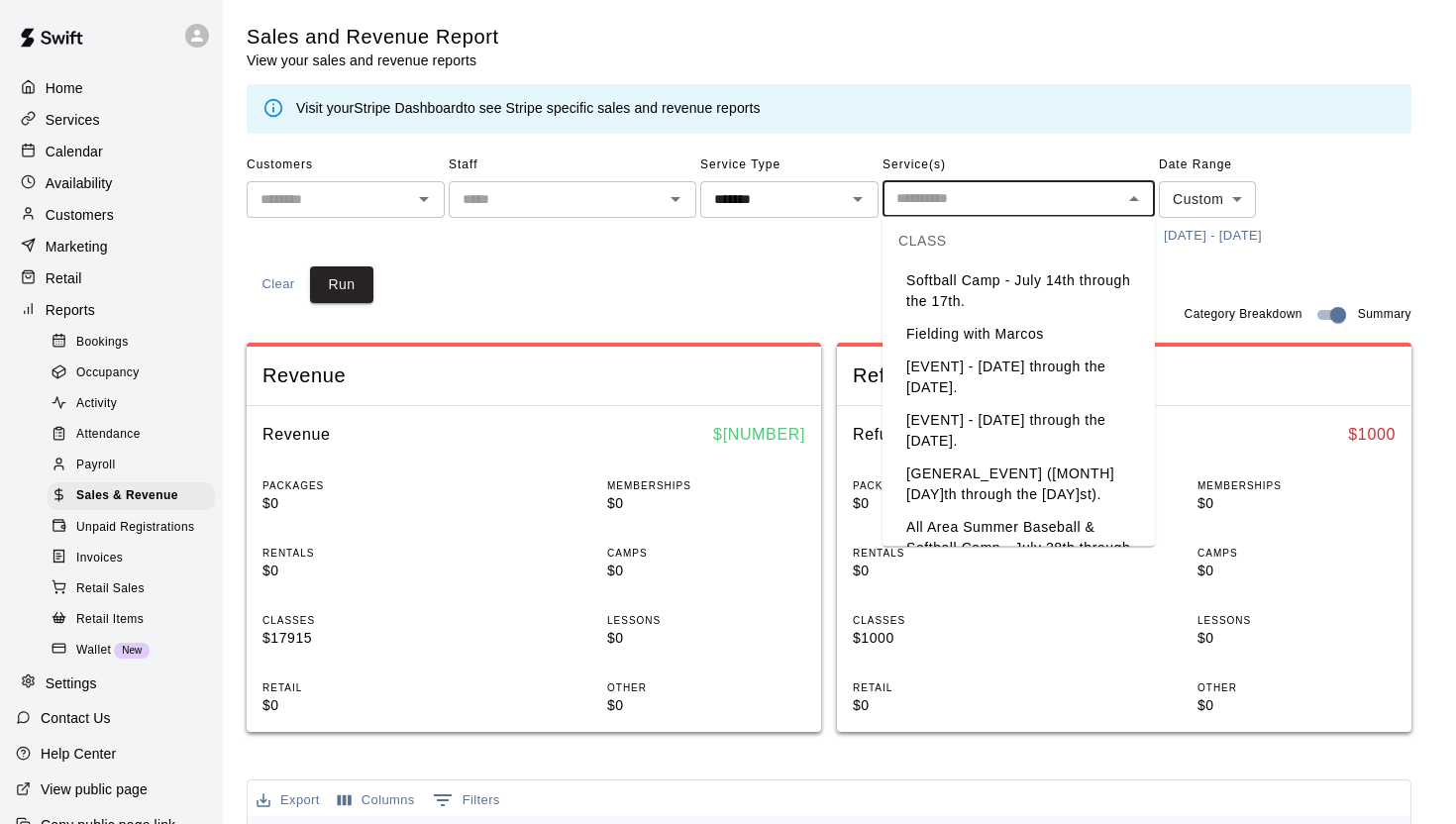 scroll, scrollTop: 289, scrollLeft: 0, axis: vertical 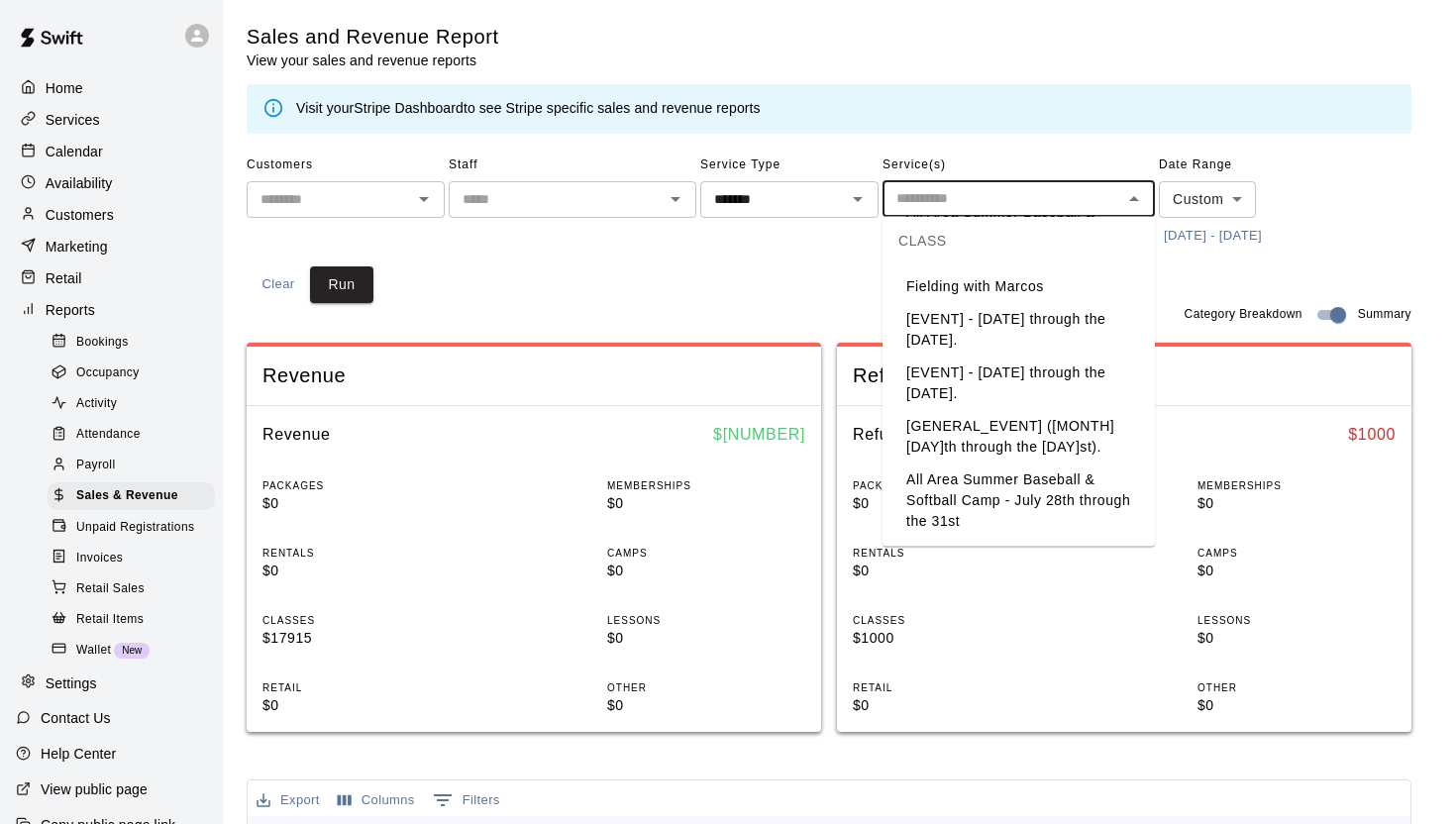 click on "All Area Summer Baseball & Softball Camp - July 28th through the 31st" at bounding box center (1018, 501) 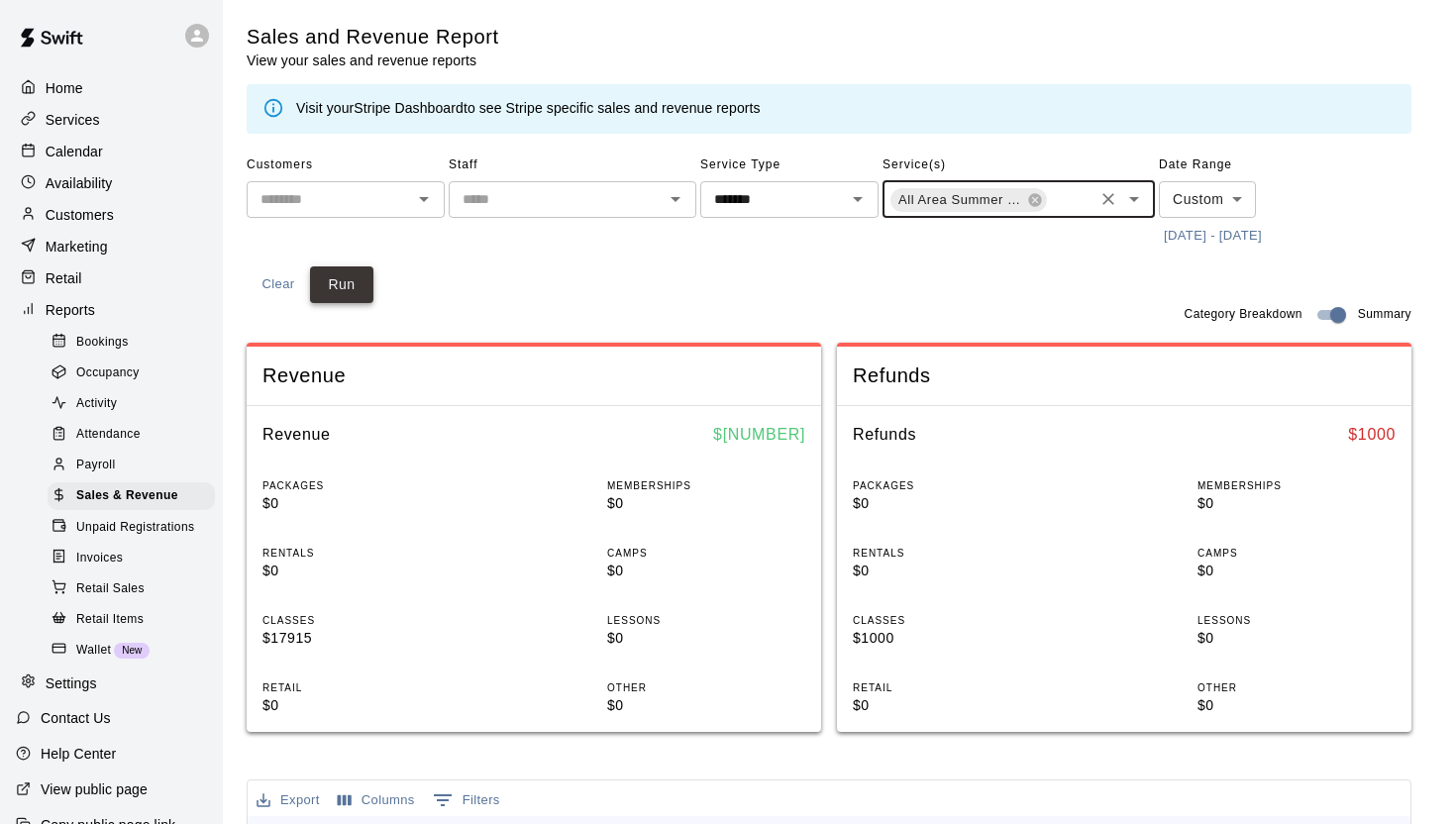 click on "Run" at bounding box center (342, 284) 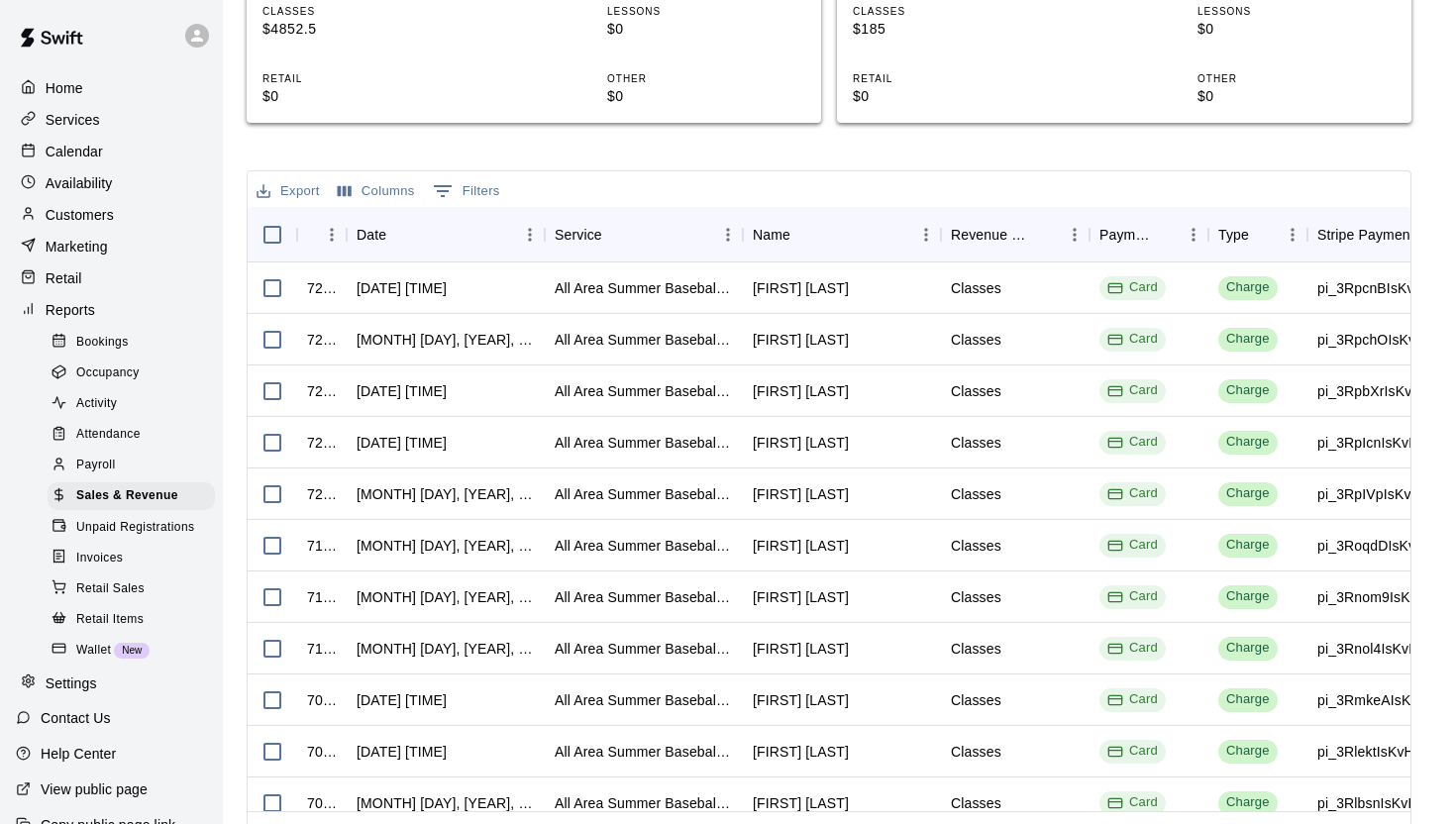 scroll, scrollTop: 657, scrollLeft: 0, axis: vertical 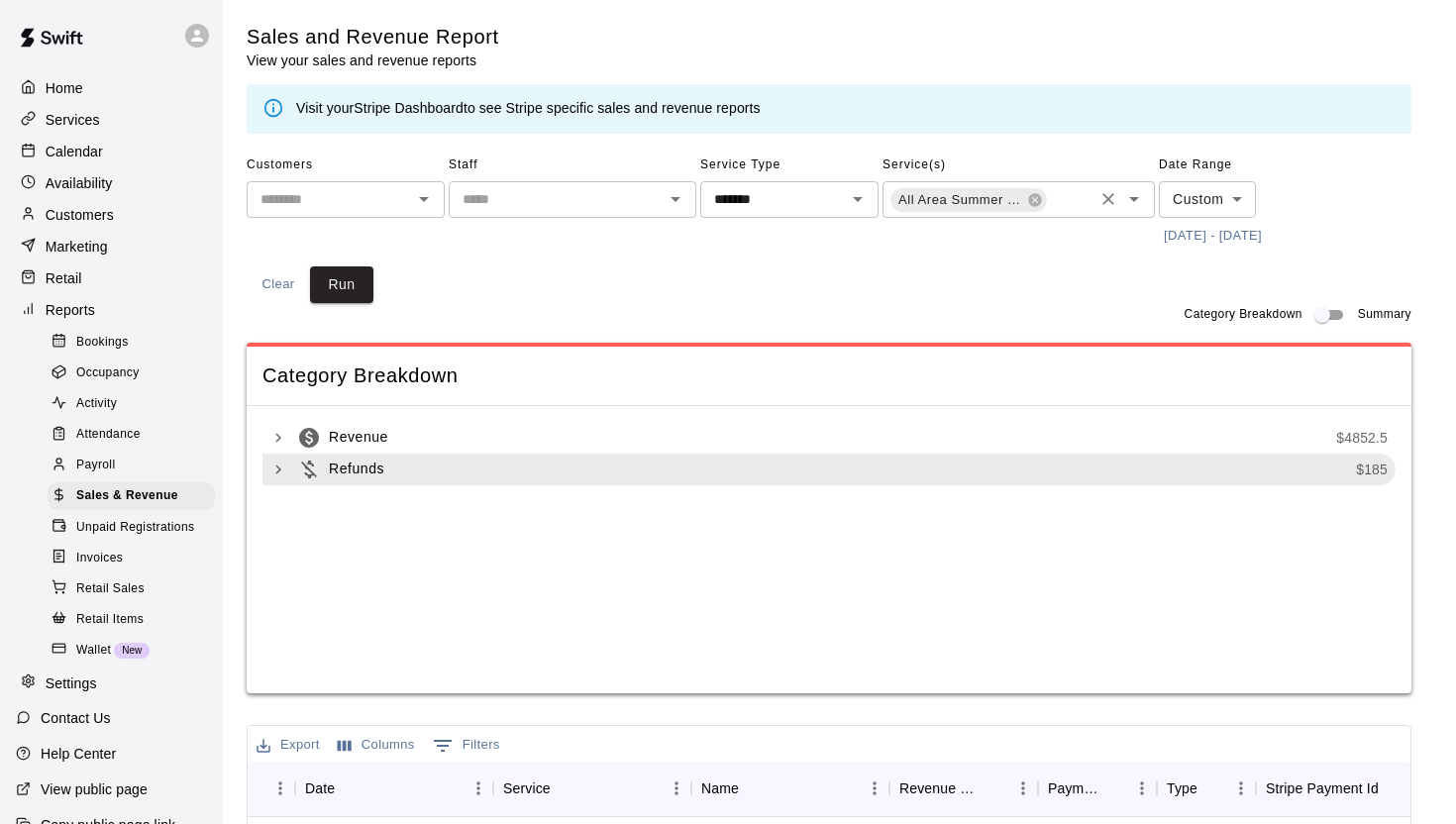 click 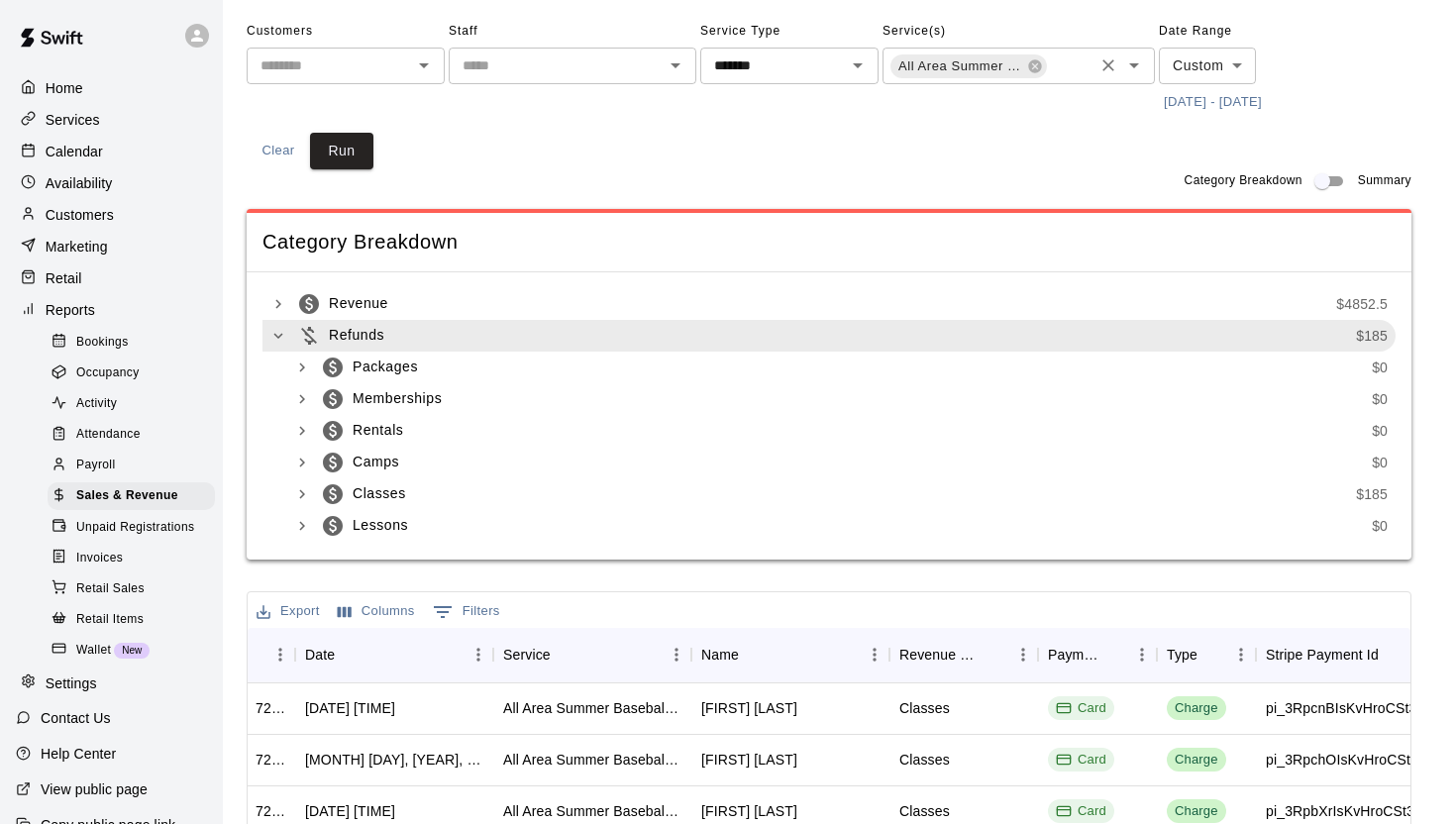 scroll, scrollTop: 166, scrollLeft: 0, axis: vertical 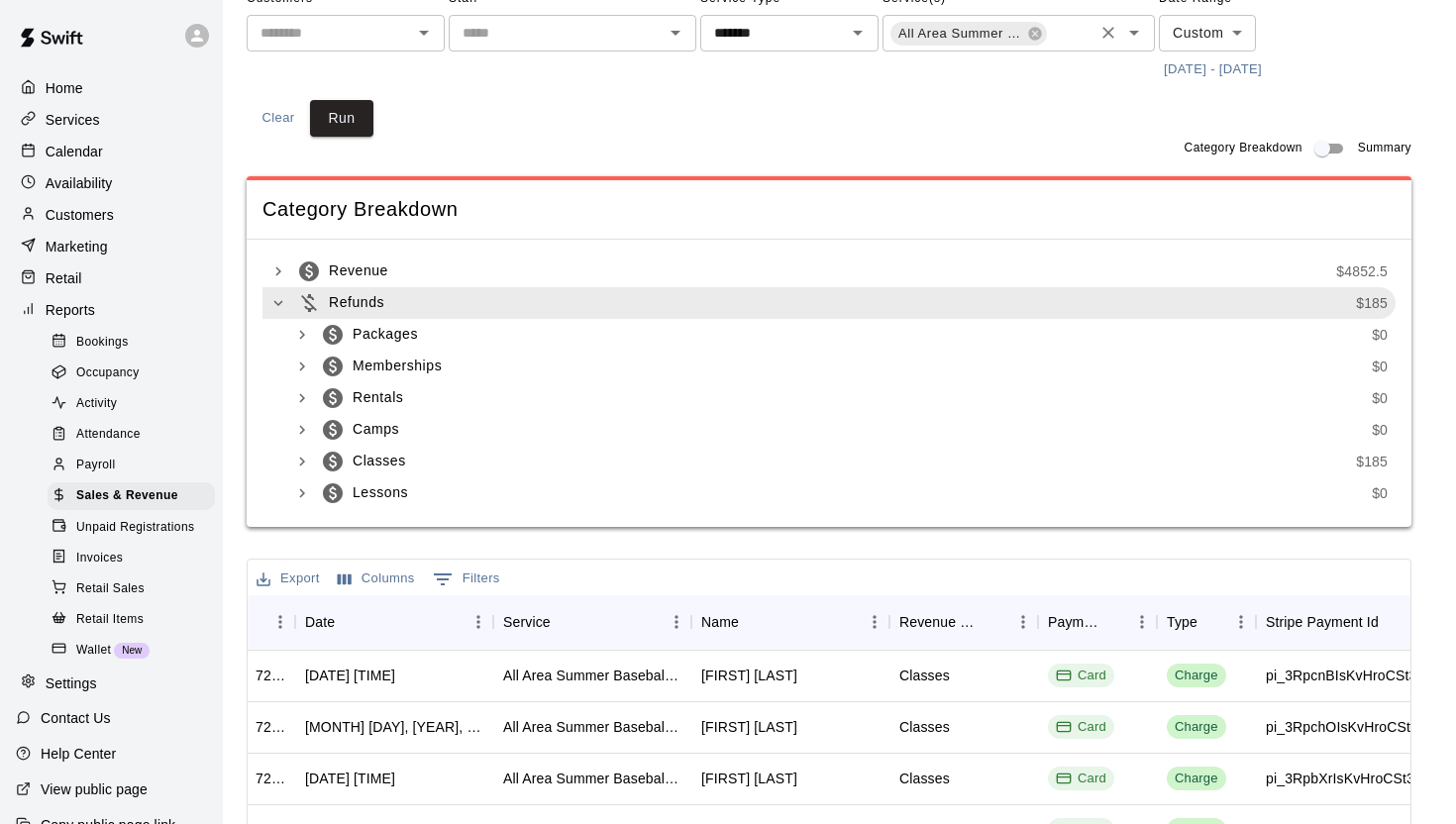 click 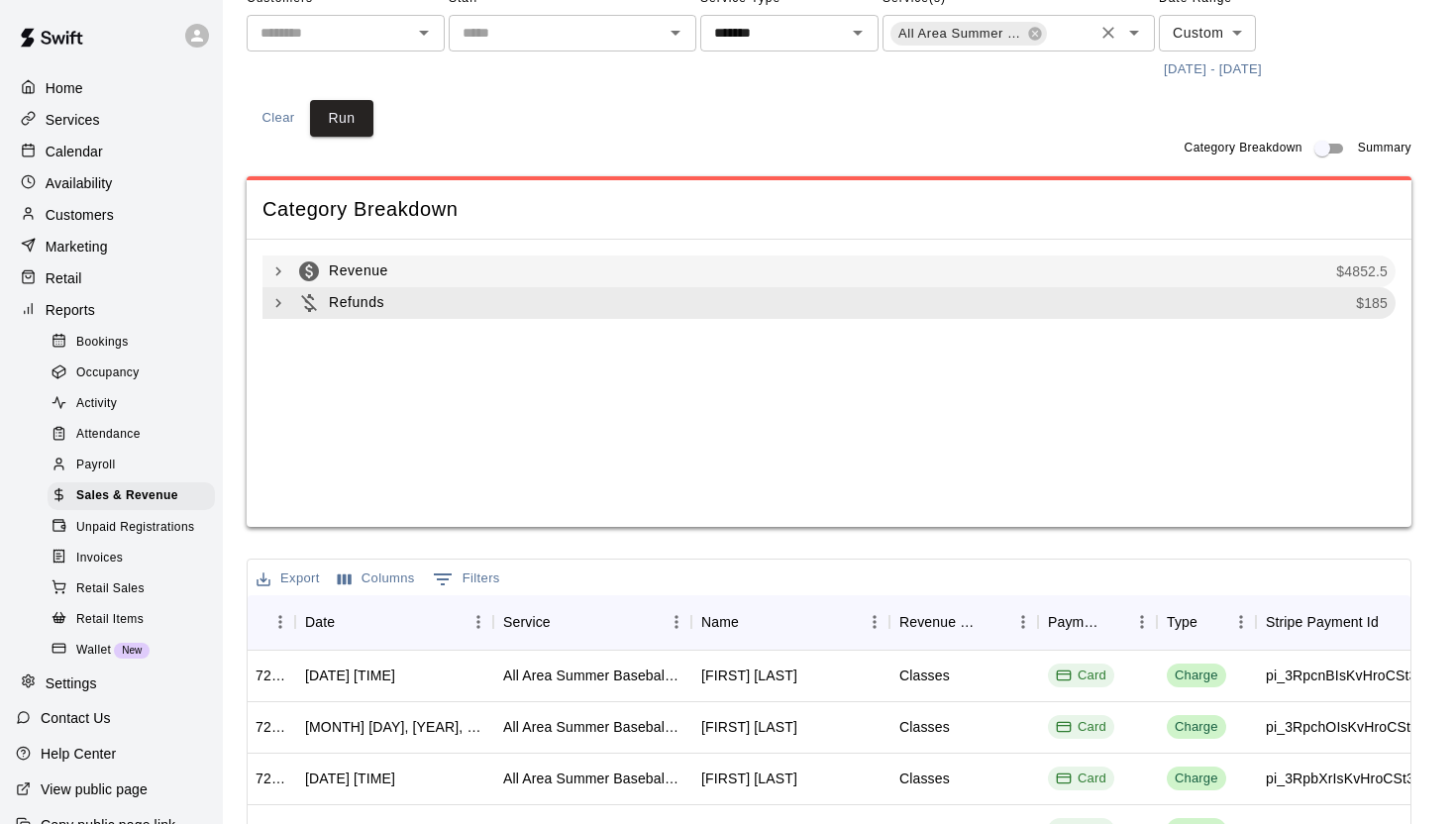click 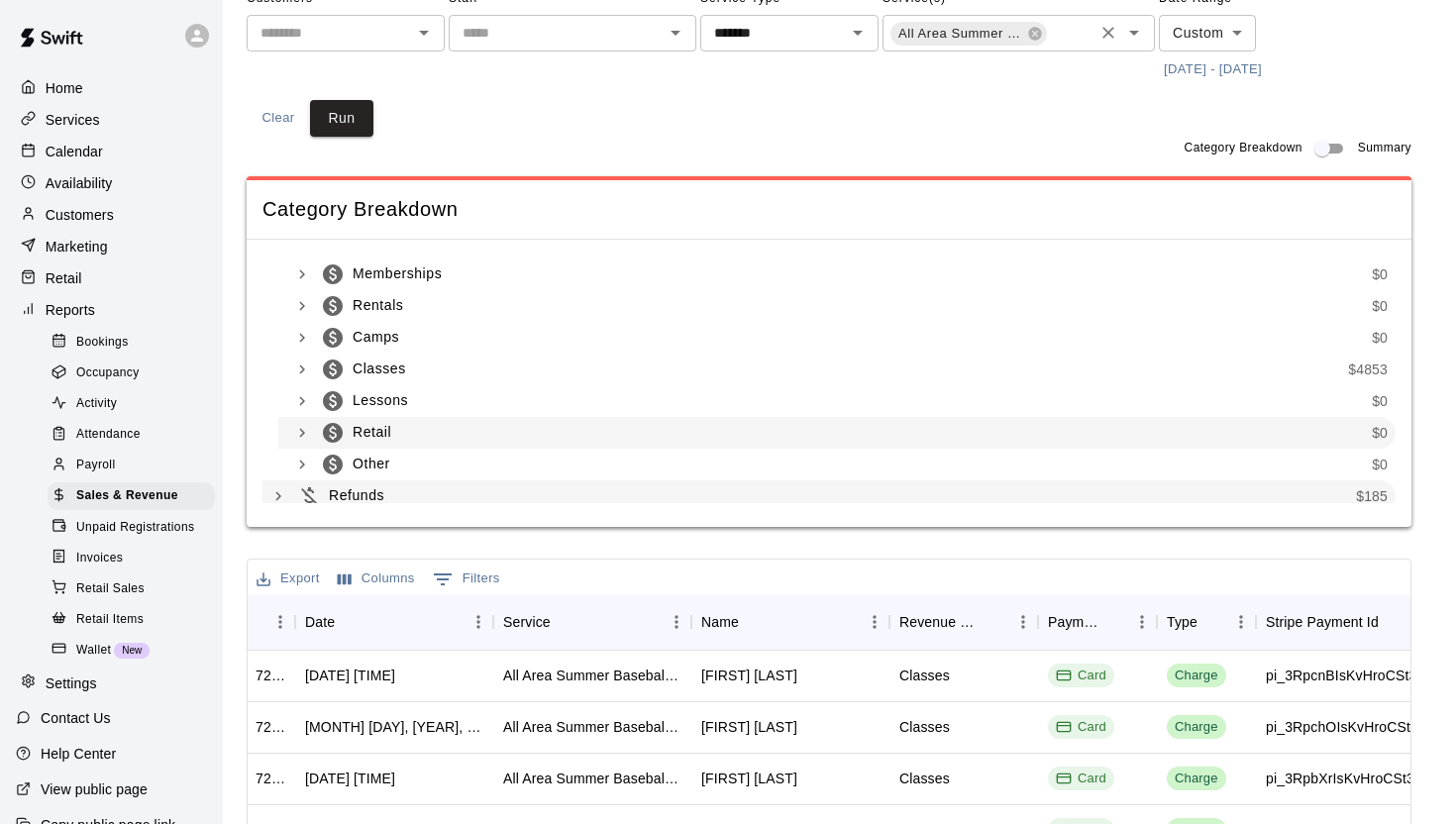 scroll, scrollTop: 69, scrollLeft: 0, axis: vertical 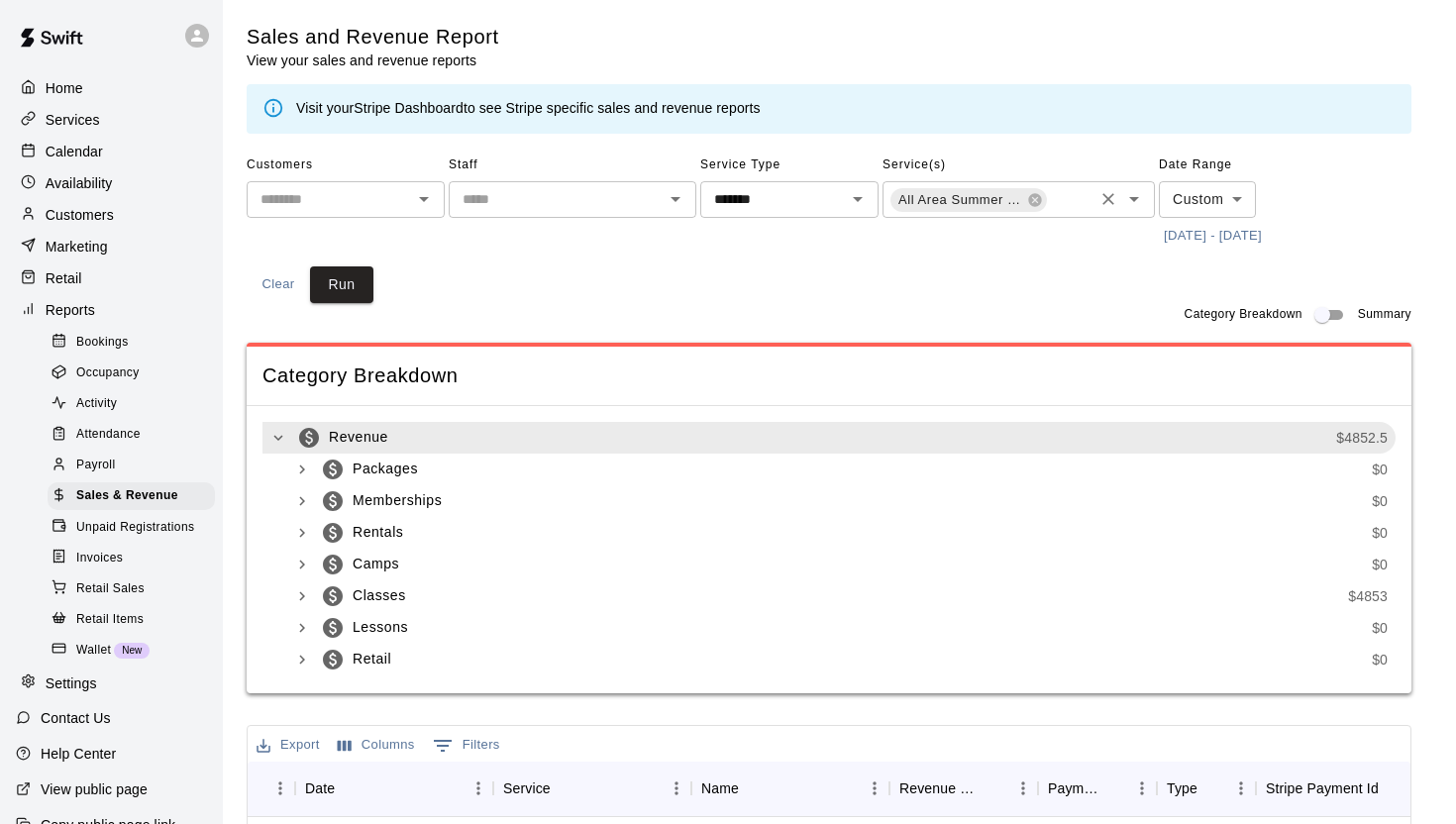click 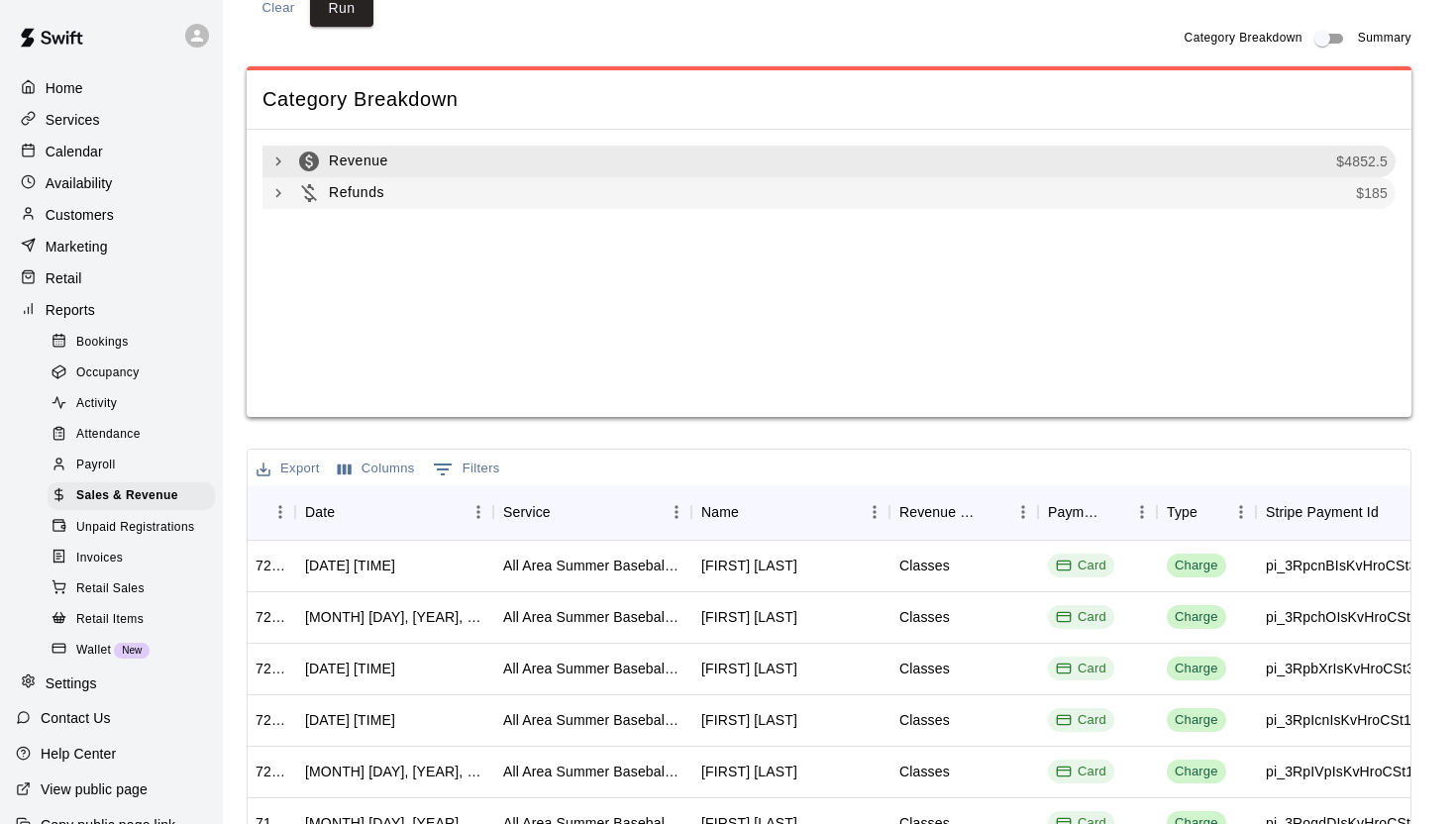 scroll, scrollTop: 290, scrollLeft: 0, axis: vertical 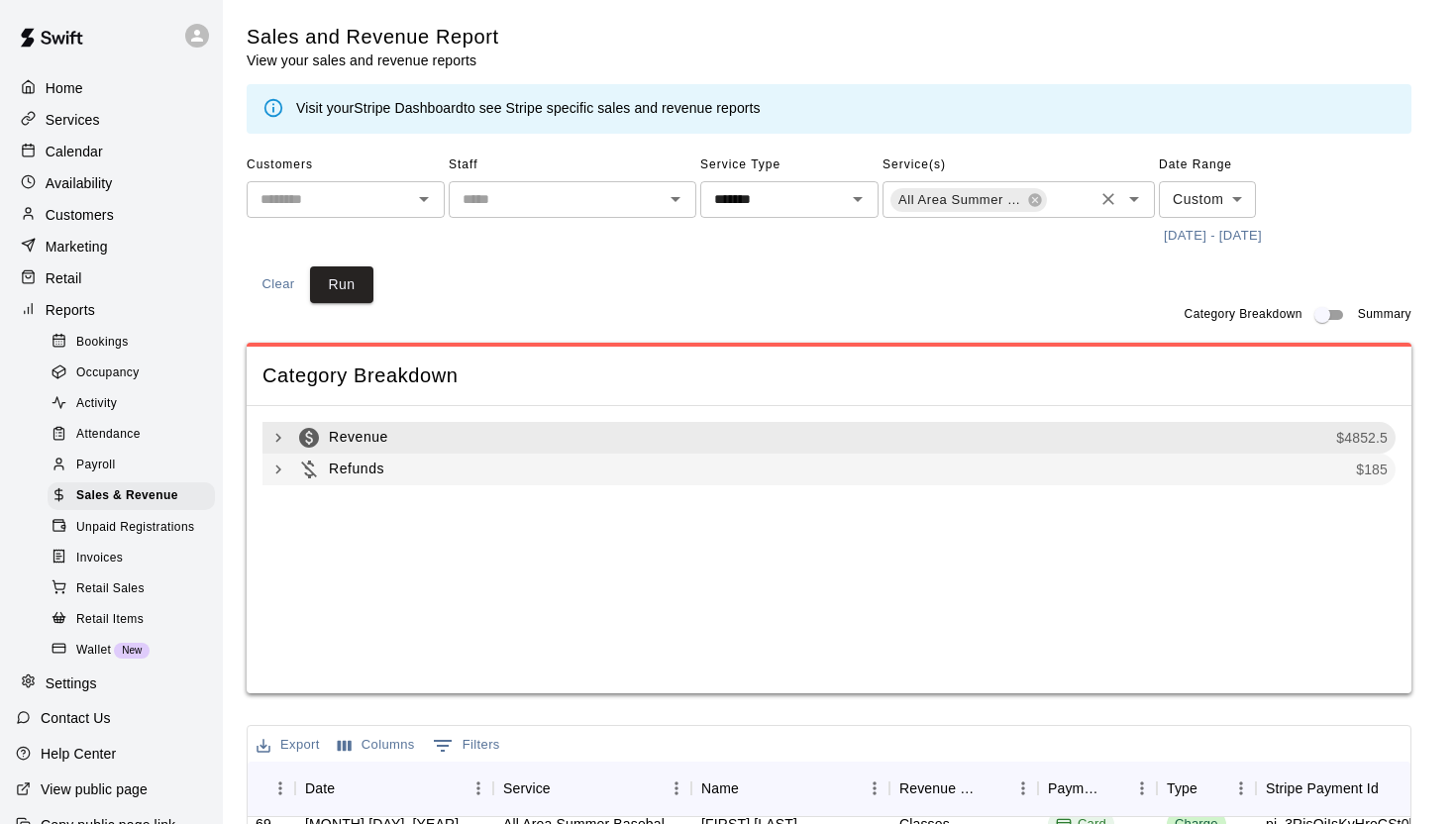 click on "Services" at bounding box center (72, 120) 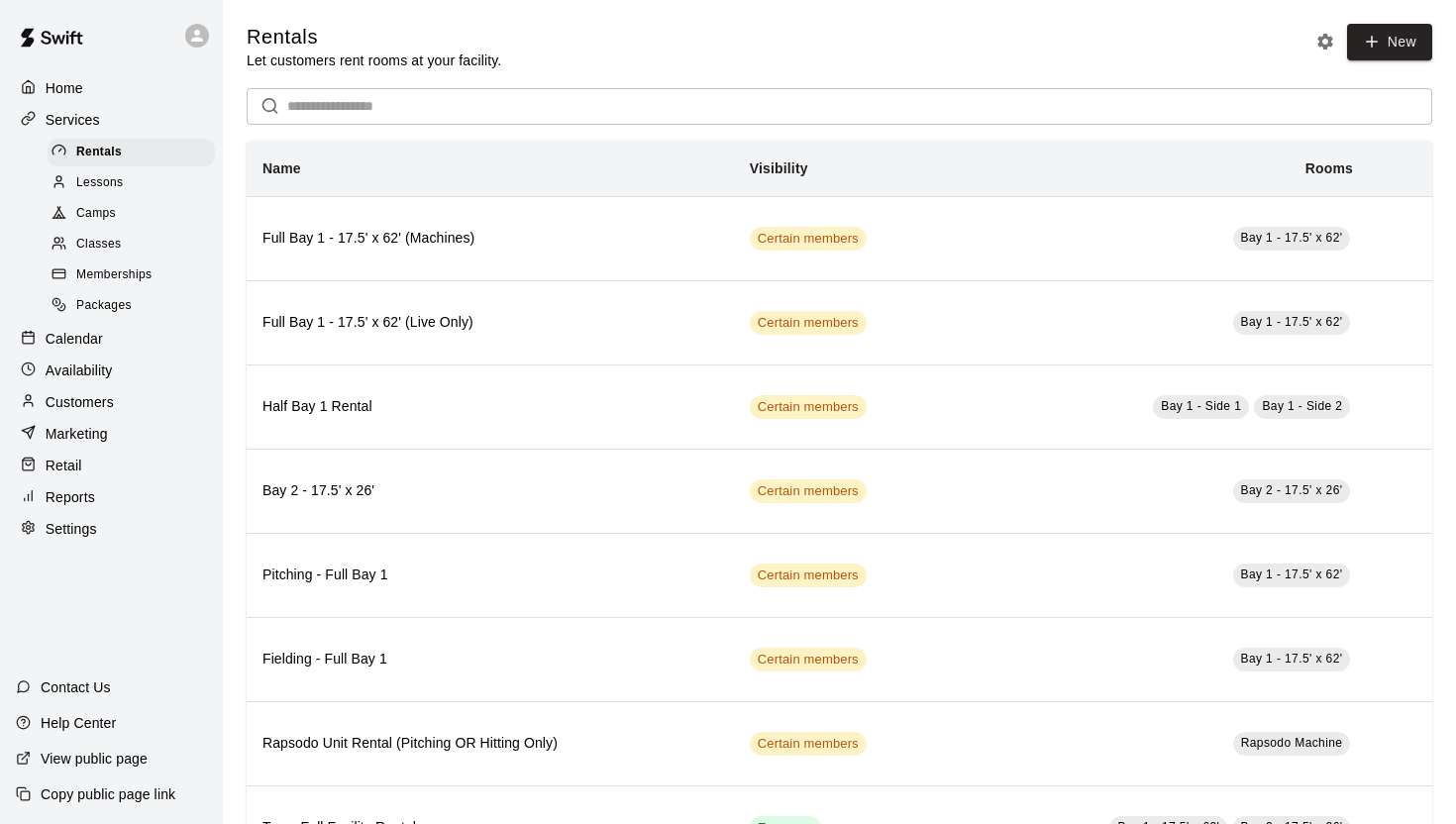 click on "Classes" at bounding box center (98, 245) 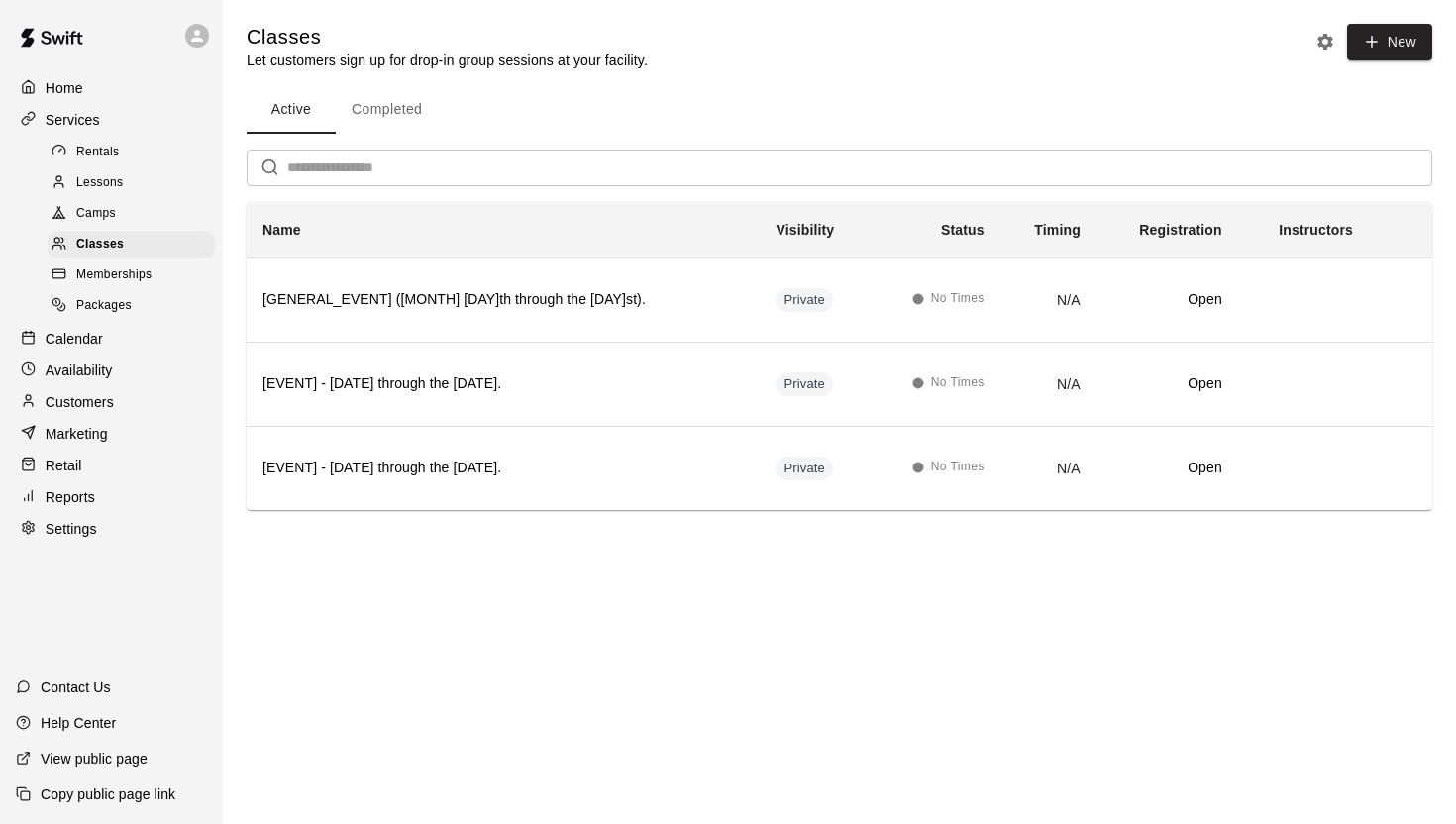 click on "Completed" at bounding box center [386, 110] 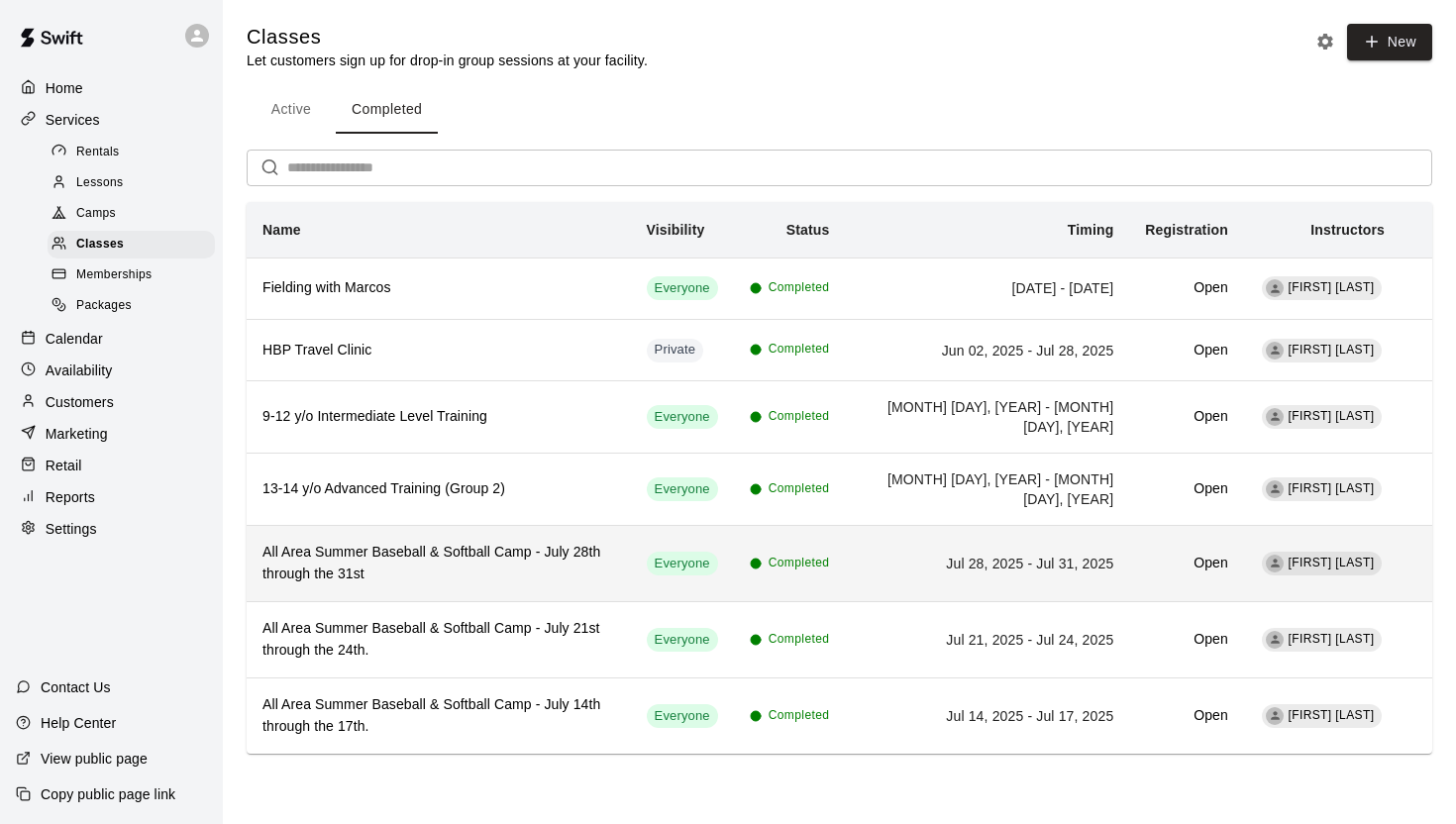 click on "All Area Summer Baseball & Softball Camp - July 28th through the 31st" at bounding box center [439, 564] 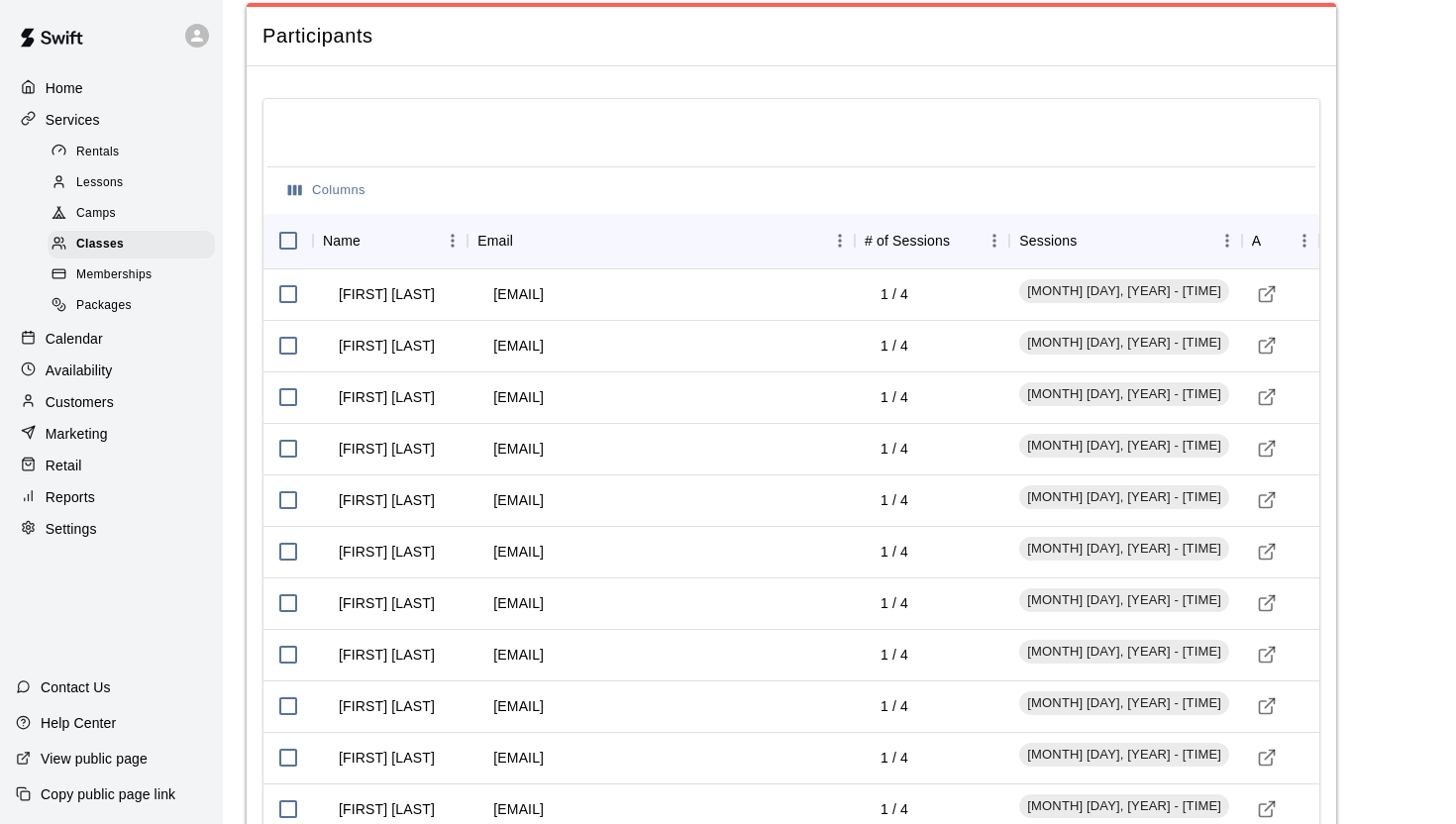 scroll, scrollTop: 3060, scrollLeft: 0, axis: vertical 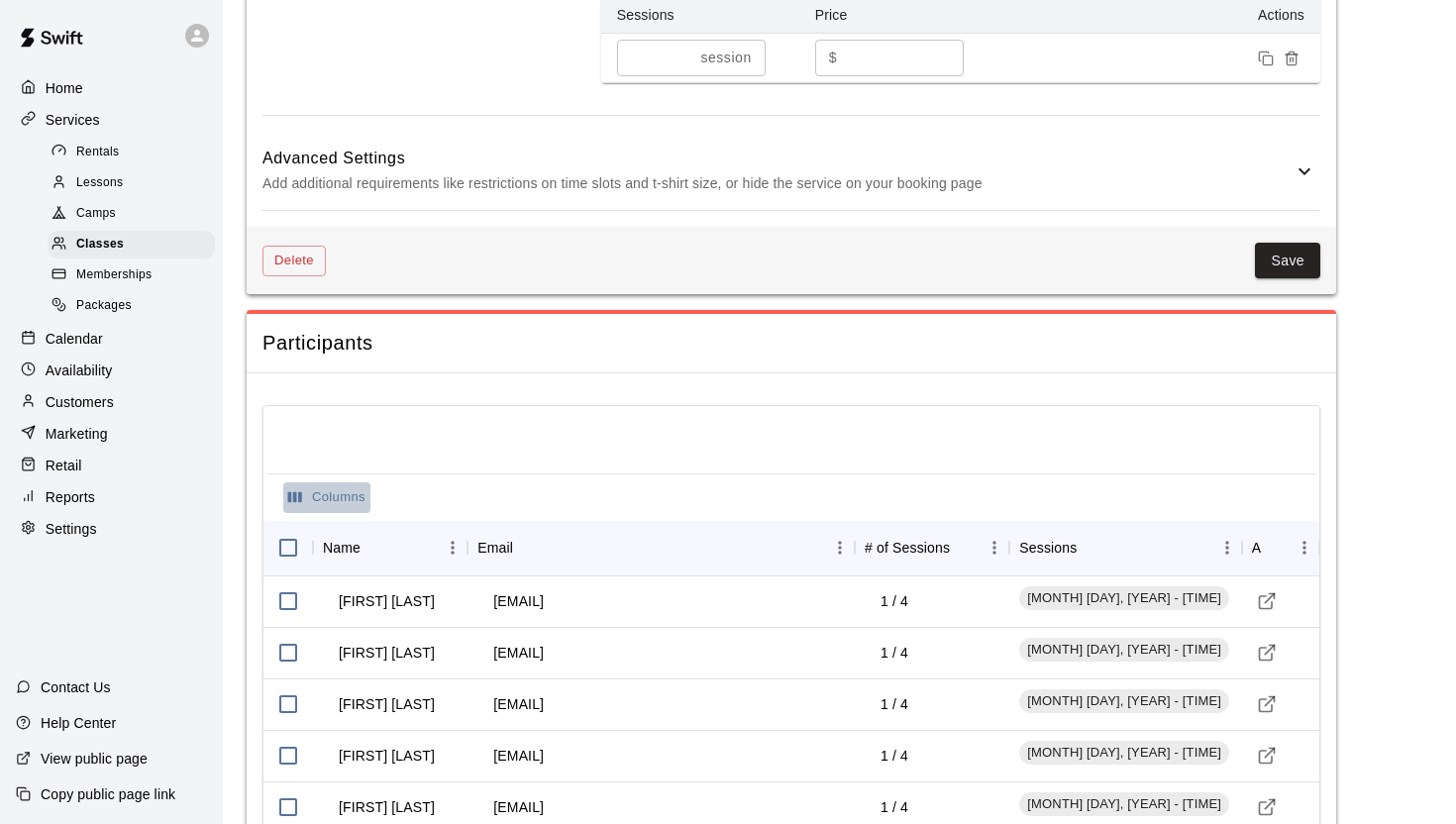 click on "Columns" at bounding box center (327, 497) 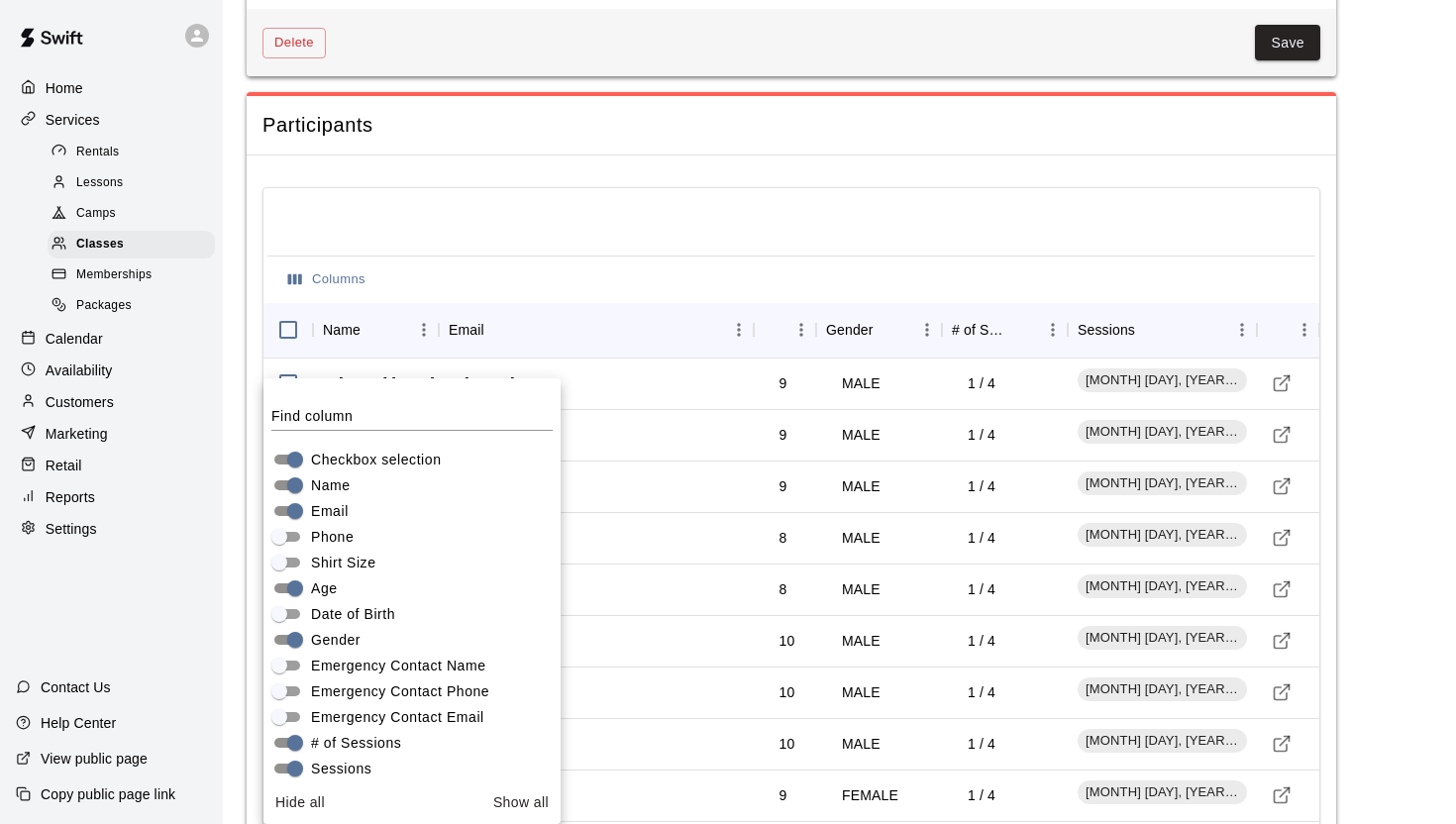 click at bounding box center [791, 224] 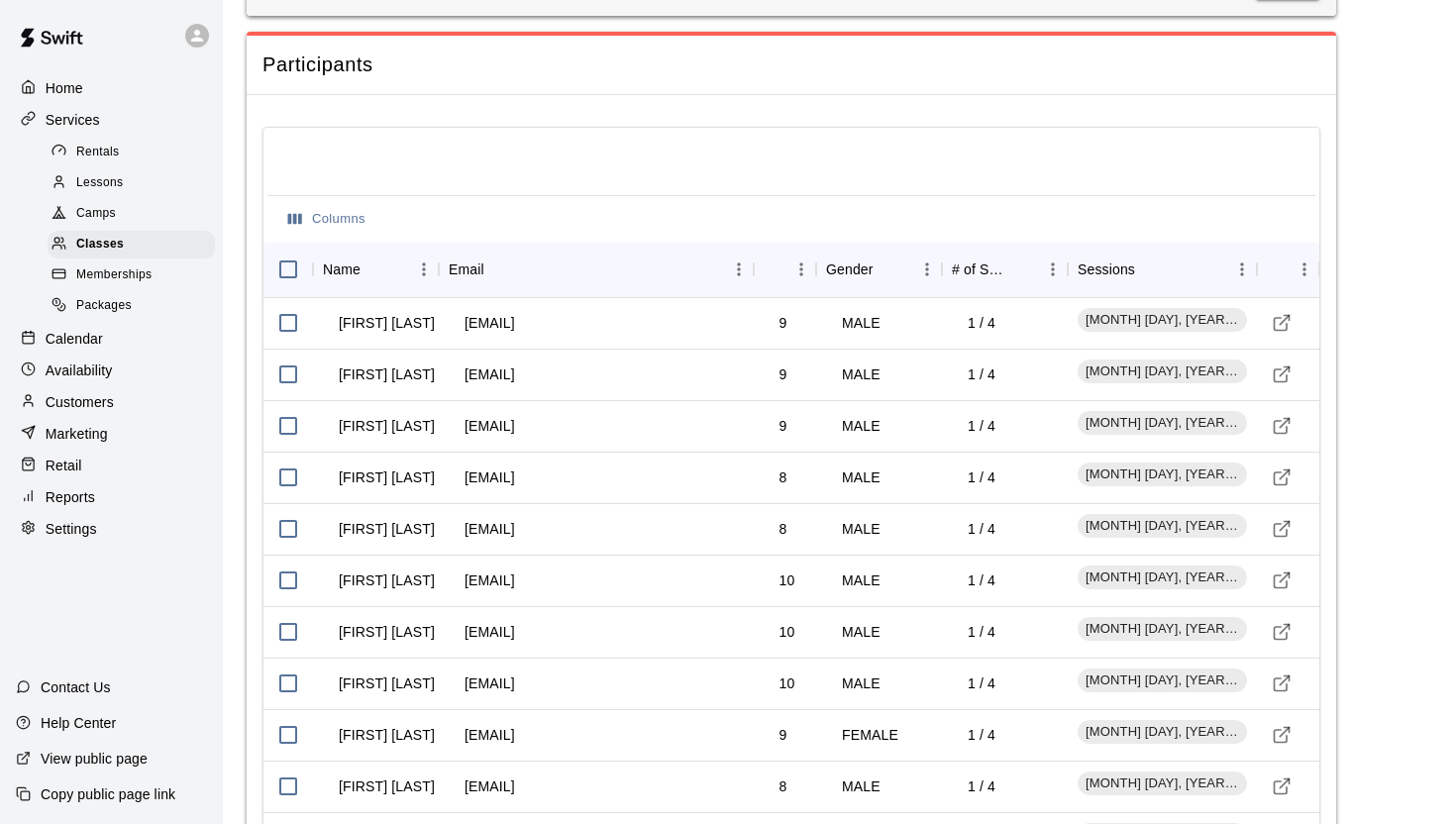 scroll, scrollTop: 1948, scrollLeft: 0, axis: vertical 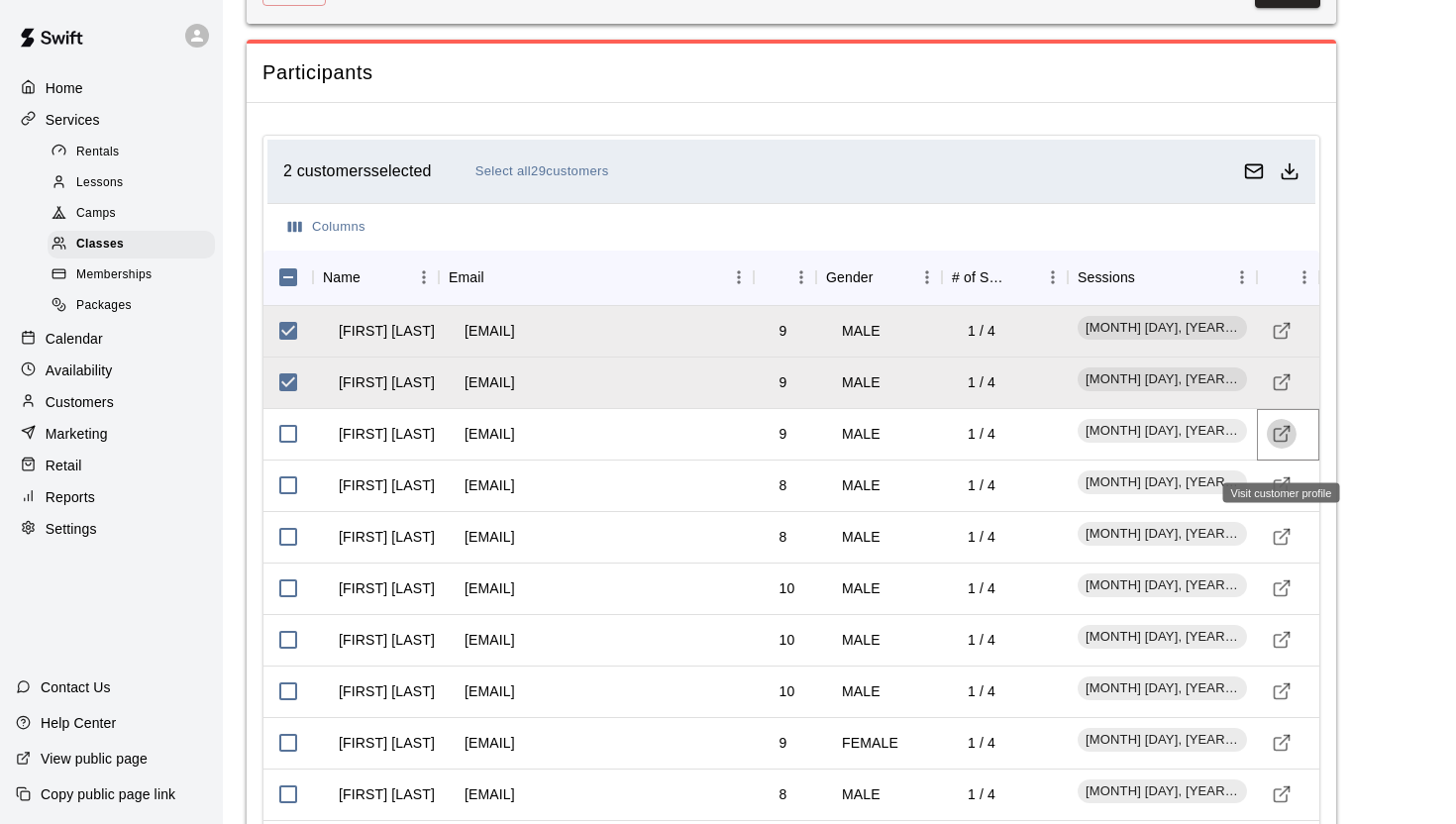 click 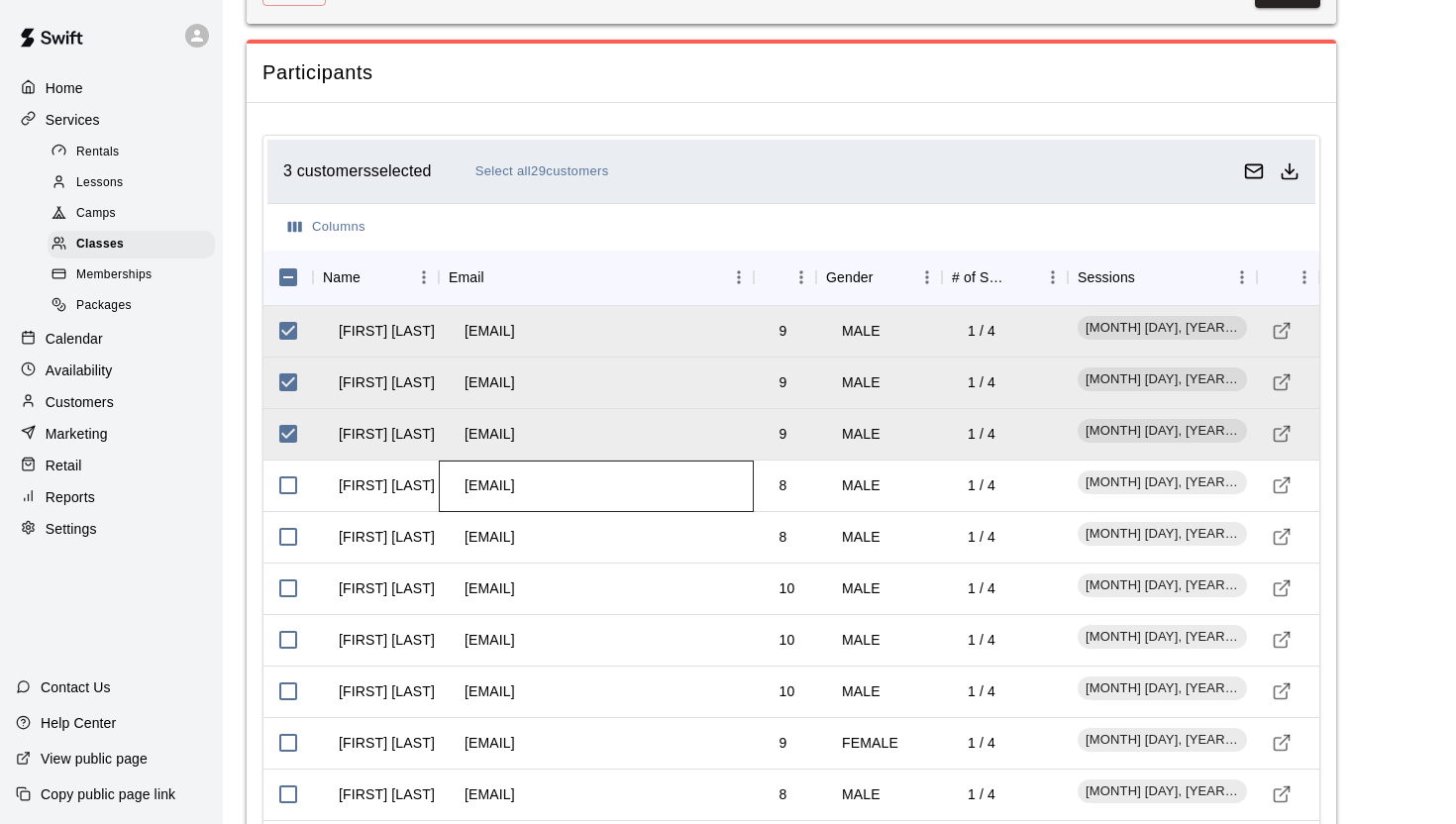click on "mosimison@gmail.com" at bounding box center (489, 485) 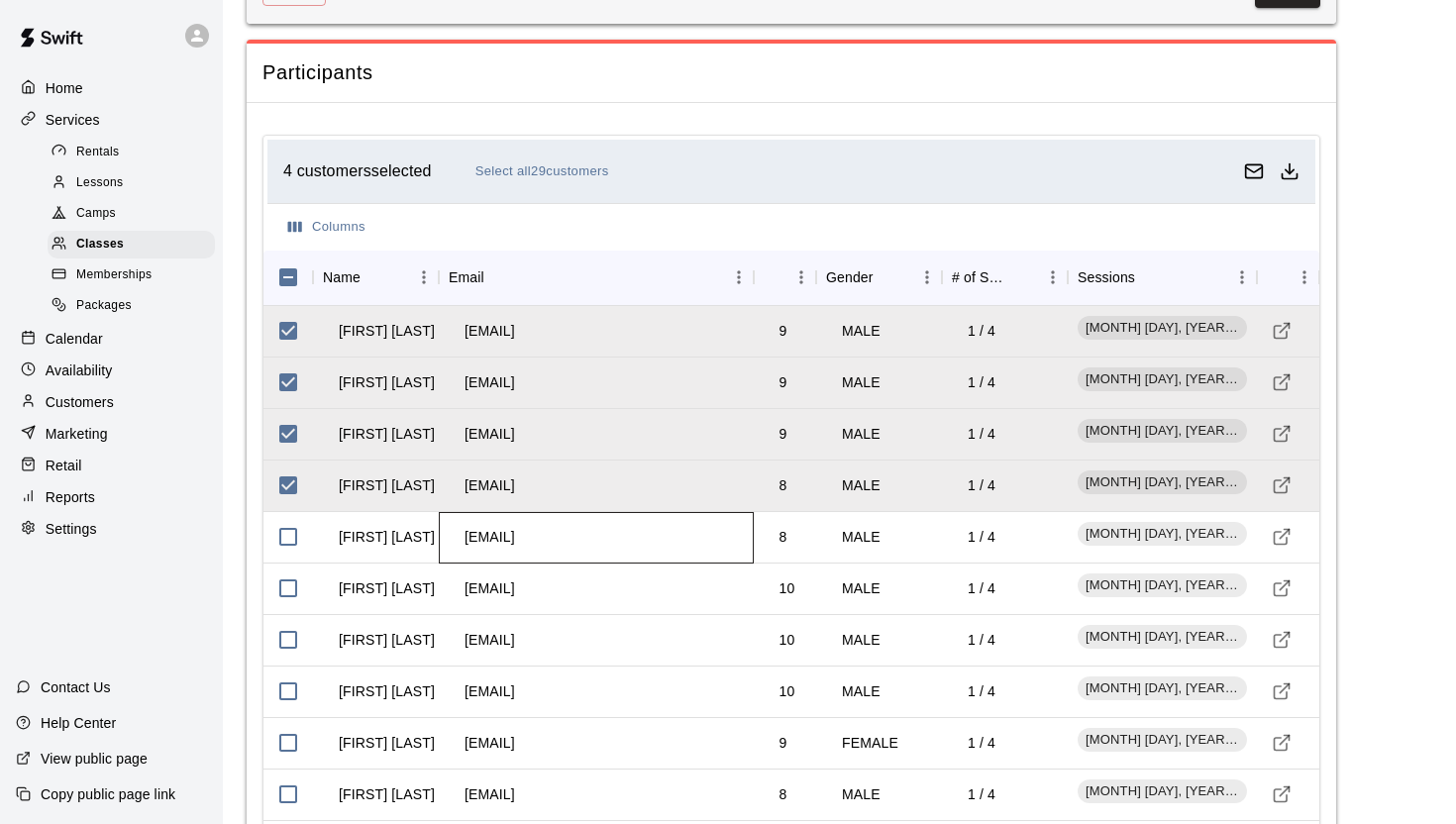 click on "dnpolanco@gmail.com" at bounding box center [596, 538] 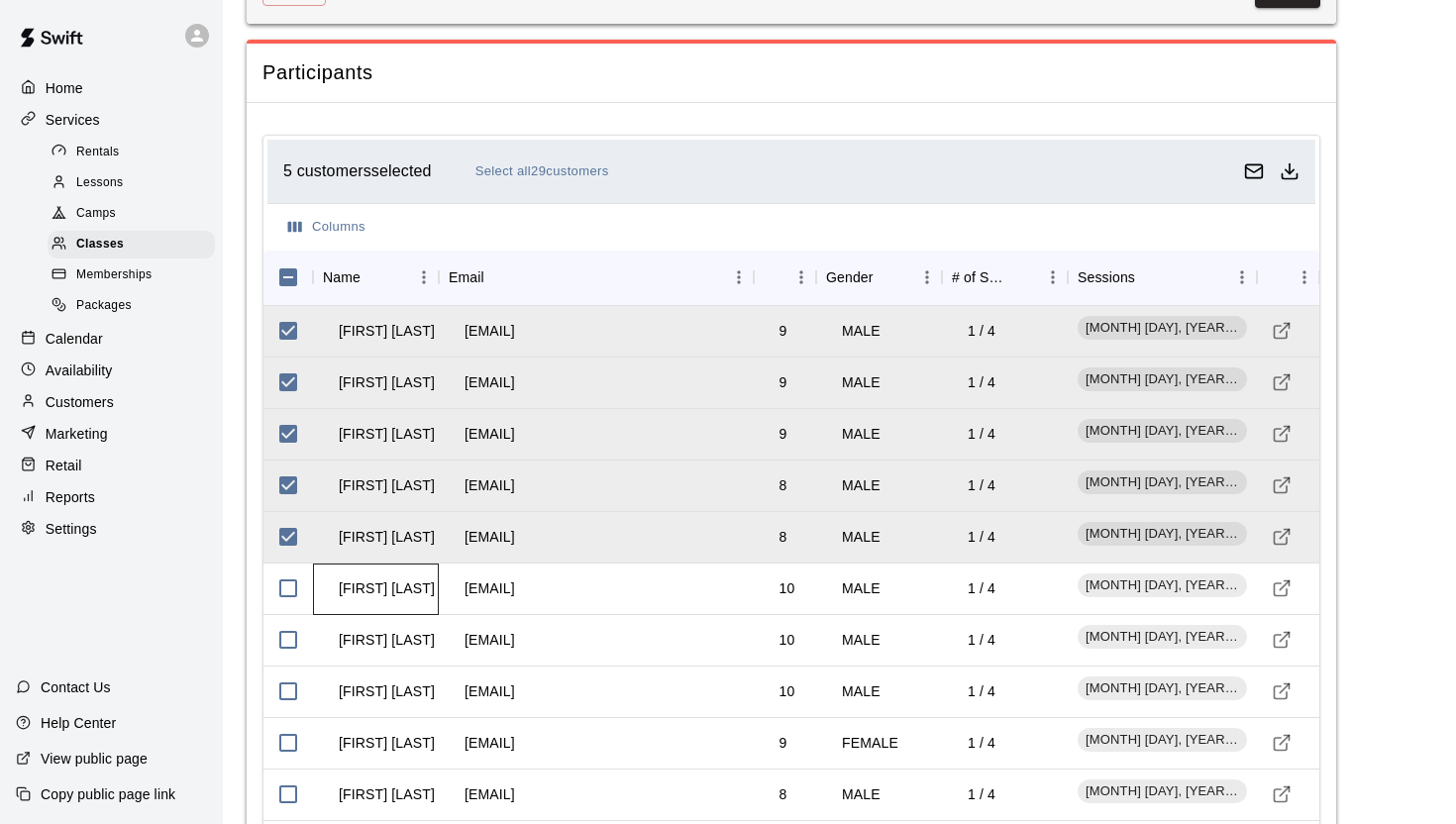 click on "James  Marino" at bounding box center (386, 588) 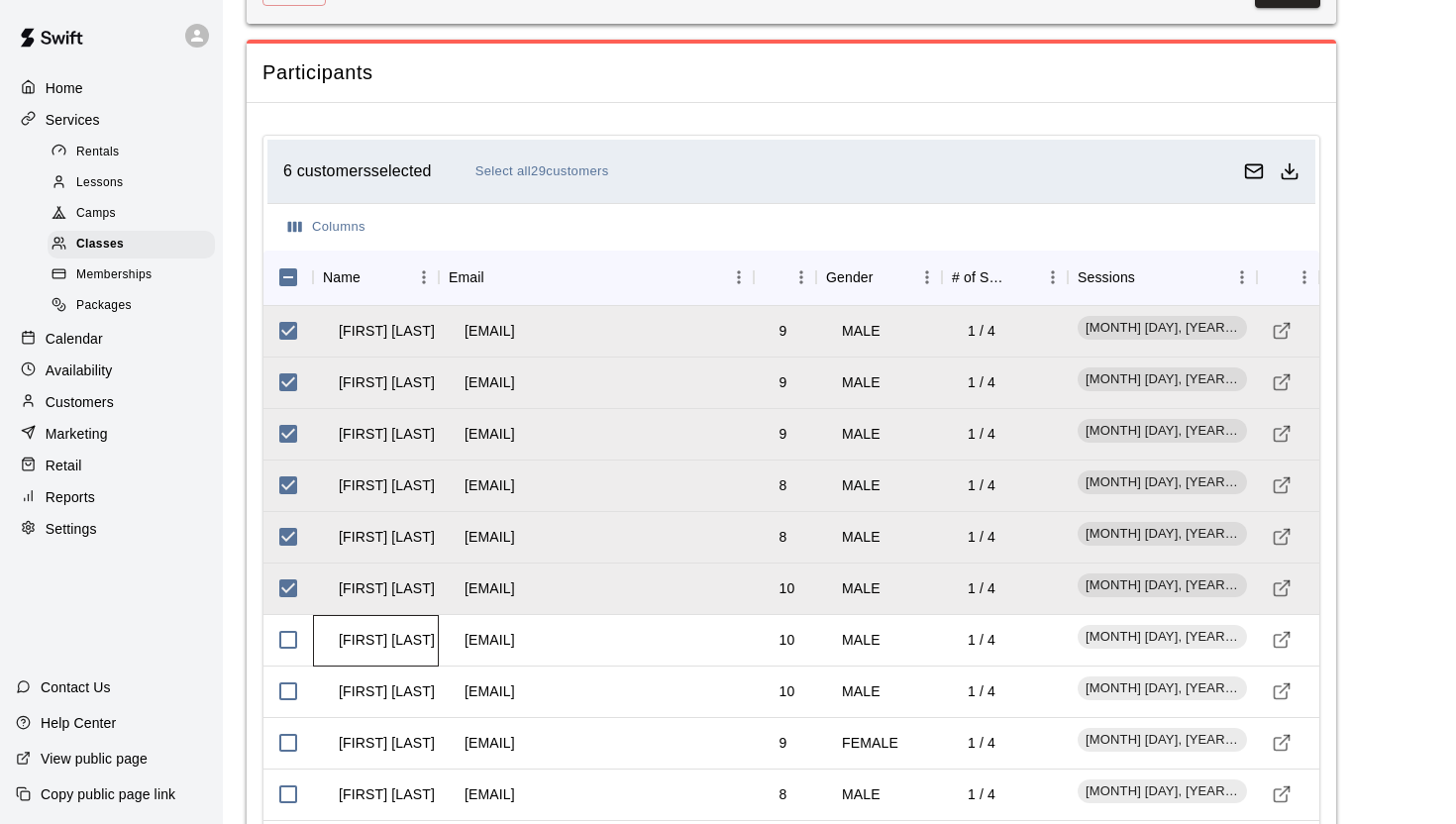 click on "Nicholas Amoroso" at bounding box center [386, 640] 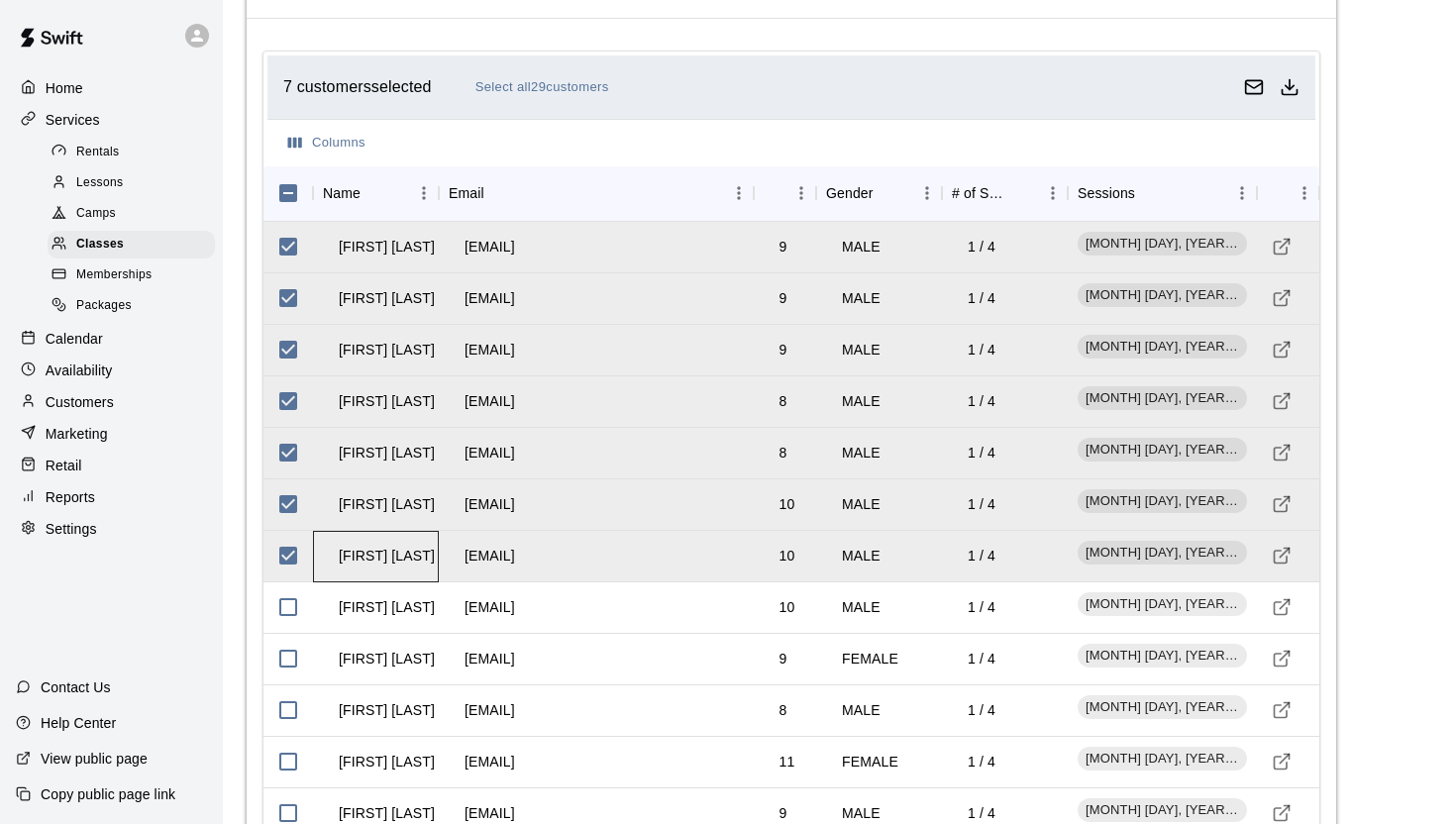 scroll, scrollTop: 2033, scrollLeft: 0, axis: vertical 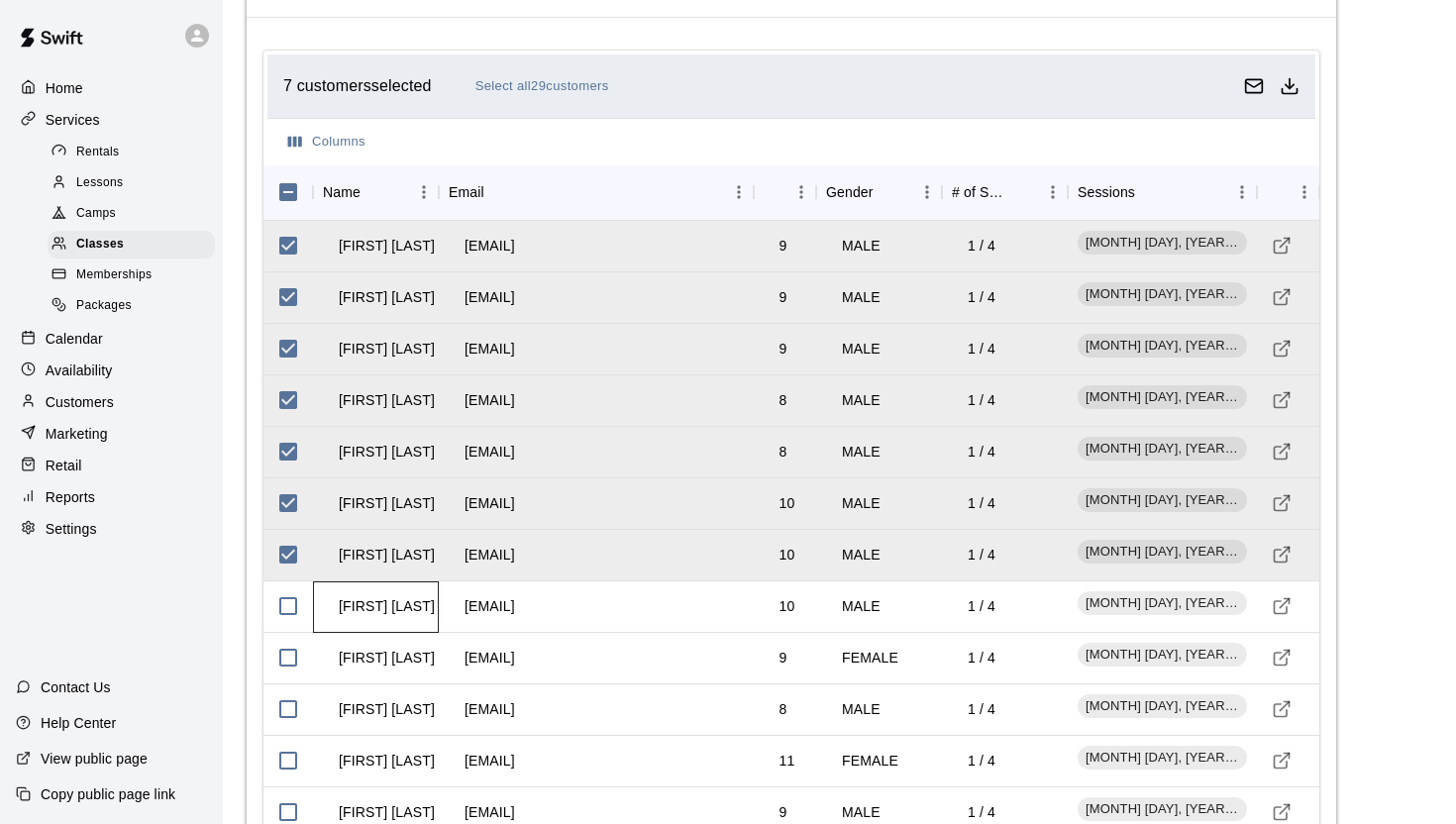 click on "Joey Givigliano" at bounding box center (386, 606) 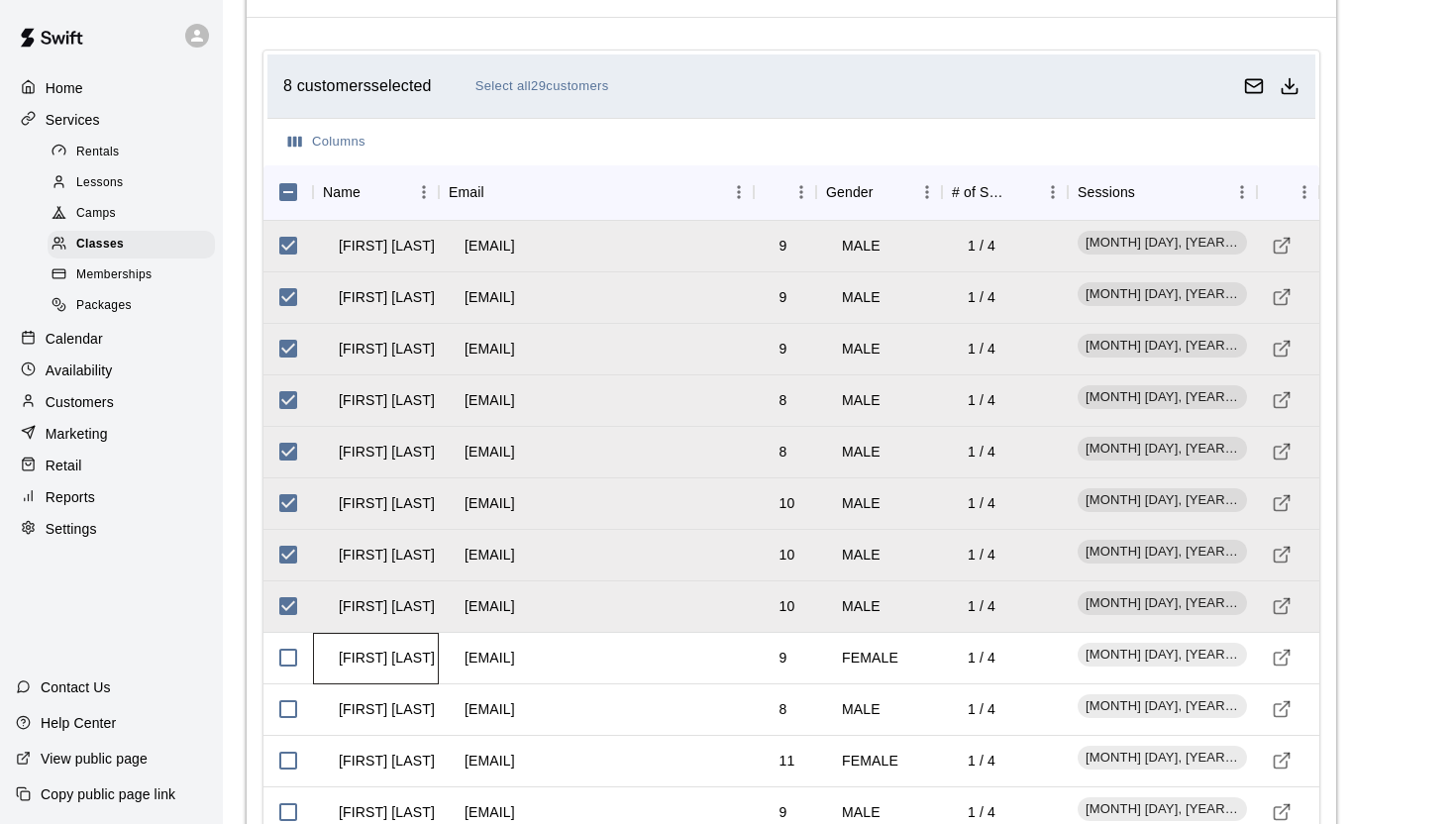 click on "Avery  Givigliano" at bounding box center [386, 658] 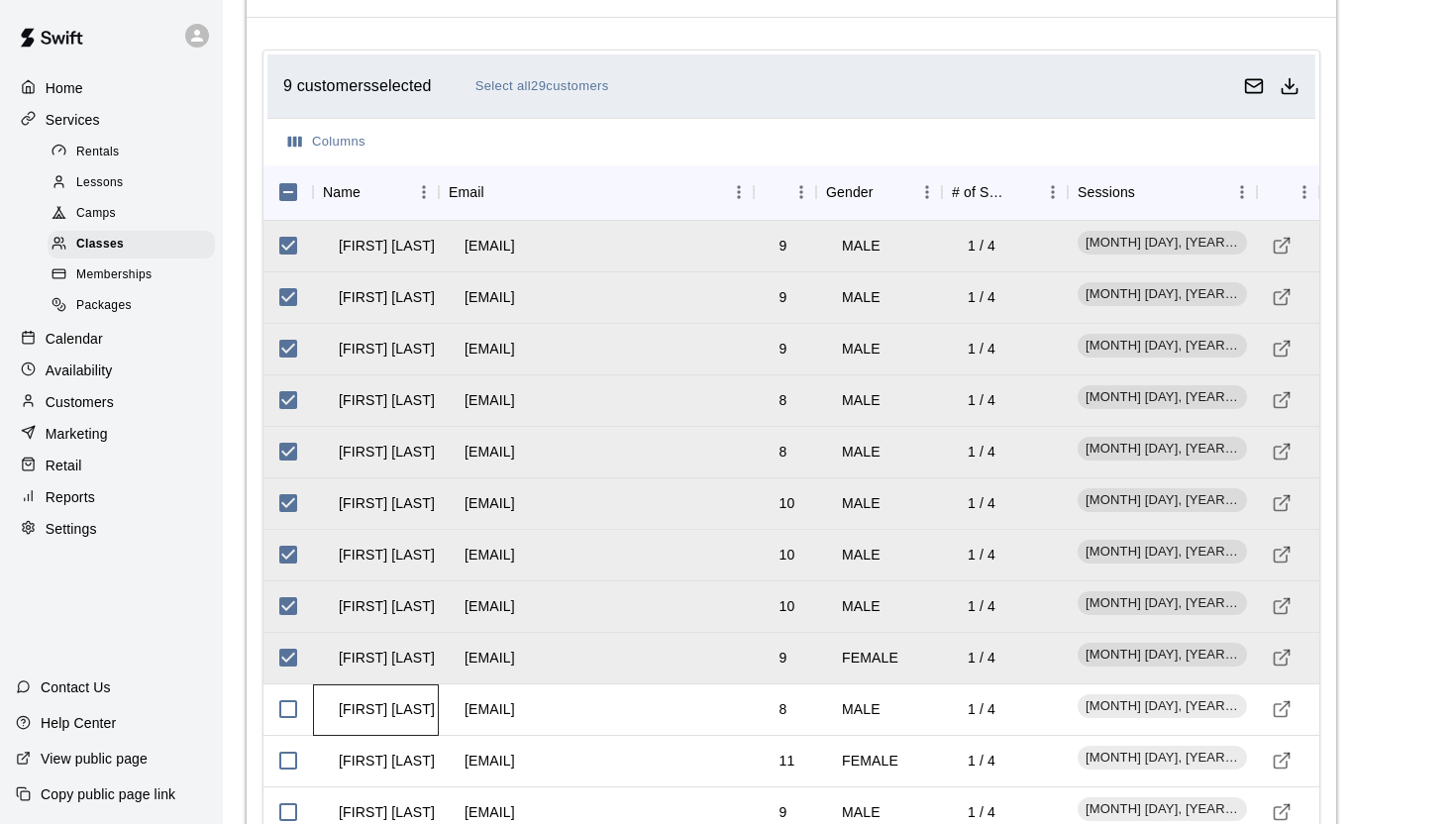 click on "Cash Wagner" at bounding box center (386, 709) 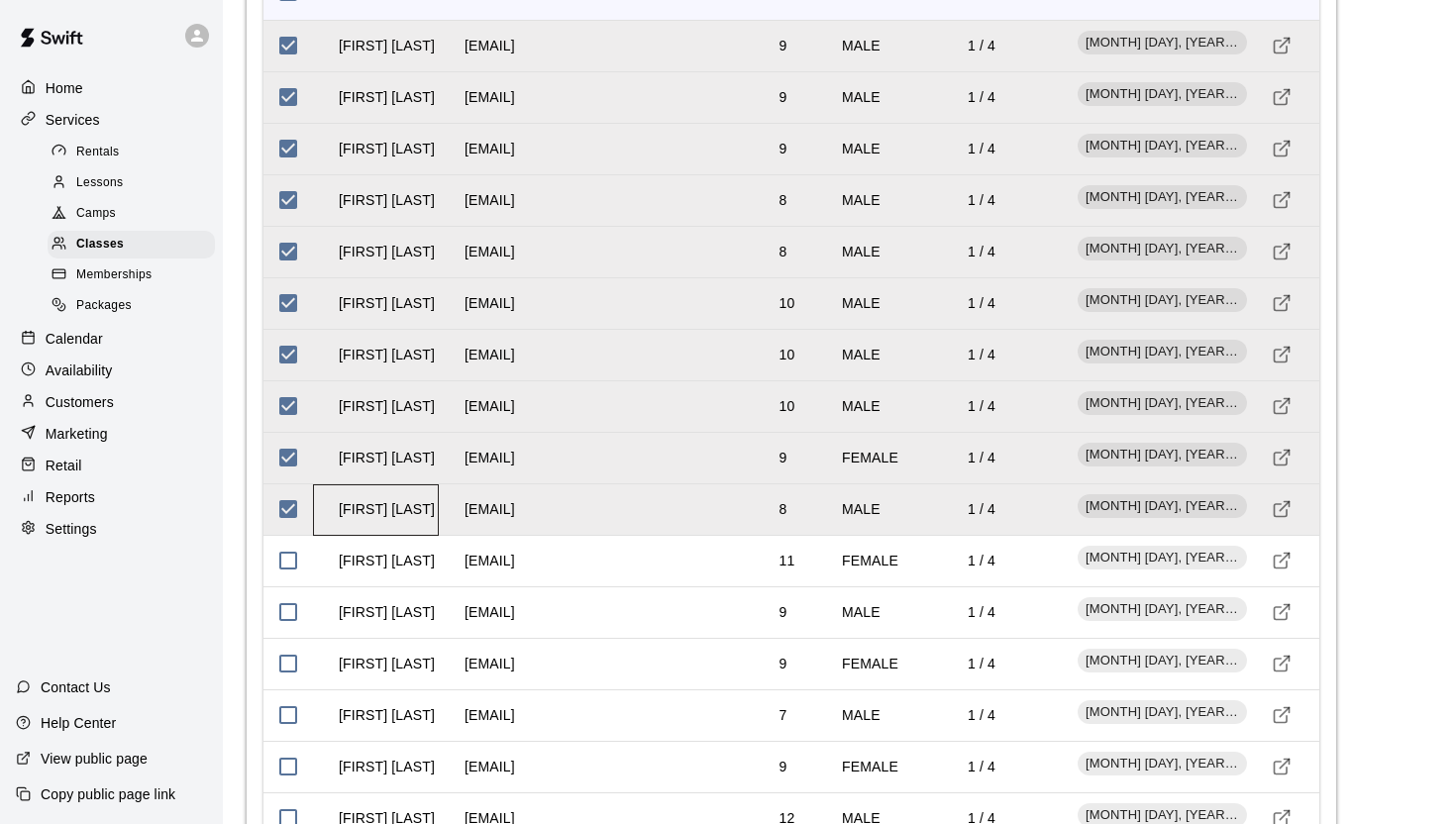scroll, scrollTop: 2243, scrollLeft: 0, axis: vertical 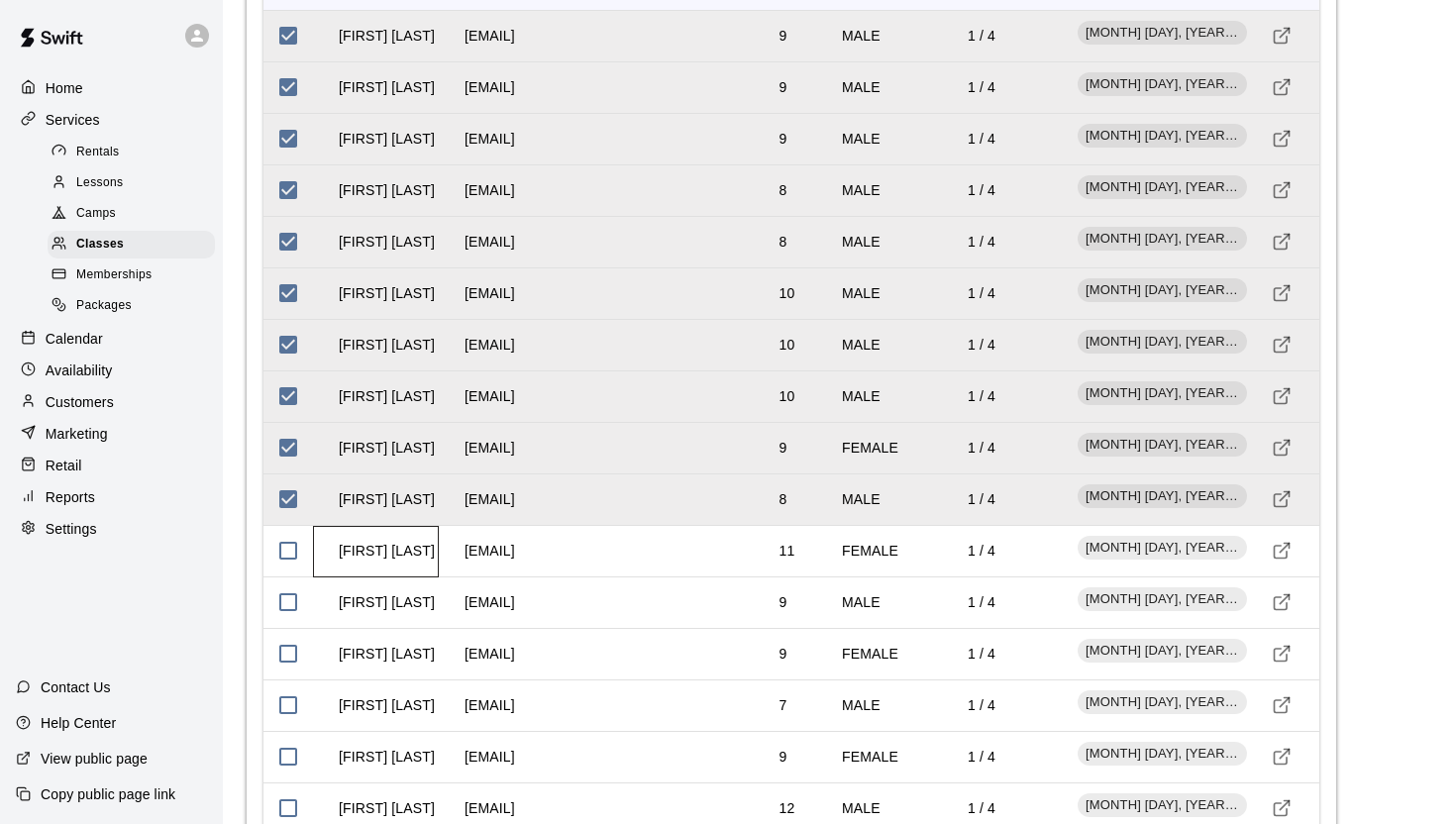 click on "Siobhan Kim Dooley" at bounding box center [386, 551] 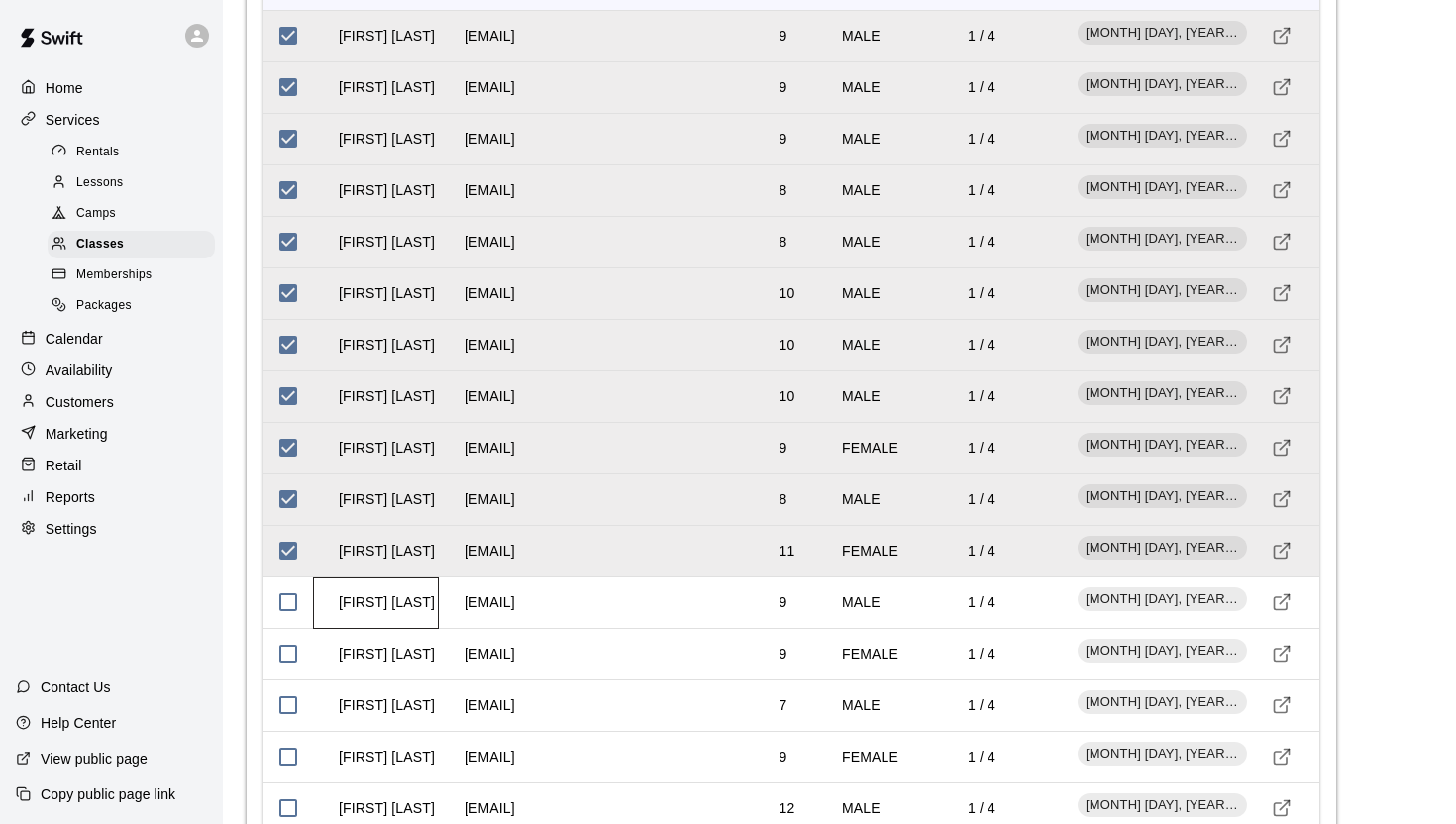 click on "Finn Kim Dooley" at bounding box center (386, 602) 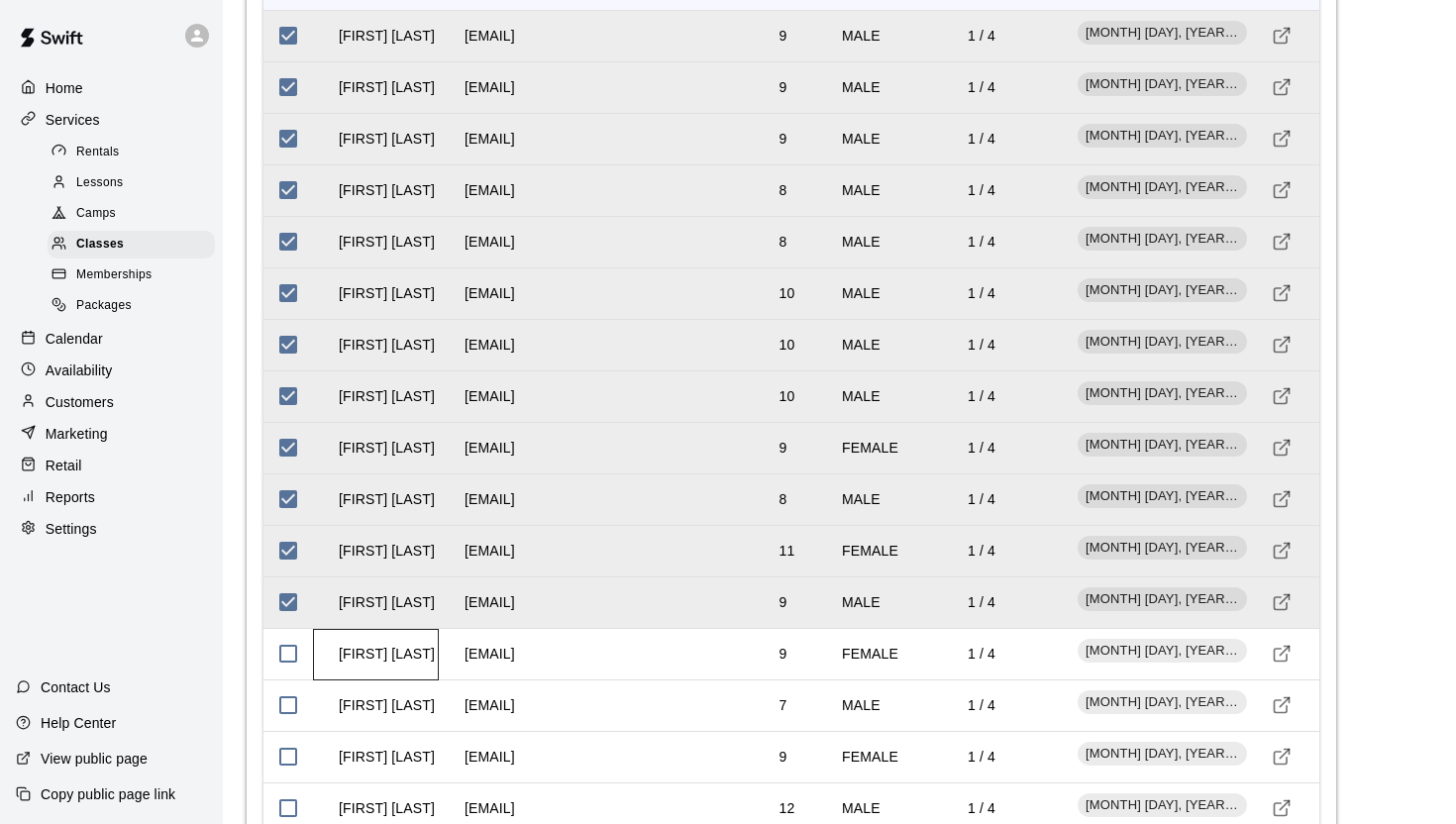 click on "Ava  Canchola" at bounding box center [386, 654] 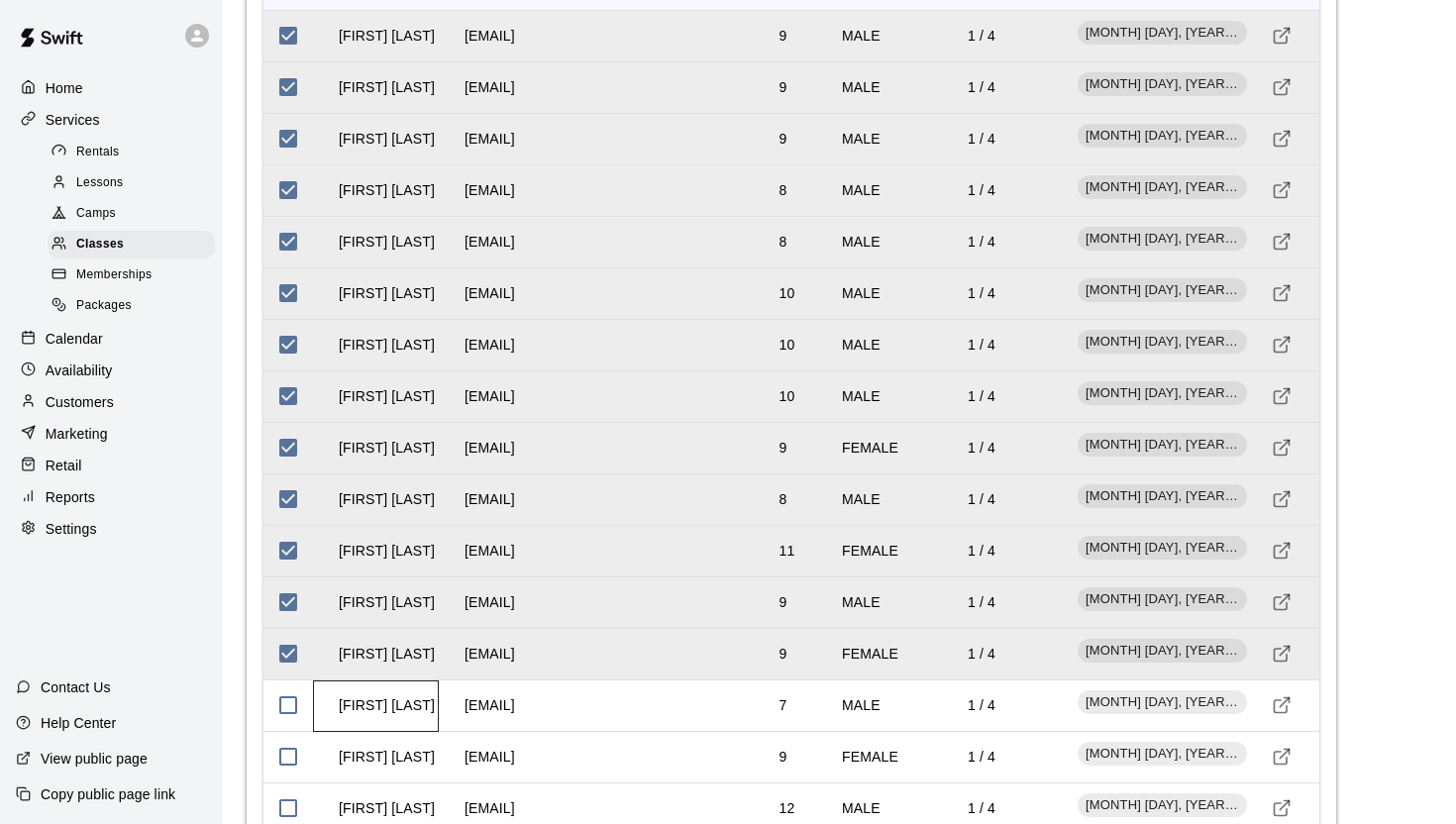 click on "Daniel  Canchola" at bounding box center [386, 705] 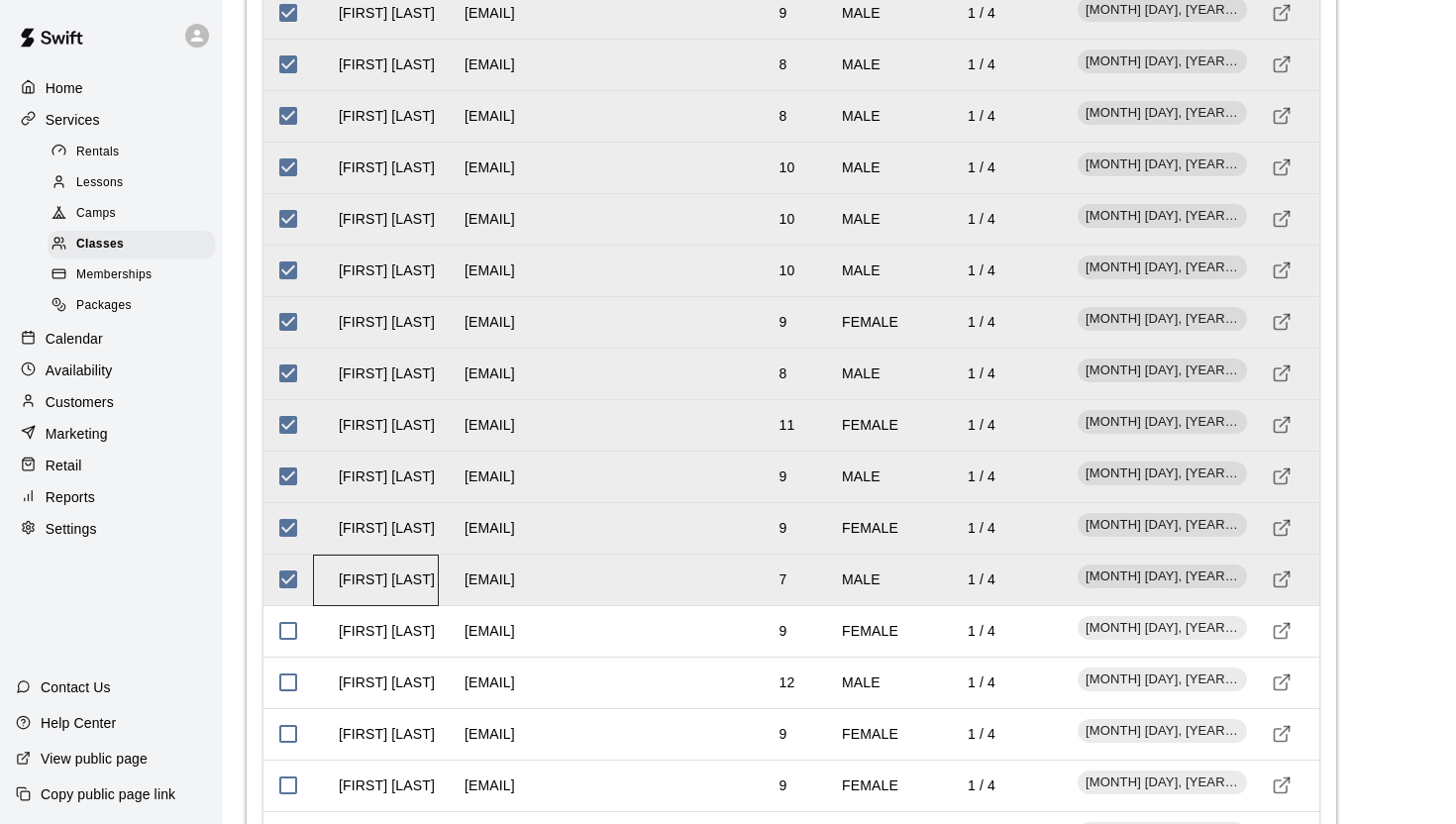 scroll, scrollTop: 2463, scrollLeft: 0, axis: vertical 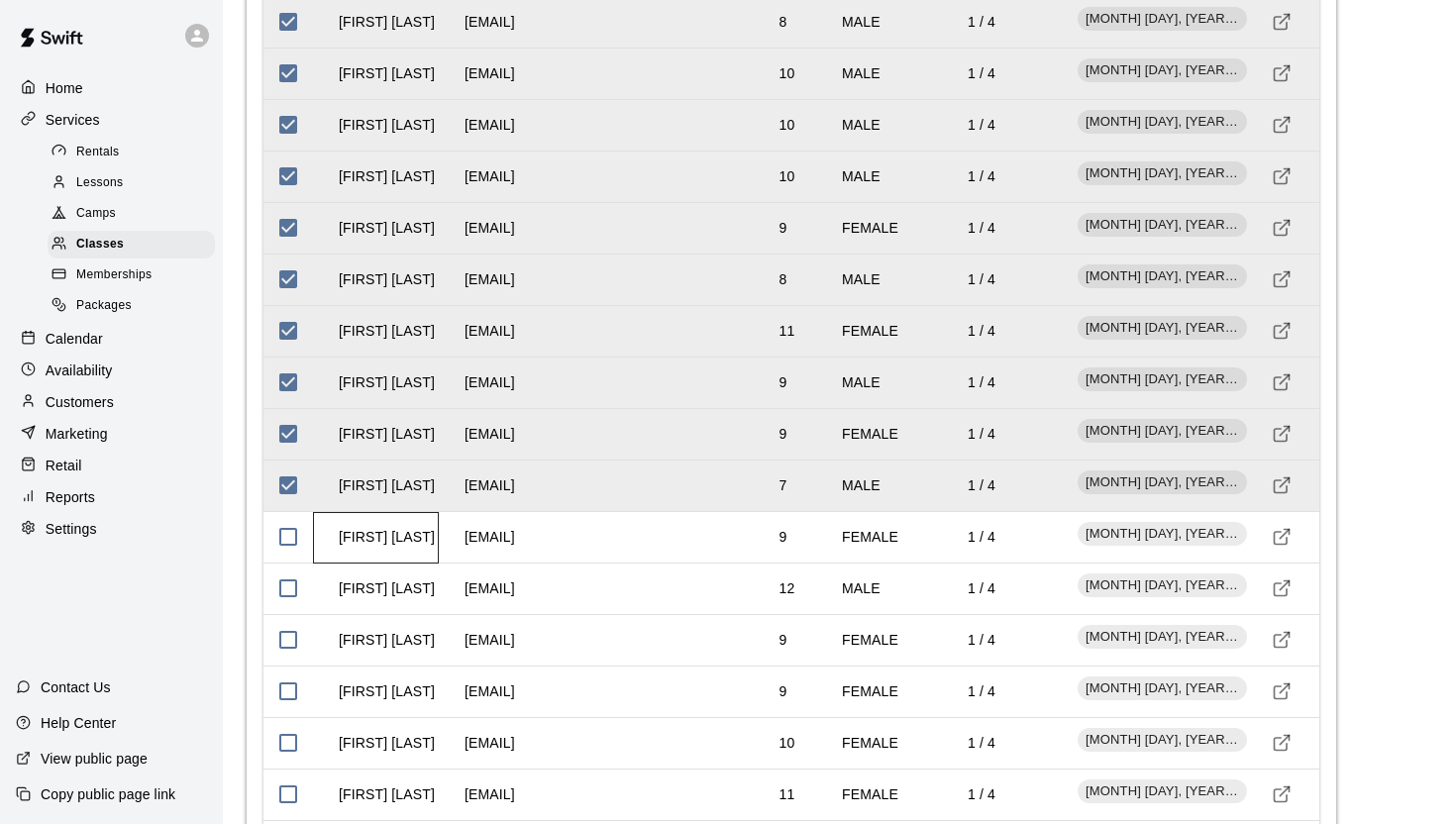 click on "Abigail Diaz" at bounding box center [386, 537] 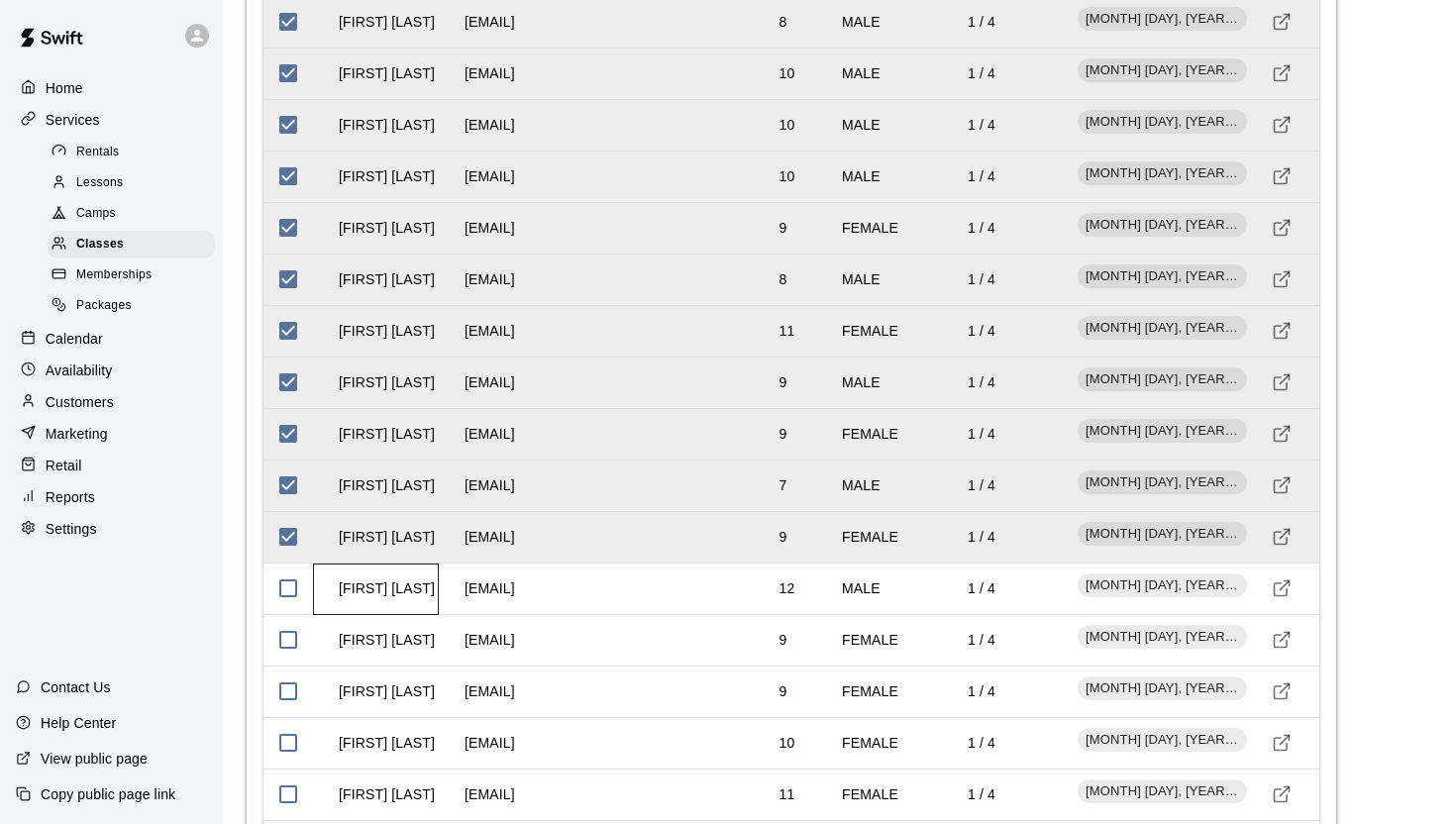 click on "Luke Diaz" at bounding box center (386, 588) 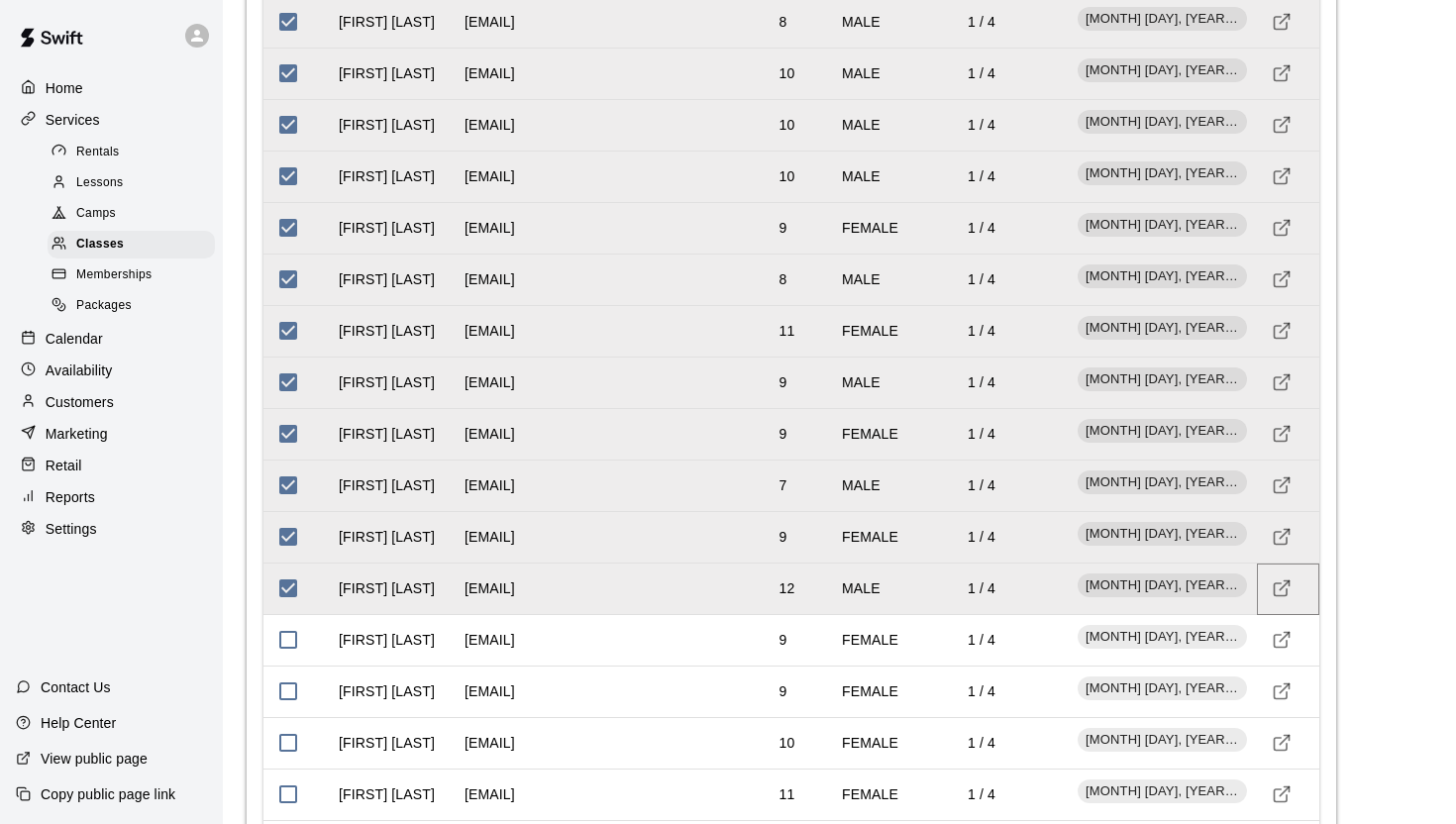 click 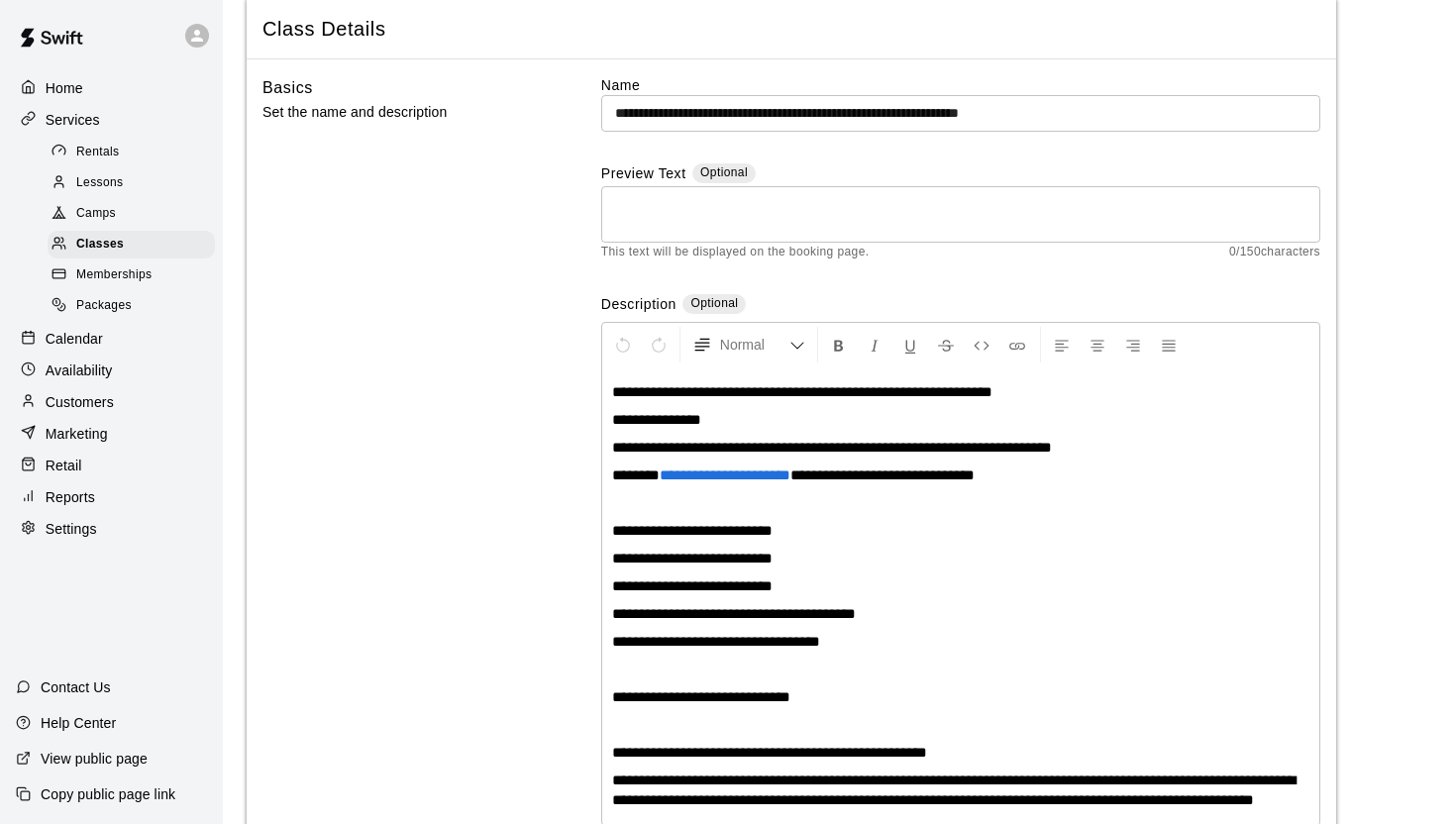 scroll, scrollTop: 0, scrollLeft: 0, axis: both 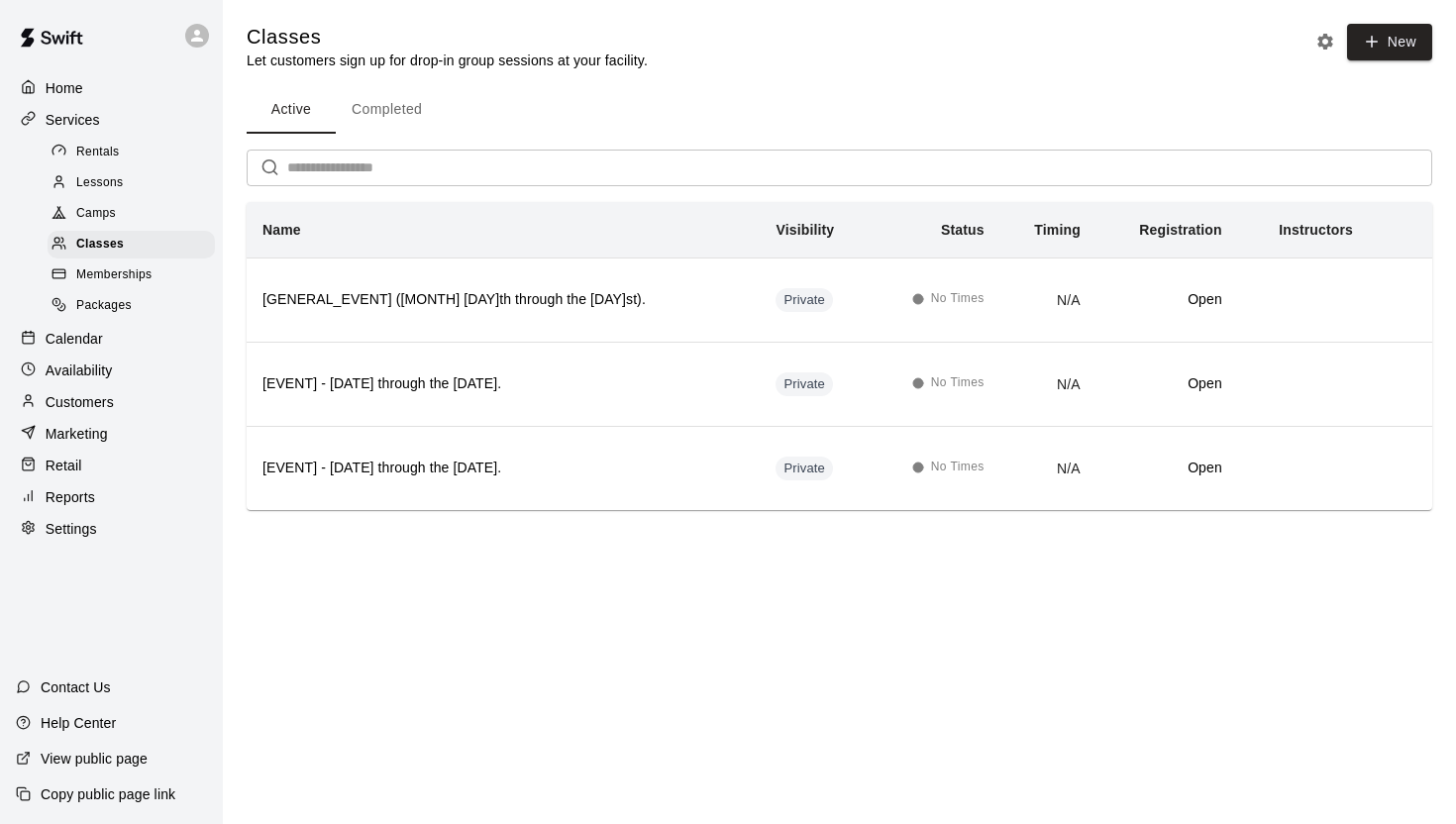 click on "Reports" at bounding box center [70, 497] 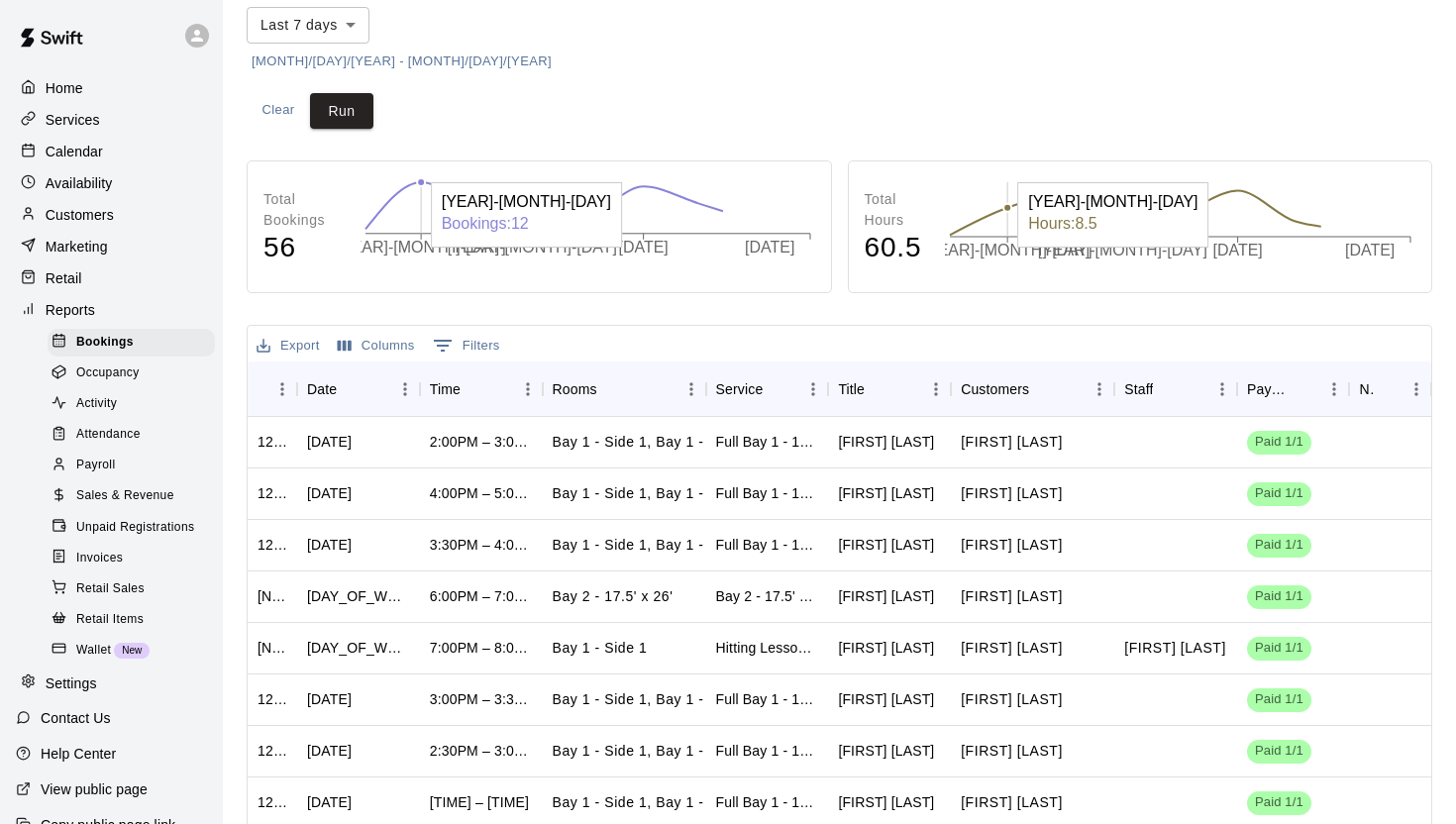 scroll, scrollTop: 196, scrollLeft: 0, axis: vertical 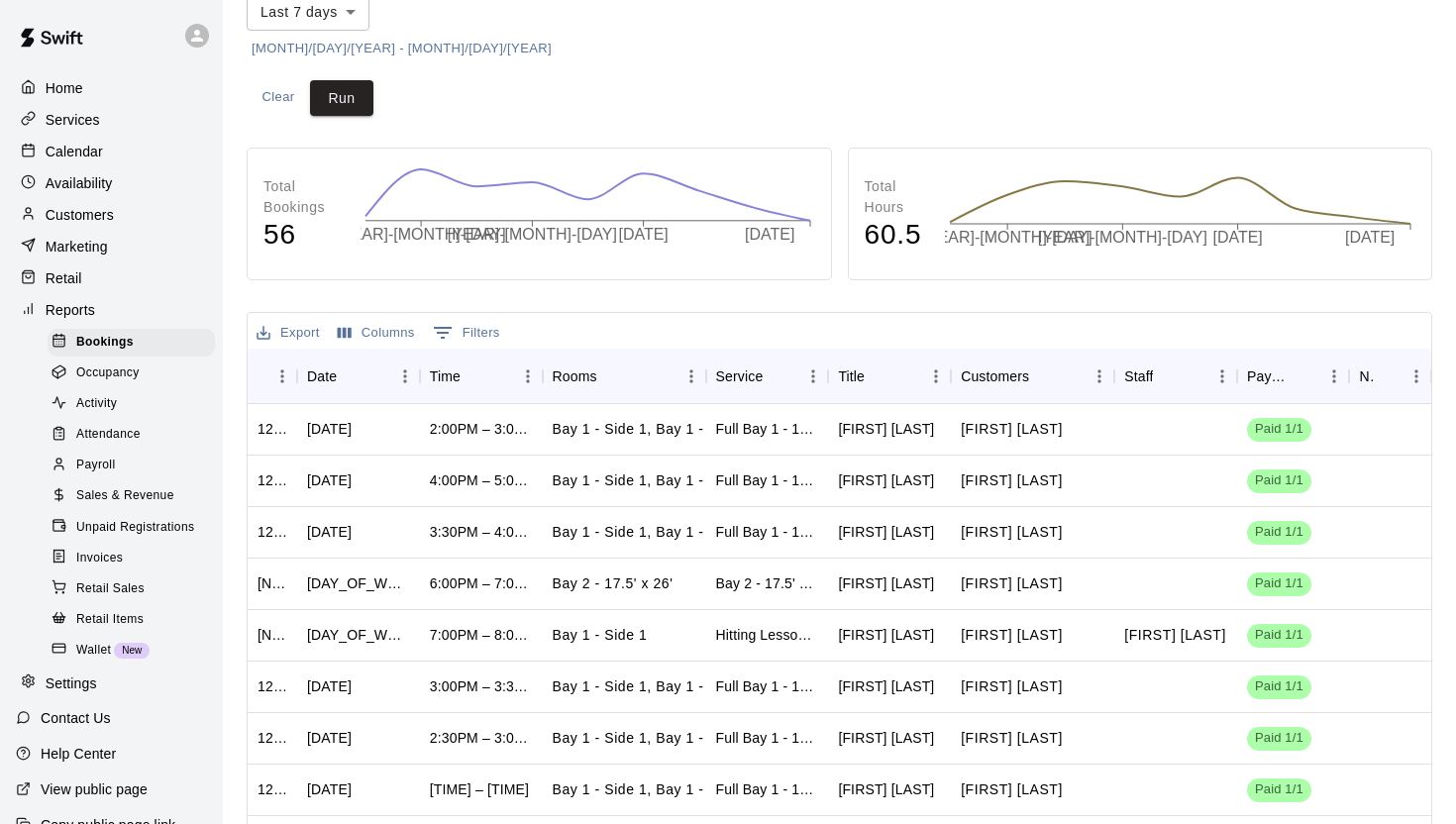 click on "Sales & Revenue" at bounding box center [125, 496] 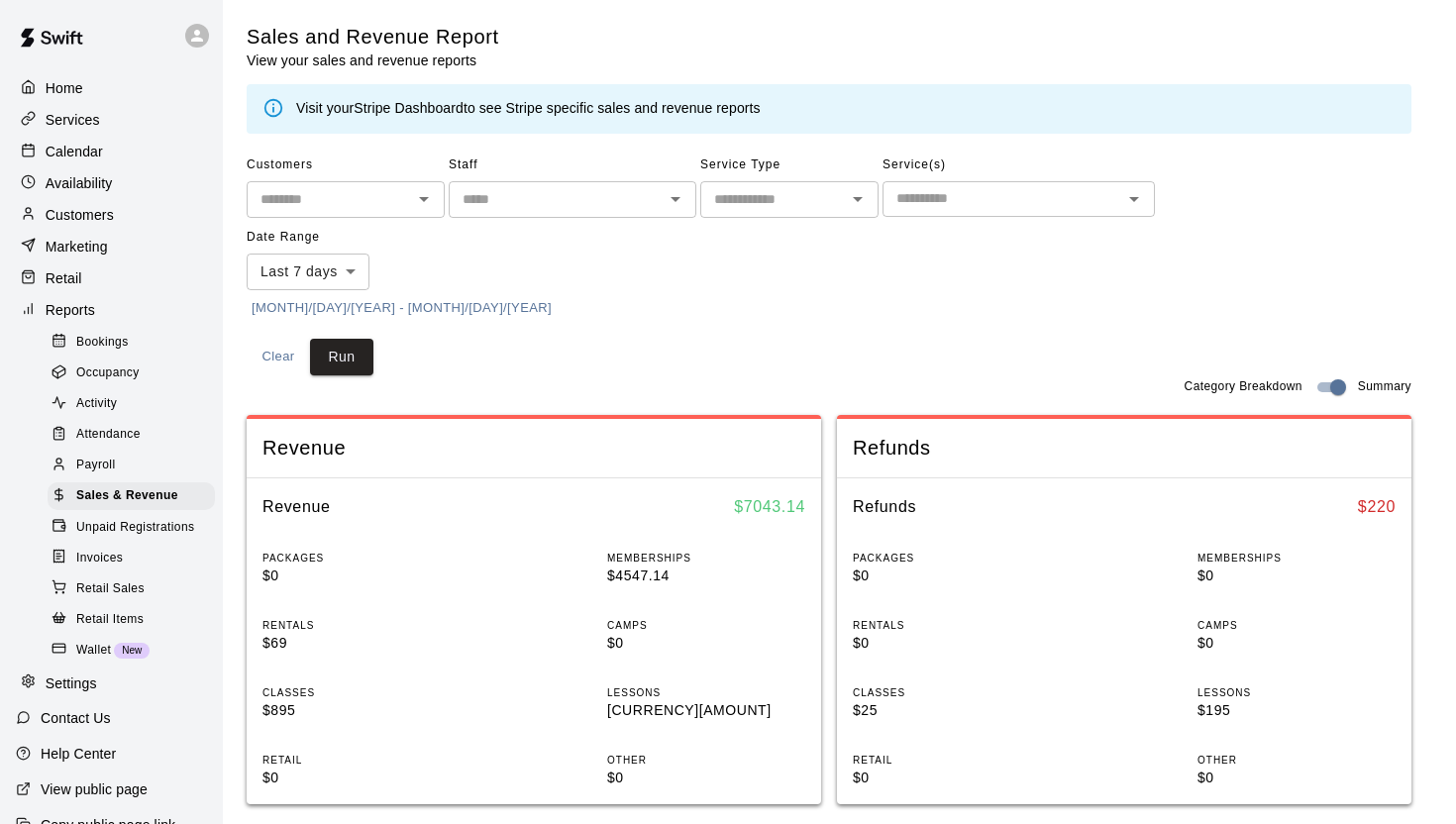 click on "[NUM]/[NUM]/[YEAR] - [NUM]/[NUM]/[YEAR]" at bounding box center [401, 308] 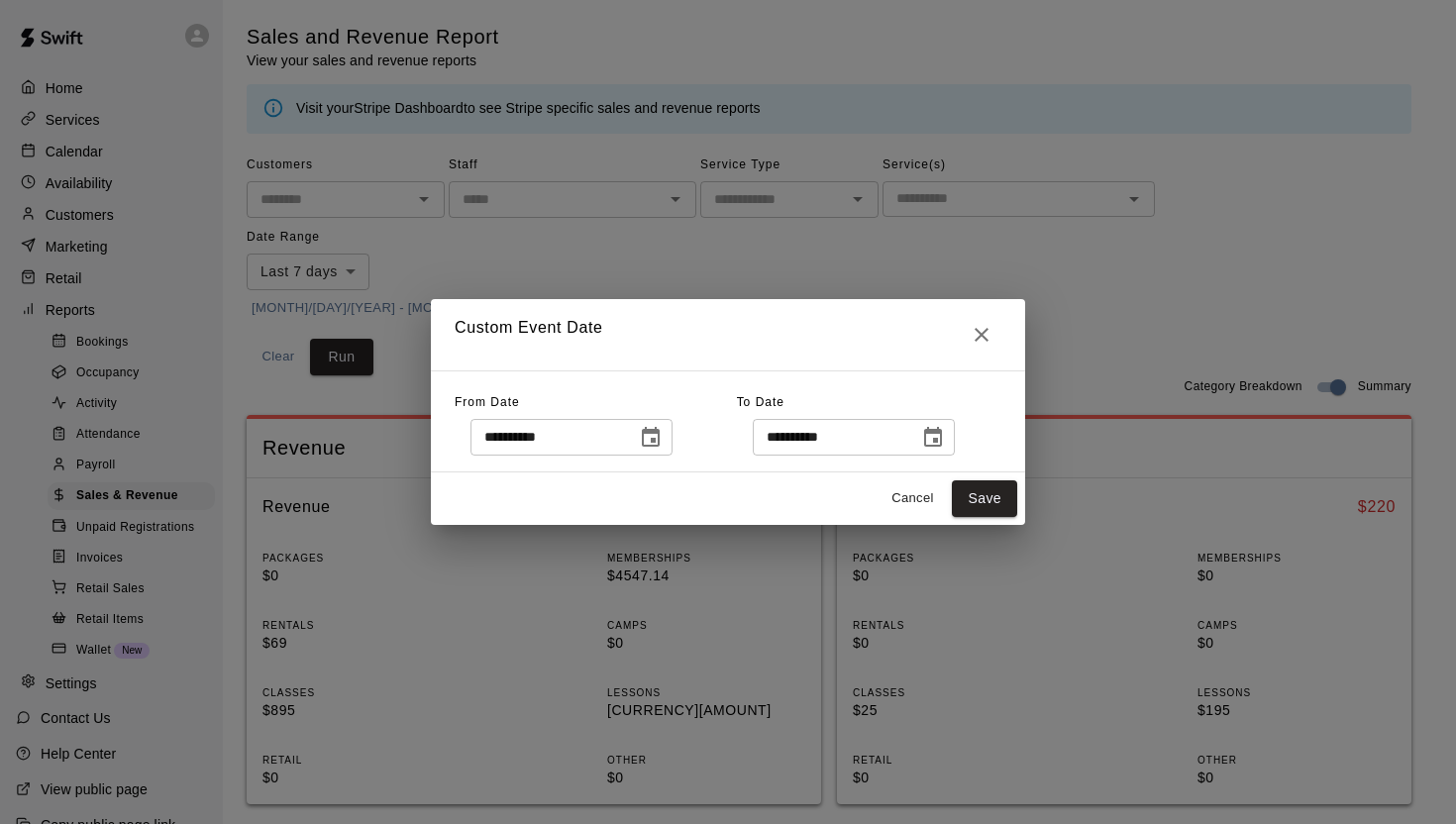 click 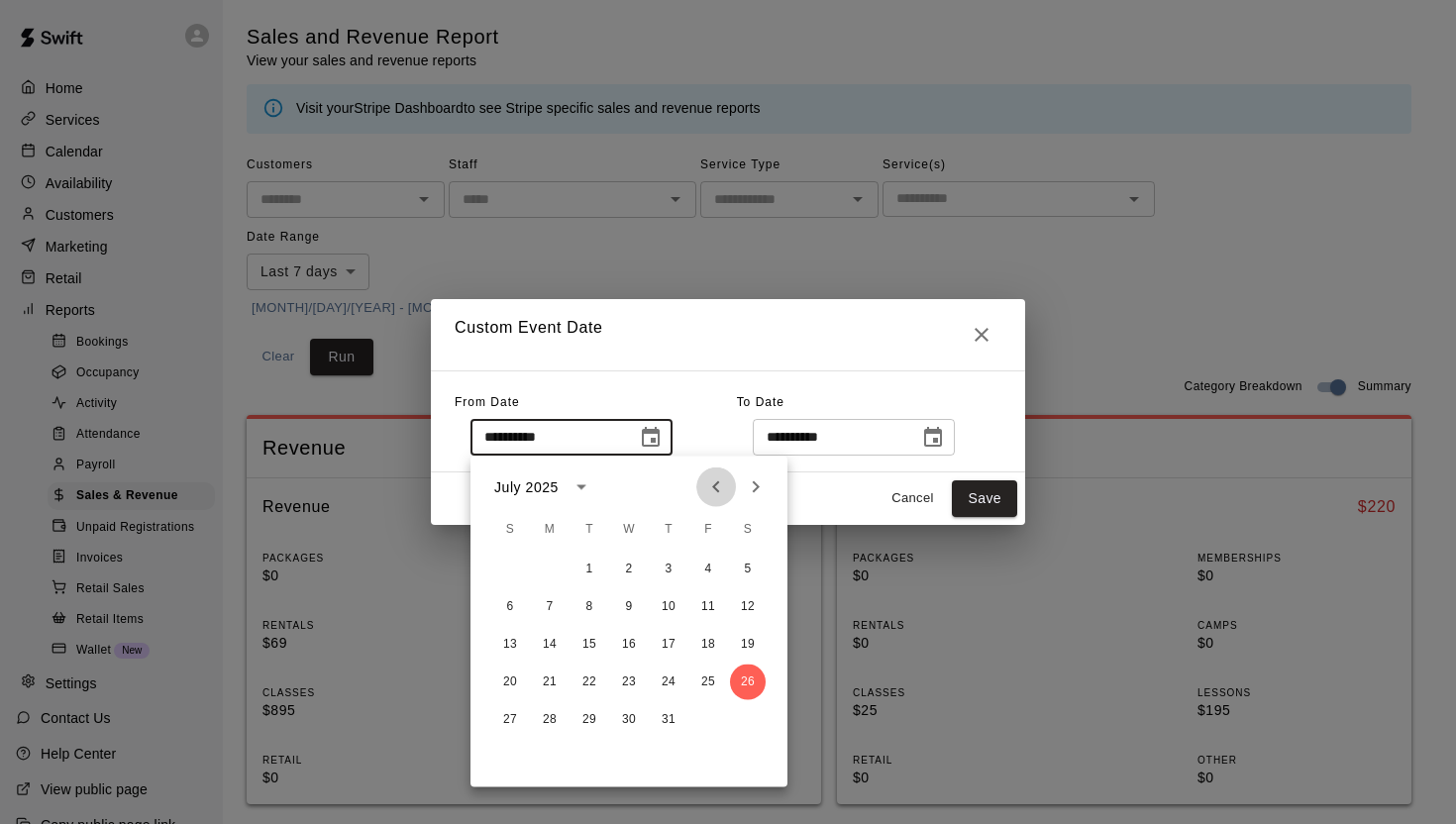 click 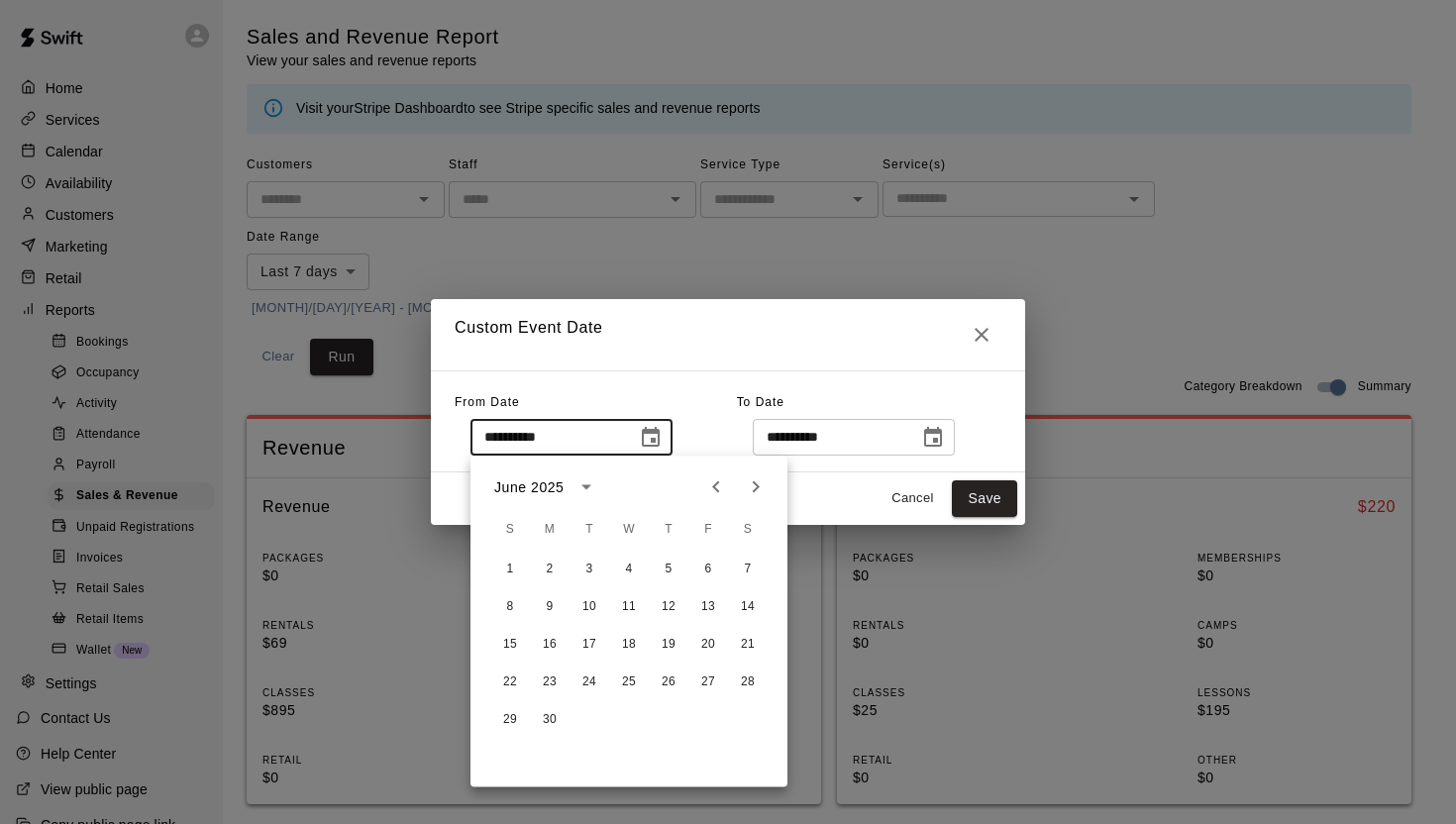 click 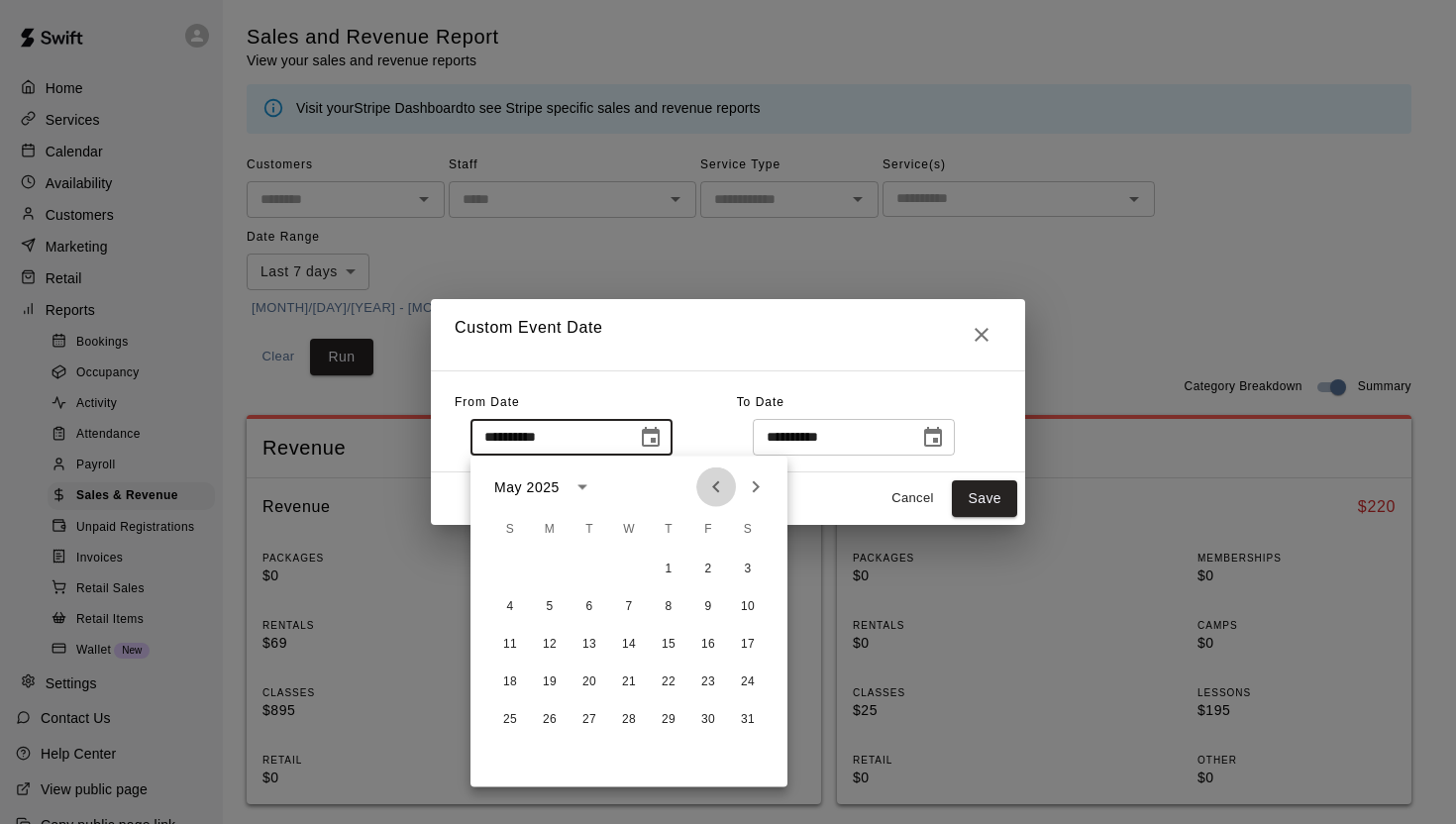 click 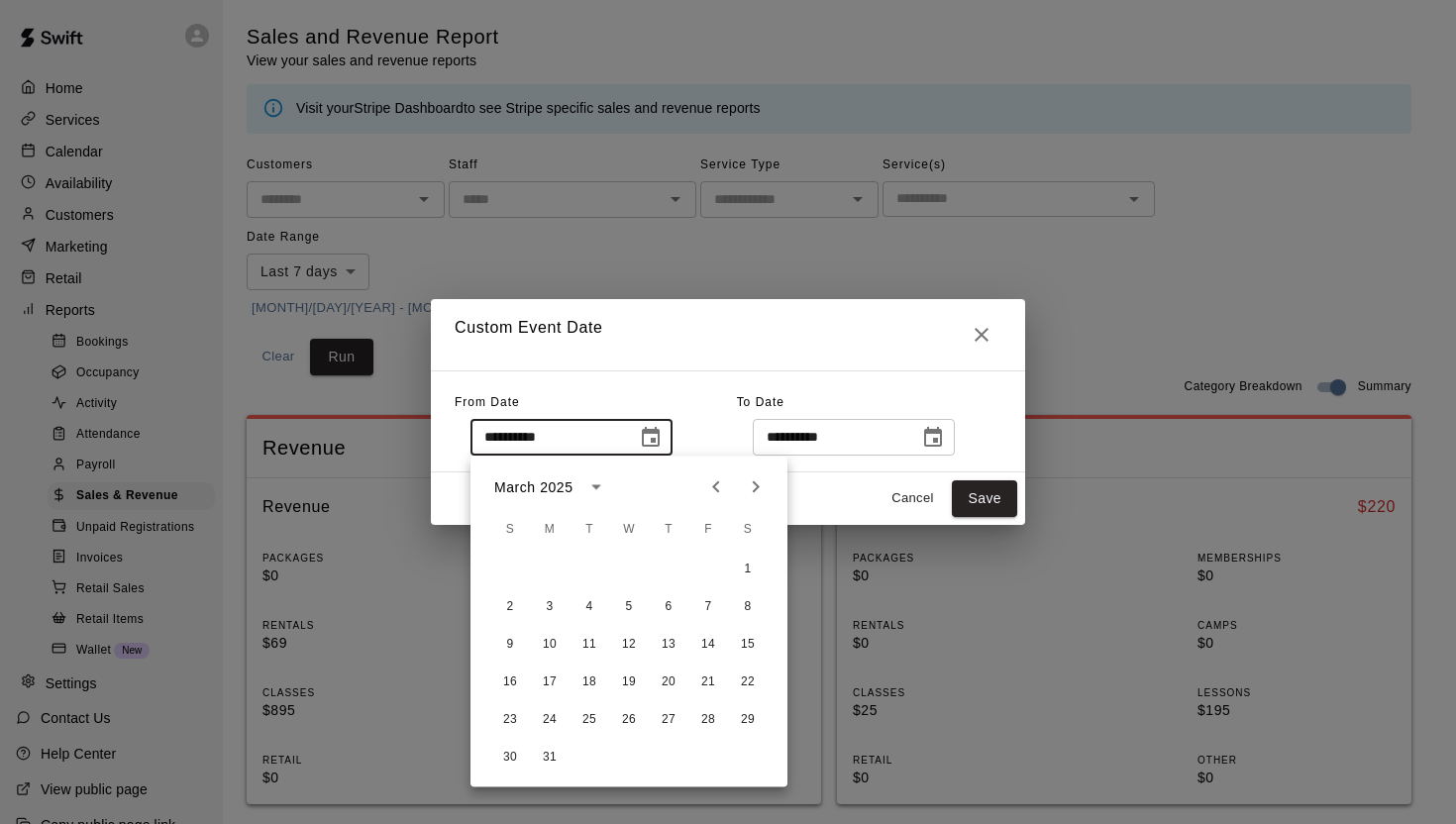 click 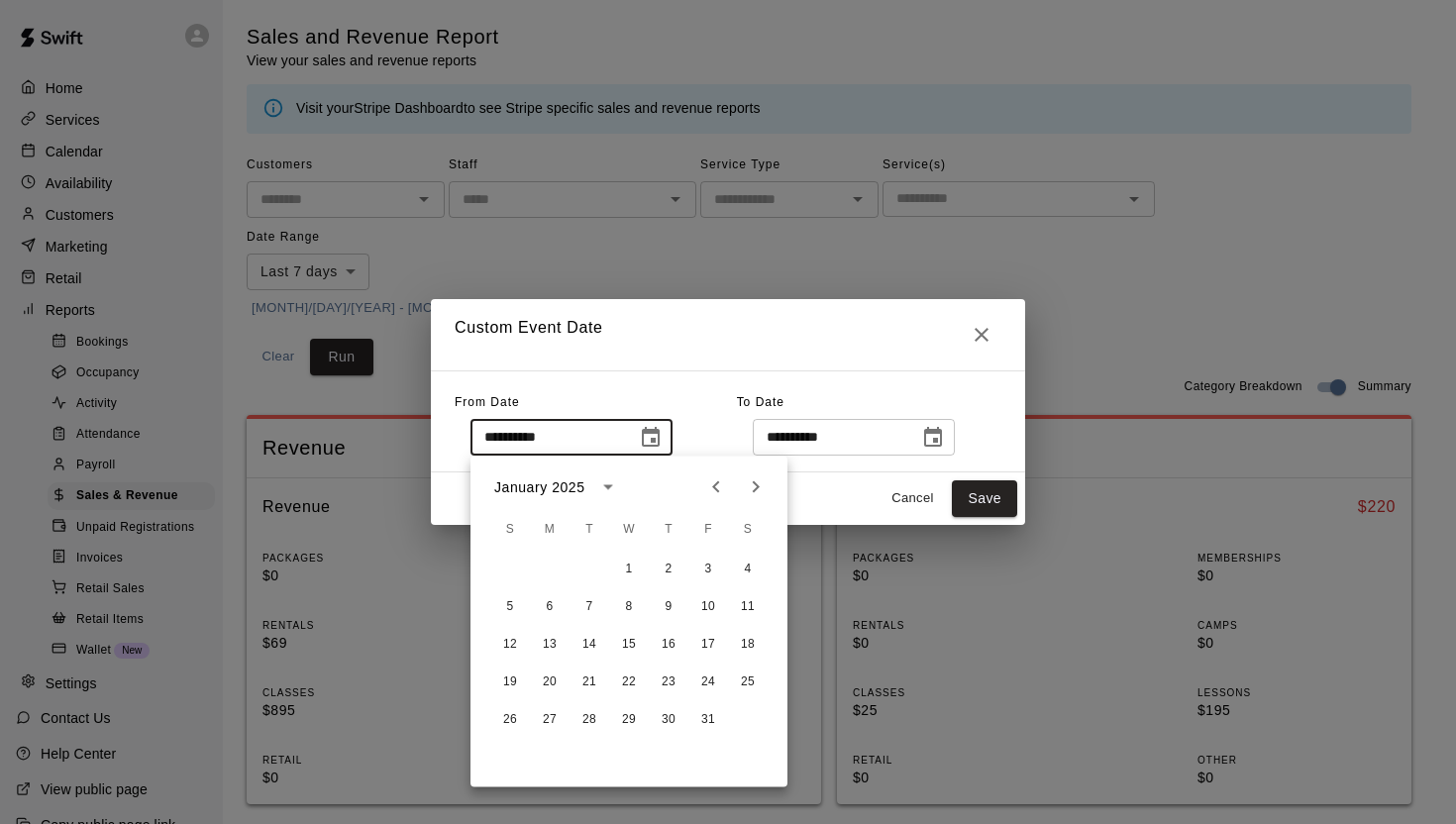 click 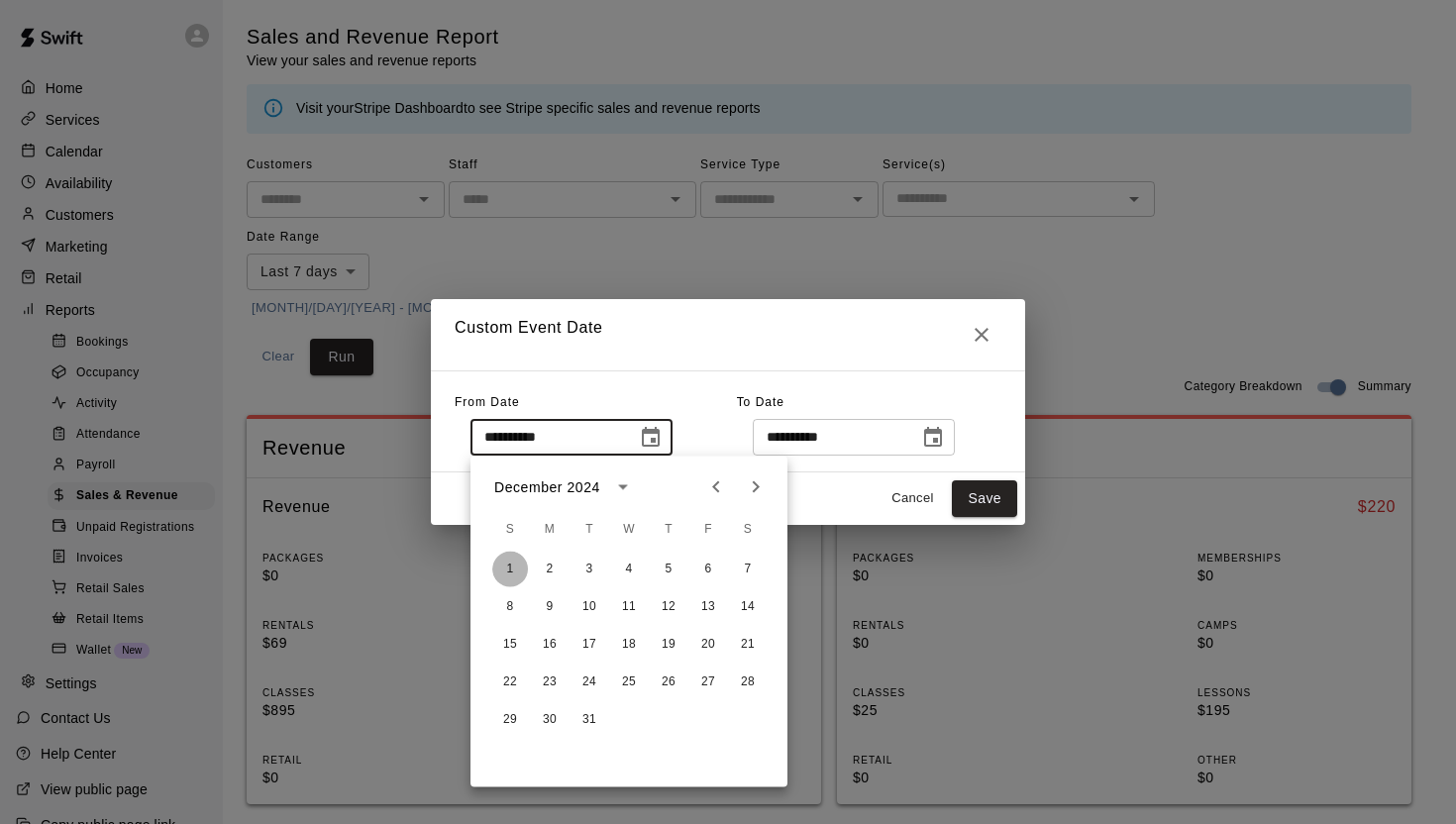 click on "1" at bounding box center (510, 569) 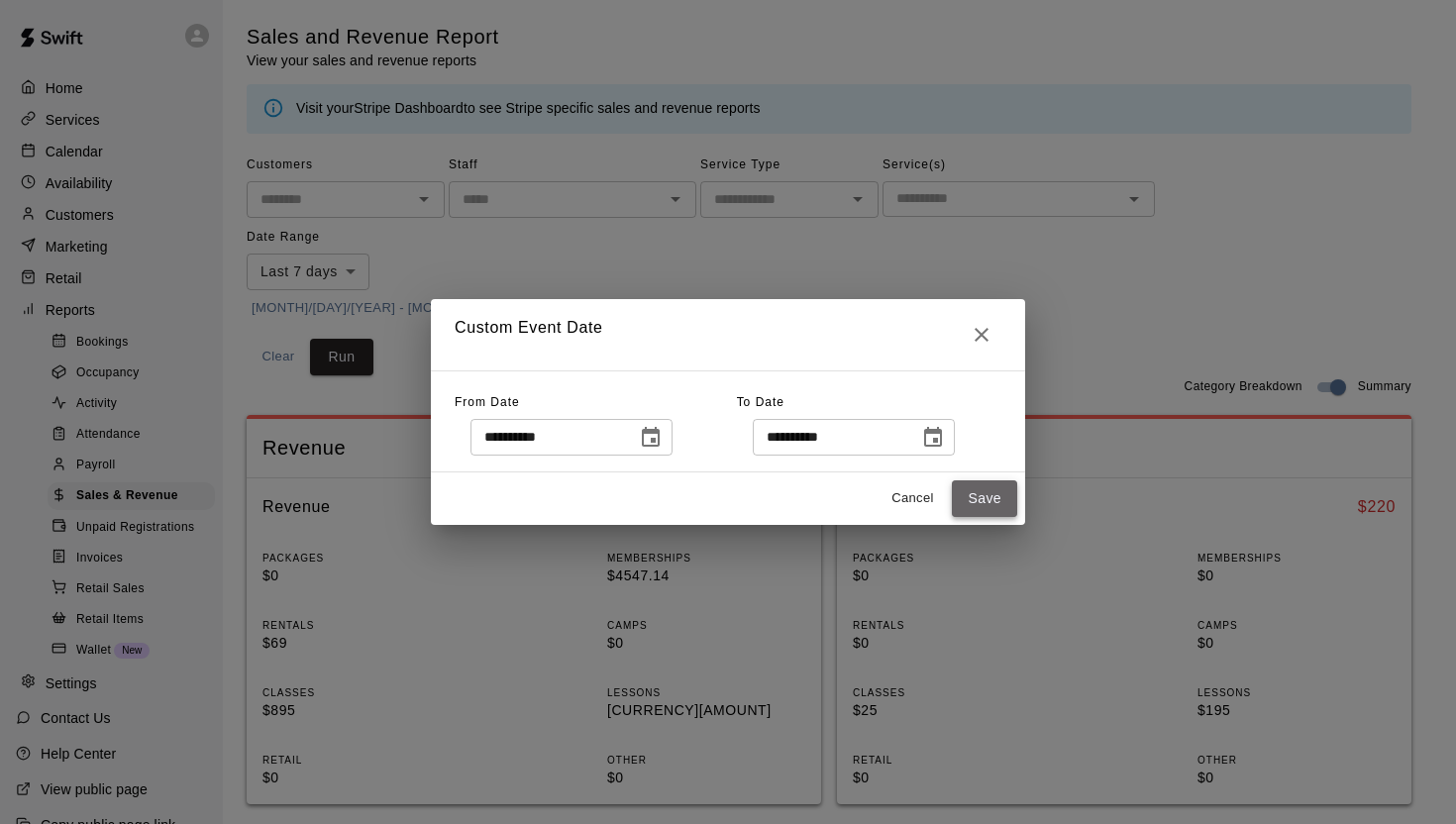 click on "Save" at bounding box center (985, 498) 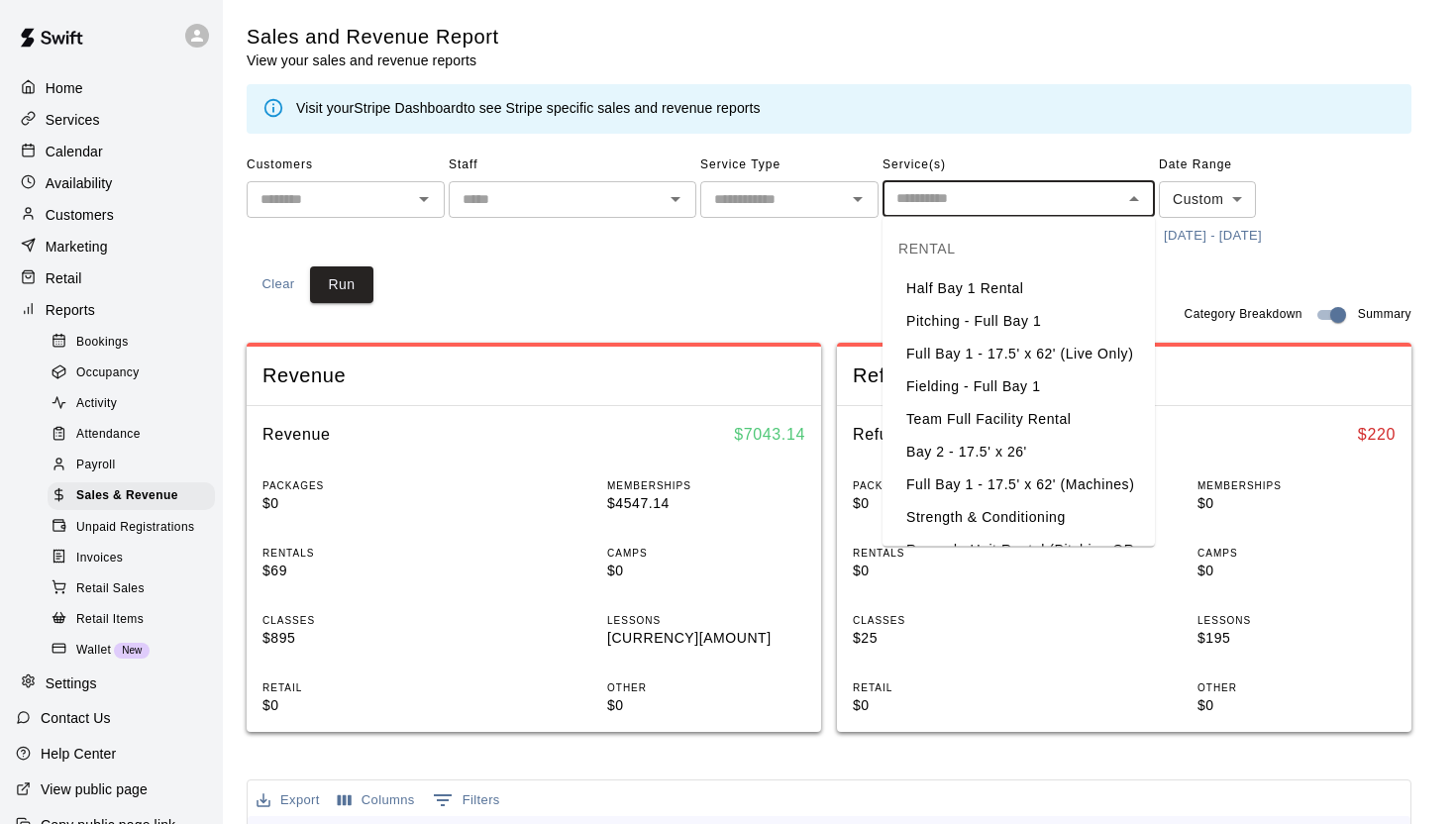 click at bounding box center [1002, 198] 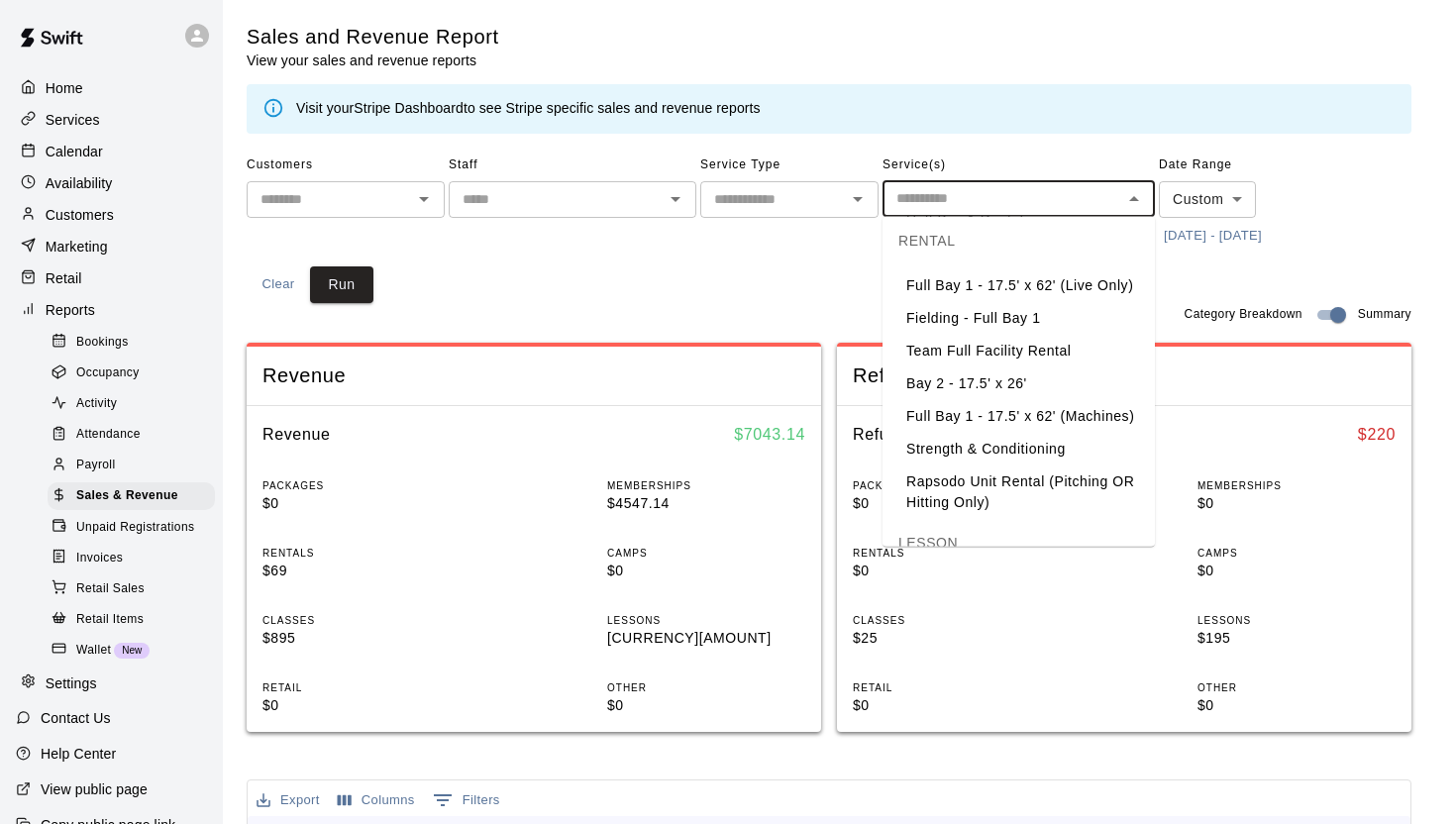 scroll, scrollTop: 94, scrollLeft: 0, axis: vertical 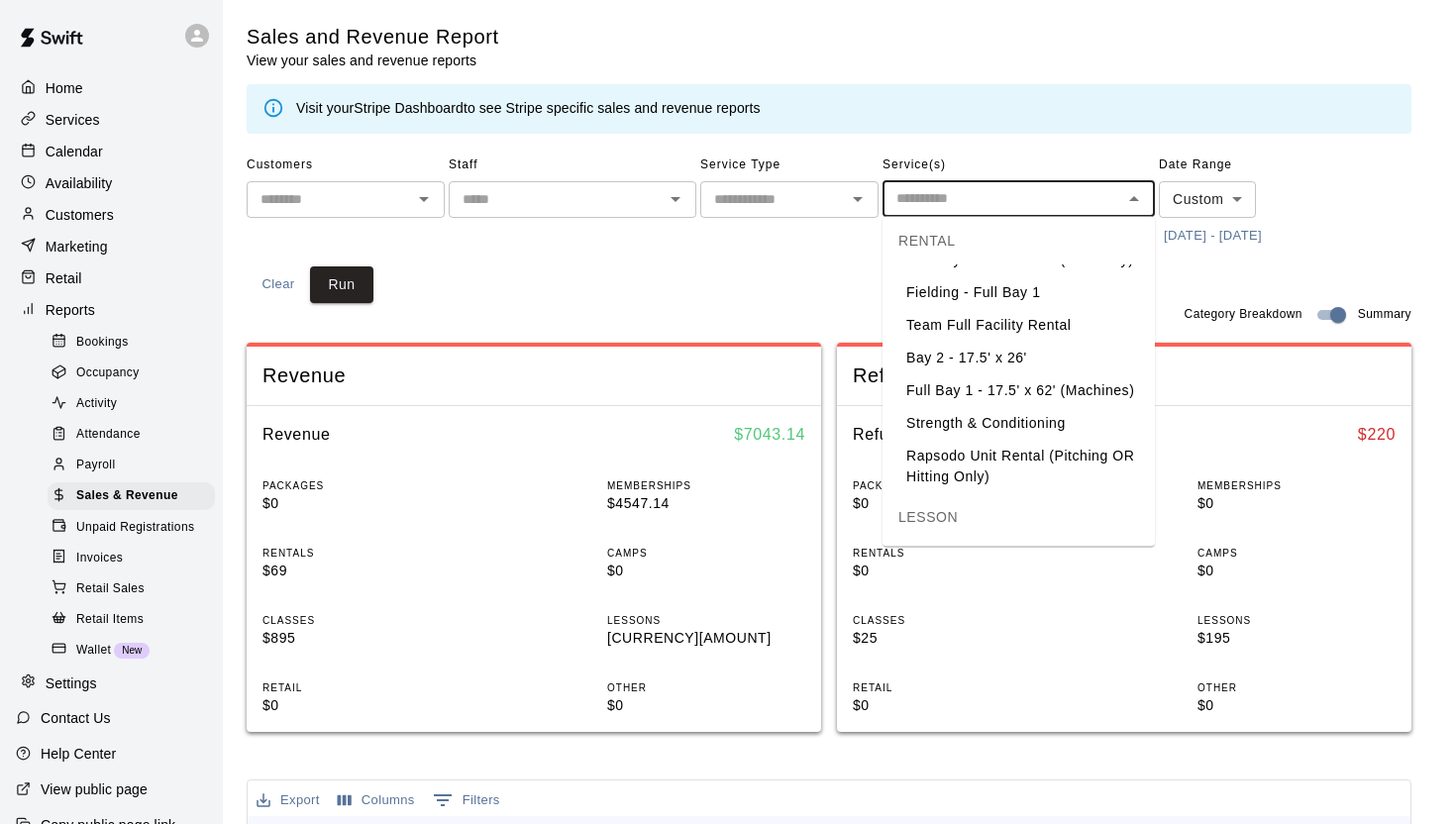 click at bounding box center [773, 199] 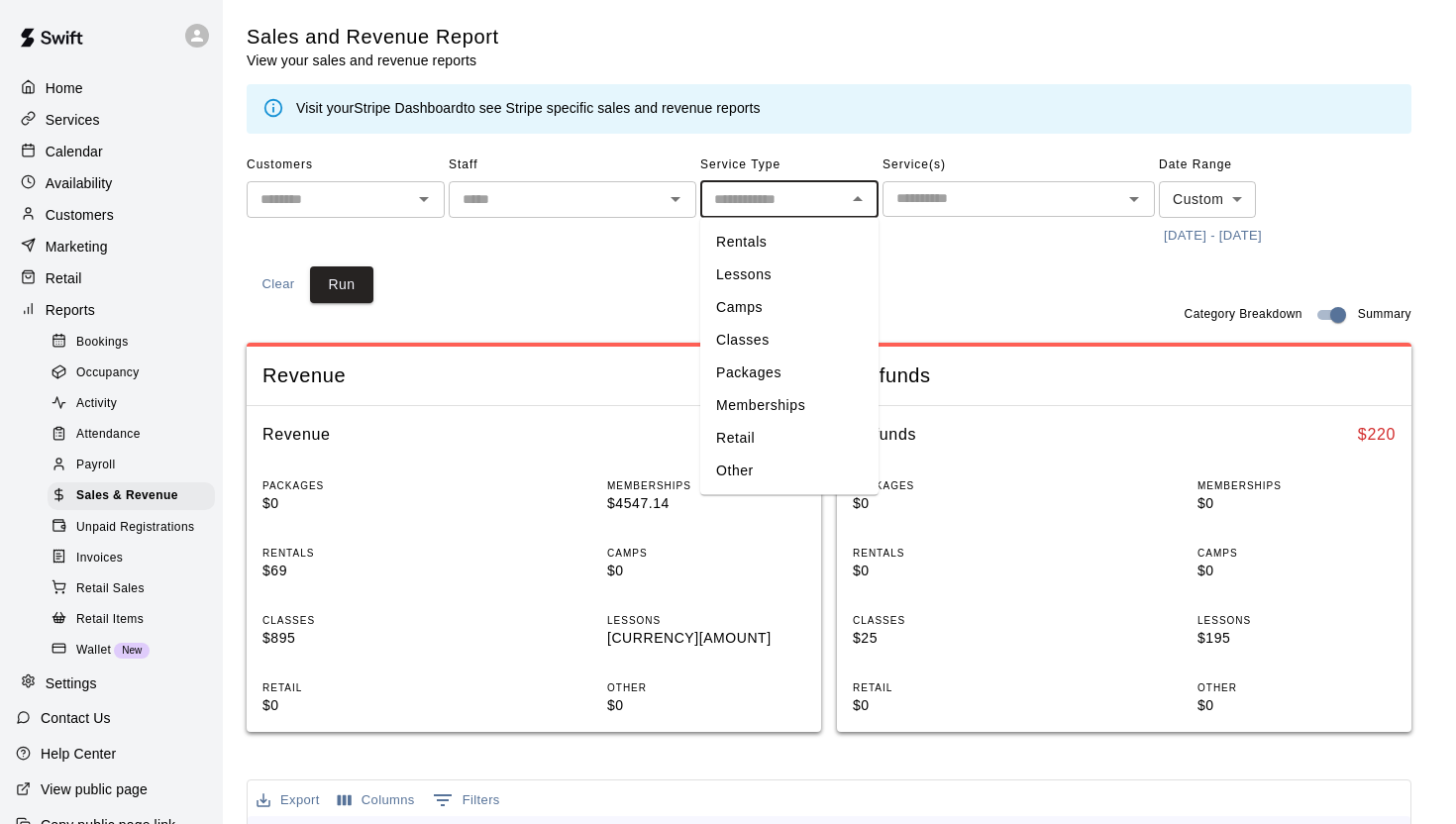 click on "Classes" at bounding box center [789, 340] 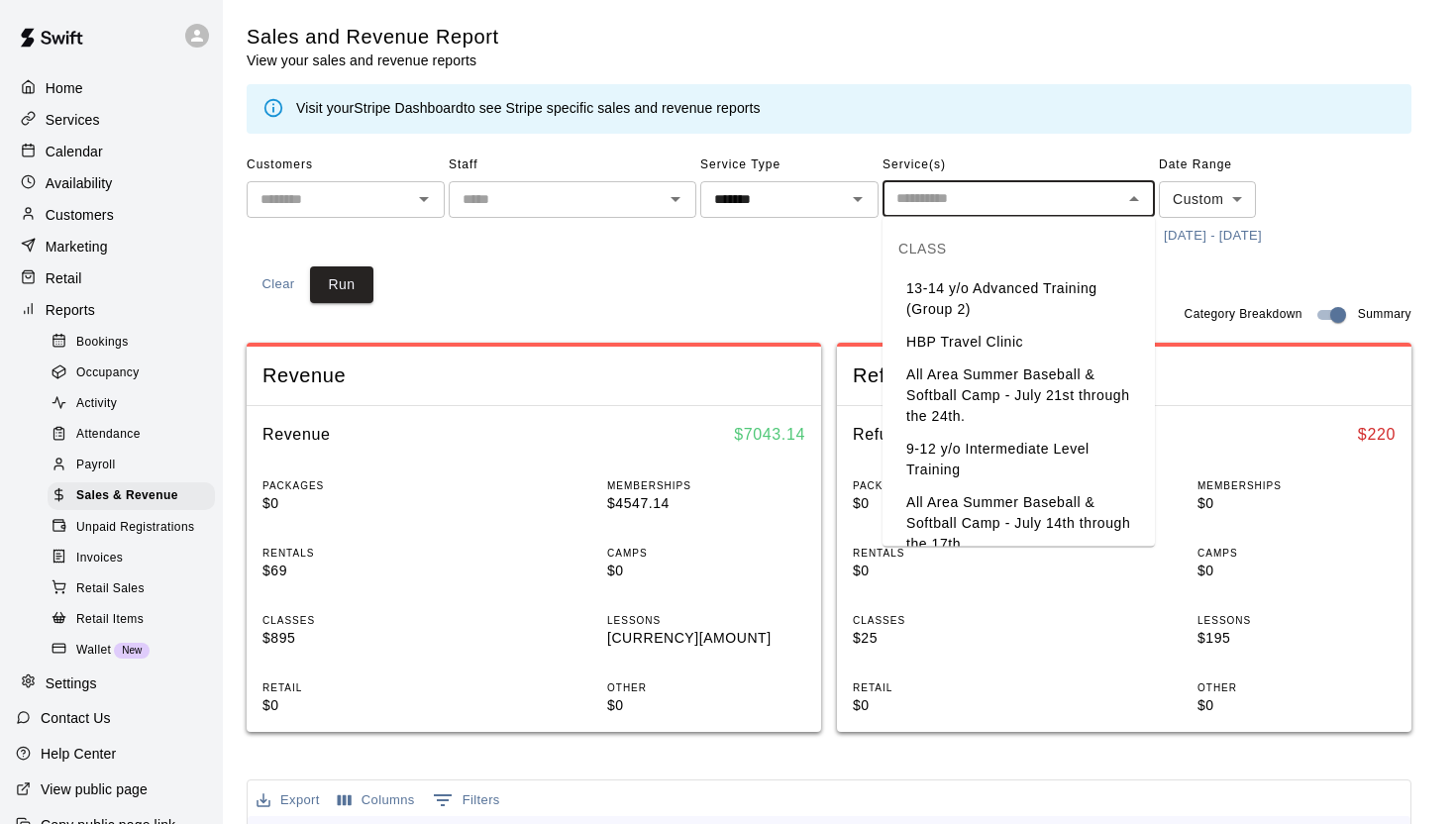 click at bounding box center (1002, 198) 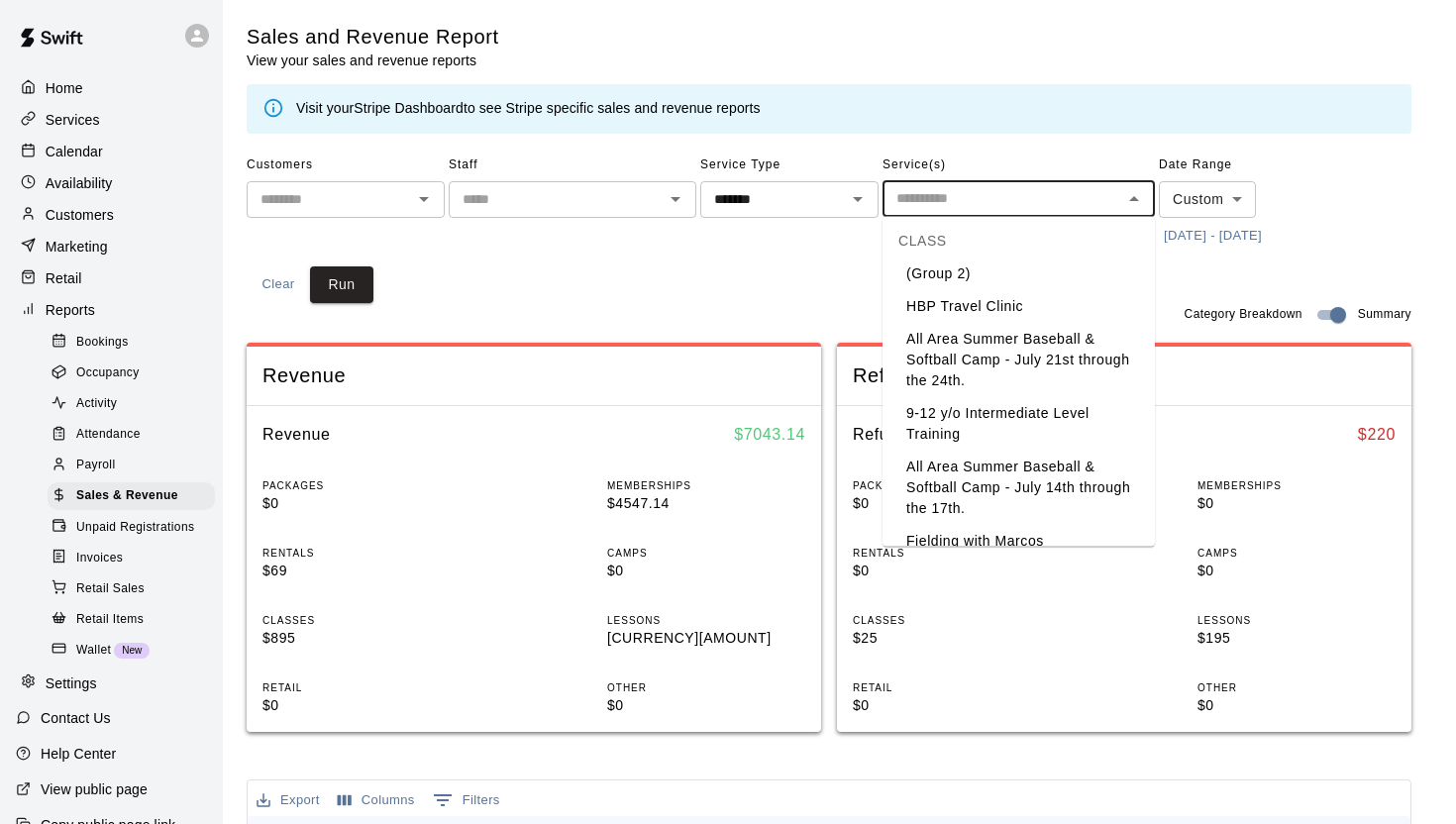 scroll, scrollTop: 22, scrollLeft: 0, axis: vertical 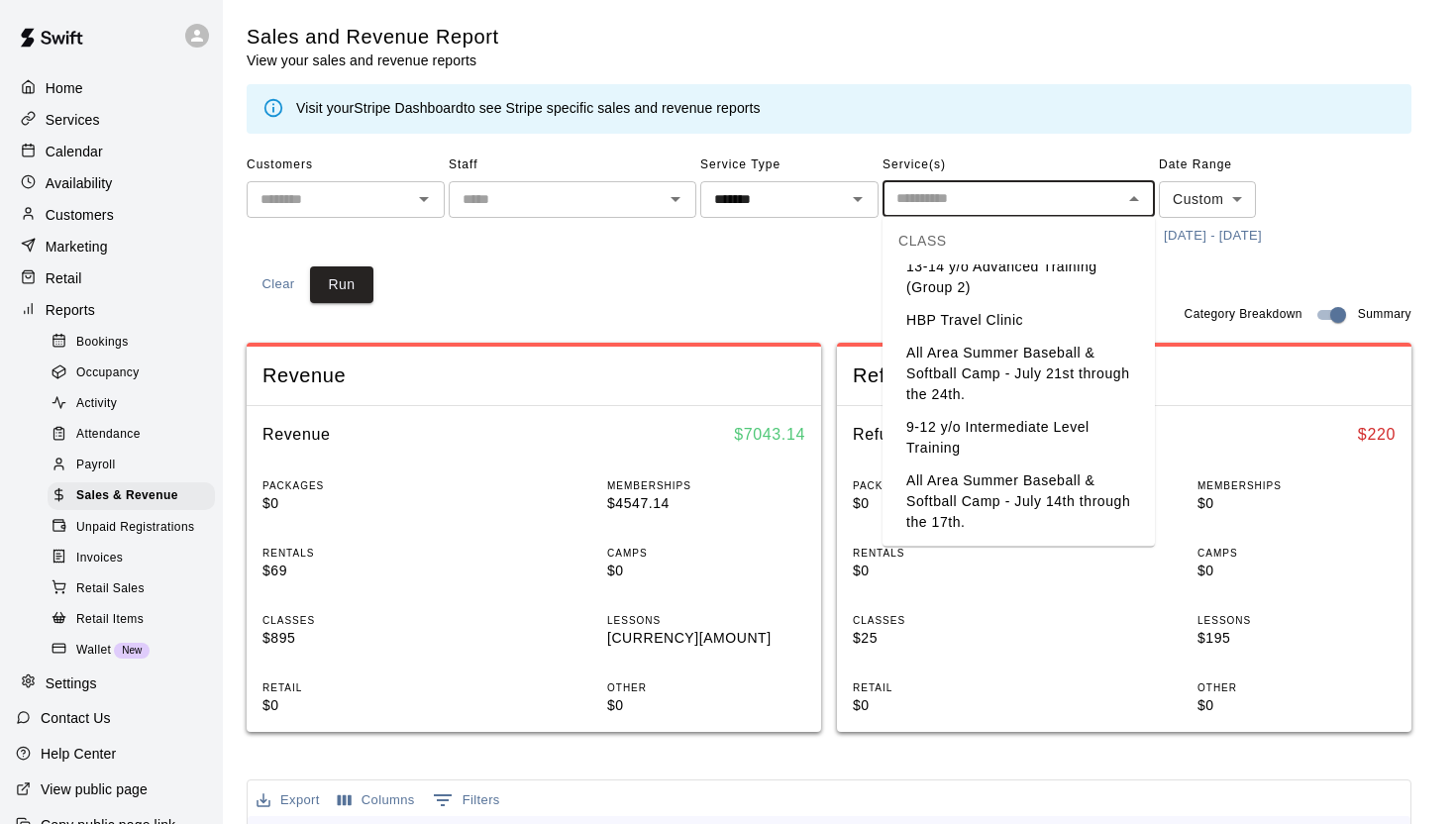 click on "All Area Summer Baseball & Softball Camp - July 21st through the 24th." at bounding box center [1018, 373] 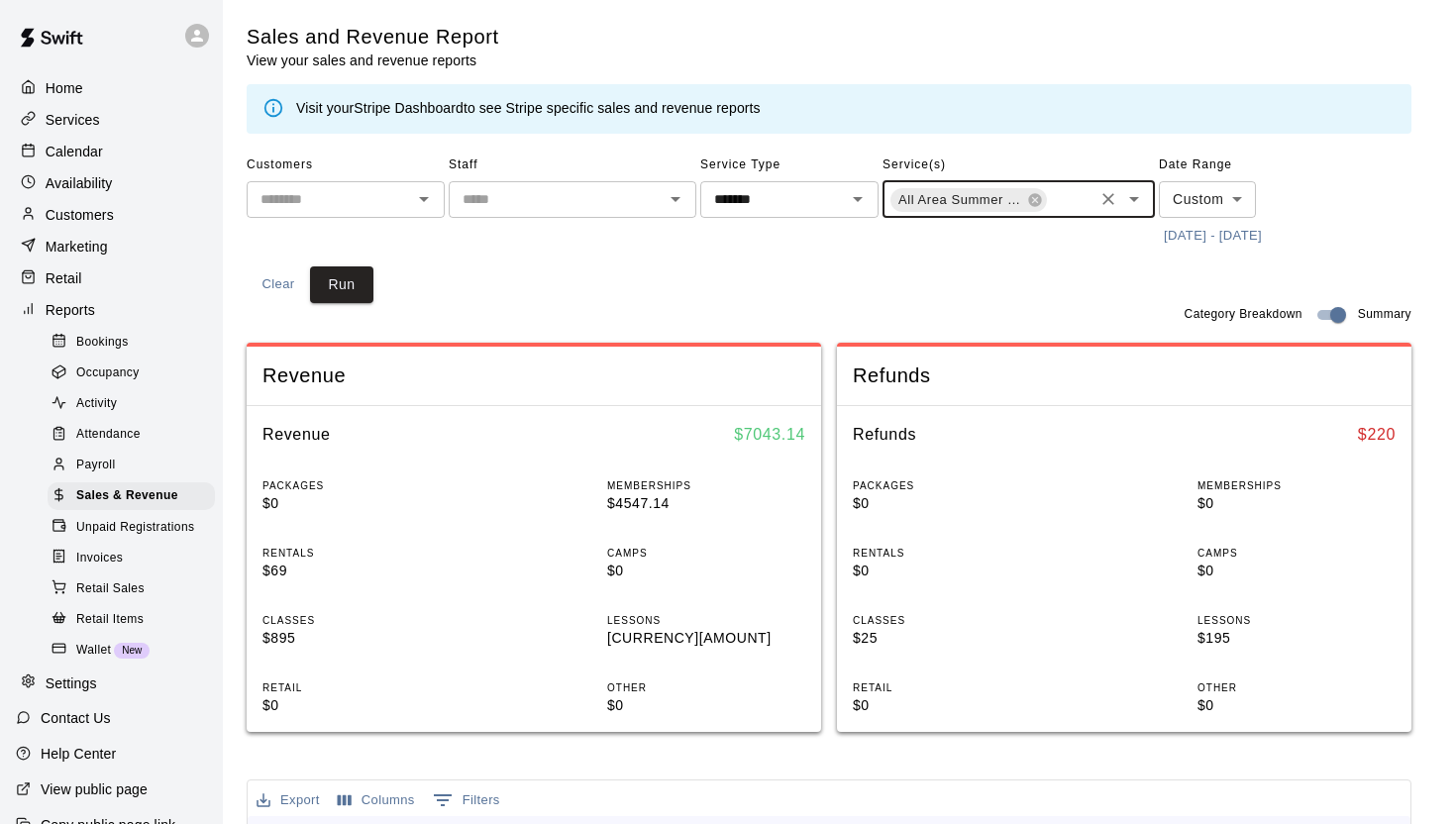 click 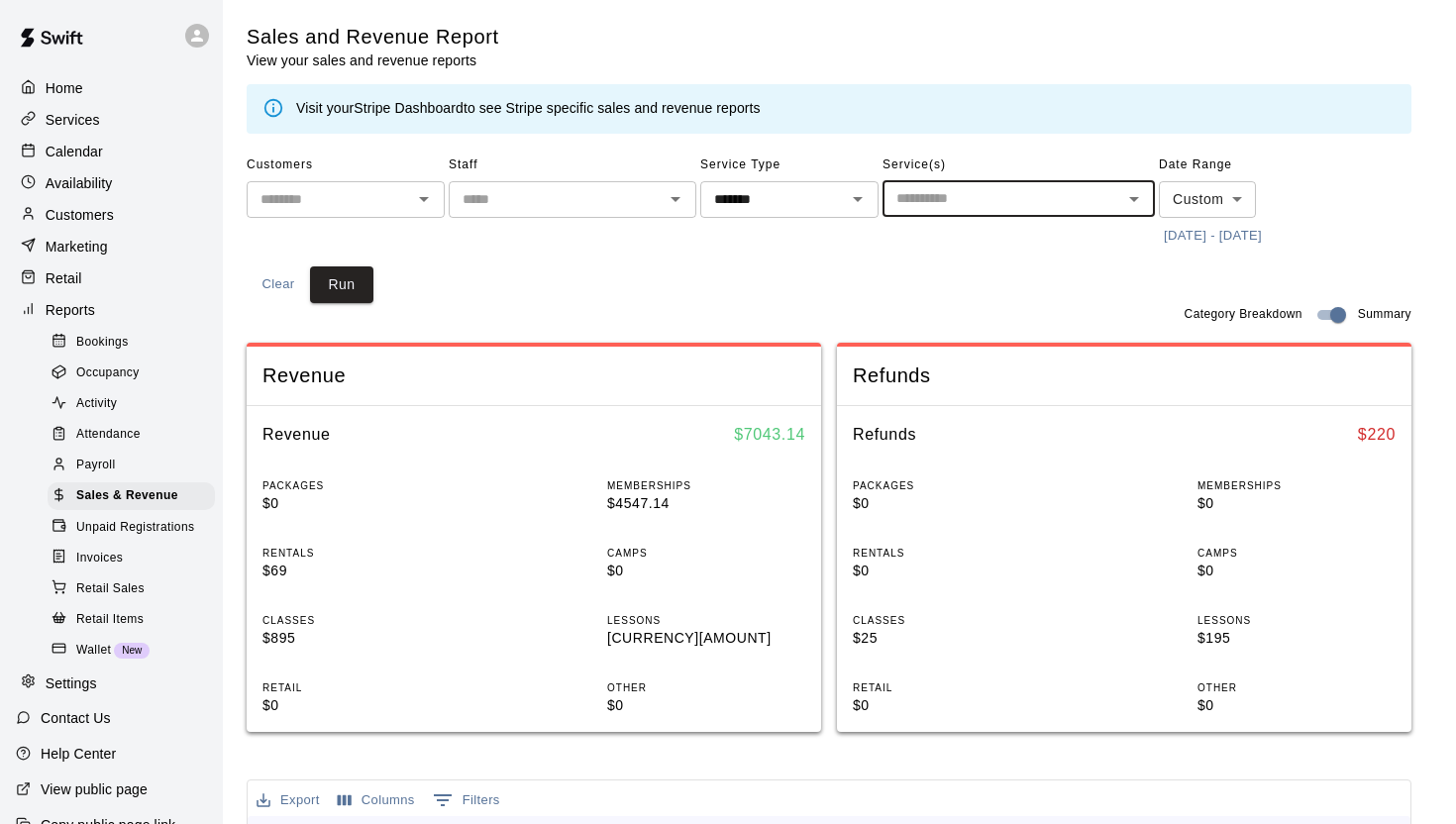 click at bounding box center (1002, 198) 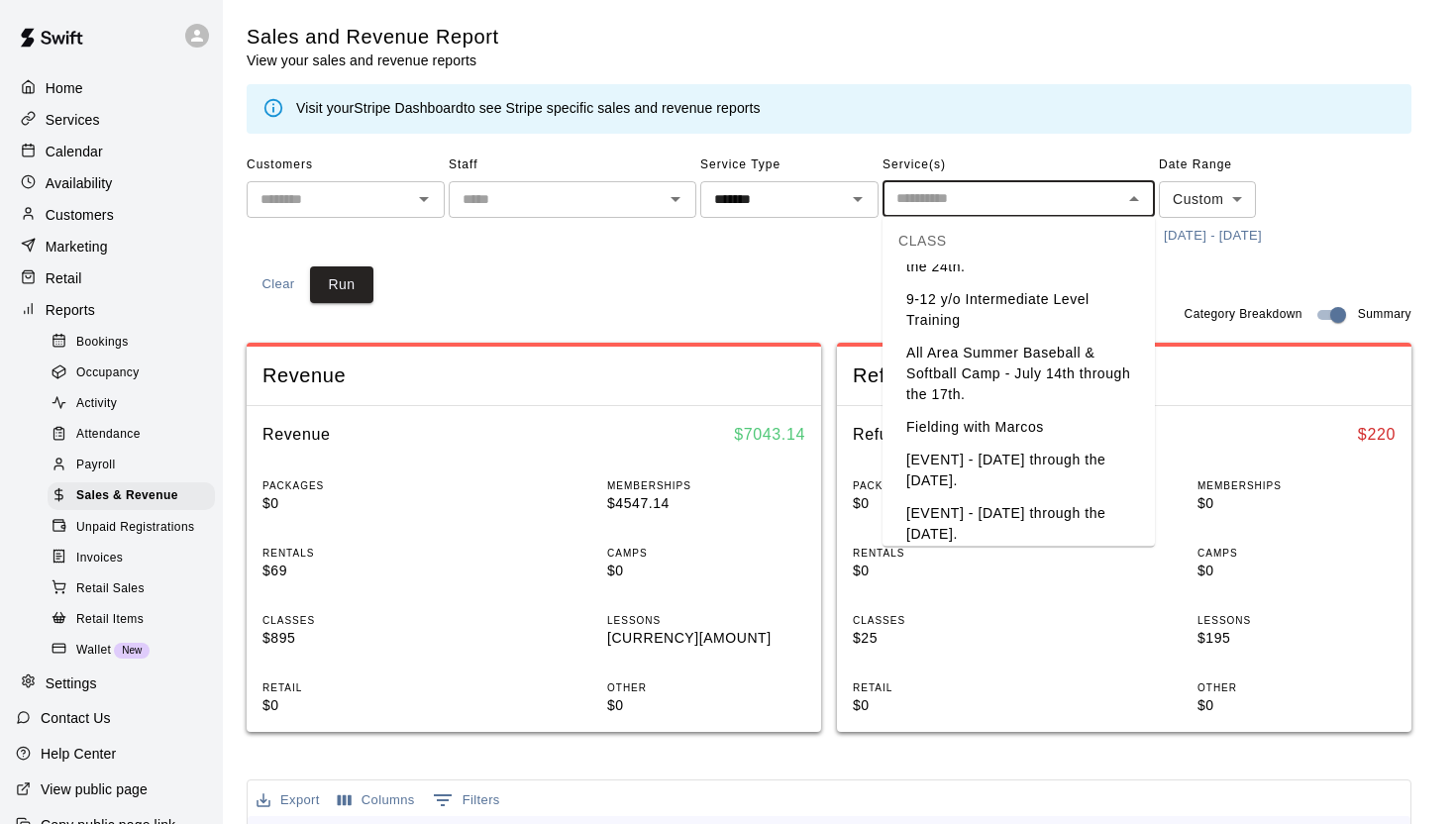 scroll, scrollTop: 289, scrollLeft: 0, axis: vertical 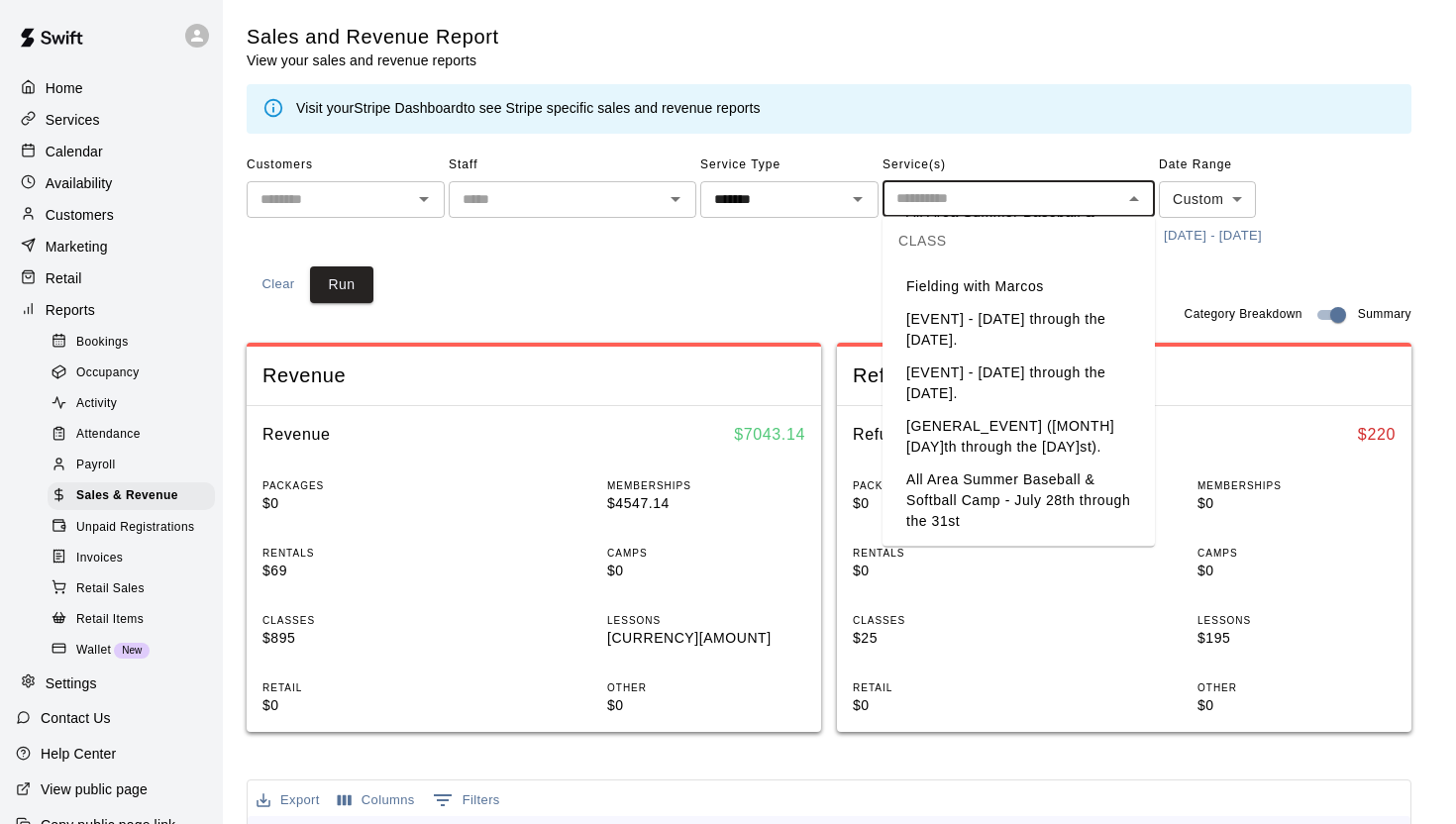 click on "All Area Summer Baseball & Softball Camp - July 28th through the 31st" at bounding box center [1018, 501] 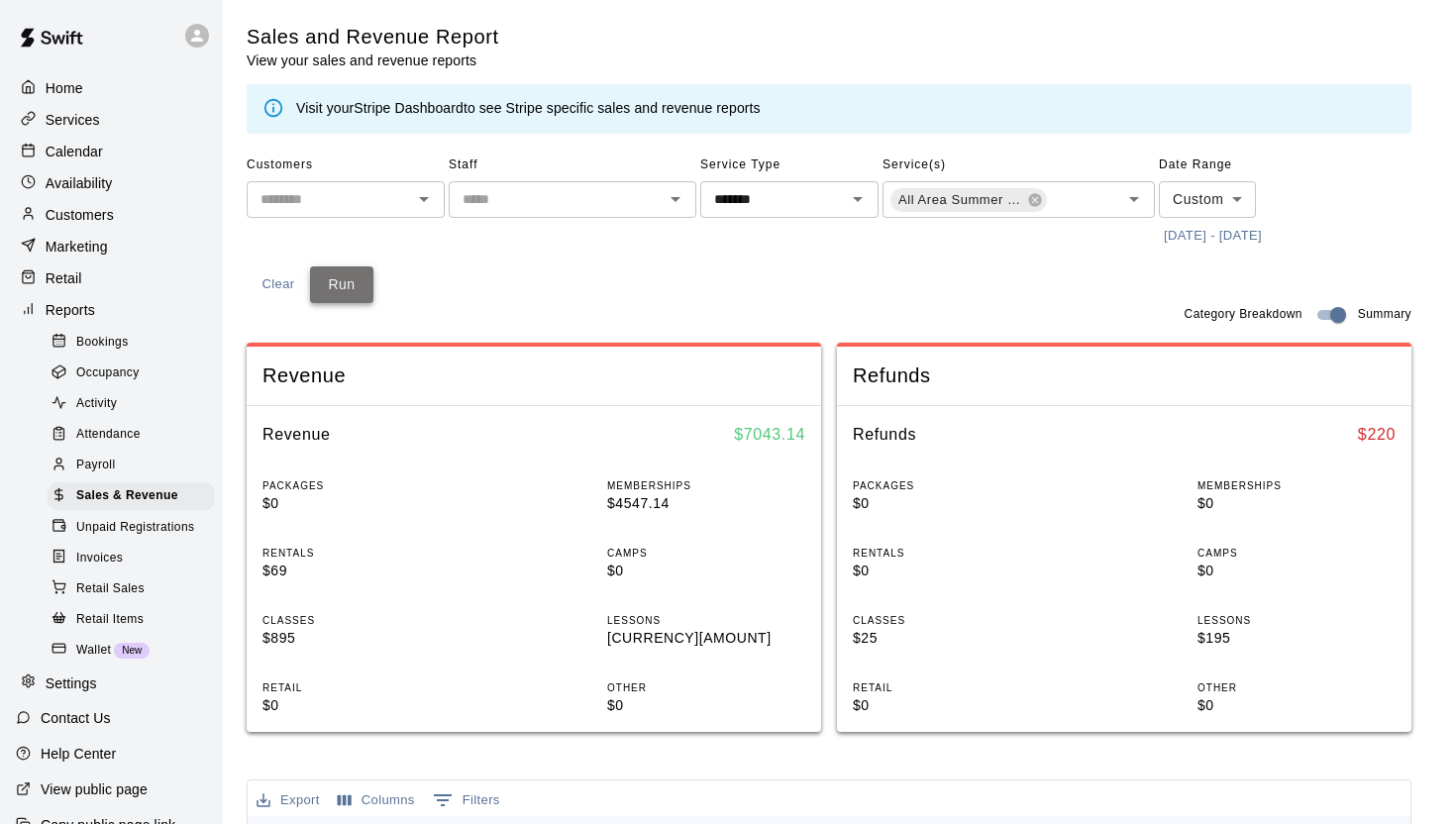 click on "Run" at bounding box center [342, 284] 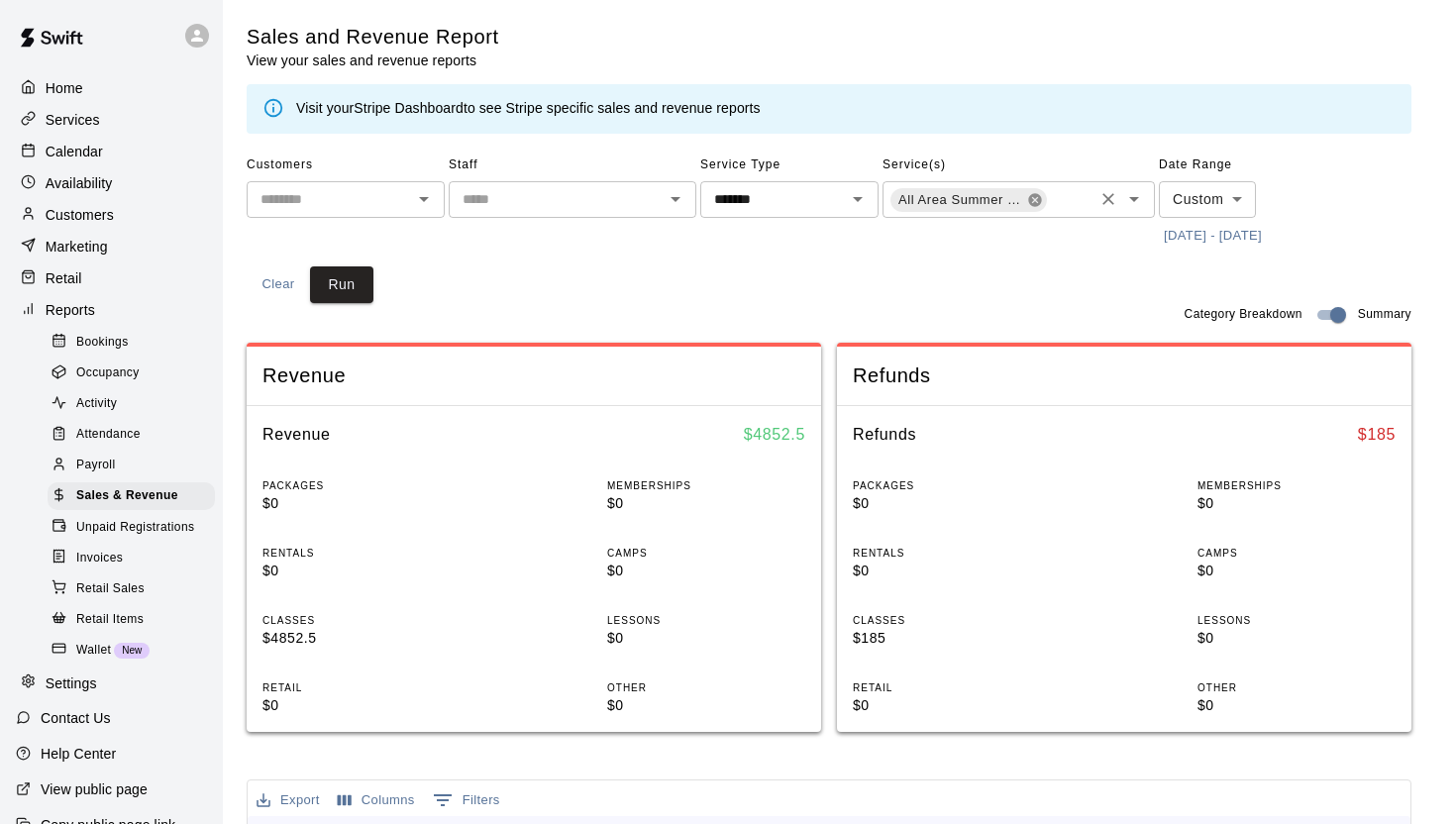 click 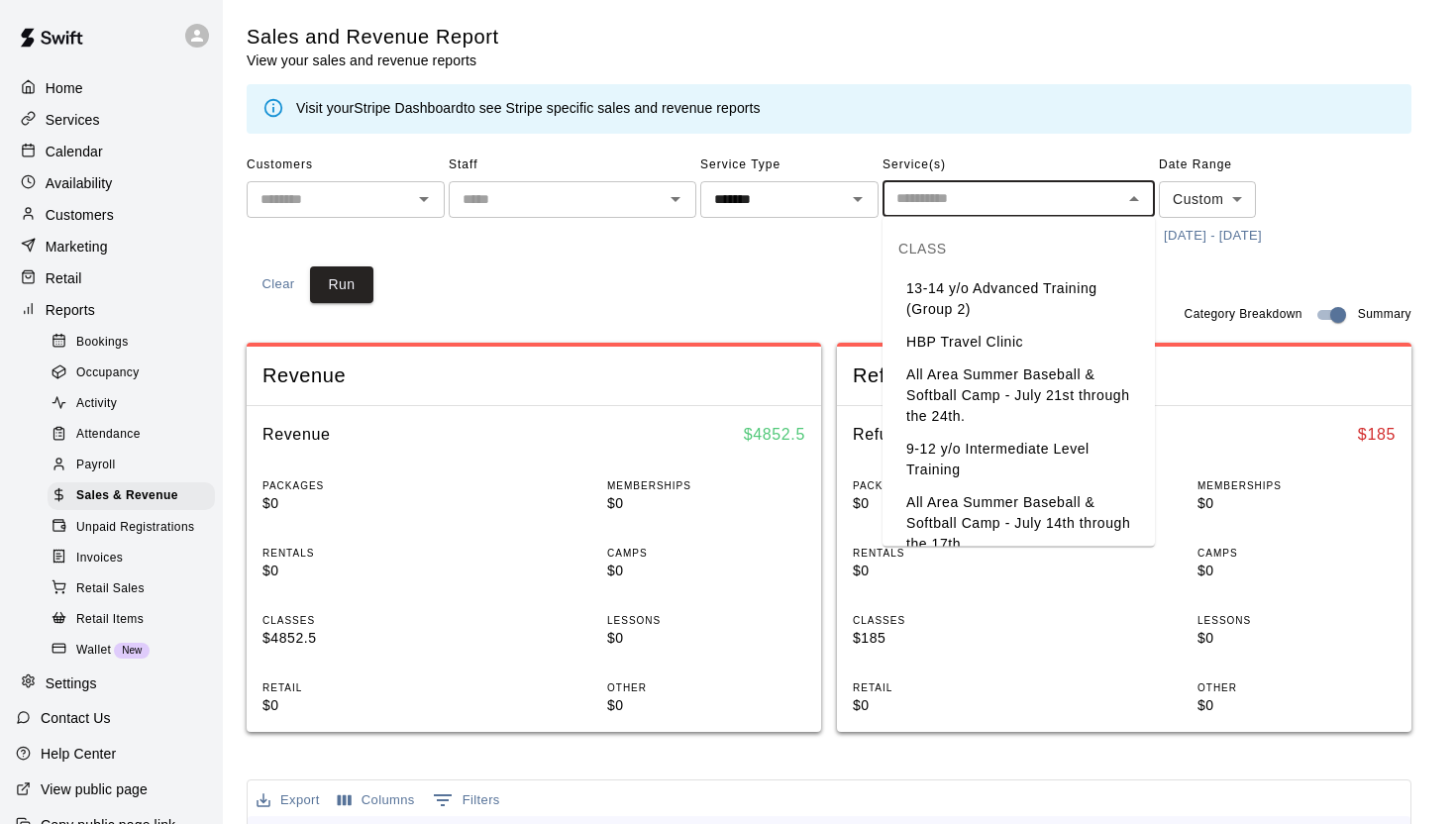 click at bounding box center (1002, 198) 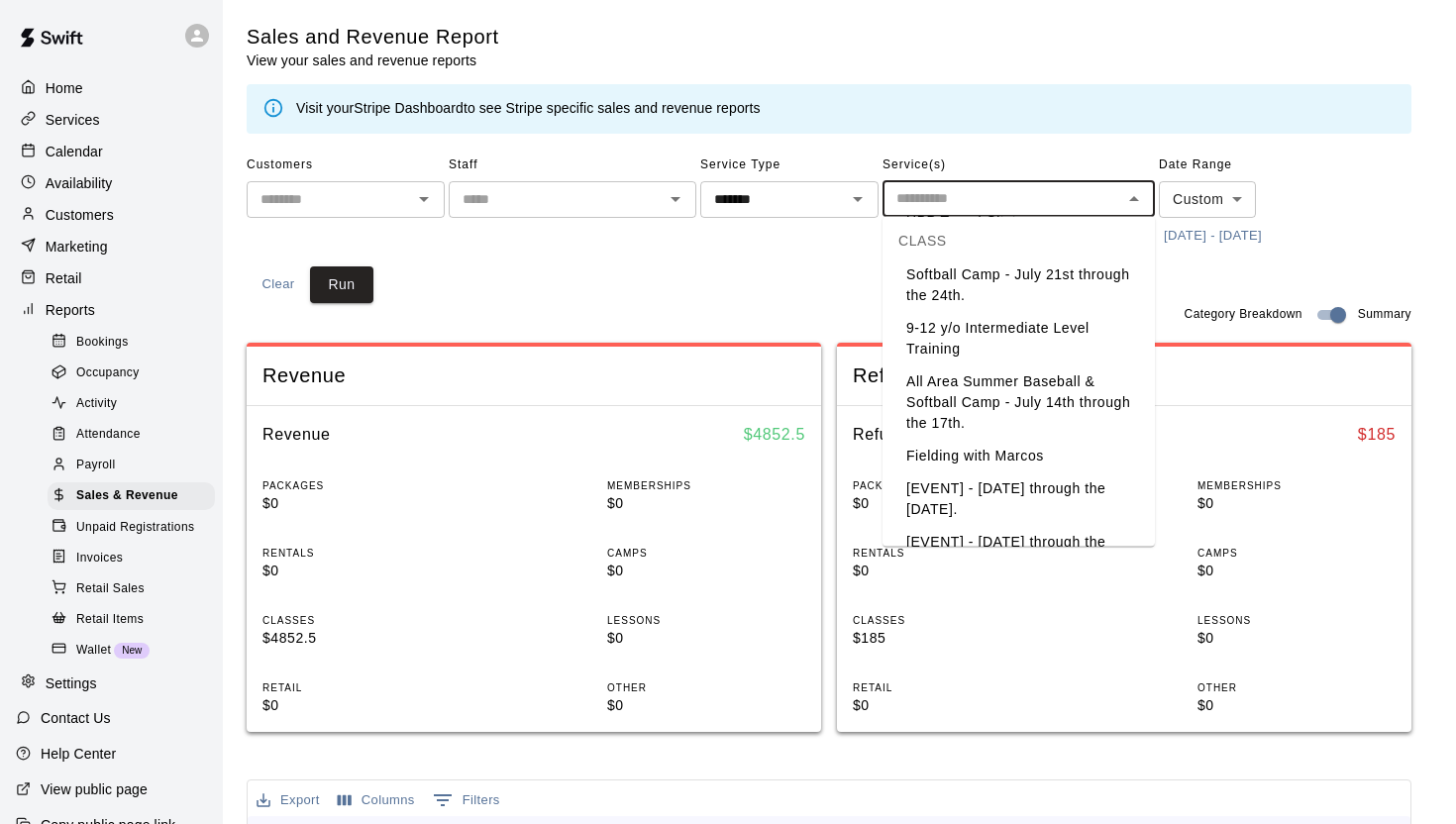 scroll, scrollTop: 289, scrollLeft: 0, axis: vertical 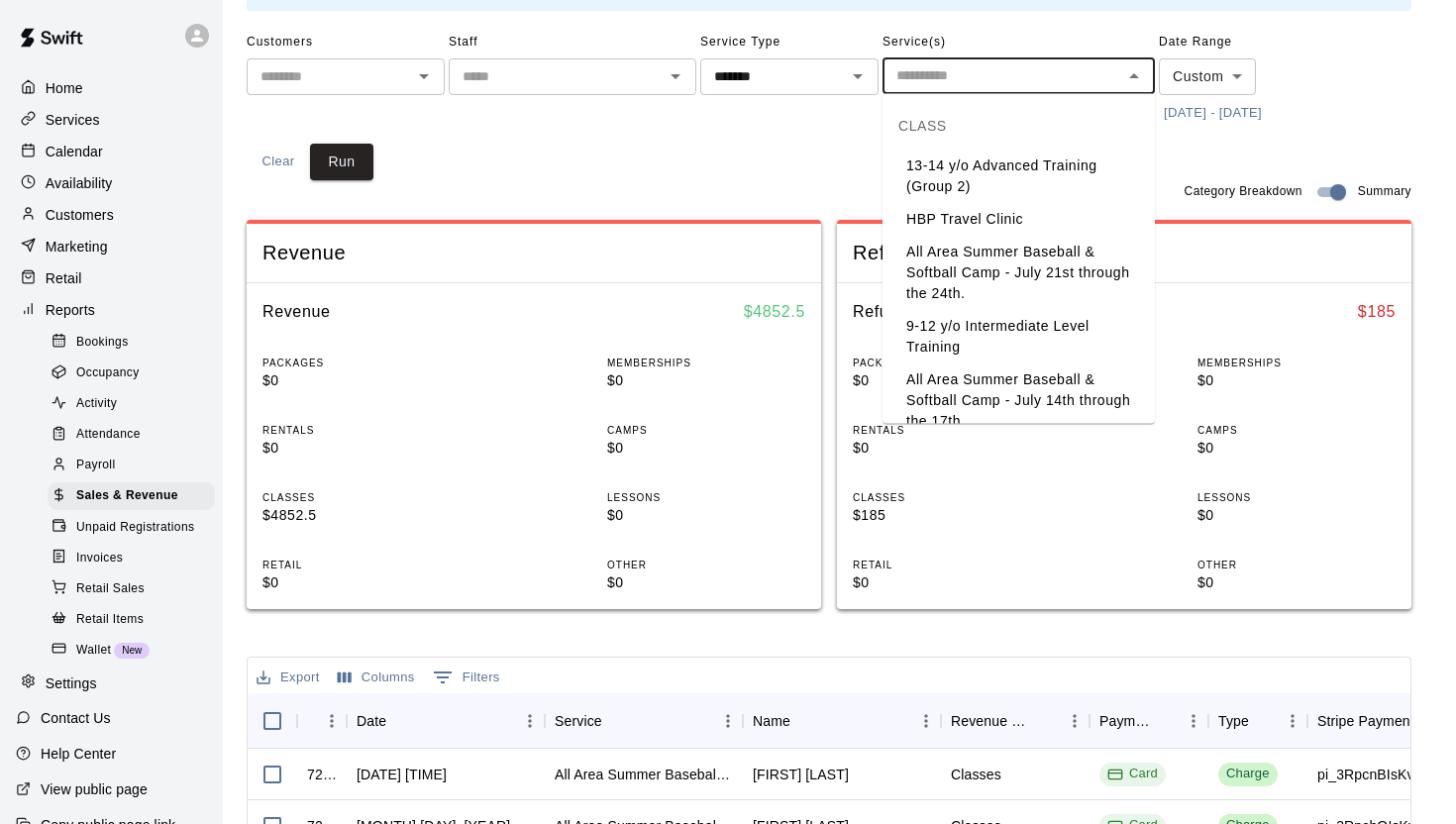 click on "All Area Summer Baseball & Softball Camp - July 21st through the 24th." at bounding box center [1018, 272] 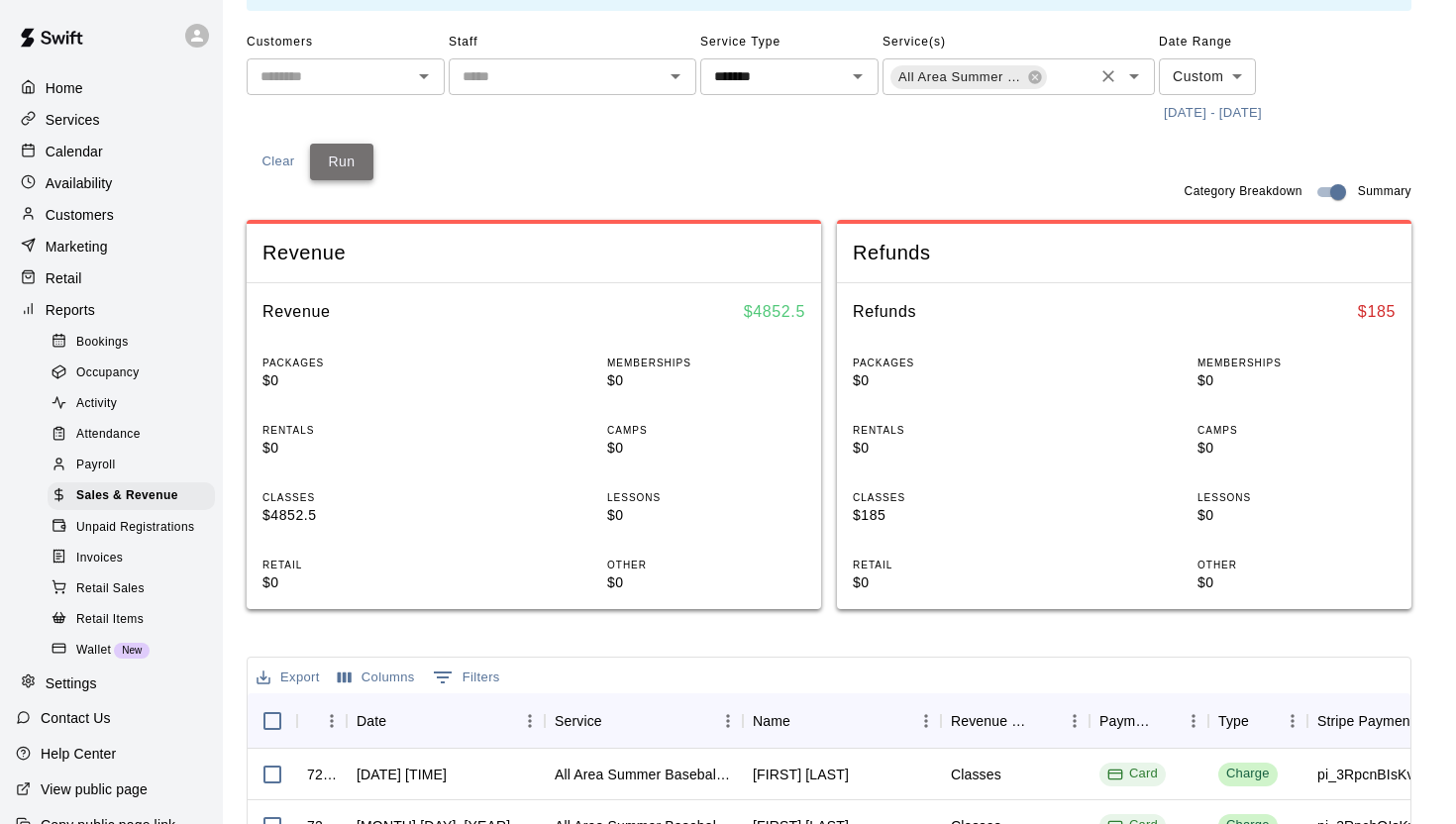 click on "Run" at bounding box center (342, 161) 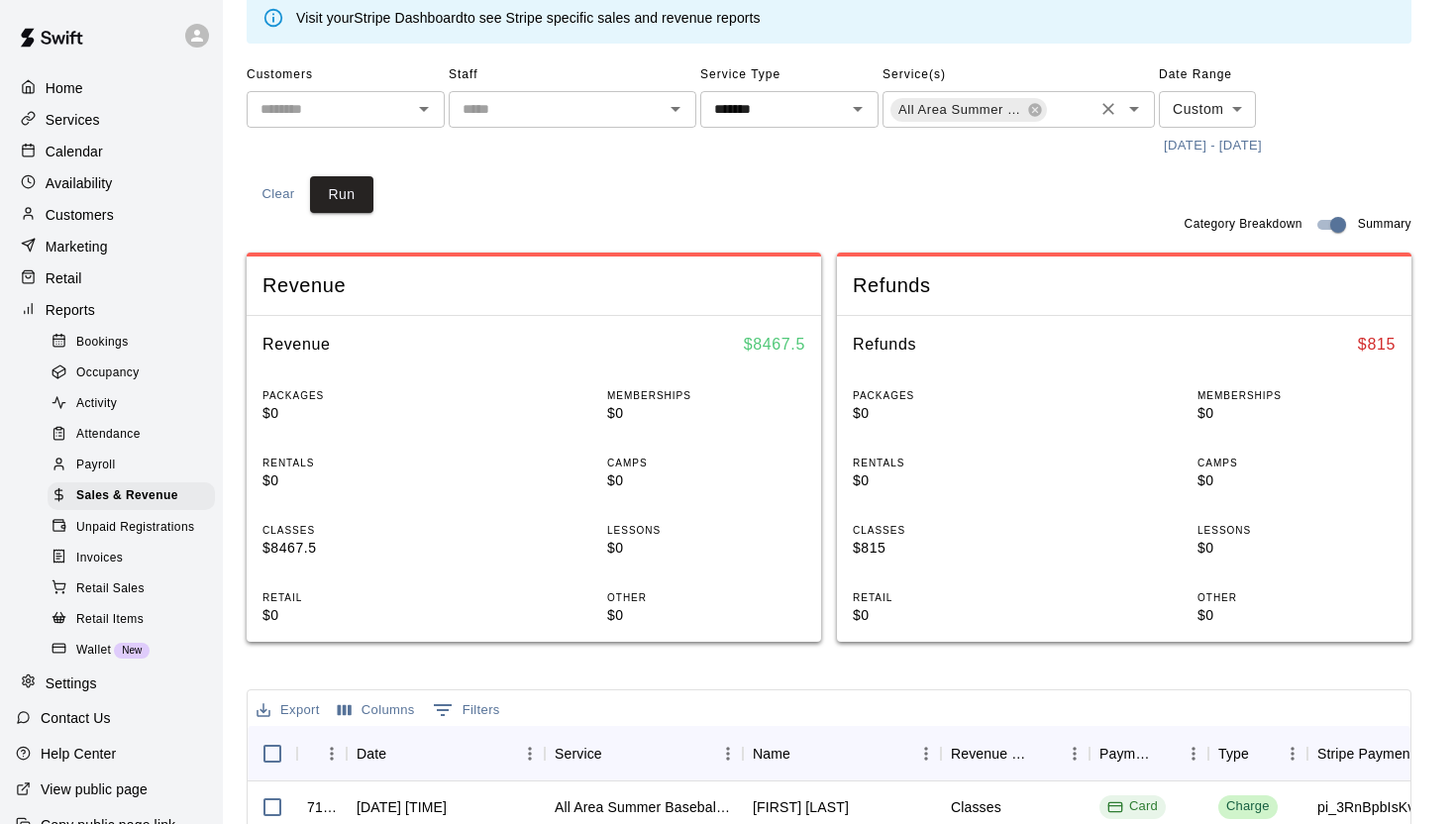 scroll, scrollTop: 97, scrollLeft: 0, axis: vertical 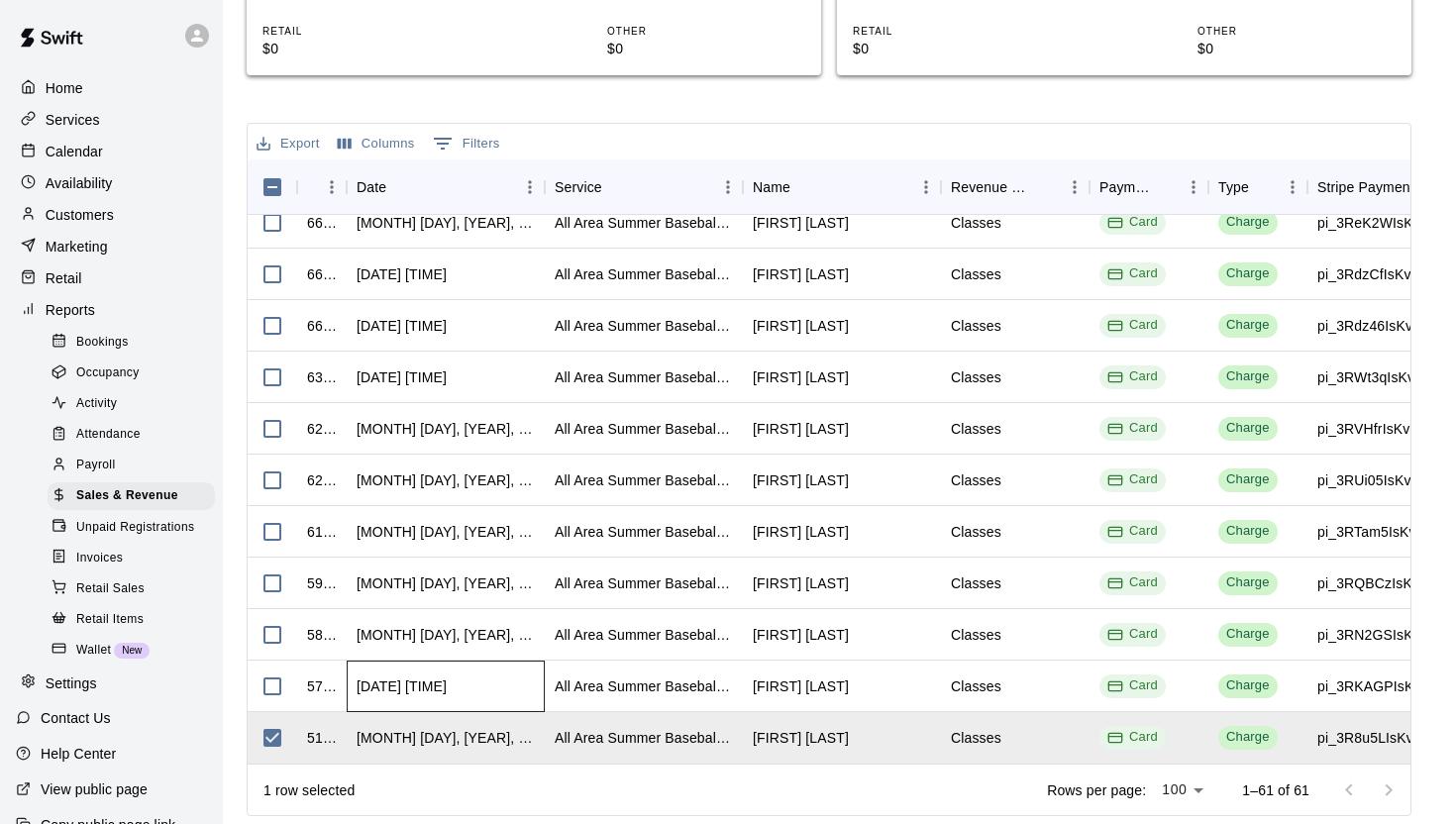 click on "[MONTH] [DAY], [YEAR], [TIME]" at bounding box center (446, 686) 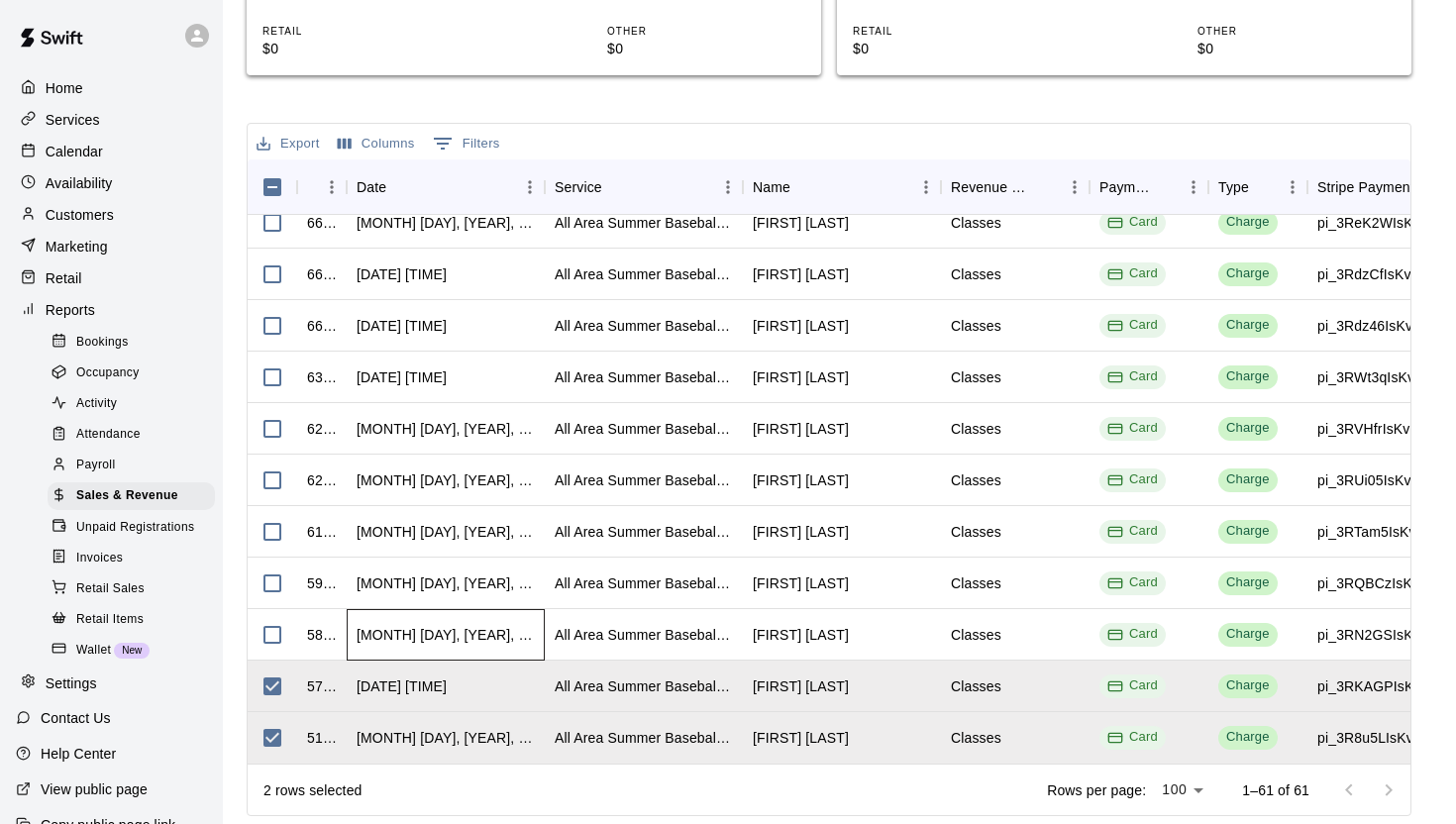 click on "[MONTH] [DAY], [YEAR], [TIME]" at bounding box center [446, 635] 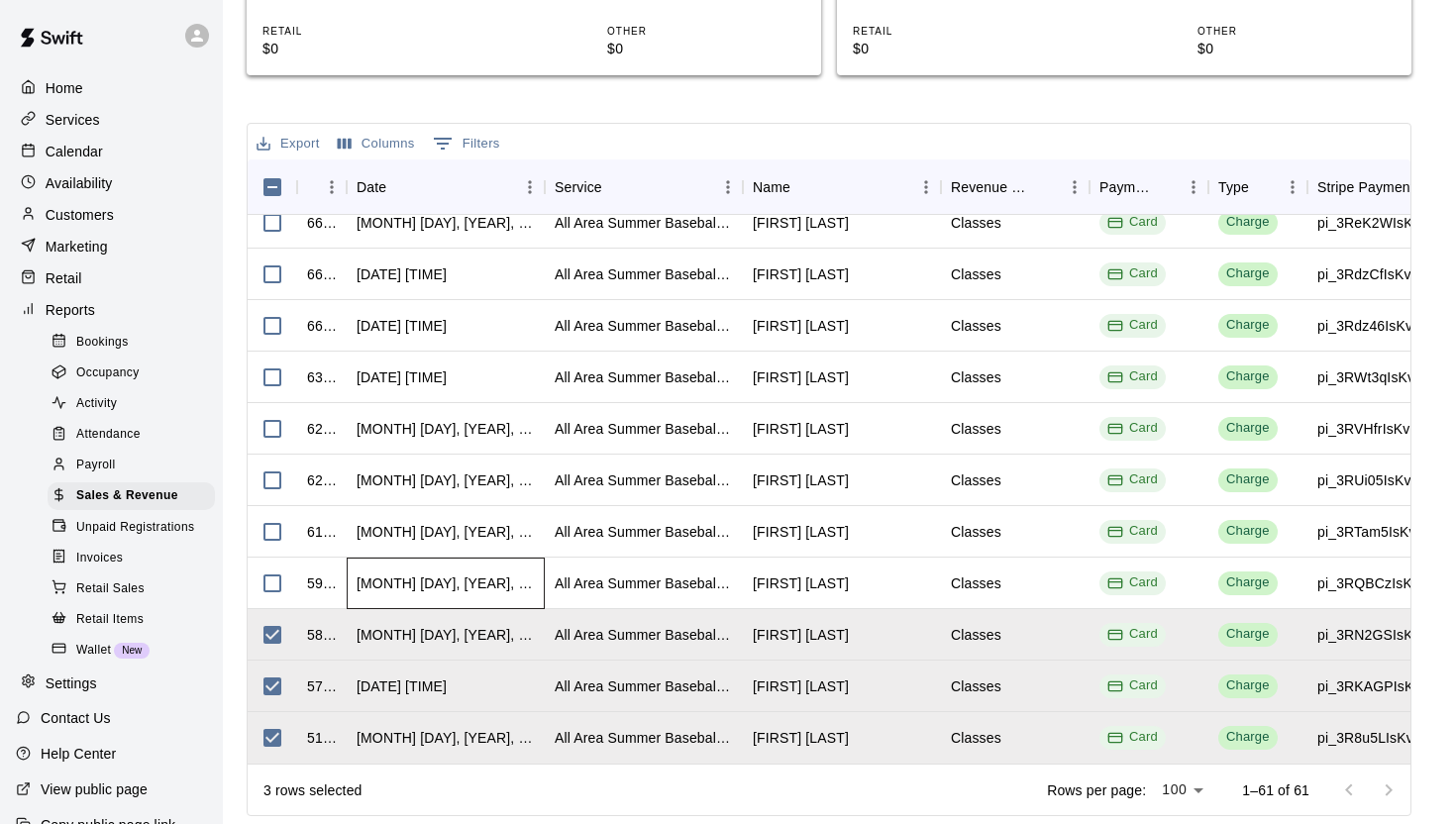 click on "[MONTH] [DAY], [YEAR], [TIME]" at bounding box center (446, 583) 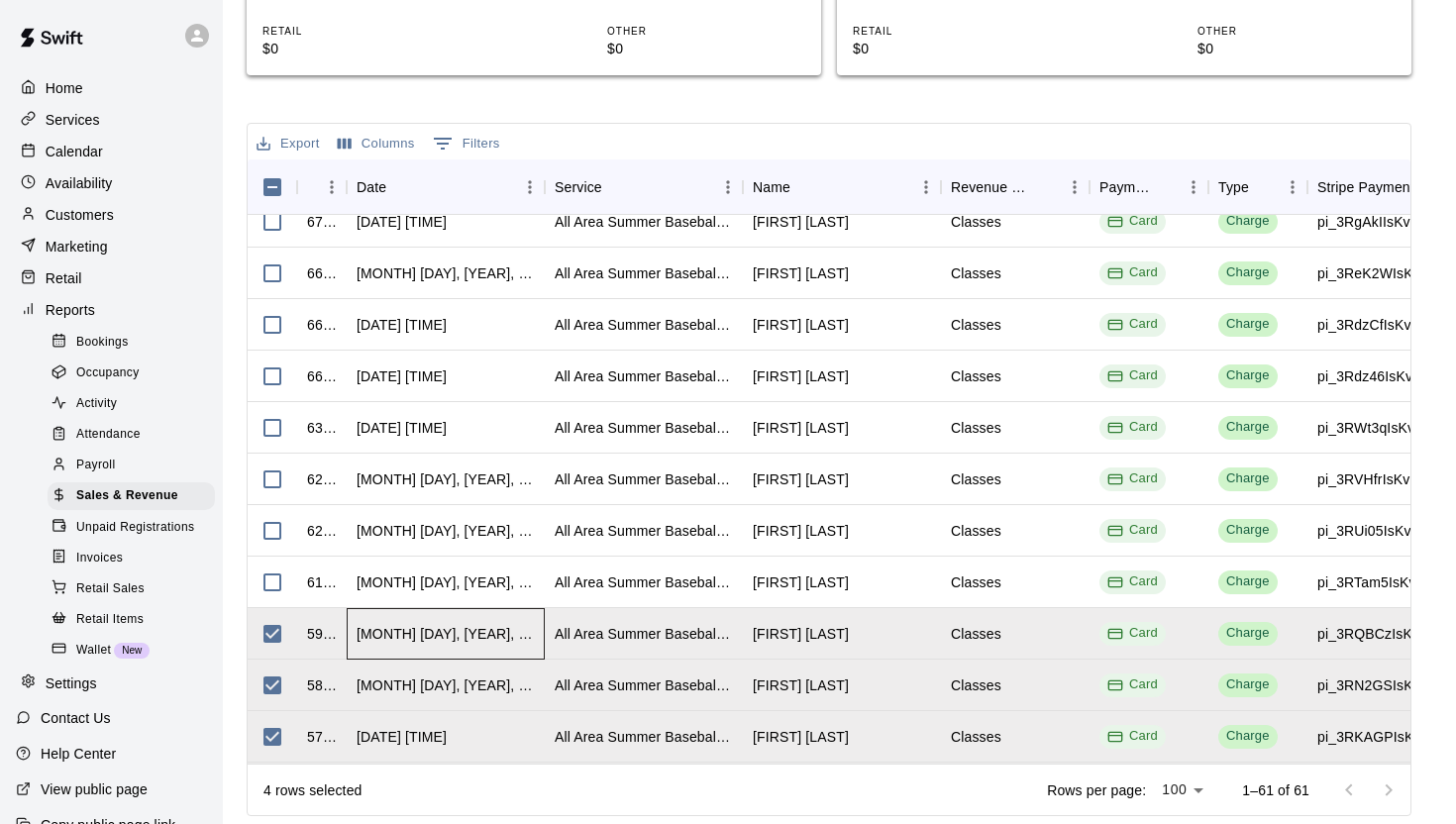 scroll, scrollTop: 2547, scrollLeft: 0, axis: vertical 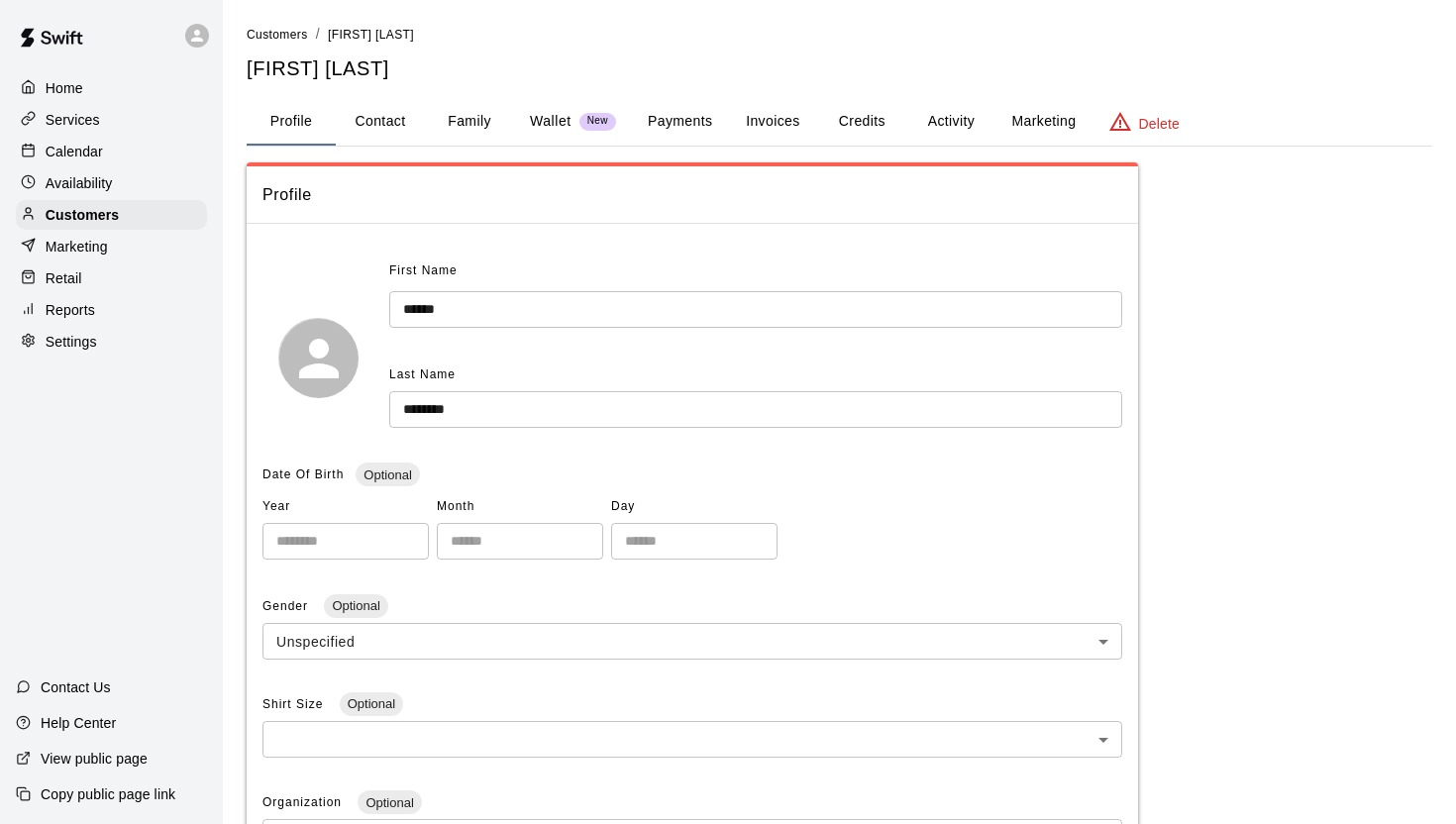 click on "Payments" at bounding box center (679, 122) 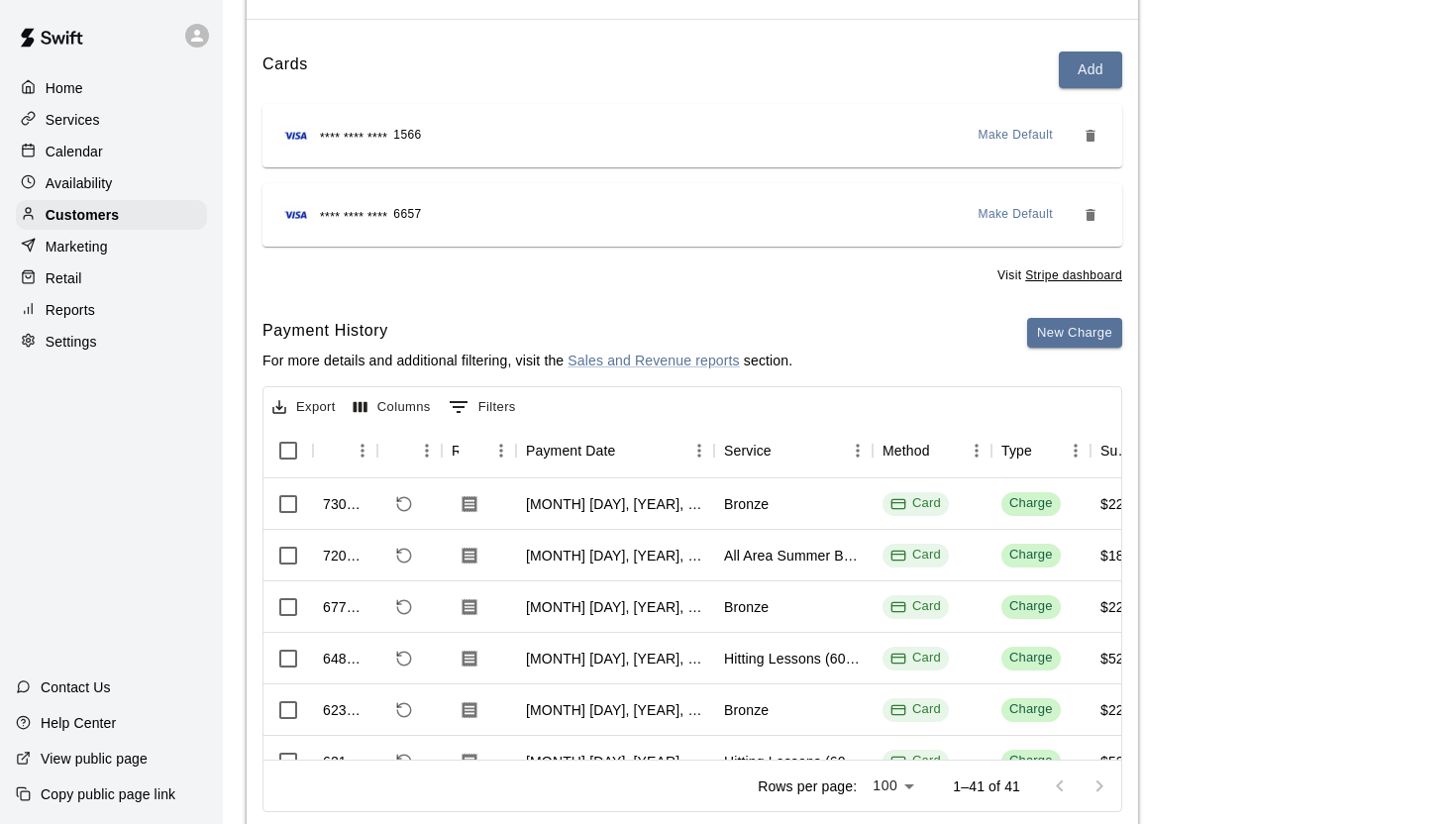 scroll, scrollTop: 218, scrollLeft: 0, axis: vertical 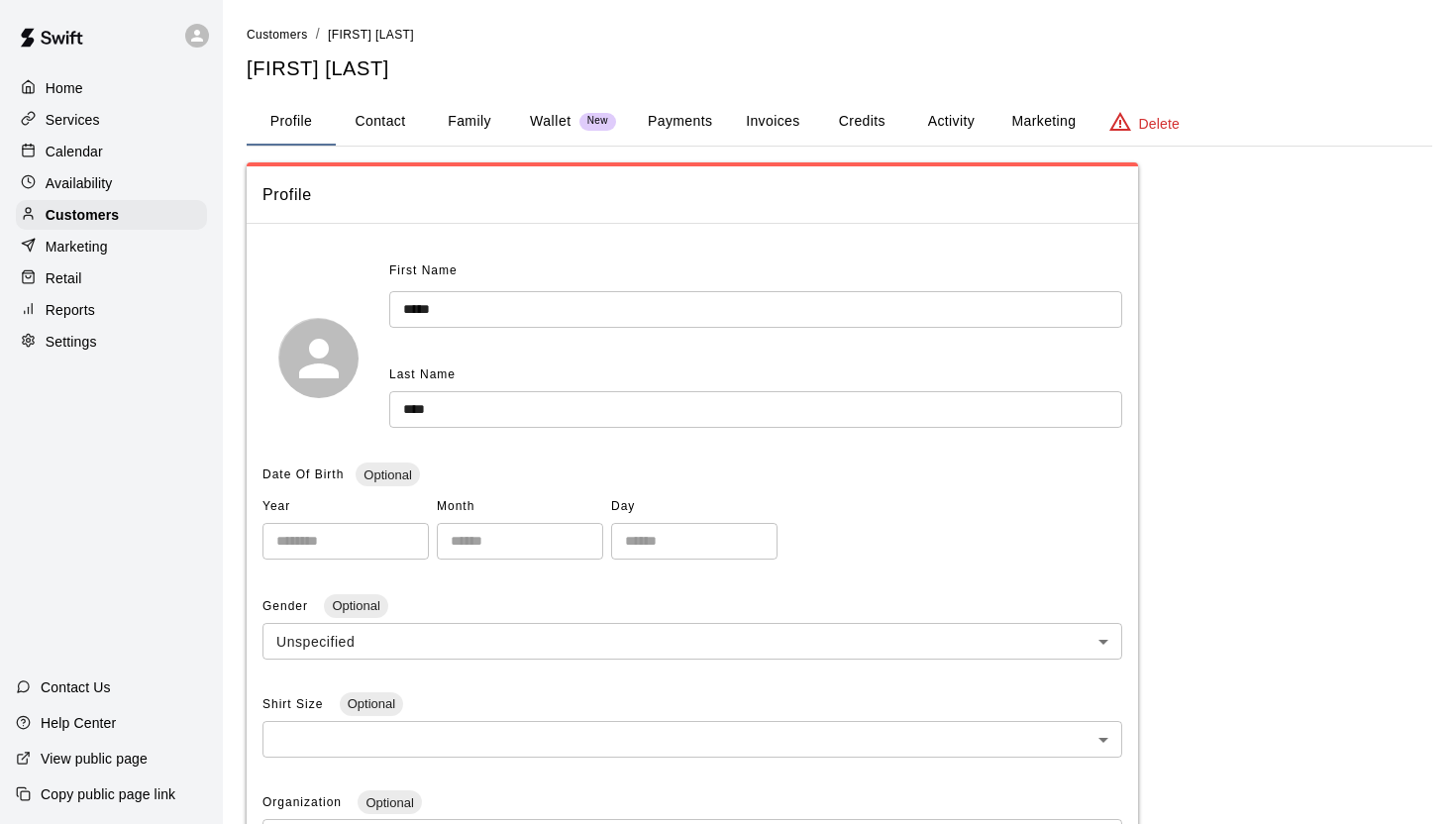 click on "Payments" at bounding box center (679, 122) 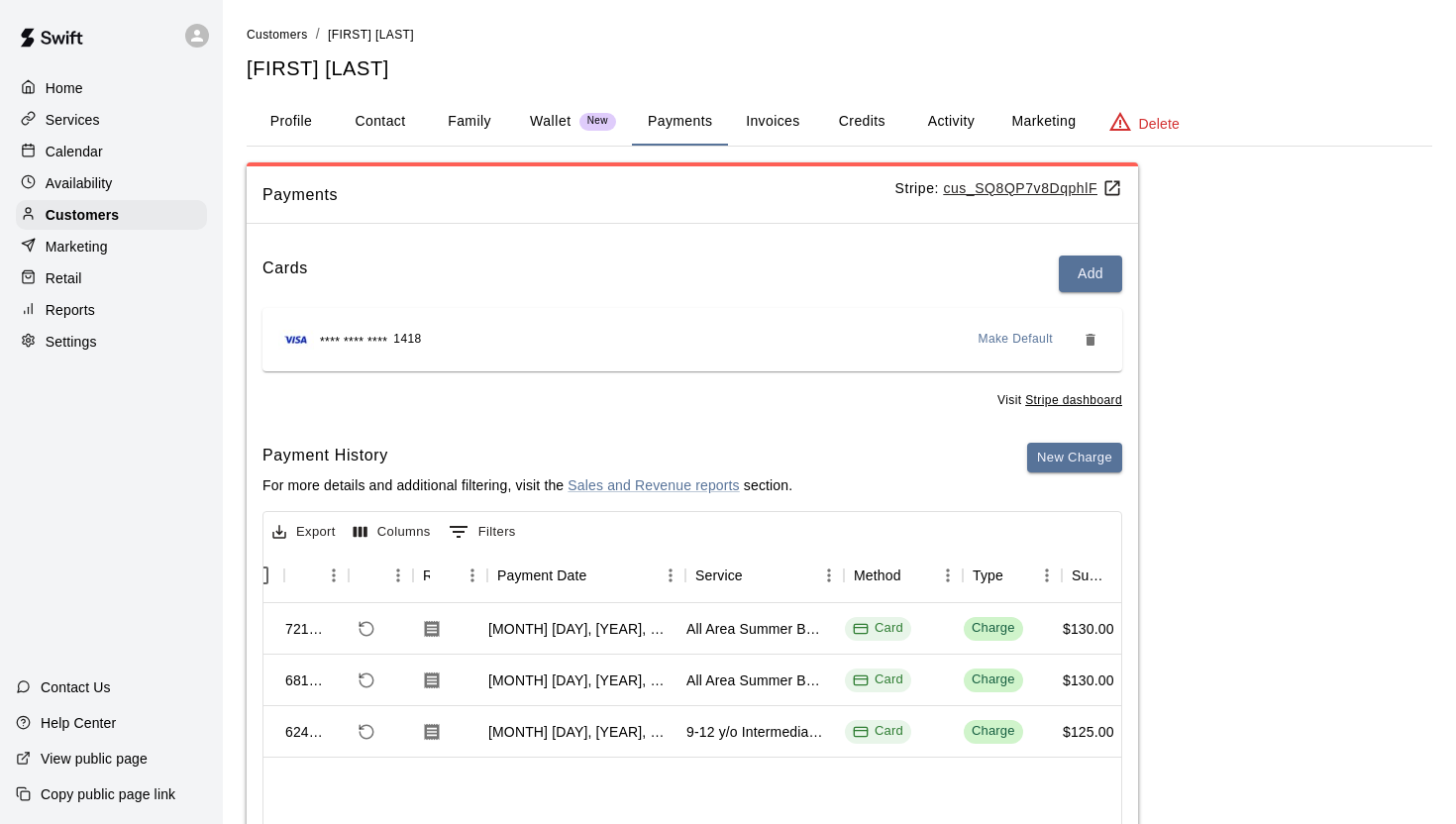 scroll, scrollTop: 0, scrollLeft: 23, axis: horizontal 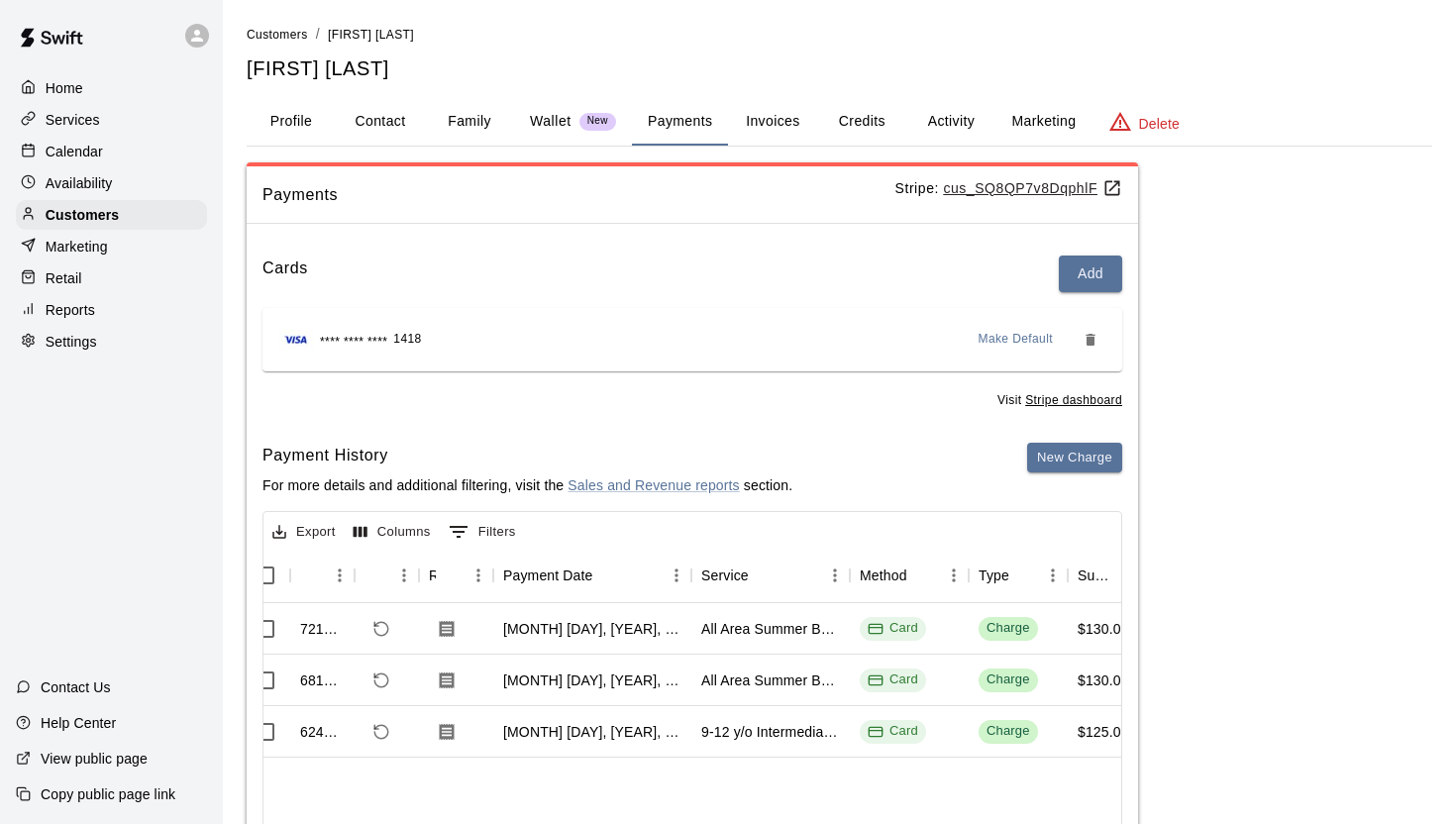 click on "Family" at bounding box center (469, 122) 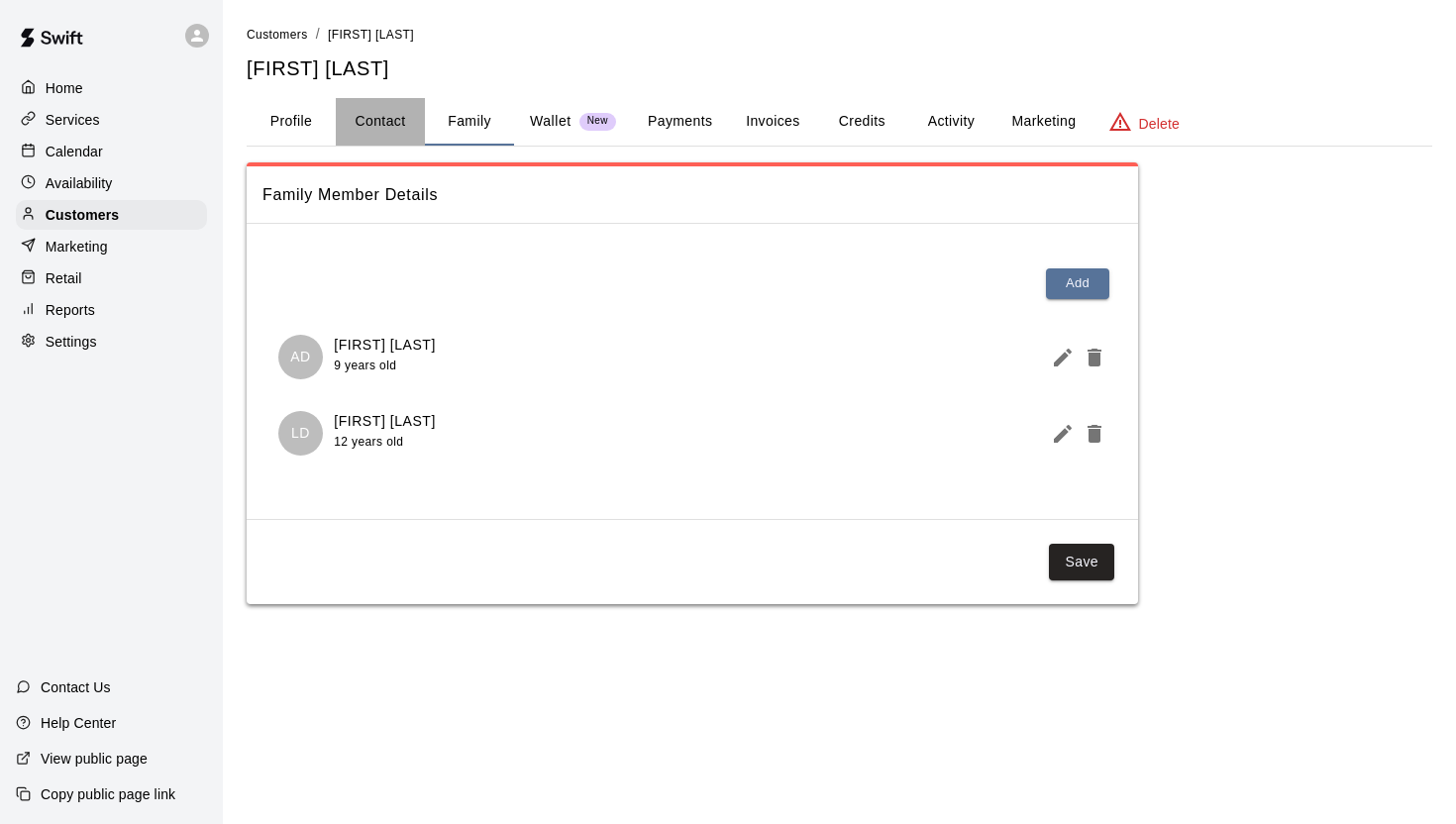 click on "Contact" at bounding box center (380, 122) 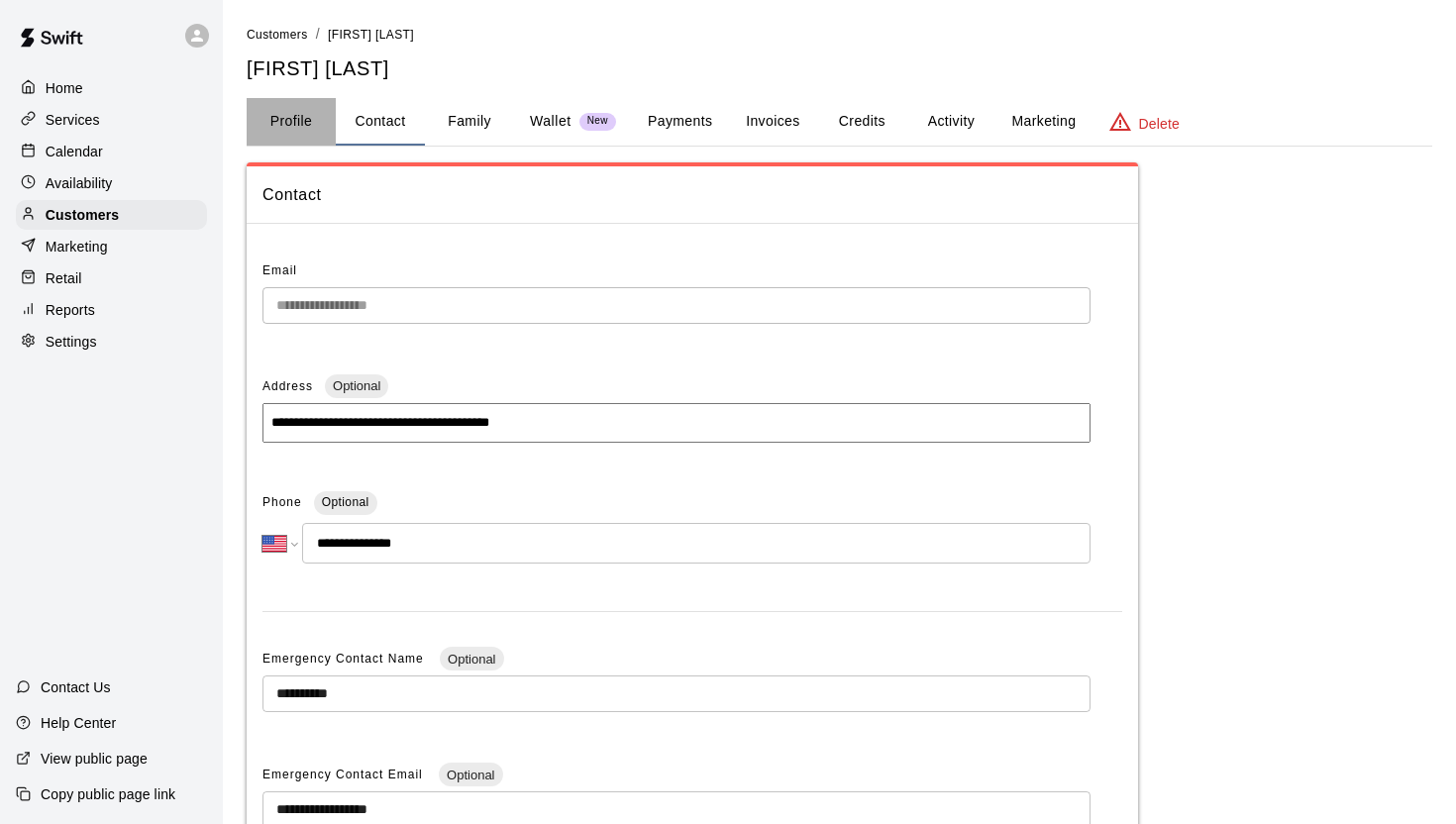 click on "Profile" at bounding box center (291, 122) 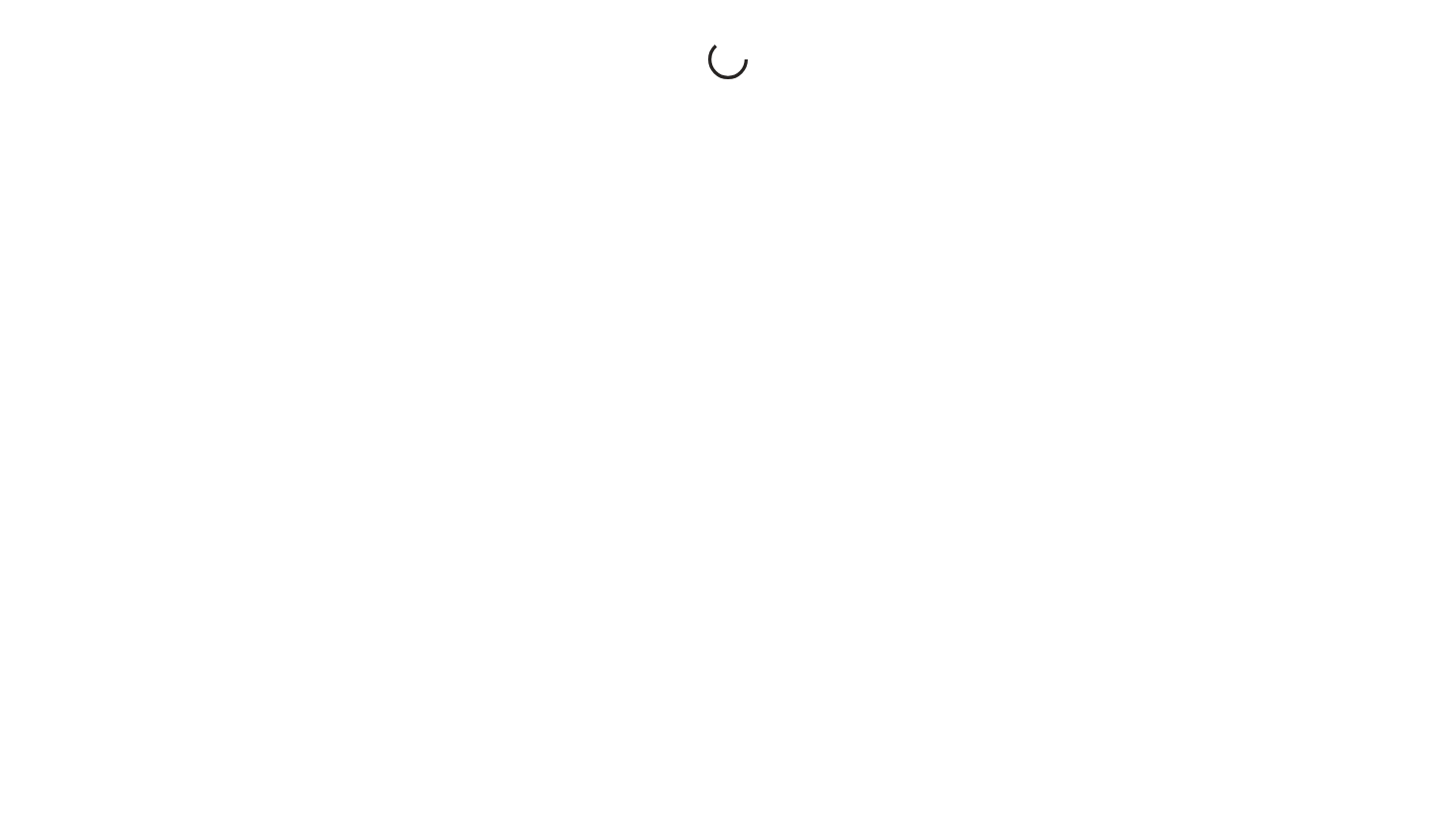 scroll, scrollTop: 0, scrollLeft: 0, axis: both 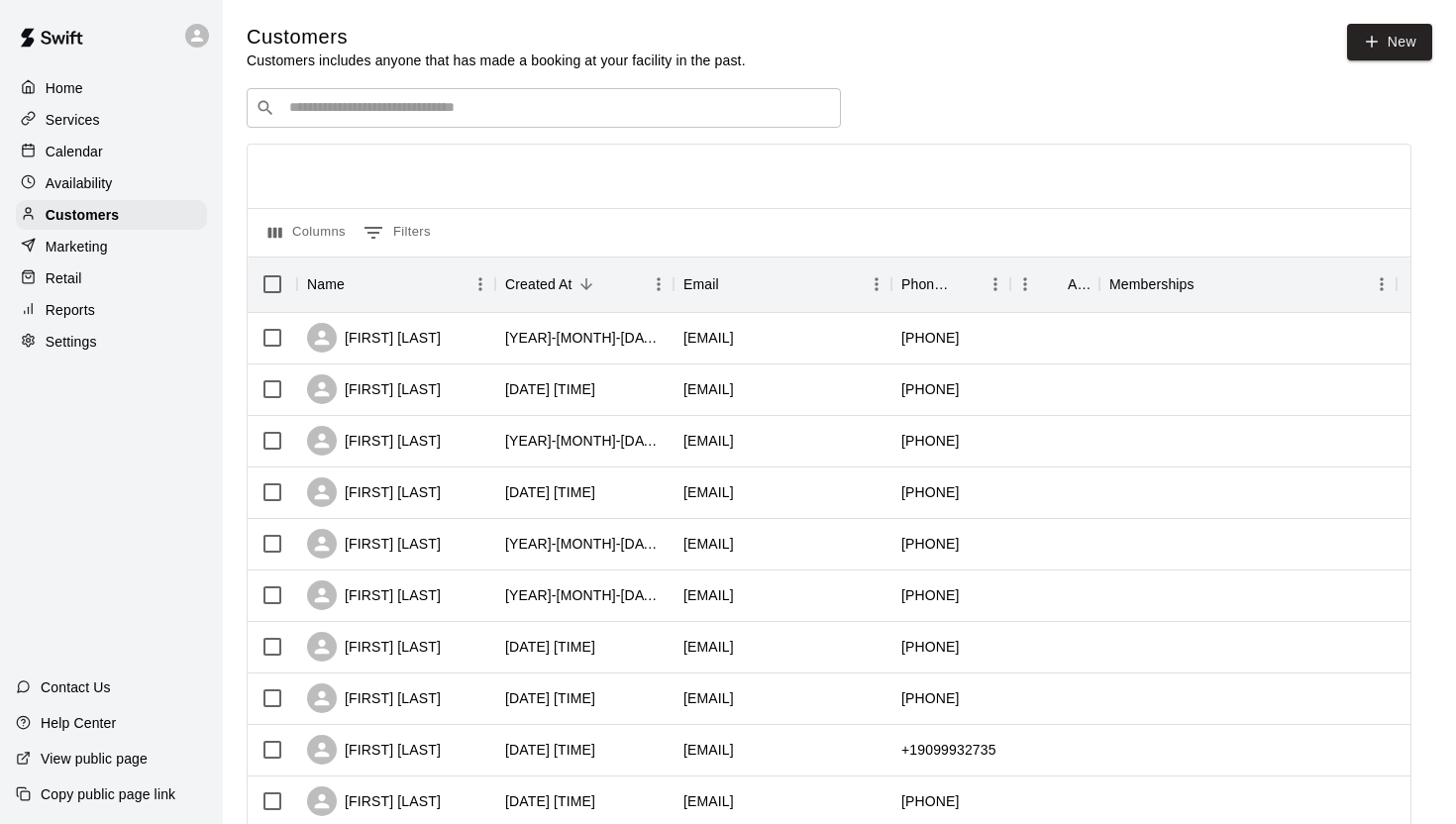 click on "​ ​" at bounding box center (544, 108) 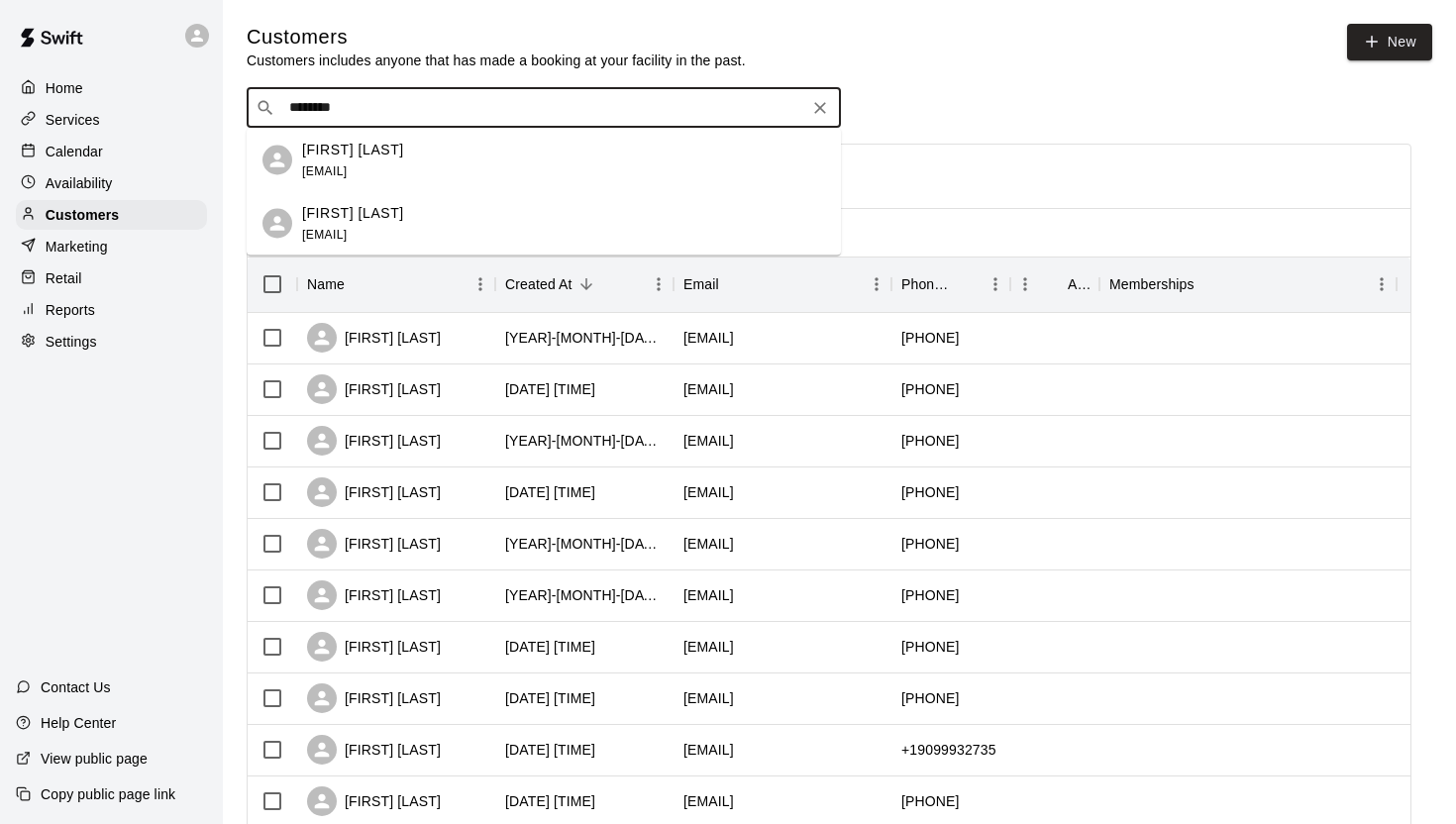type on "********" 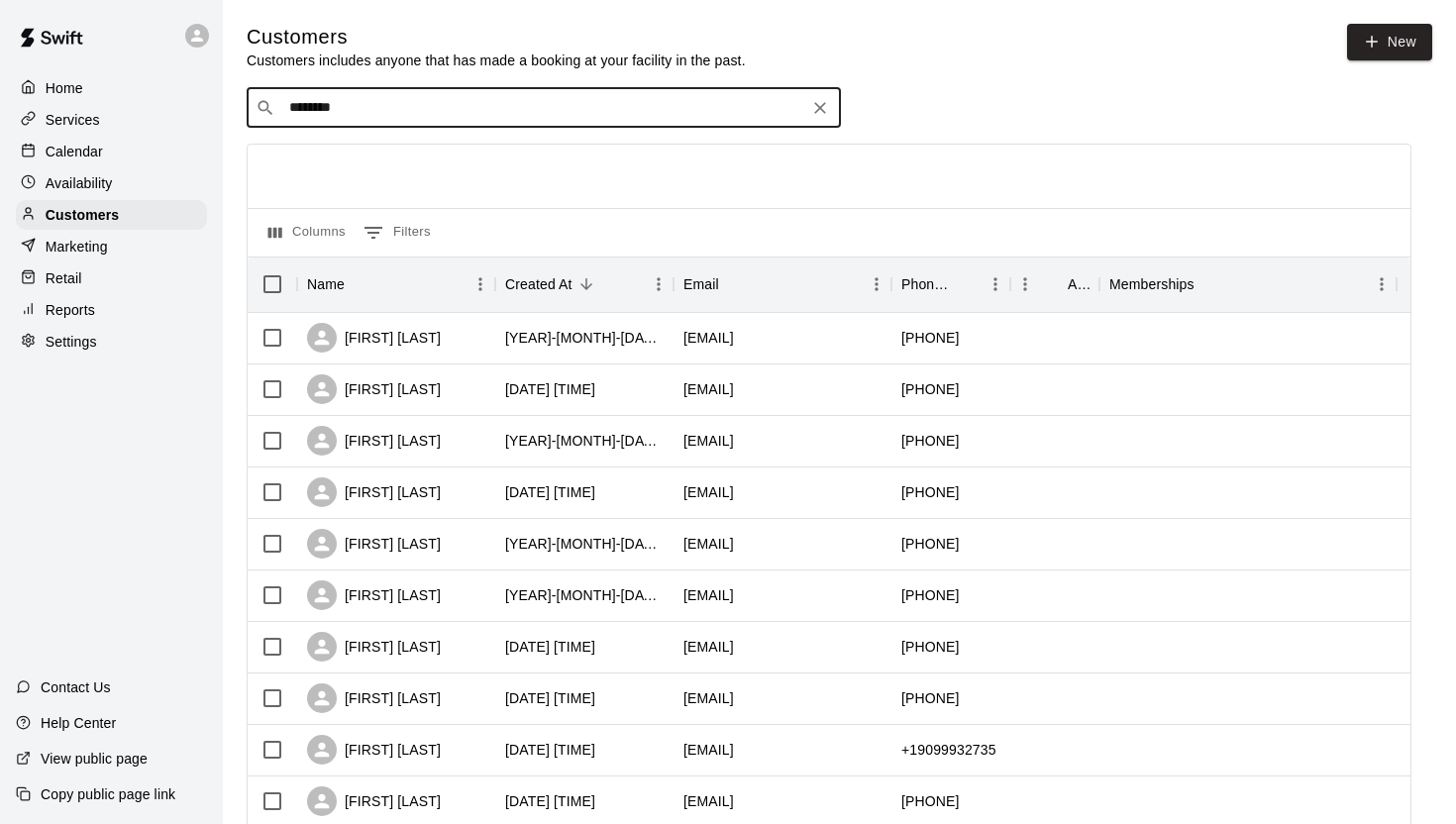 click on "********" at bounding box center [543, 108] 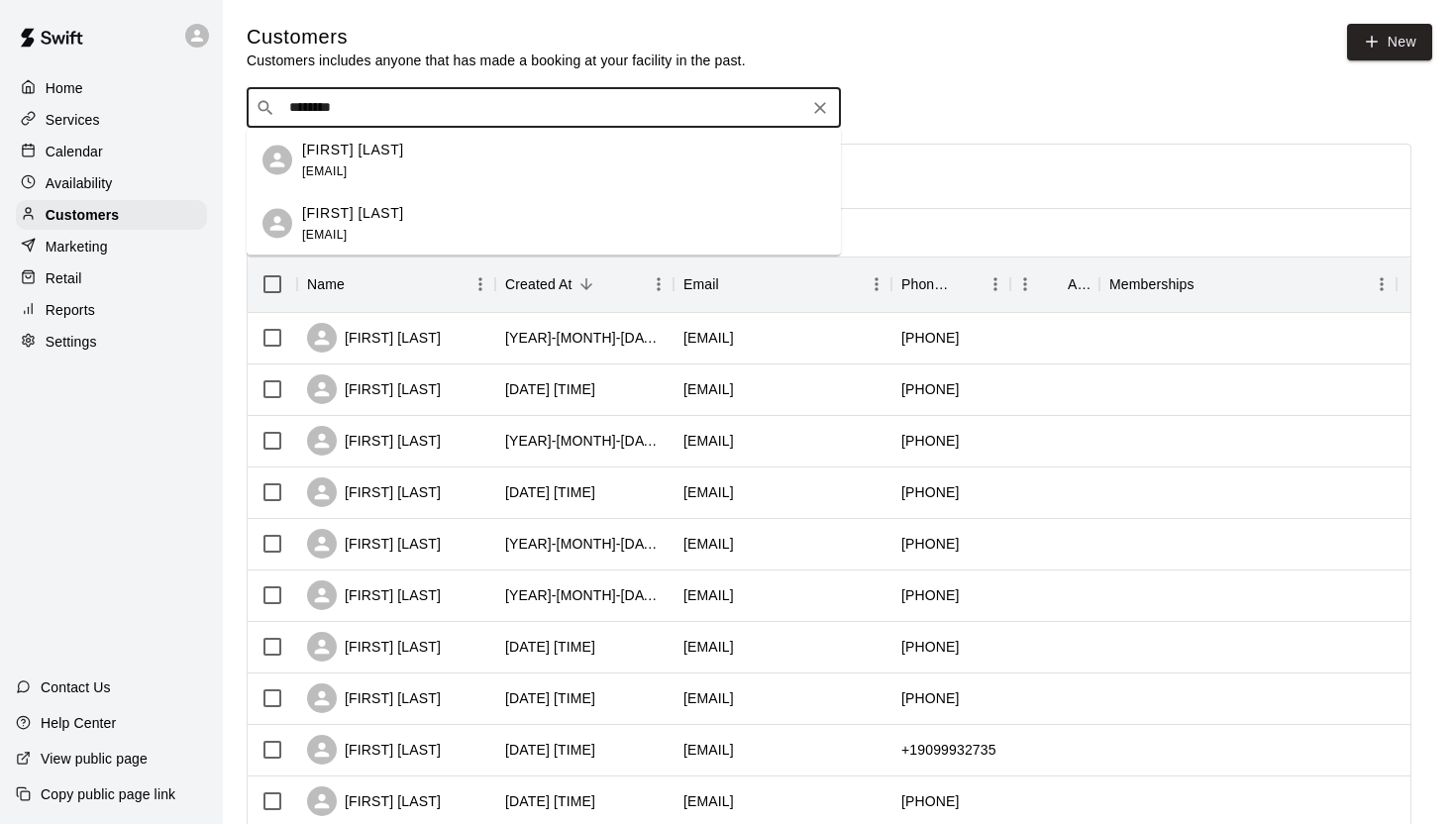 click on "Jen Tanzillo jenbarbone@gmail.com" at bounding box center (564, 159) 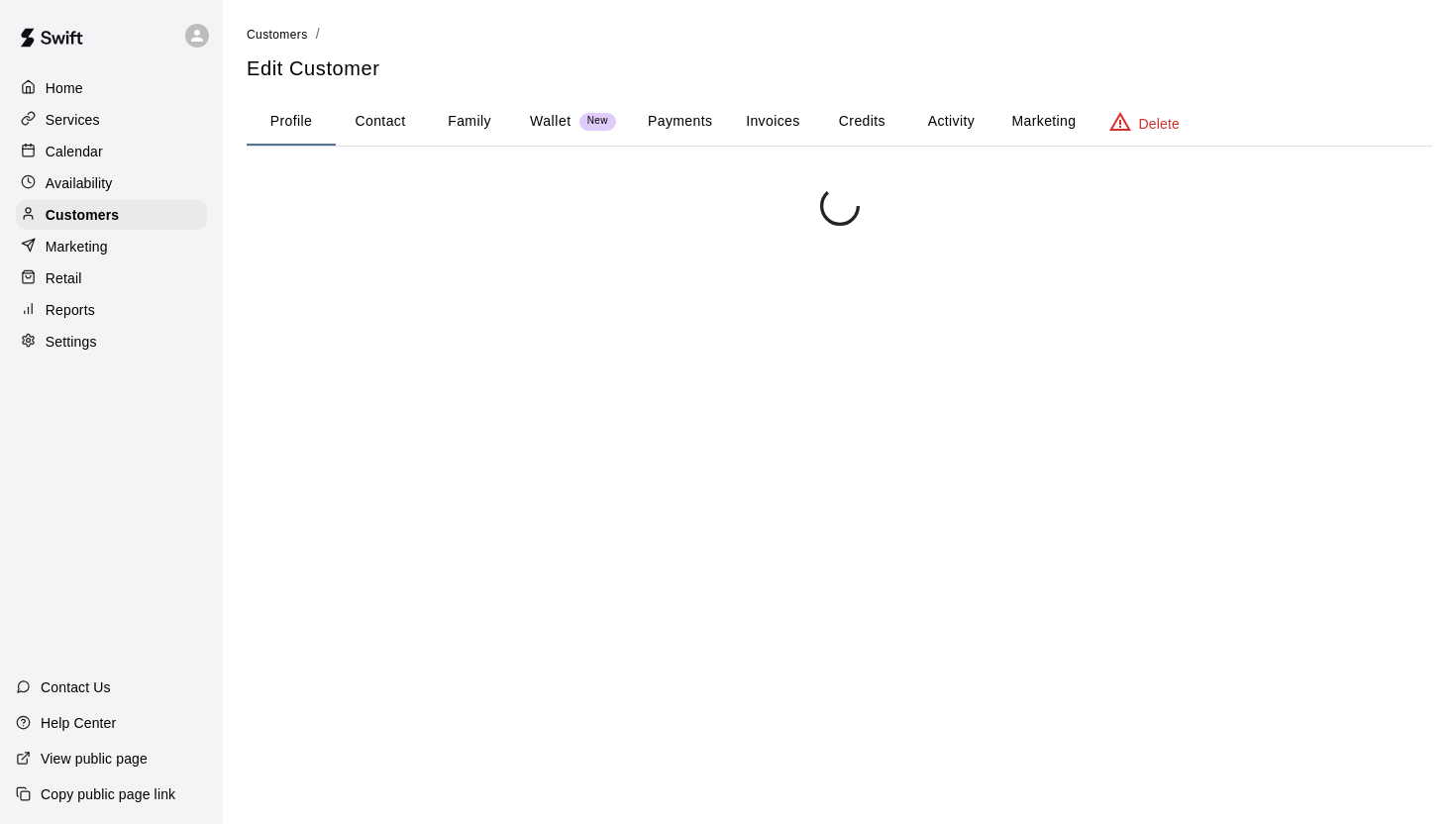 click on "Payments" at bounding box center [679, 122] 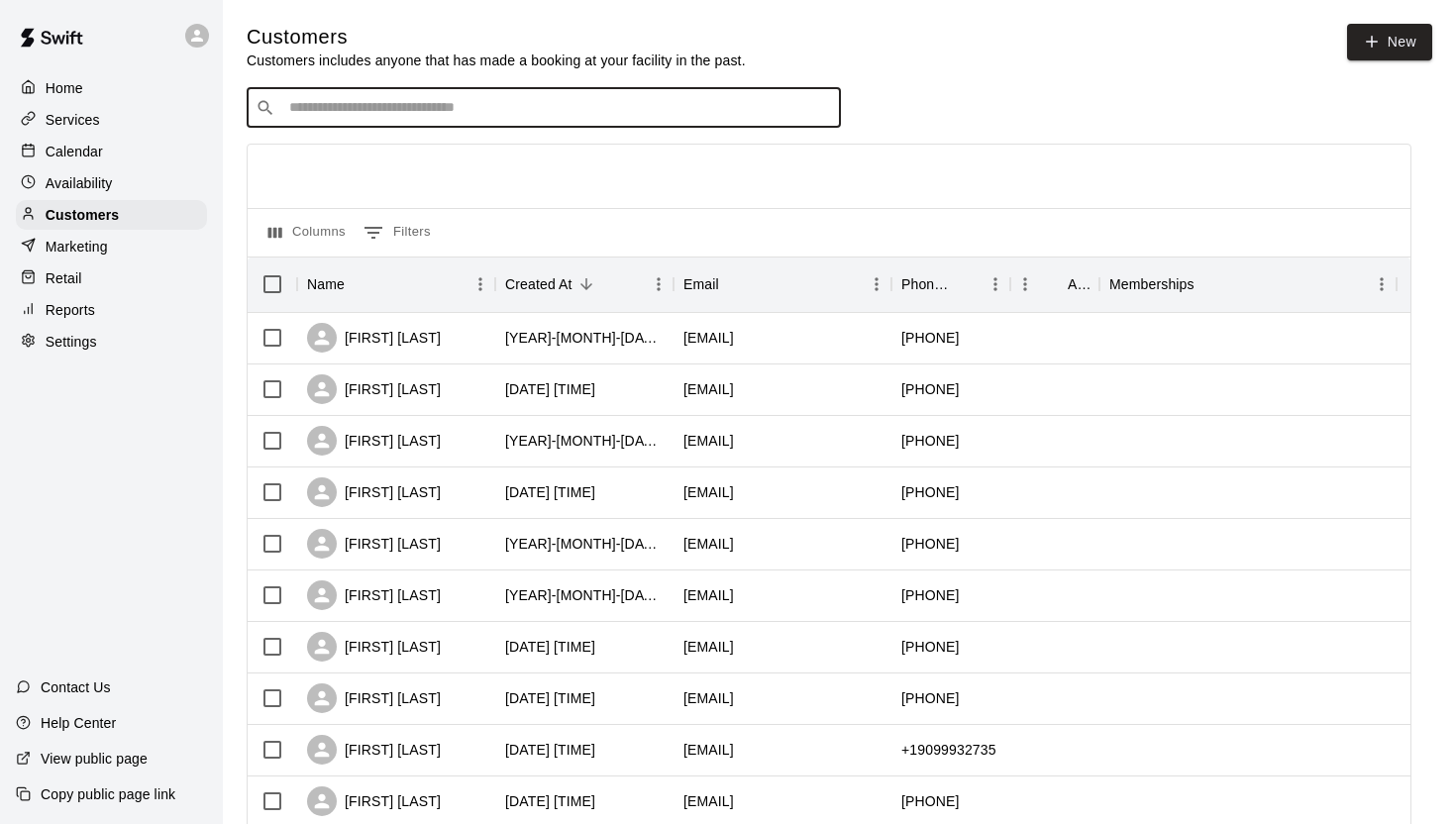 click at bounding box center [558, 108] 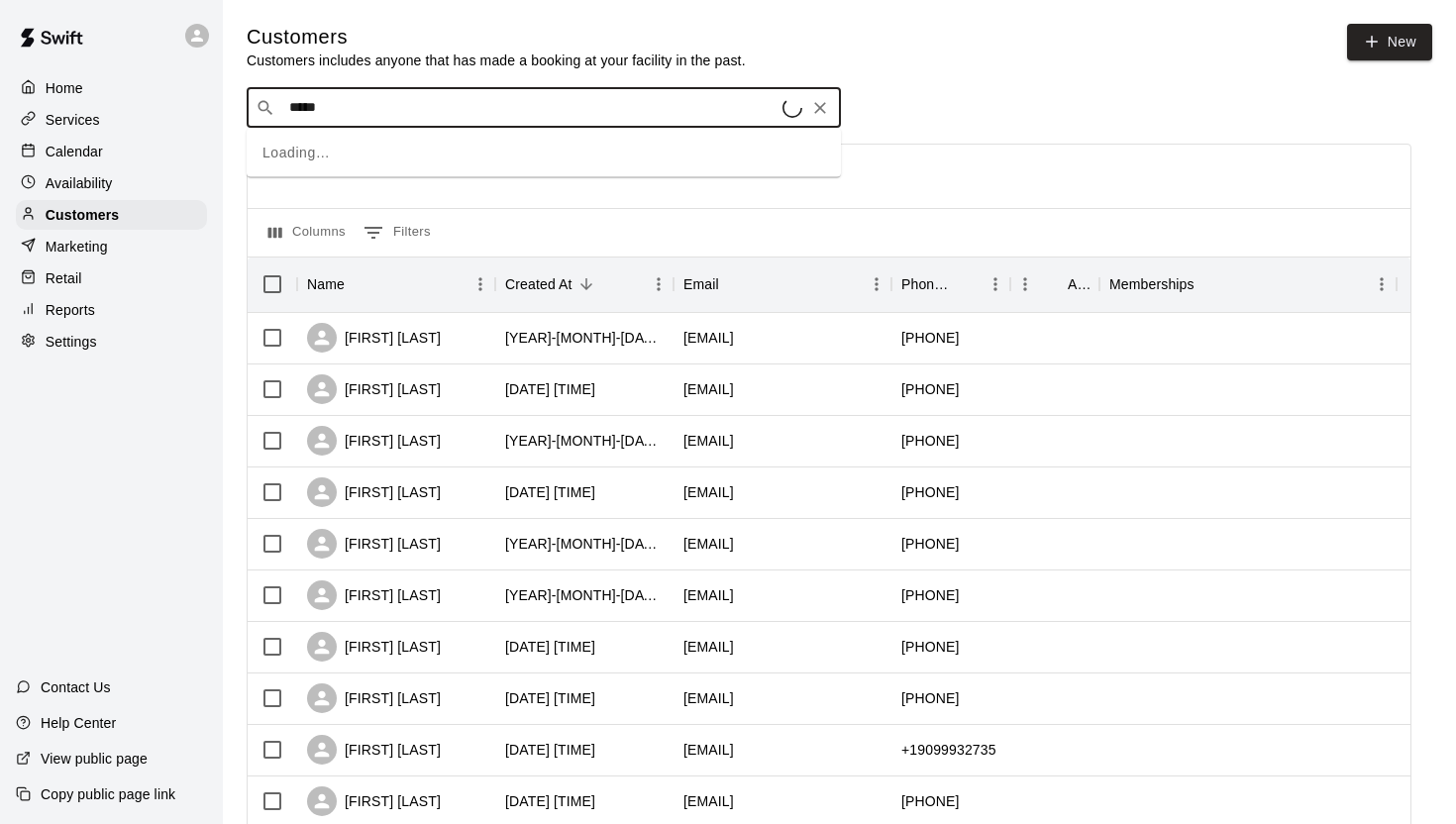 type on "*****" 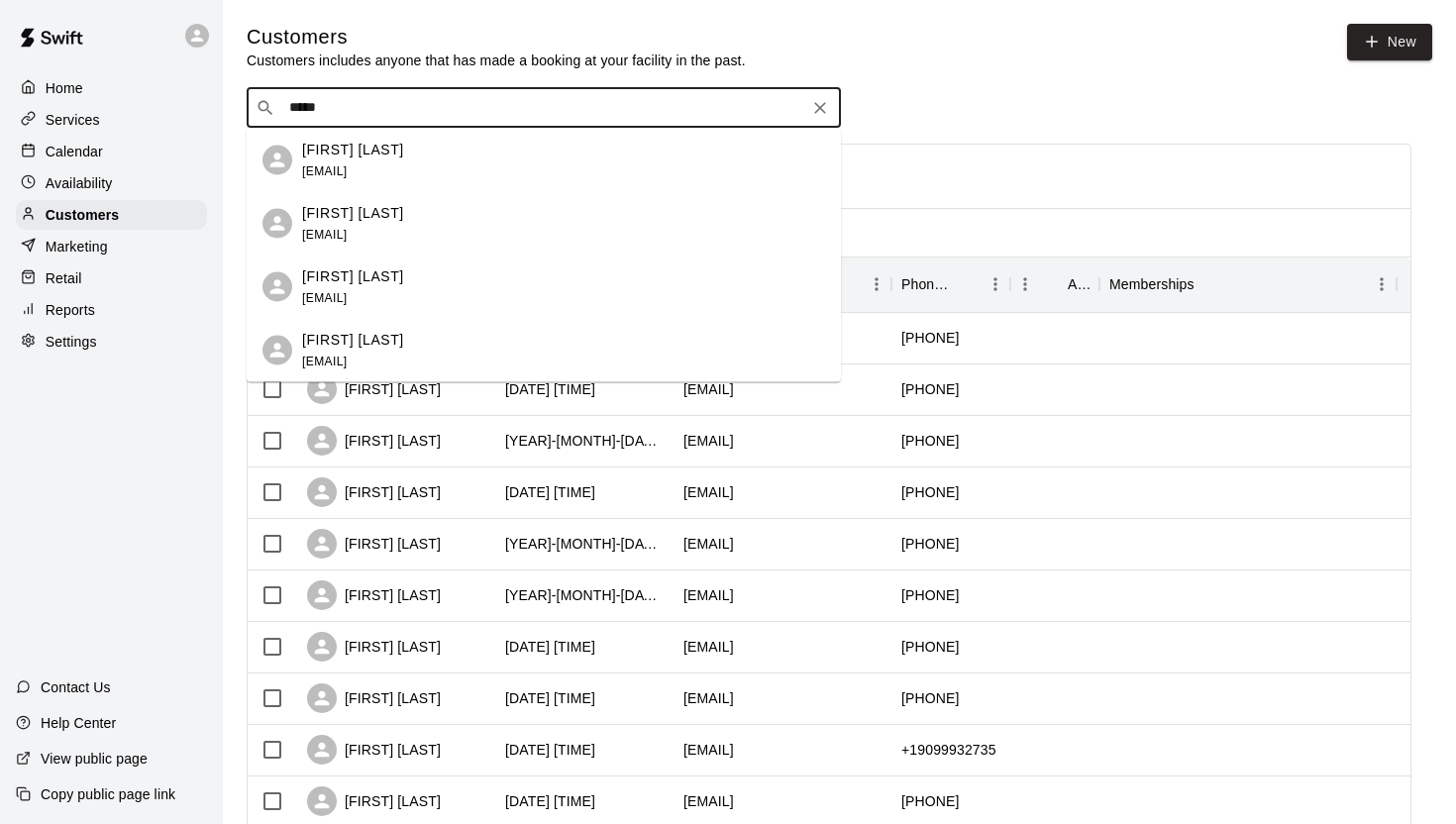 click on "*****" at bounding box center [543, 108] 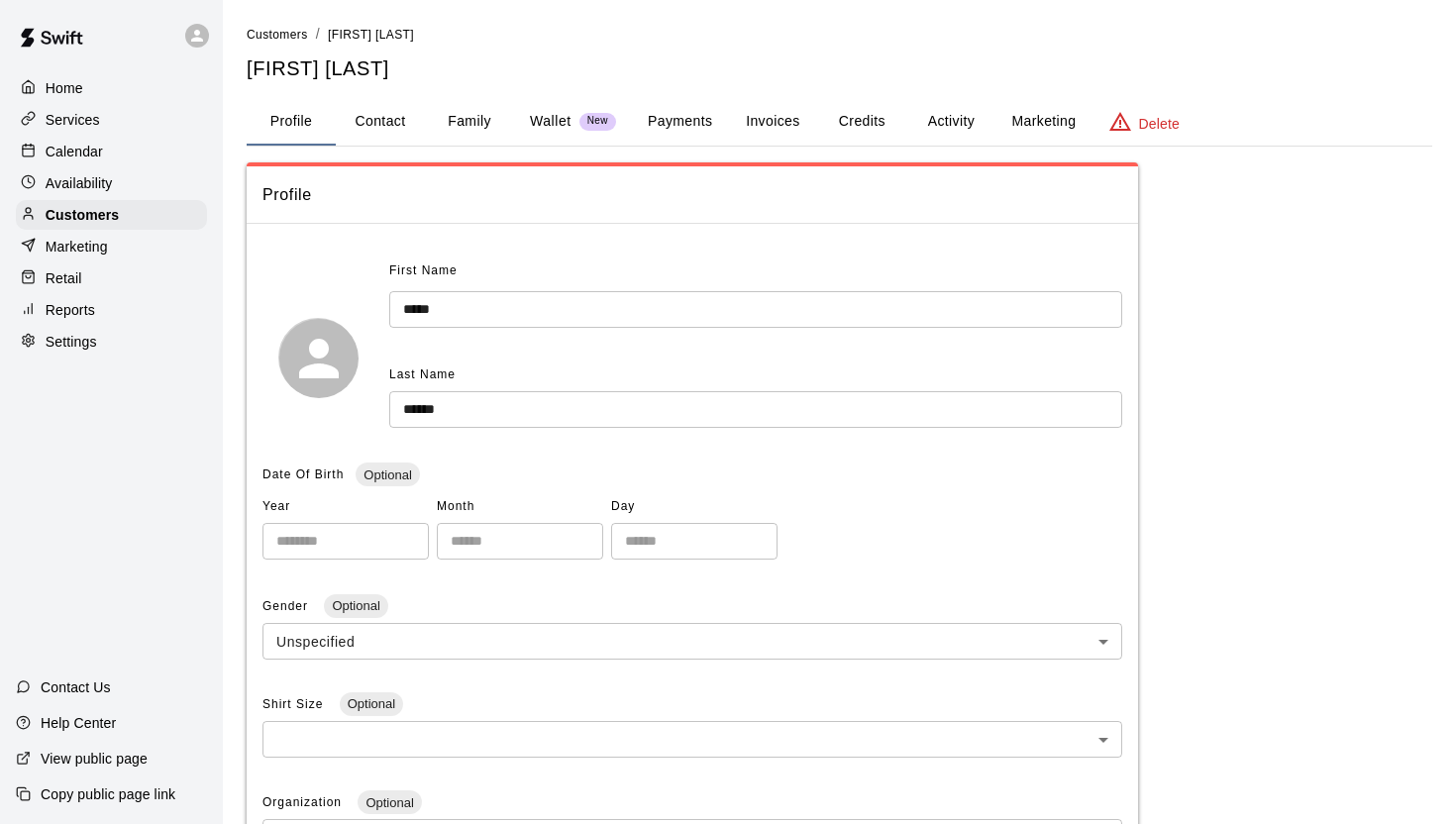 click on "Payments" at bounding box center (679, 122) 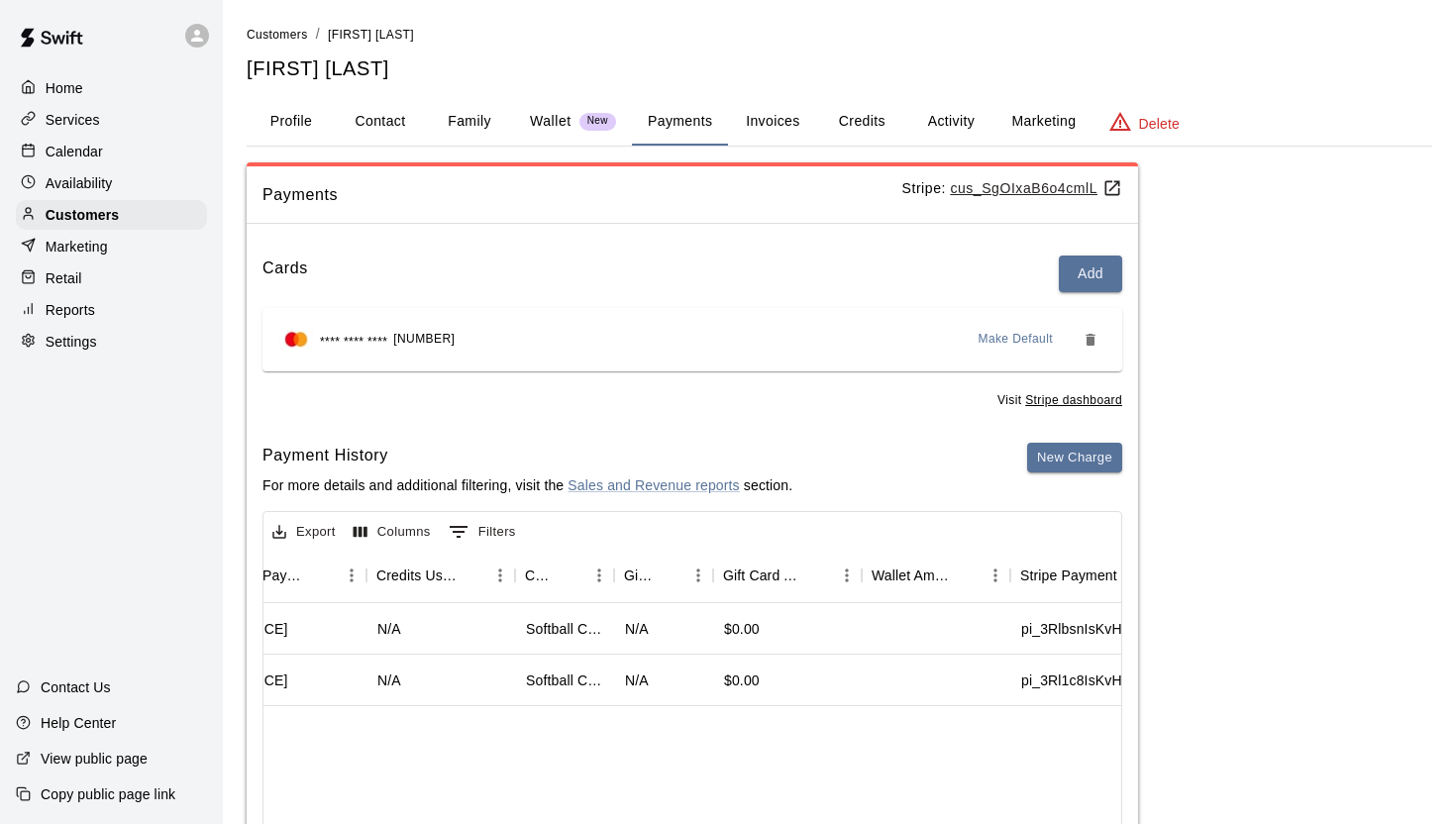 scroll, scrollTop: 0, scrollLeft: 1271, axis: horizontal 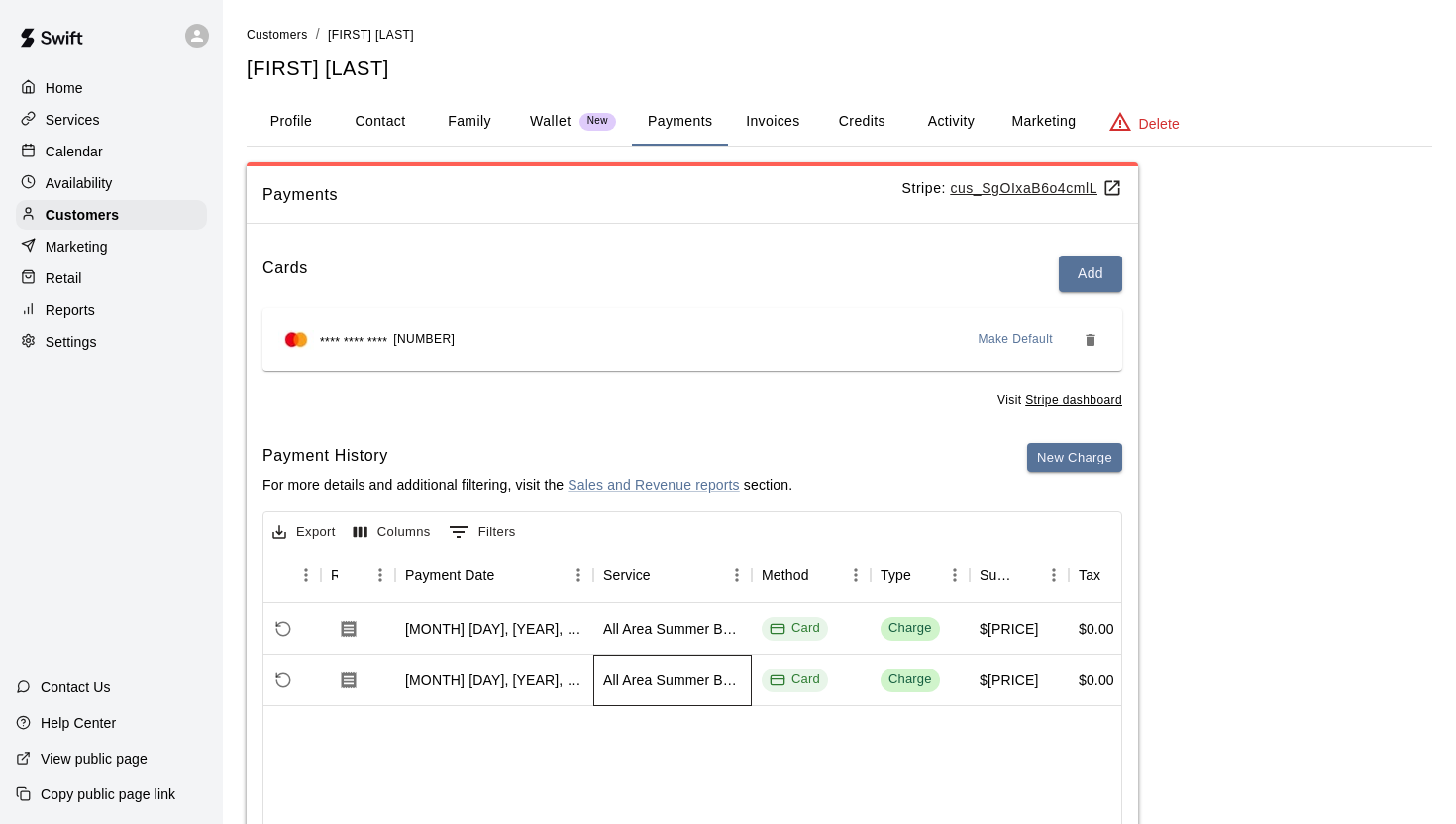 click on "All Area Summer Baseball & Softball Camp - July 21st through the 24th." at bounding box center [673, 680] 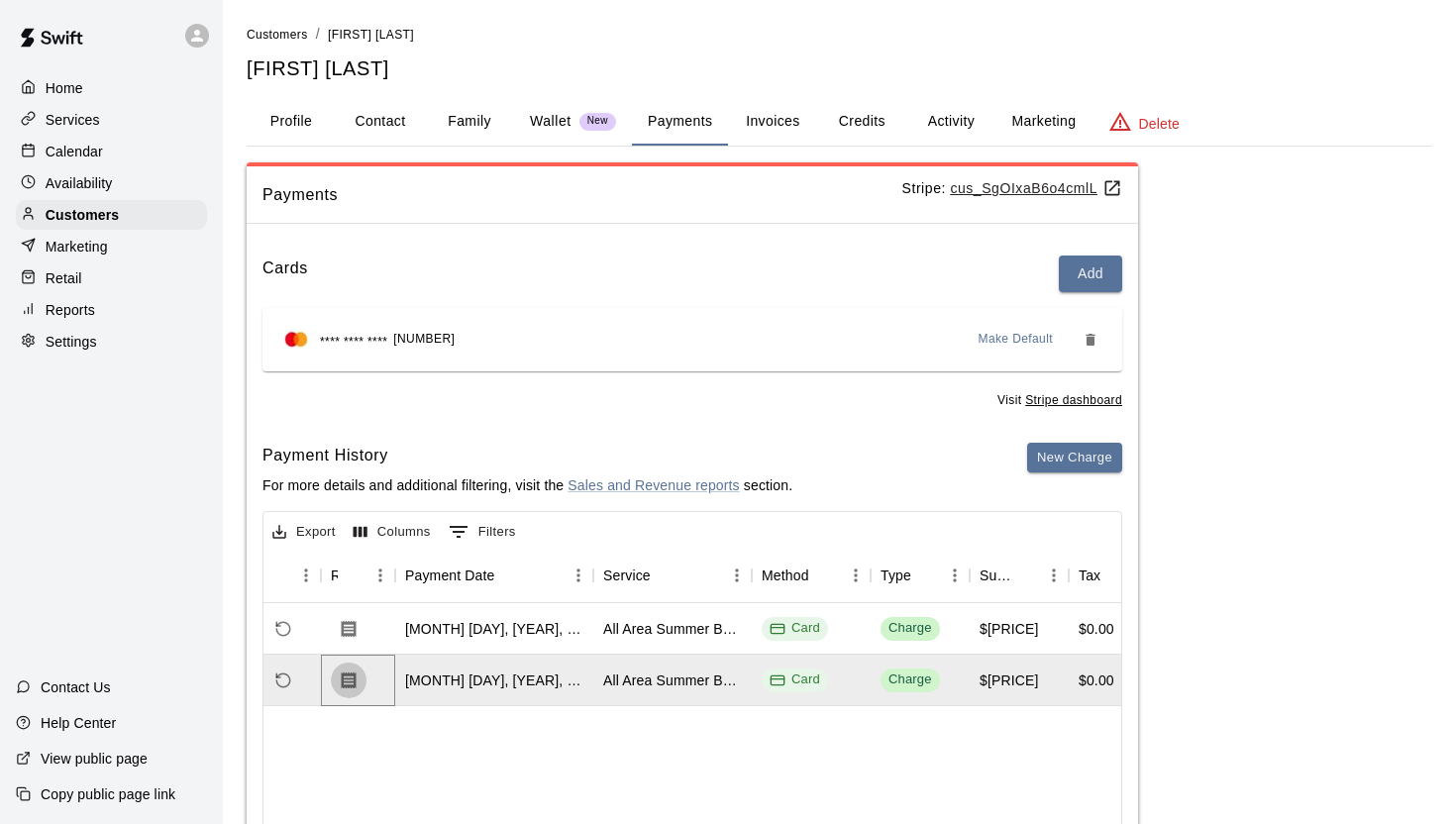 click 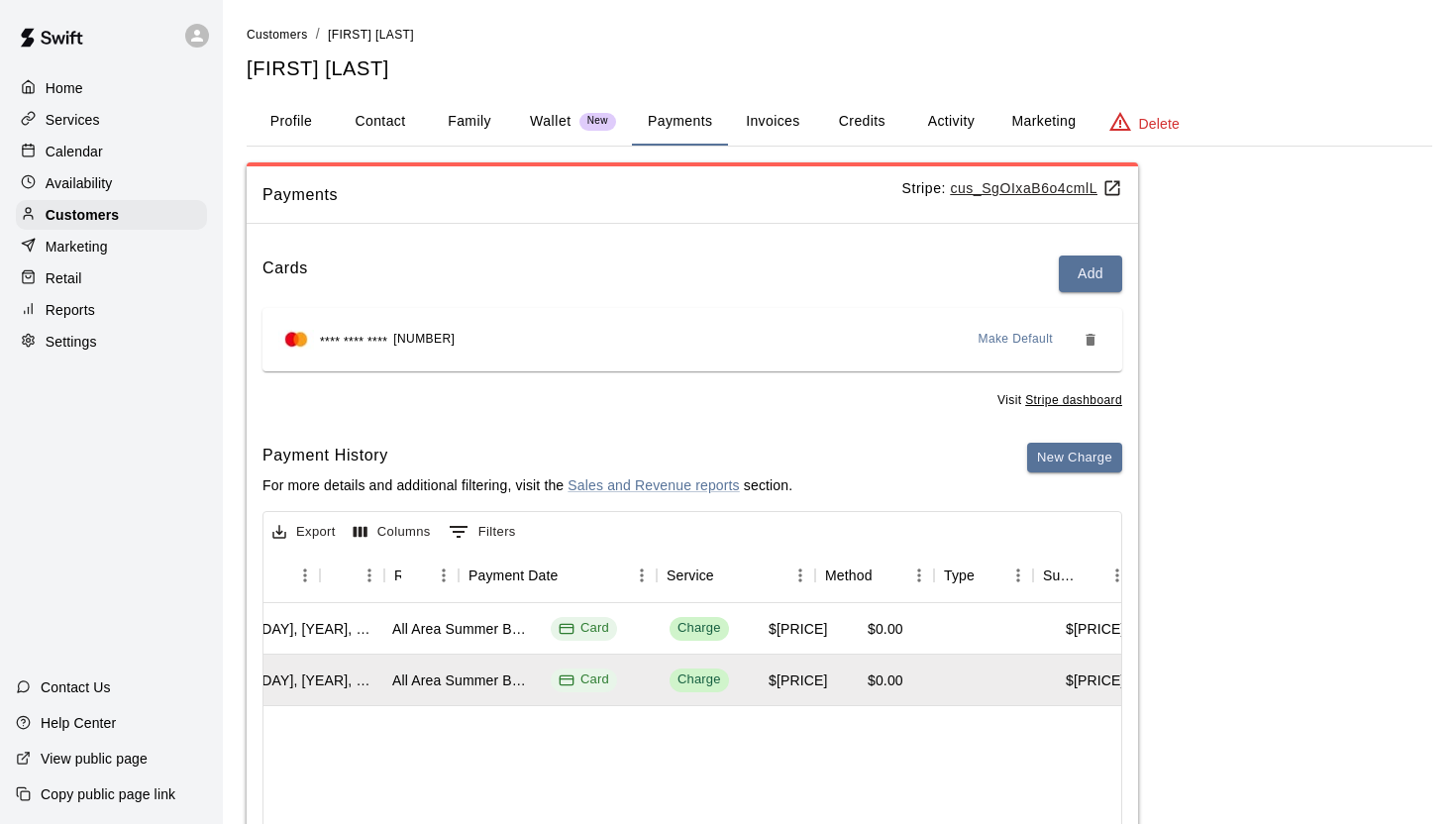 scroll, scrollTop: 0, scrollLeft: 0, axis: both 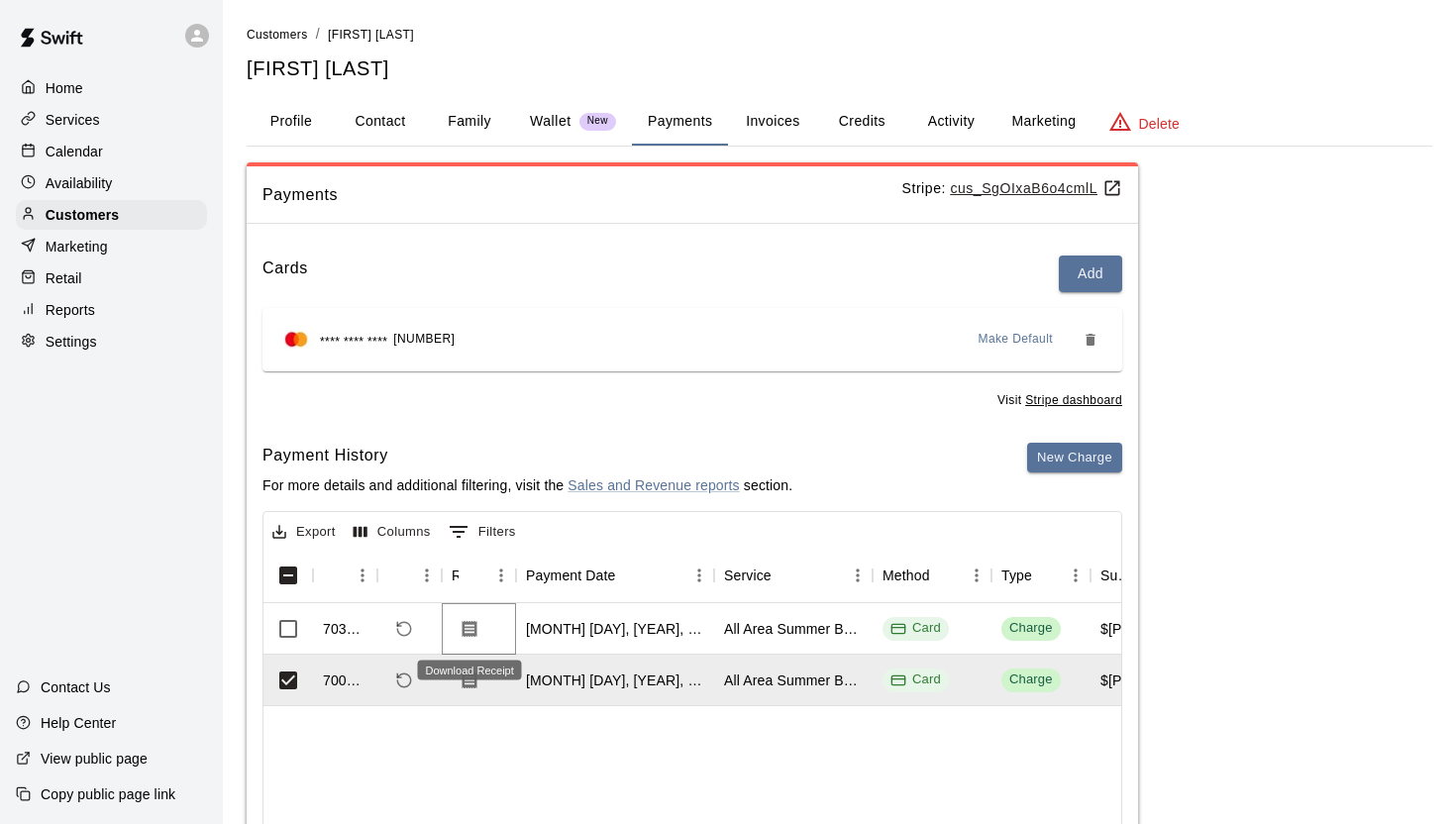 click 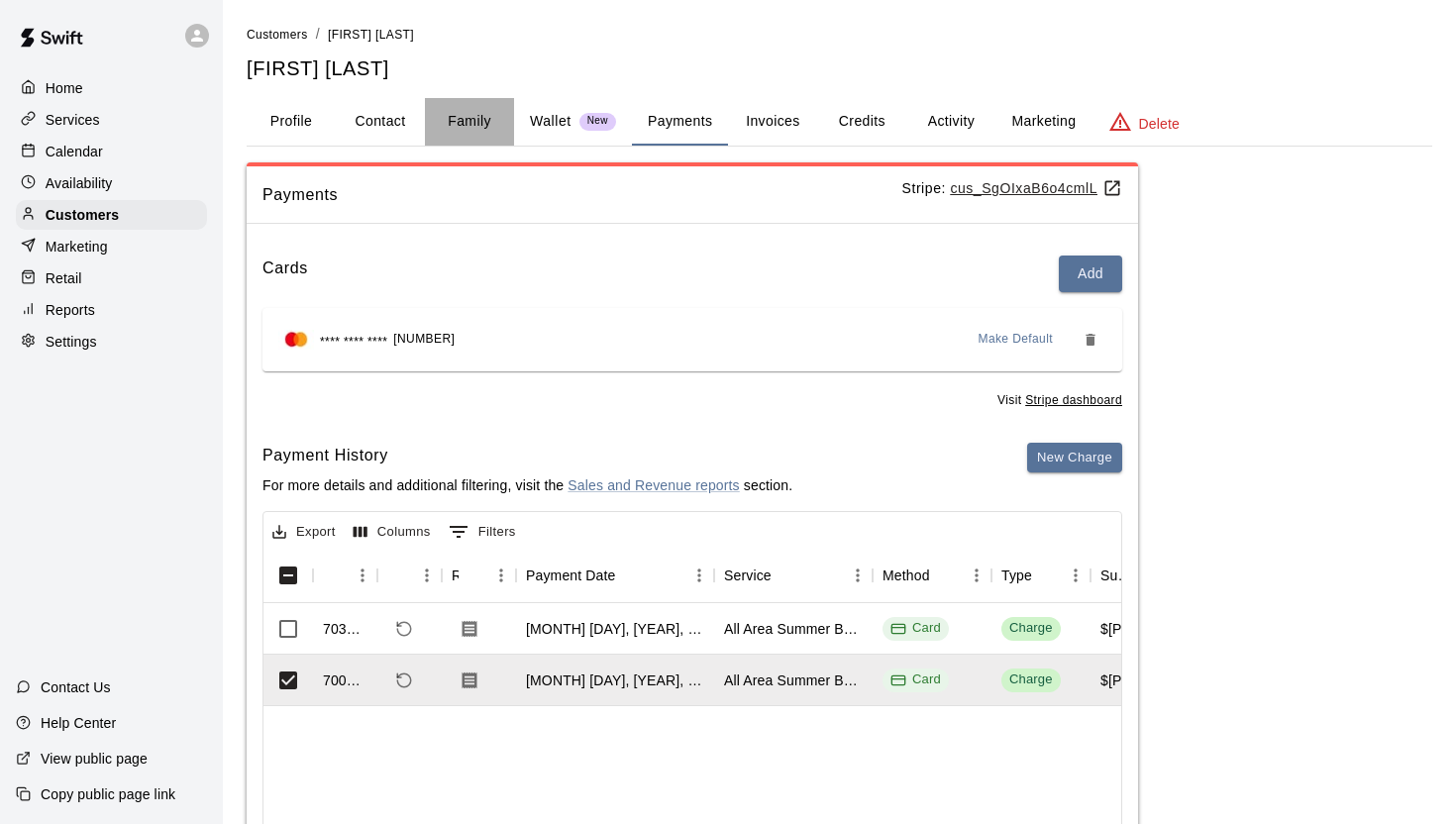 click on "Family" at bounding box center (469, 122) 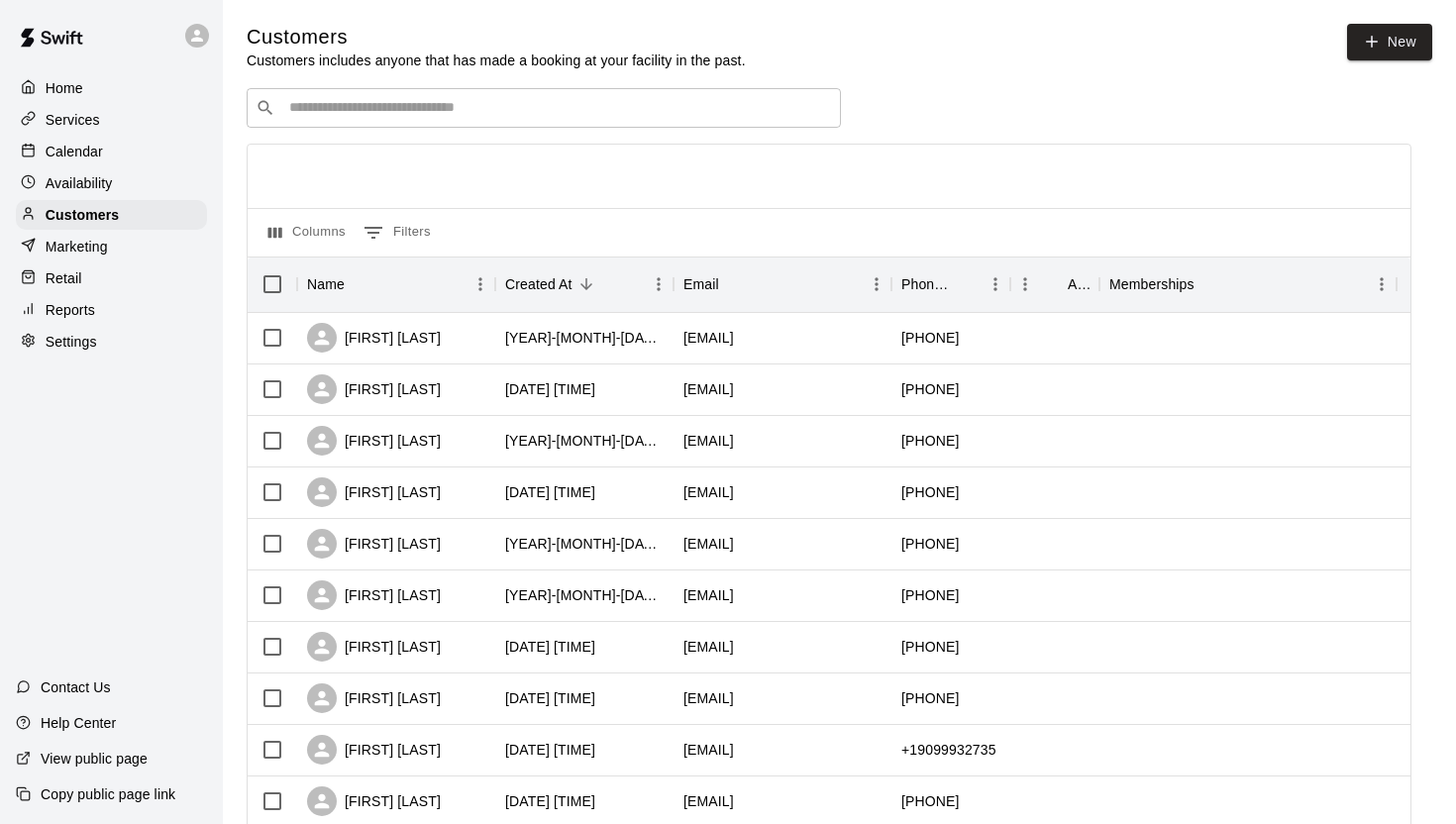 click at bounding box center (558, 108) 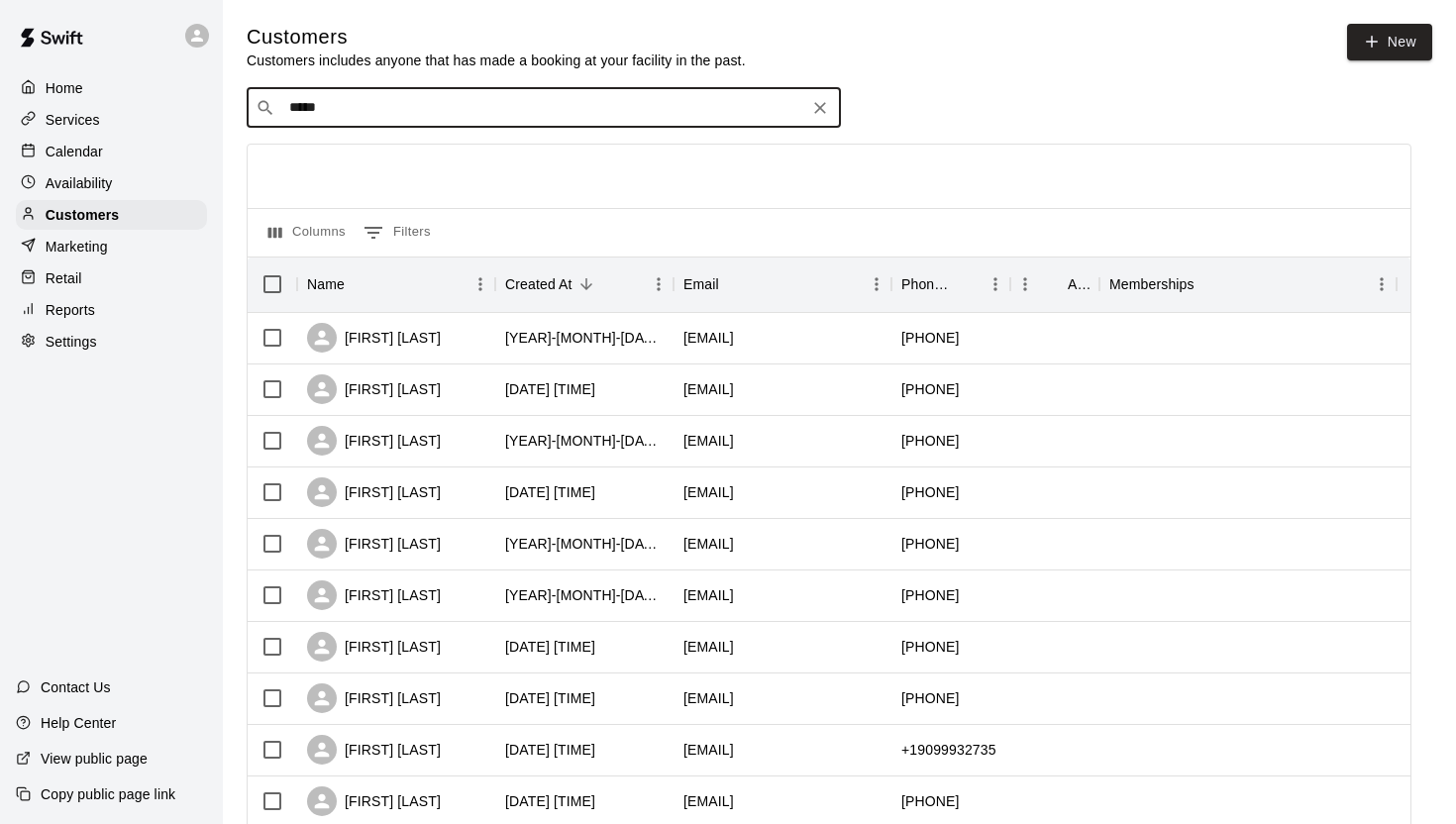 type on "******" 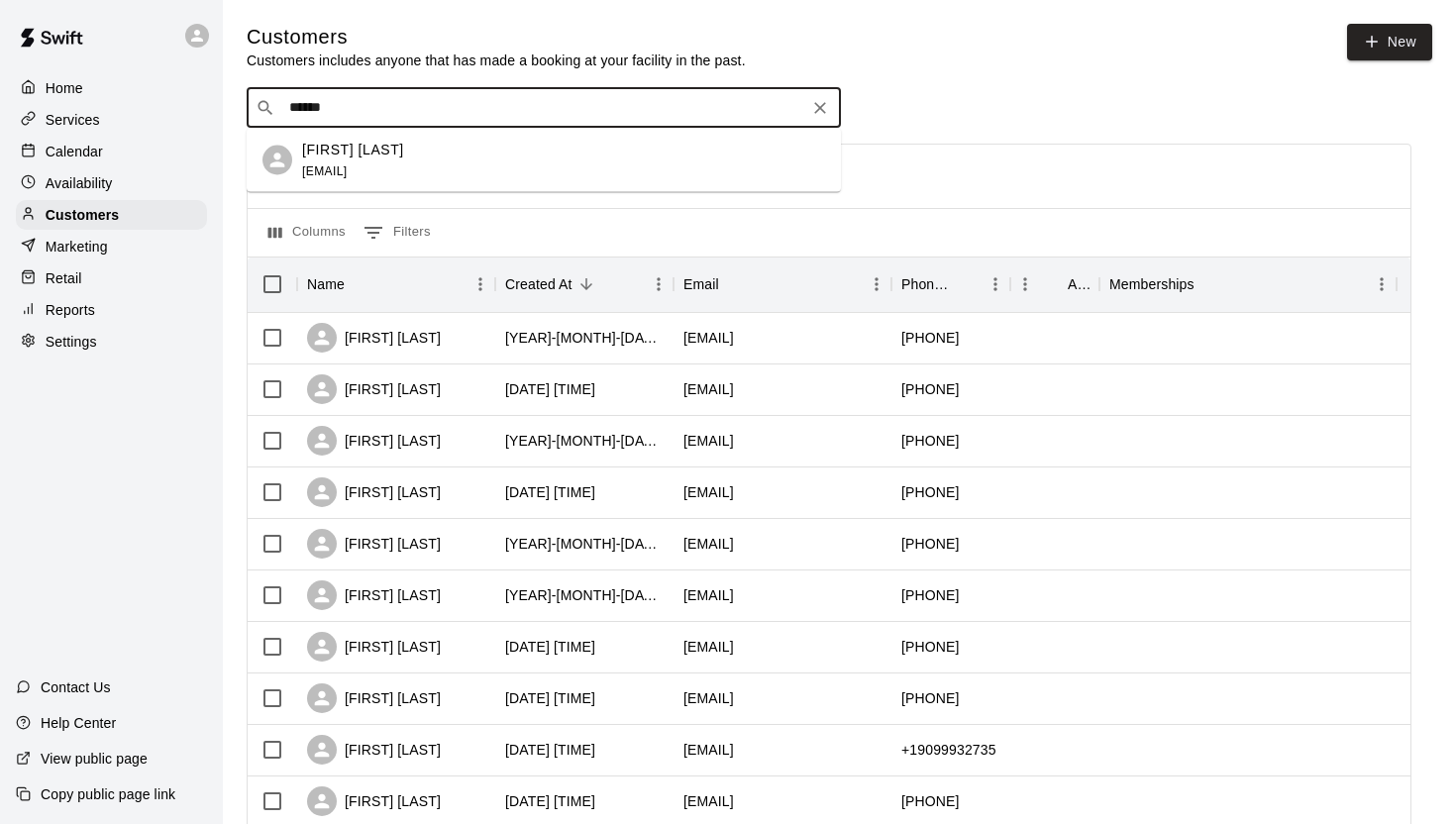 click on "Jaxon Urbina janine_q1@sbcglobal.net" at bounding box center [564, 159] 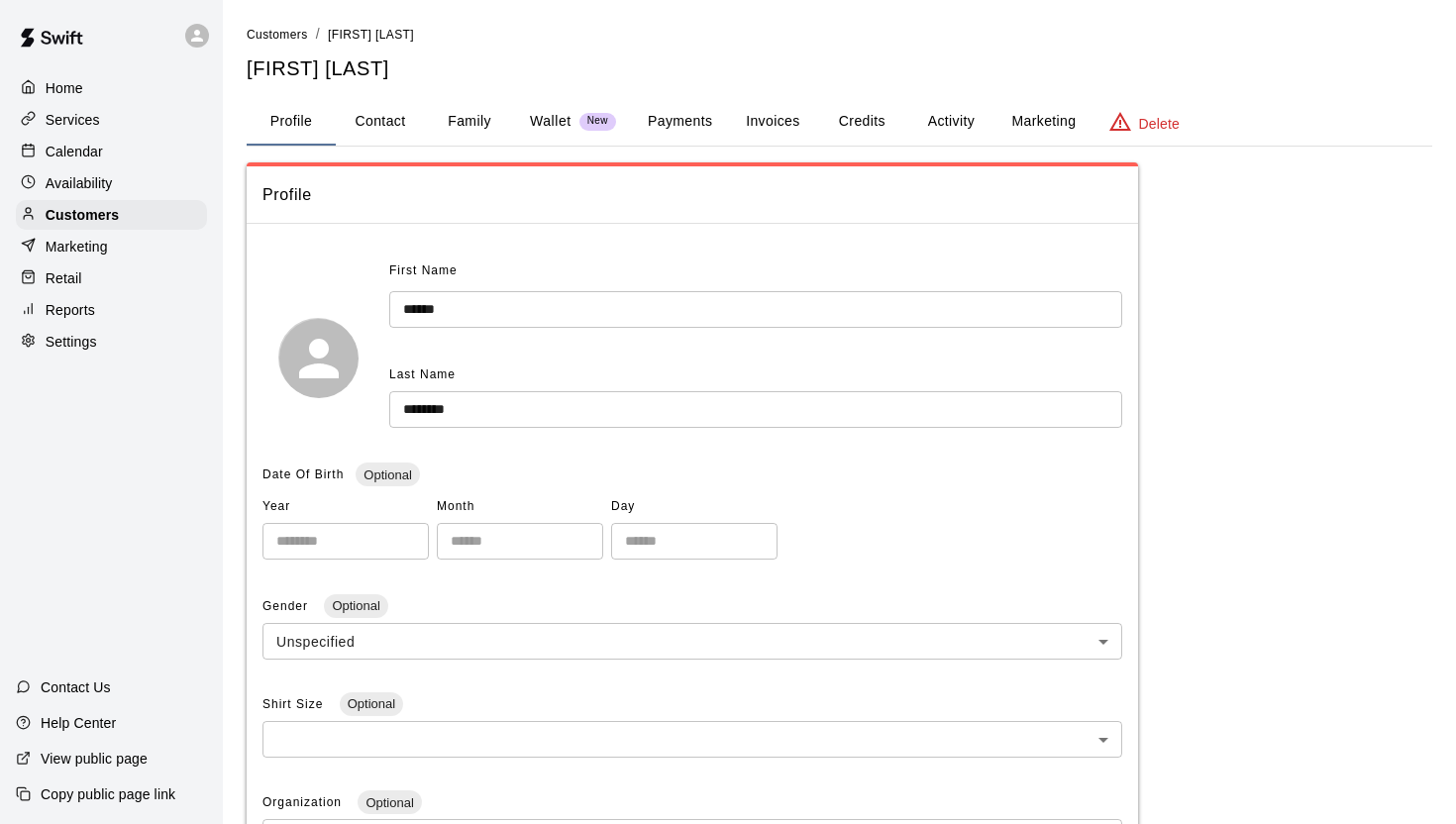 click on "Family" at bounding box center [469, 122] 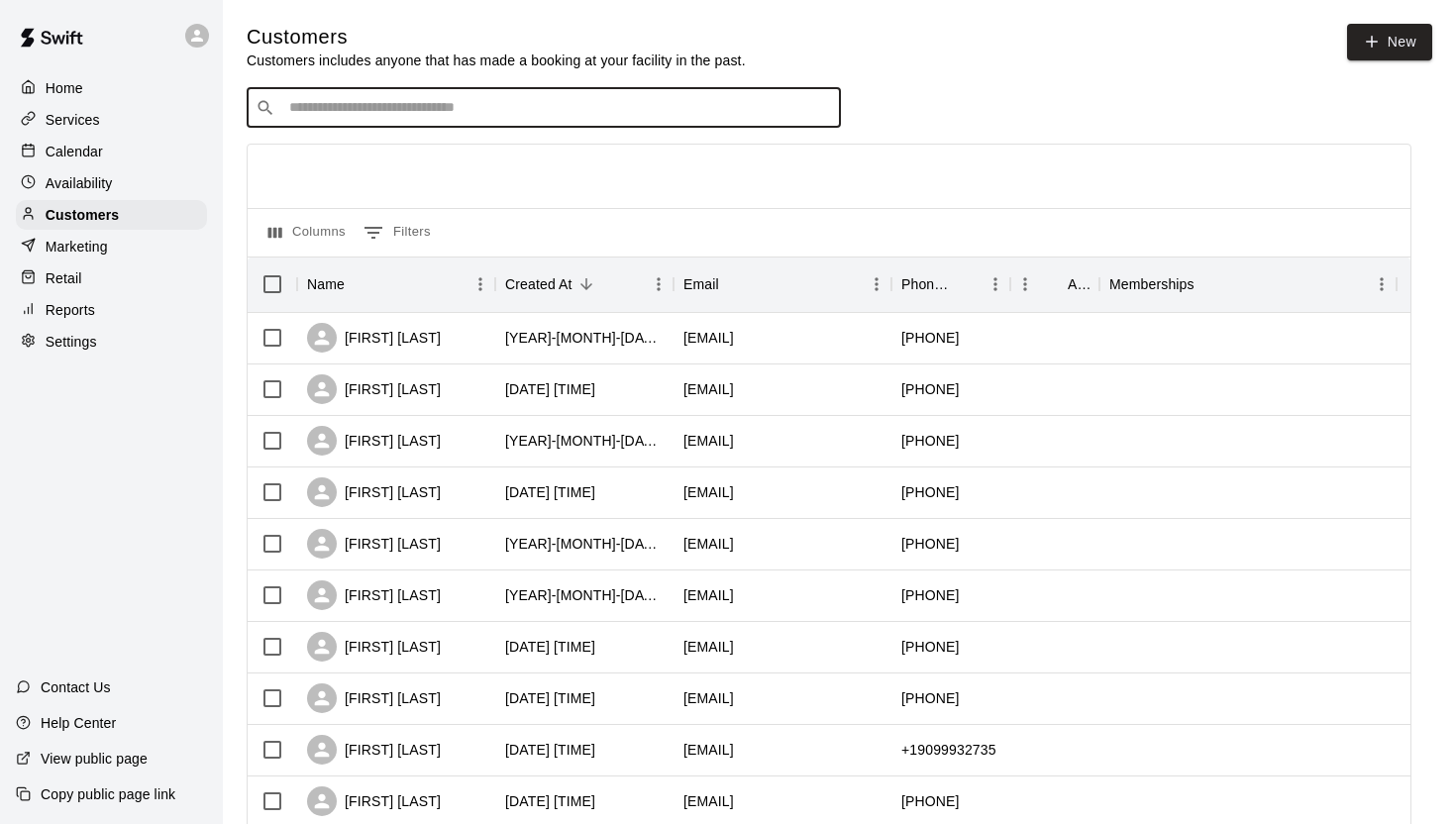 click at bounding box center [558, 108] 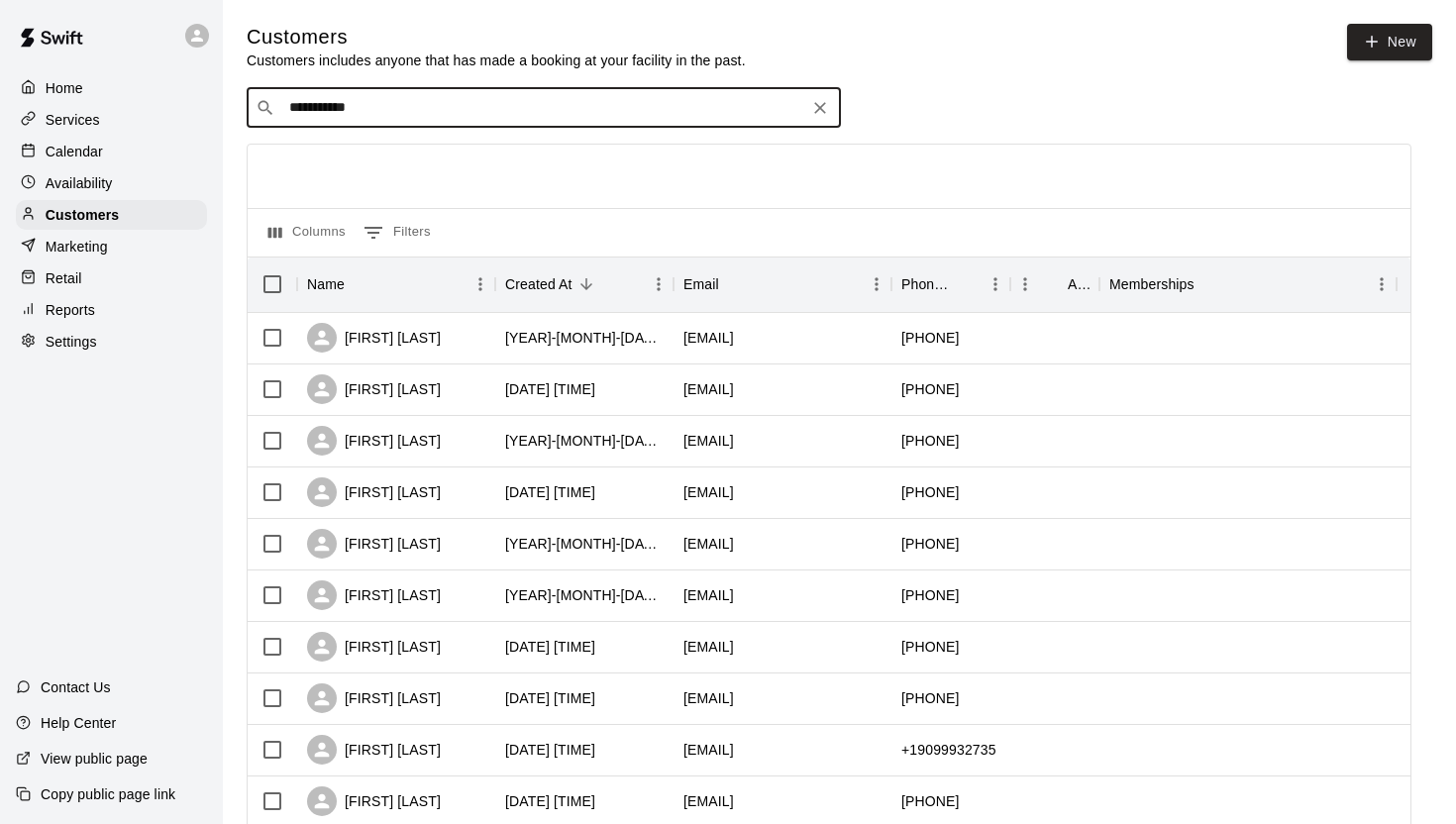 type on "**********" 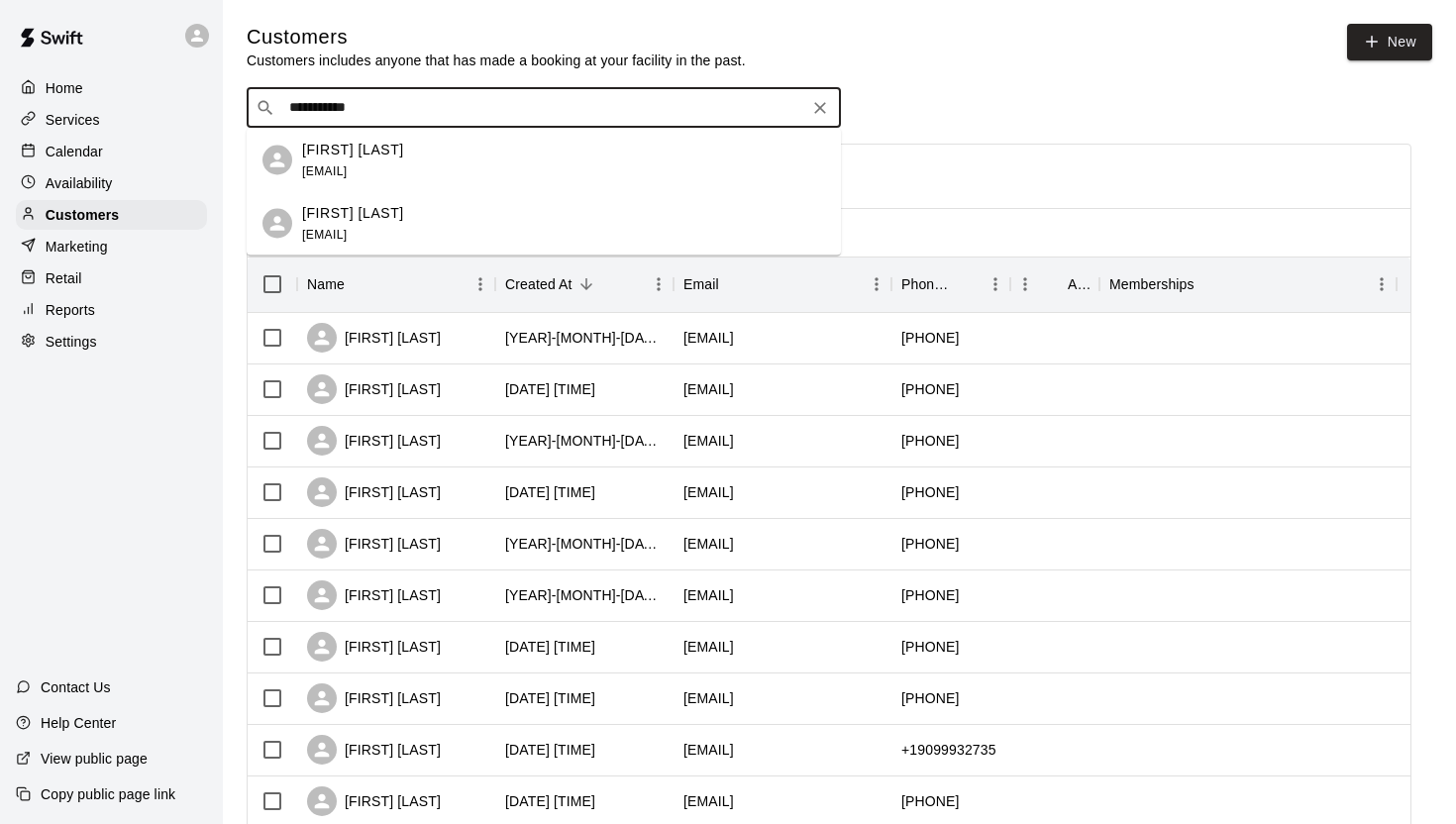 click on "Jaelene Kenieutubbe csolis321@gmail.com" at bounding box center (353, 223) 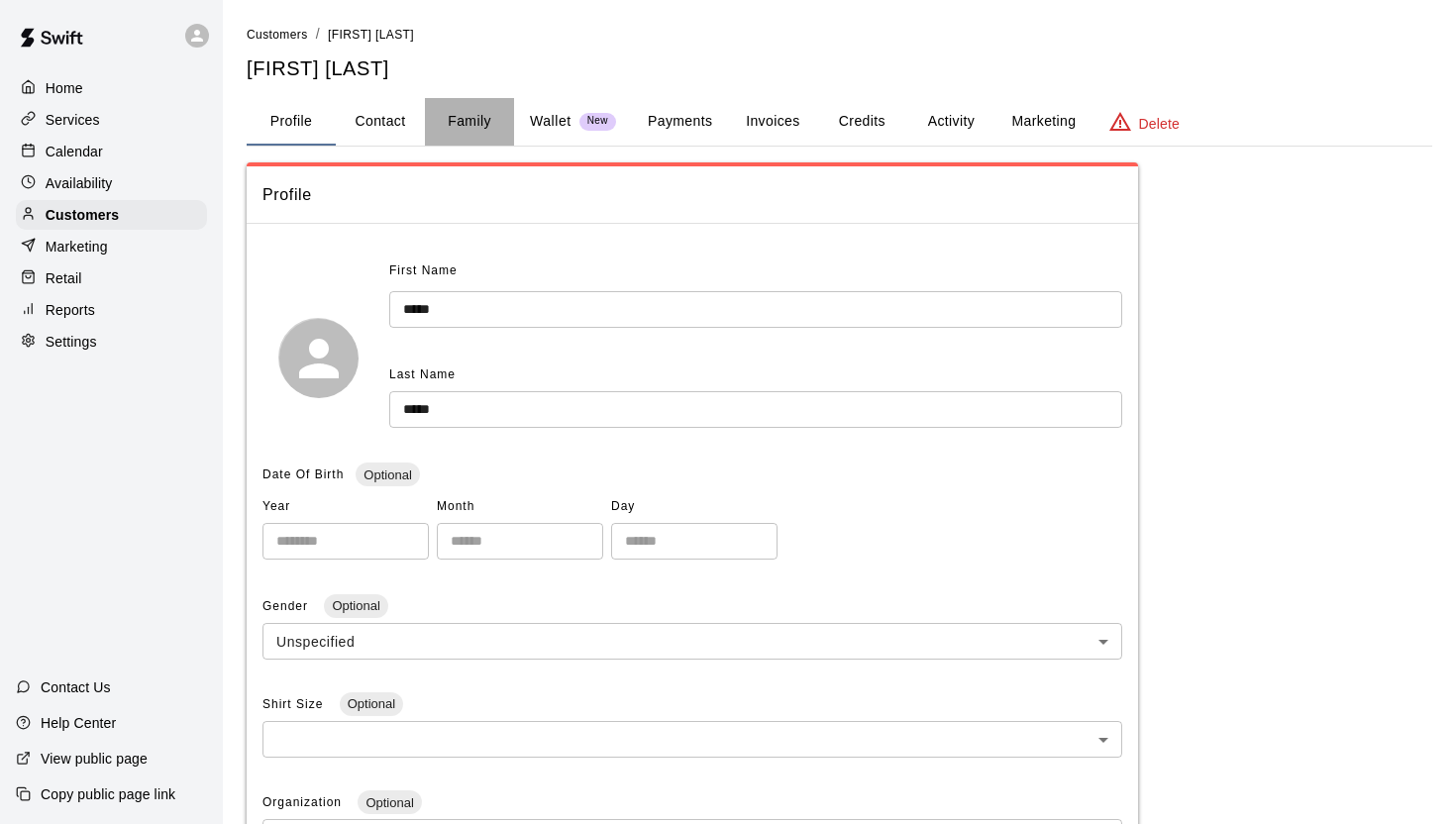 click on "Family" at bounding box center (469, 122) 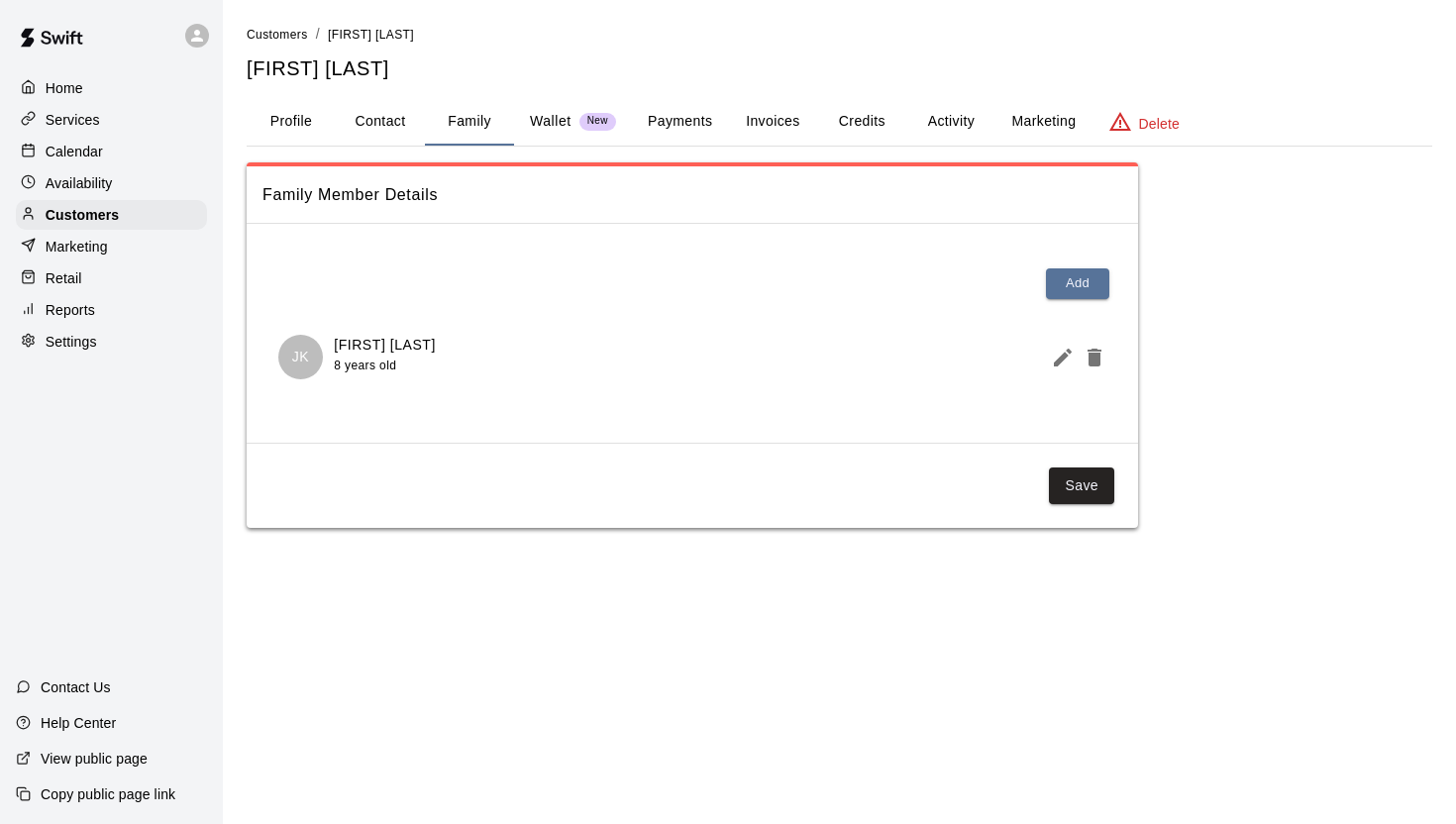 click on "Wallet" at bounding box center [551, 121] 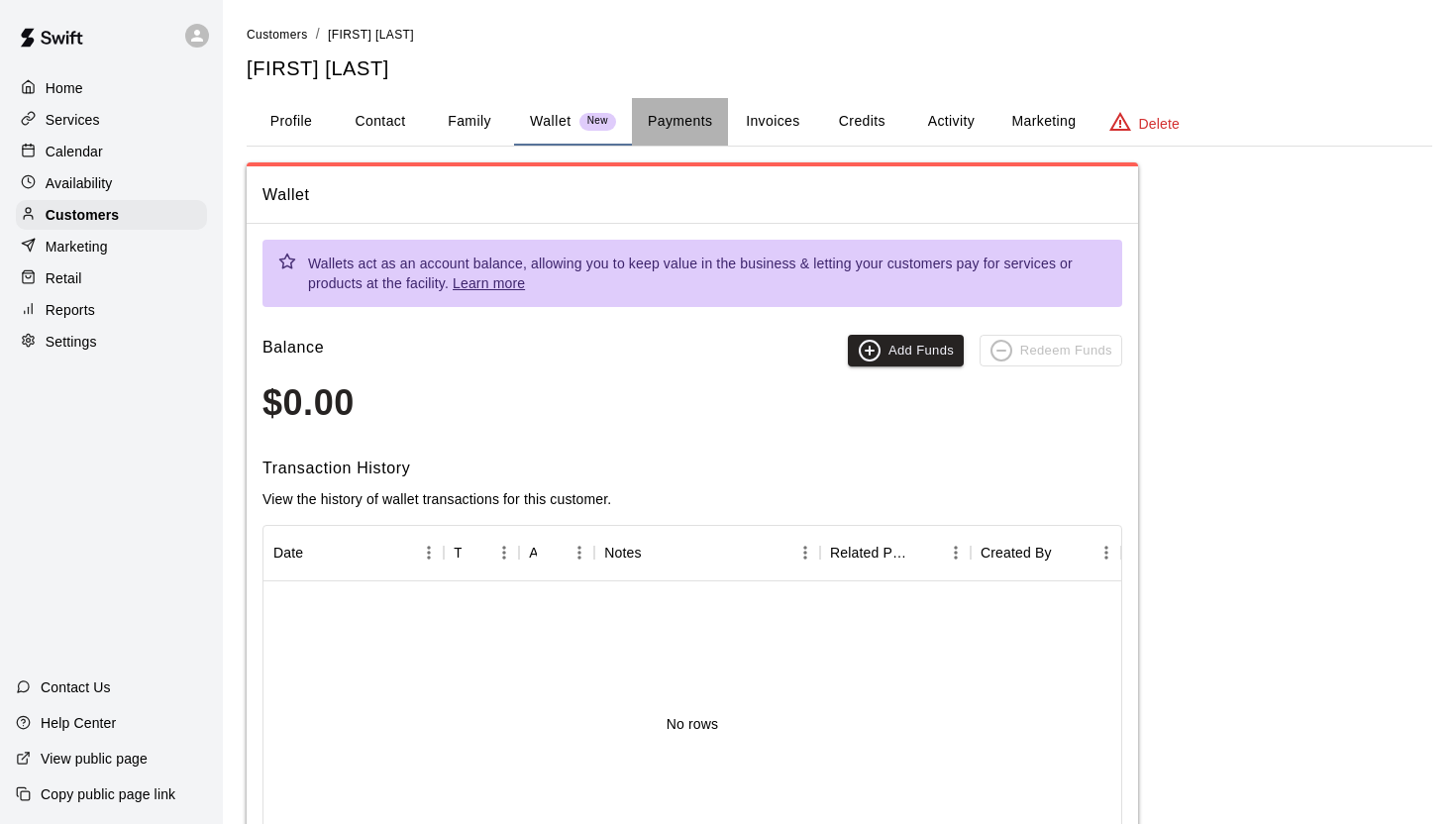 click on "Payments" at bounding box center [679, 122] 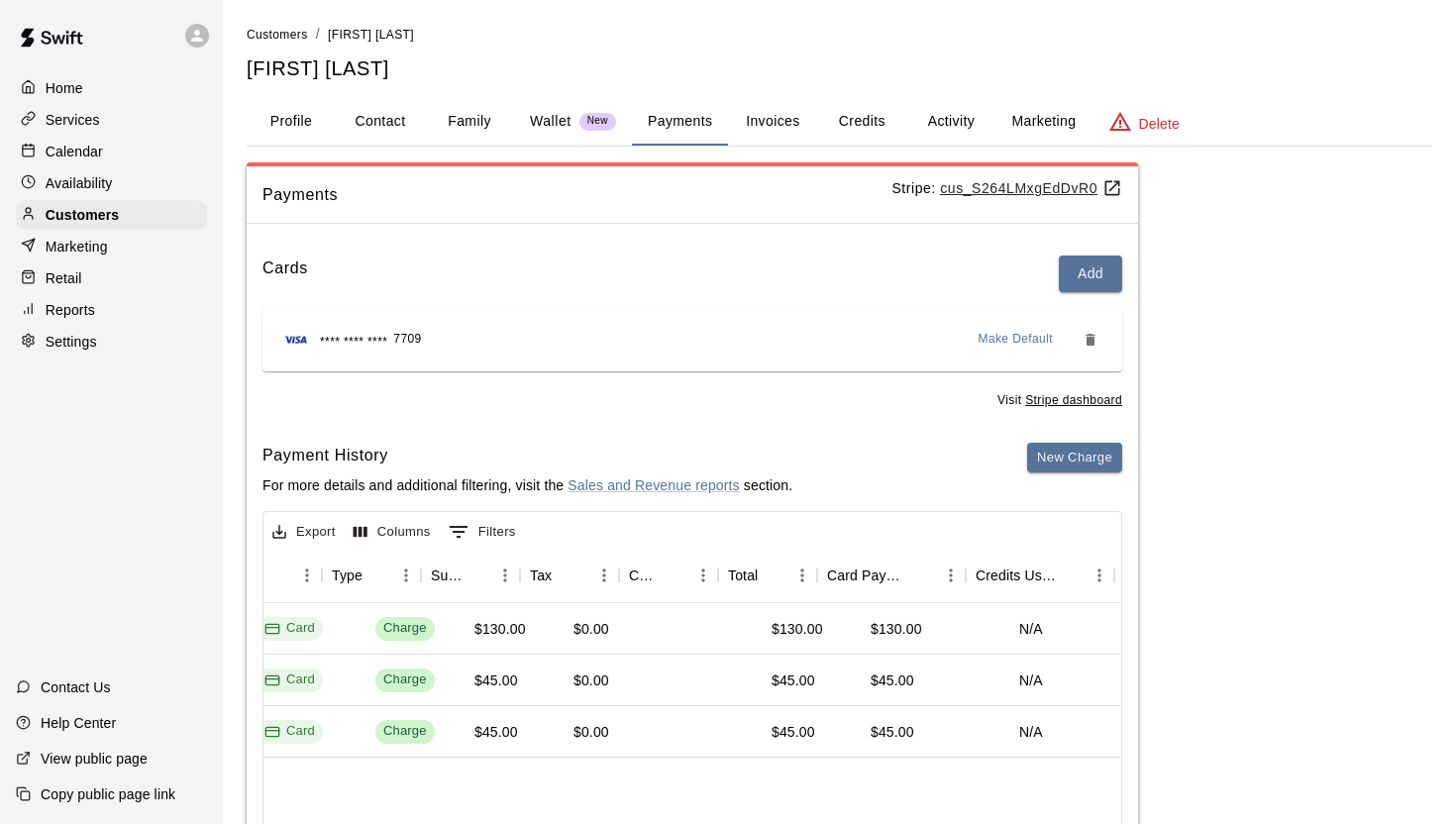 scroll, scrollTop: 0, scrollLeft: 602, axis: horizontal 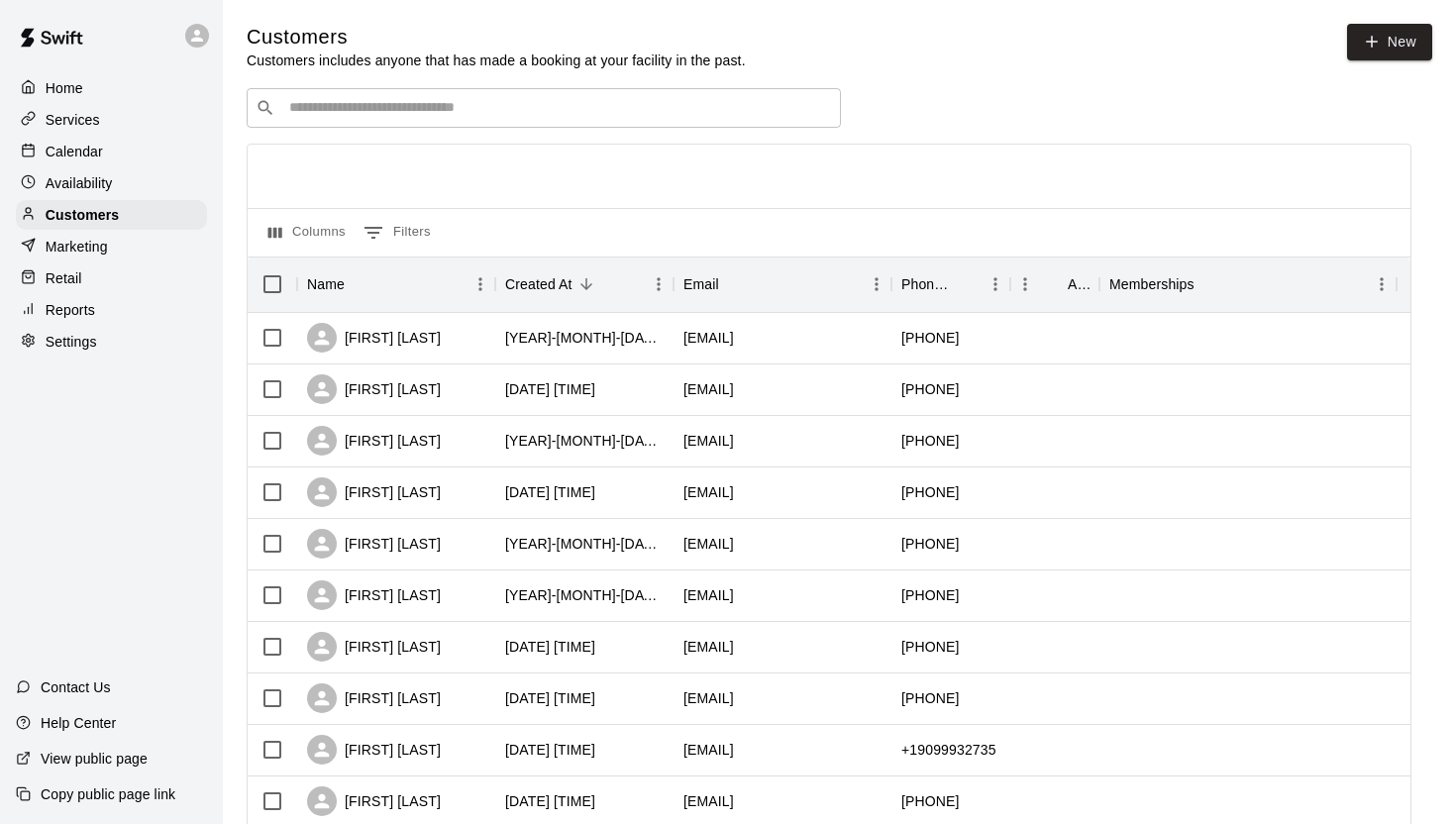 click at bounding box center [558, 108] 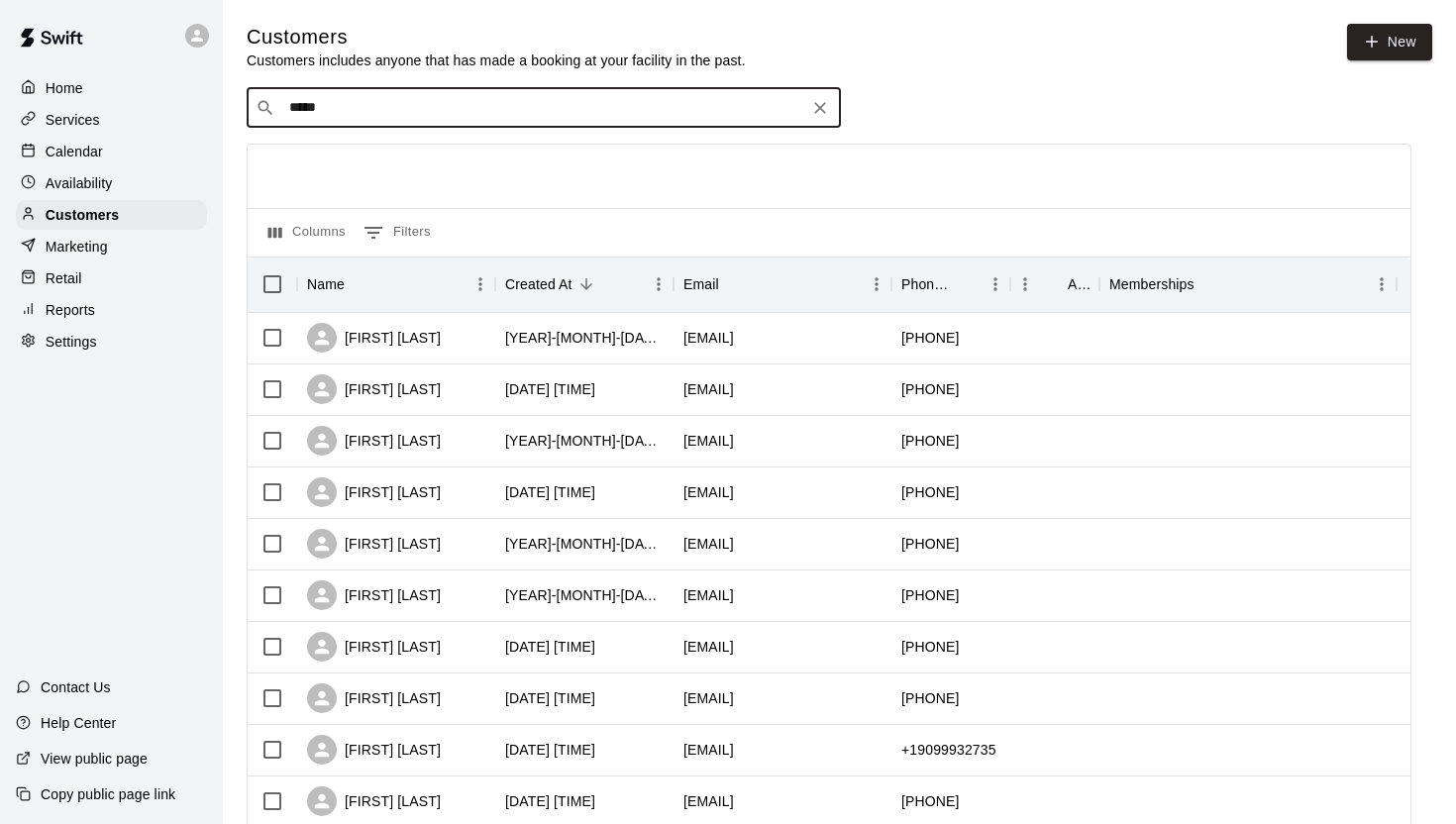 type on "*****" 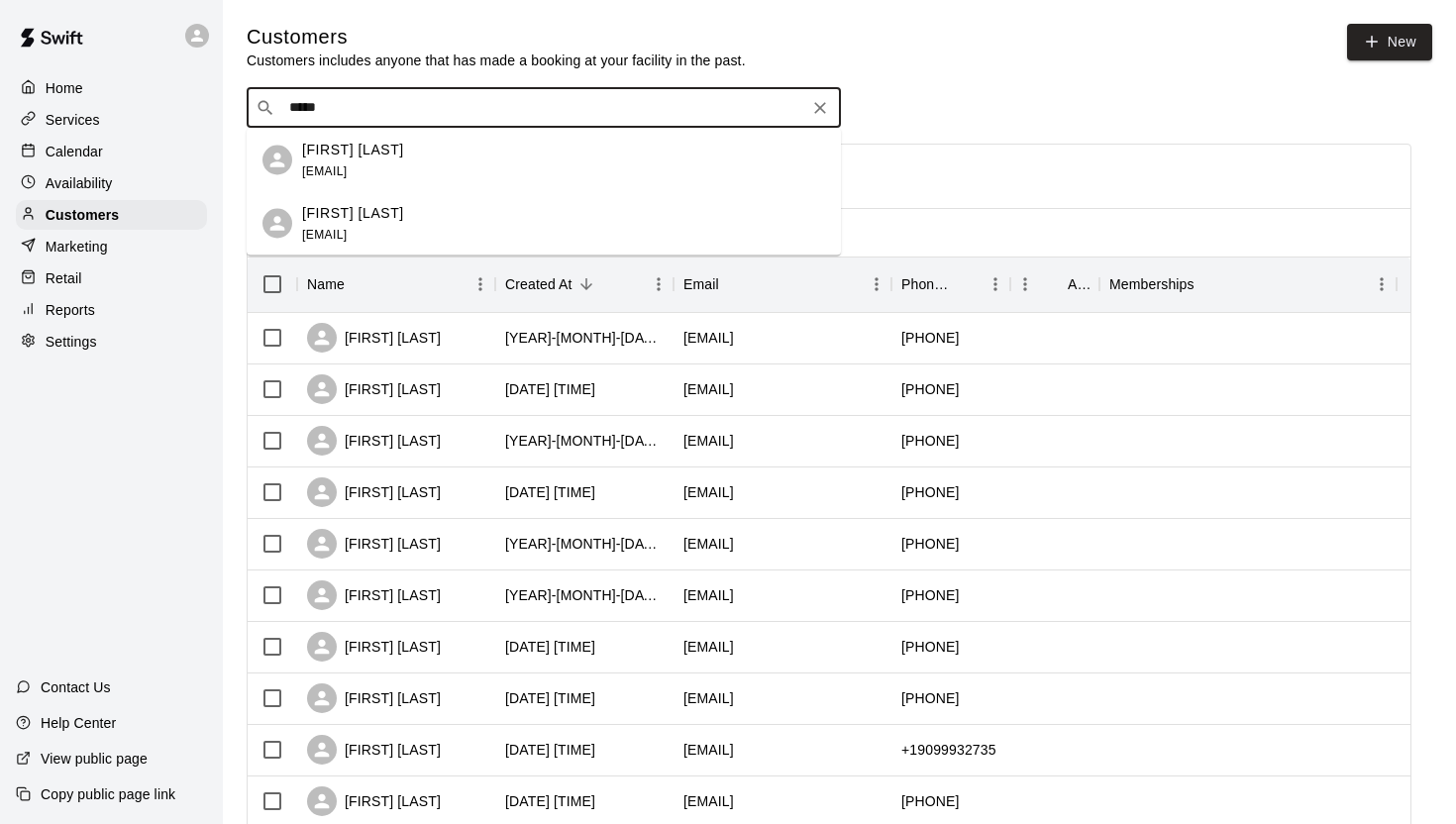 click on "*****" at bounding box center [543, 108] 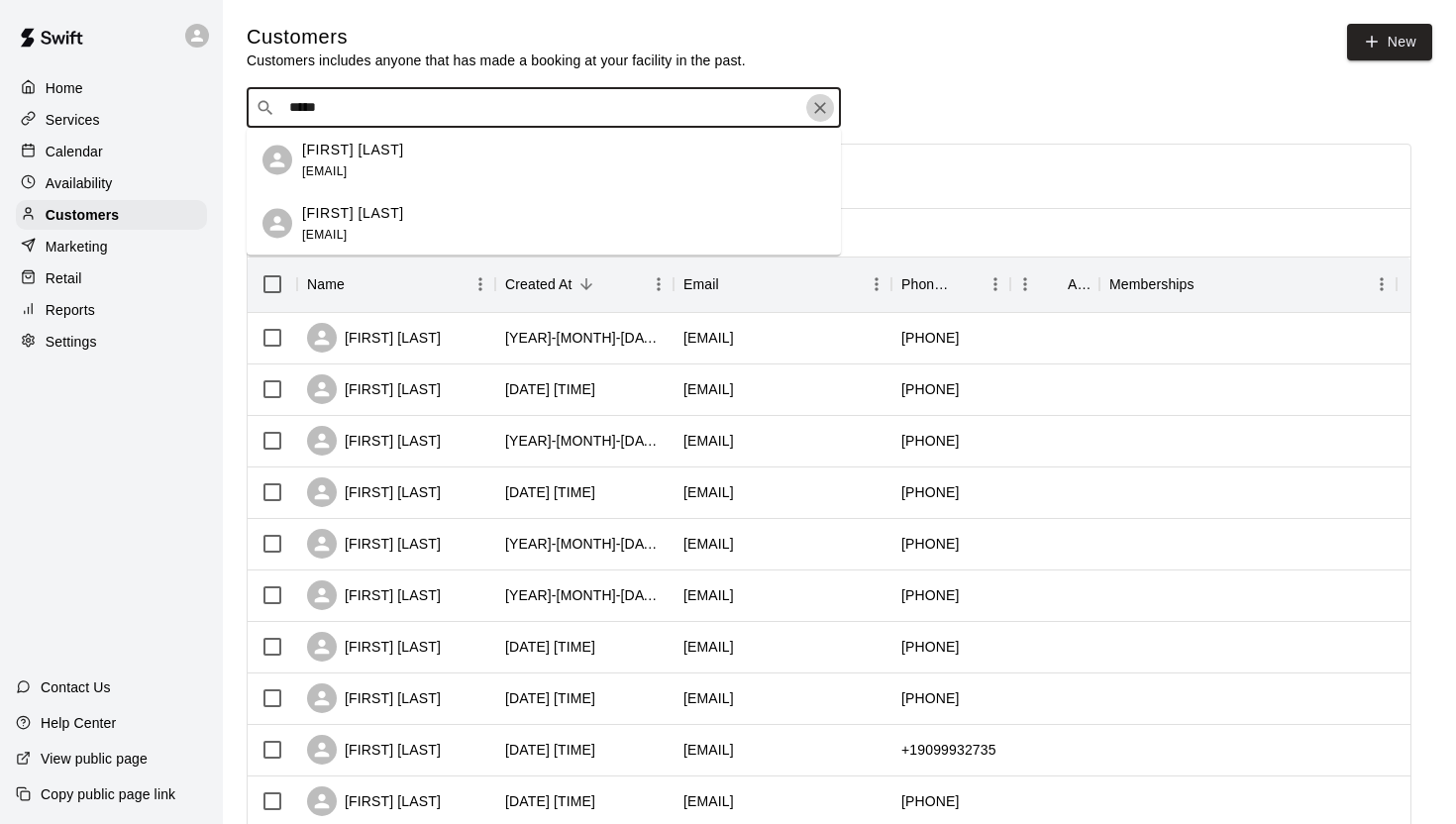 click 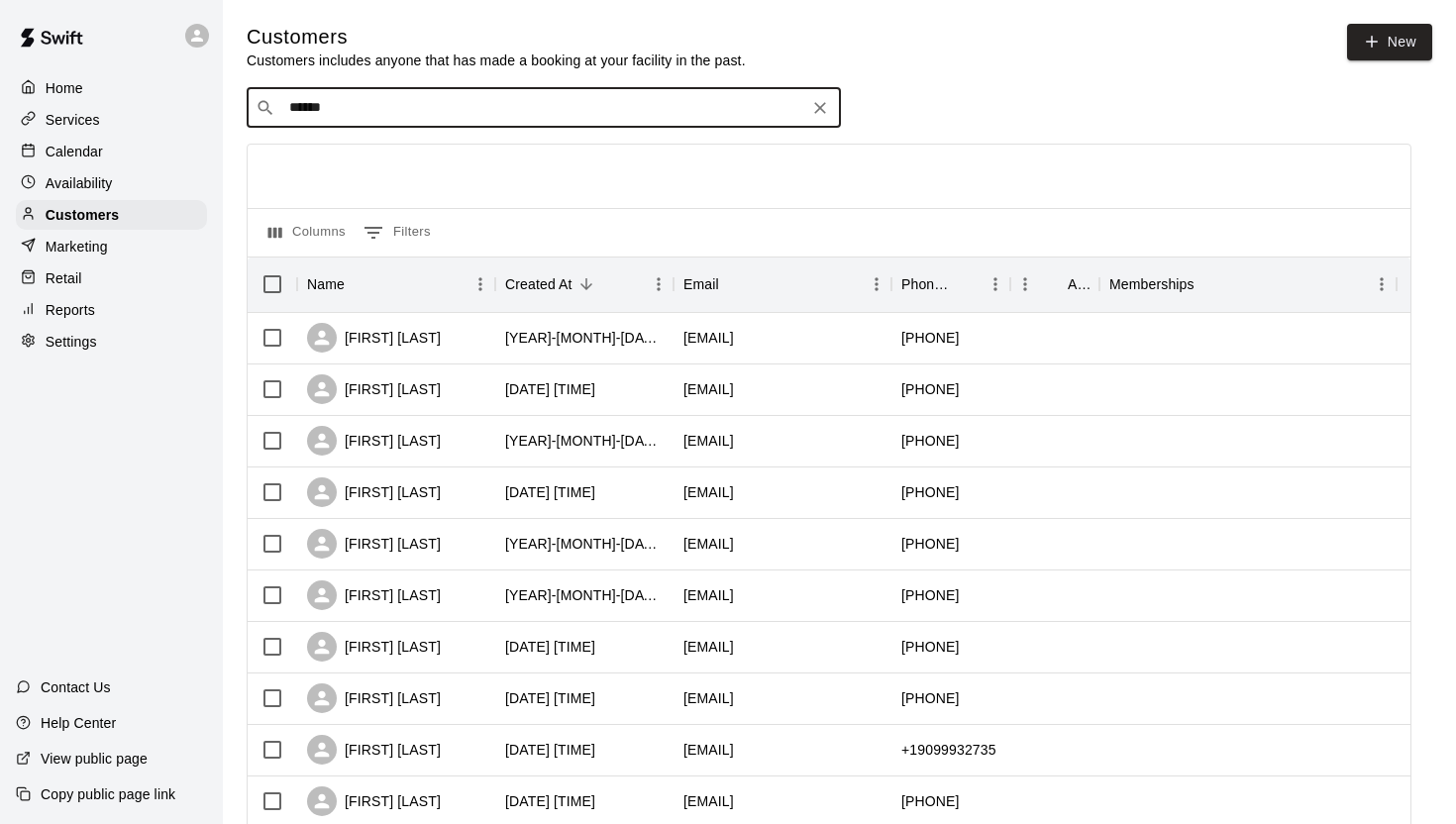 type on "******" 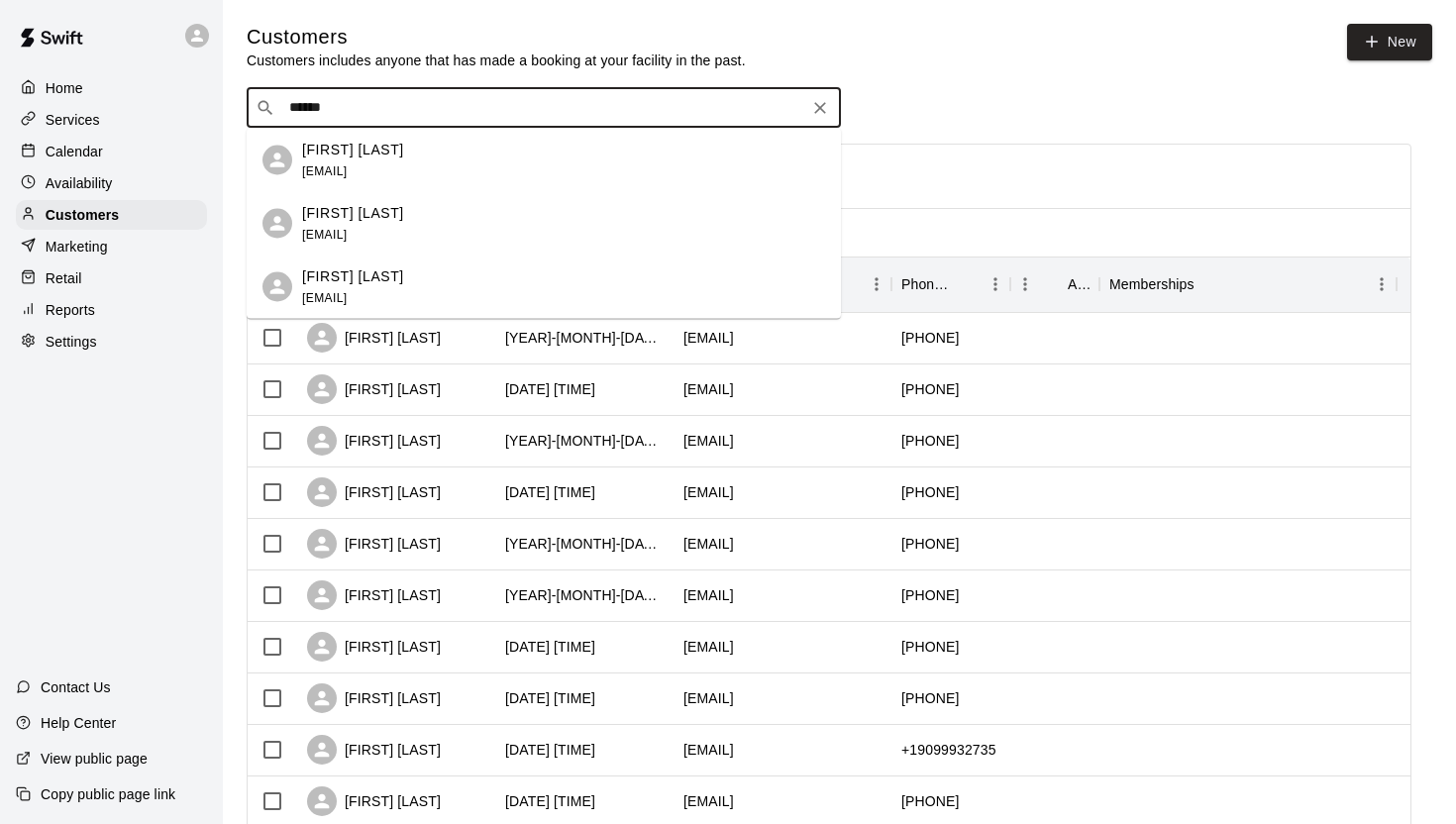 click on "Daniel  Kazden dkazden@gmail.com" at bounding box center [564, 159] 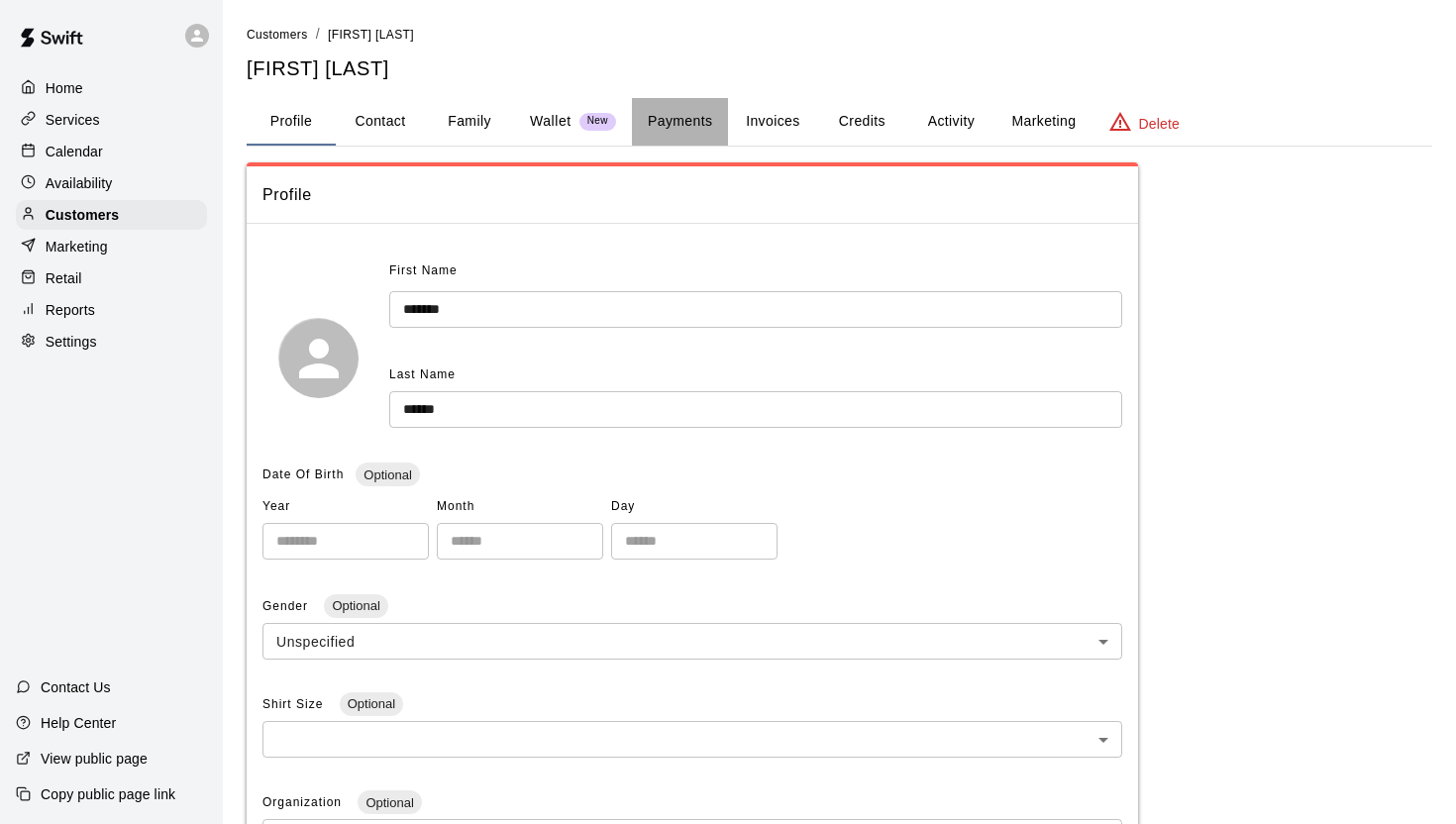 click on "Payments" at bounding box center (679, 122) 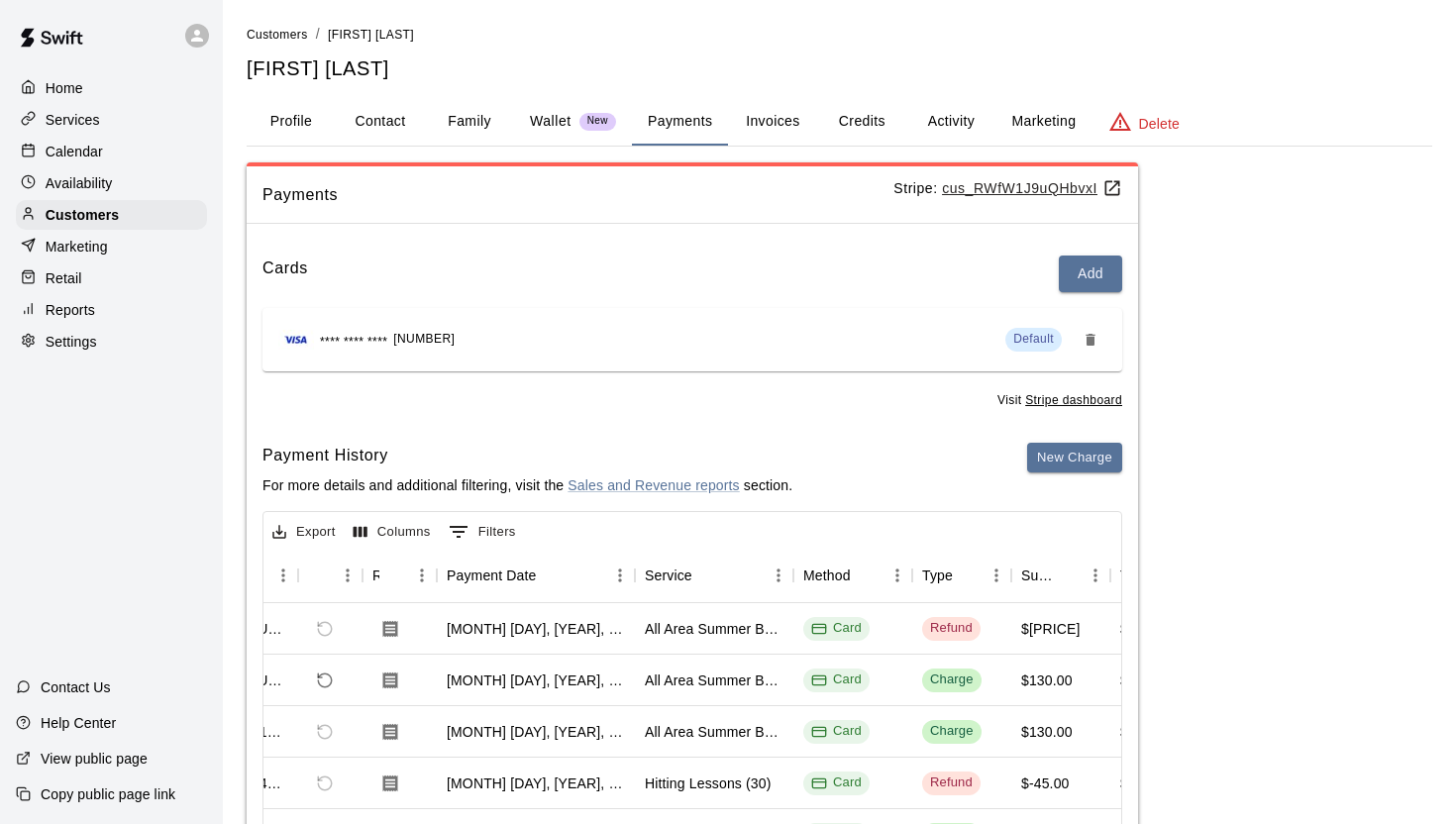 scroll, scrollTop: 0, scrollLeft: 118, axis: horizontal 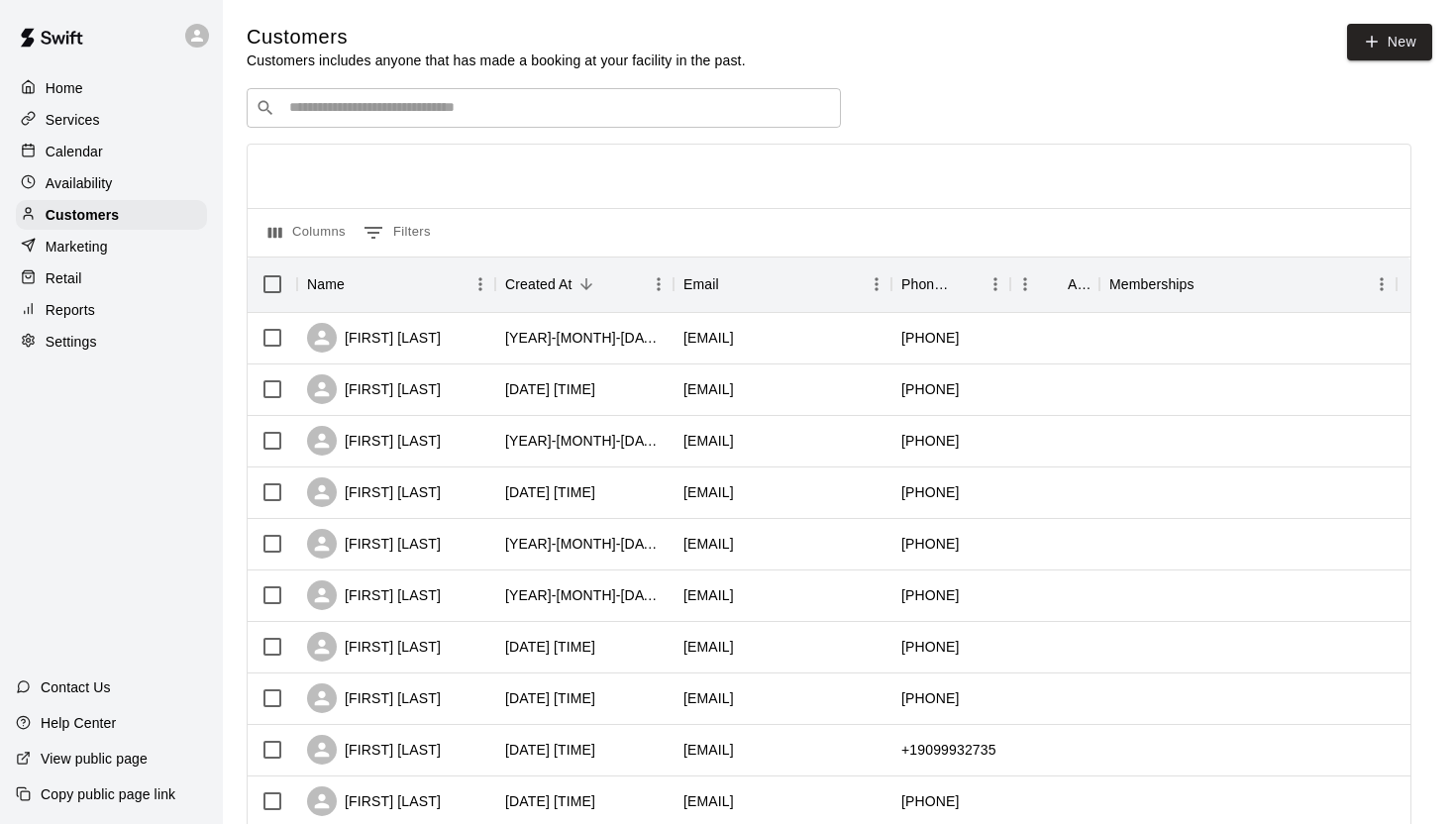 click at bounding box center (558, 108) 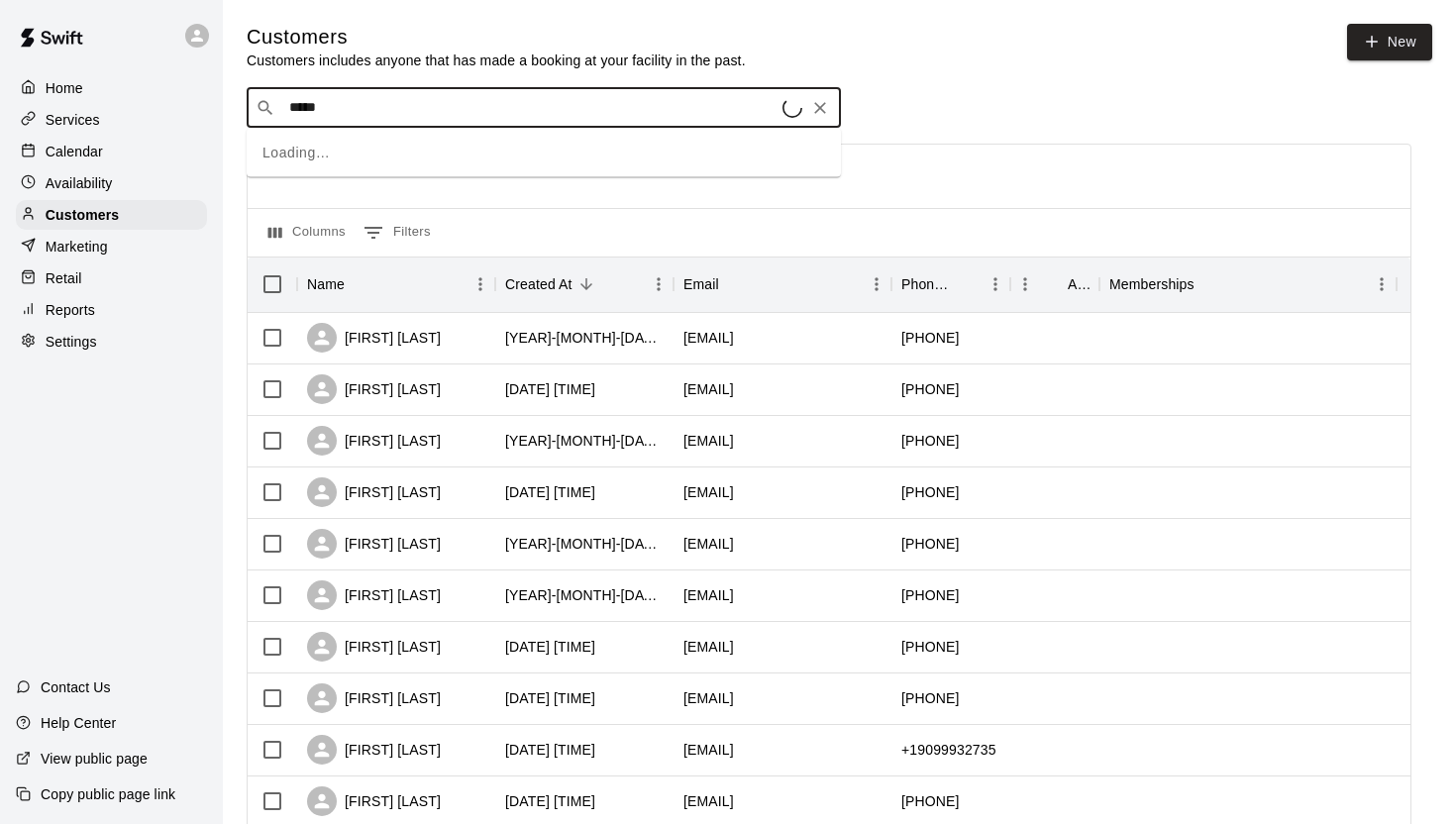 type on "*****" 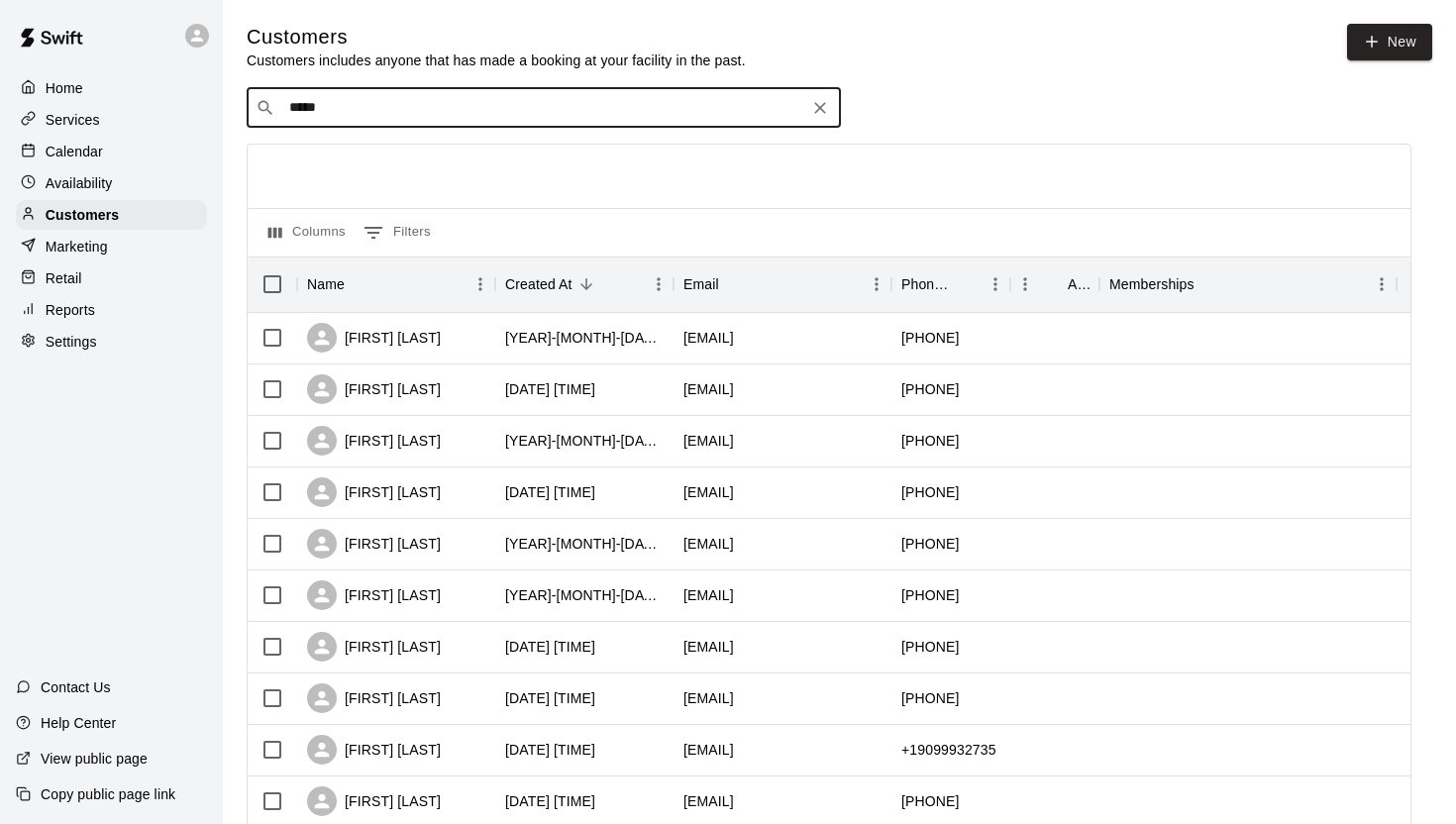 click on "​ ***** ​" at bounding box center (544, 108) 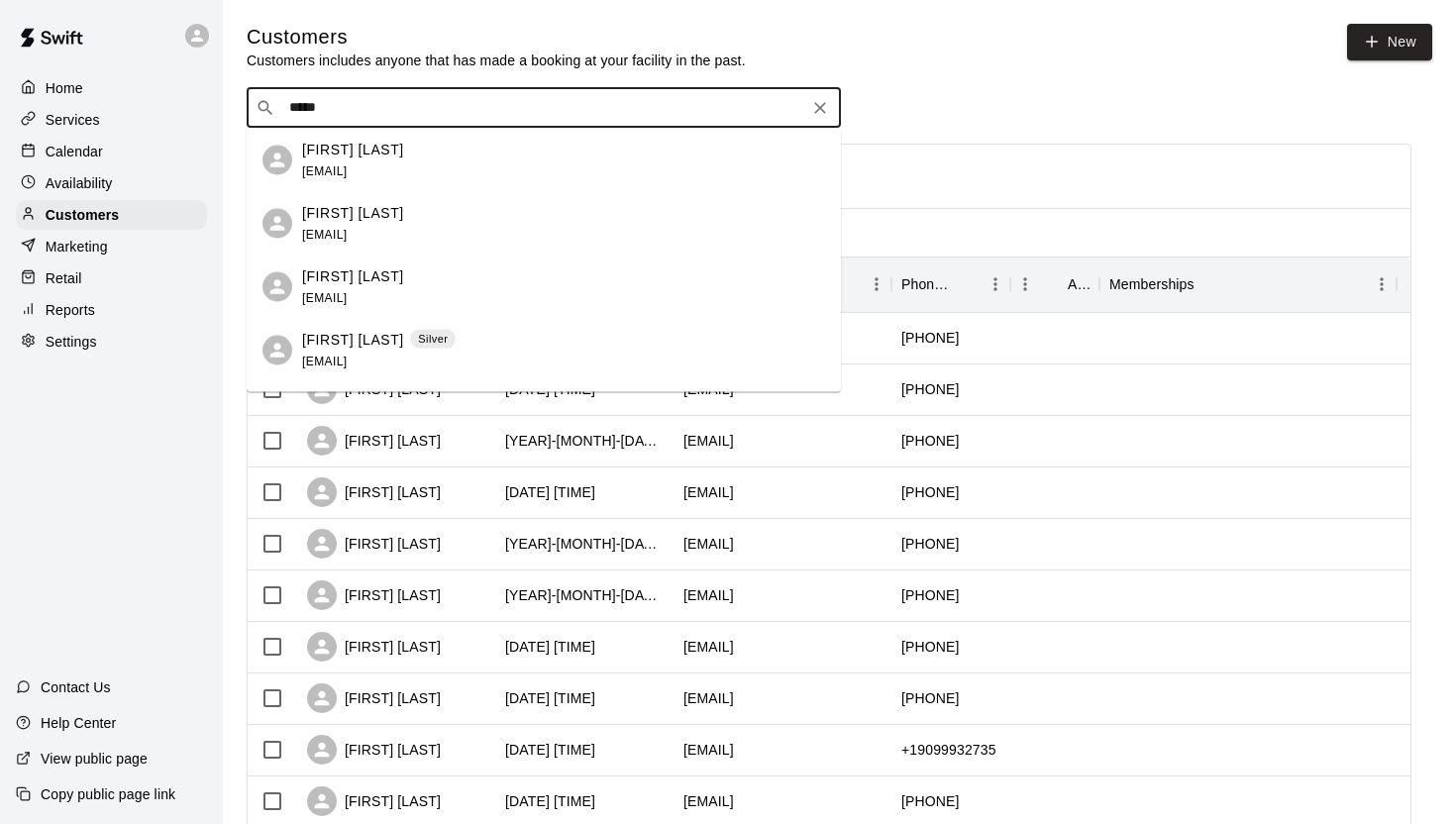 click on "[FIRST] [LAST]" at bounding box center [353, 149] 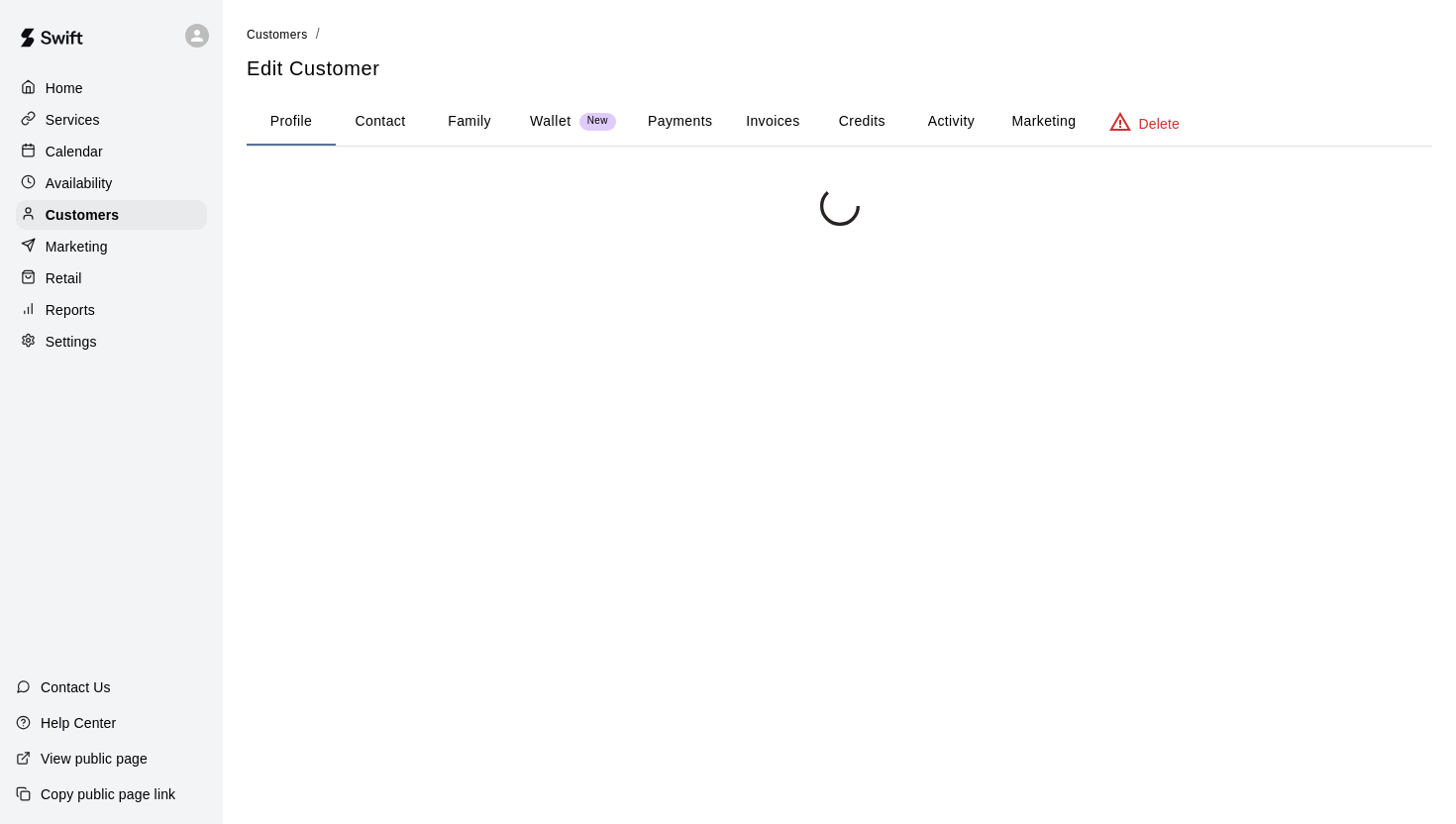 click on "Family" at bounding box center (469, 122) 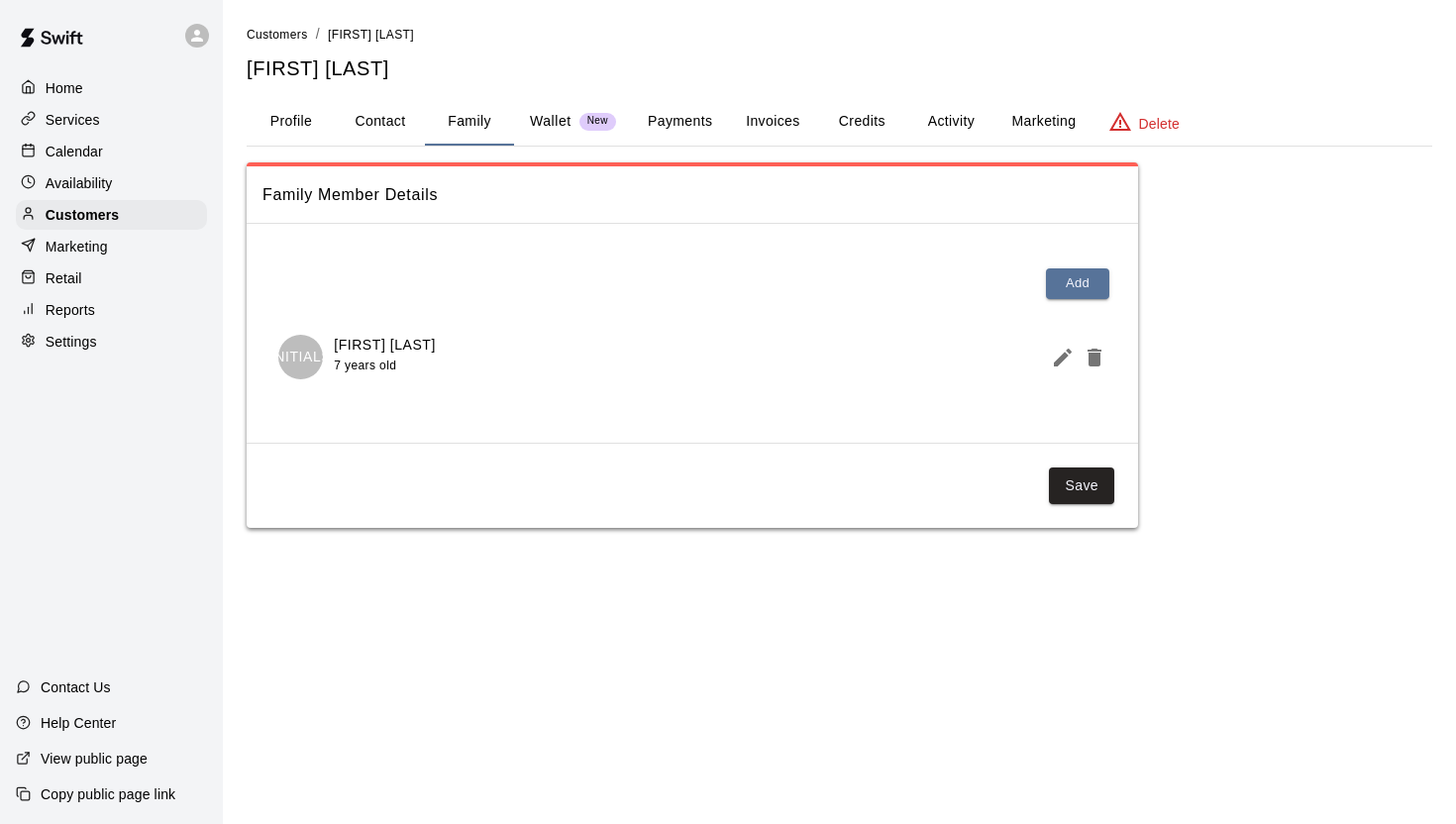 click on "Payments" at bounding box center [679, 122] 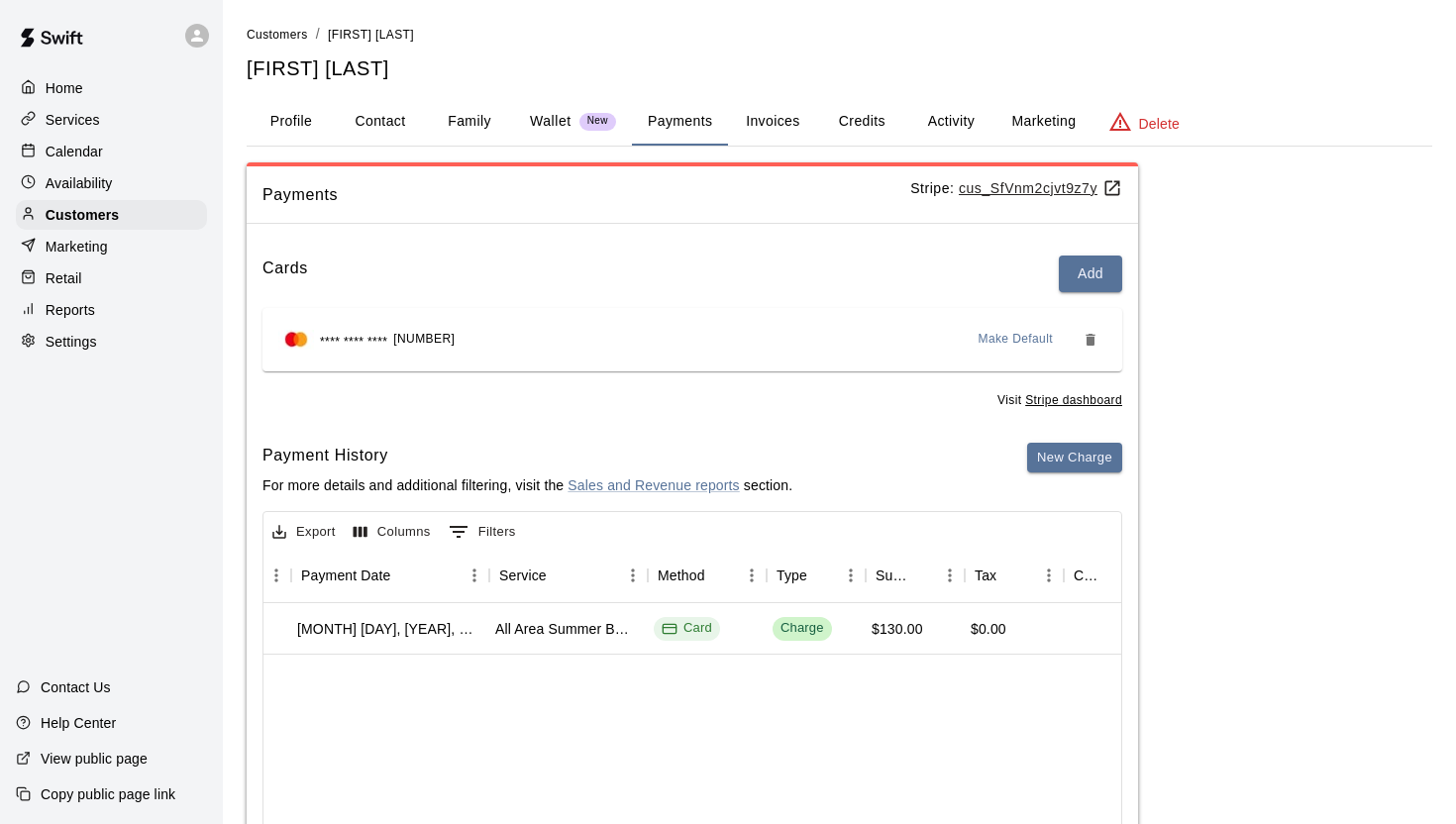 scroll, scrollTop: 0, scrollLeft: 234, axis: horizontal 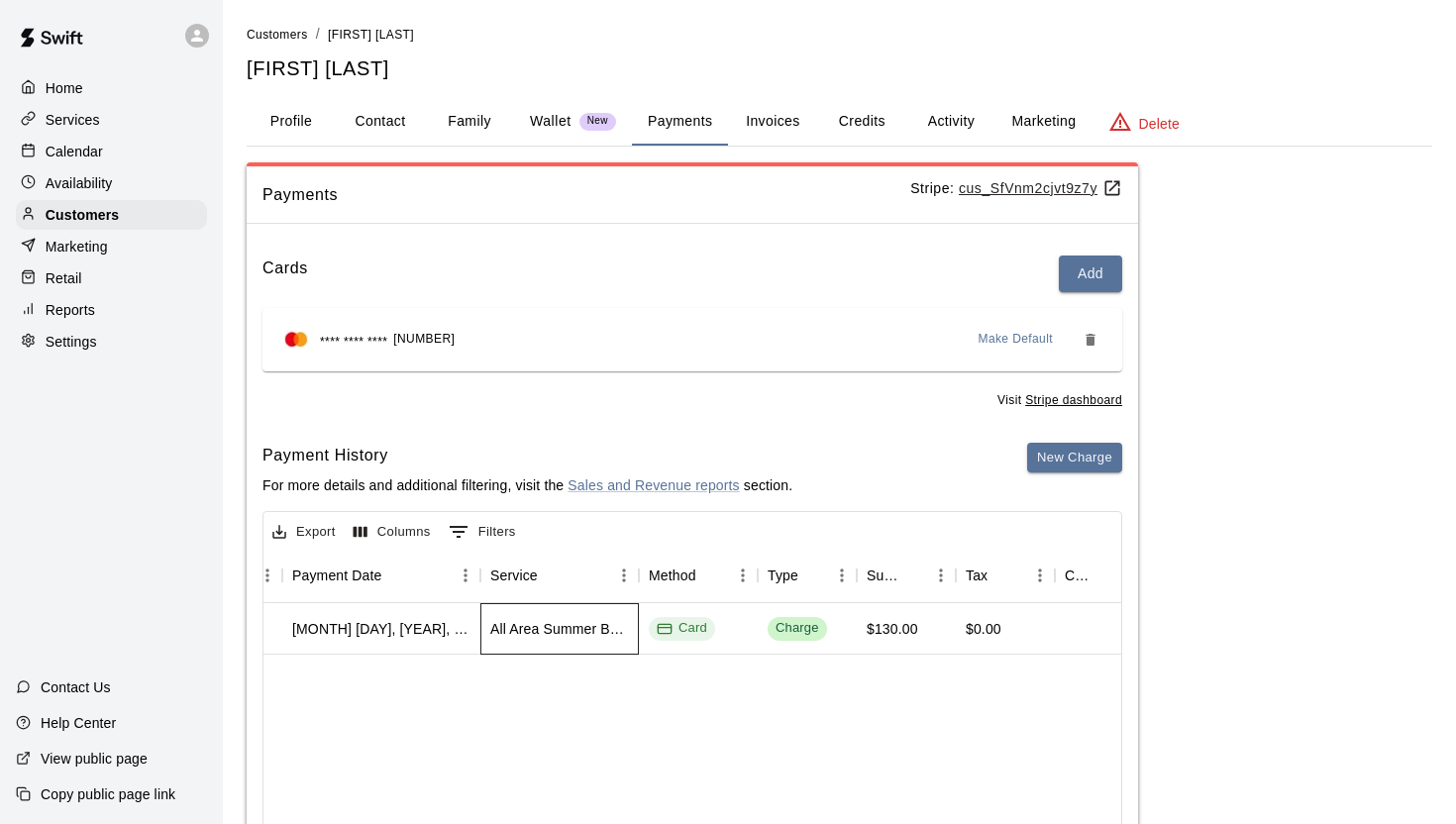 click on "All Area Summer Baseball & Softball Camp - July 21st through the 24th." at bounding box center [560, 629] 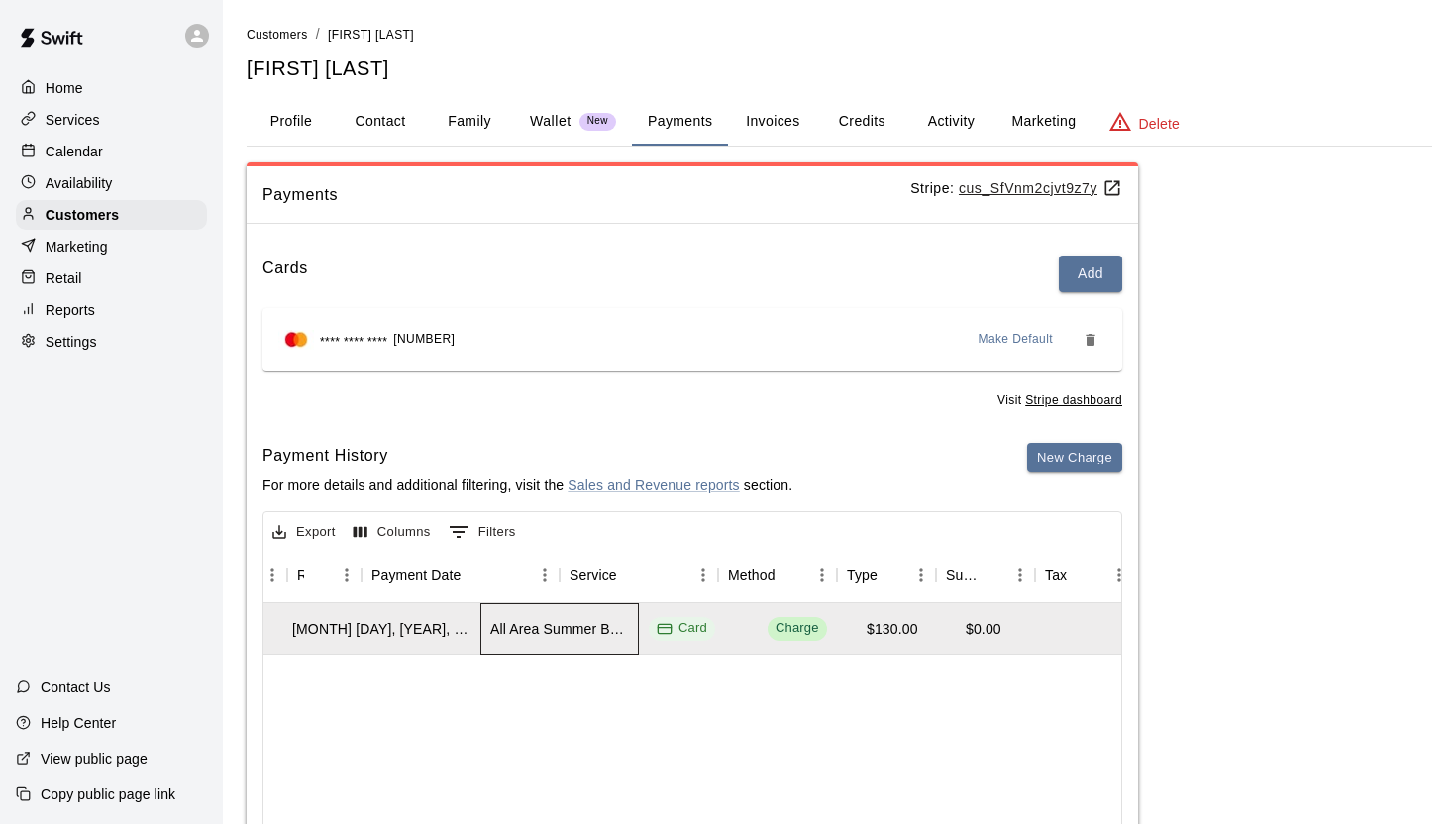 scroll, scrollTop: 0, scrollLeft: 0, axis: both 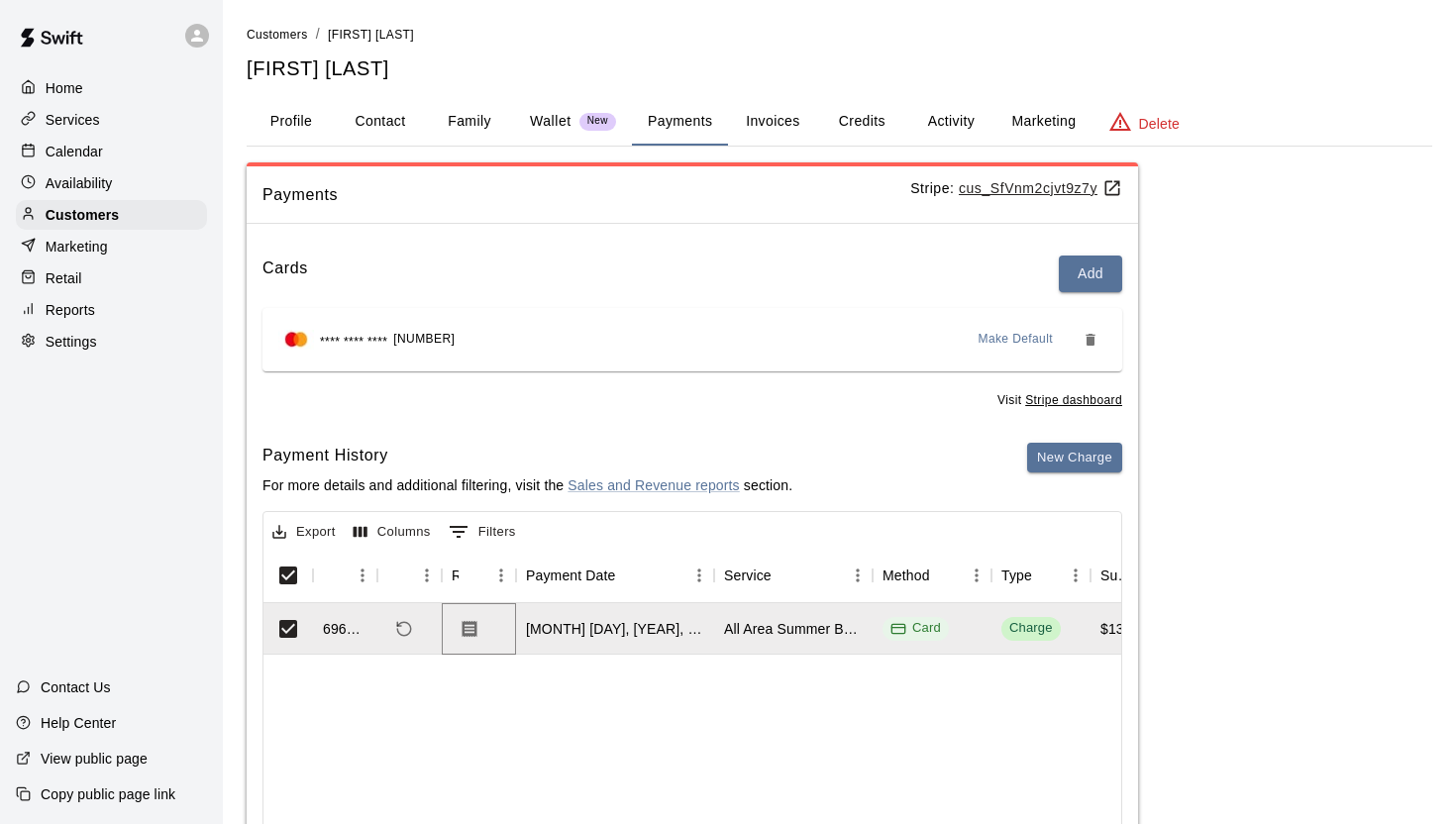 click 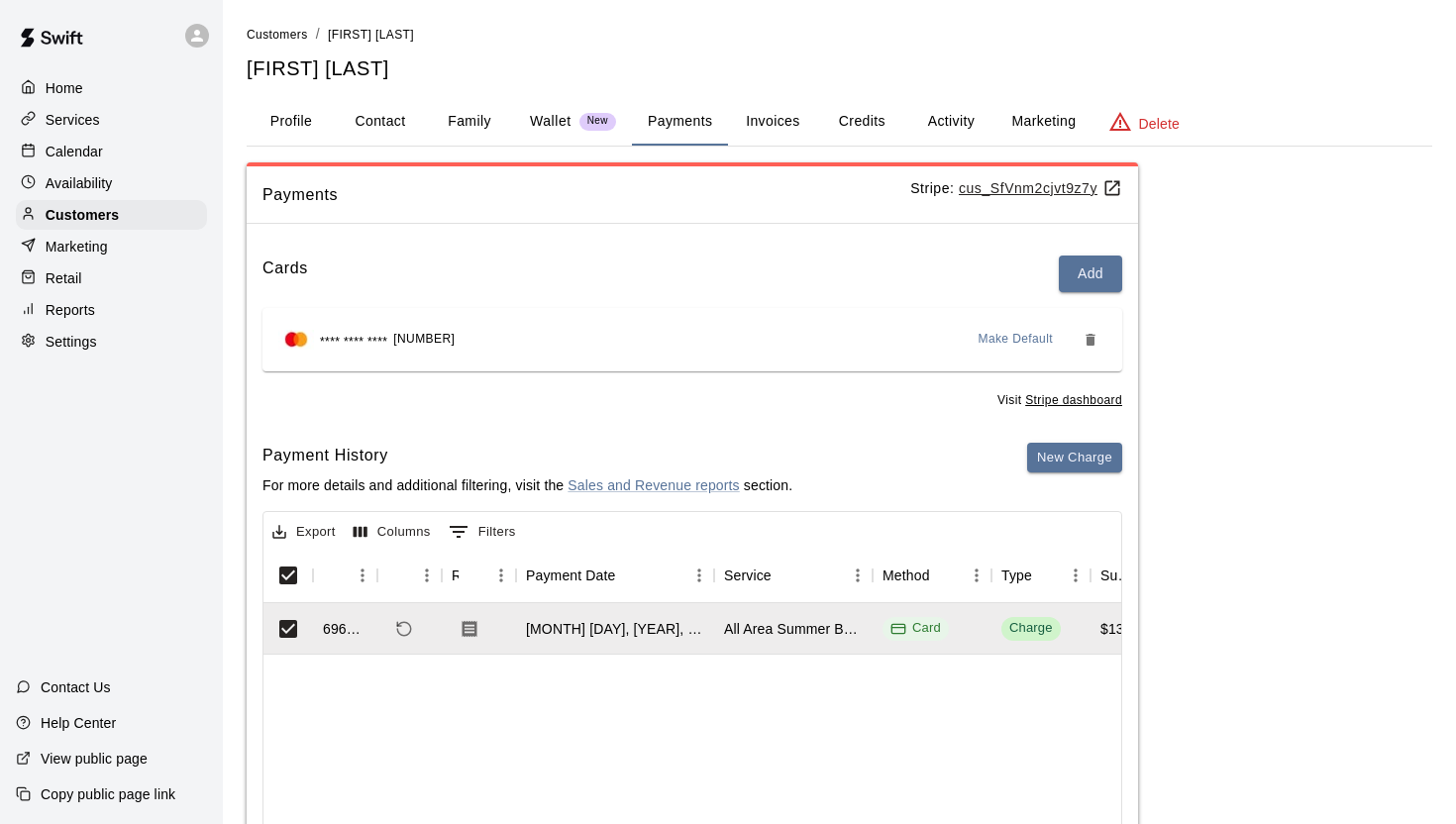 click on "Reports" at bounding box center (111, 310) 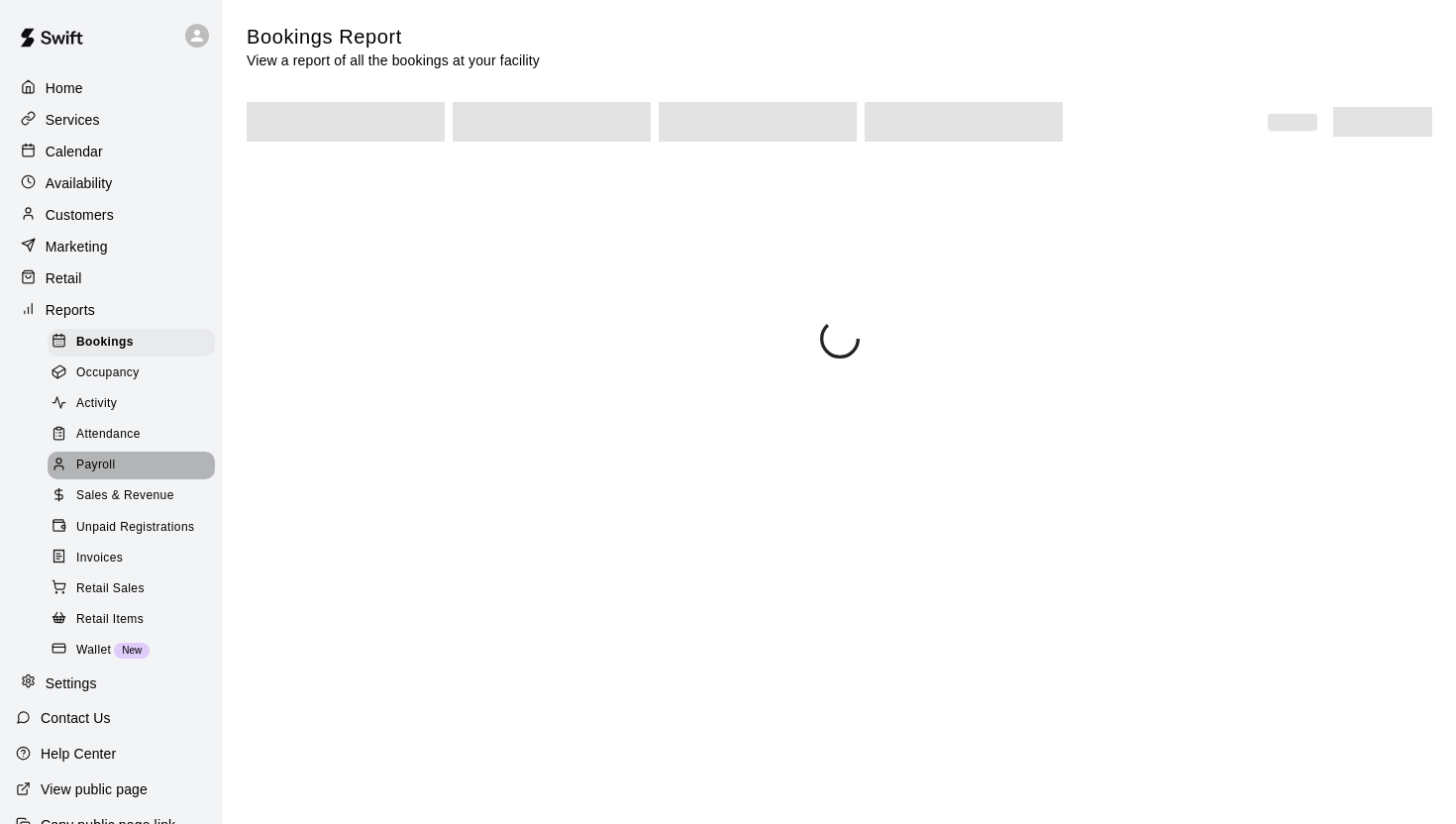 click on "Payroll" at bounding box center (131, 465) 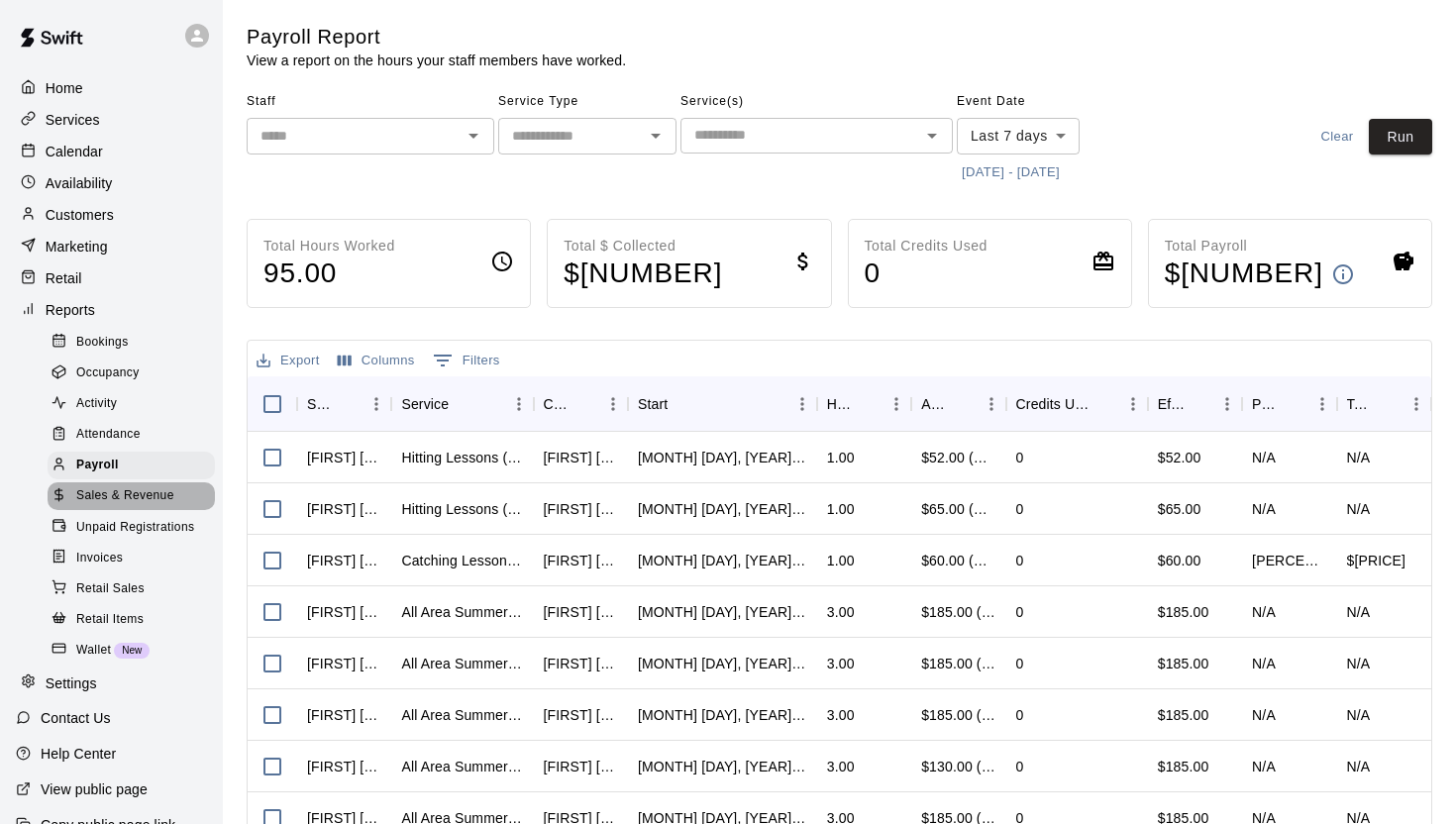 click on "Sales & Revenue" at bounding box center (125, 496) 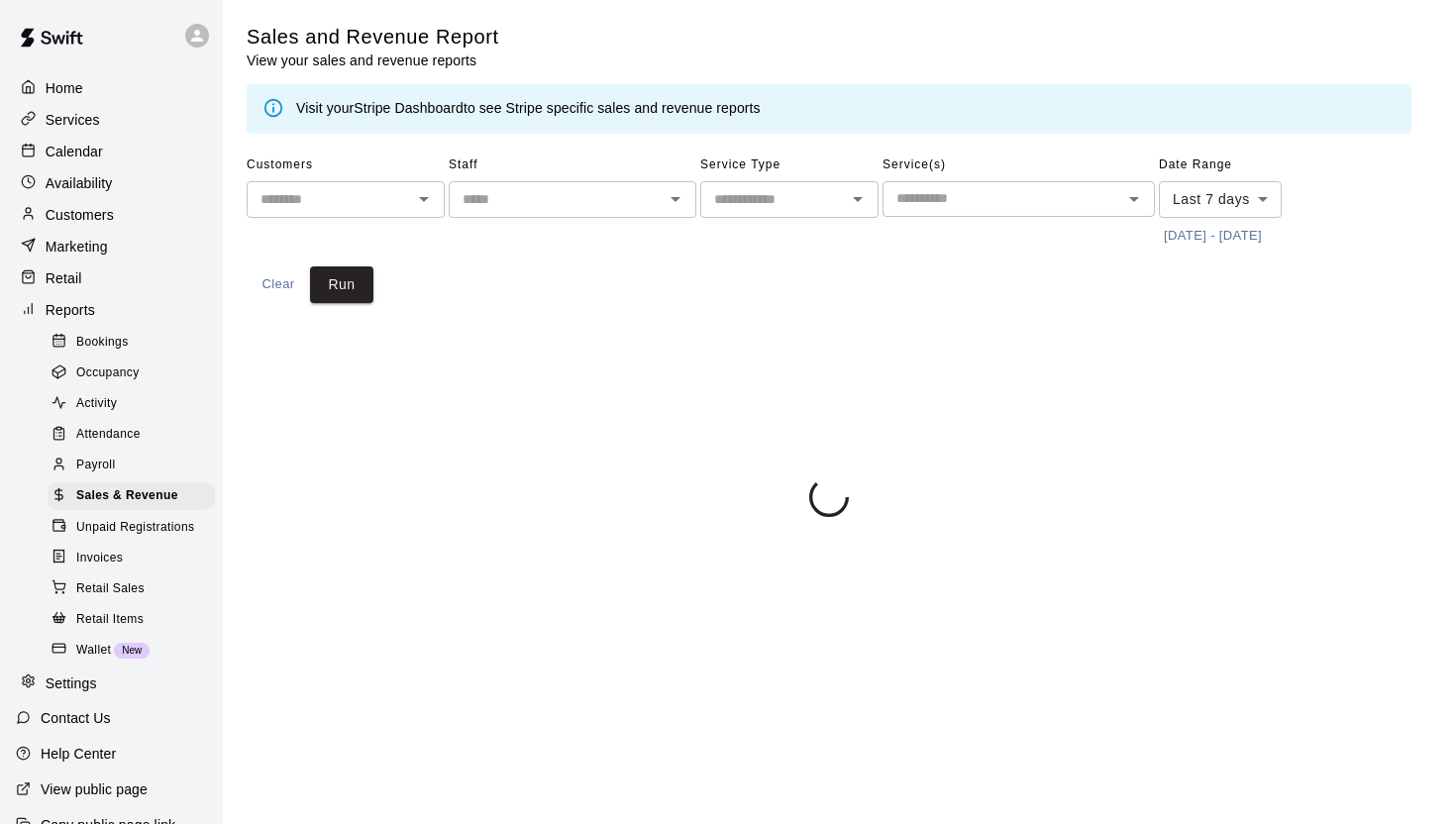 click on "​" at bounding box center [789, 199] 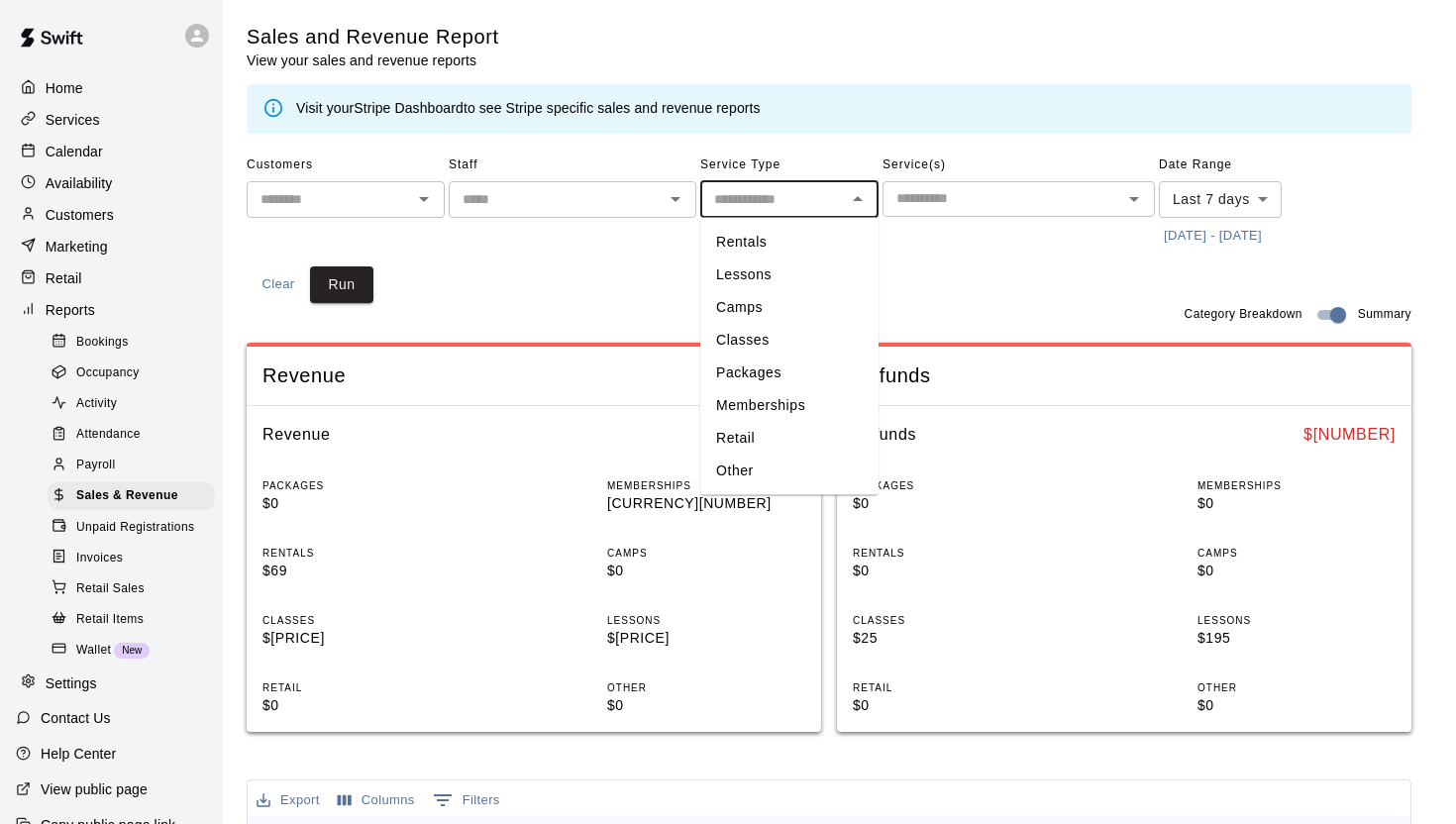 click on "Classes" at bounding box center [789, 340] 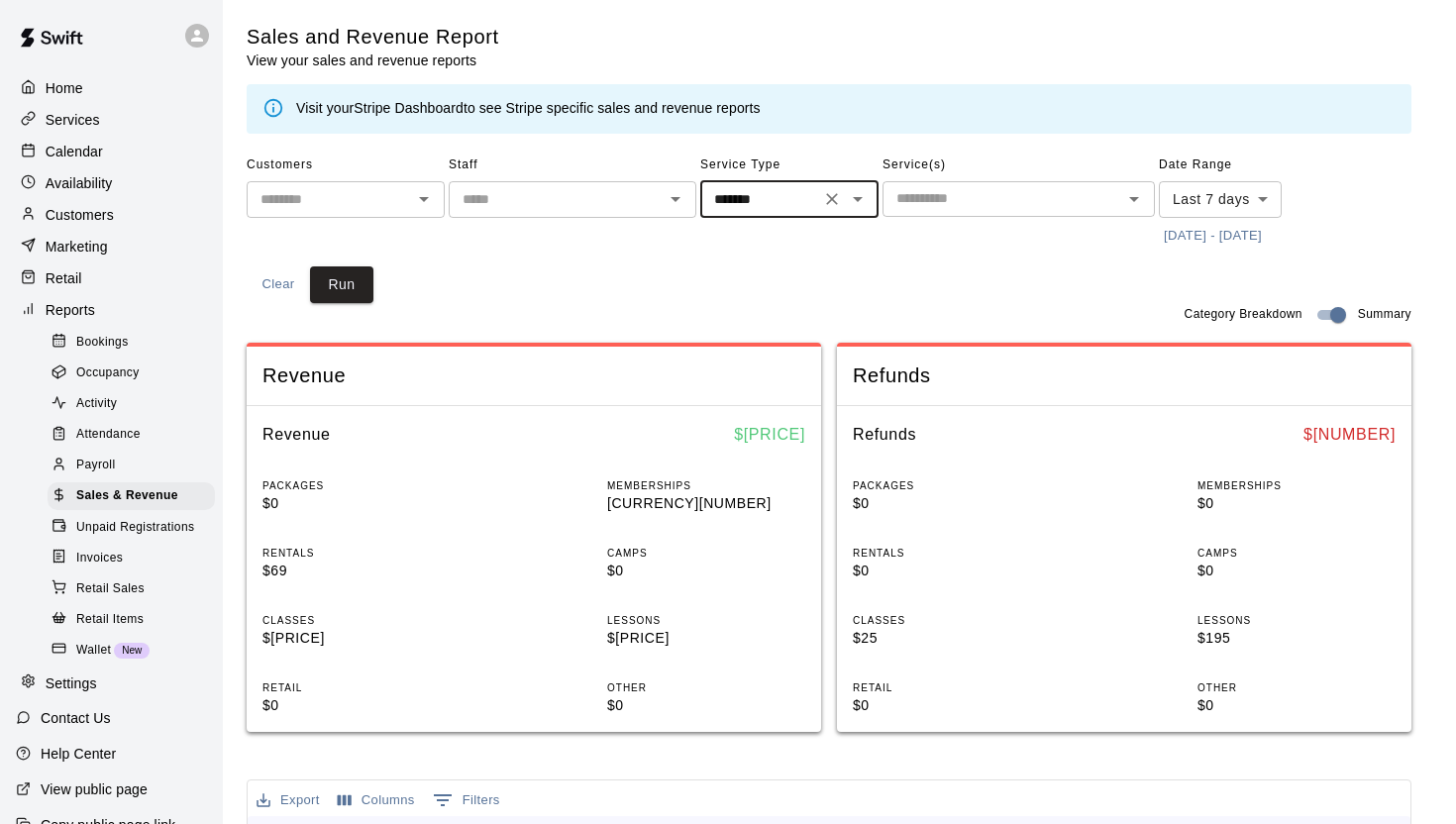 click on "Customers ​ Staff ​ Service Type ******* ​ Service(s) ​ Date Range Last 7 days **** ​ 7/26/2025 - 8/3/2025 Clear Run" at bounding box center [829, 226] 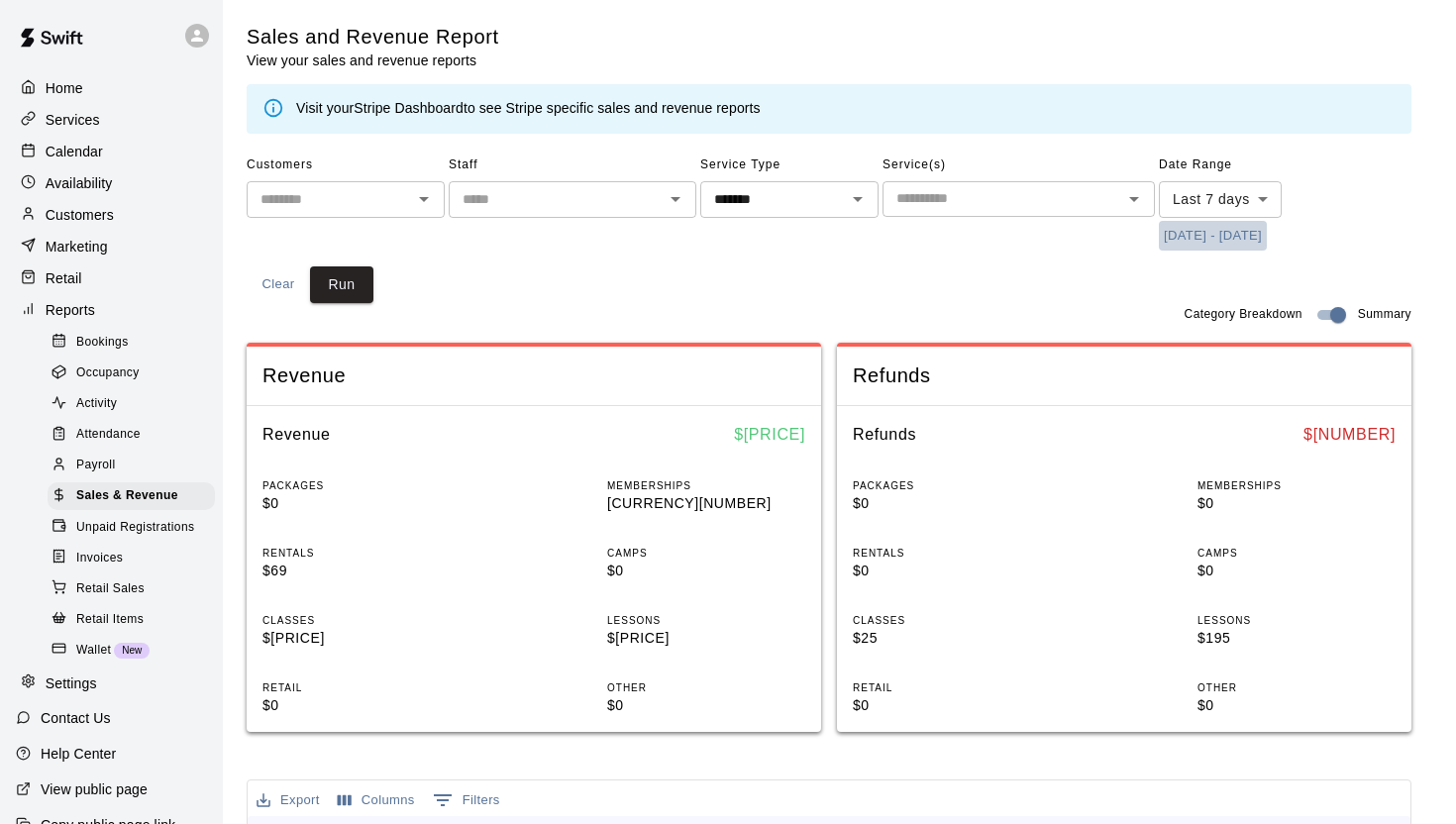 click on "[NUM]/[NUM]/[YEAR] - [NUM]/[NUM]/[YEAR]" at bounding box center (1212, 236) 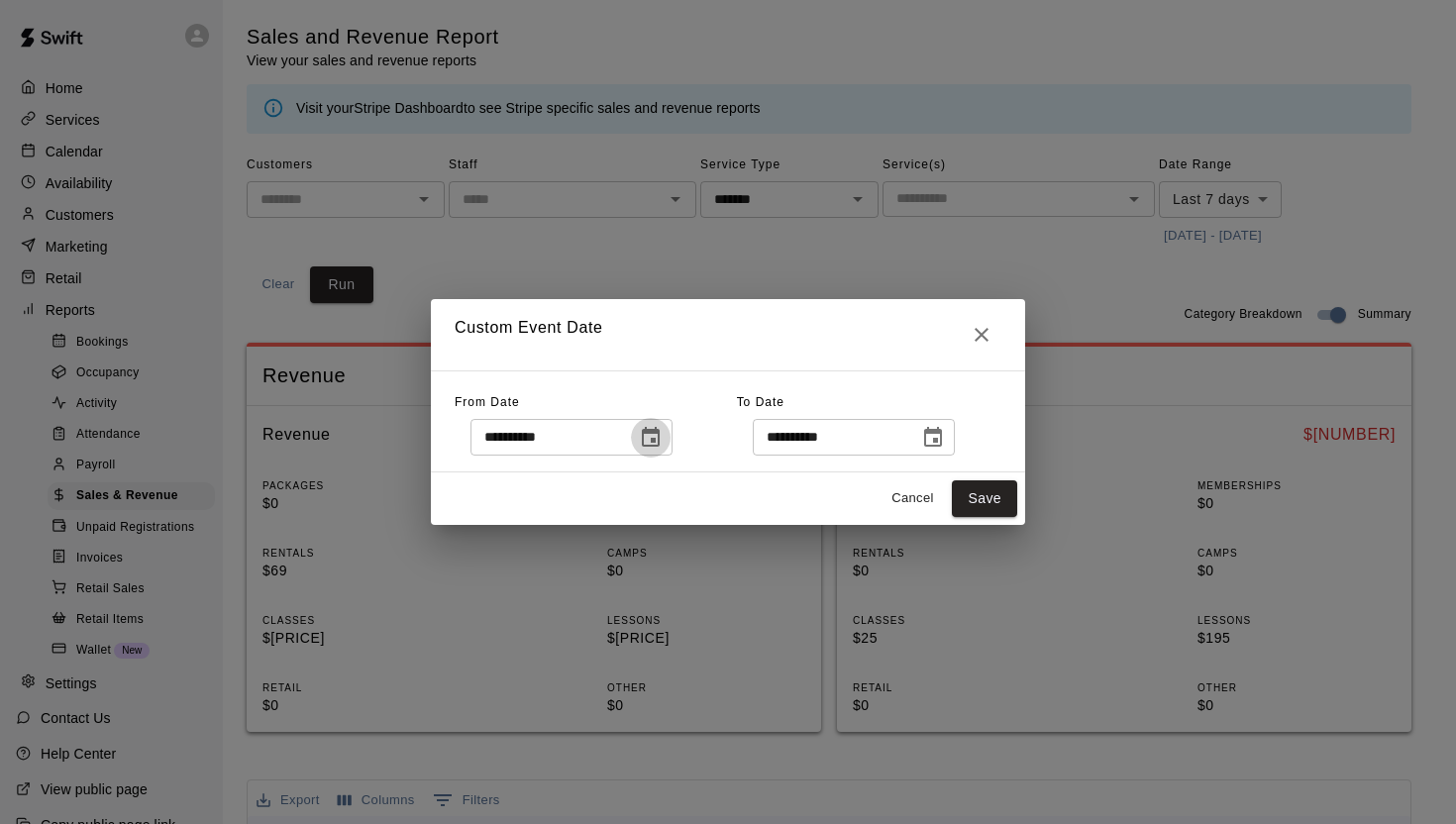 click 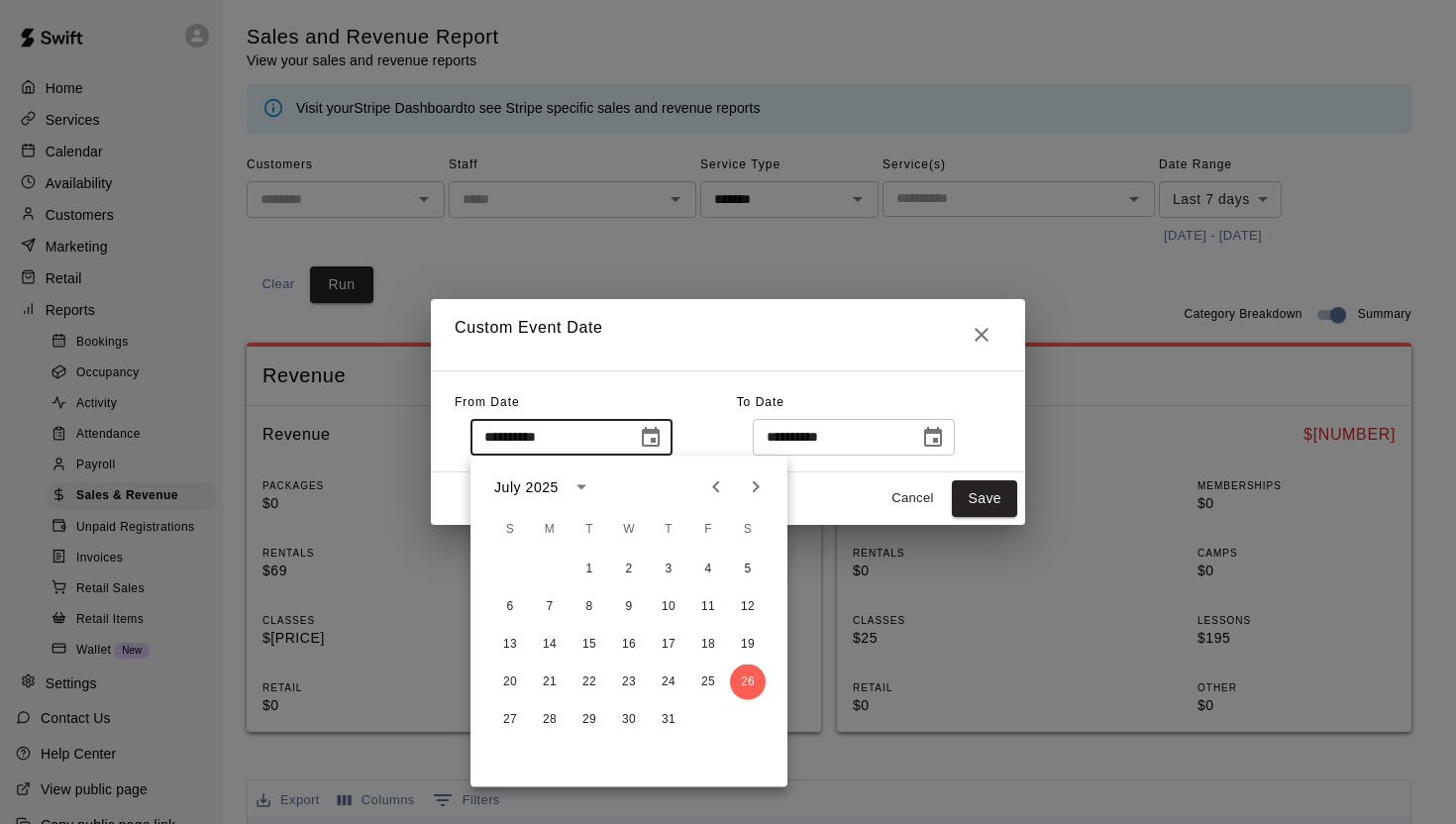 click 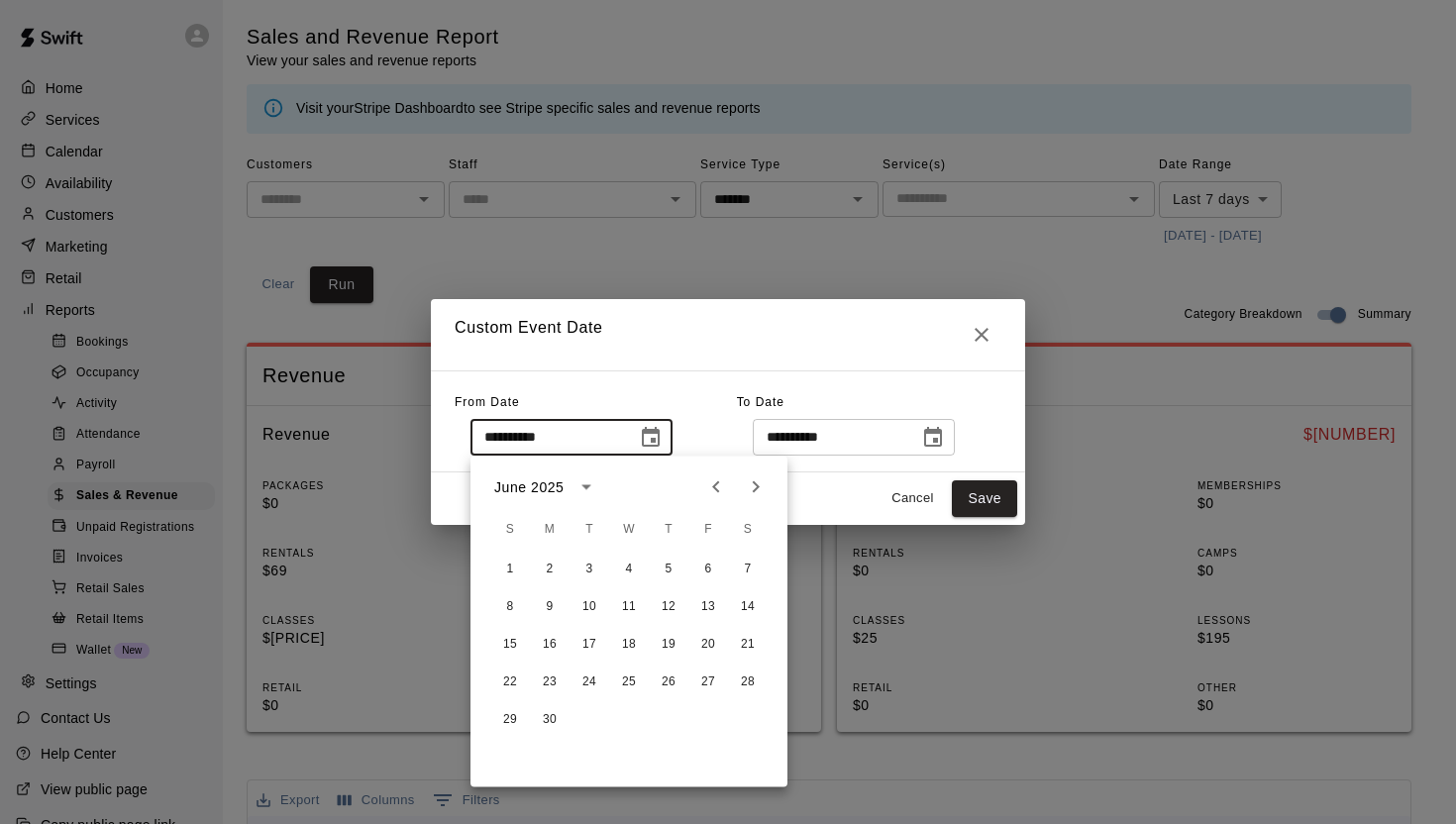 click 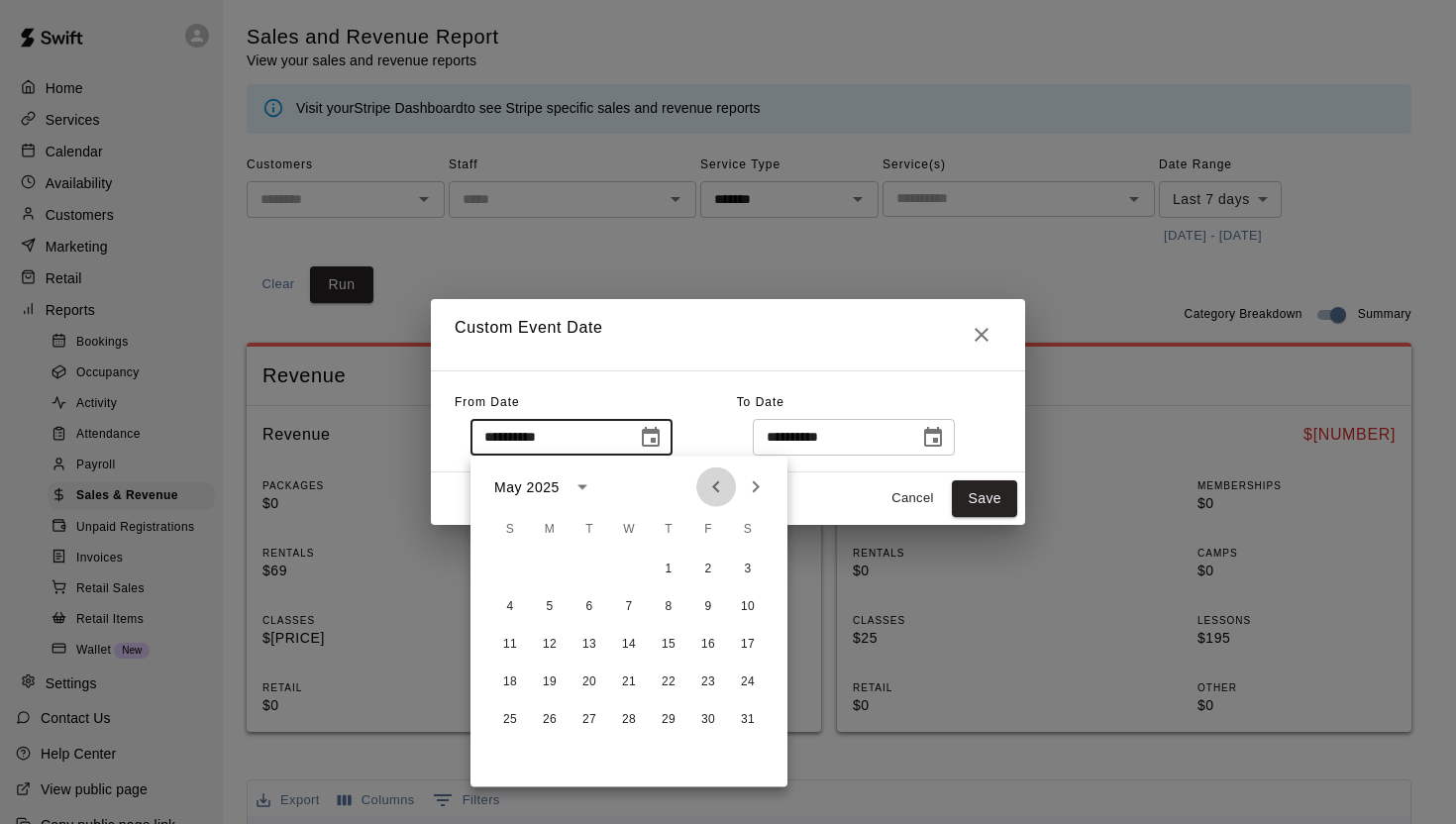 click 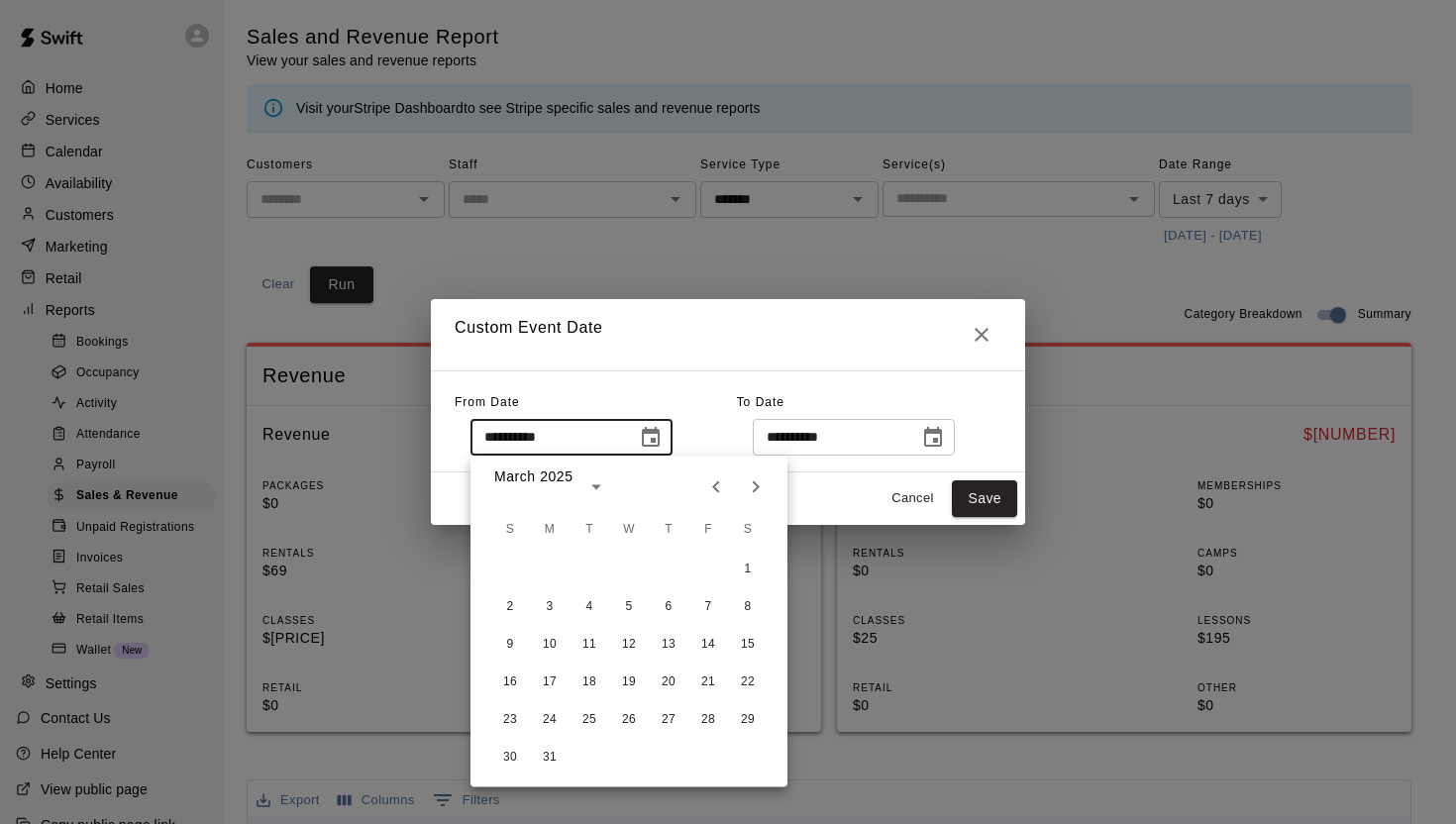 click 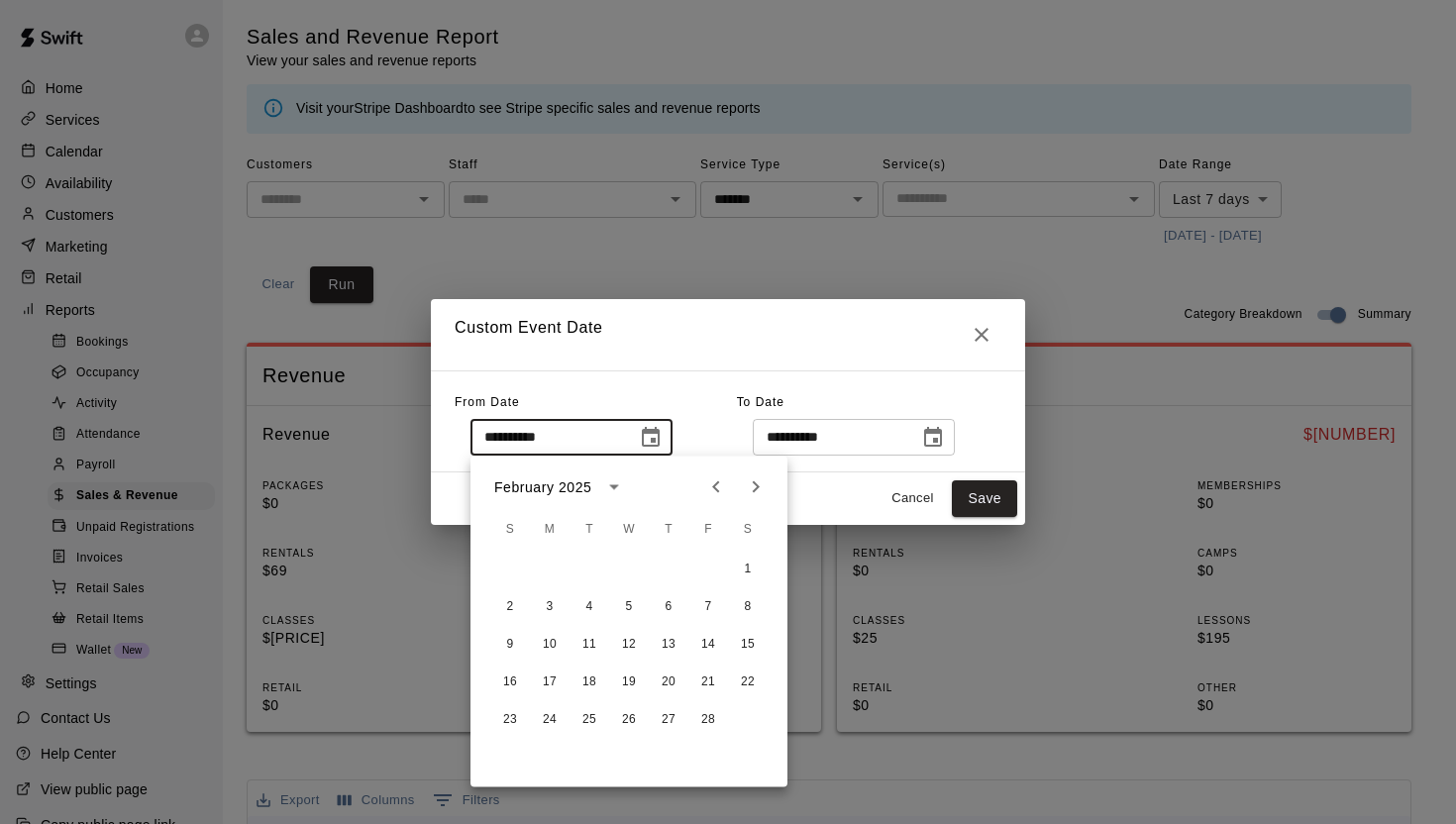 click 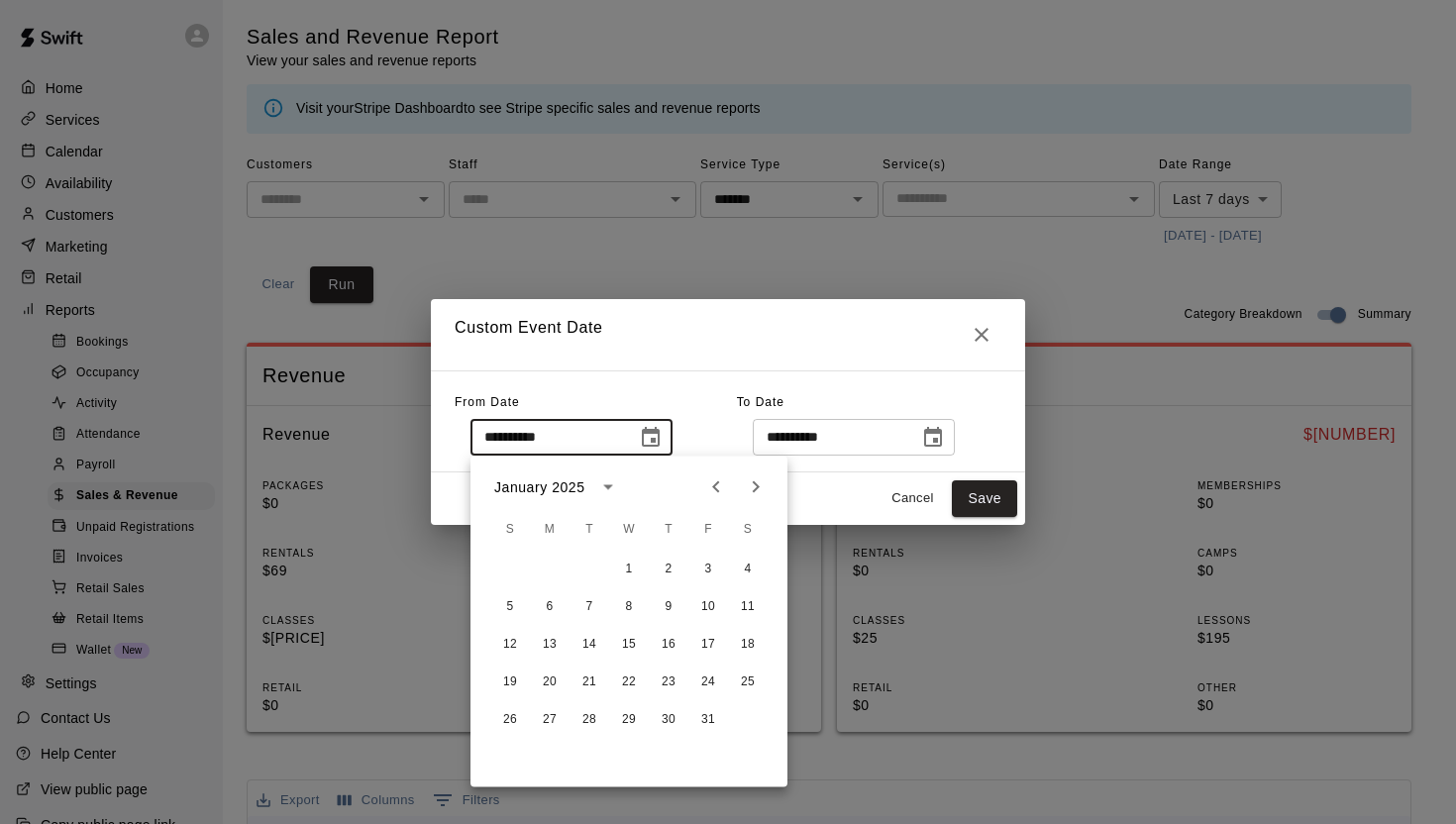 click 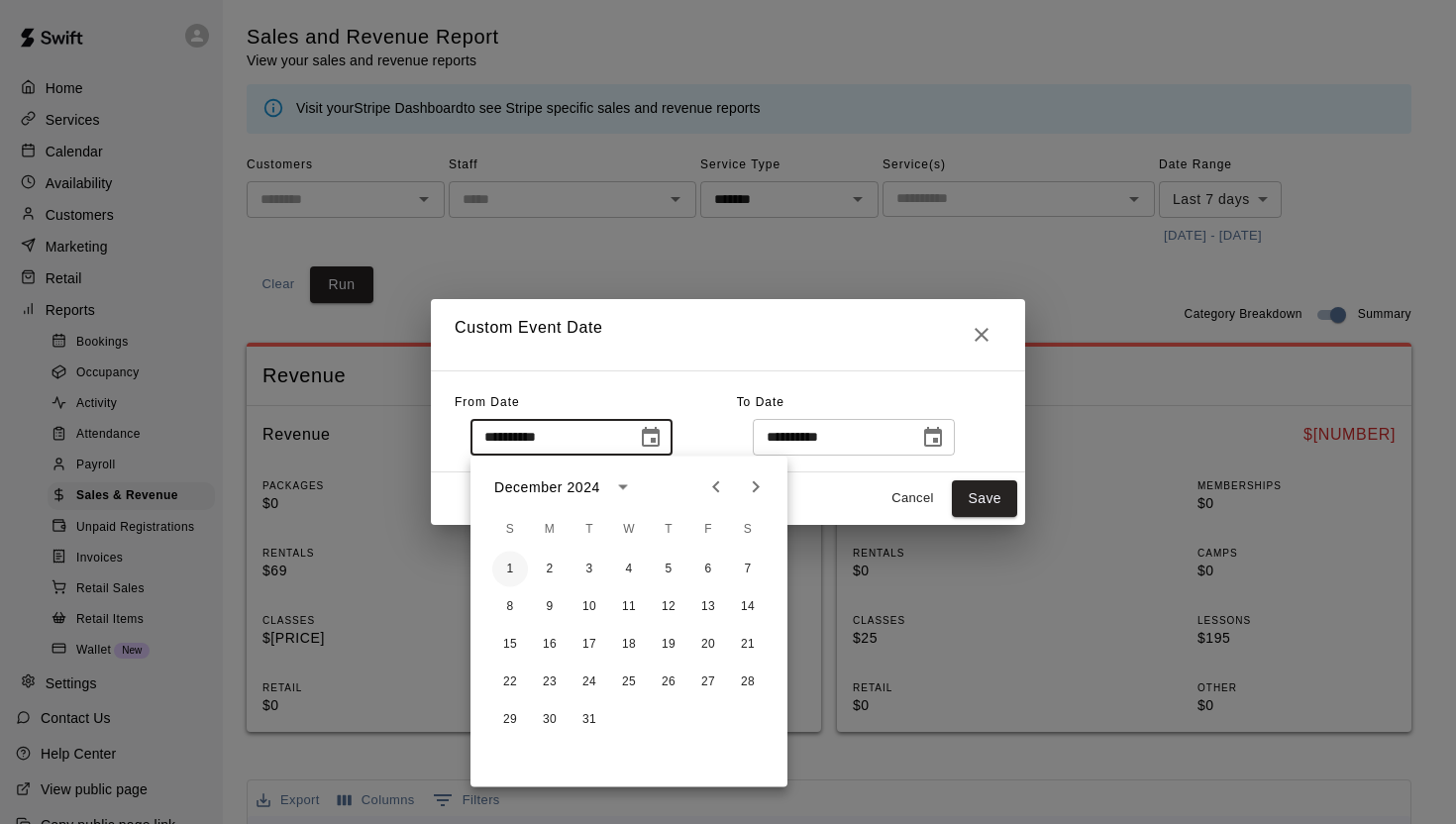 click on "1" at bounding box center [510, 569] 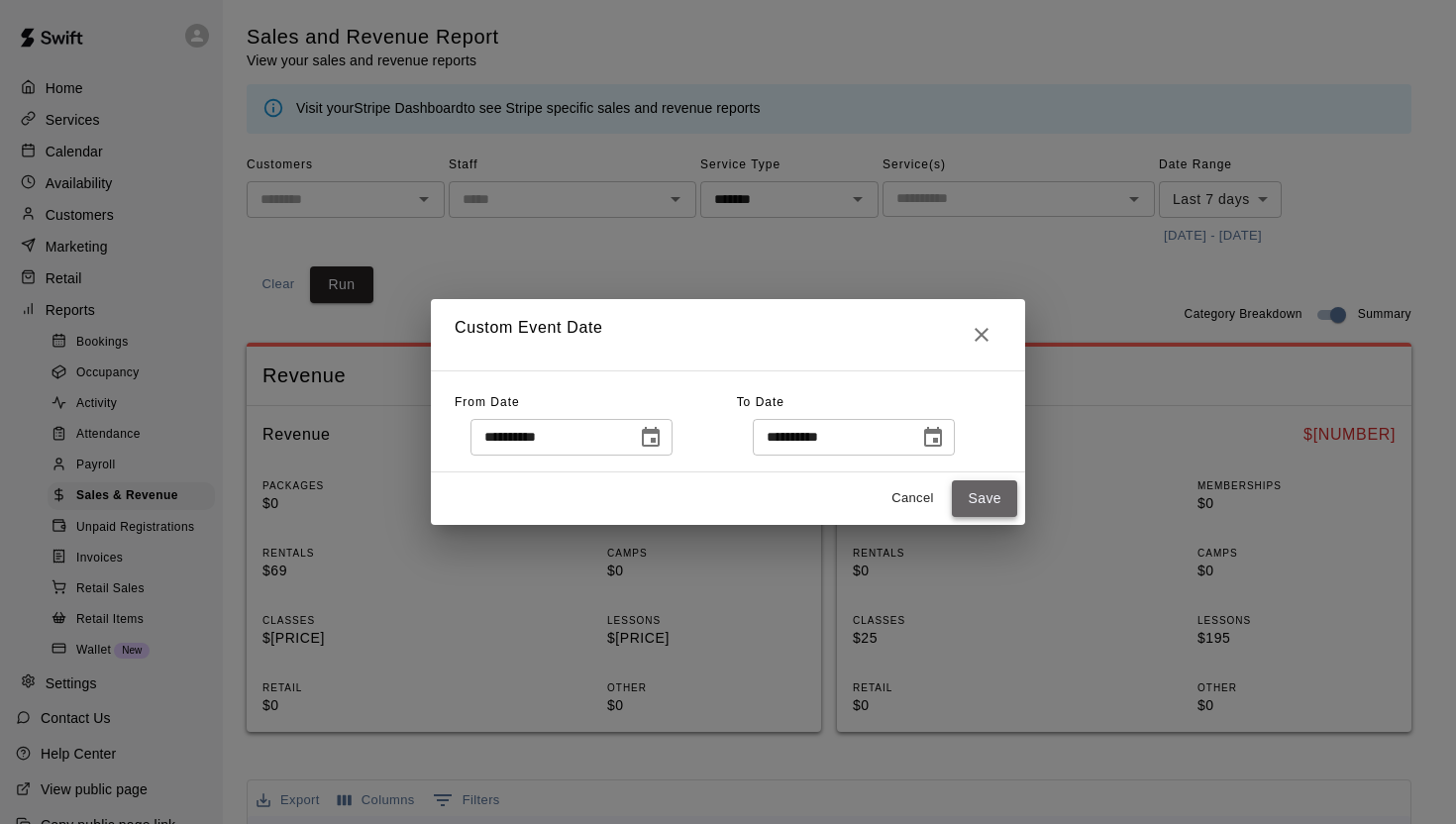 click on "Save" at bounding box center [985, 498] 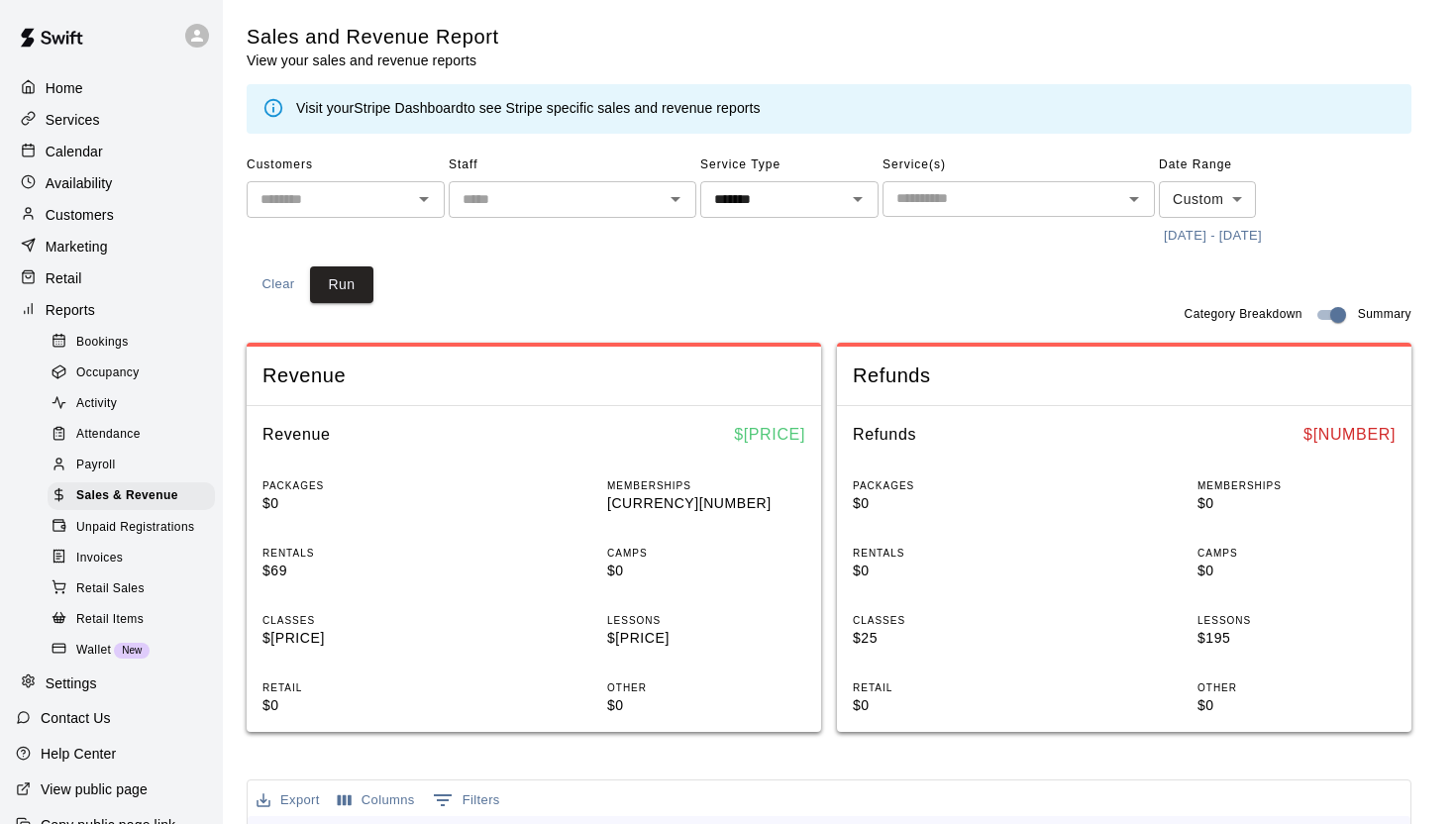 click at bounding box center [1002, 198] 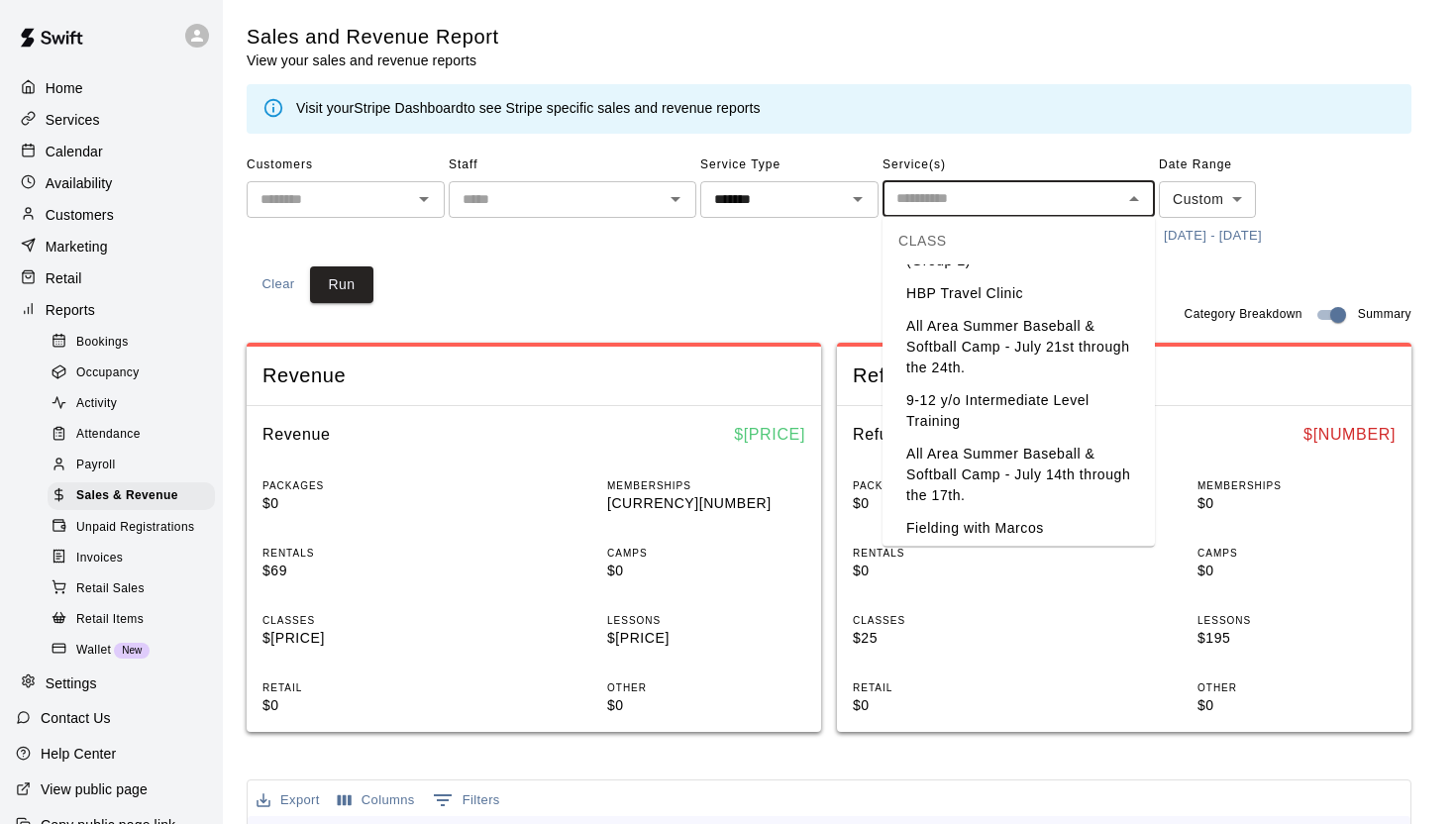 scroll, scrollTop: 0, scrollLeft: 0, axis: both 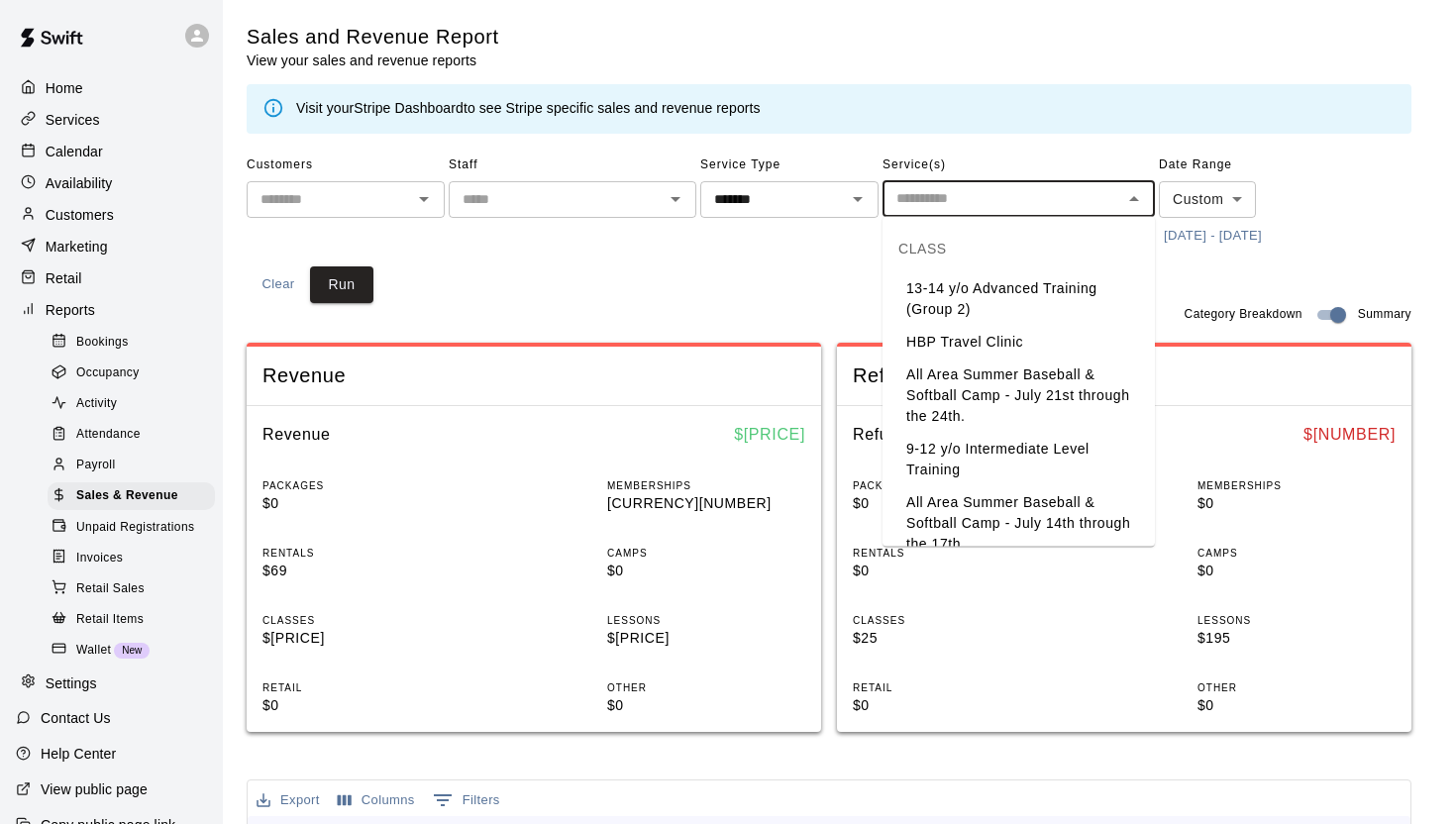 click on "All Area Summer Baseball & Softball Camp - July 21st through the 24th." at bounding box center [1018, 395] 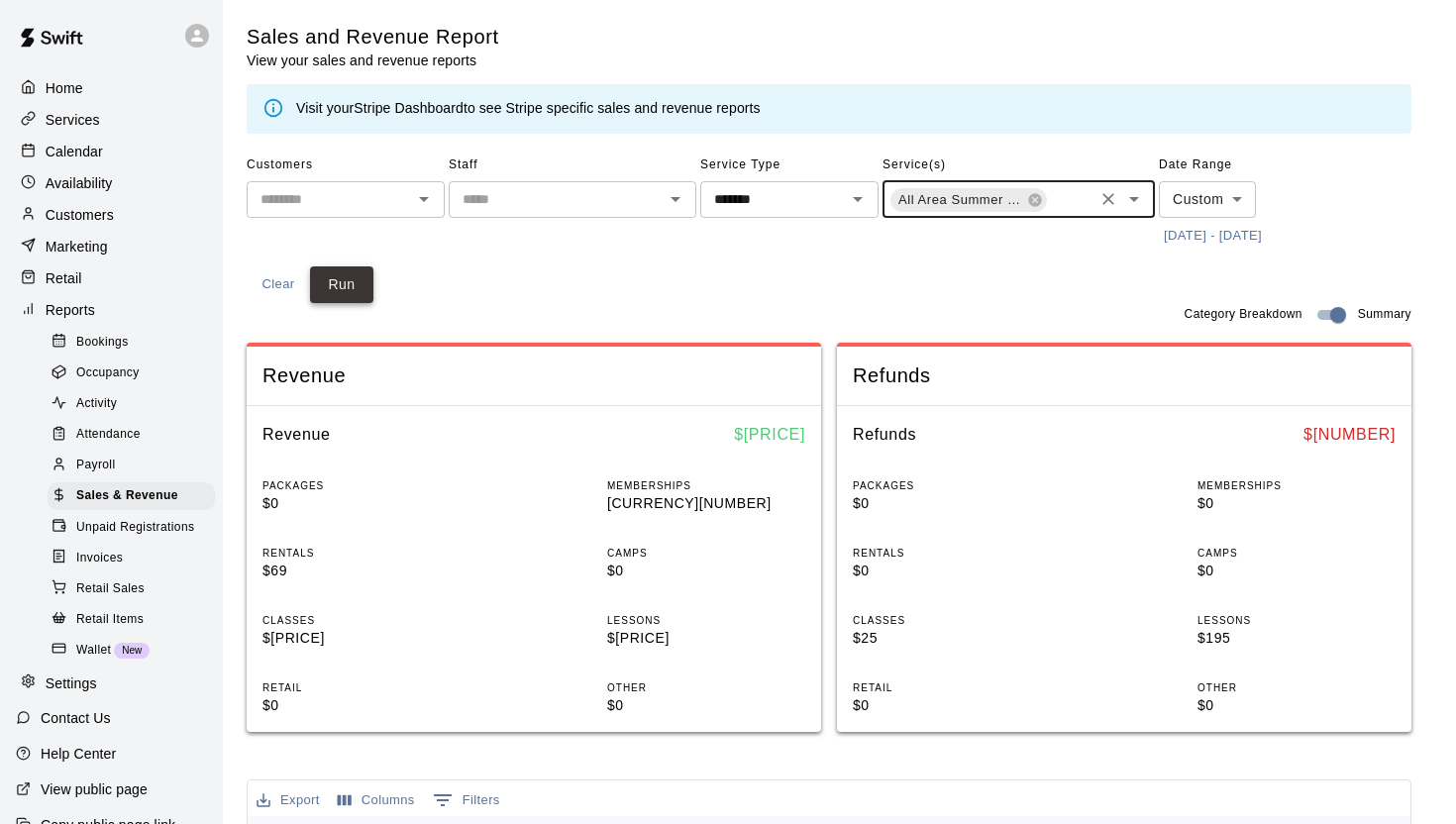 click on "Run" at bounding box center [342, 284] 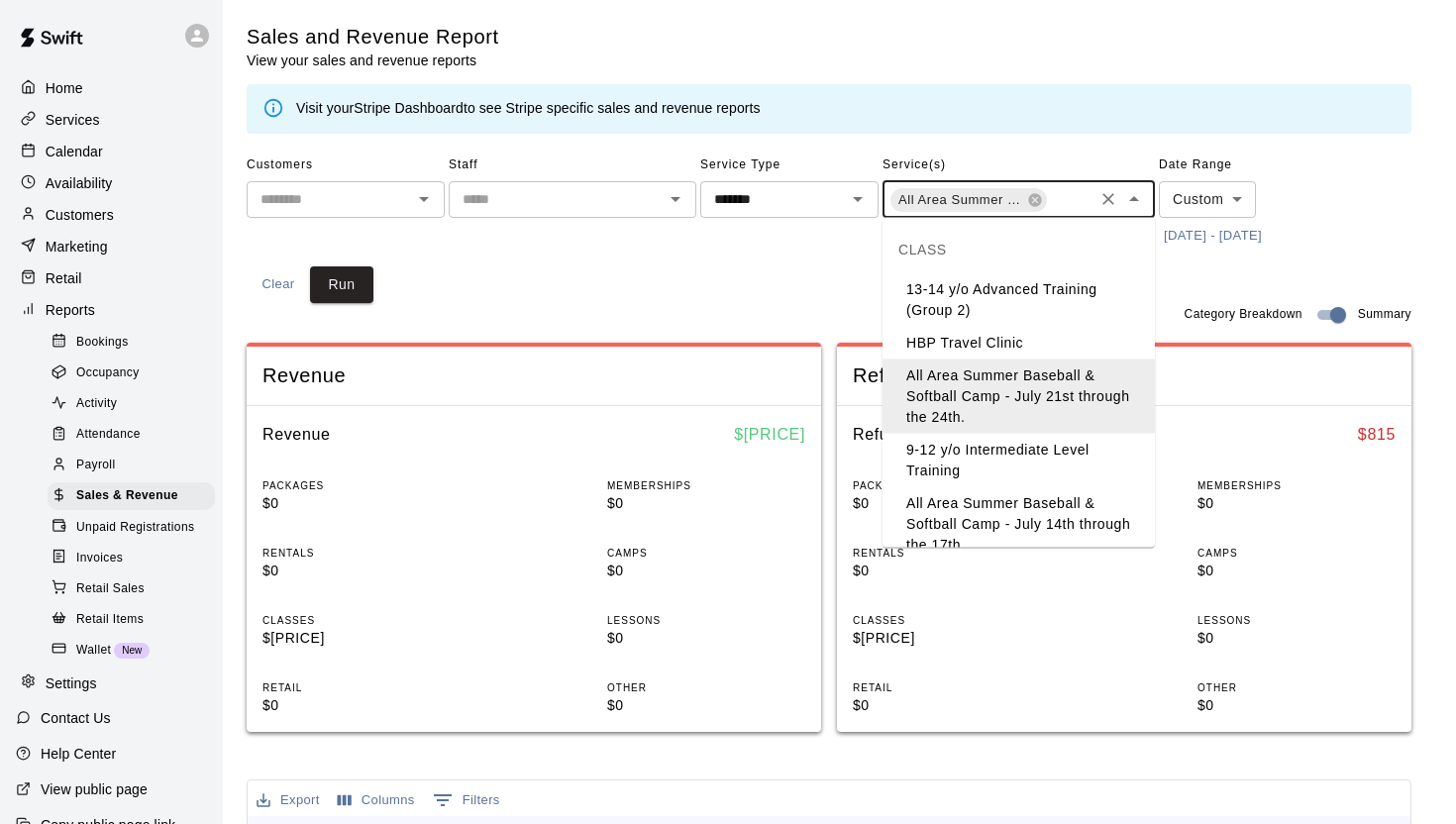 click at bounding box center (1070, 201) 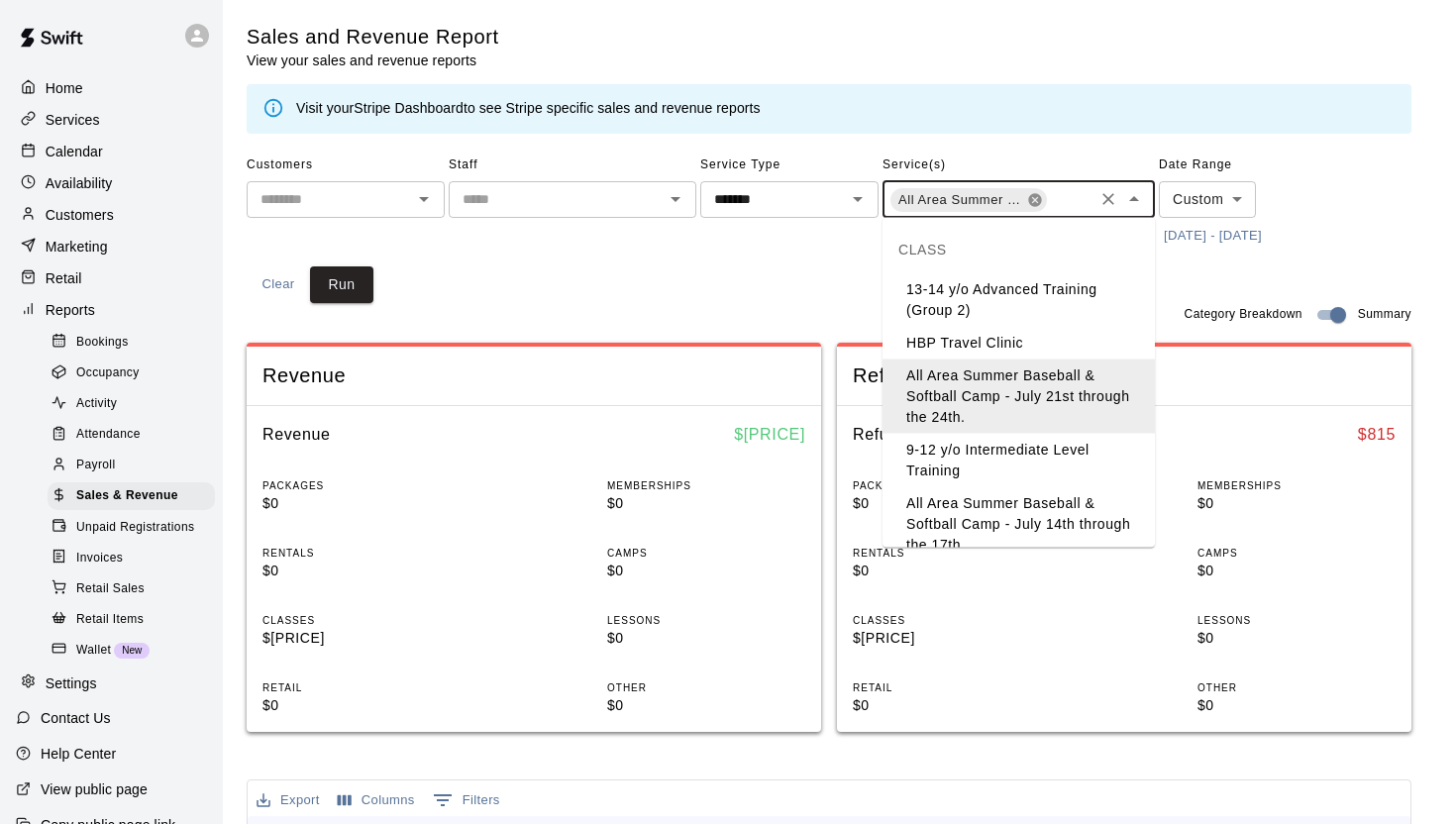click 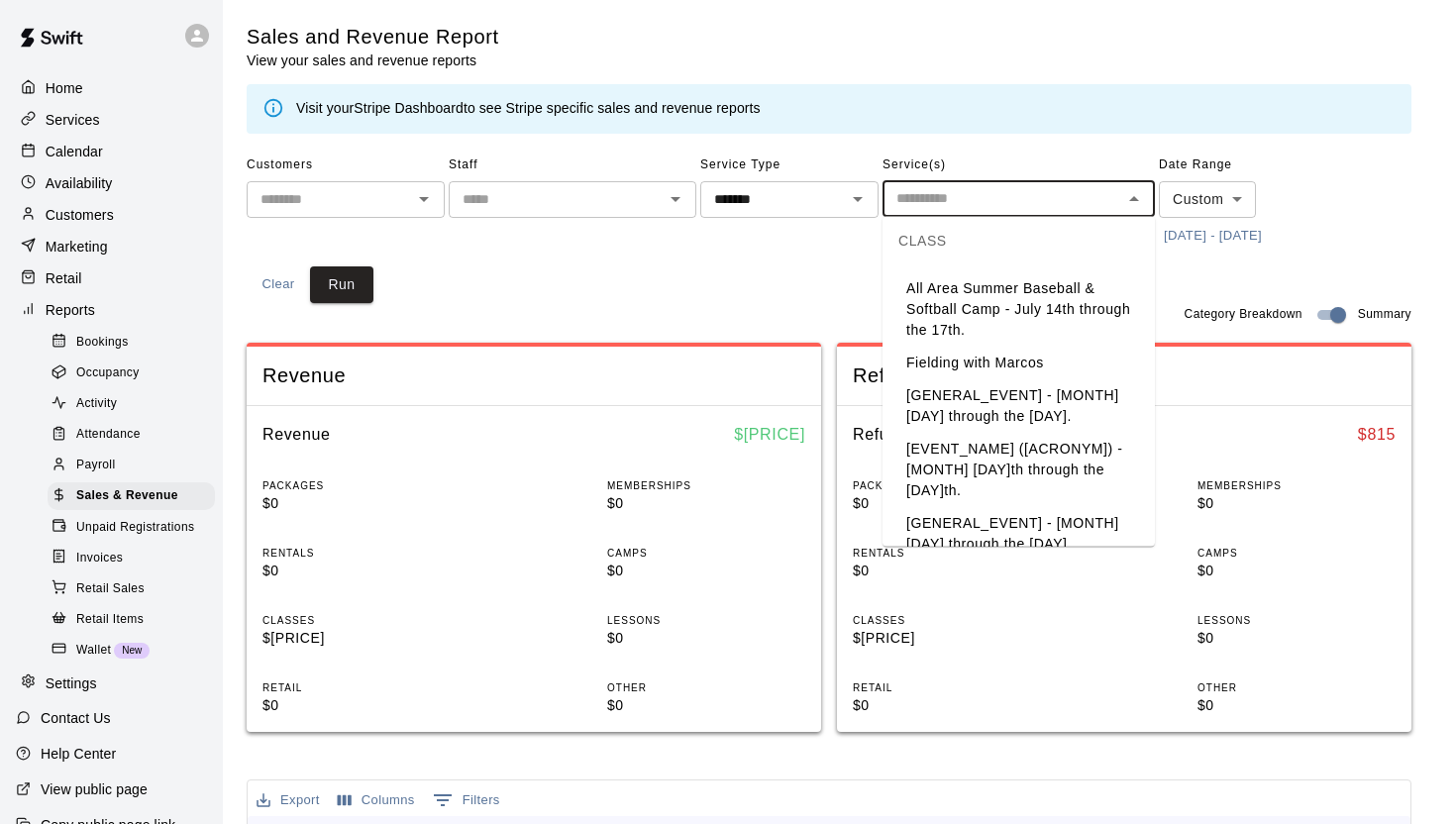 scroll, scrollTop: 289, scrollLeft: 0, axis: vertical 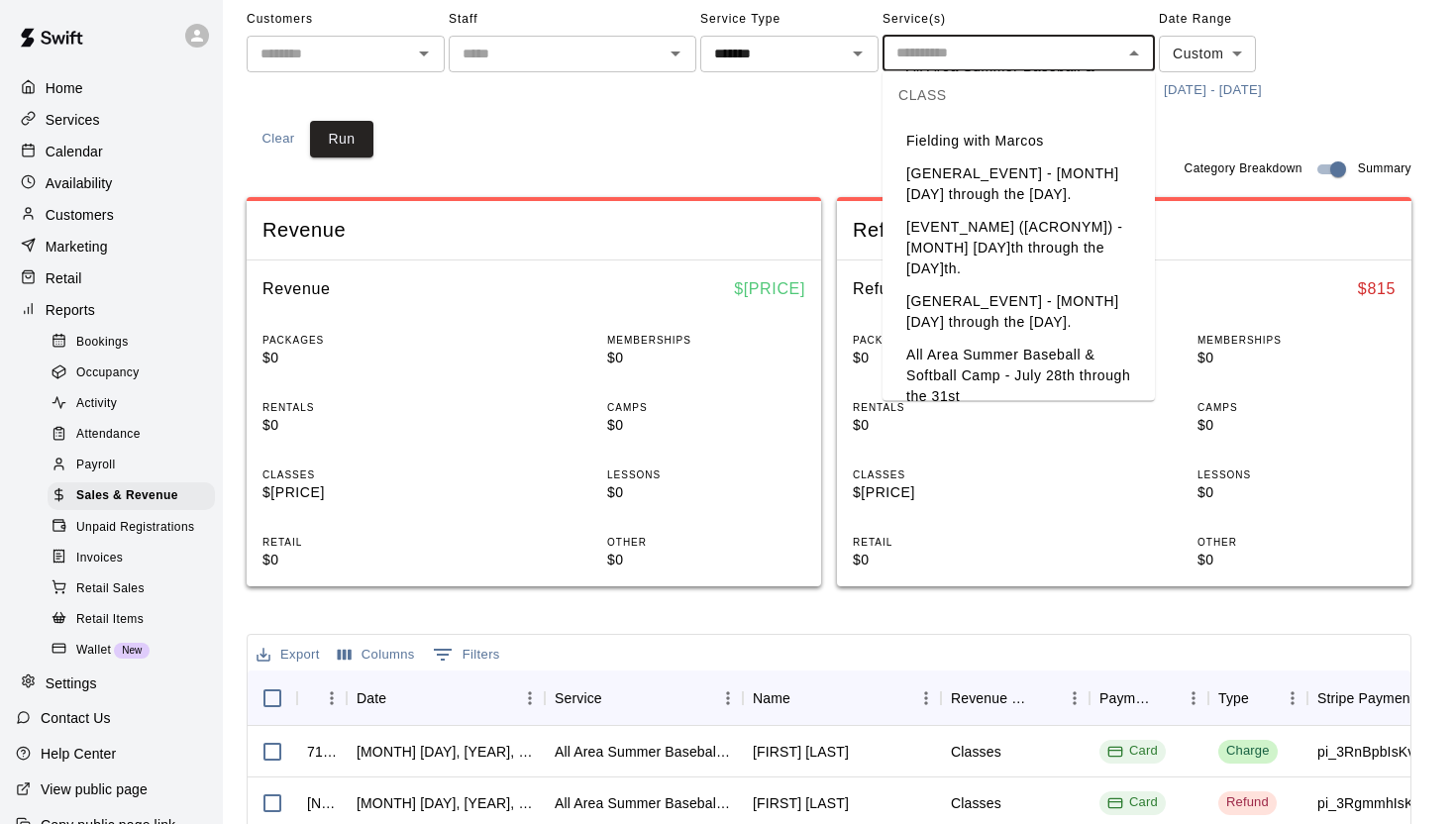 click on "Customers ​ Staff ​ Service Type ******* ​ Service(s) ​ Date Range Custom ****** ​ 12/1/2024 - 8/3/2025 Clear Run" at bounding box center [829, 80] 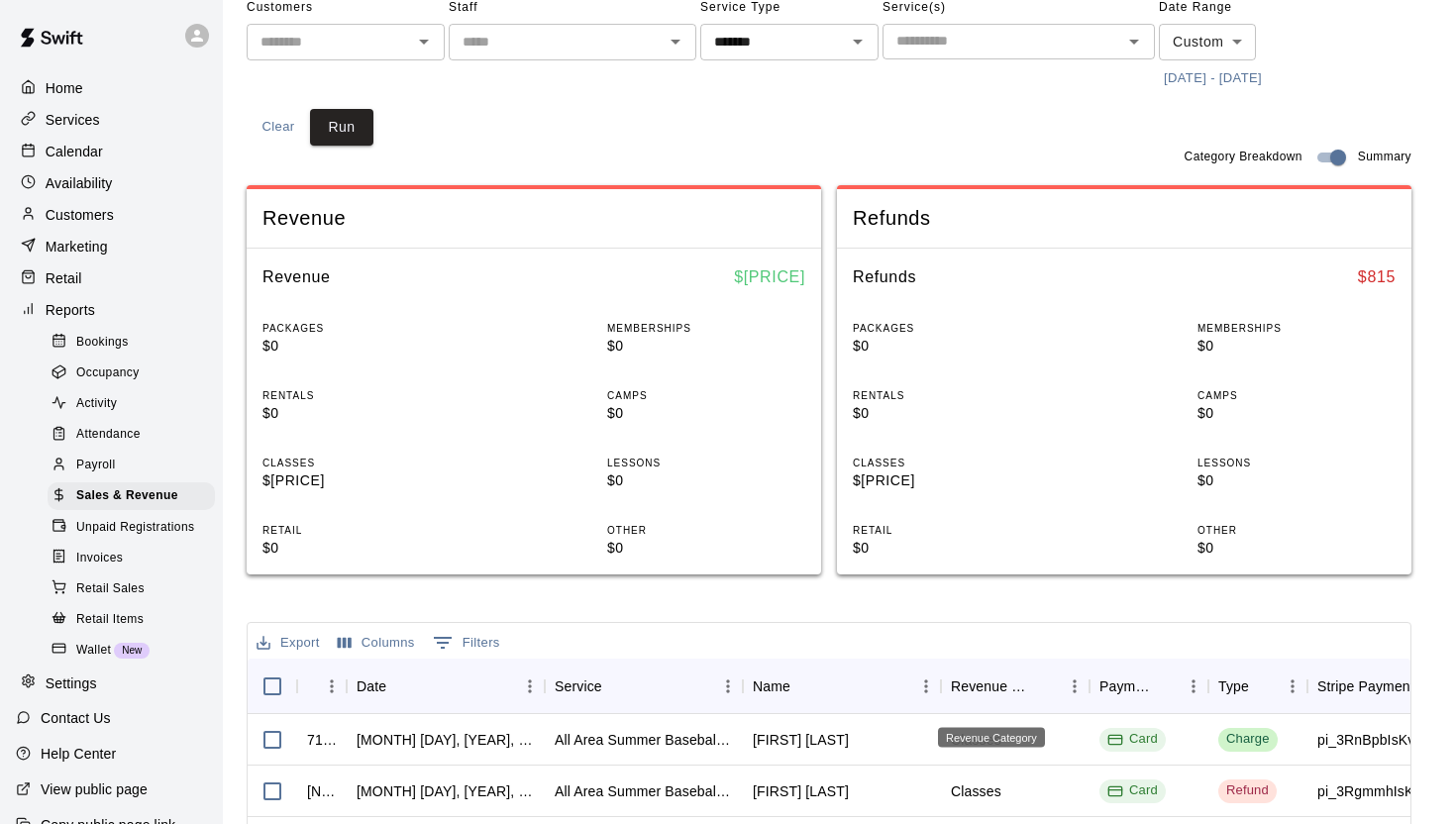 scroll, scrollTop: 0, scrollLeft: 0, axis: both 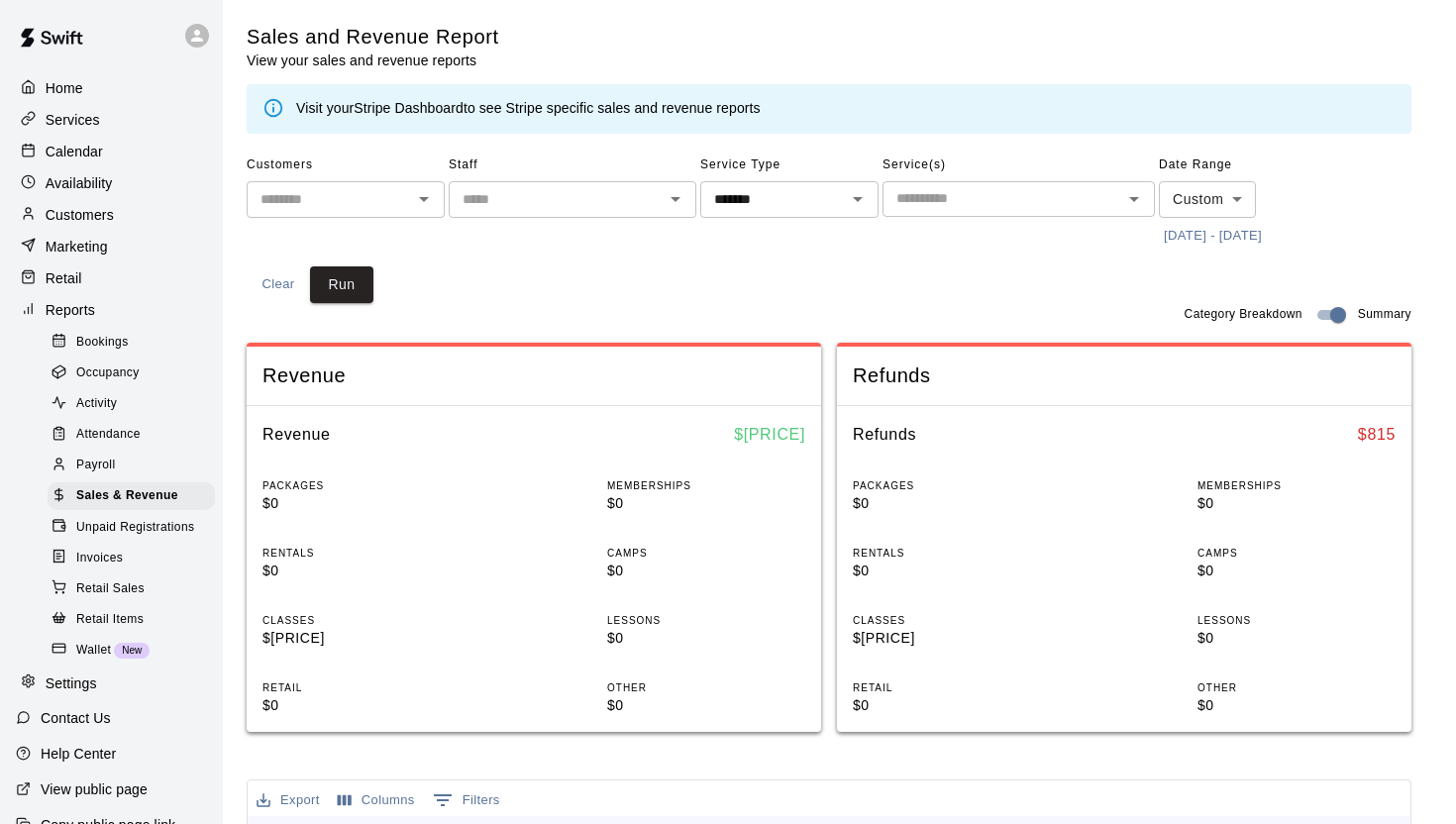 click on "[NUM]/[NUM]/[YEAR] - [NUM]/[NUM]/[YEAR]" at bounding box center (1212, 236) 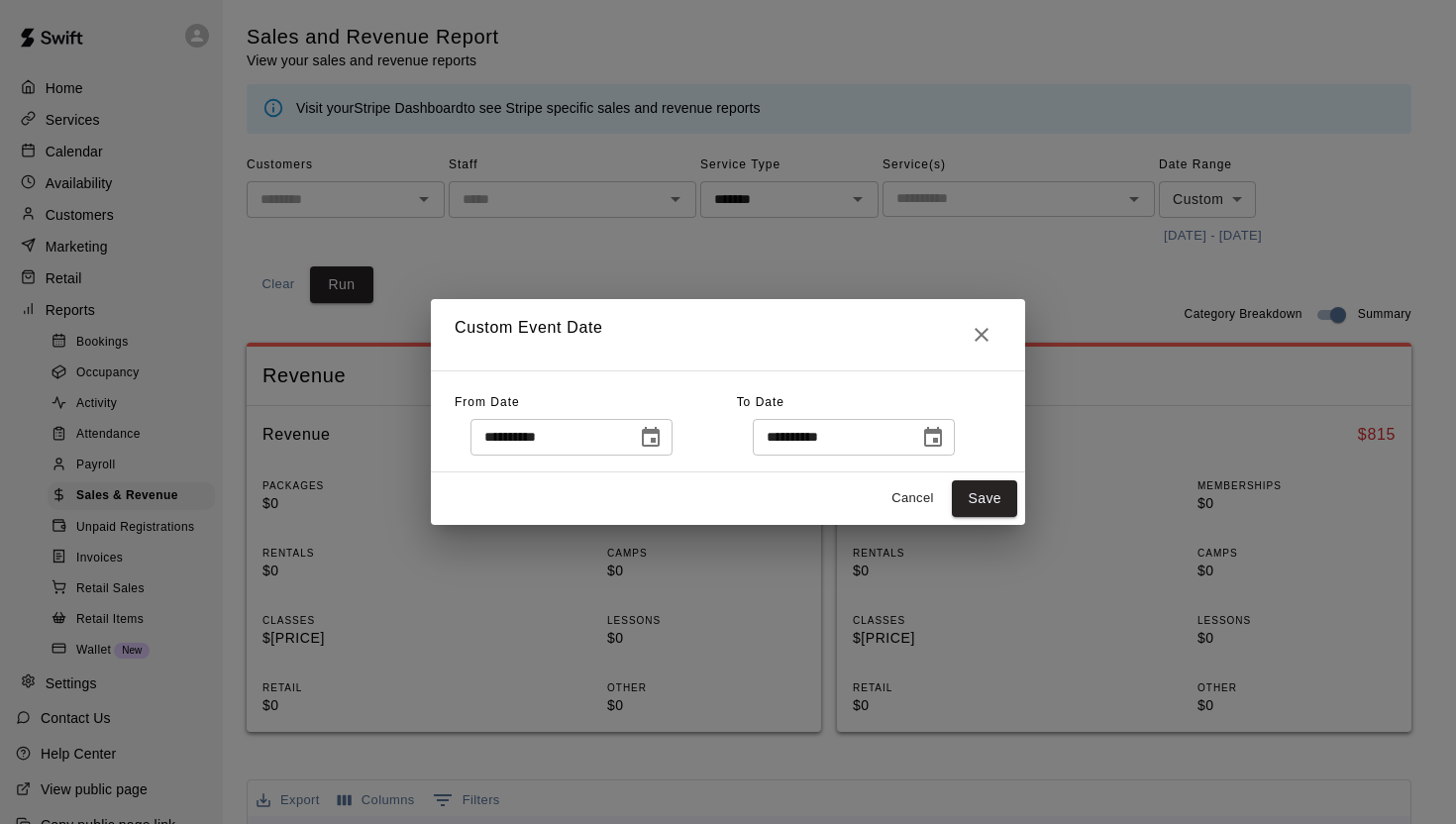 click on "**********" at bounding box center (728, 412) 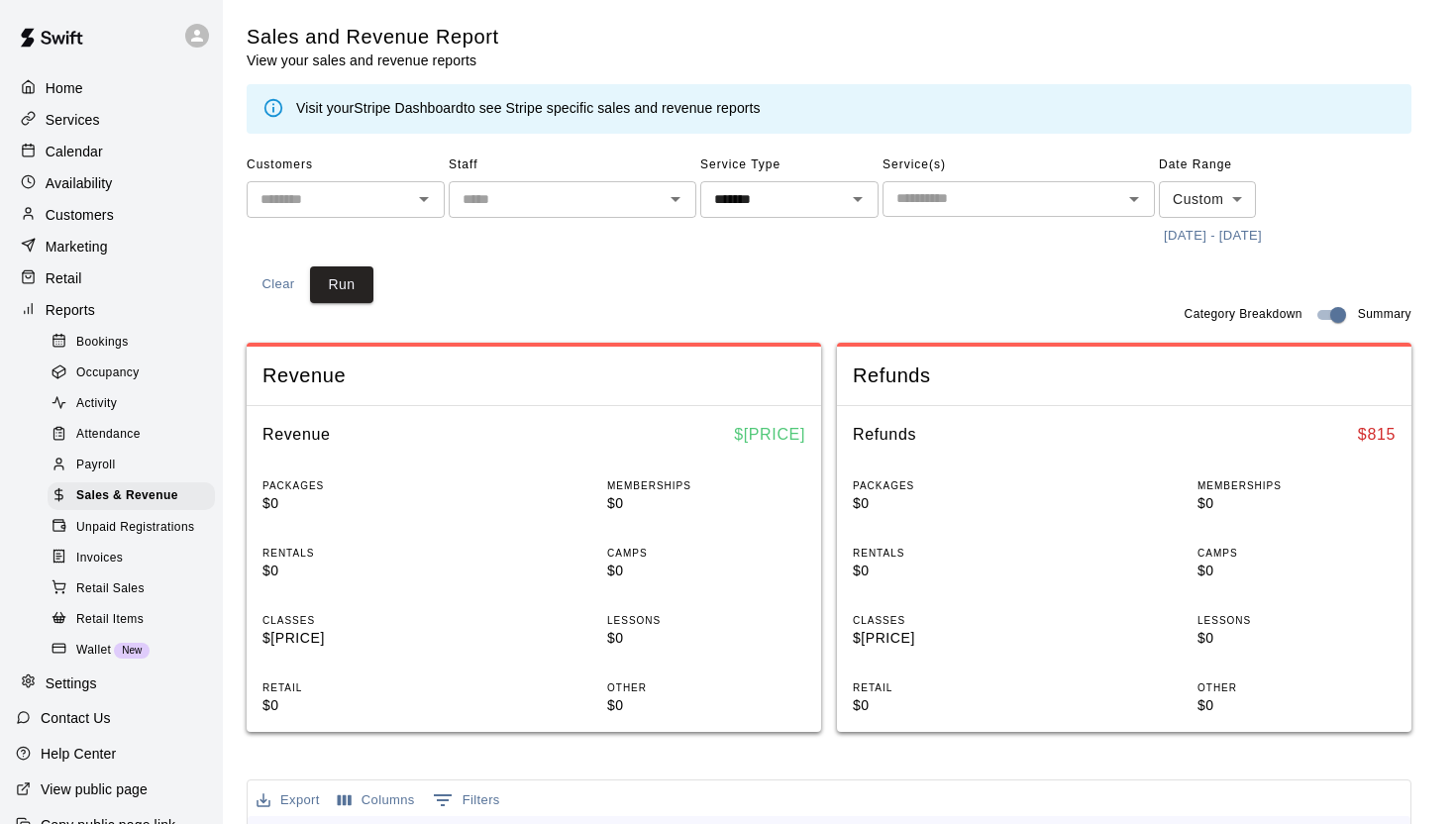 click at bounding box center [1002, 198] 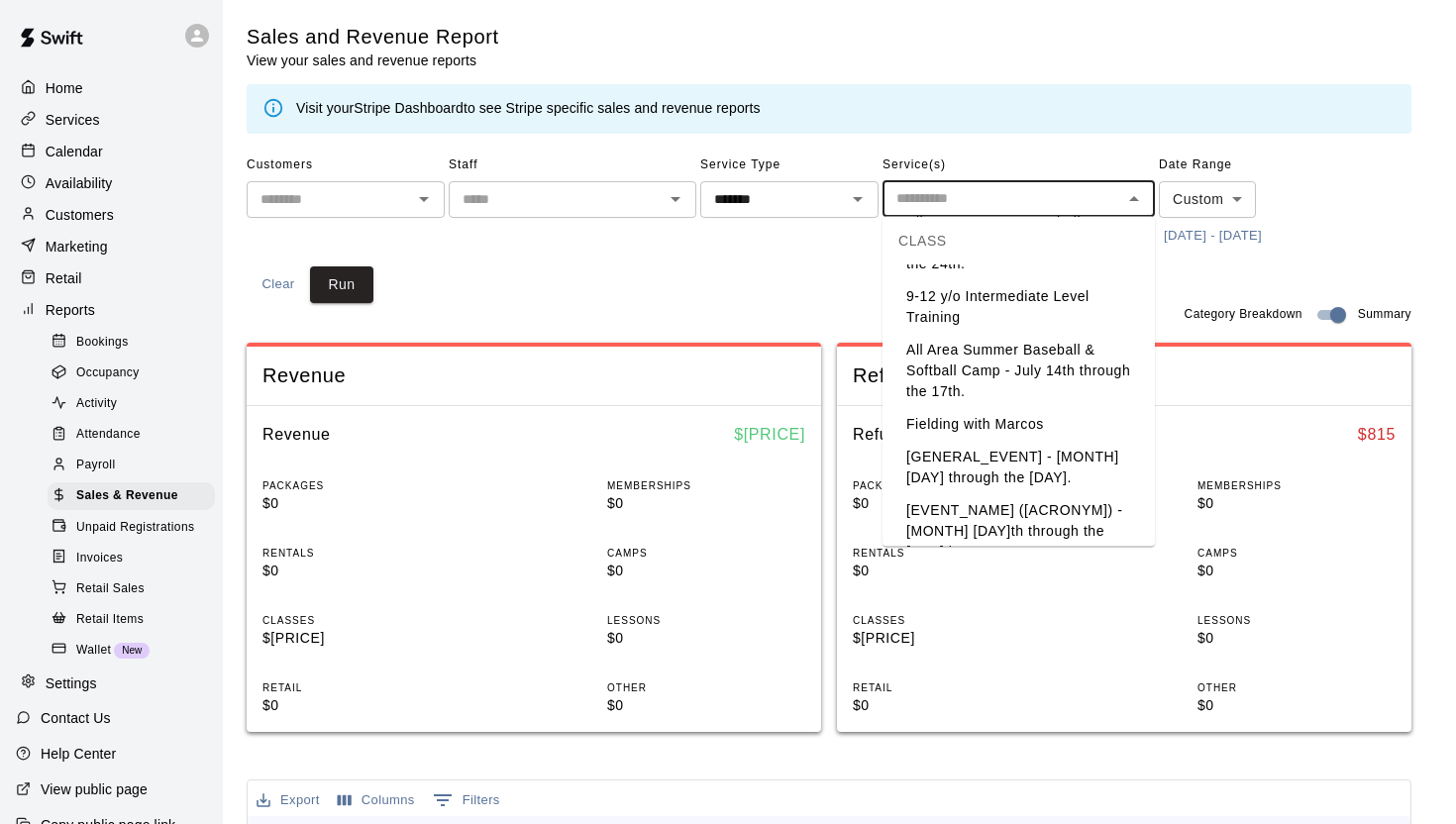 scroll, scrollTop: 156, scrollLeft: 0, axis: vertical 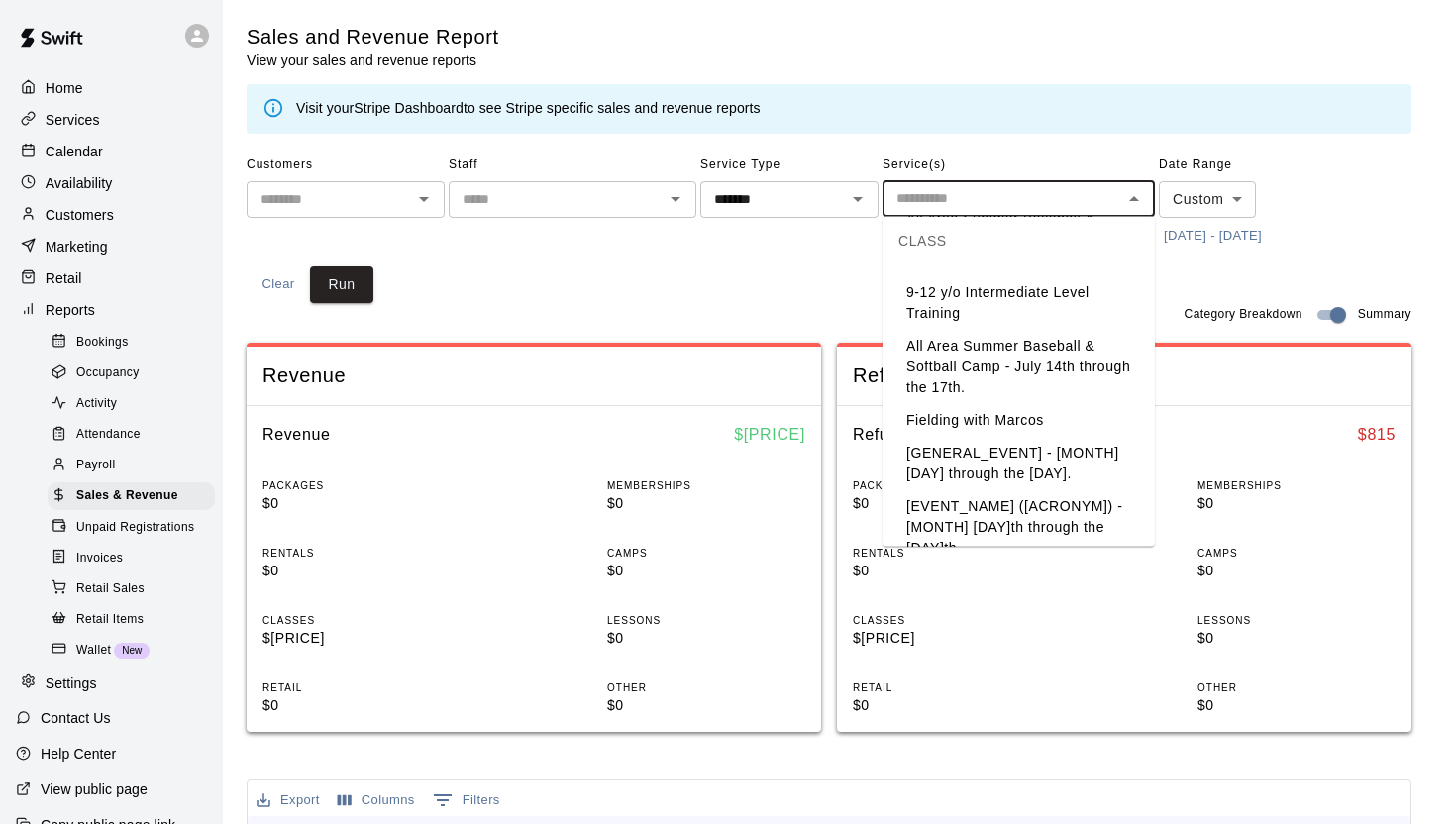 click on "All Area Summer Baseball & Softball Camp - July 14th through the 17th." at bounding box center (1018, 366) 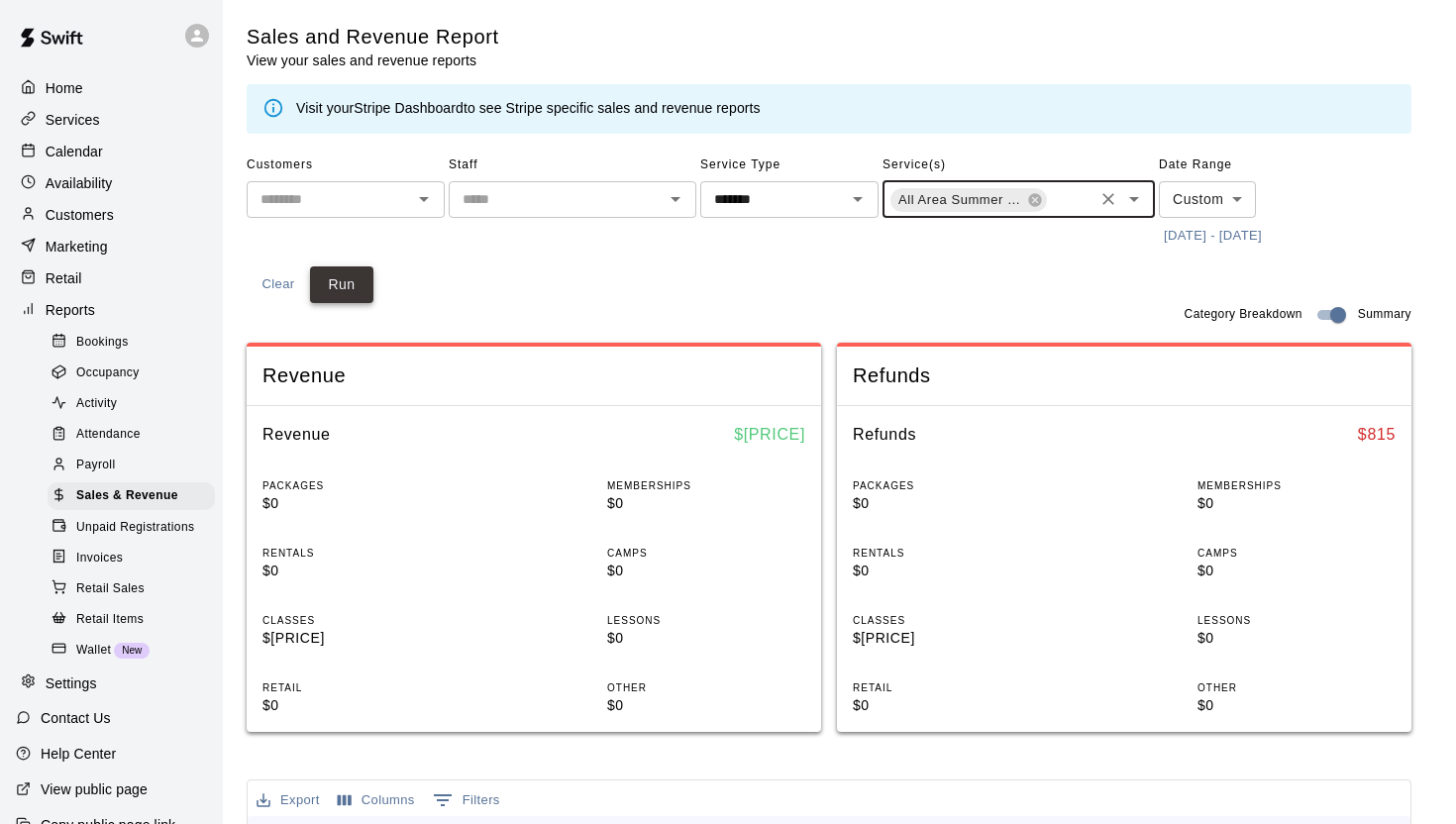 click on "Run" at bounding box center [342, 284] 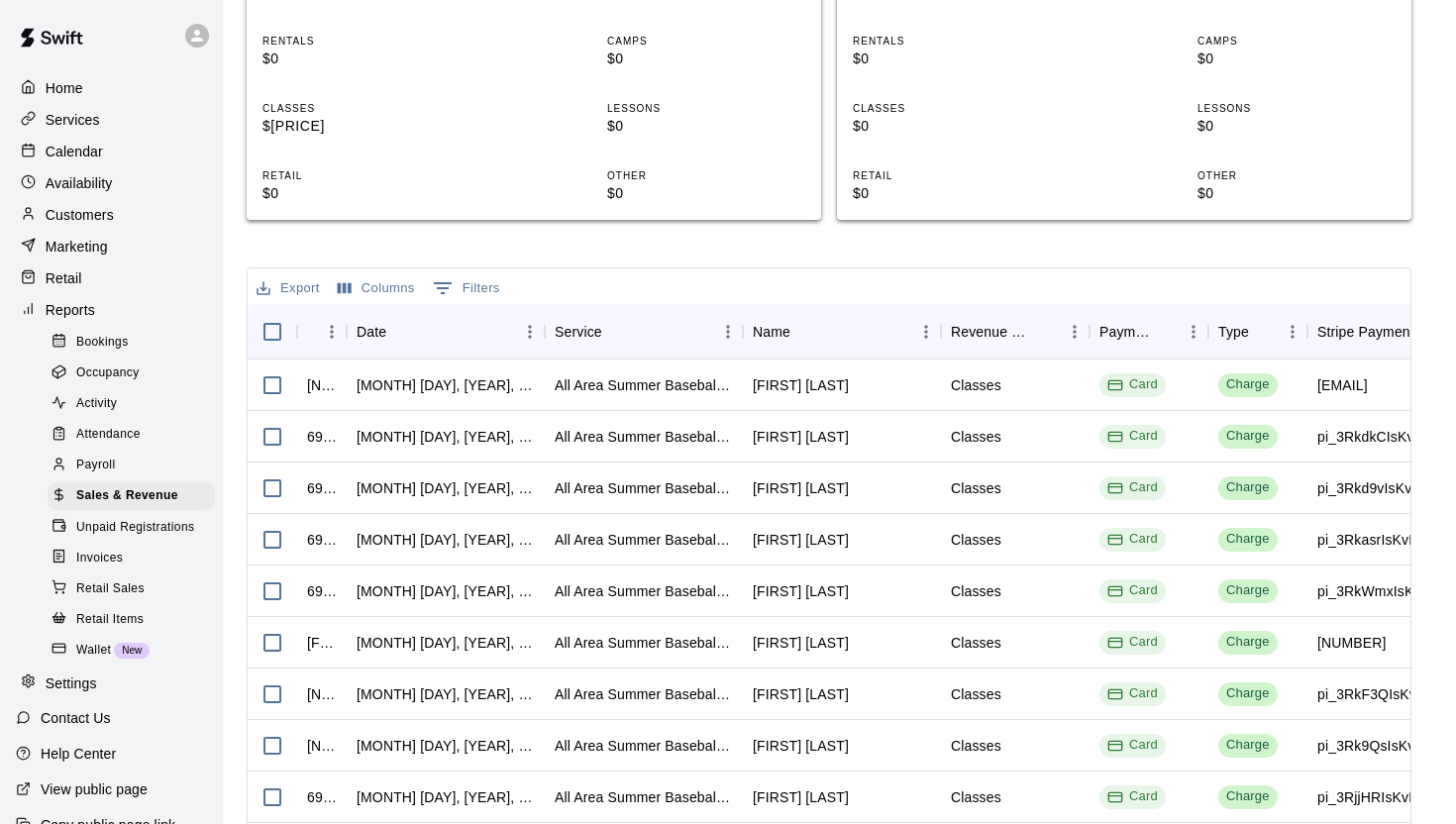 scroll, scrollTop: 657, scrollLeft: 0, axis: vertical 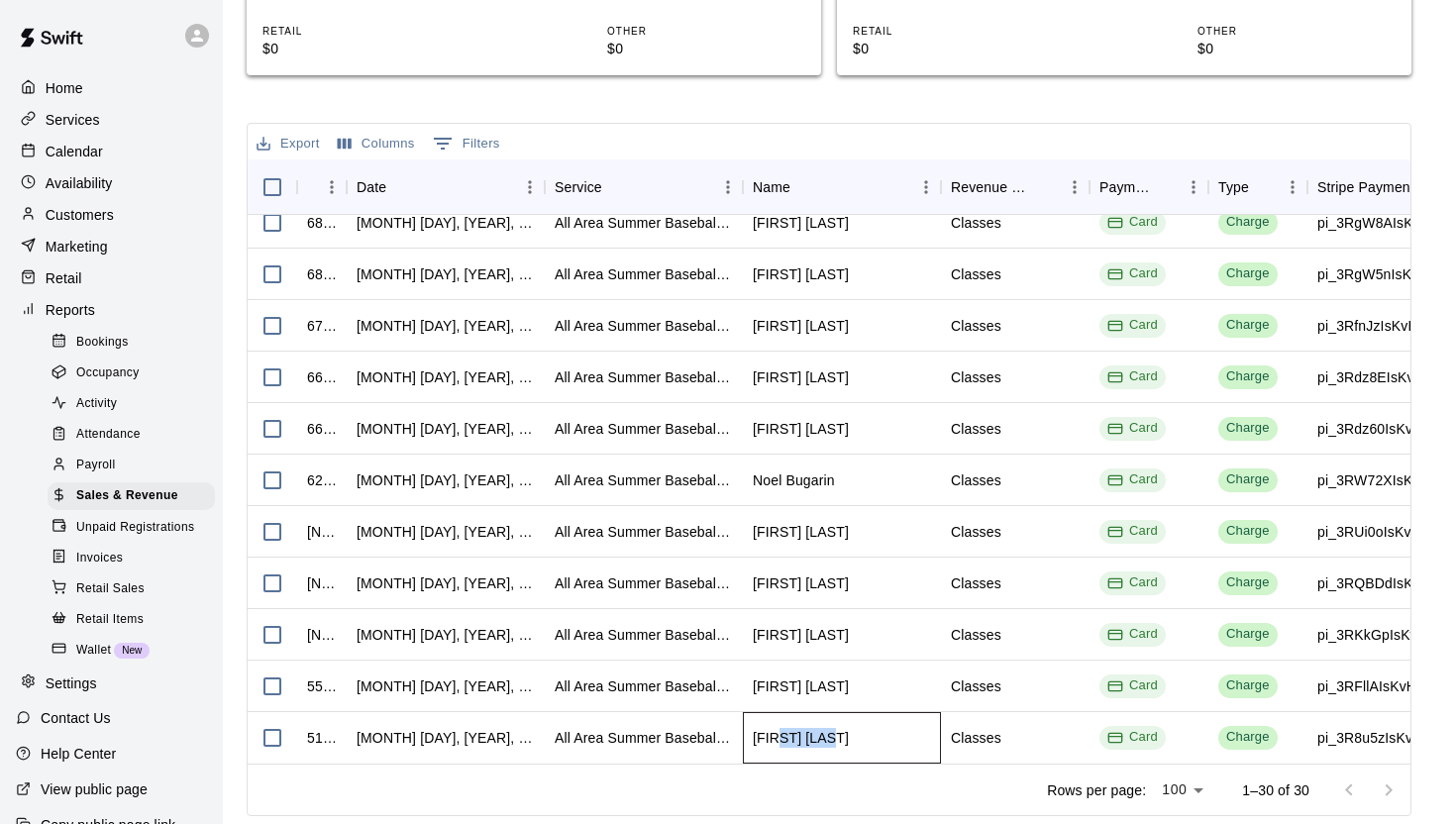 drag, startPoint x: 844, startPoint y: 735, endPoint x: 780, endPoint y: 736, distance: 64.00781 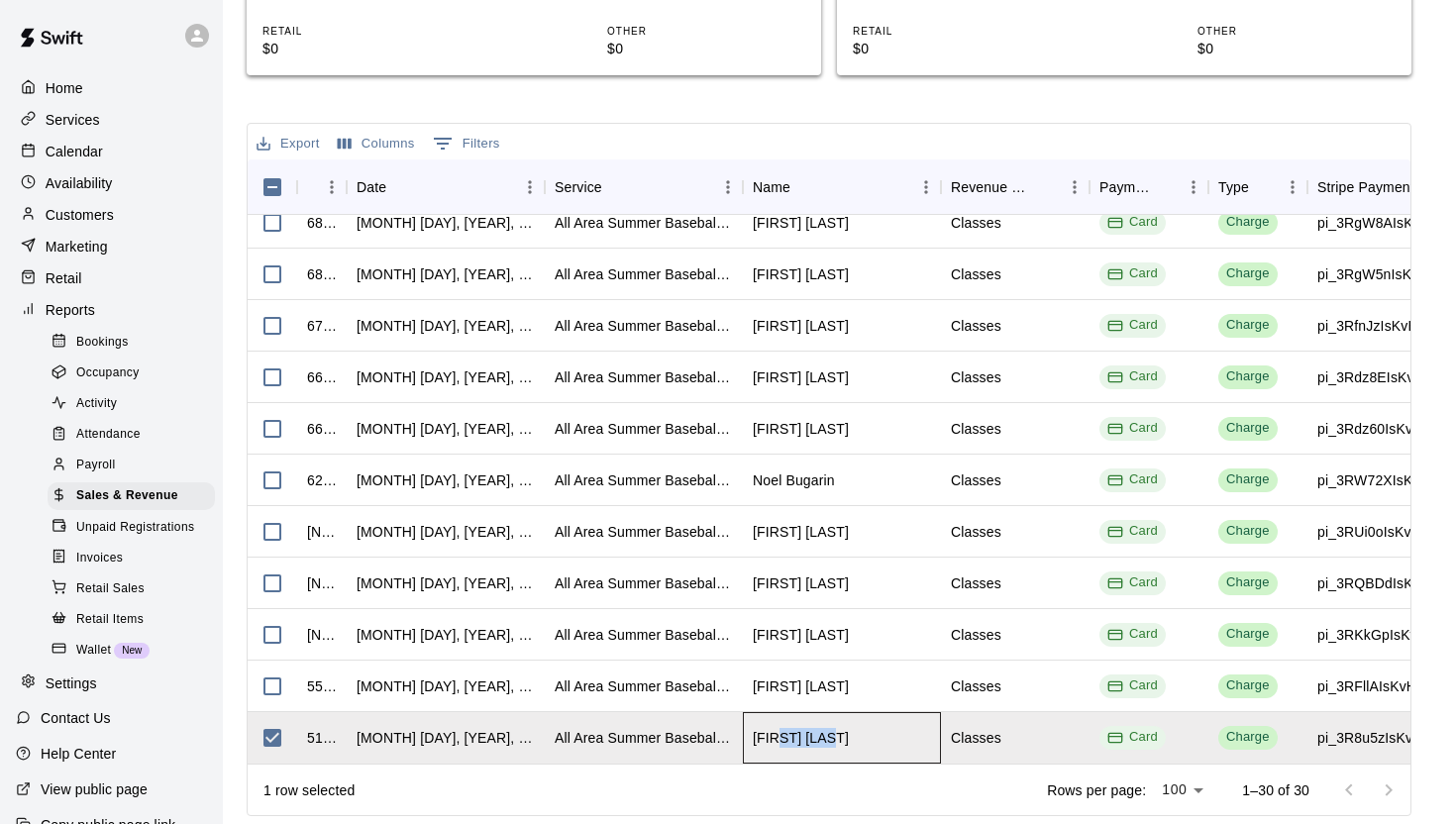 copy on "Amoroso" 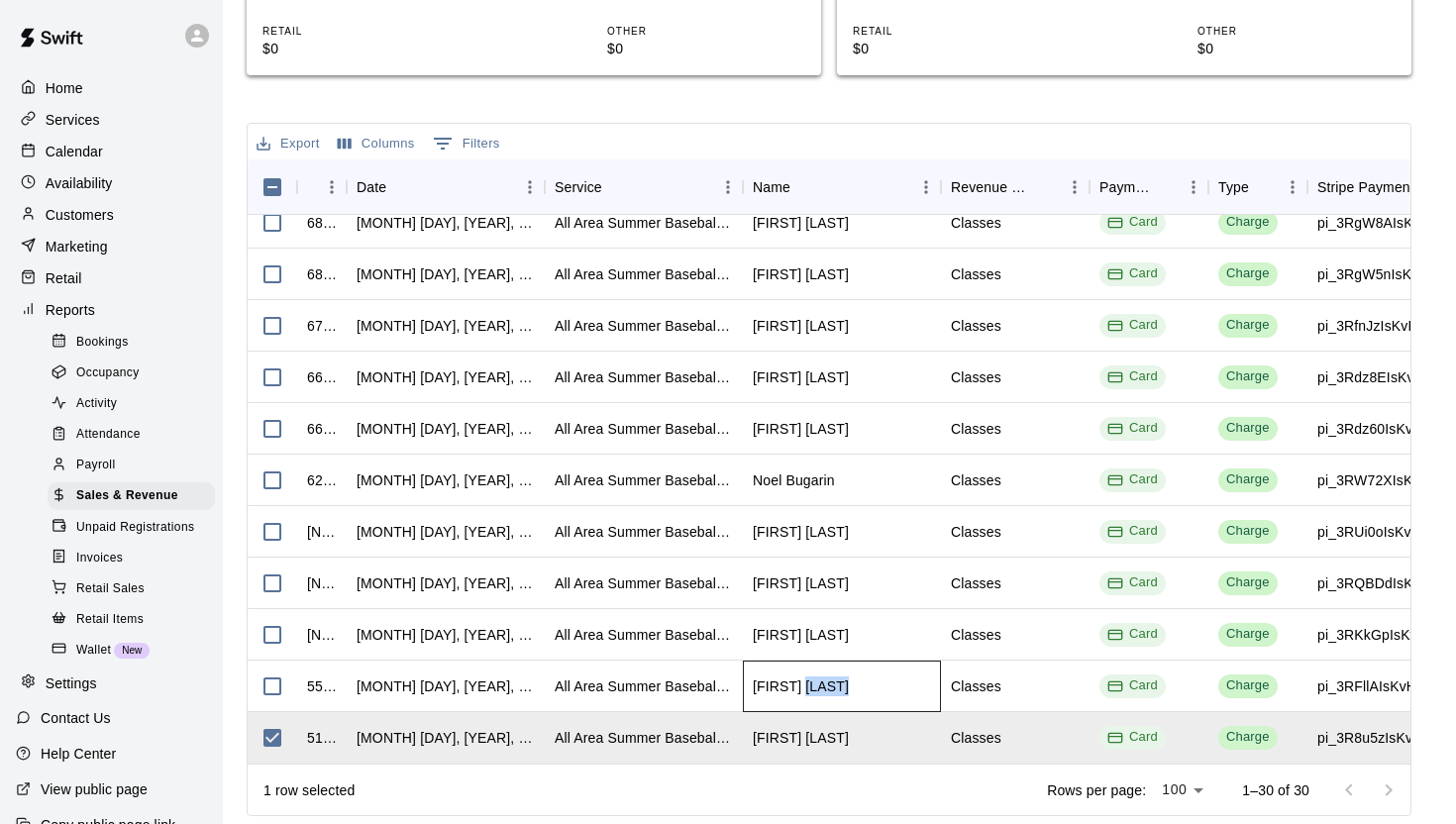 drag, startPoint x: 854, startPoint y: 689, endPoint x: 806, endPoint y: 689, distance: 48 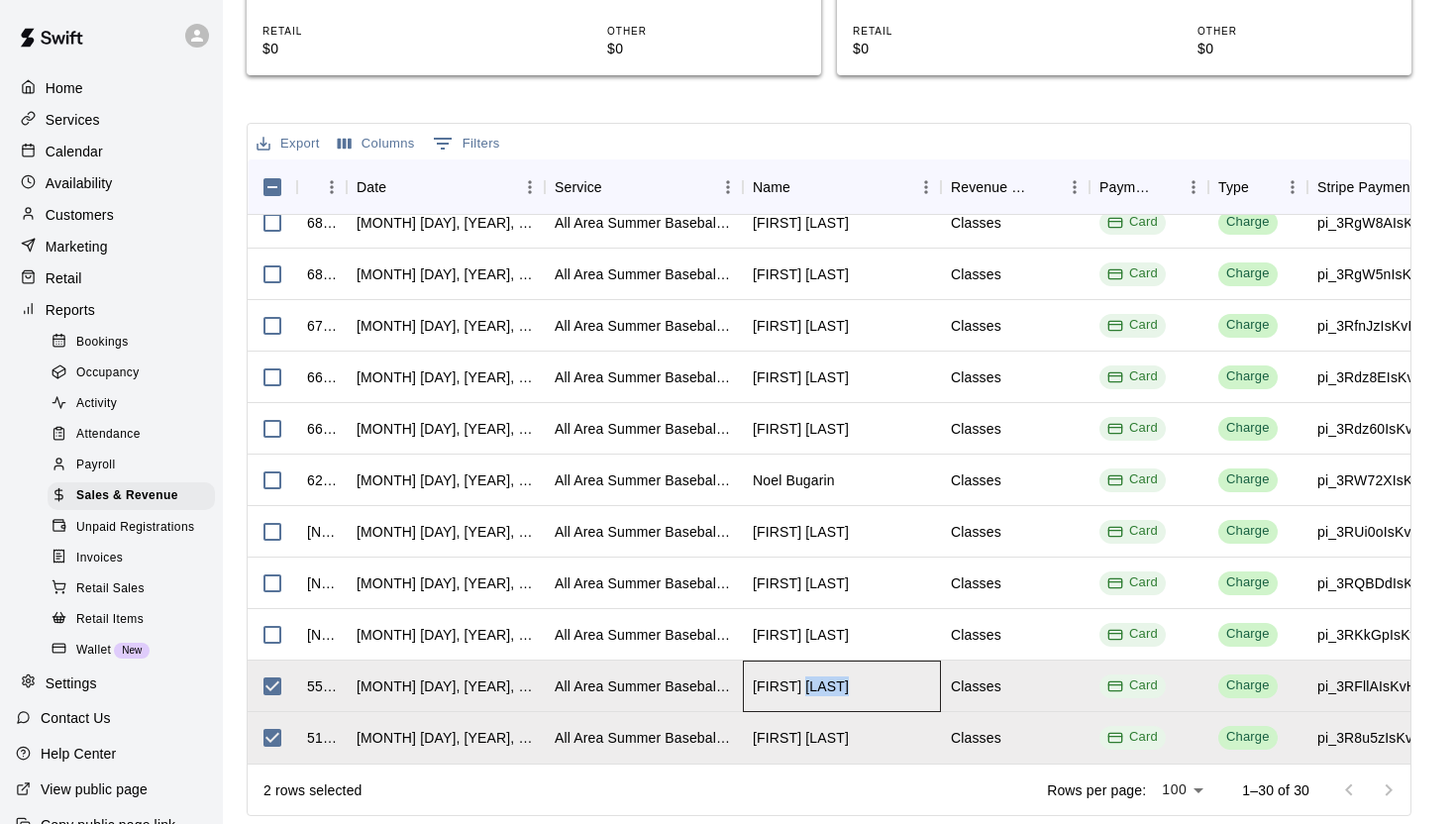 copy on "Corona" 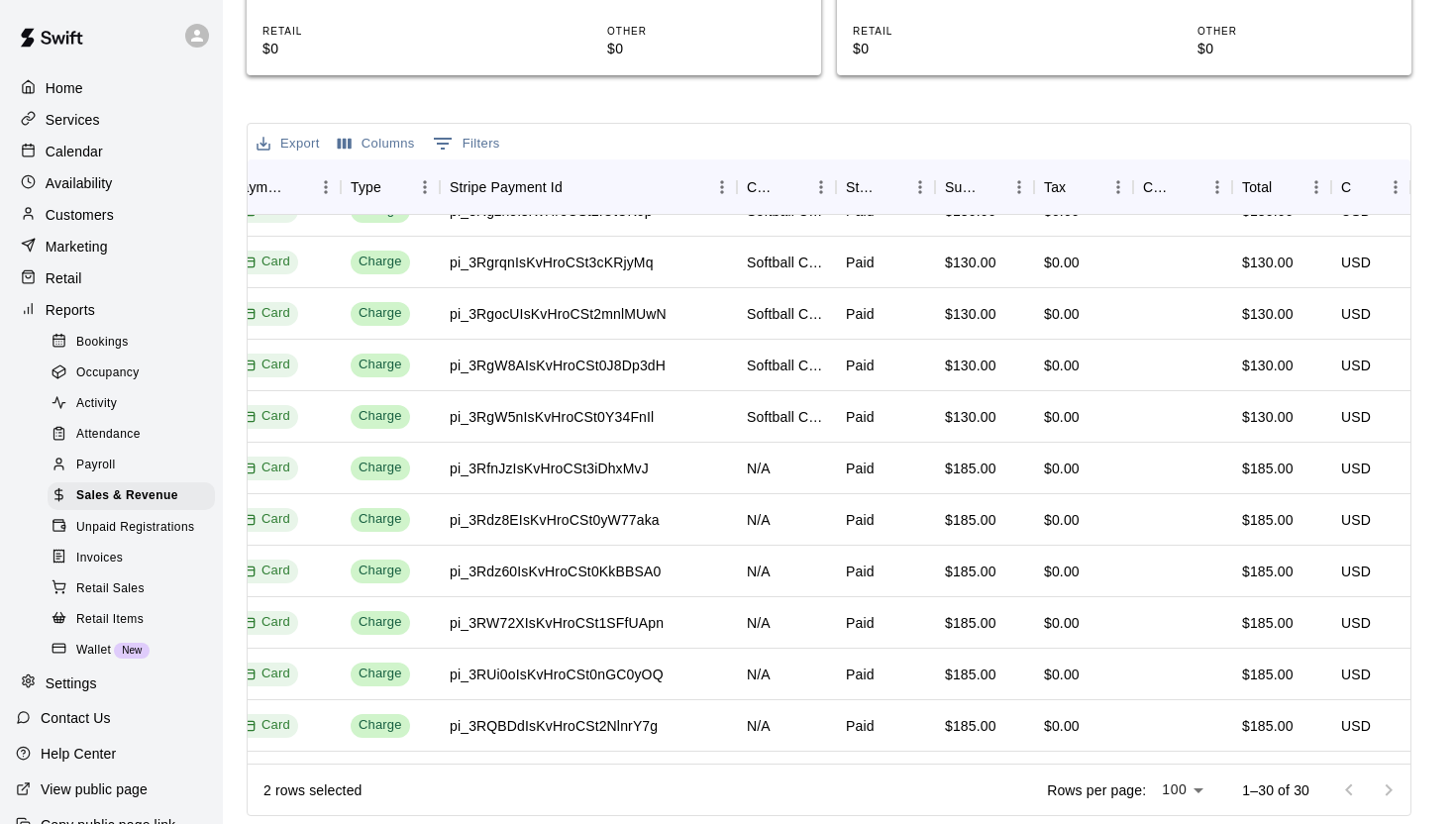 scroll, scrollTop: 848, scrollLeft: 868, axis: both 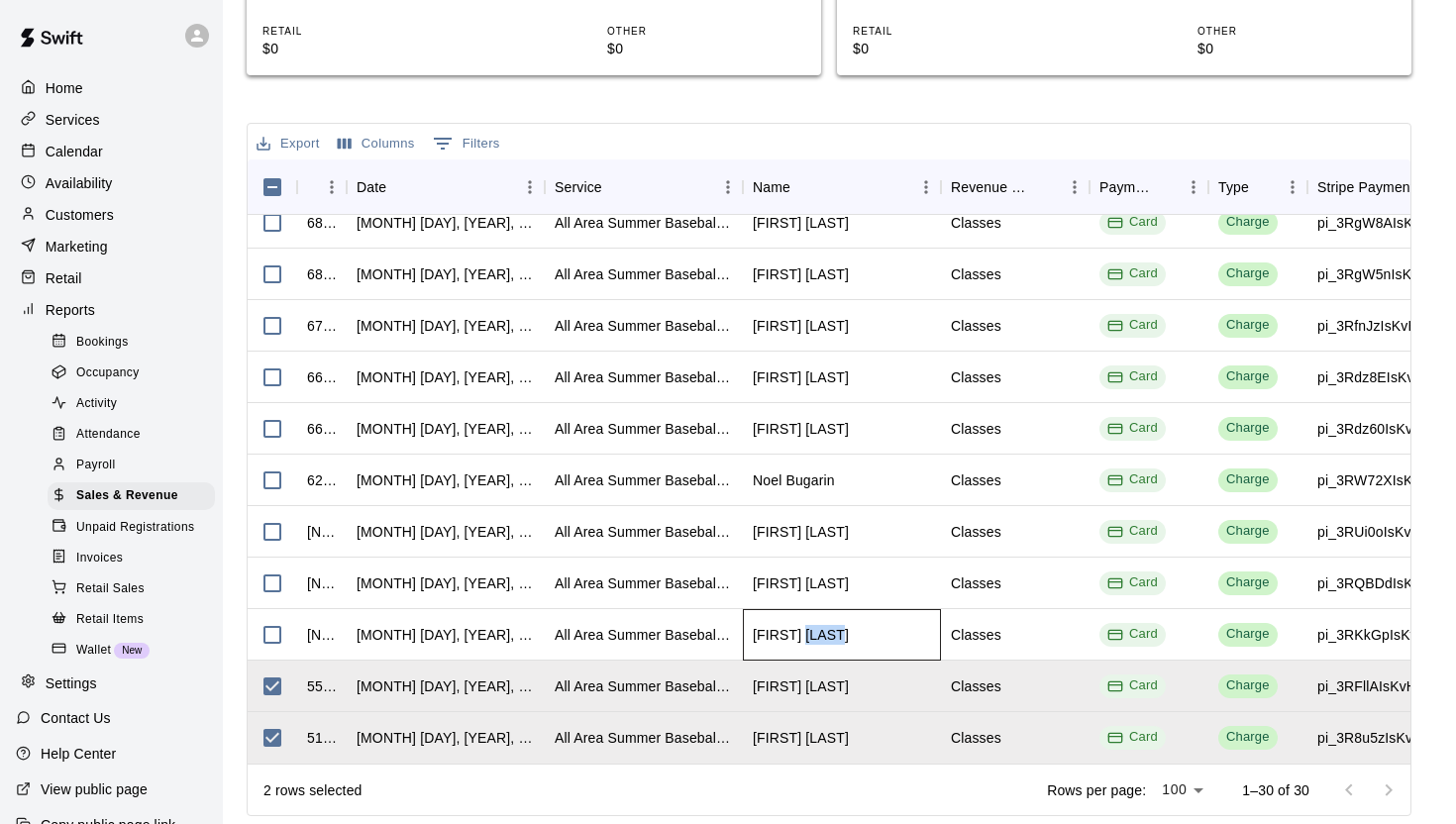 drag, startPoint x: 862, startPoint y: 637, endPoint x: 809, endPoint y: 638, distance: 53.009433 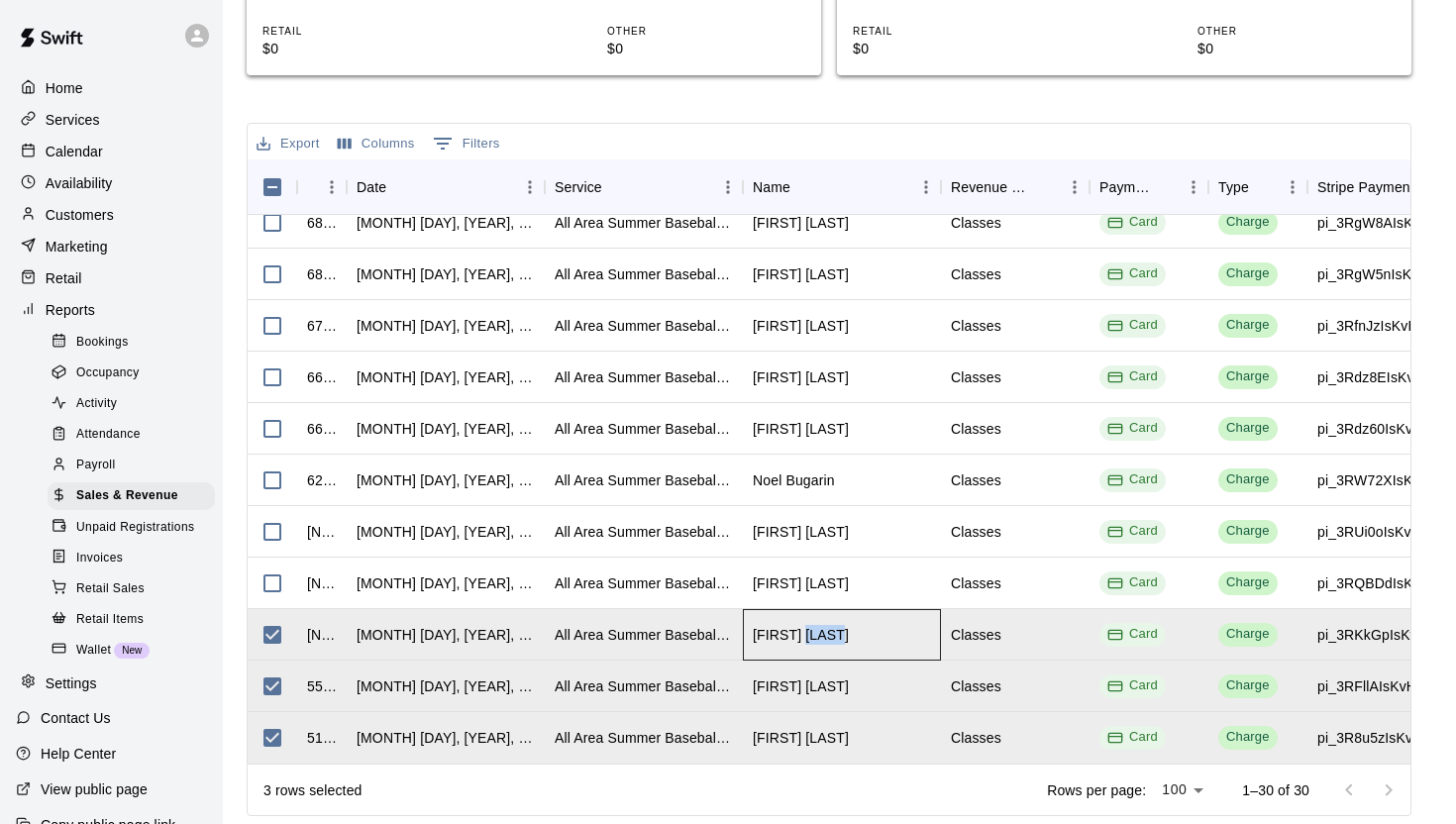 copy on "Heady" 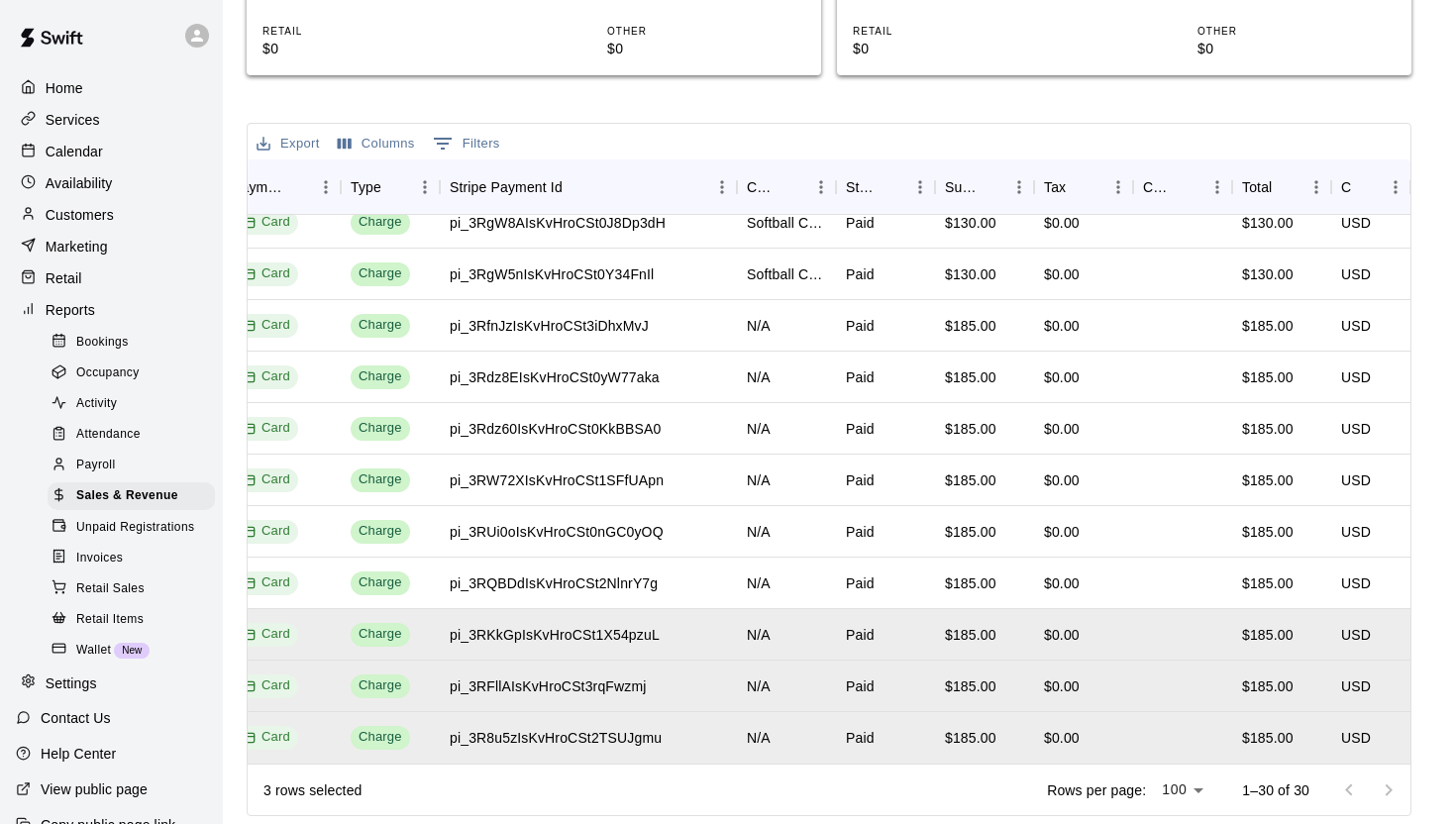 scroll, scrollTop: 996, scrollLeft: 0, axis: vertical 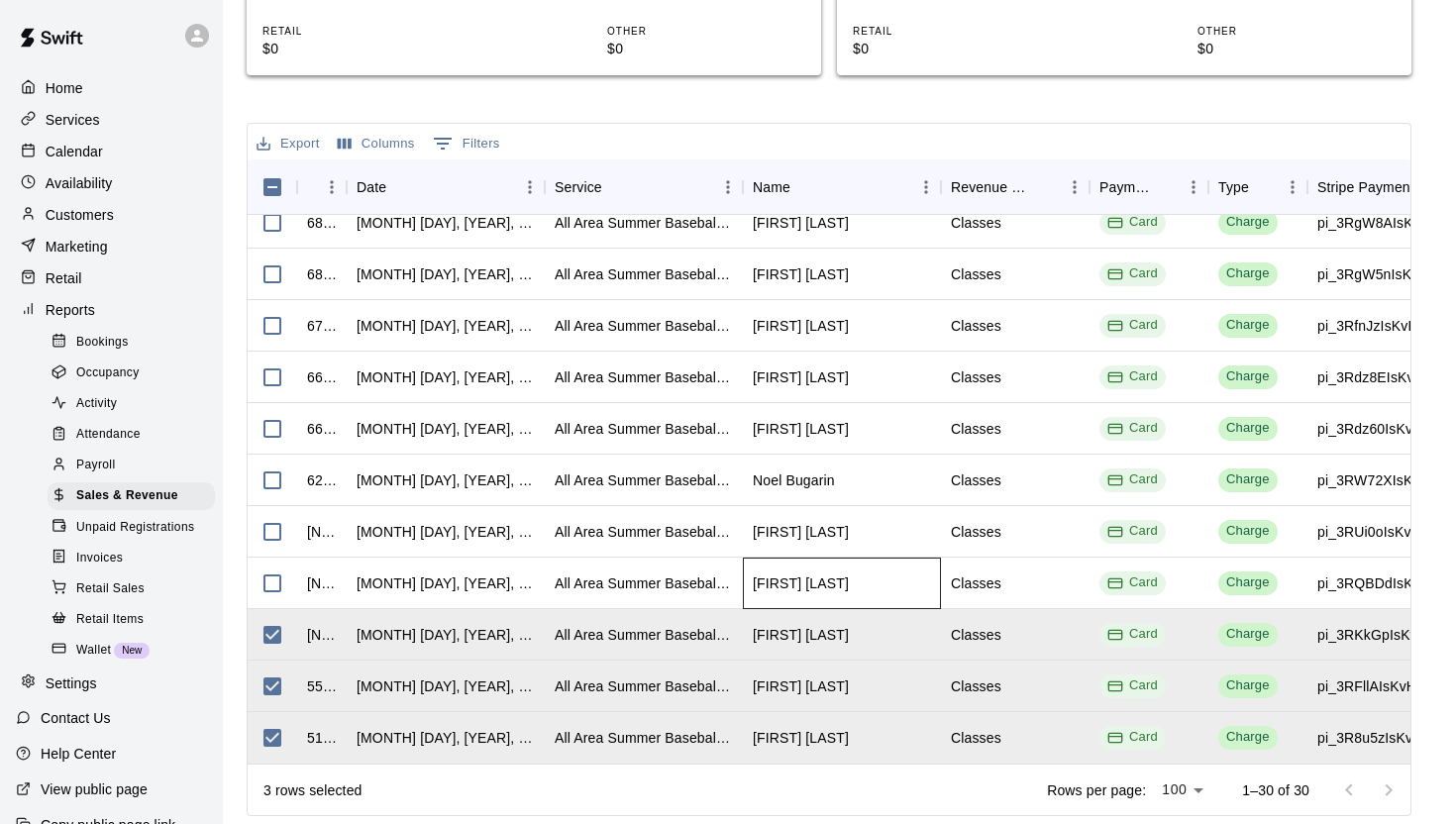 click on "[FIRST] [LAST]" at bounding box center (842, 583) 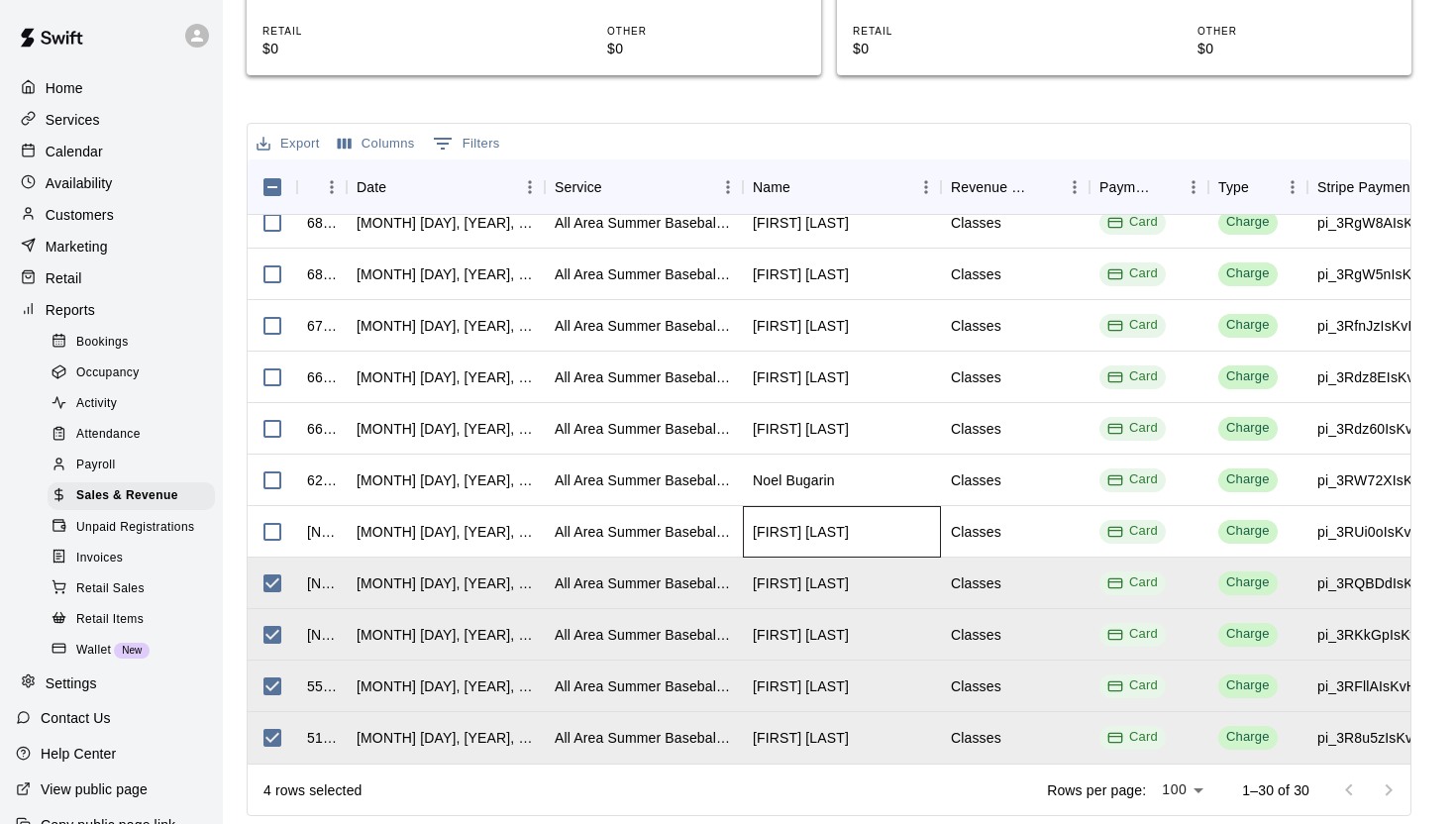 click on "[FIRST] [LAST]" at bounding box center (842, 532) 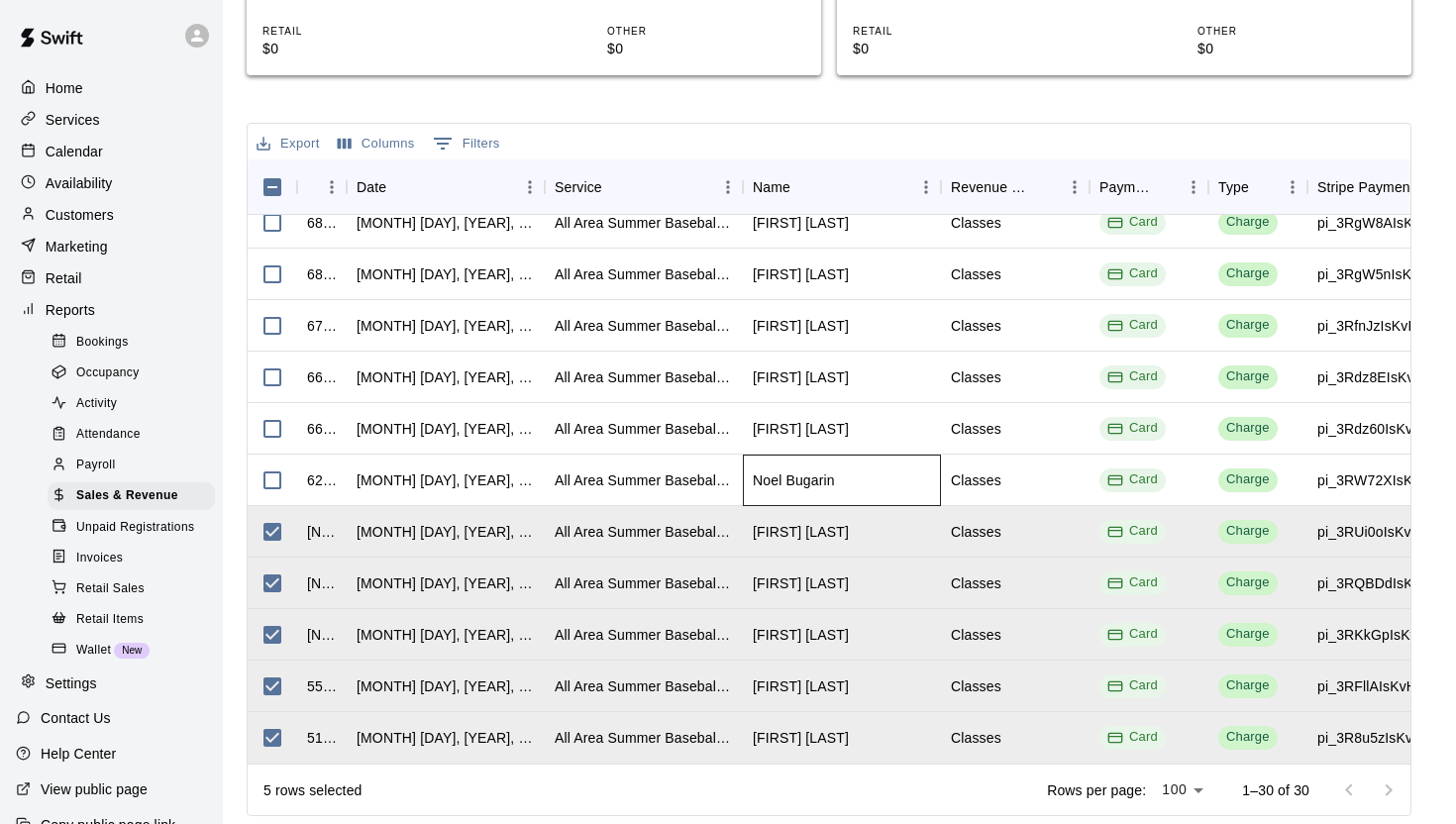 click on "Noel Bugarin" at bounding box center [842, 480] 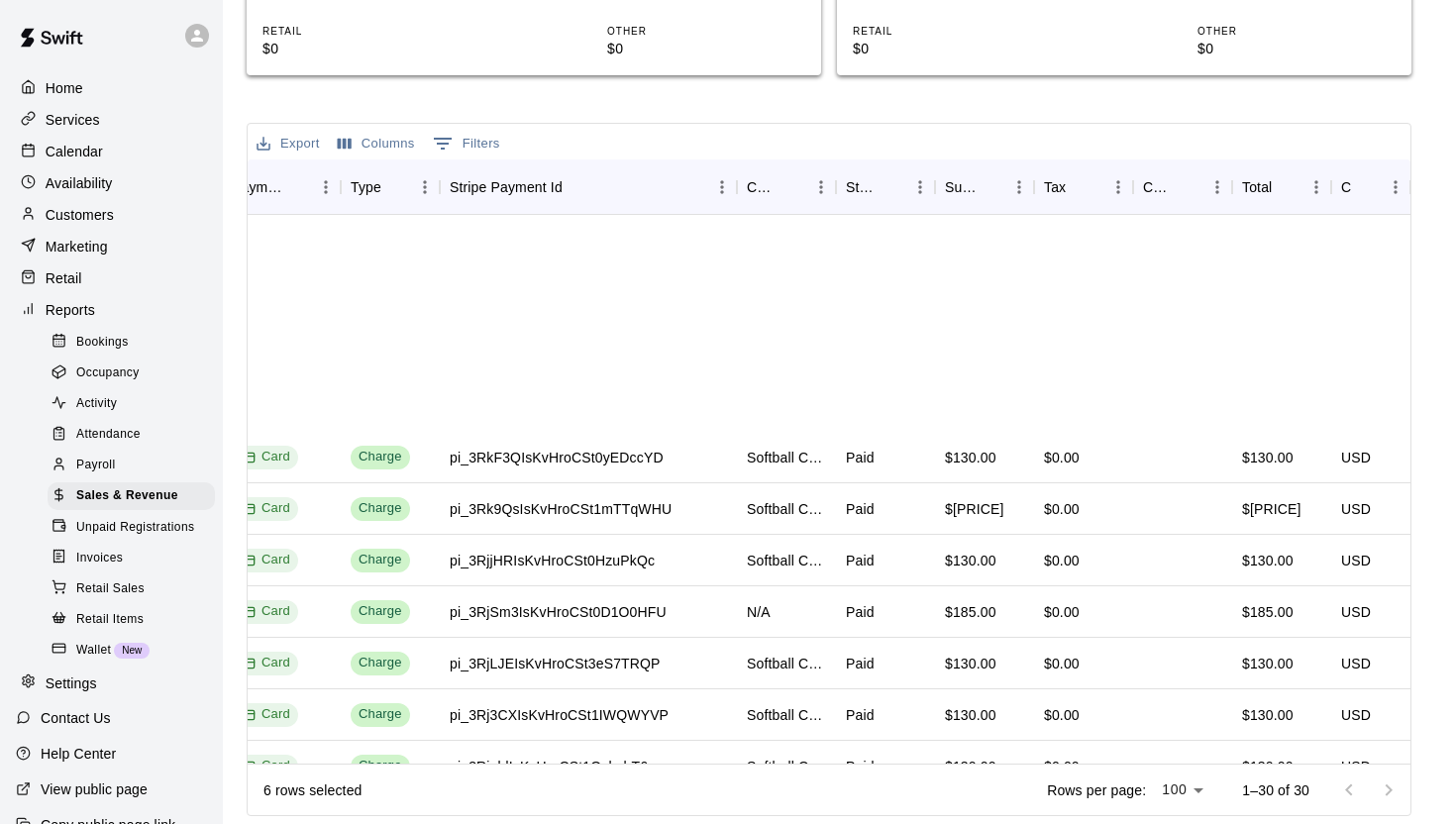 scroll, scrollTop: 0, scrollLeft: 868, axis: horizontal 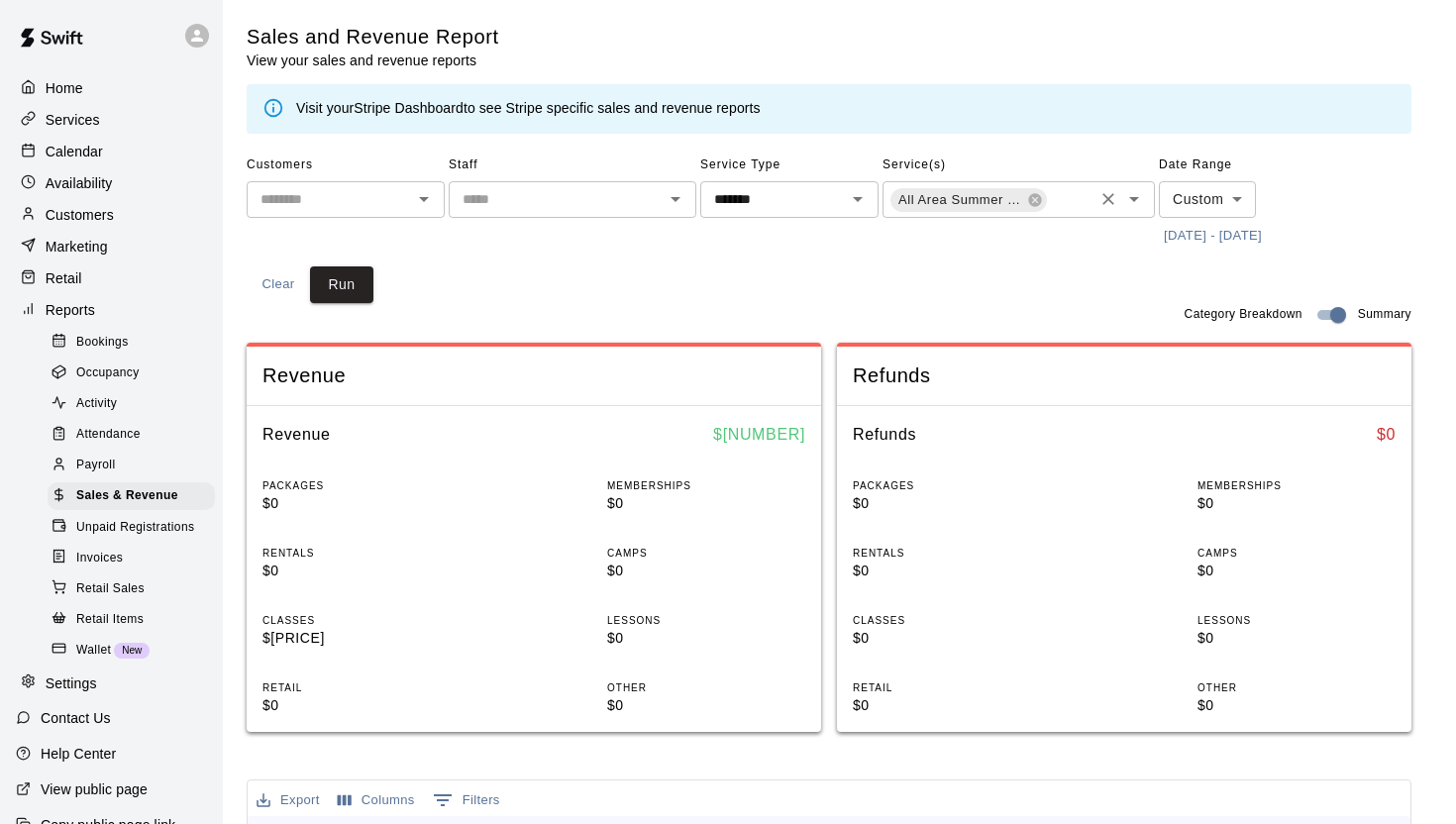 click 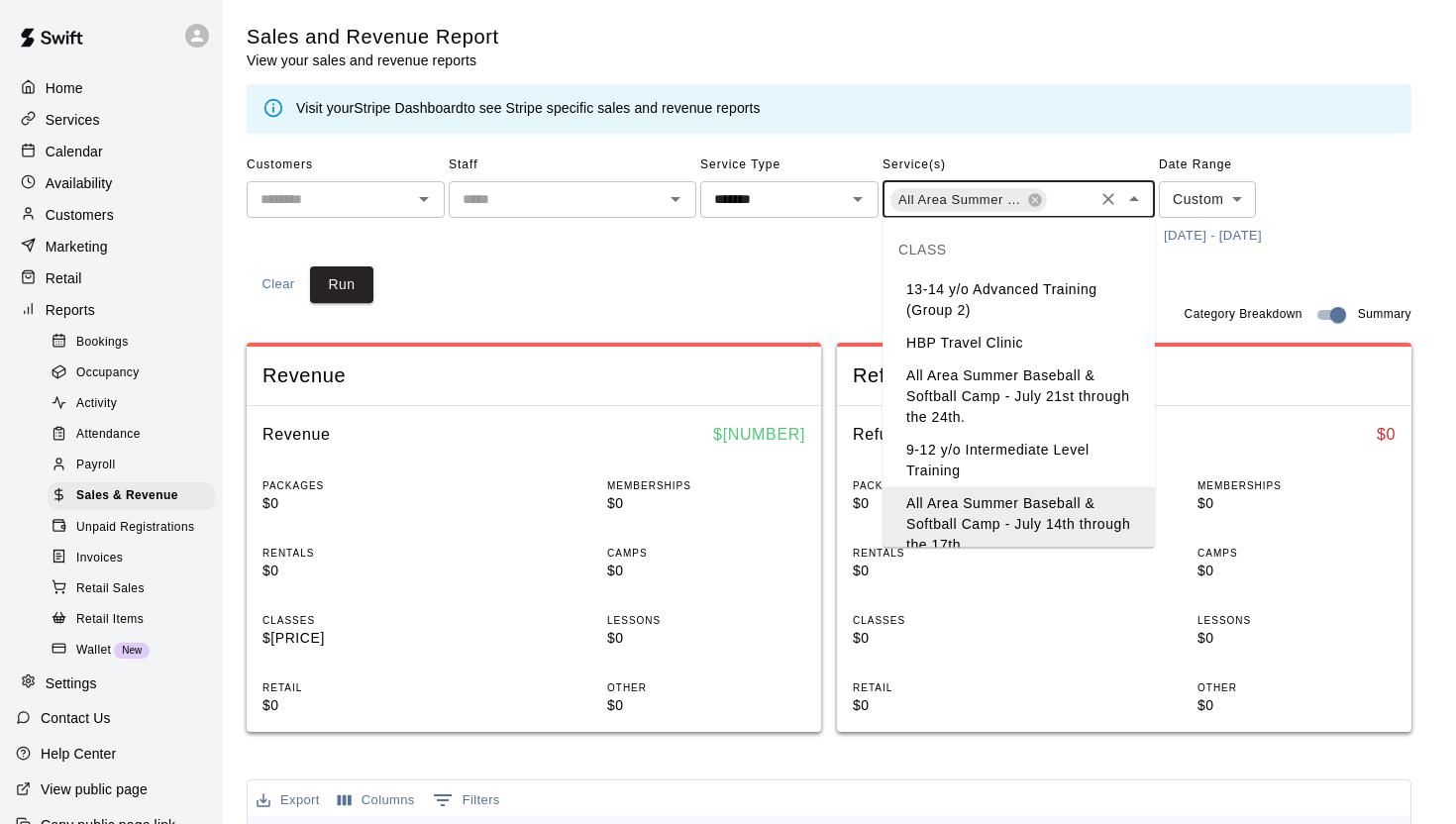 click on "All Area Summer Baseball & Softball Camp - July 21st through the 24th." at bounding box center [1018, 396] 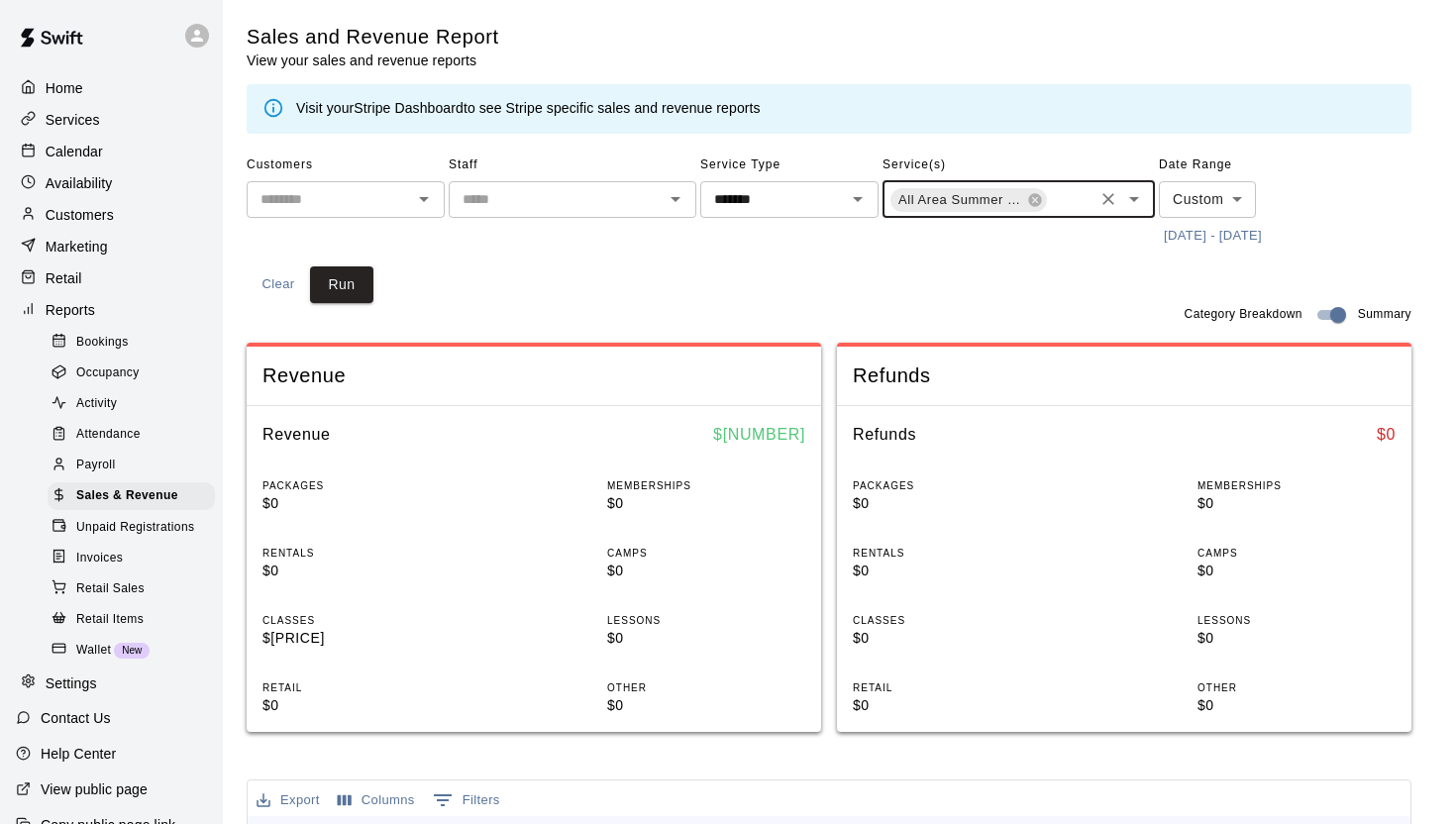 scroll, scrollTop: 0, scrollLeft: 160, axis: horizontal 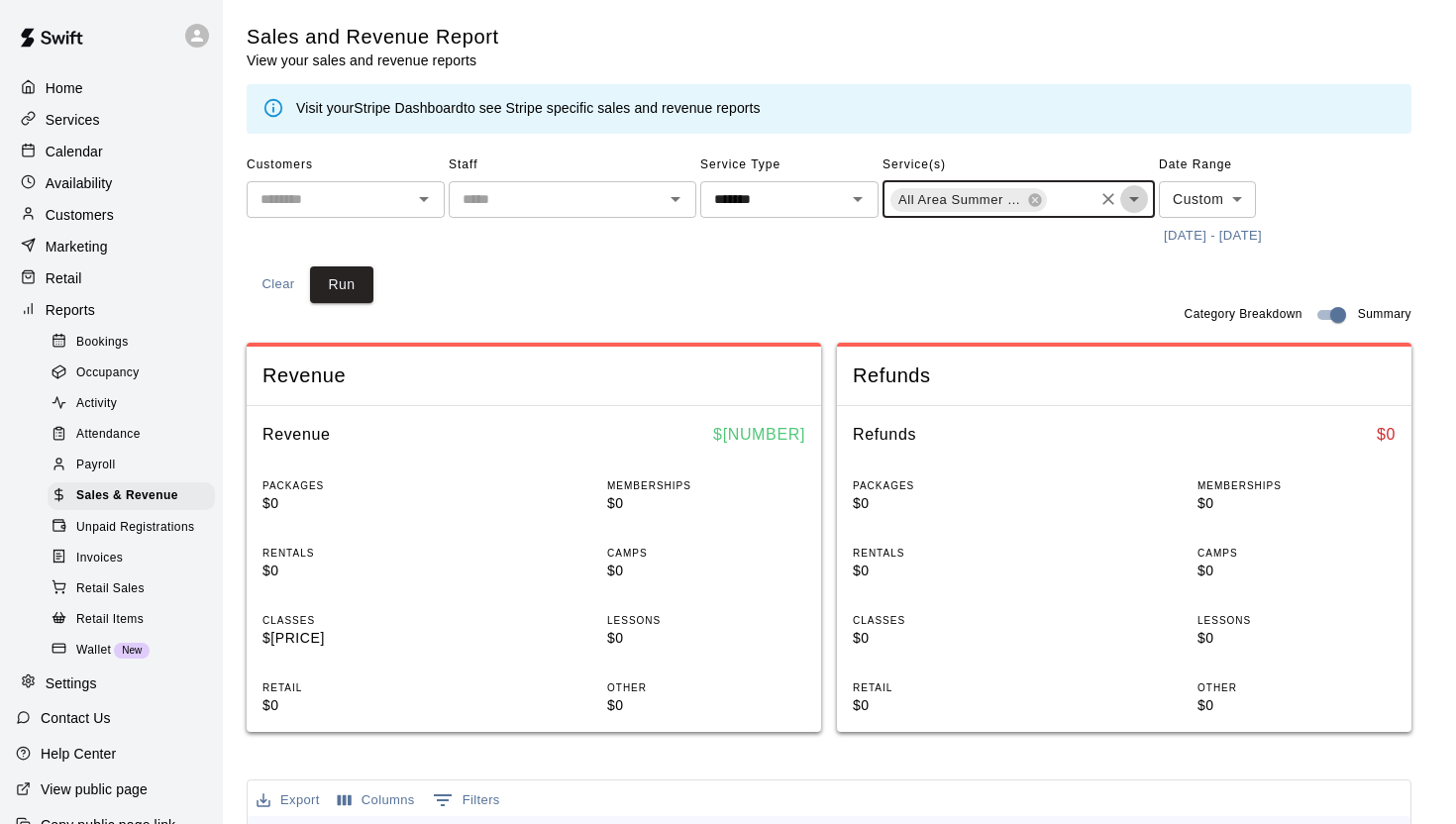 click 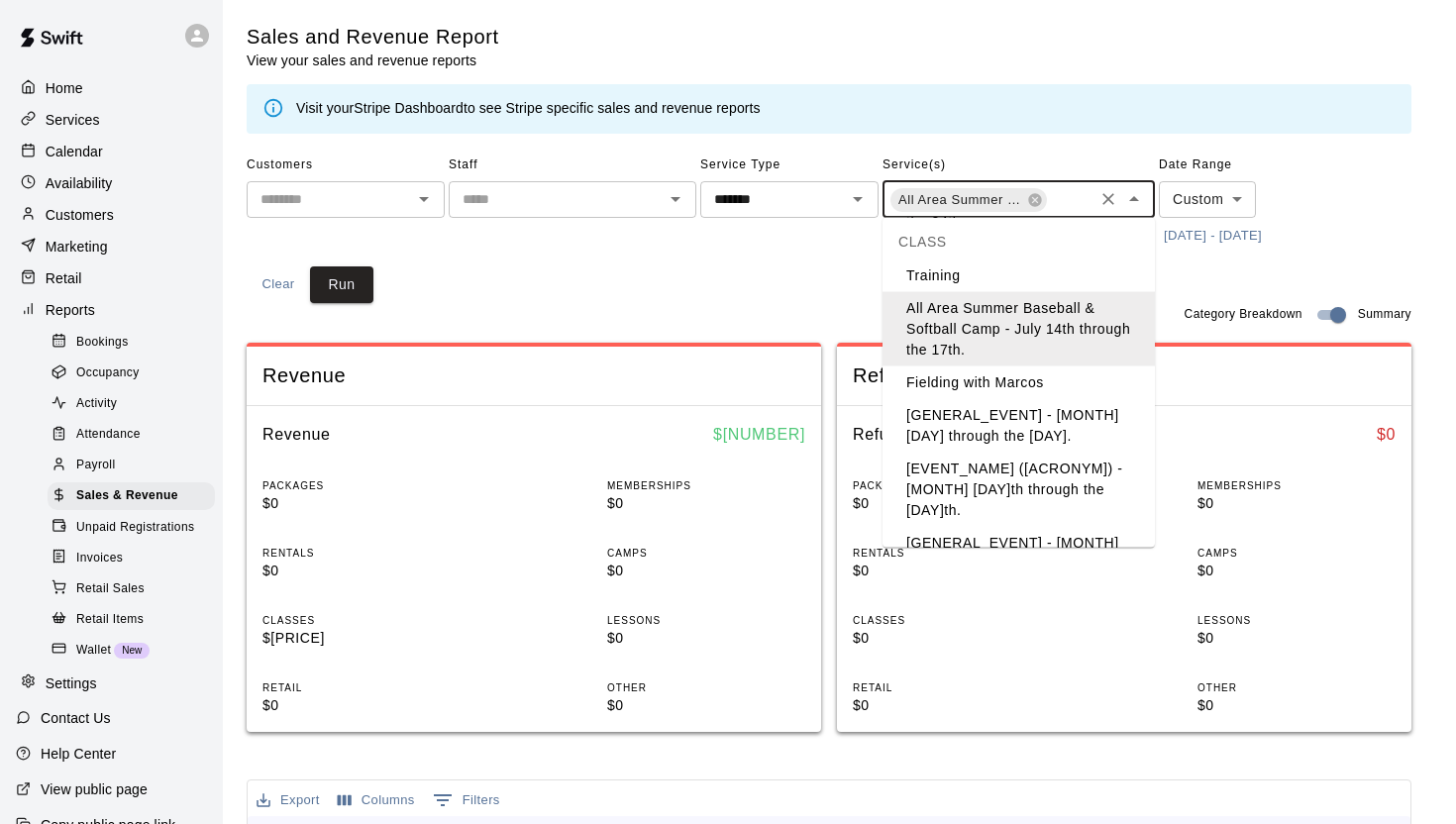 scroll, scrollTop: 289, scrollLeft: 0, axis: vertical 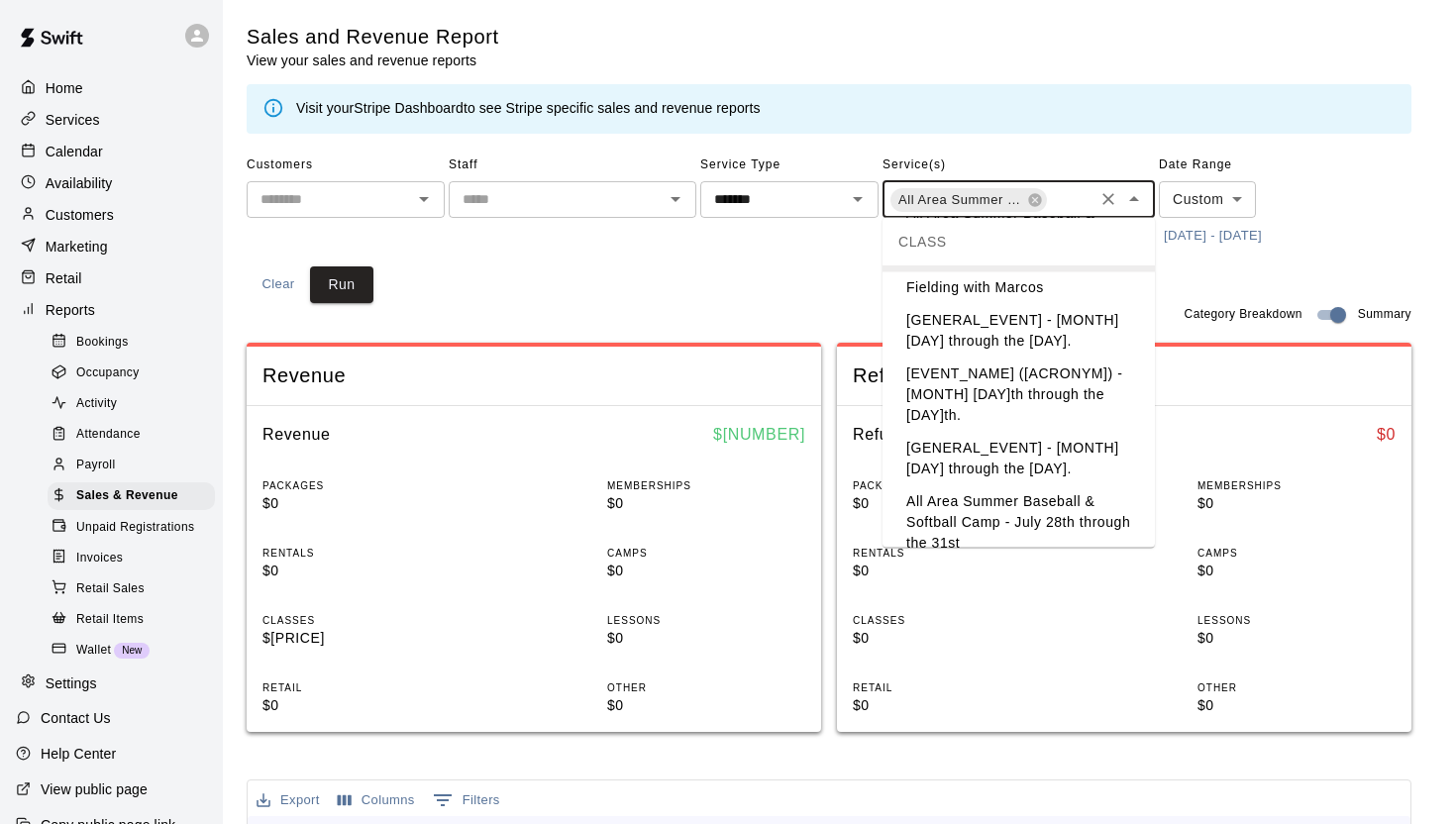 click on "All Area Summer Baseball & Softball Camp - July 28th through the 31st" at bounding box center (1018, 523) 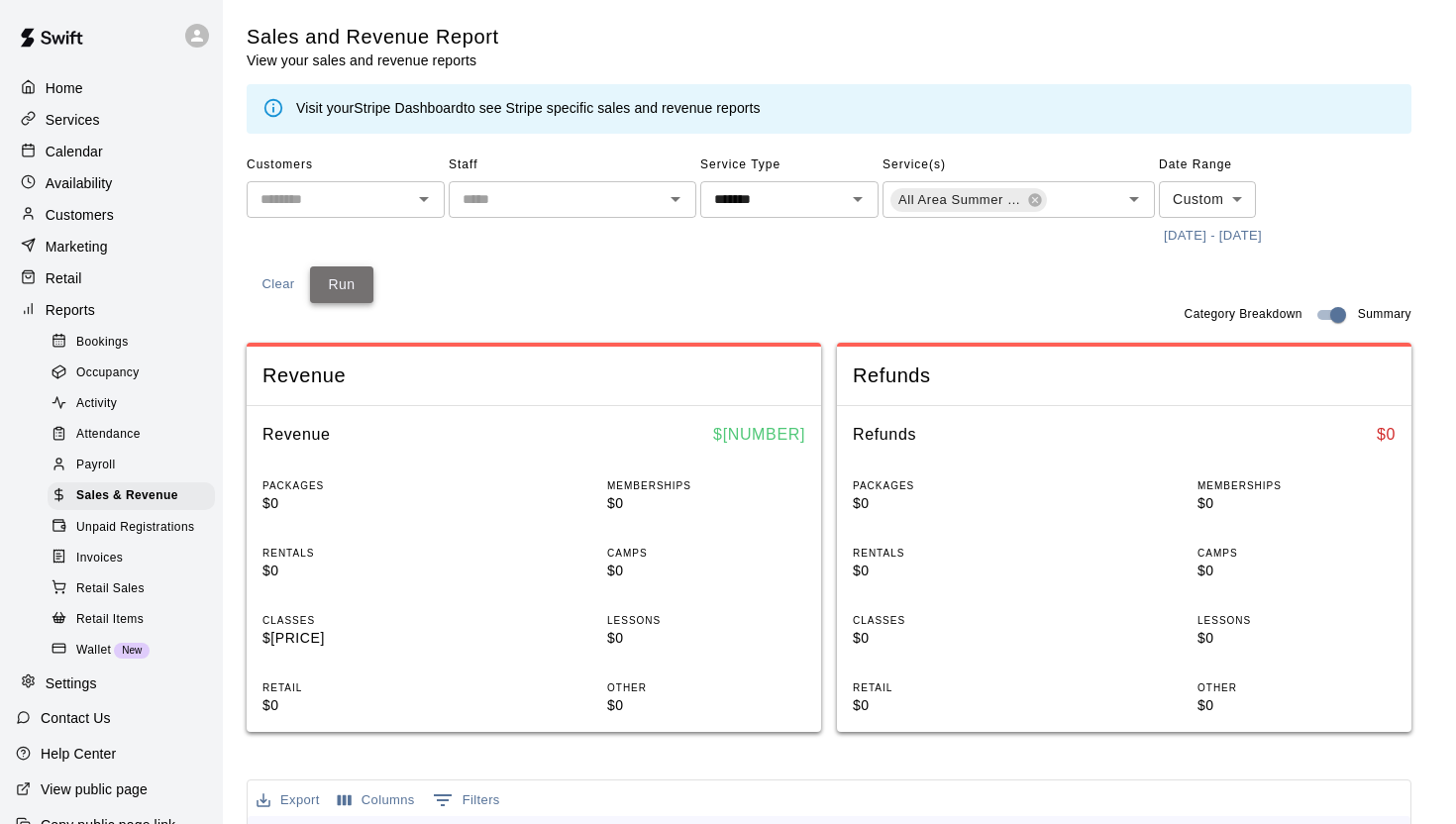 click on "Run" at bounding box center [342, 284] 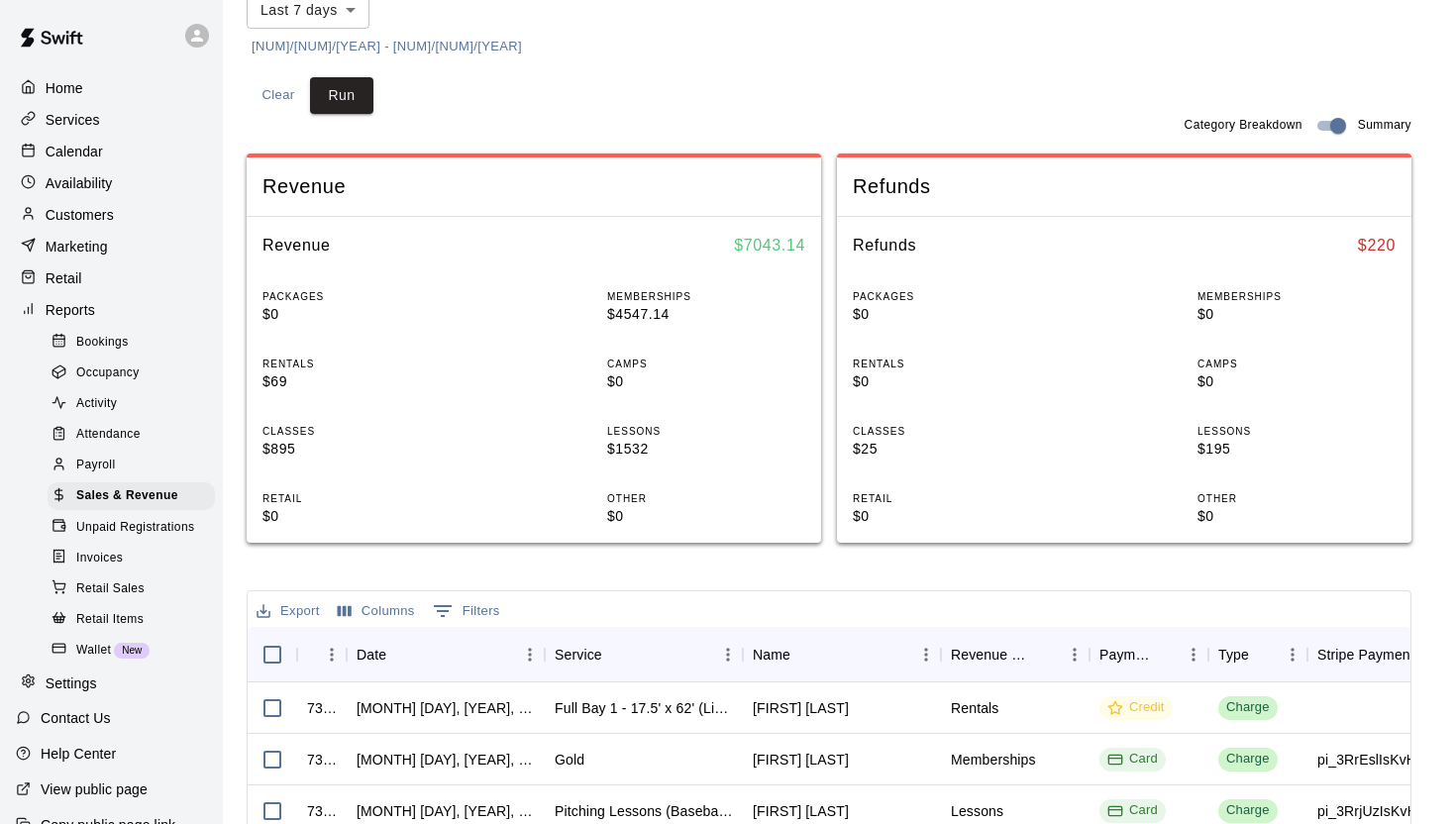 scroll, scrollTop: 0, scrollLeft: 0, axis: both 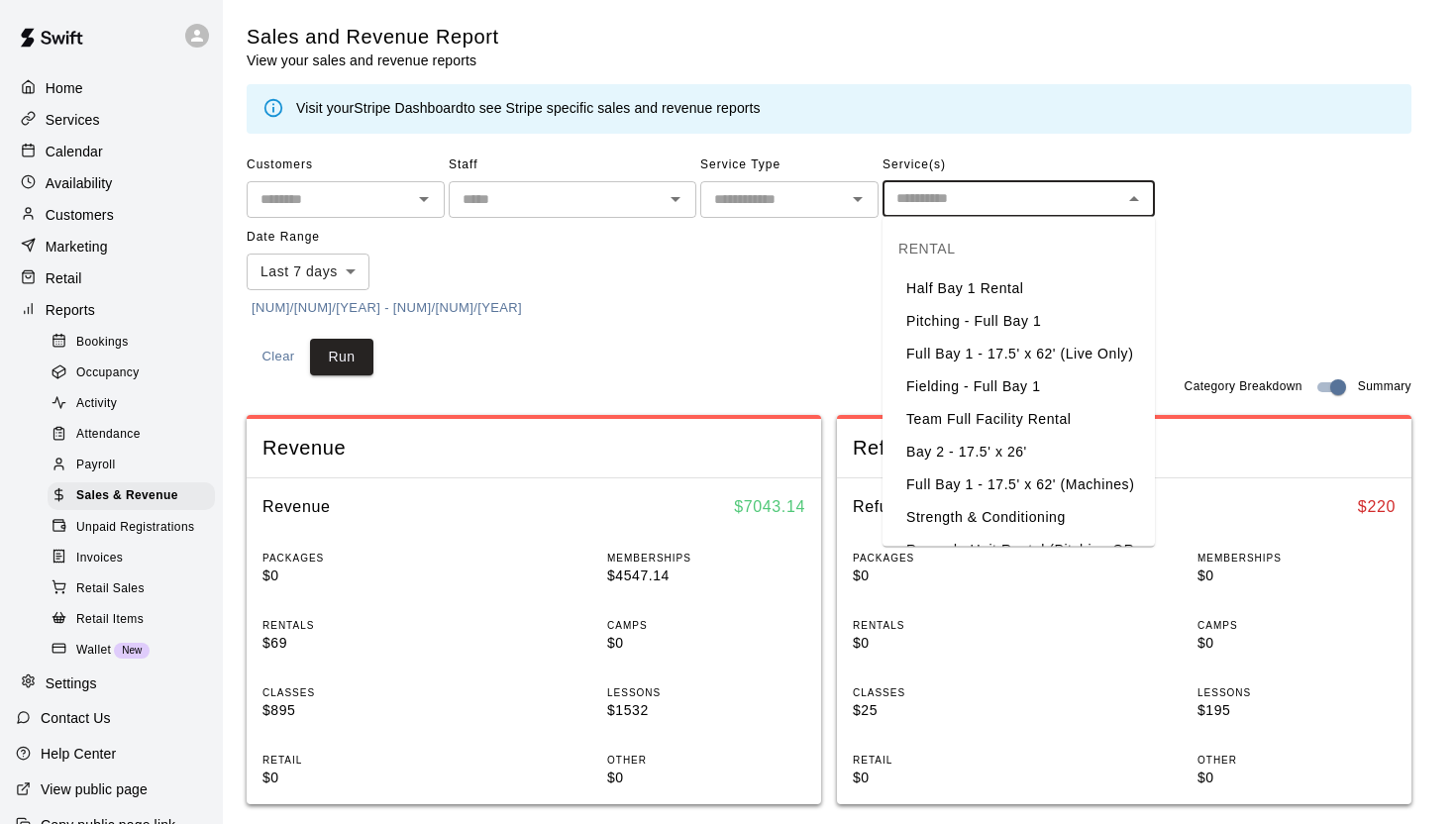 click at bounding box center [1002, 198] 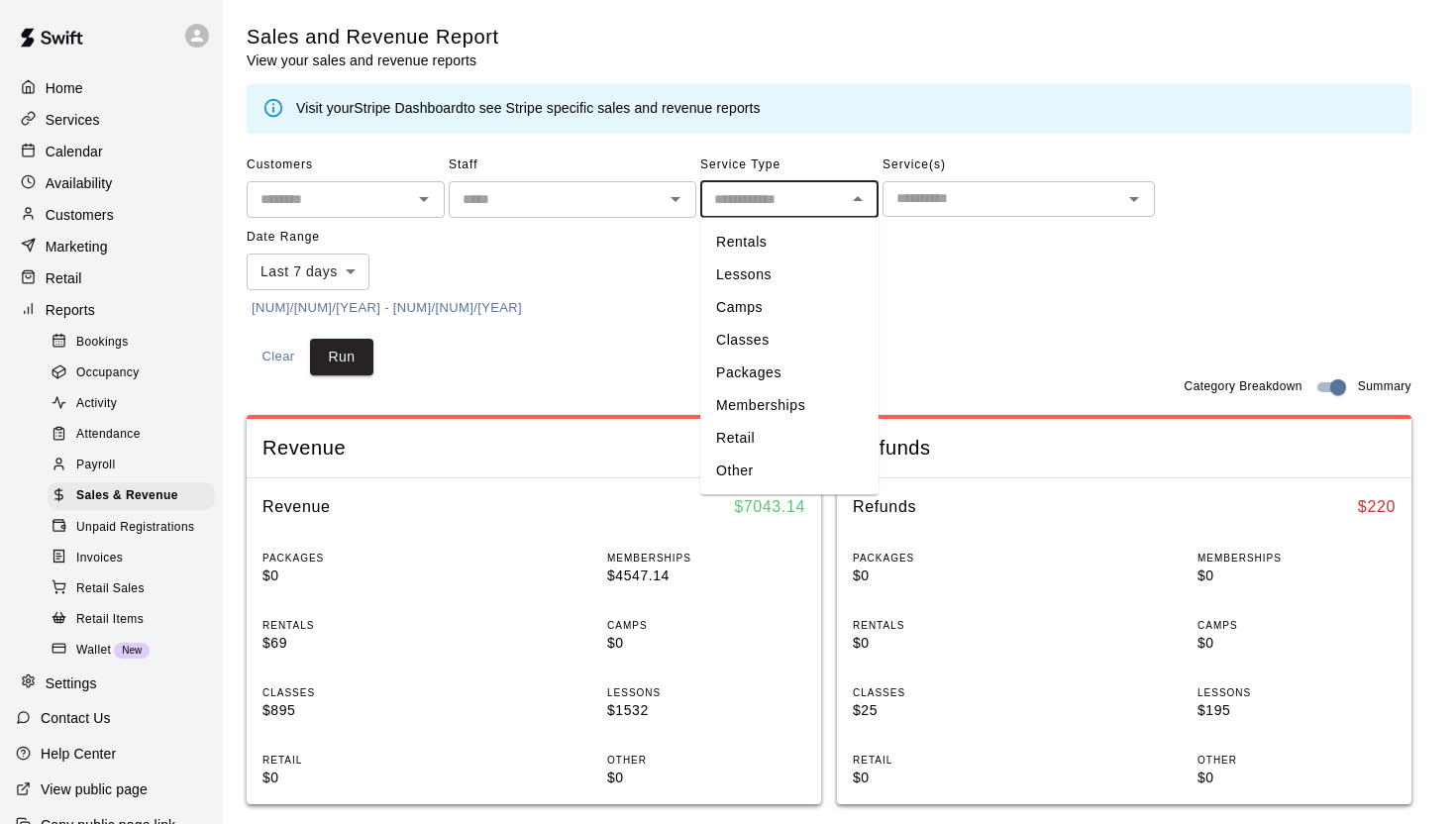 click at bounding box center [773, 199] 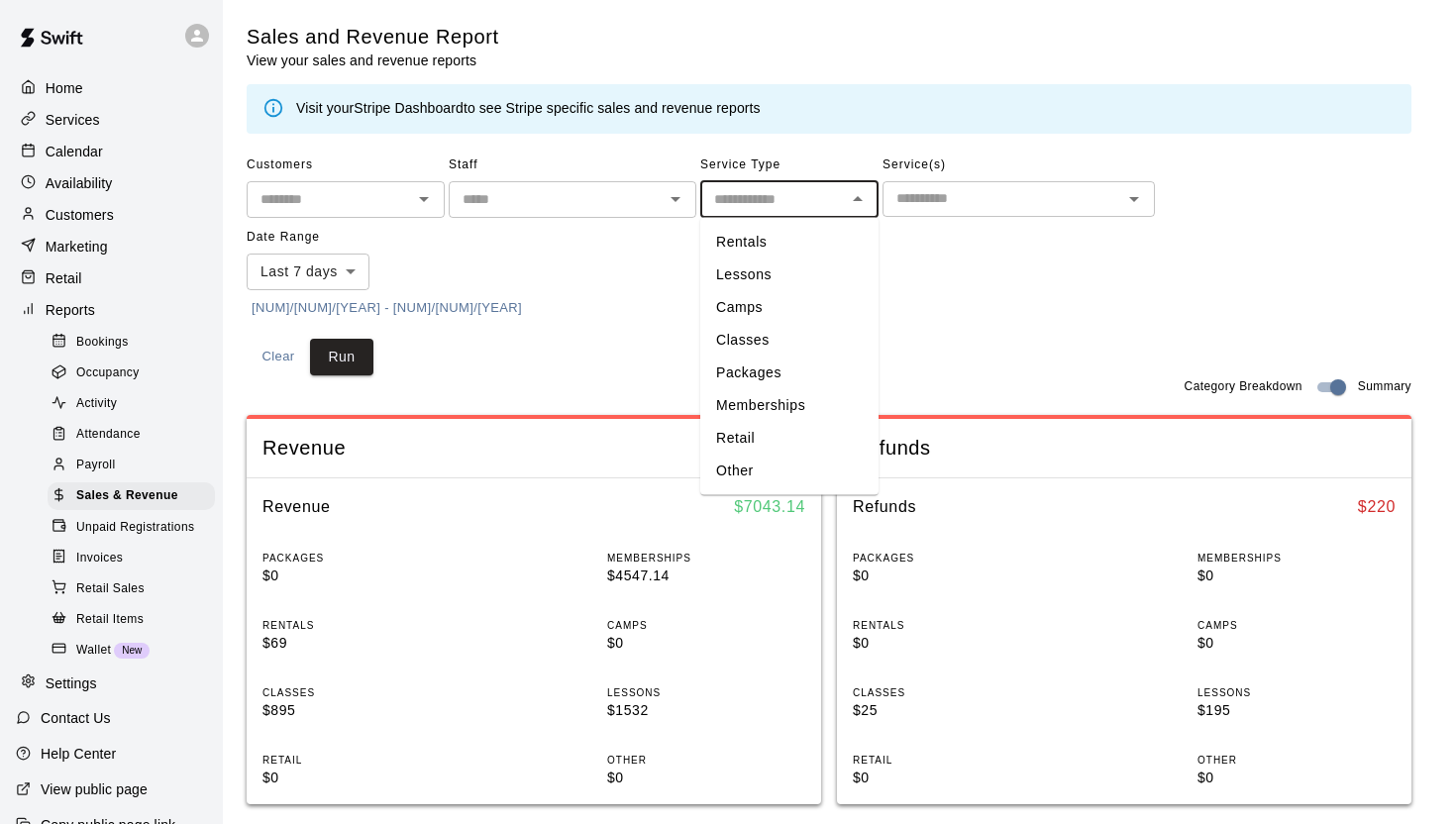 click on "Classes" at bounding box center (789, 340) 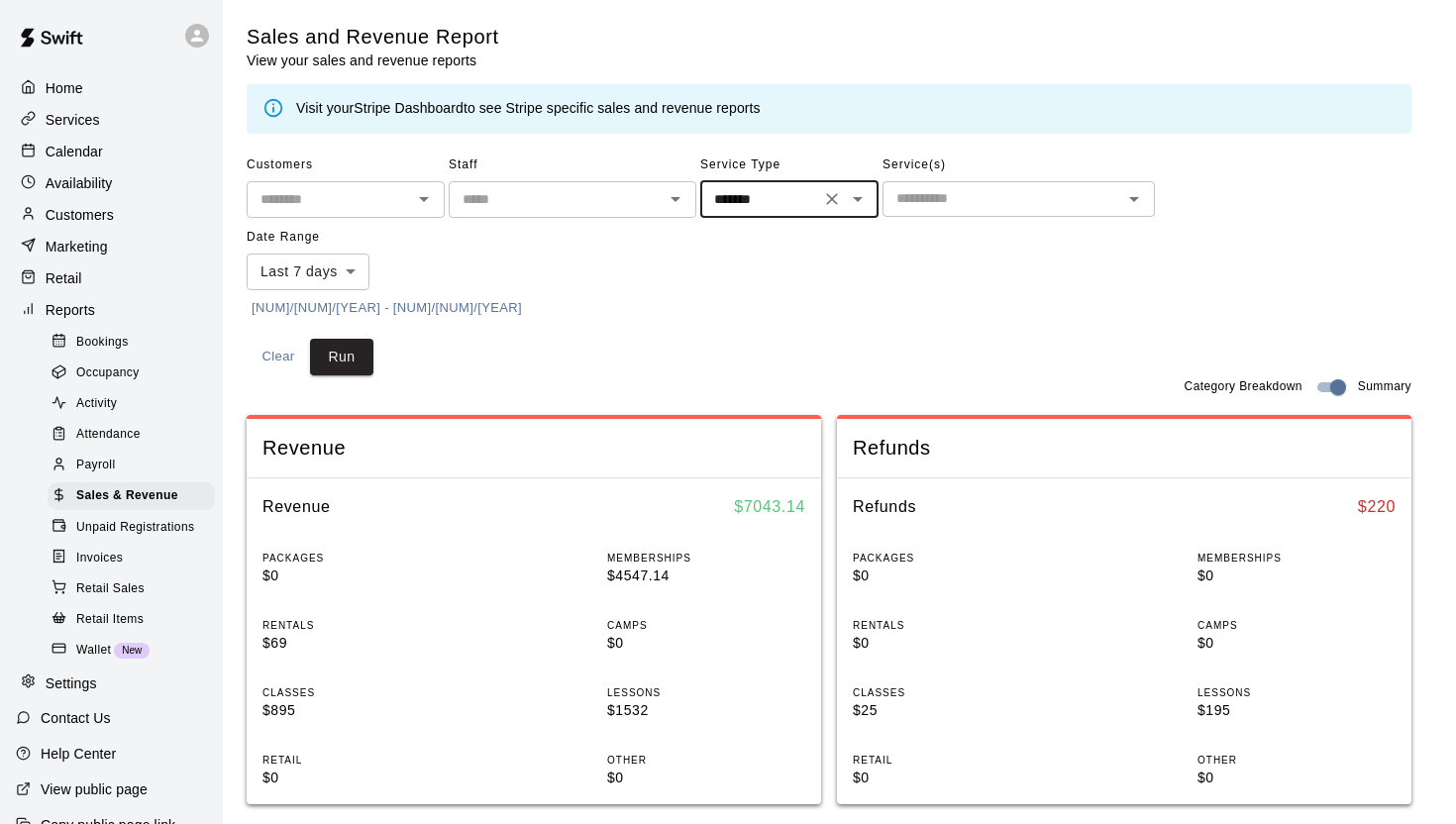 click at bounding box center (1002, 198) 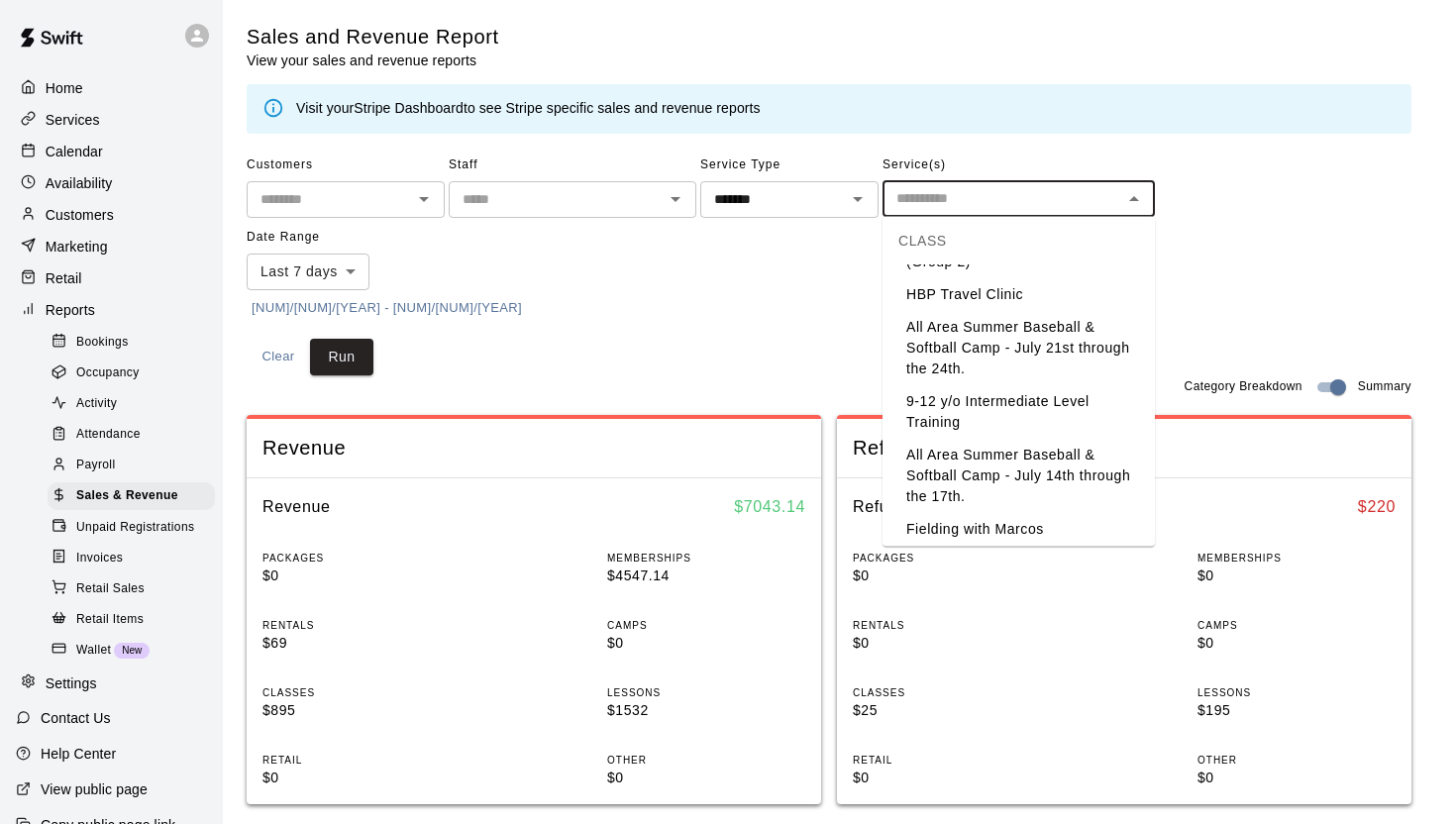 scroll, scrollTop: 52, scrollLeft: 0, axis: vertical 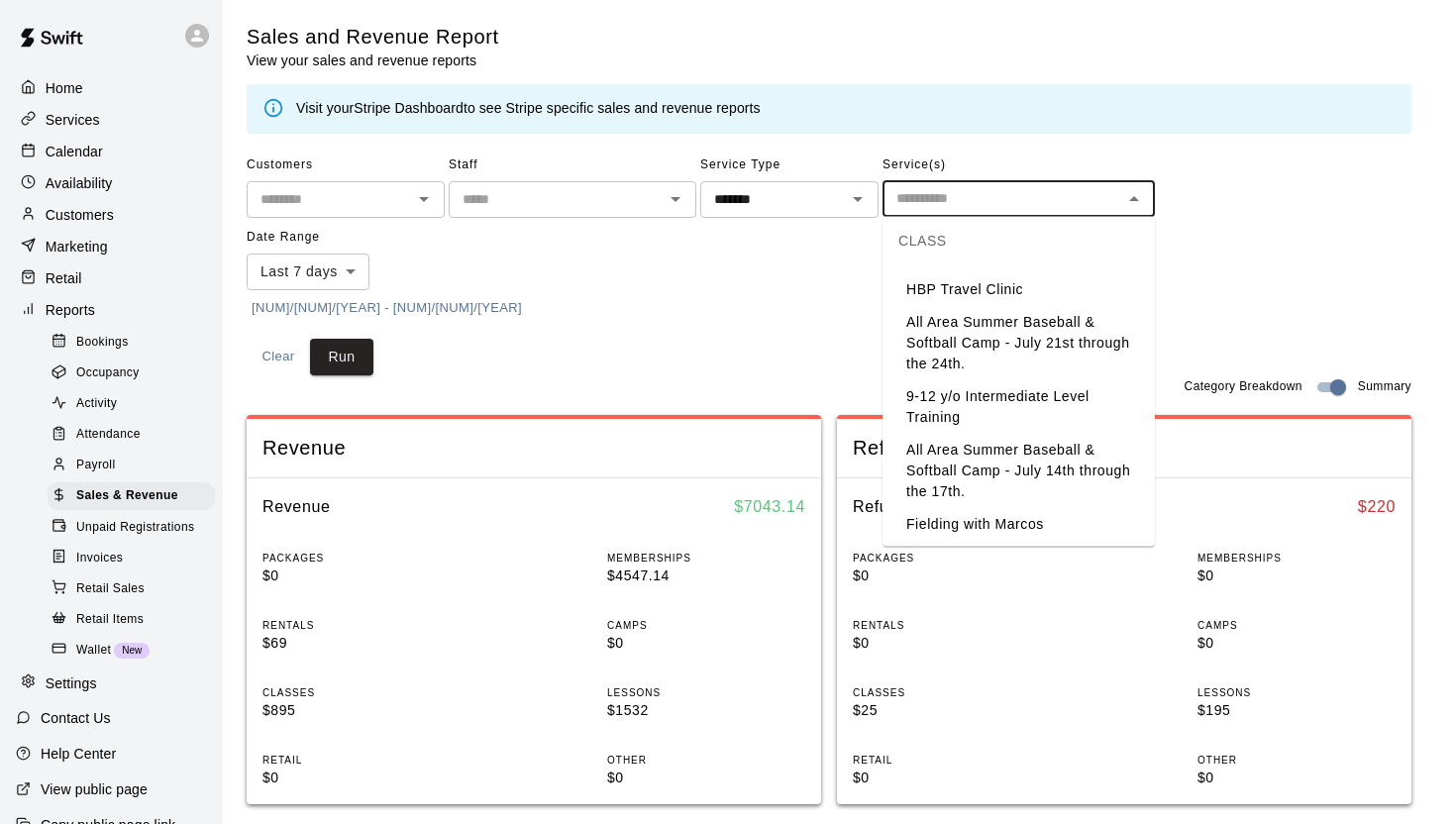 click on "All Area Summer Baseball & Softball Camp - July 21st through the 24th." at bounding box center (1018, 343) 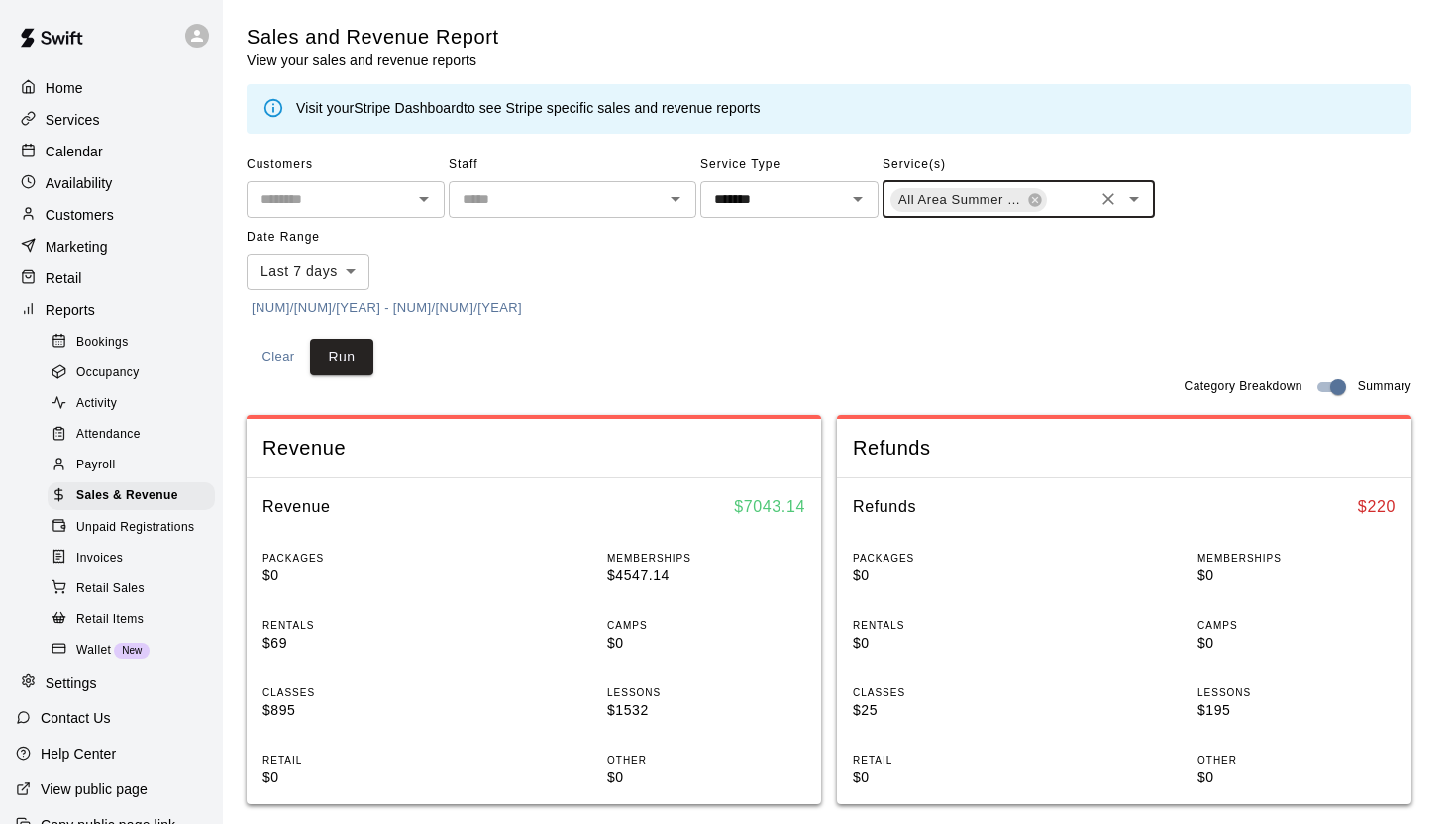 click on "[NUM]/[NUM]/[YEAR] - [NUM]/[NUM]/[YEAR]" at bounding box center (386, 308) 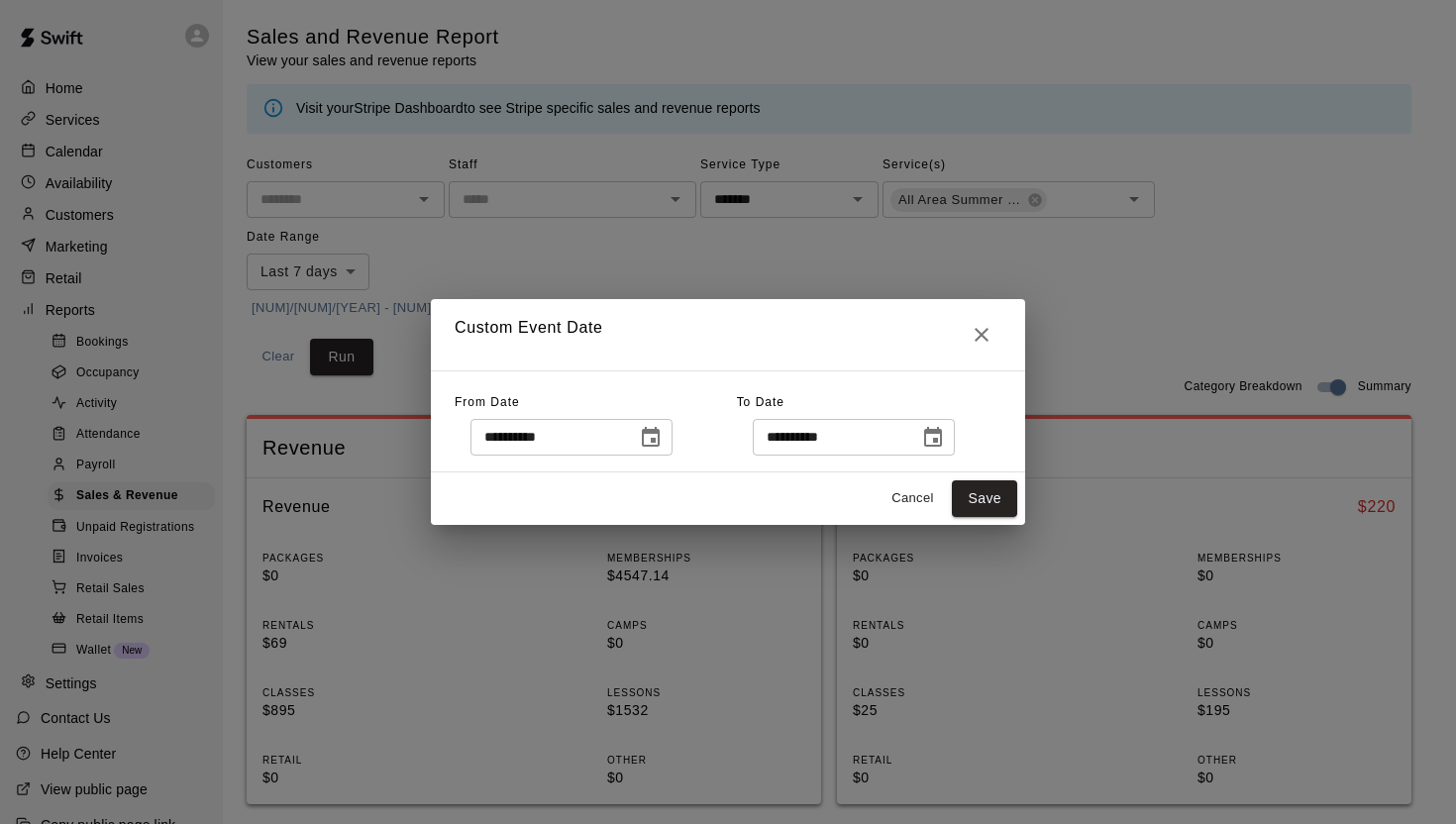 click on "**********" at bounding box center [572, 437] 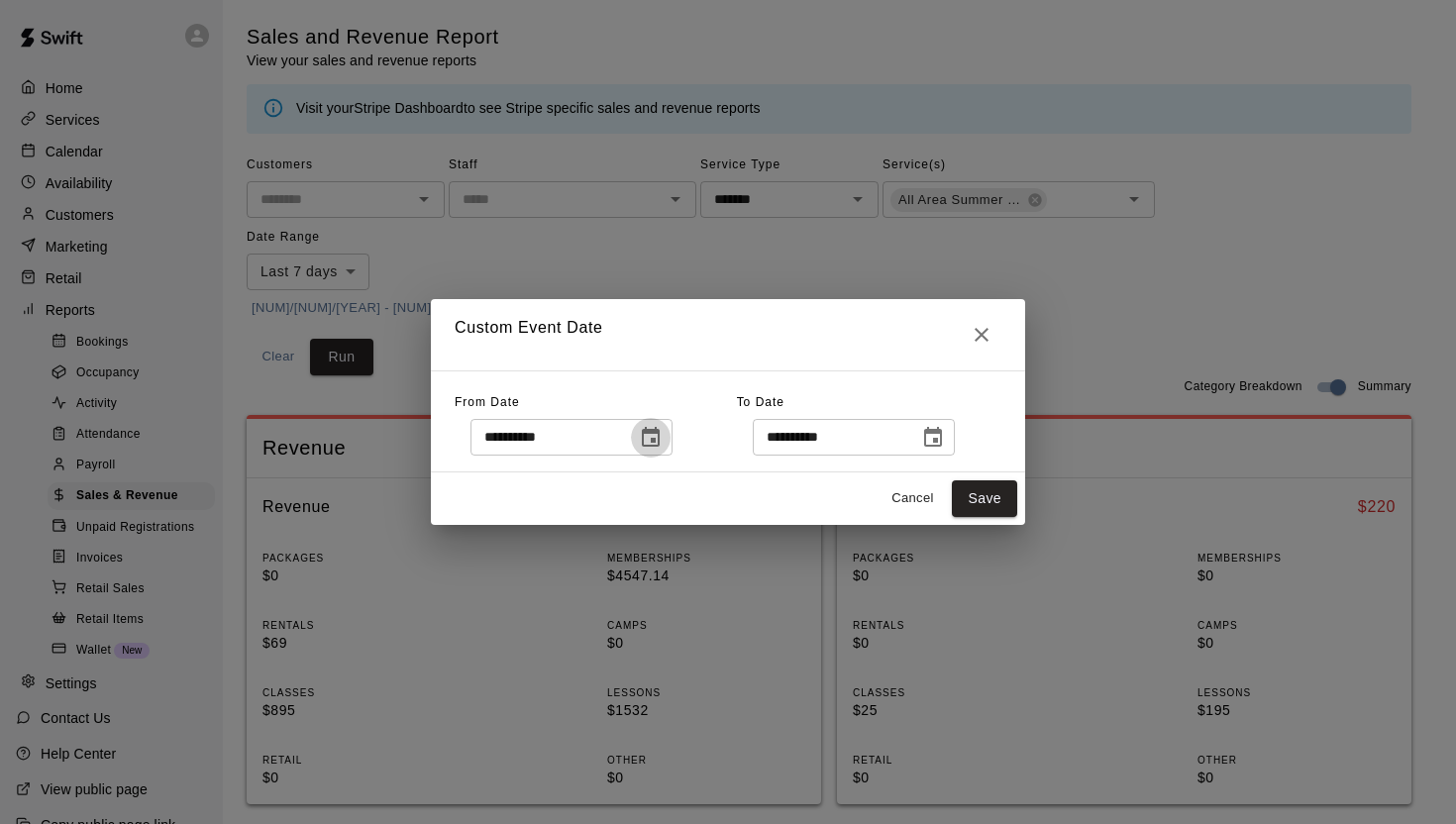 click 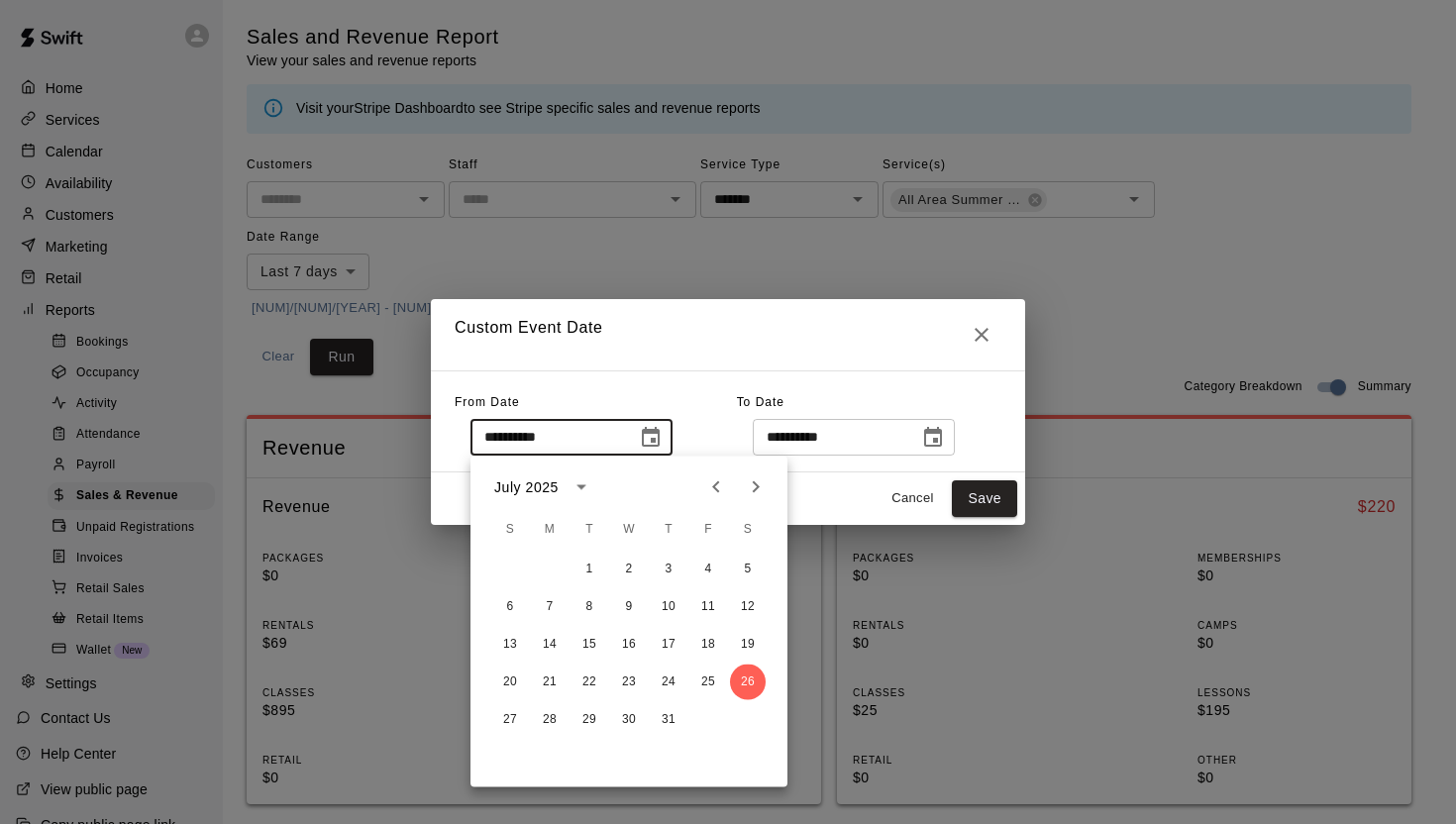 click 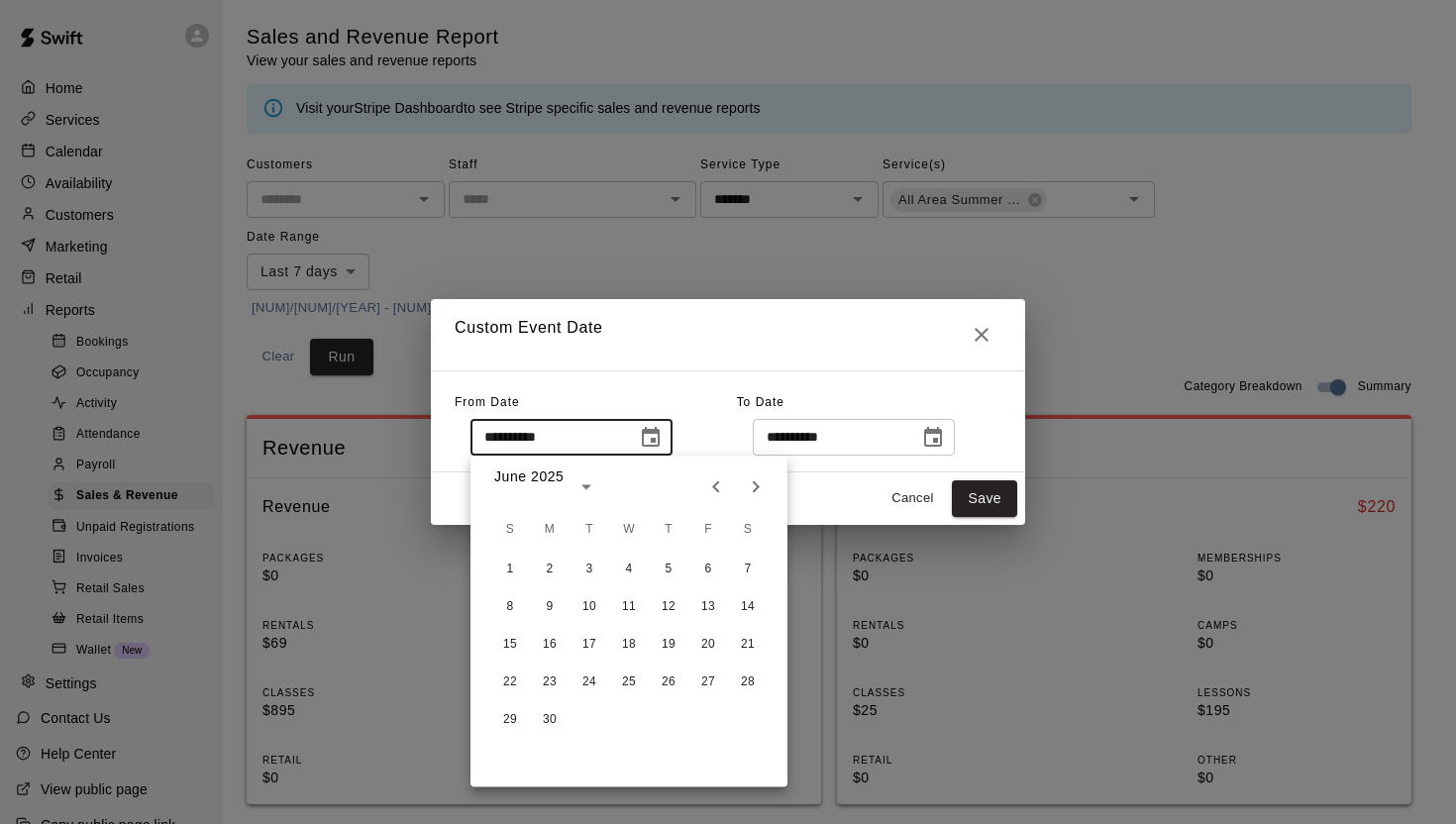 click 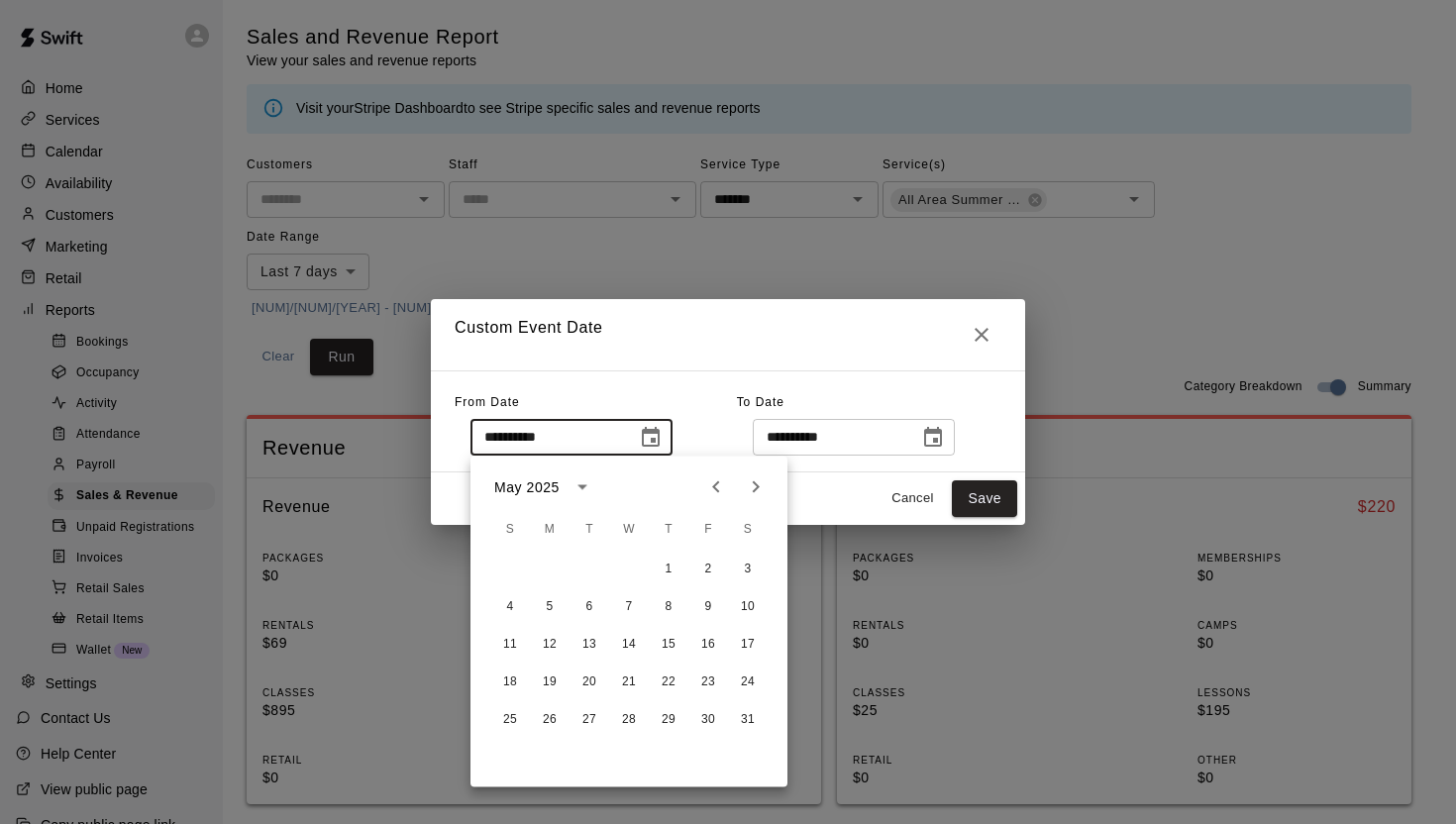click 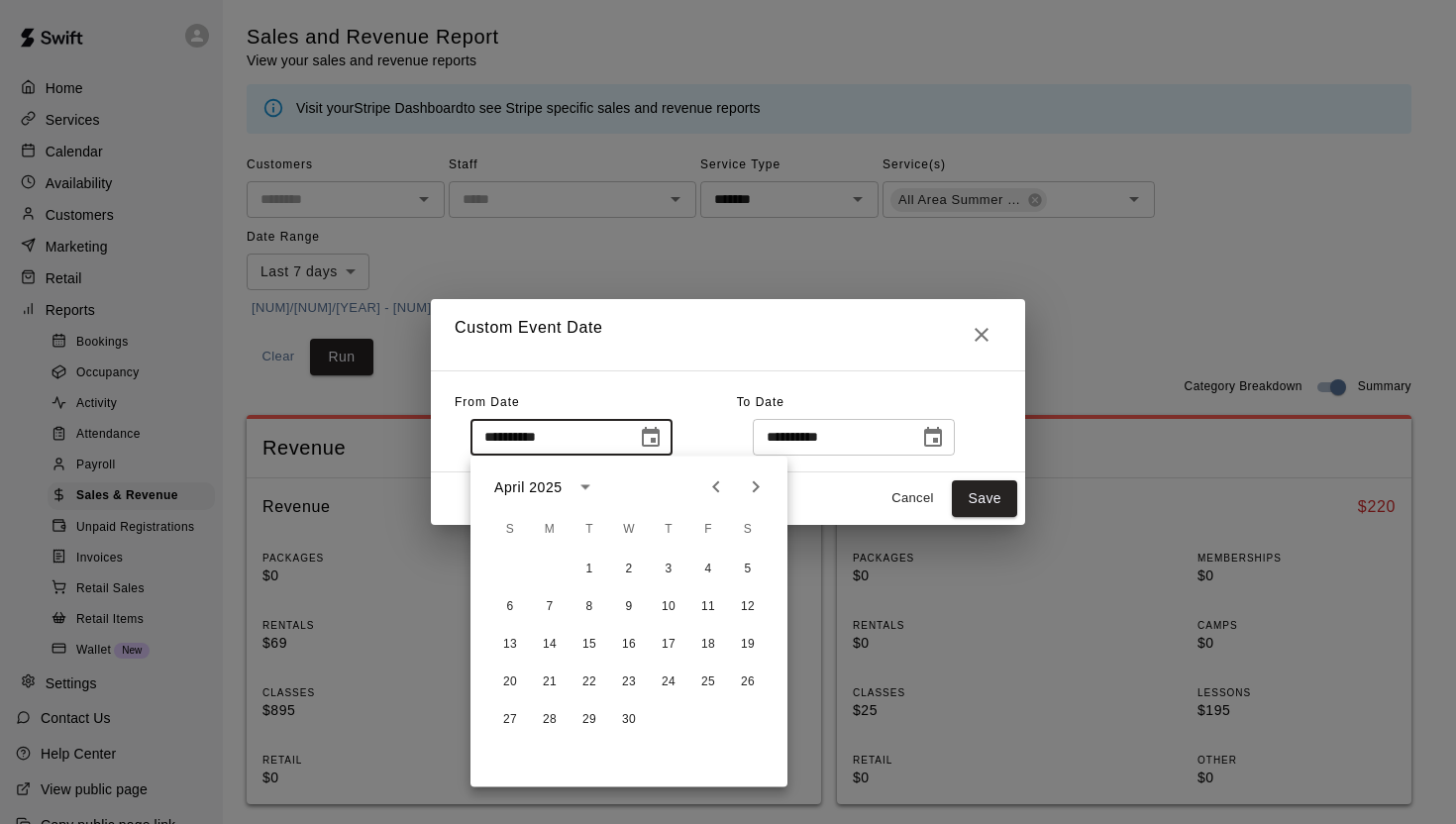 click 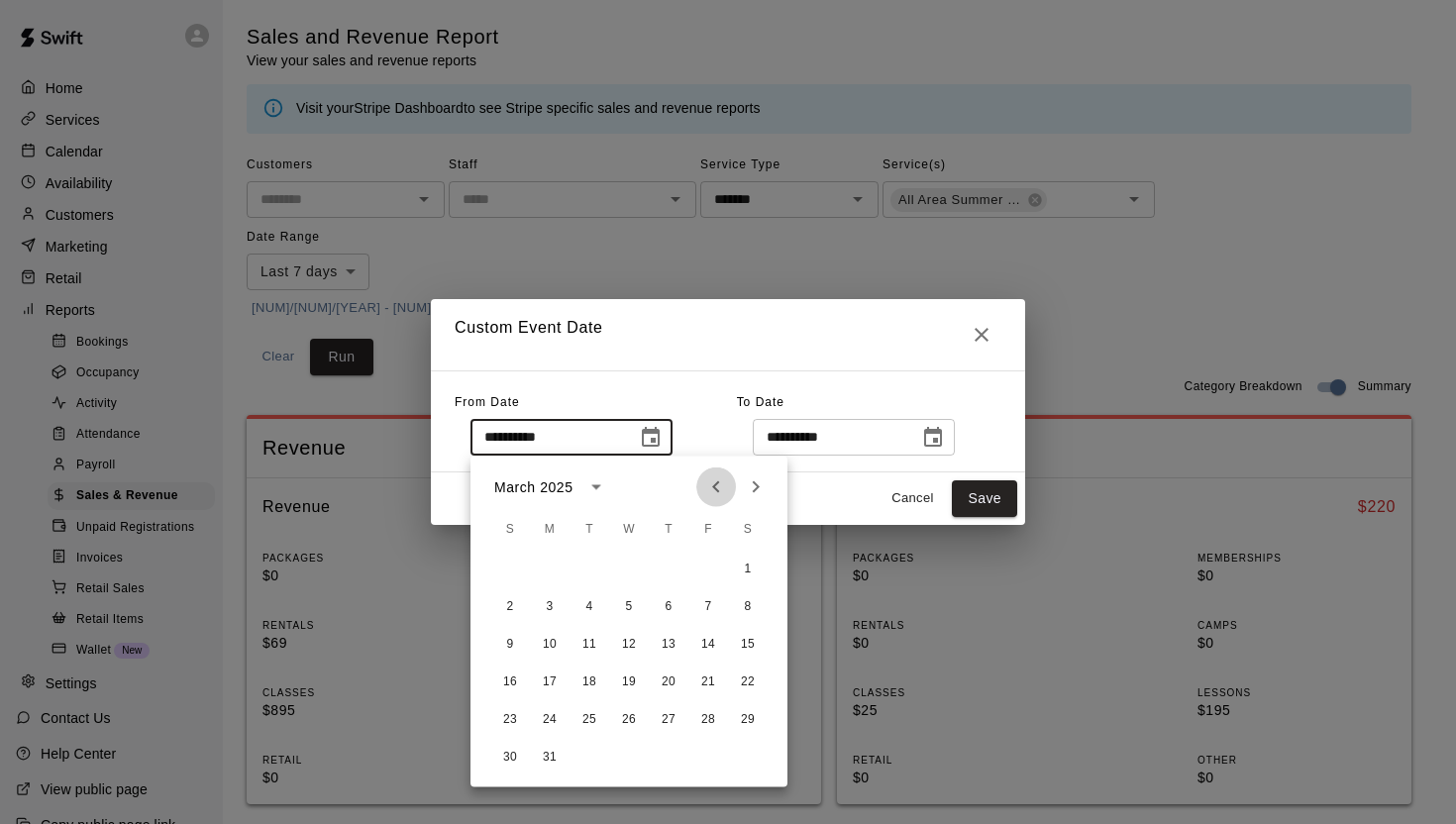 click 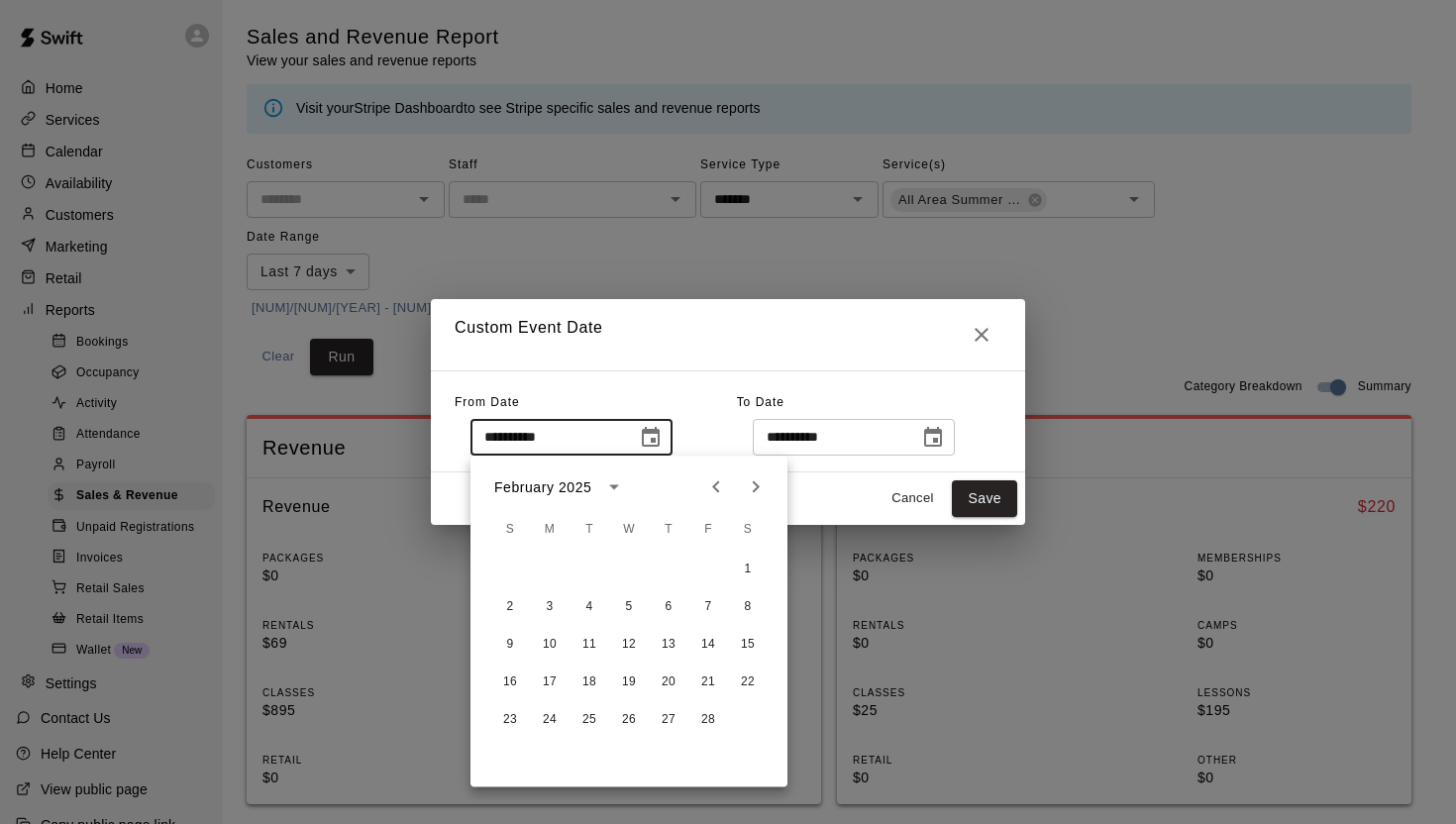 click 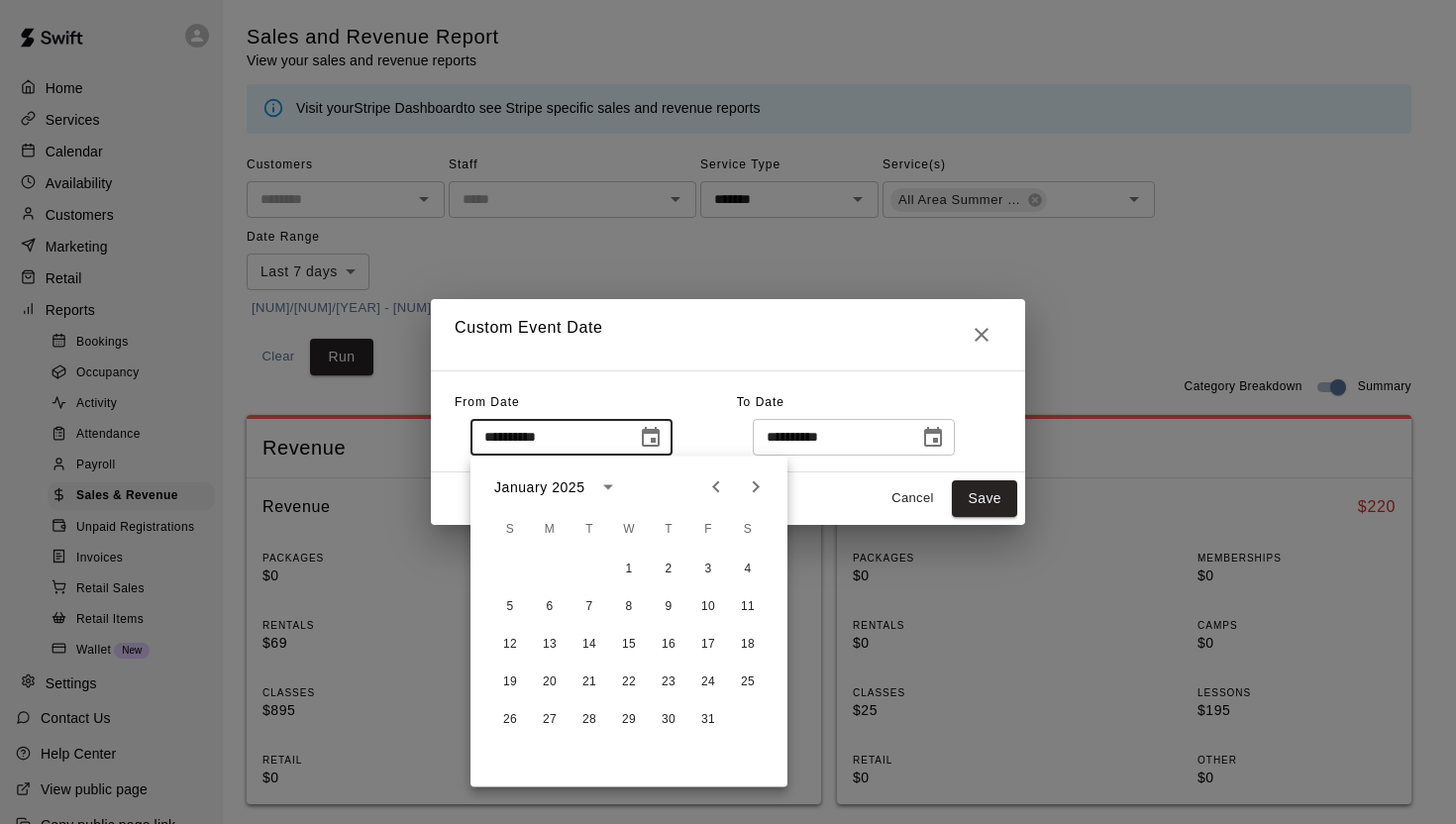click at bounding box center (716, 487) 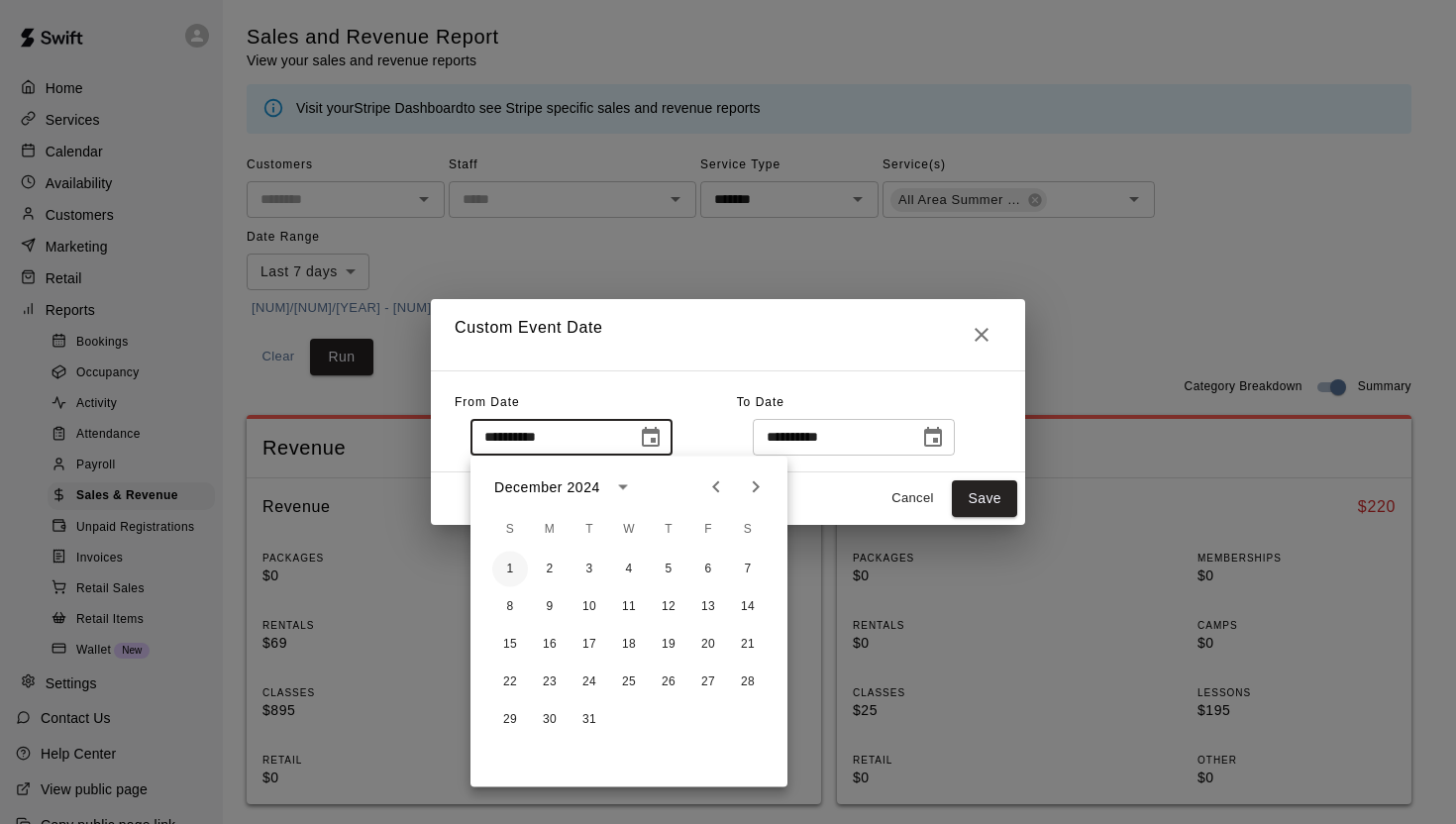click on "1" at bounding box center (510, 569) 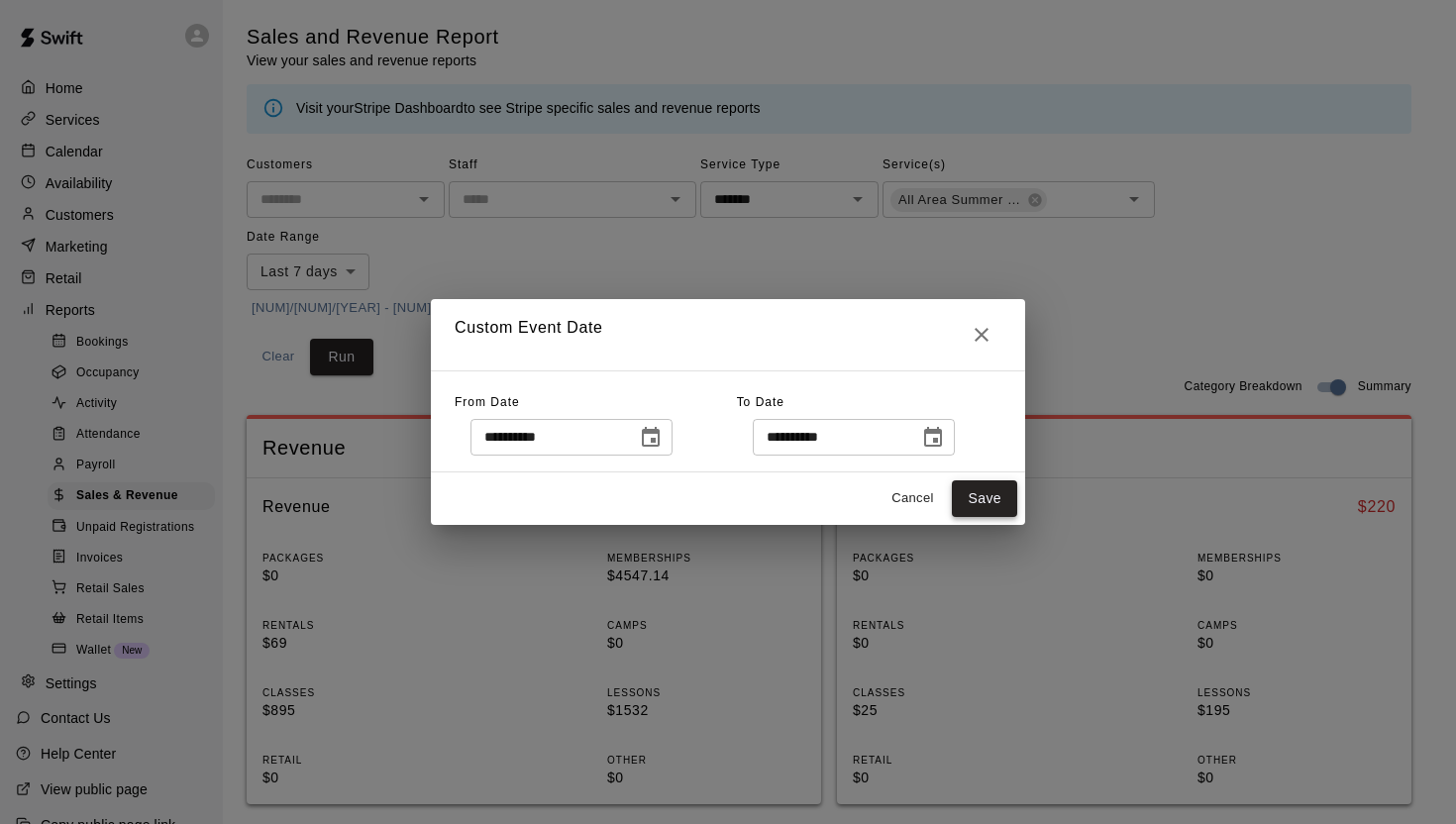 click on "Save" at bounding box center (985, 498) 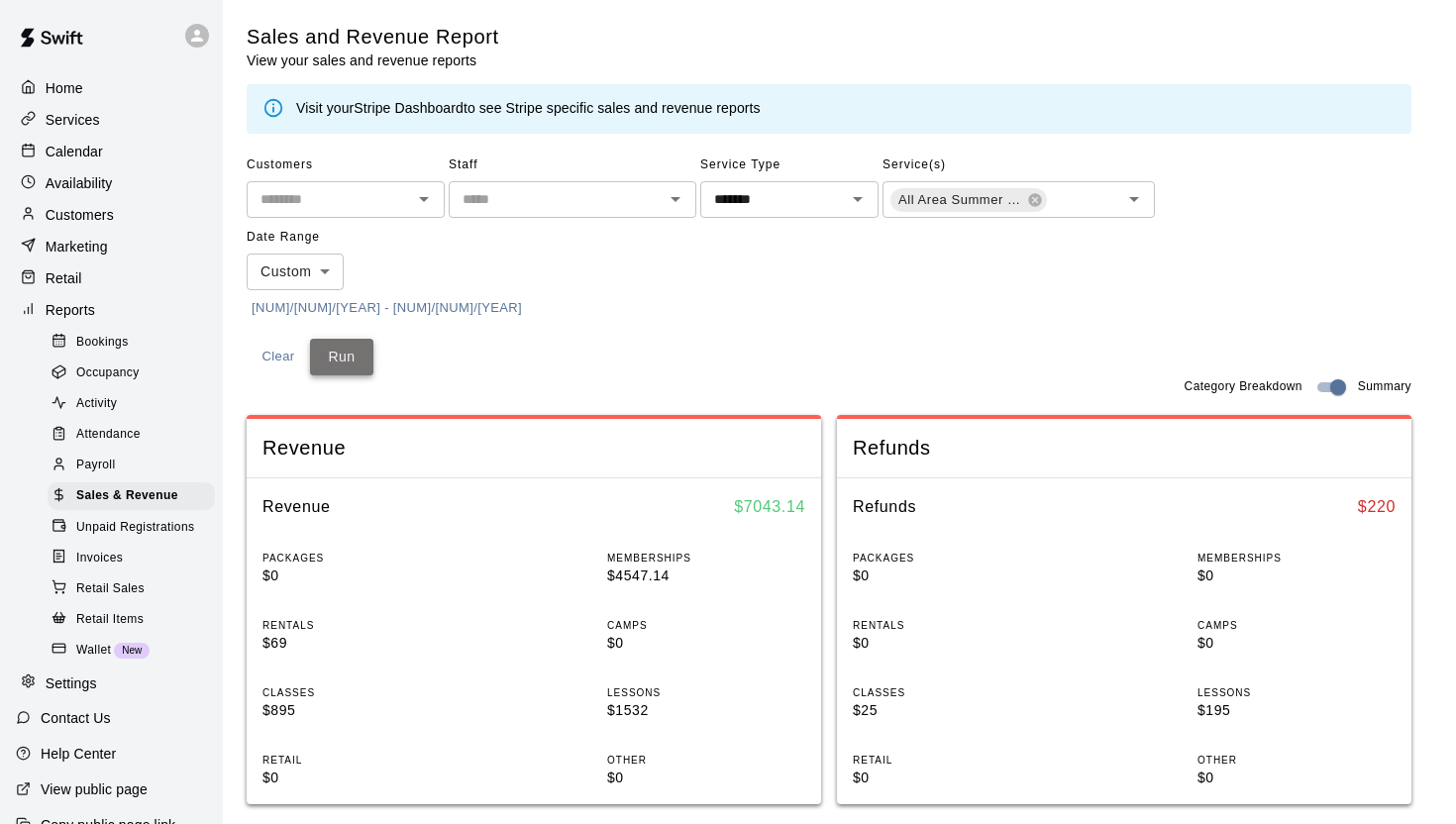 click on "Run" at bounding box center (342, 357) 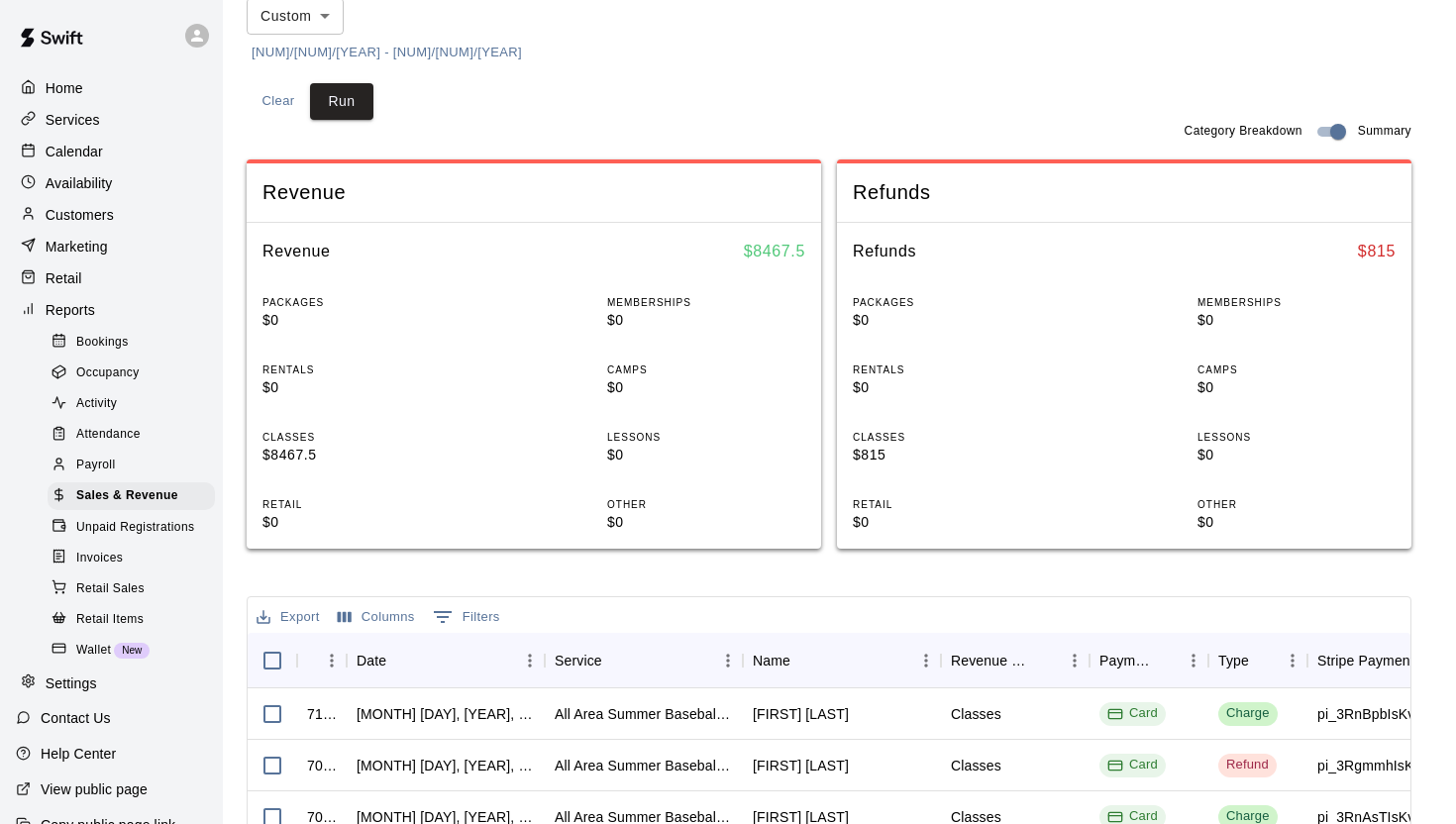 scroll, scrollTop: 657, scrollLeft: 0, axis: vertical 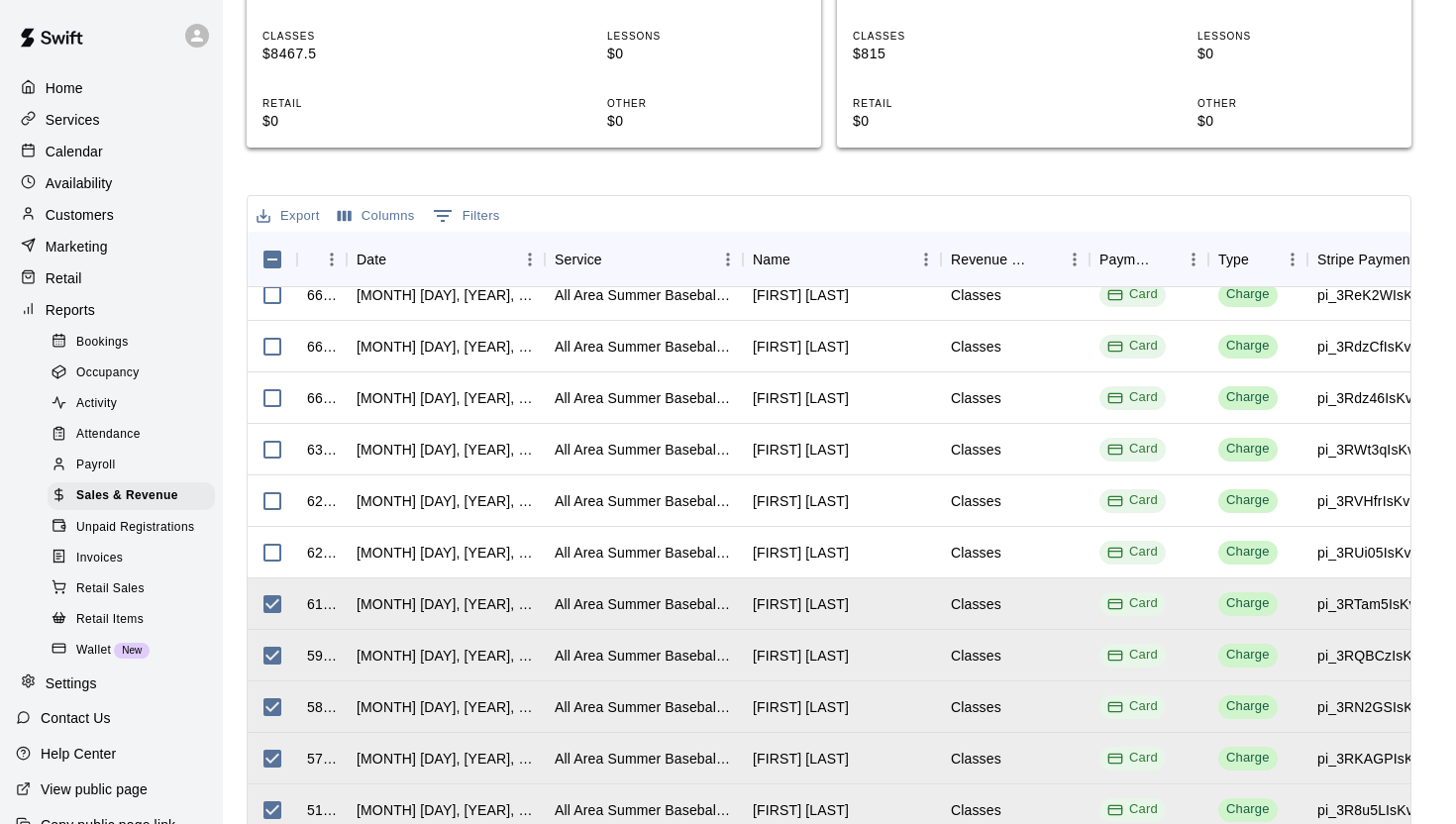 click at bounding box center [272, 553] 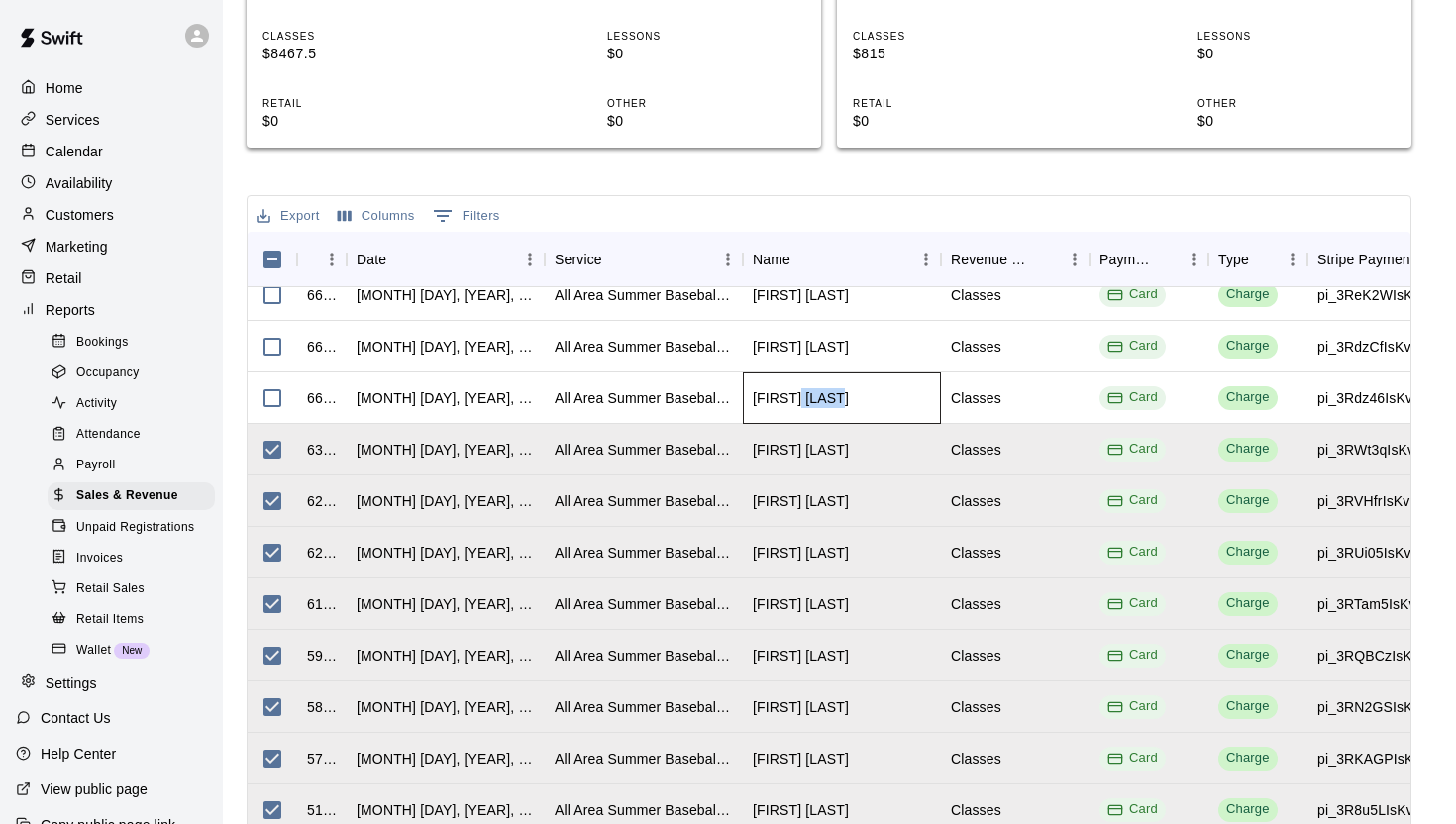drag, startPoint x: 866, startPoint y: 335, endPoint x: 805, endPoint y: 334, distance: 61.008196 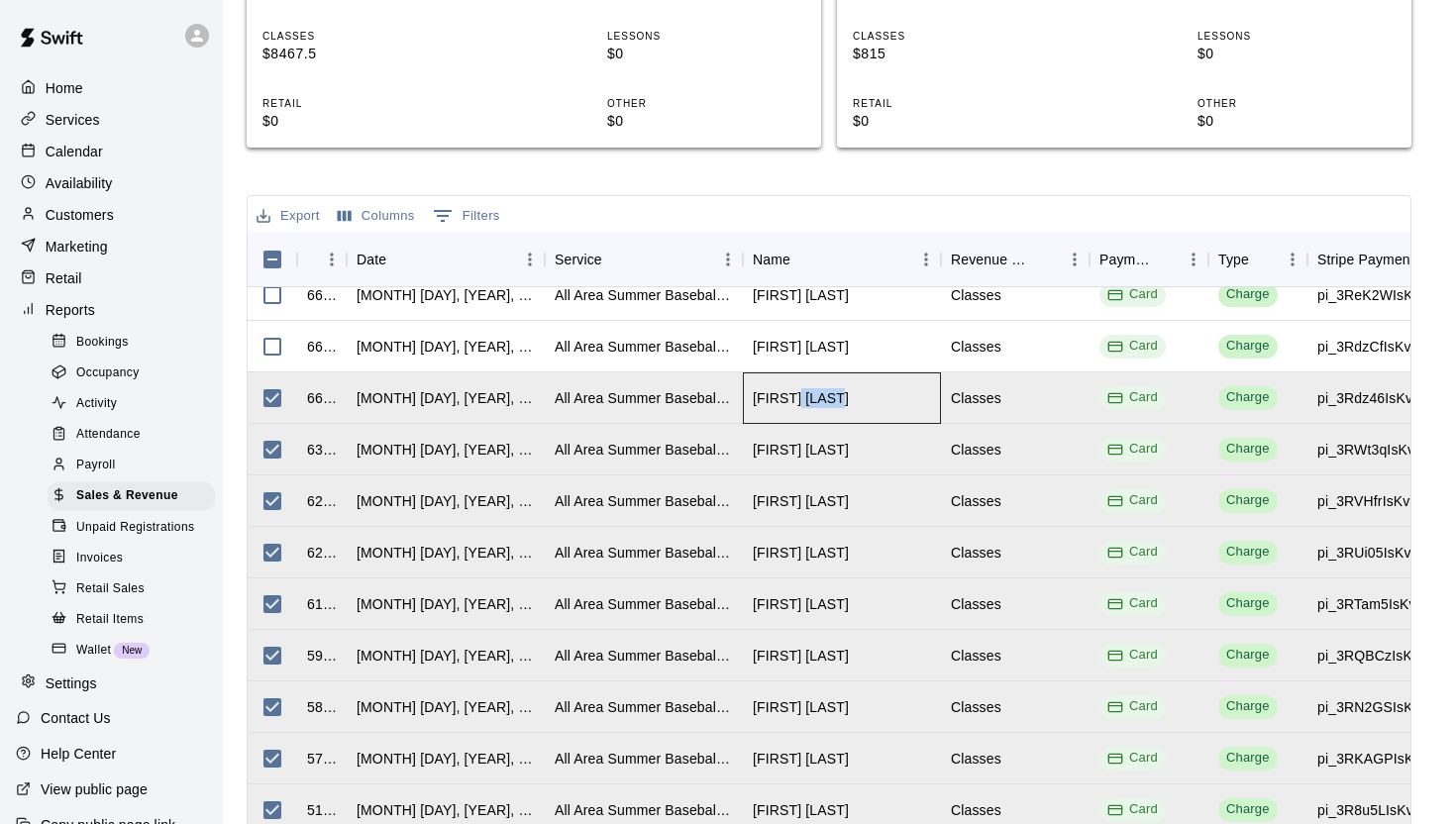copy on "[LAST]" 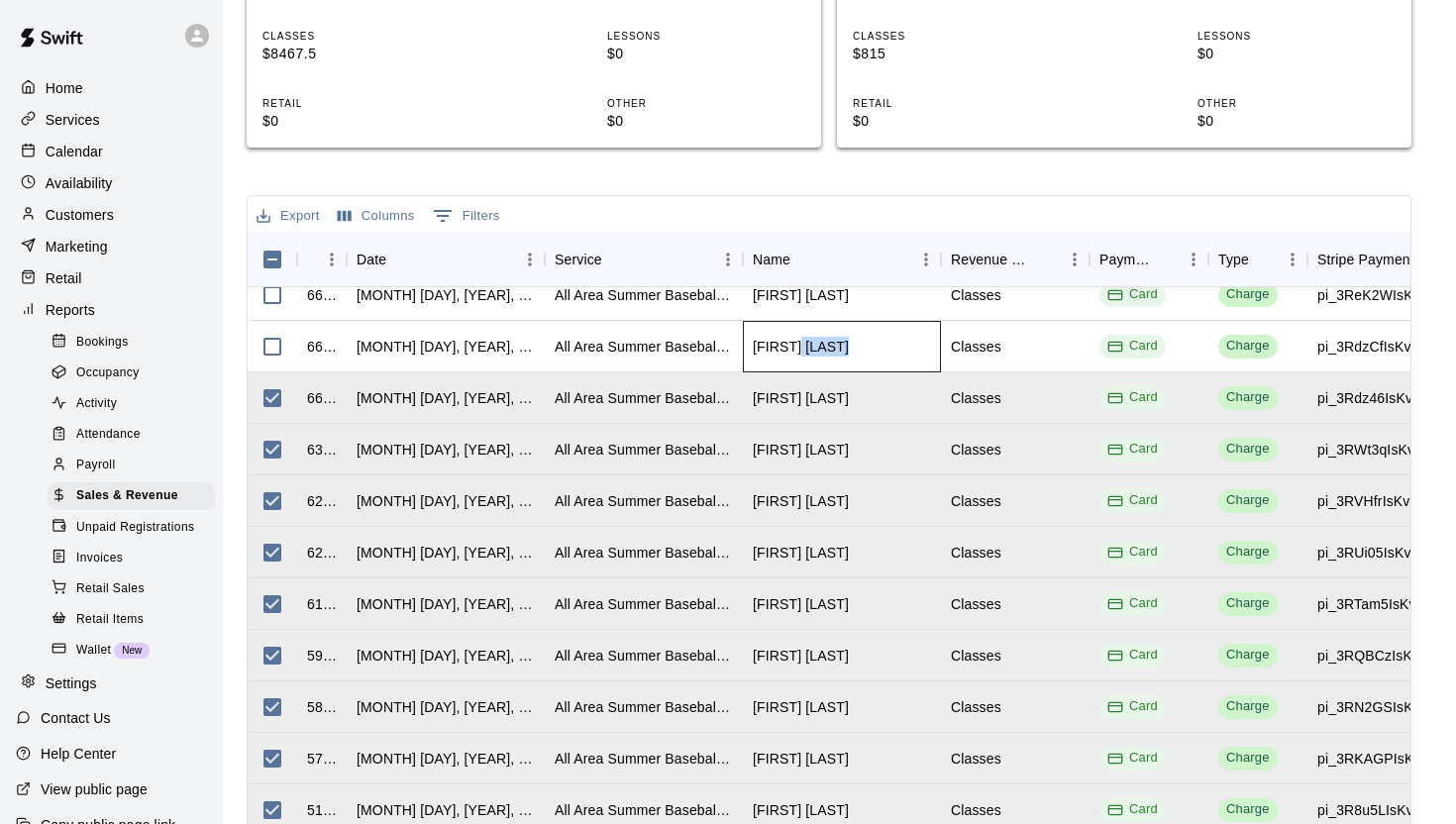 drag, startPoint x: 890, startPoint y: 277, endPoint x: 796, endPoint y: 277, distance: 94 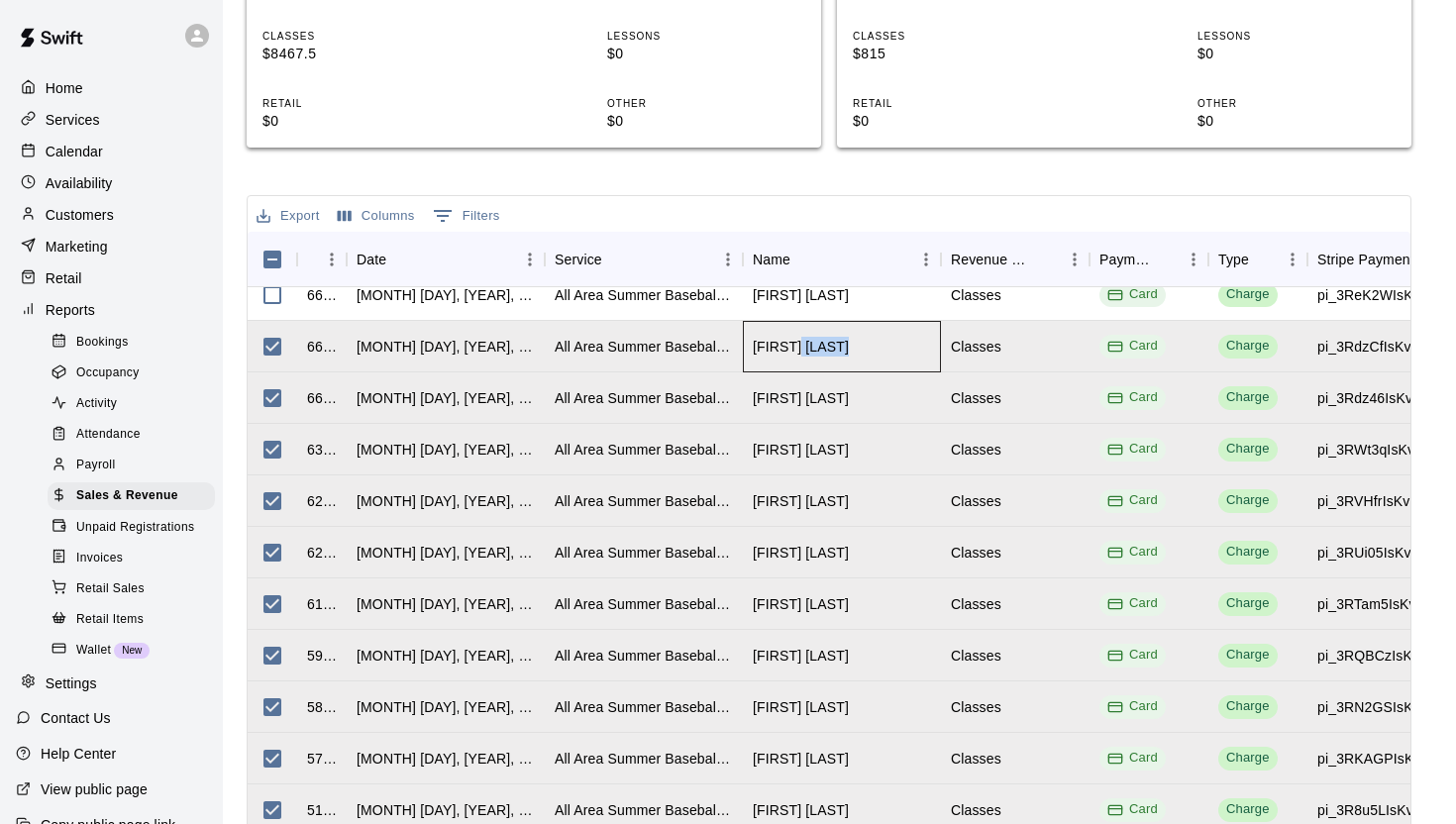 copy on "[LAST]" 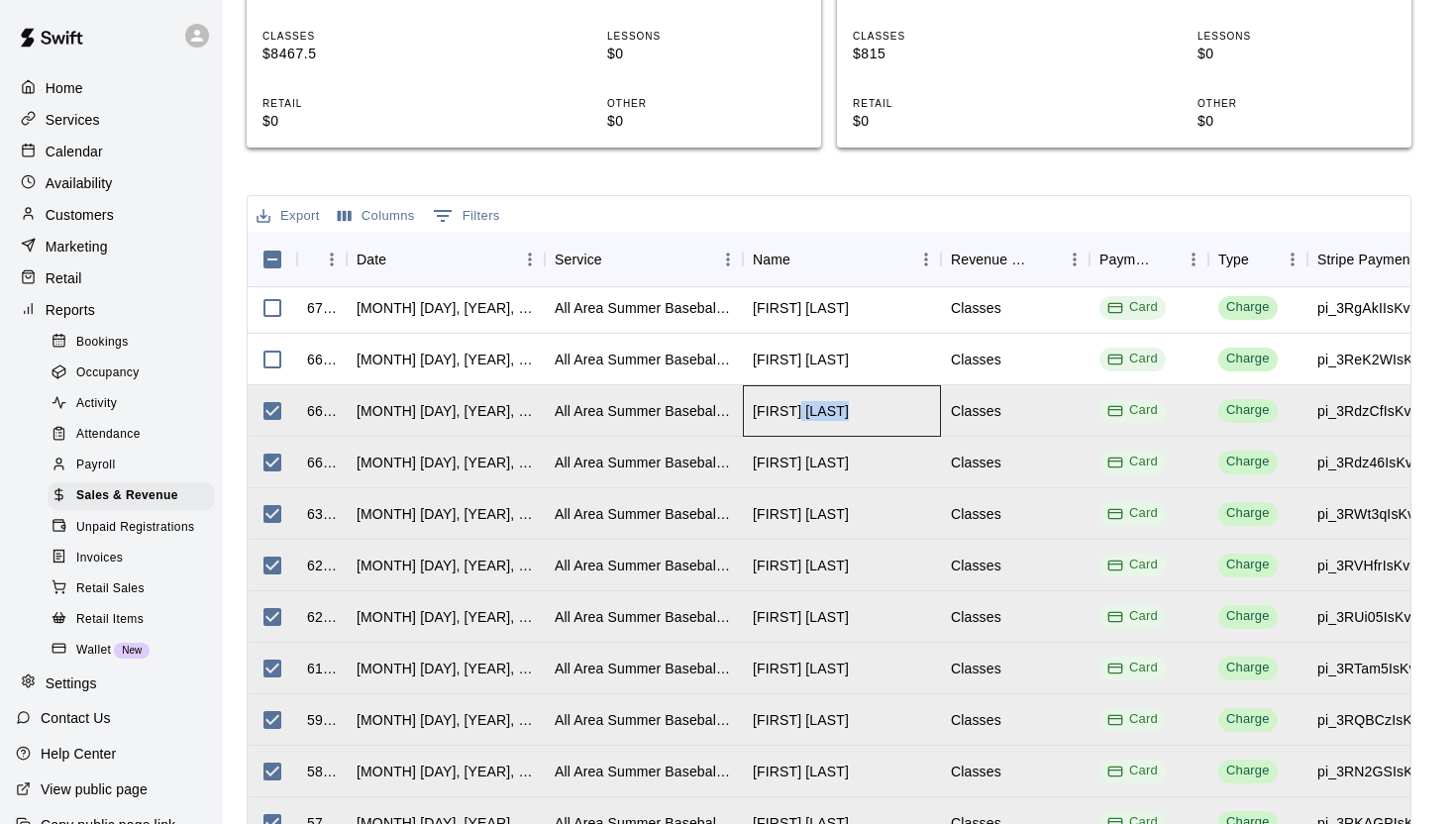 scroll, scrollTop: 2524, scrollLeft: 0, axis: vertical 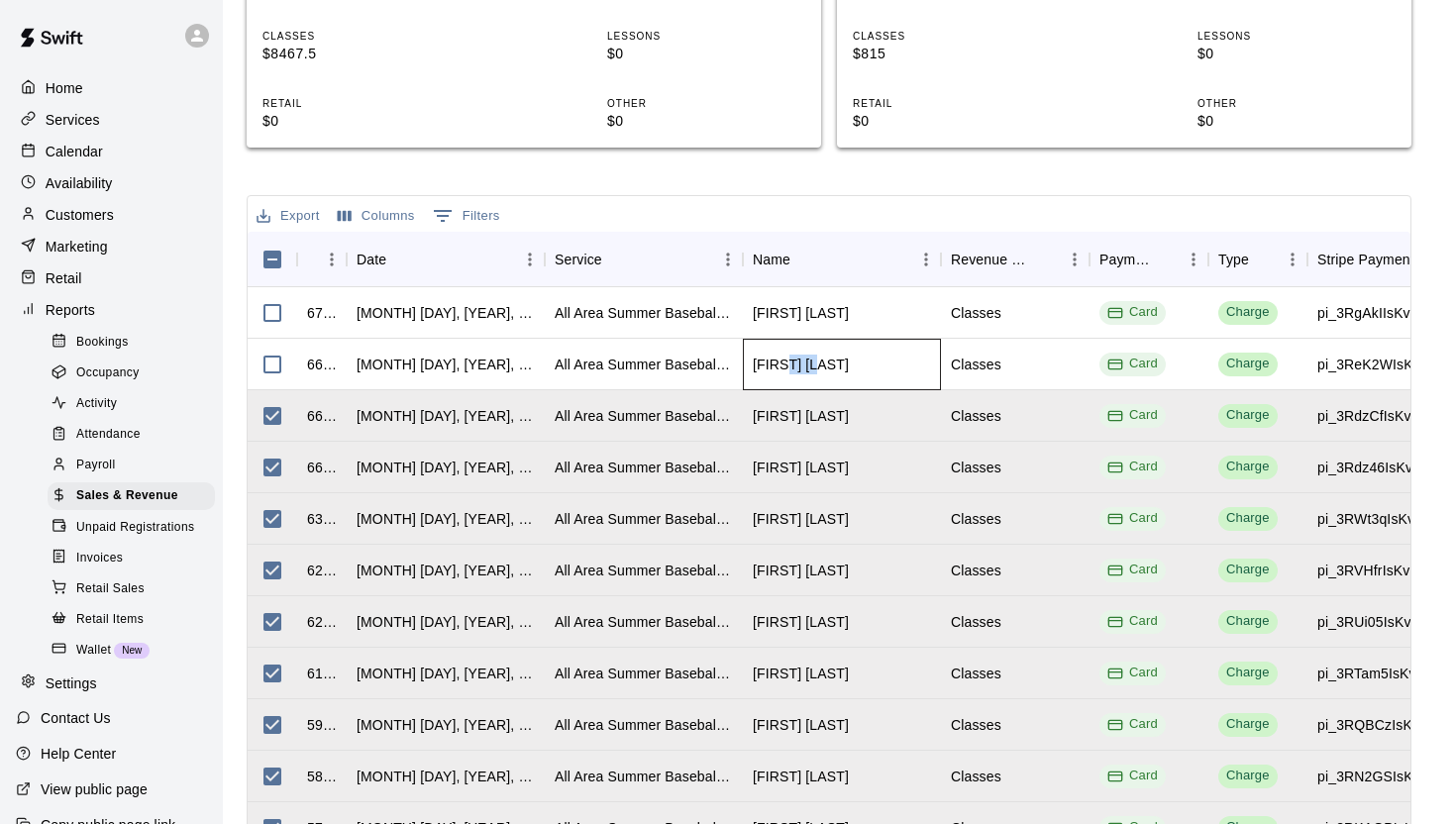 drag, startPoint x: 828, startPoint y: 301, endPoint x: 783, endPoint y: 298, distance: 45.099889 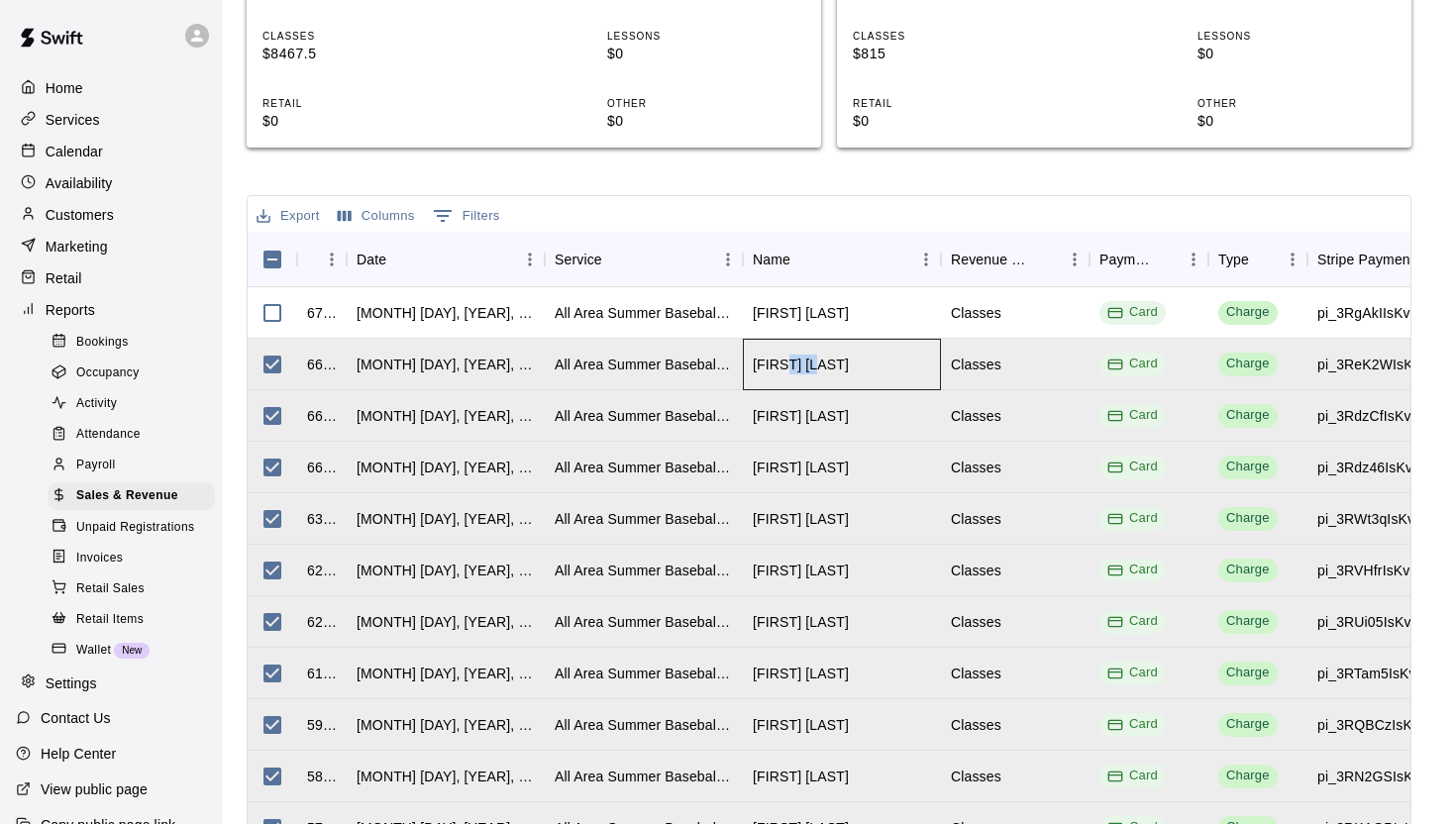 copy on "[LAST]" 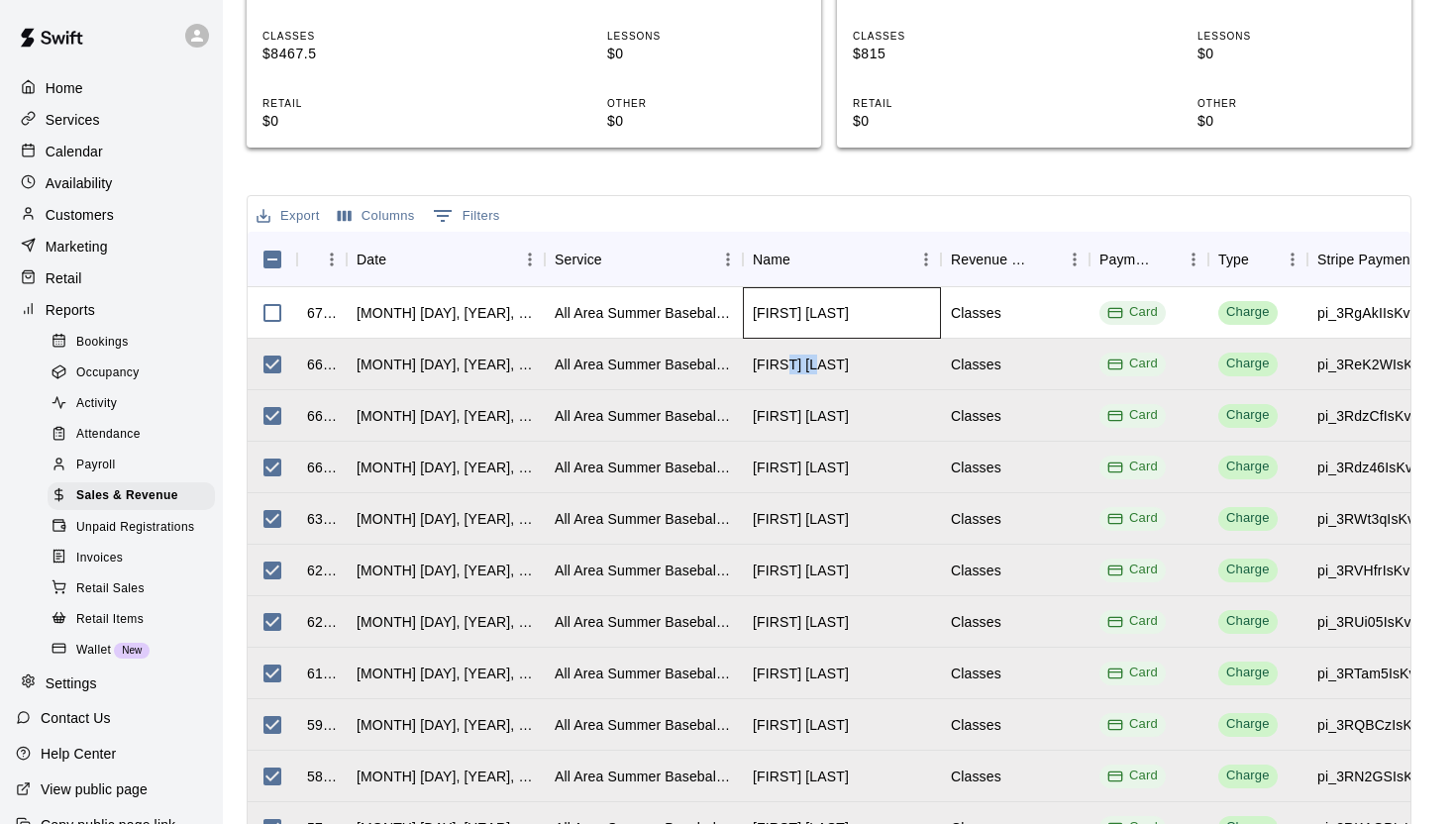 drag, startPoint x: 877, startPoint y: 239, endPoint x: 803, endPoint y: 243, distance: 74.10803 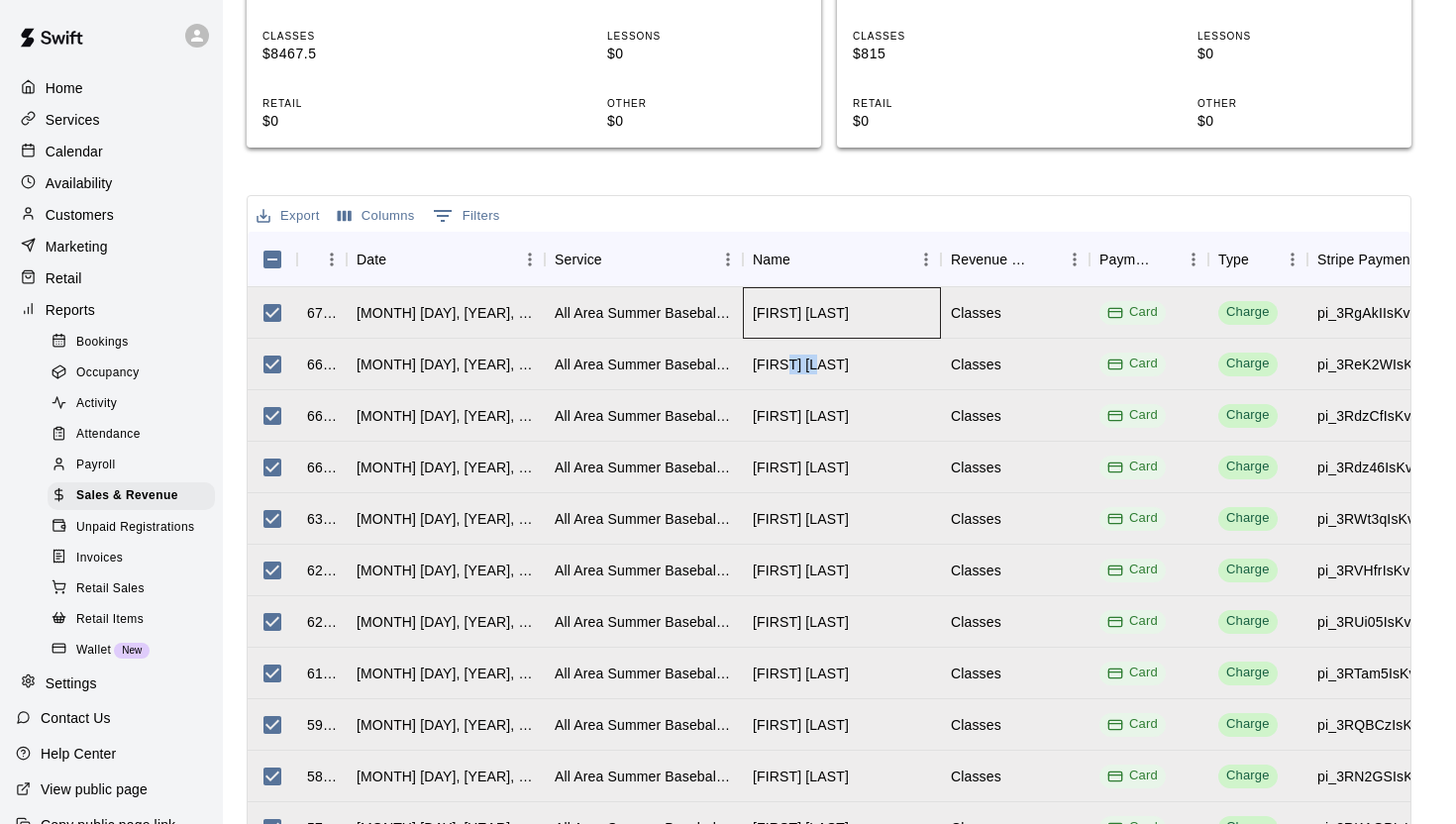 copy on "[LAST]" 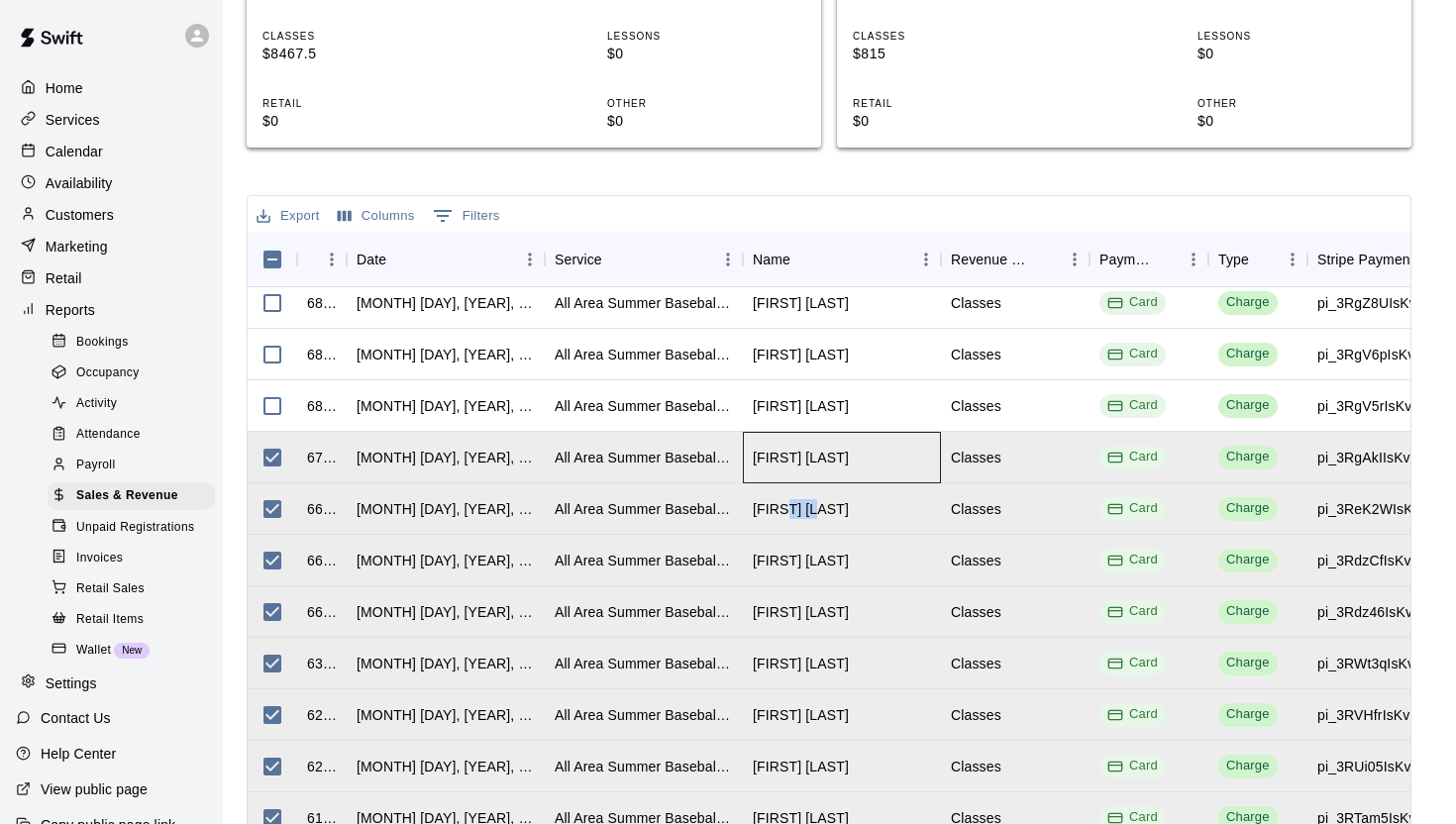 scroll, scrollTop: 2353, scrollLeft: 0, axis: vertical 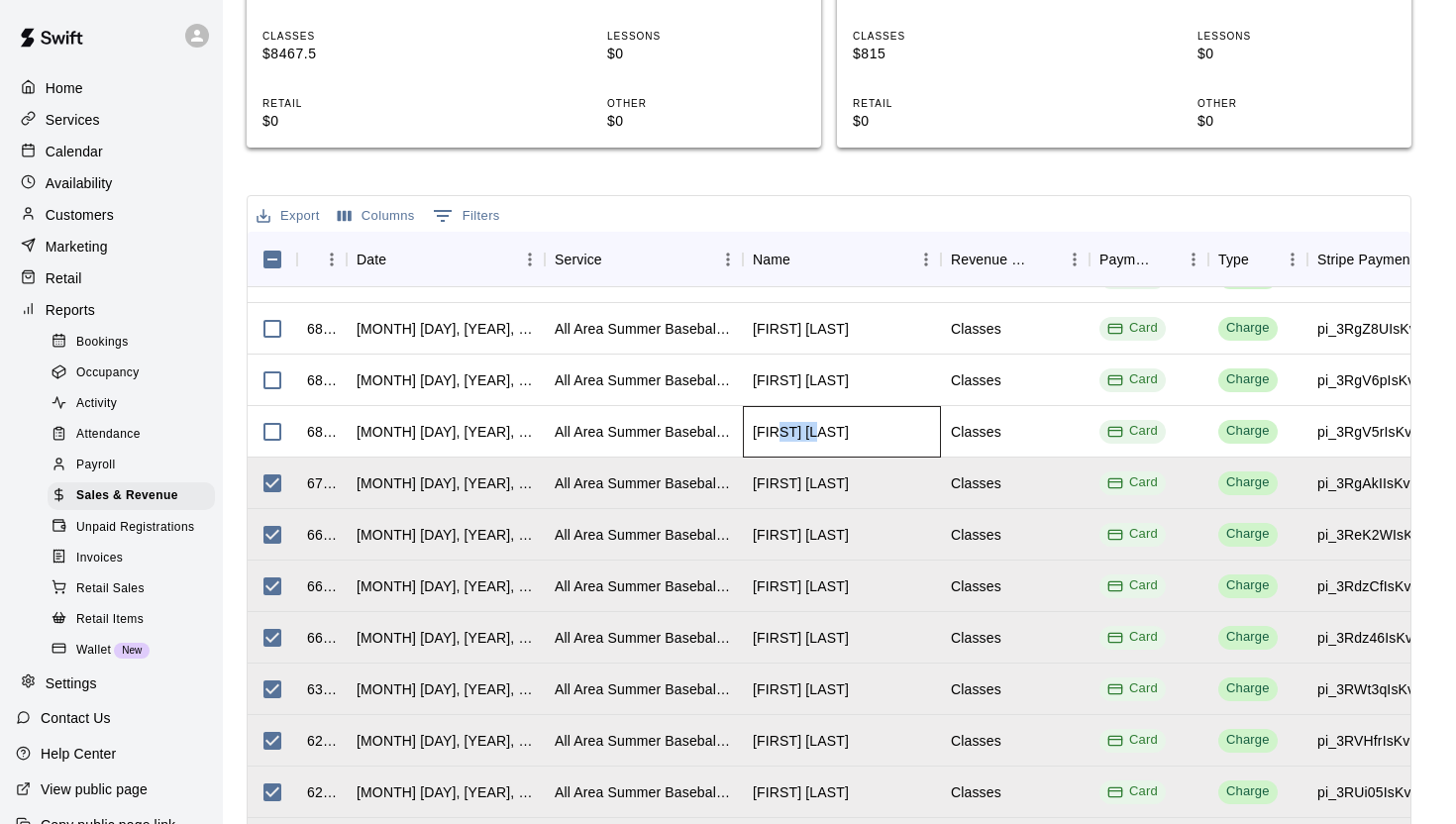 drag, startPoint x: 834, startPoint y: 362, endPoint x: 782, endPoint y: 362, distance: 52 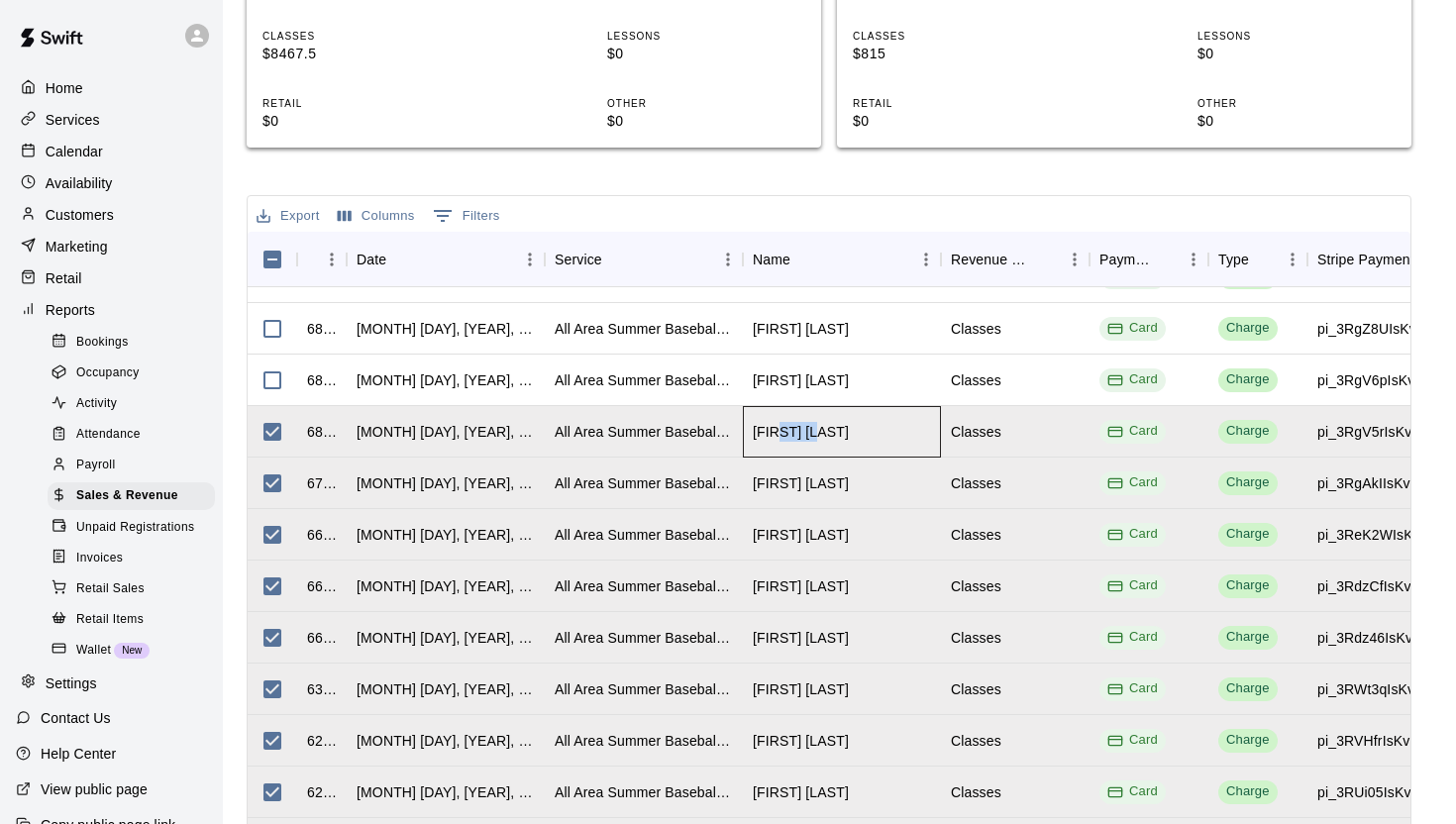 copy on "[LAST]" 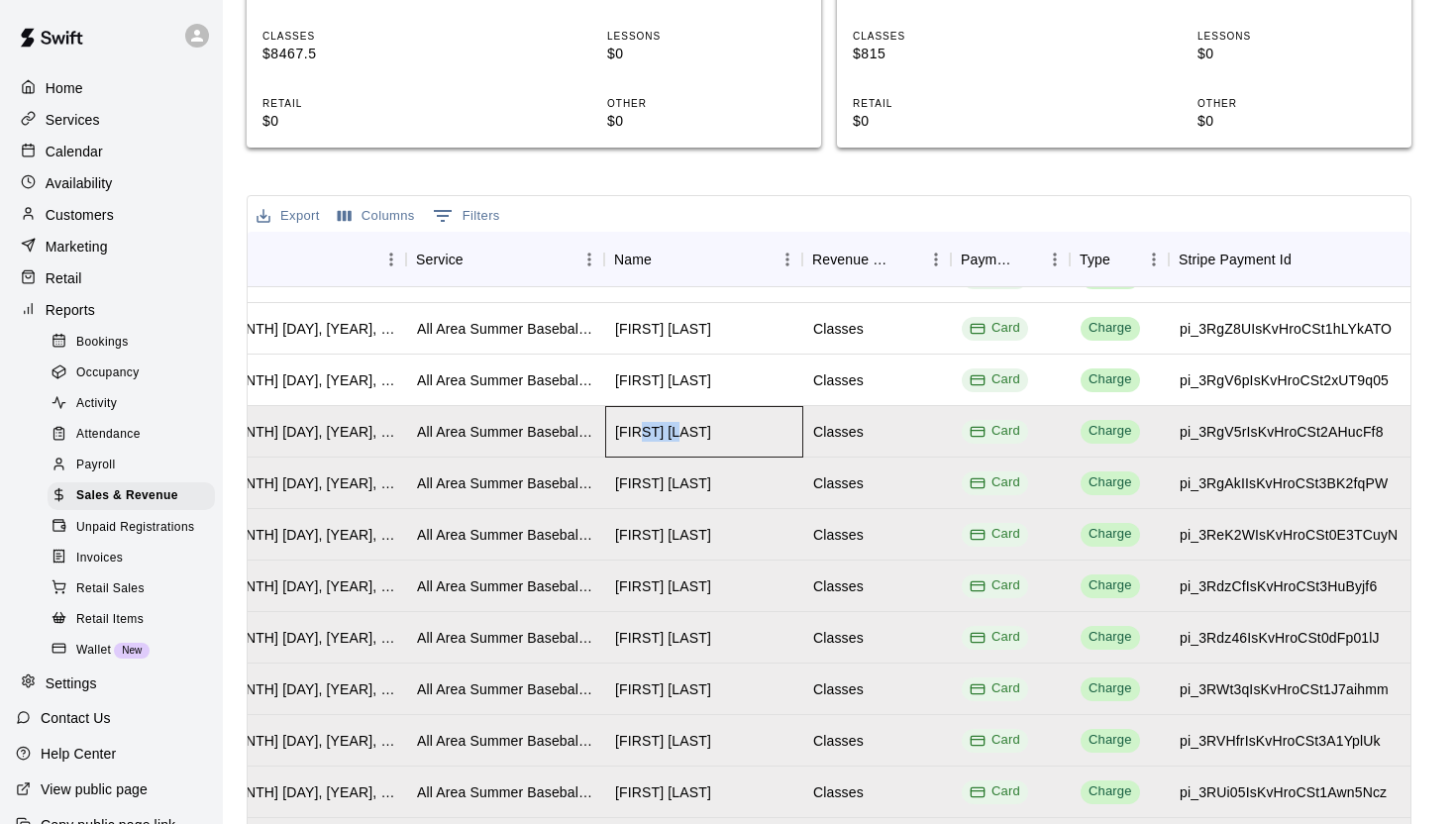 scroll, scrollTop: 2353, scrollLeft: 140, axis: both 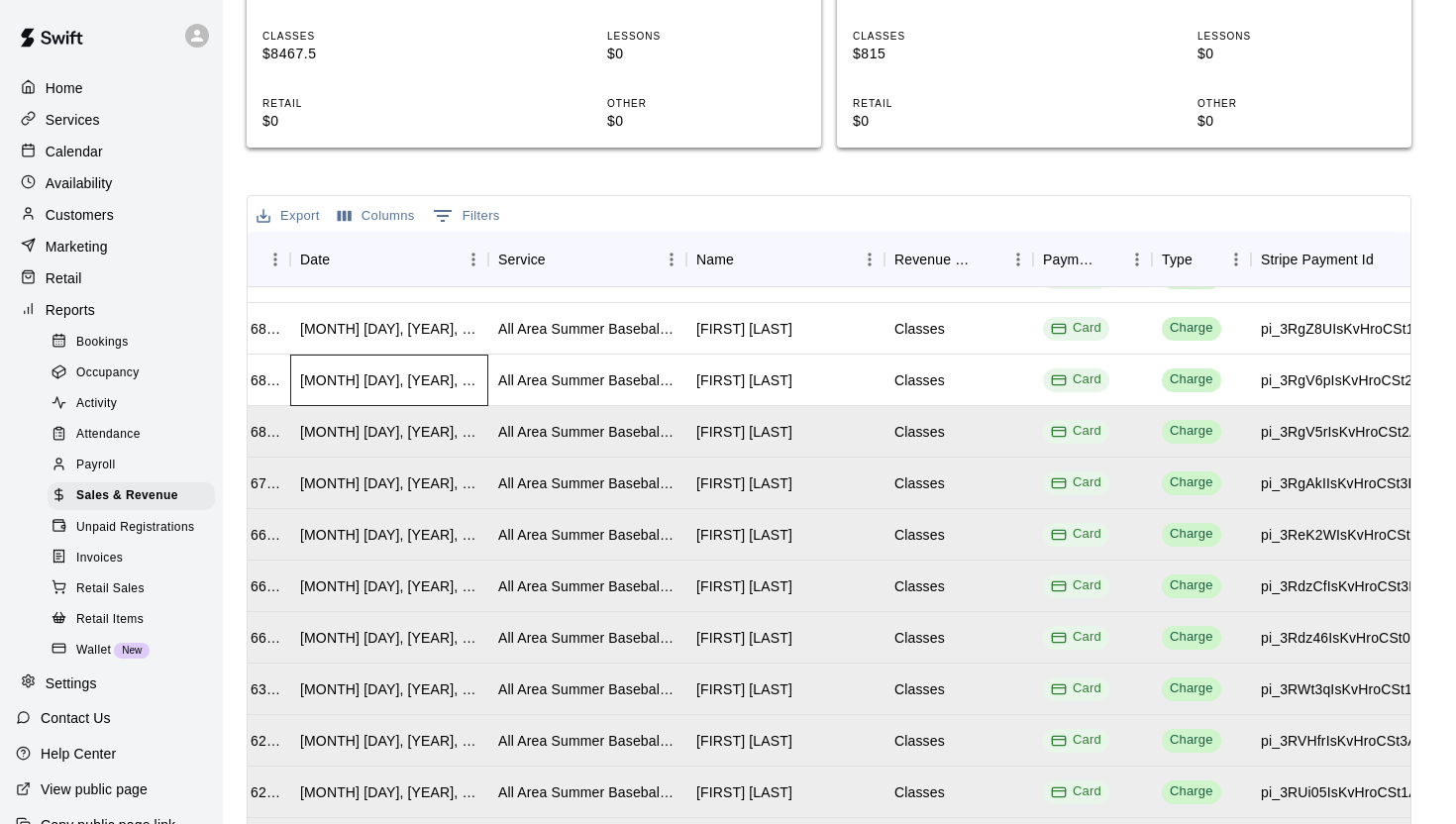 click on "[MONTH] [DAY], [YEAR], [TIME]" at bounding box center (389, 380) 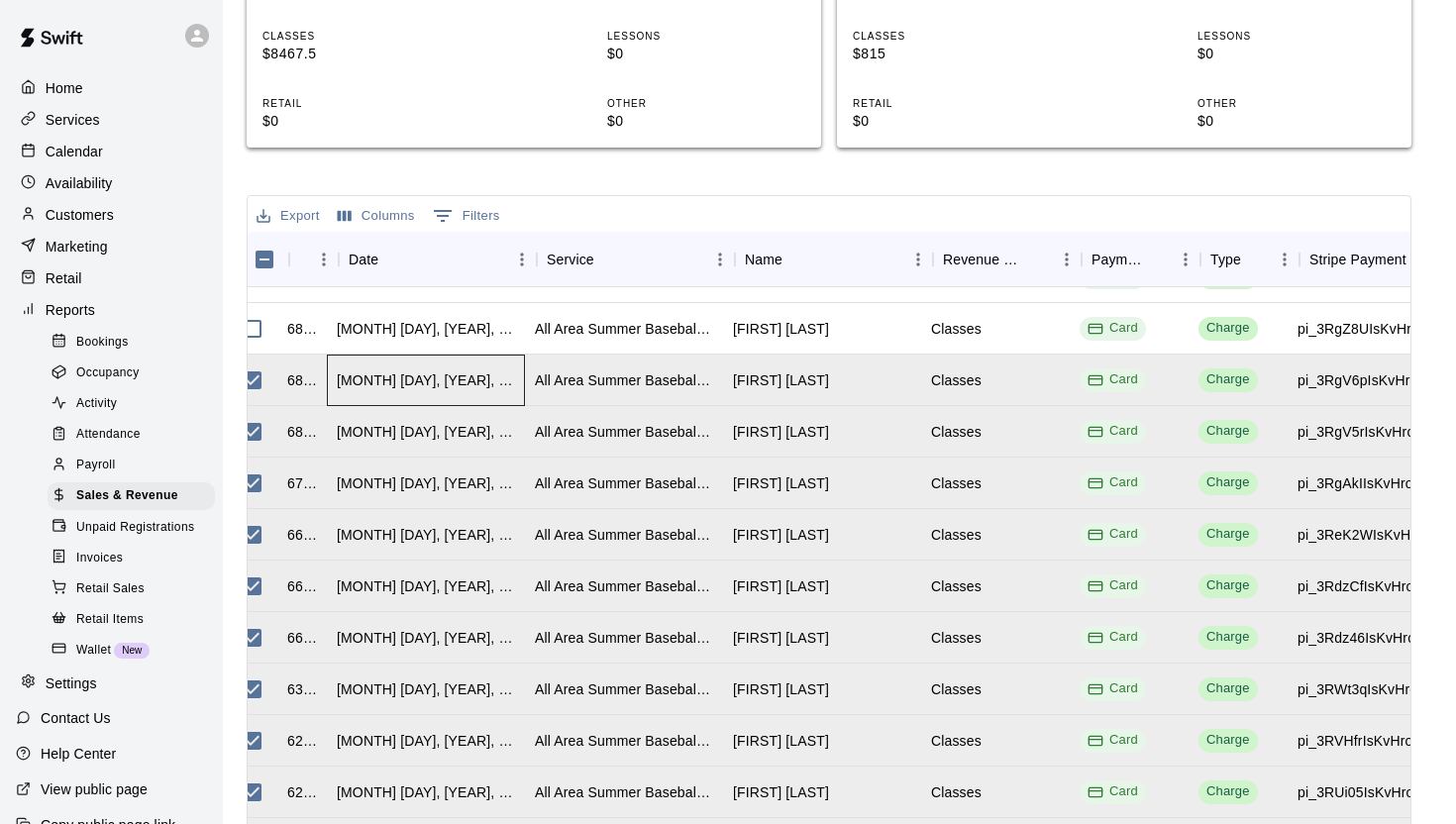 scroll, scrollTop: 2353, scrollLeft: 0, axis: vertical 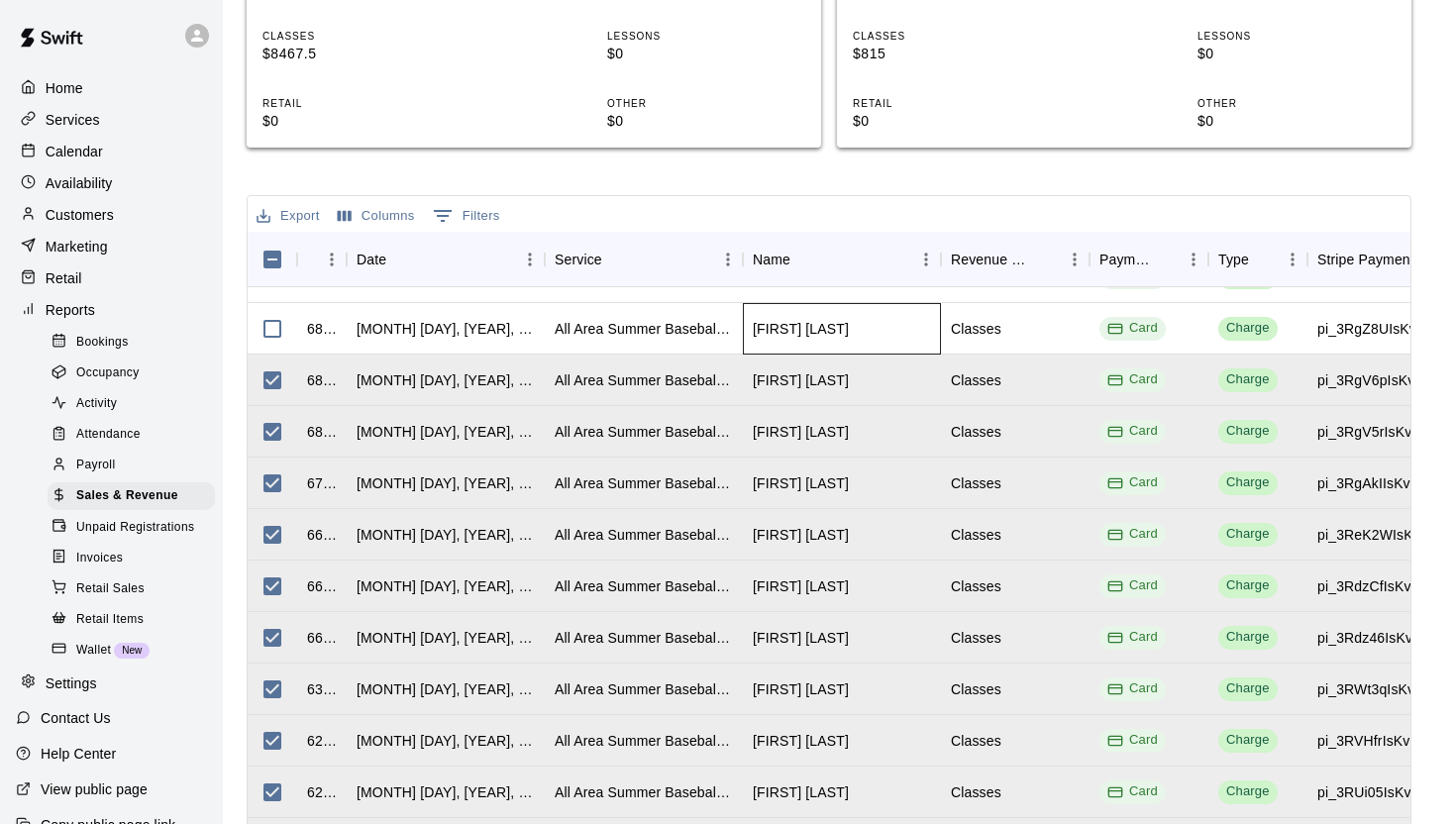 copy on "[LAST]" 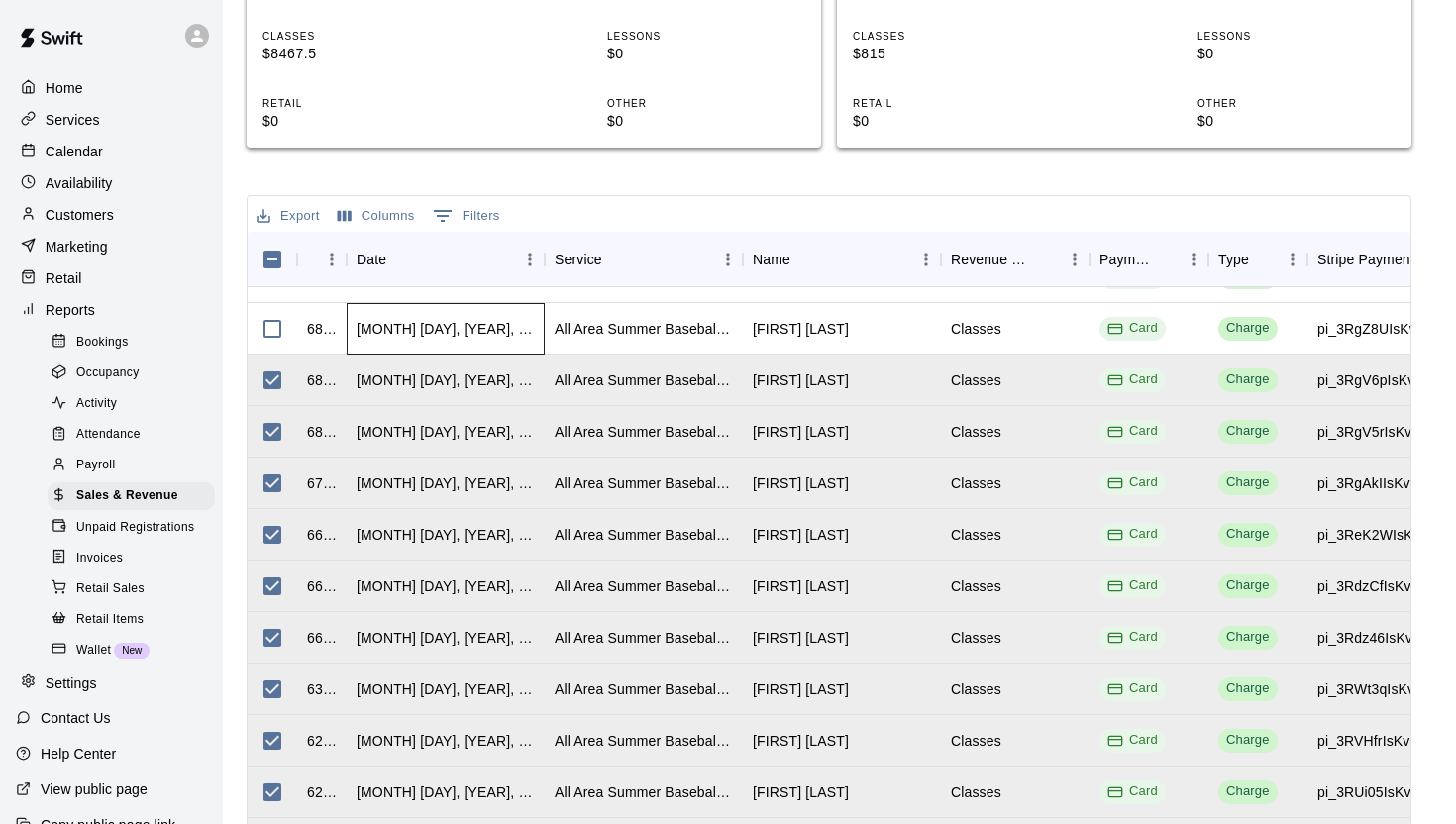 click on "[MONTH] [DAY], [YEAR], [TIME]" at bounding box center (446, 329) 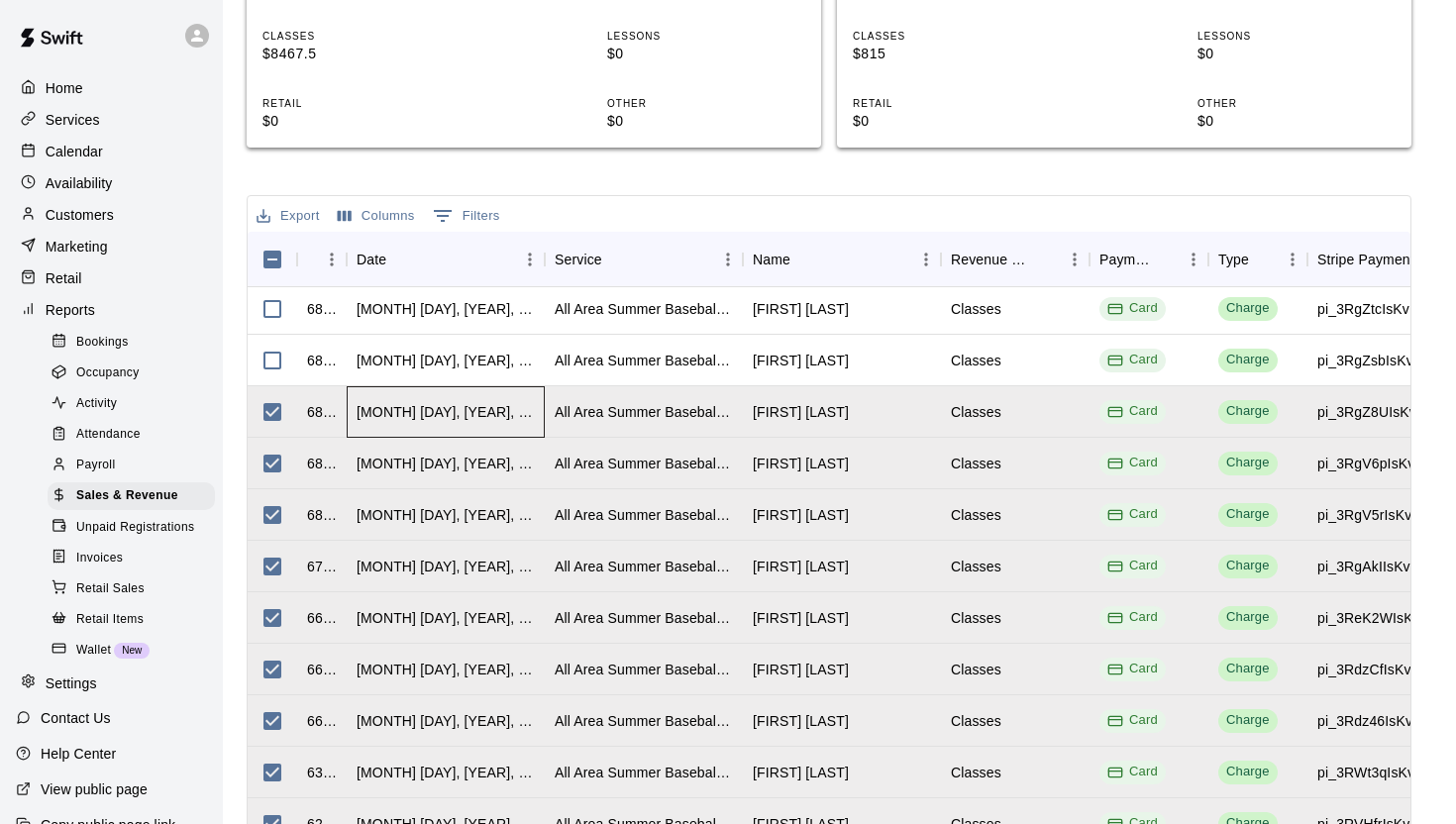 scroll, scrollTop: 2265, scrollLeft: 0, axis: vertical 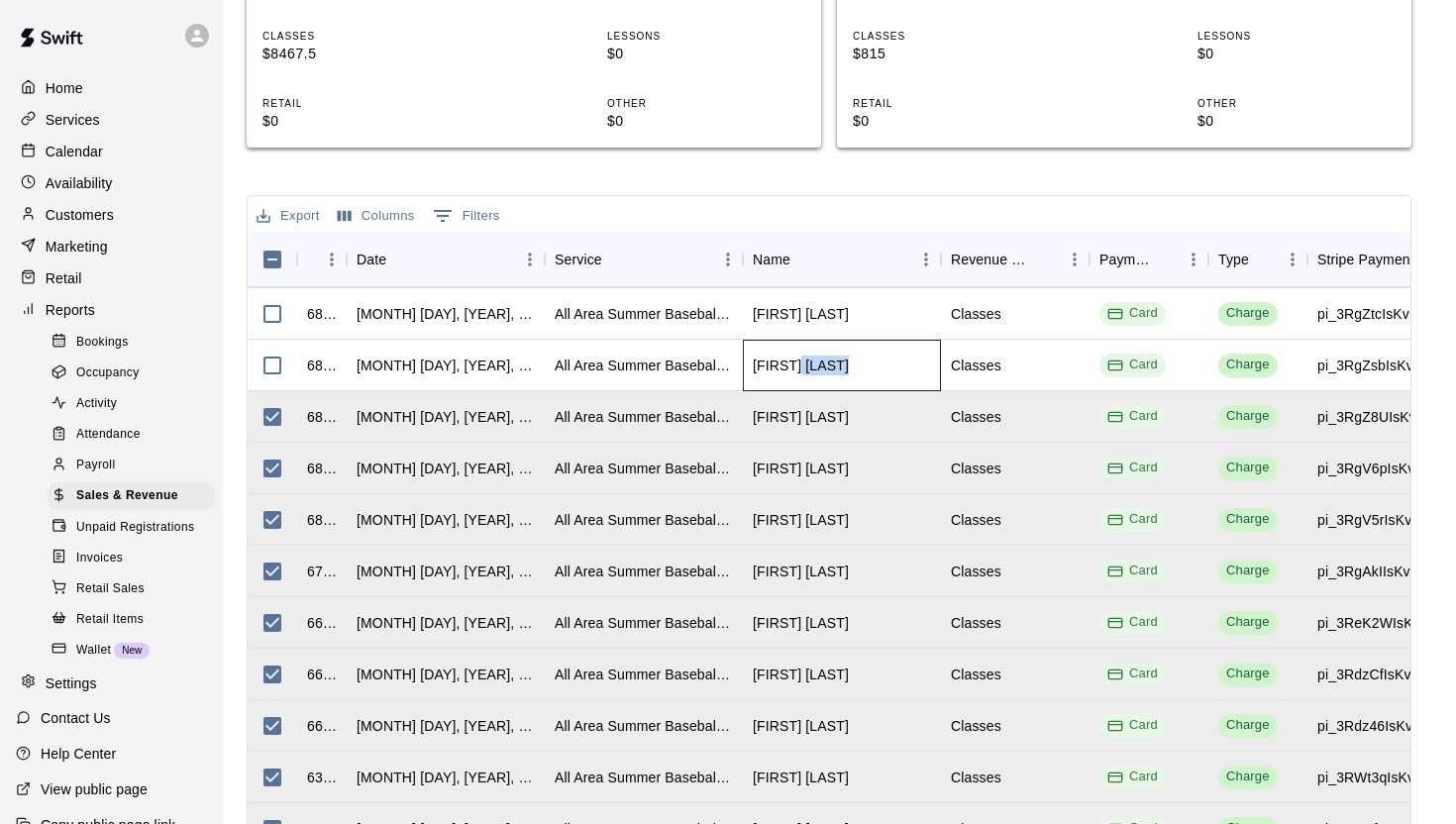 drag, startPoint x: 857, startPoint y: 293, endPoint x: 802, endPoint y: 294, distance: 55.00909 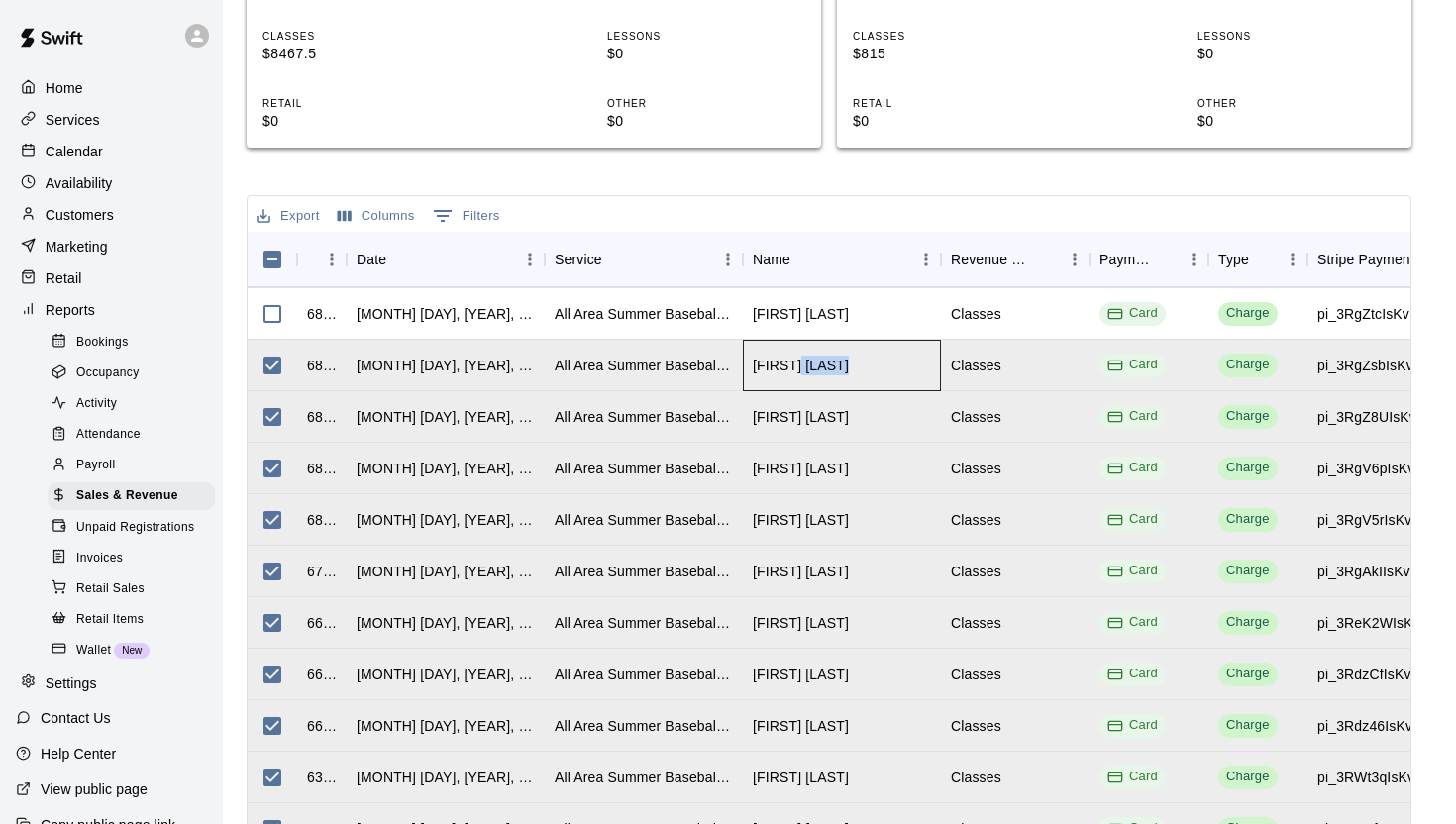 copy on "[LAST]" 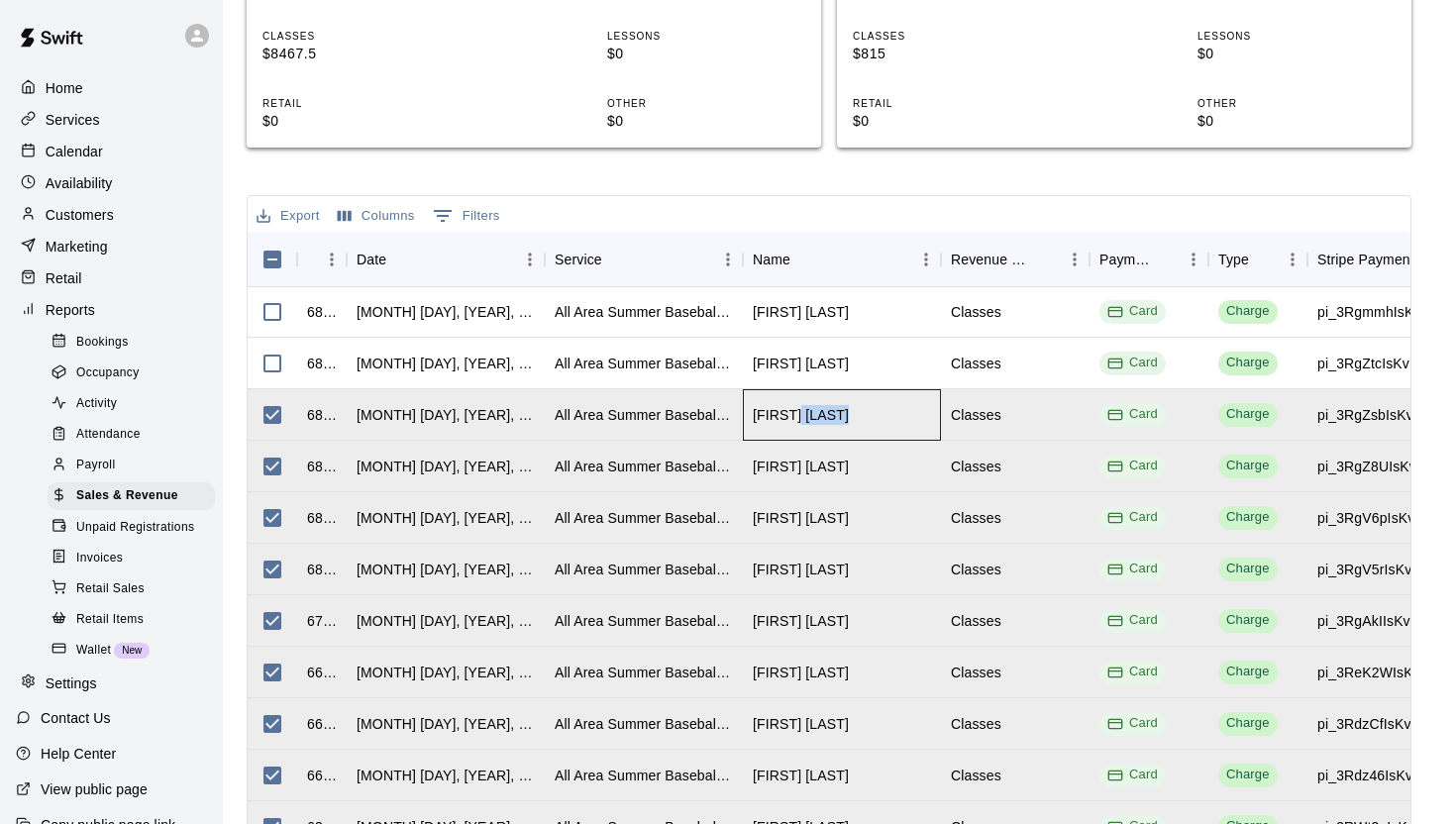 scroll, scrollTop: 2190, scrollLeft: 0, axis: vertical 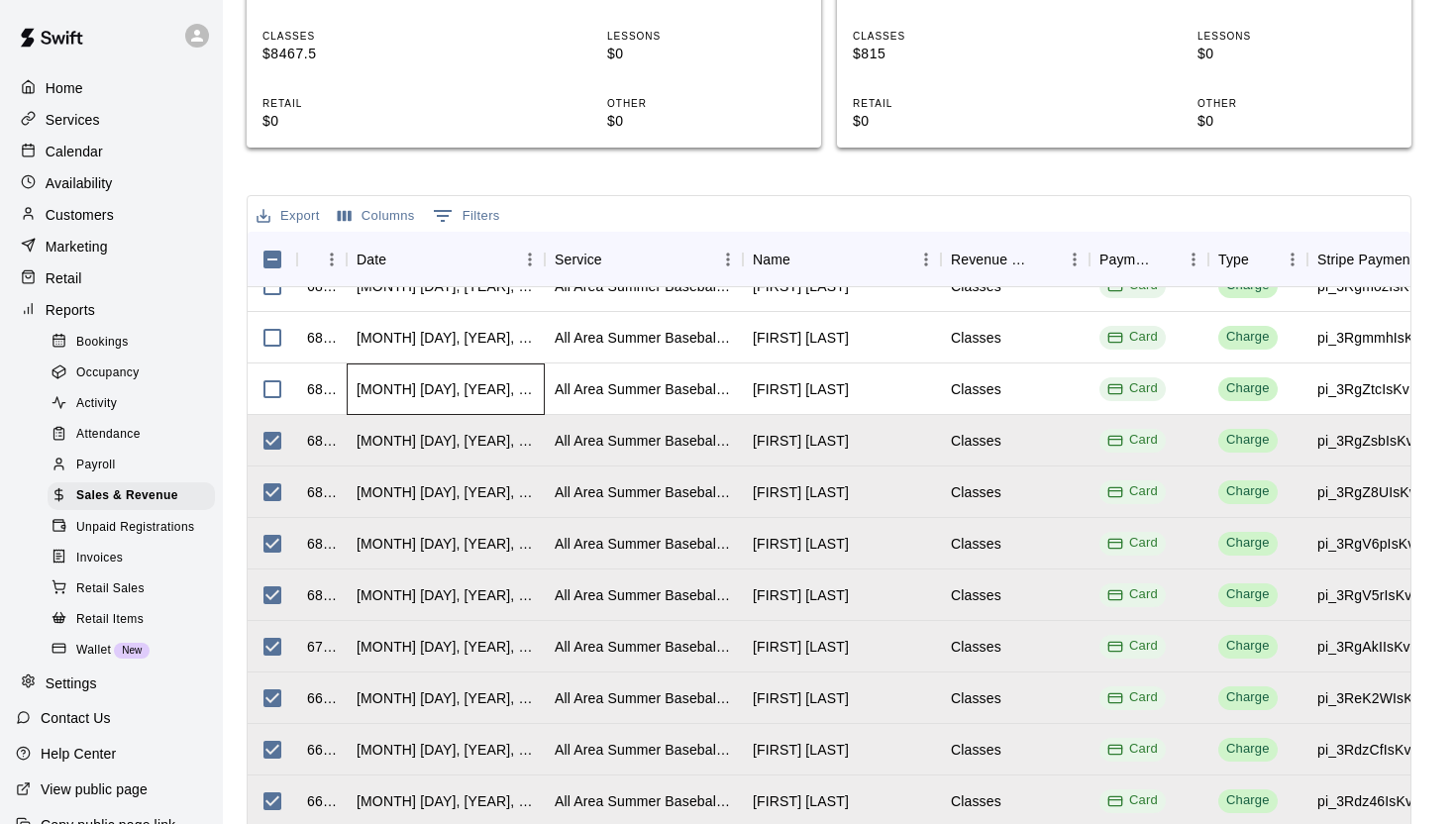 click on "[MONTH] [DAY], [YEAR], [TIME]" at bounding box center (446, 389) 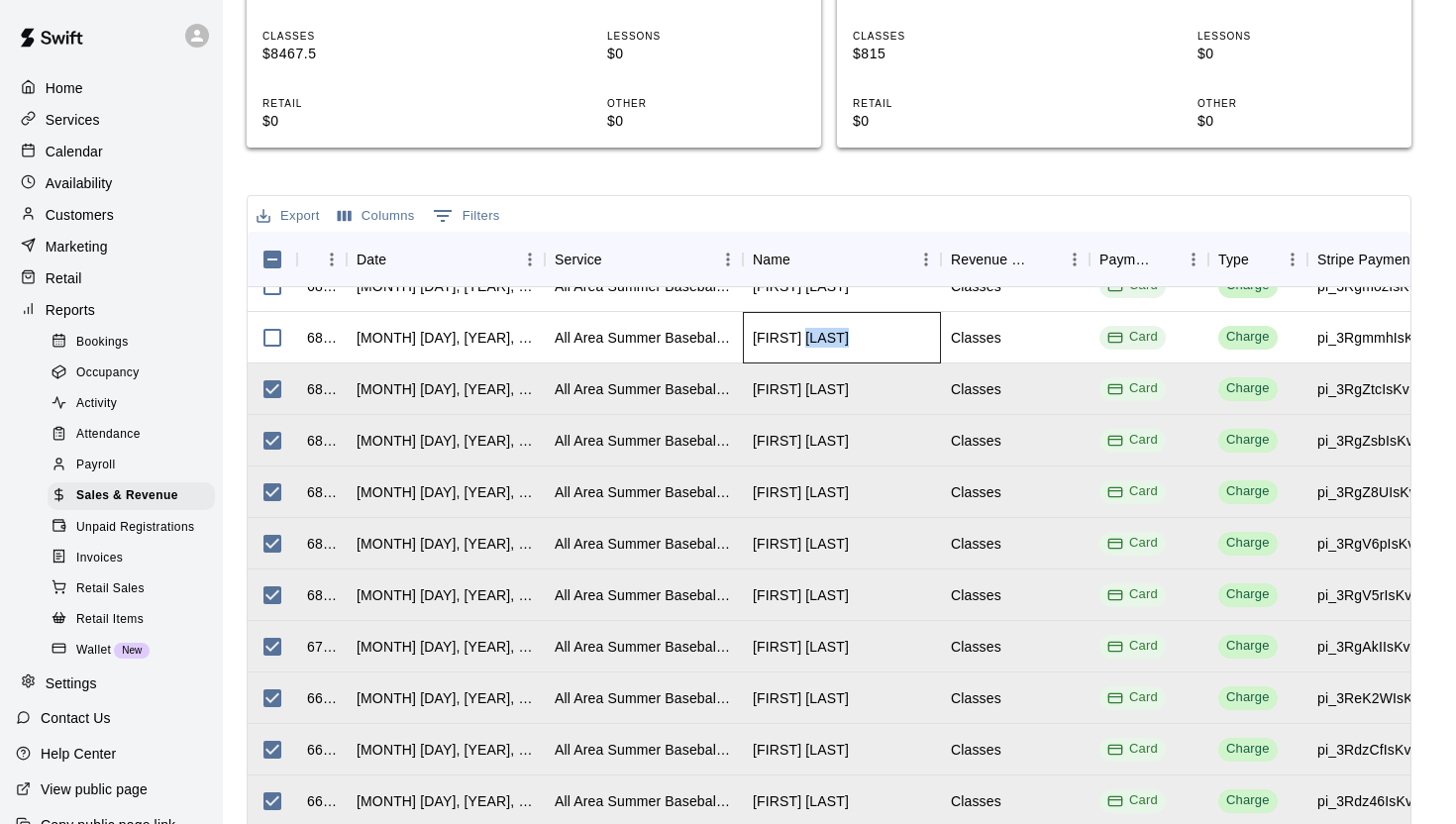 drag, startPoint x: 850, startPoint y: 271, endPoint x: 797, endPoint y: 271, distance: 53 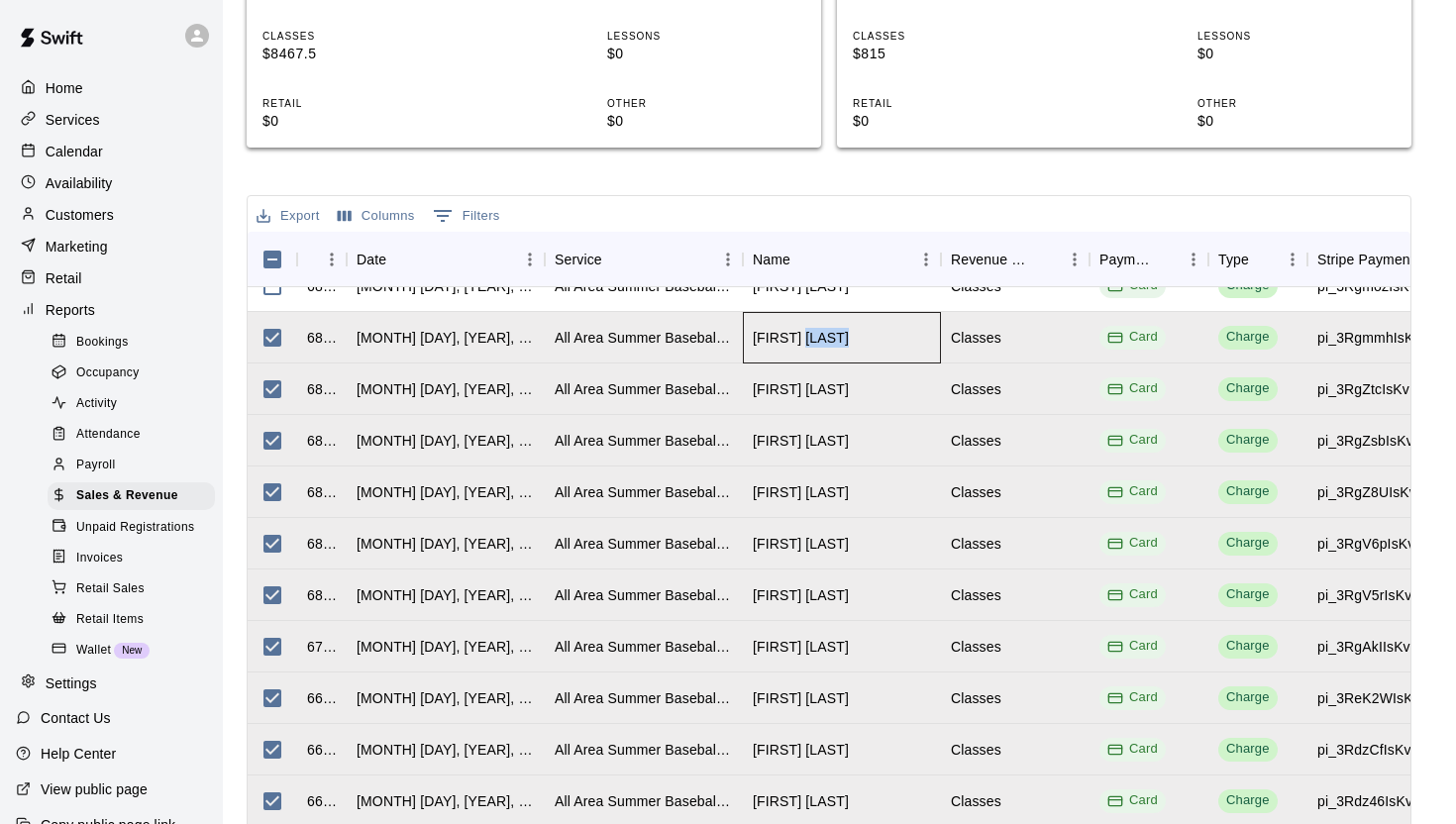 copy on "[LAST]" 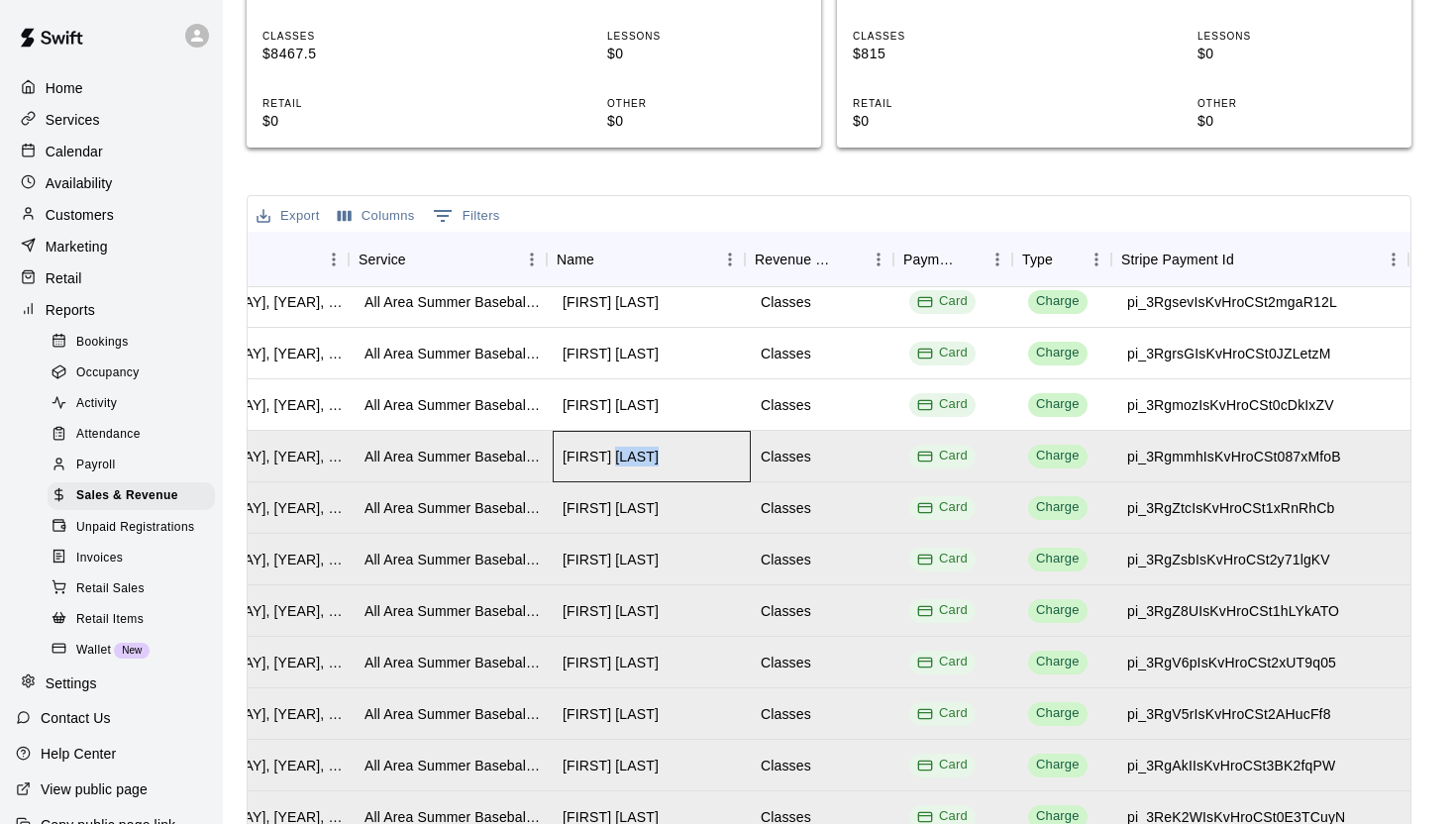 scroll, scrollTop: 2071, scrollLeft: 186, axis: both 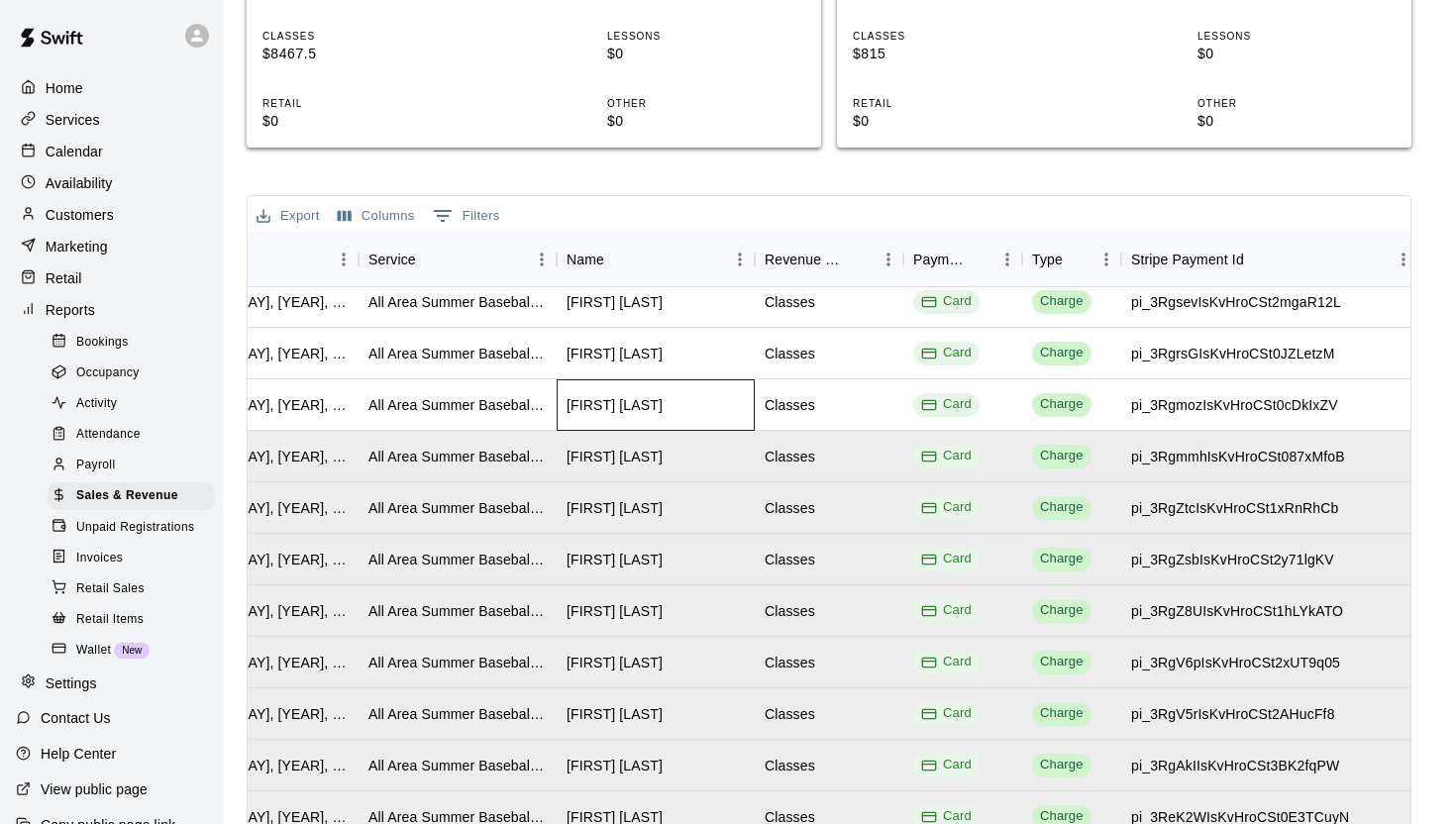 click on "[FIRST] [LAST]" at bounding box center [656, 405] 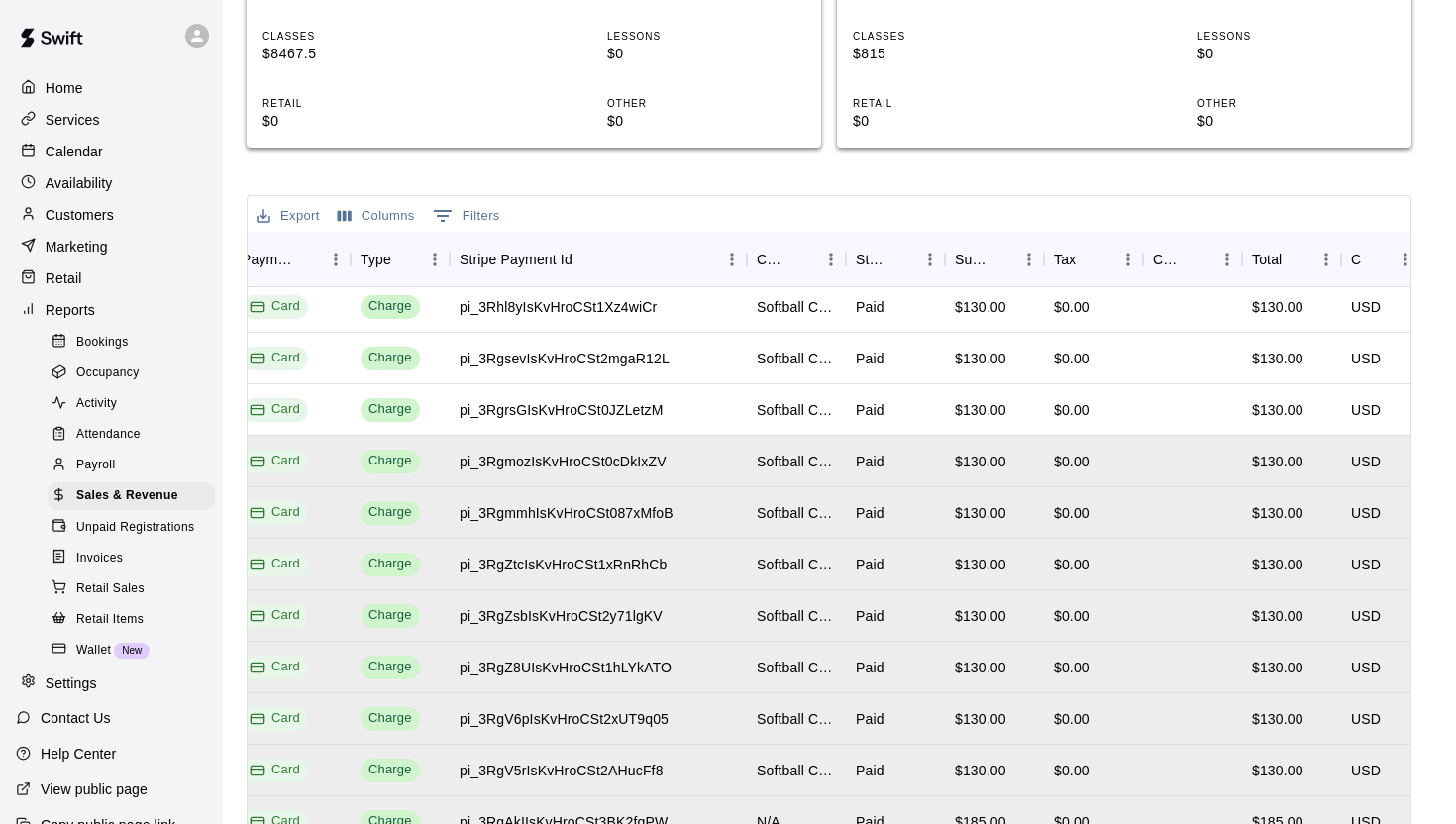 scroll, scrollTop: 2014, scrollLeft: 868, axis: both 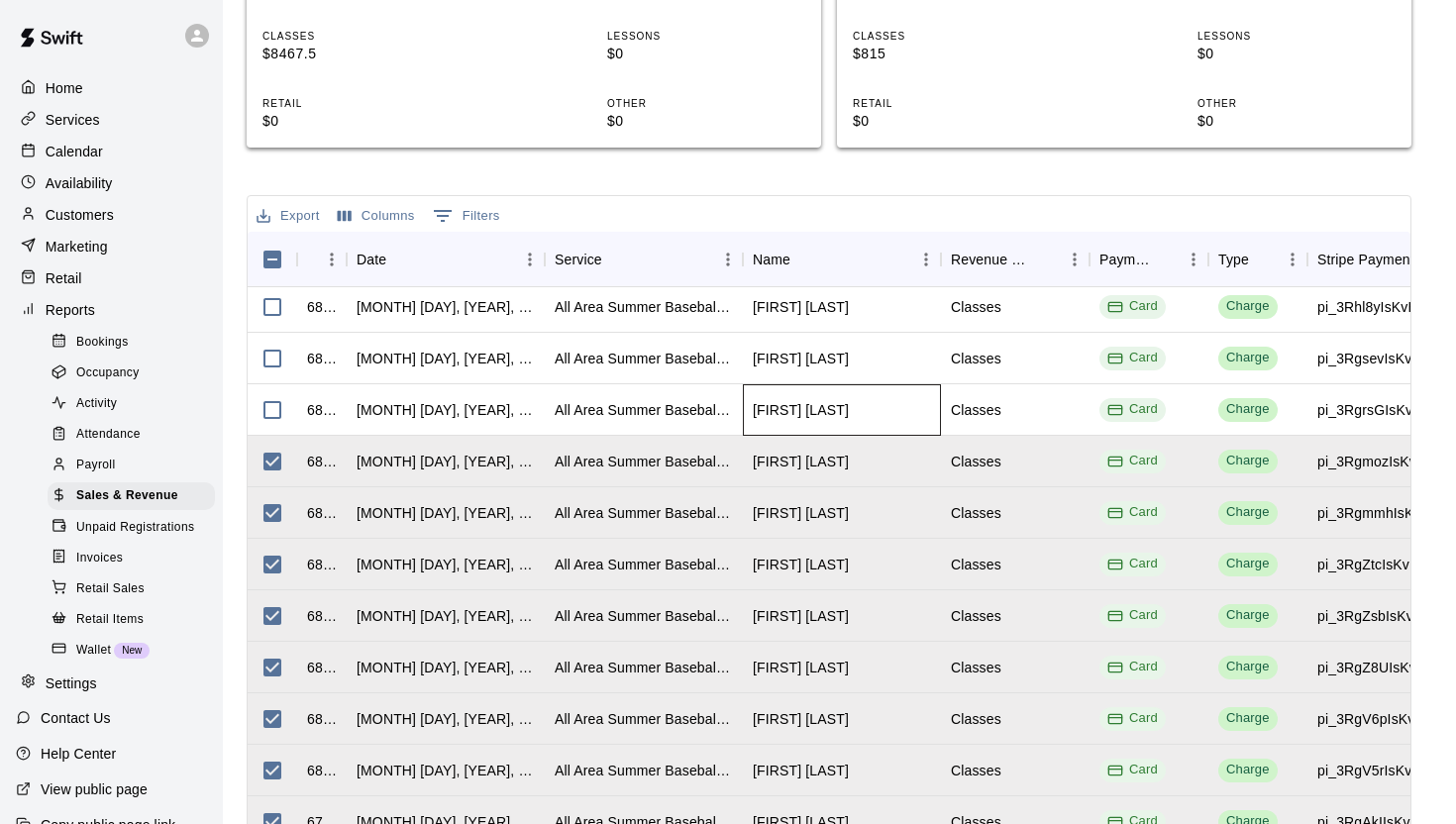 drag, startPoint x: 874, startPoint y: 342, endPoint x: 815, endPoint y: 348, distance: 59.3043 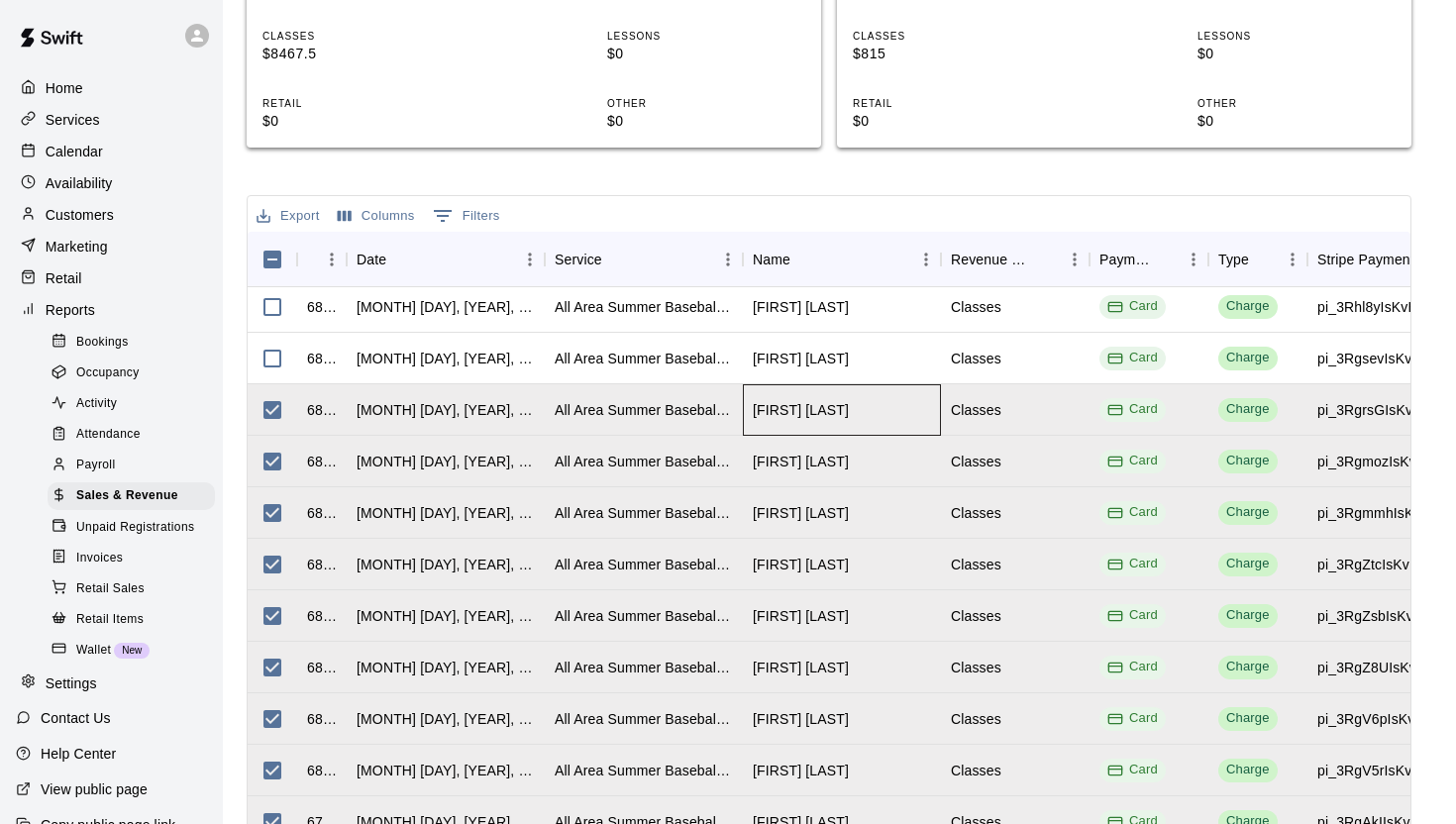 drag, startPoint x: 815, startPoint y: 336, endPoint x: 878, endPoint y: 335, distance: 63.007936 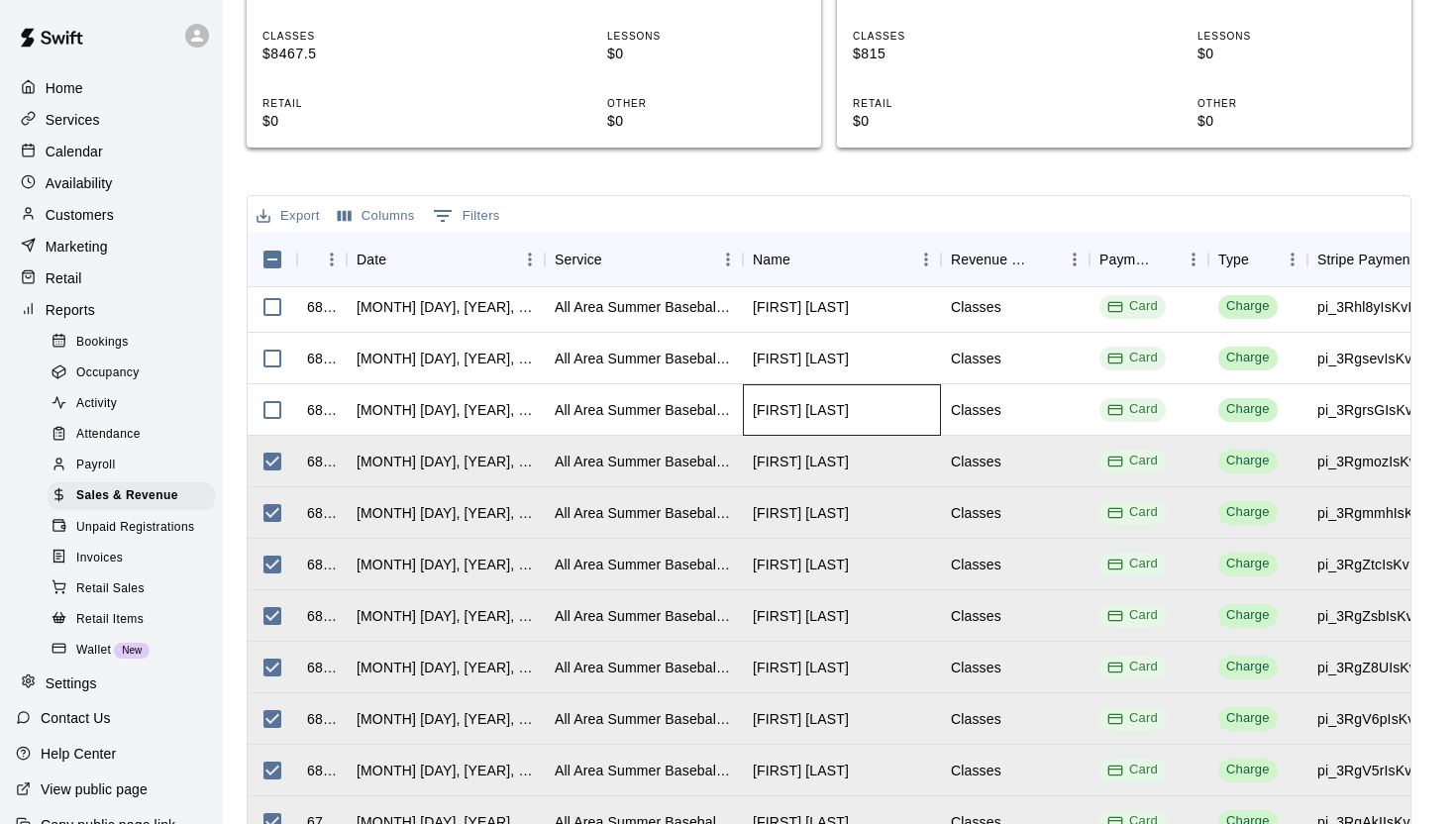 copy on "[LAST]" 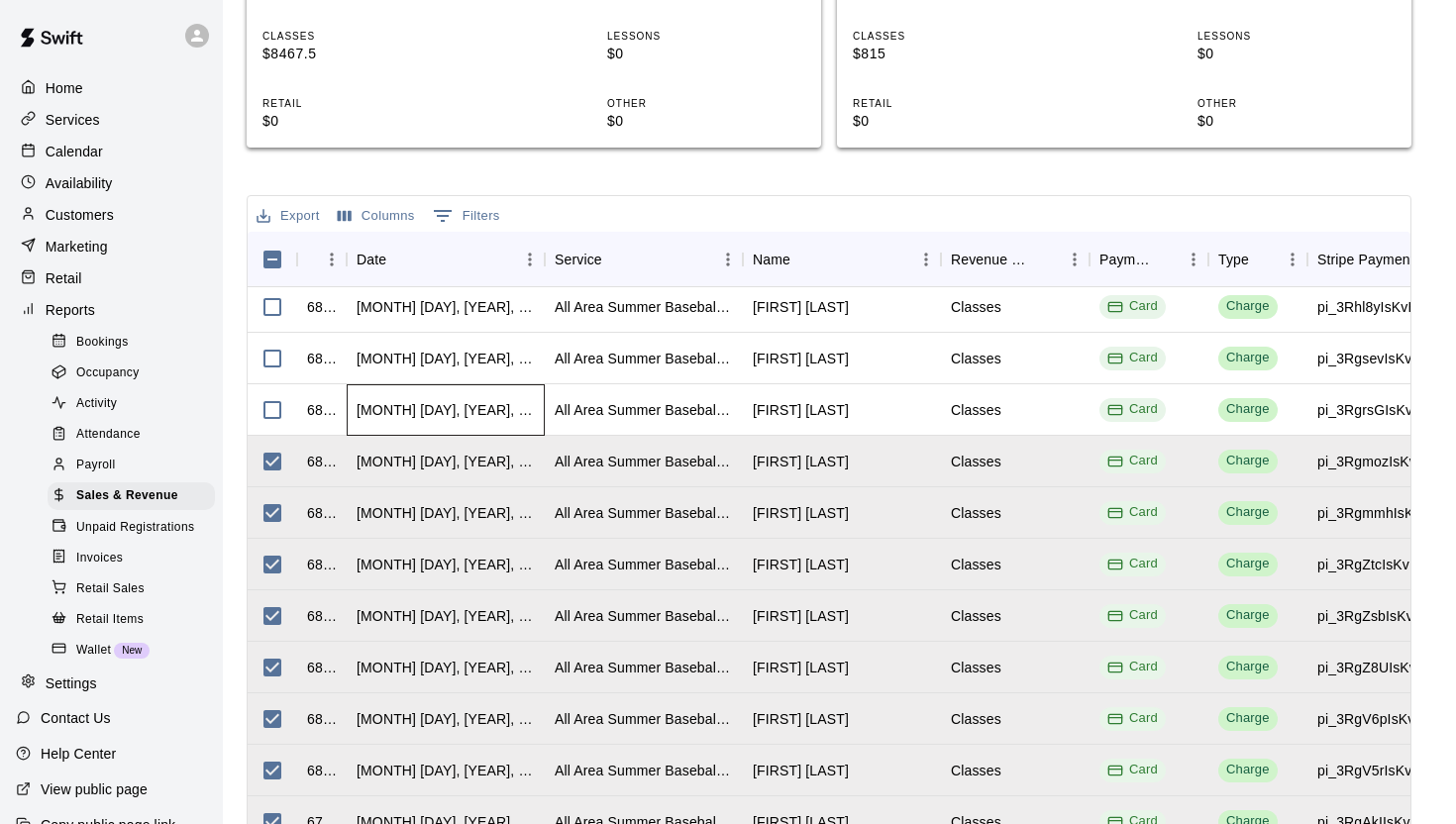 click on "[MONTH] [DAY], [YEAR], [TIME]" at bounding box center (446, 410) 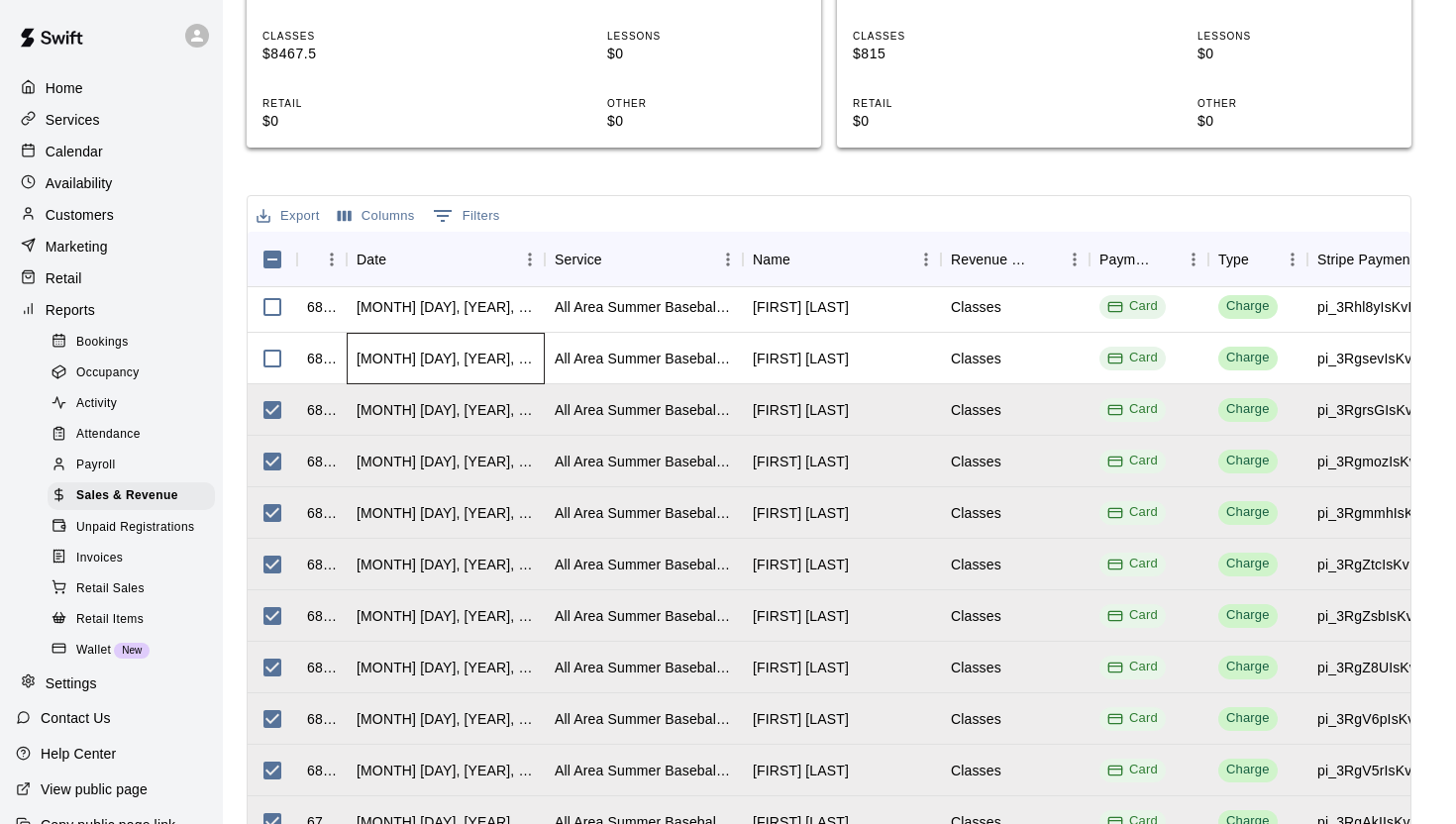 click on "[MONTH] [DAY], [YEAR], [TIME]" at bounding box center [446, 359] 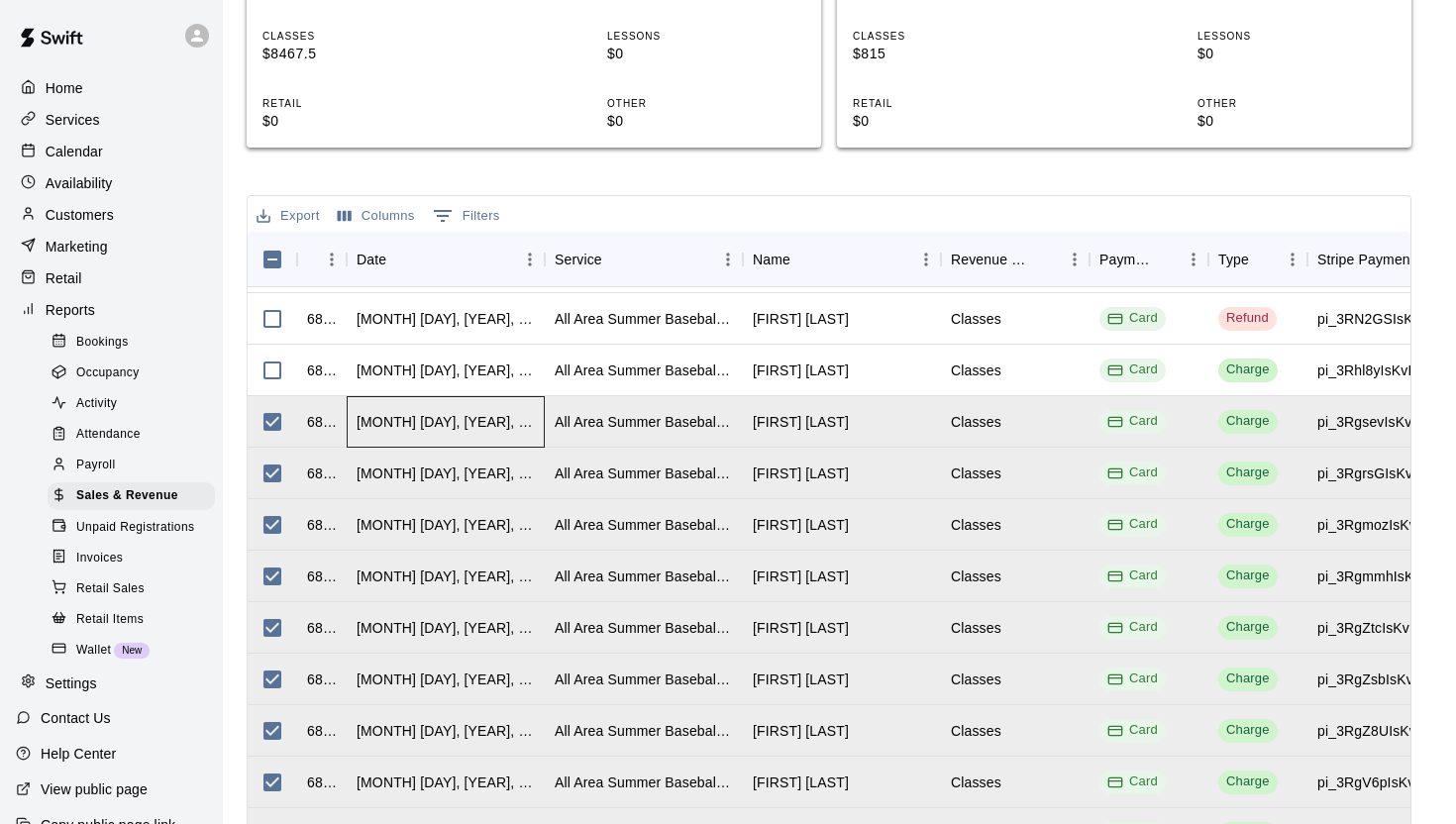 scroll, scrollTop: 1950, scrollLeft: 0, axis: vertical 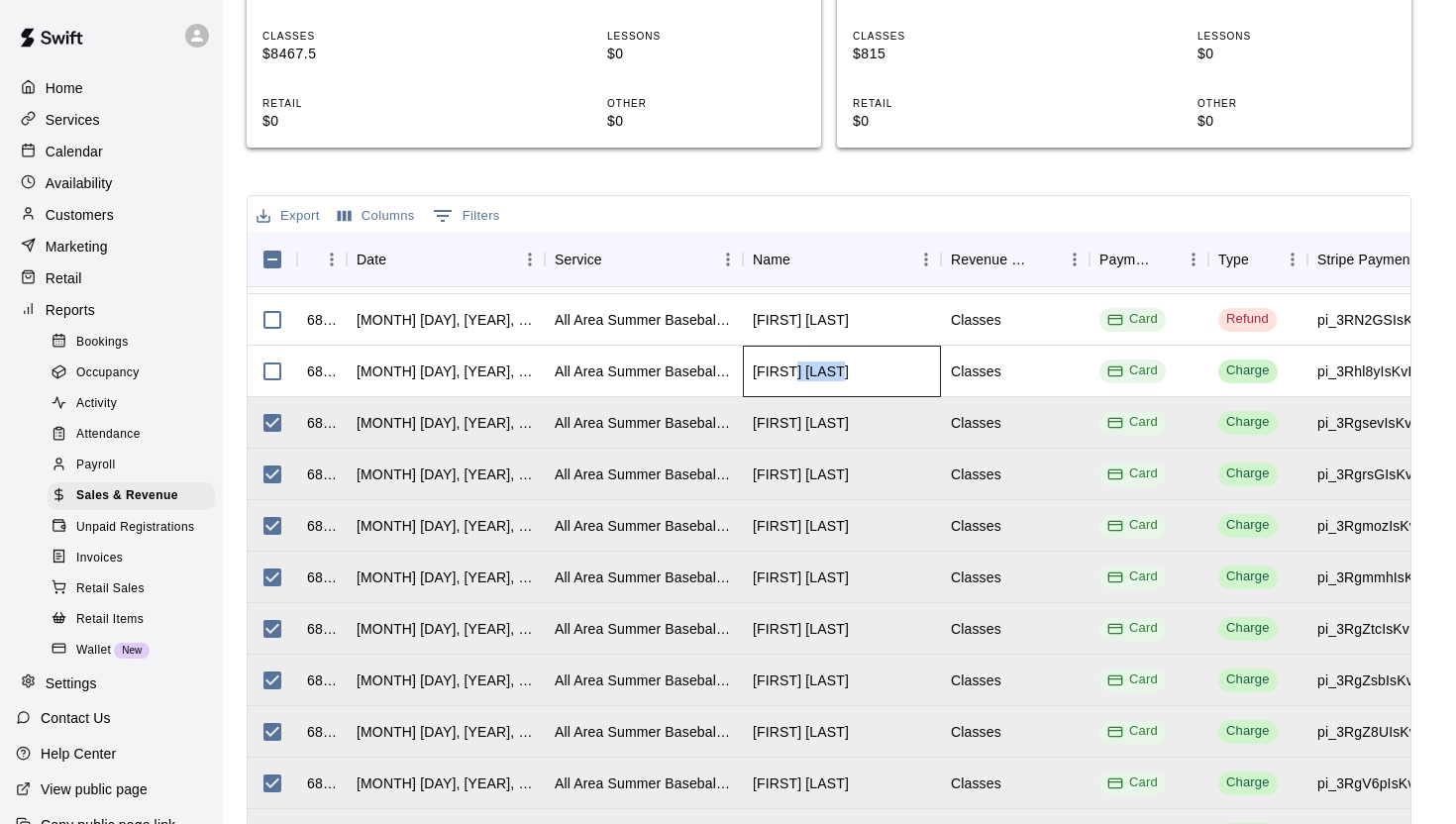 drag, startPoint x: 854, startPoint y: 305, endPoint x: 796, endPoint y: 306, distance: 58.00862 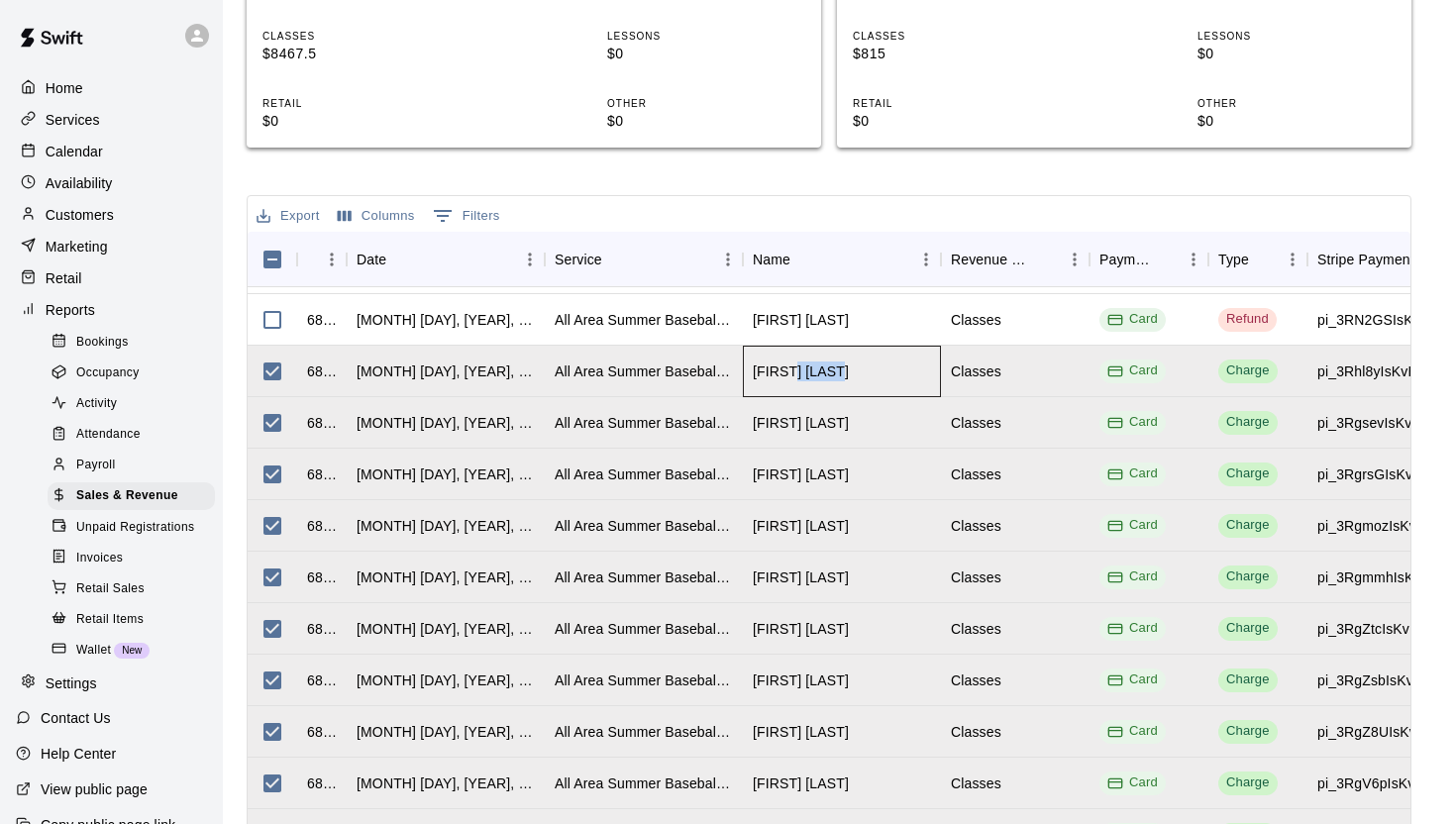 copy on "[LAST]" 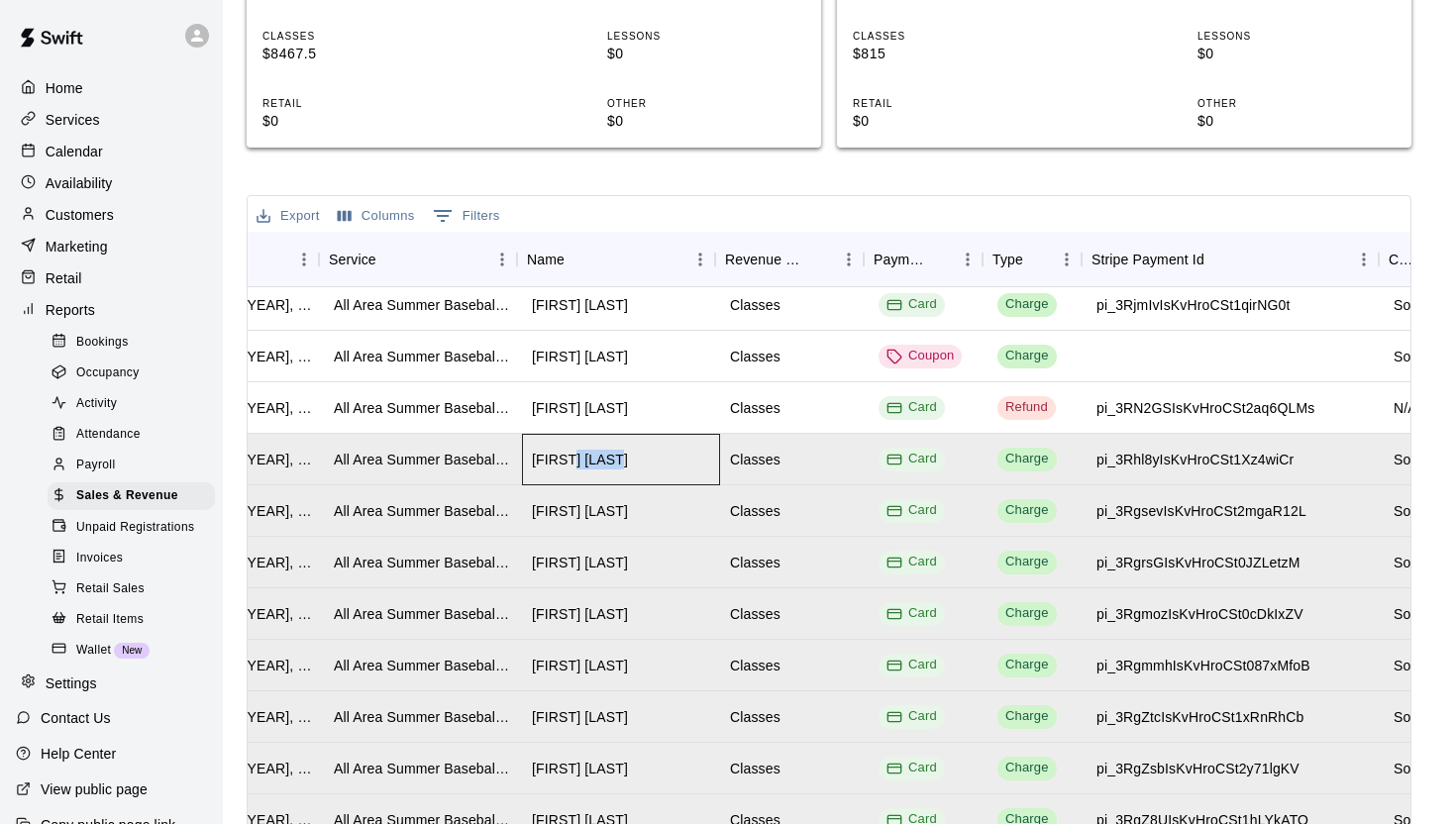 scroll, scrollTop: 1862, scrollLeft: 220, axis: both 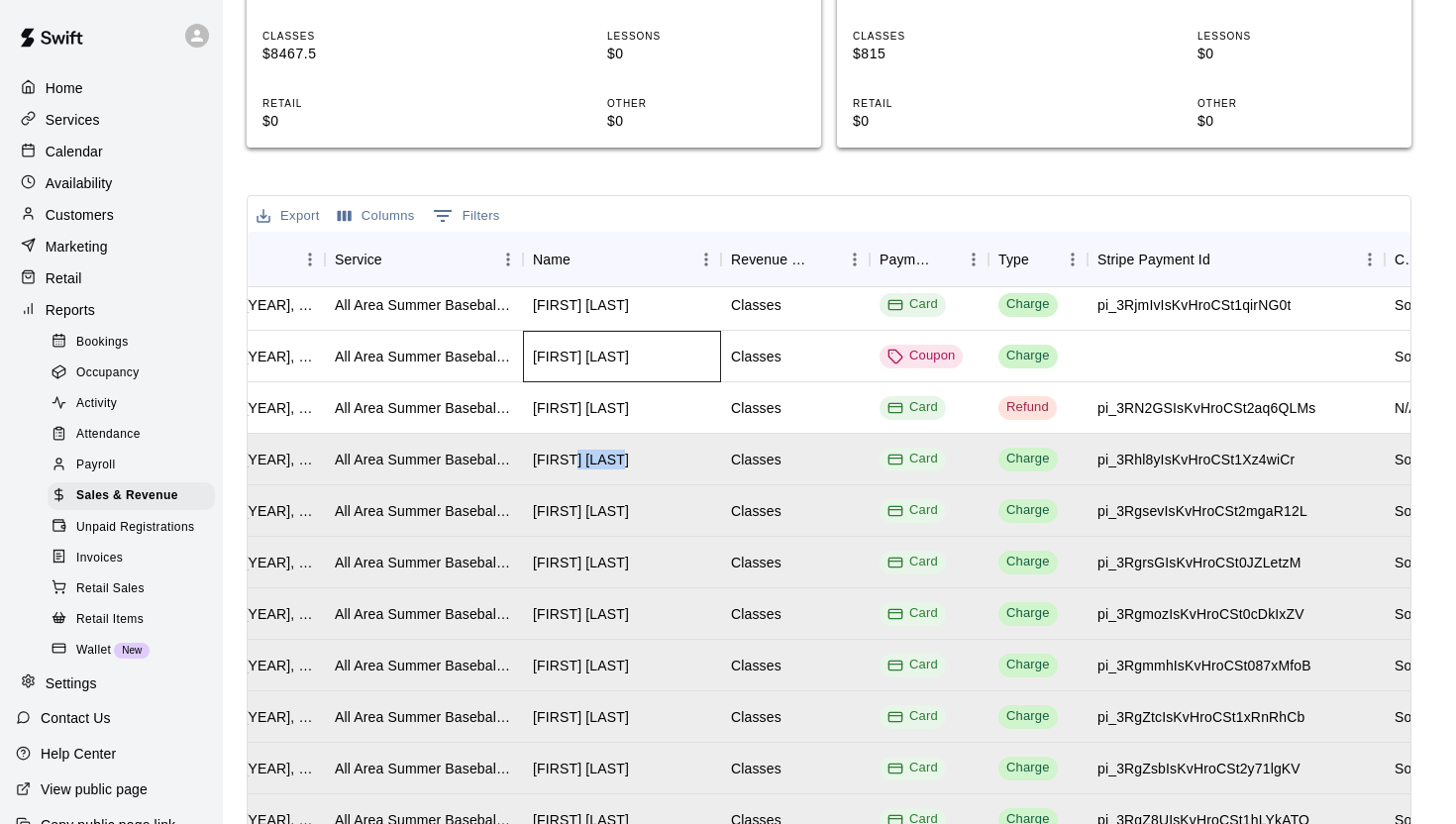 drag, startPoint x: 664, startPoint y: 287, endPoint x: 589, endPoint y: 287, distance: 75 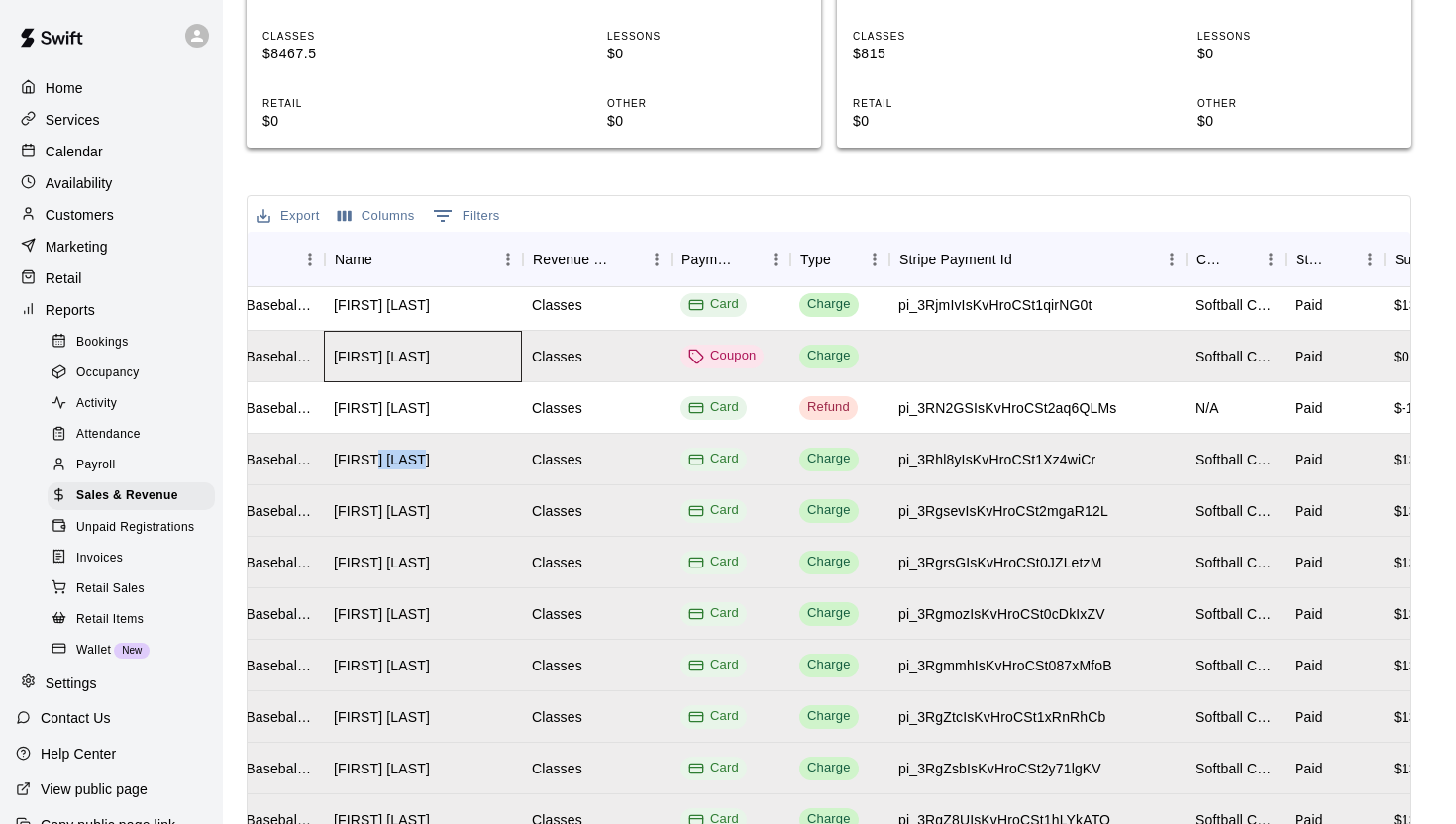 scroll, scrollTop: 1862, scrollLeft: 418, axis: both 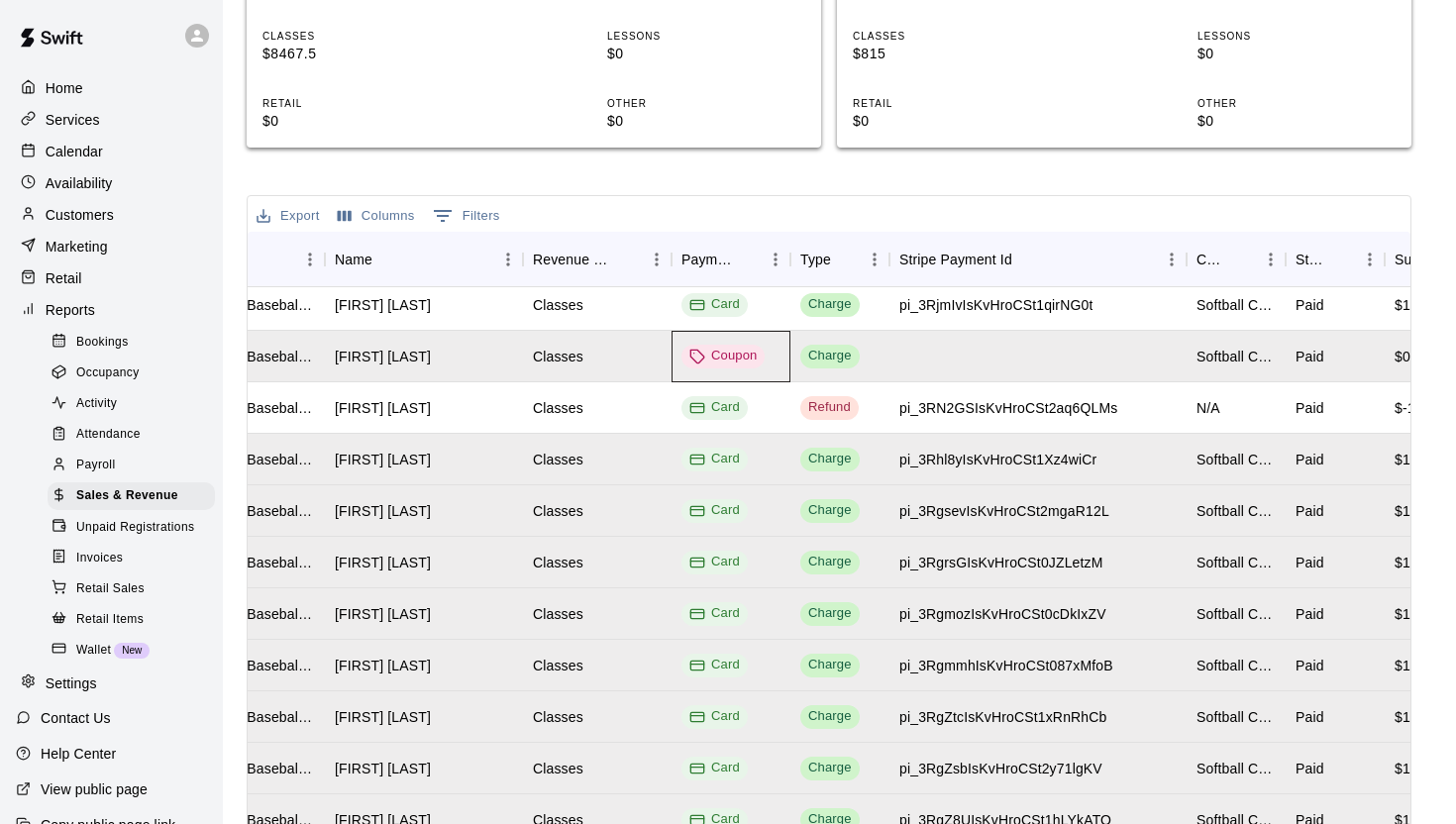 click on "Coupon" at bounding box center [731, 357] 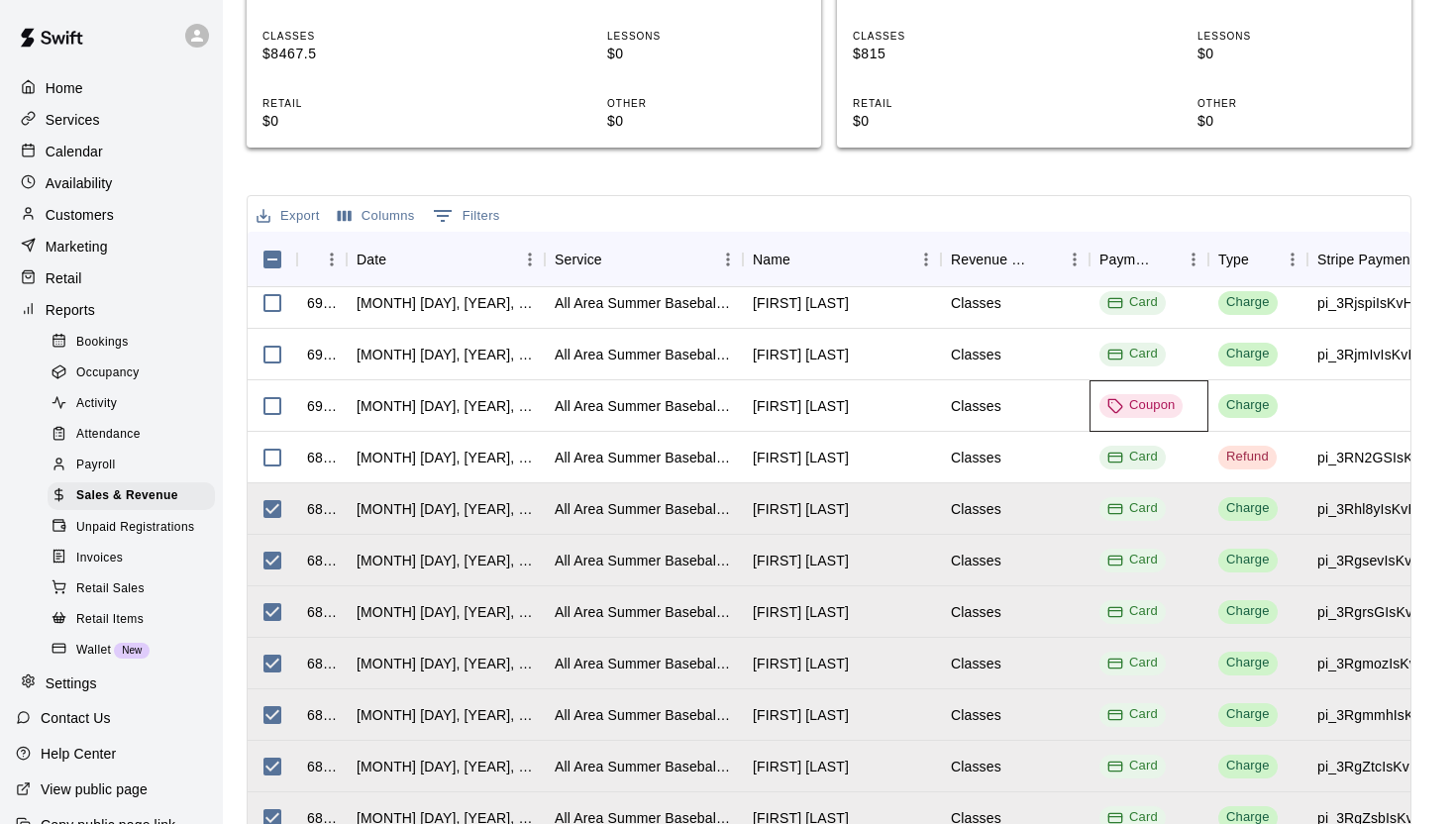 scroll, scrollTop: 1805, scrollLeft: 0, axis: vertical 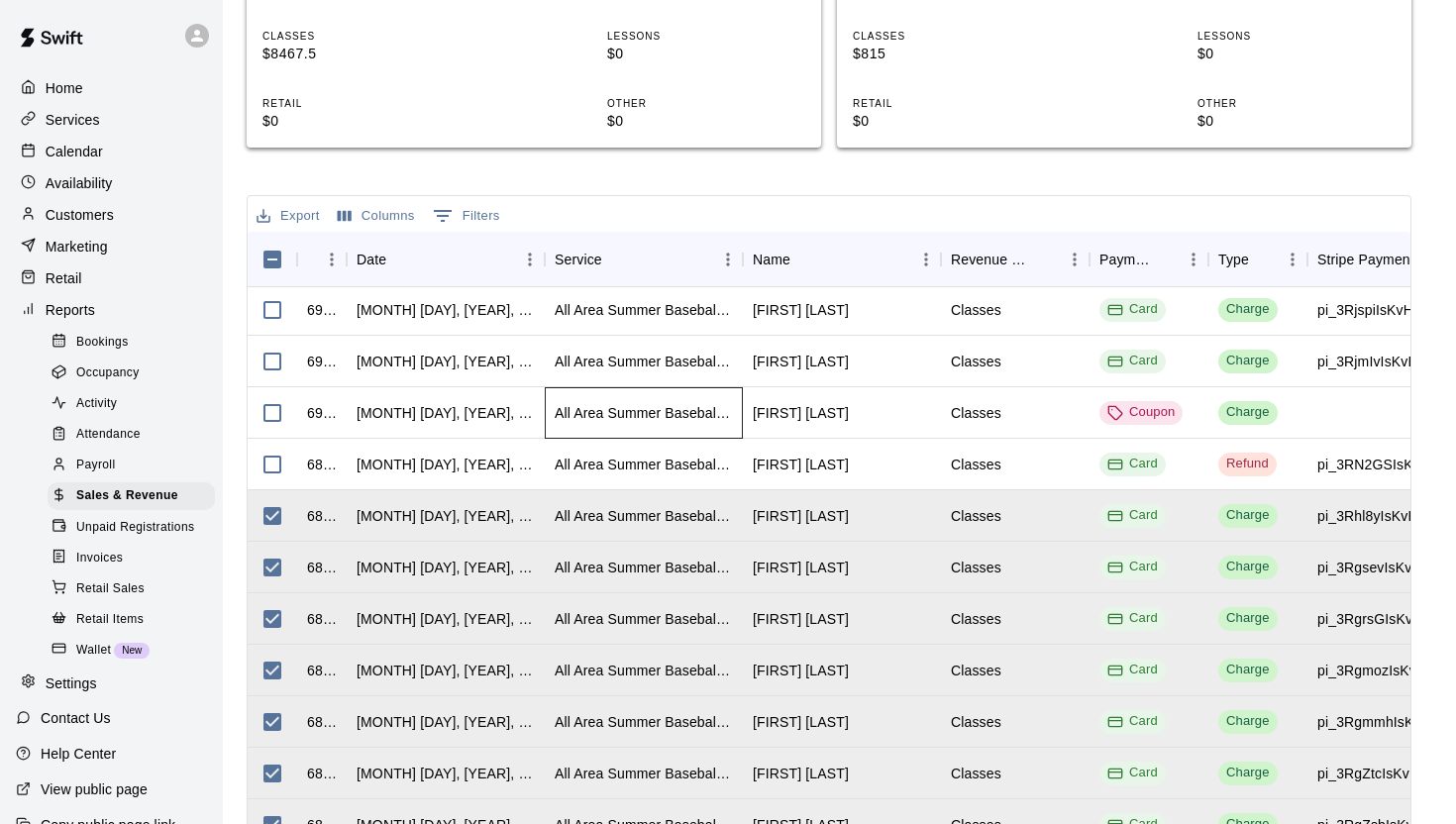 click on "All Area Summer Baseball & Softball Camp - July 21st through the 24th." at bounding box center [644, 413] 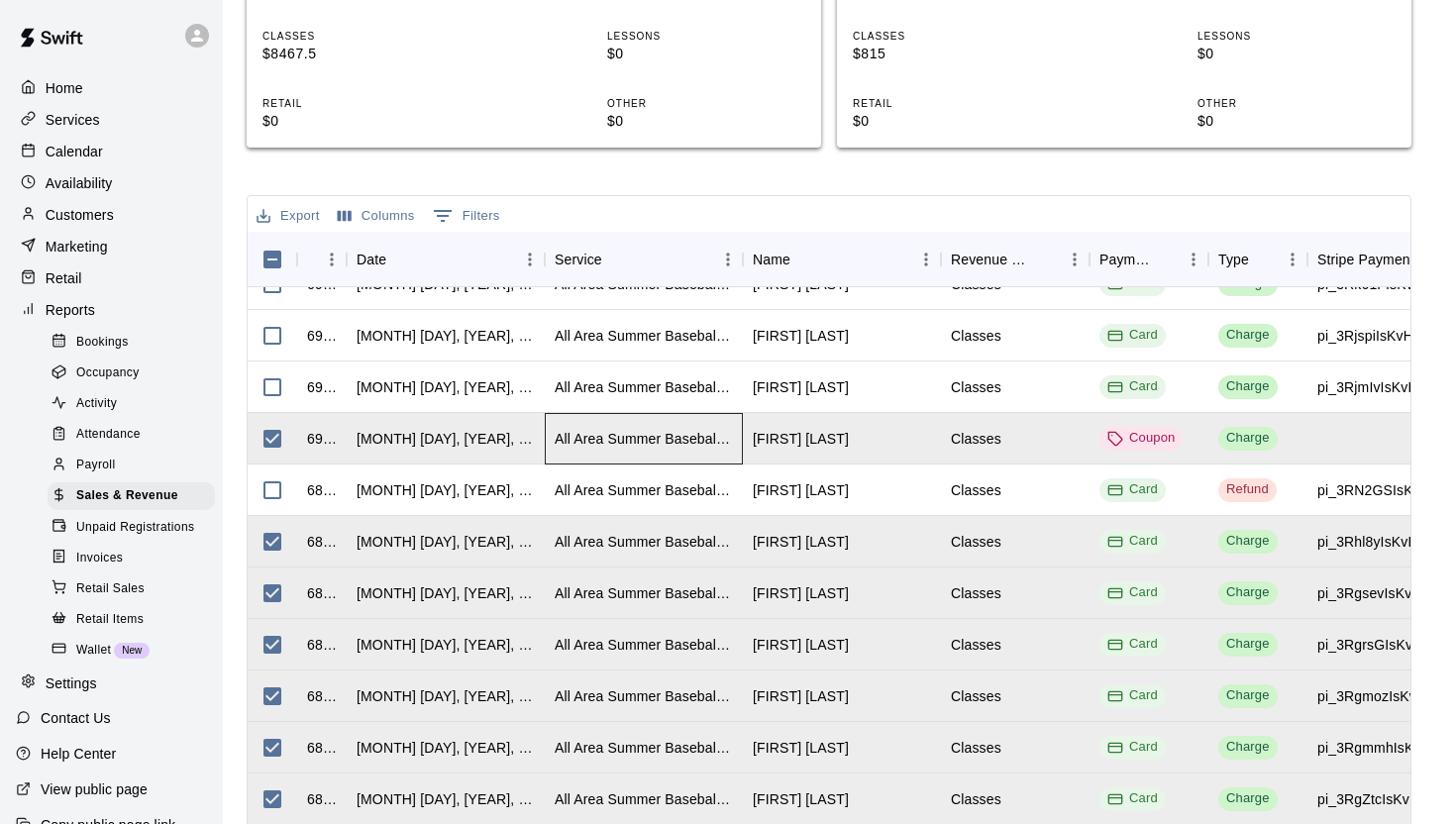 scroll, scrollTop: 1773, scrollLeft: 0, axis: vertical 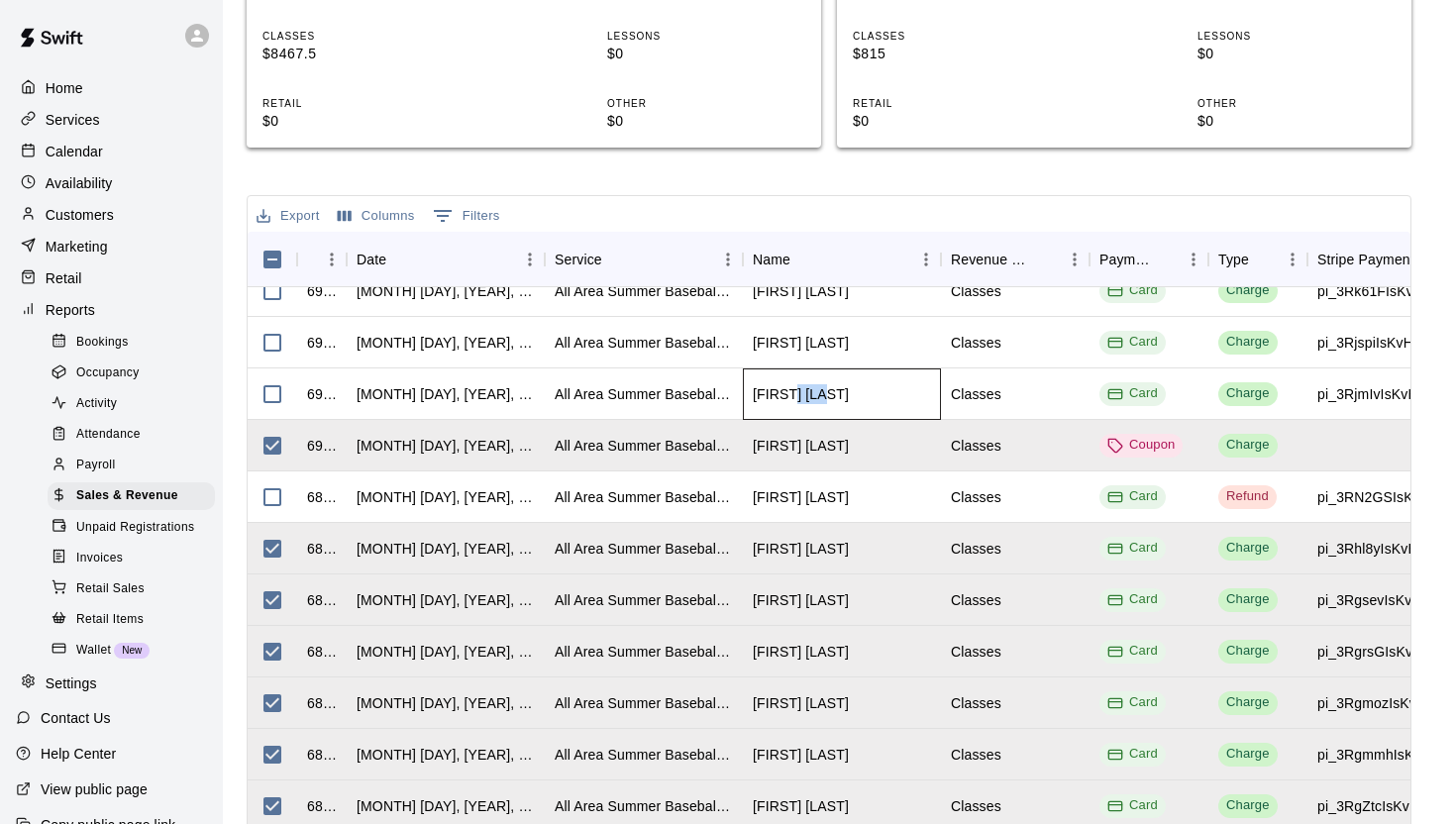 drag, startPoint x: 835, startPoint y: 317, endPoint x: 794, endPoint y: 322, distance: 41.303753 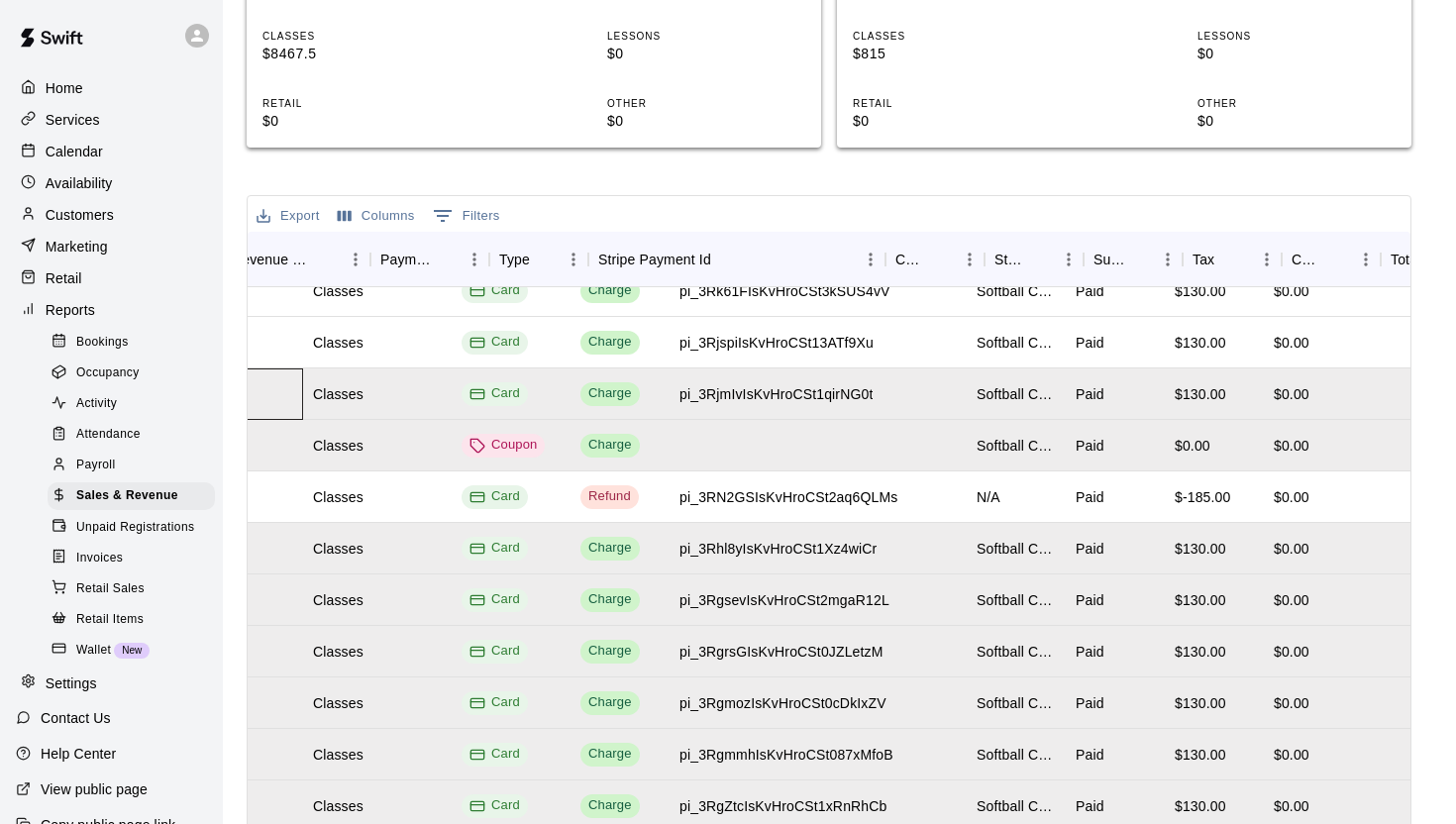 scroll, scrollTop: 1773, scrollLeft: 868, axis: both 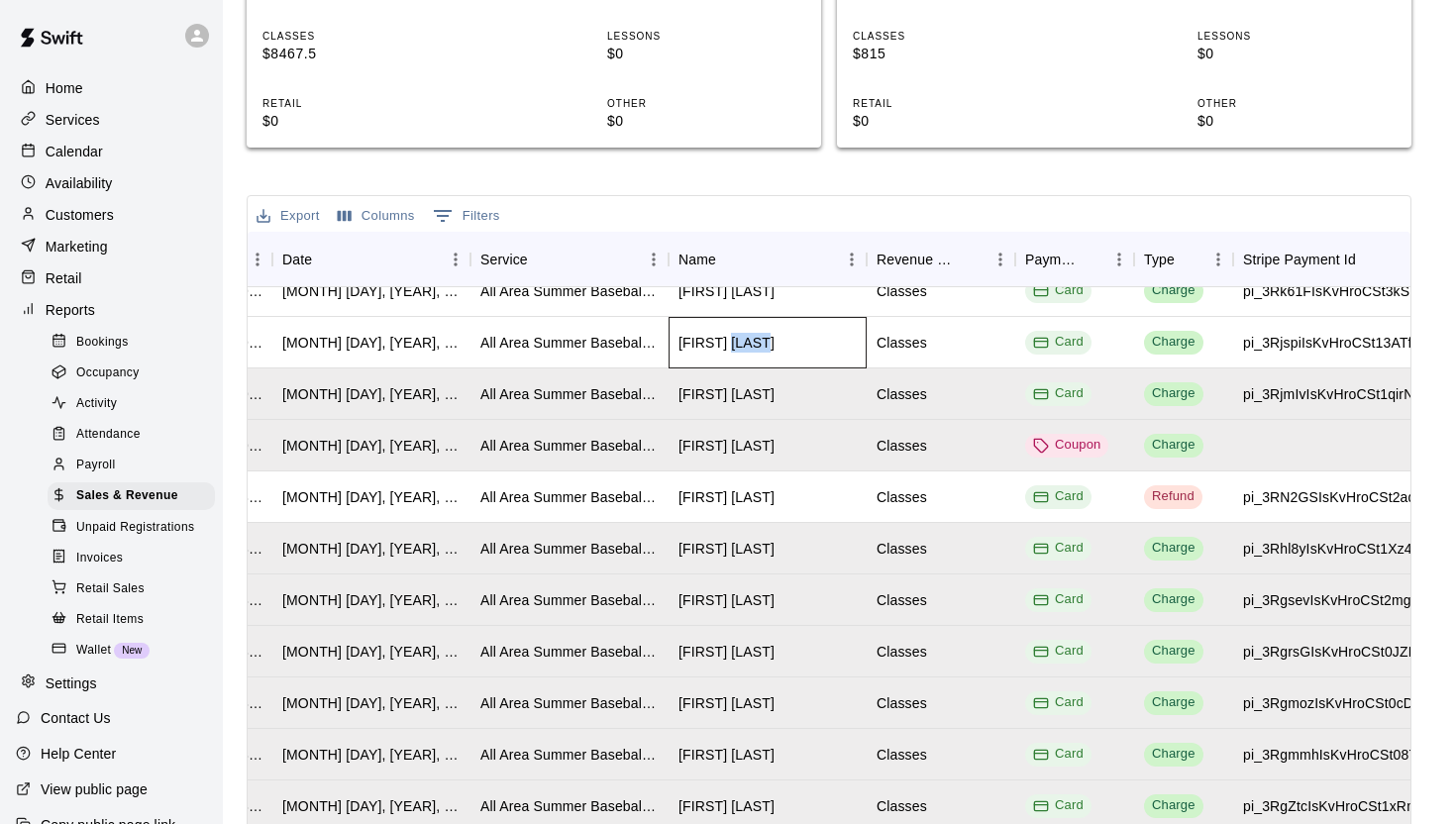 drag, startPoint x: 783, startPoint y: 276, endPoint x: 737, endPoint y: 277, distance: 46.010868 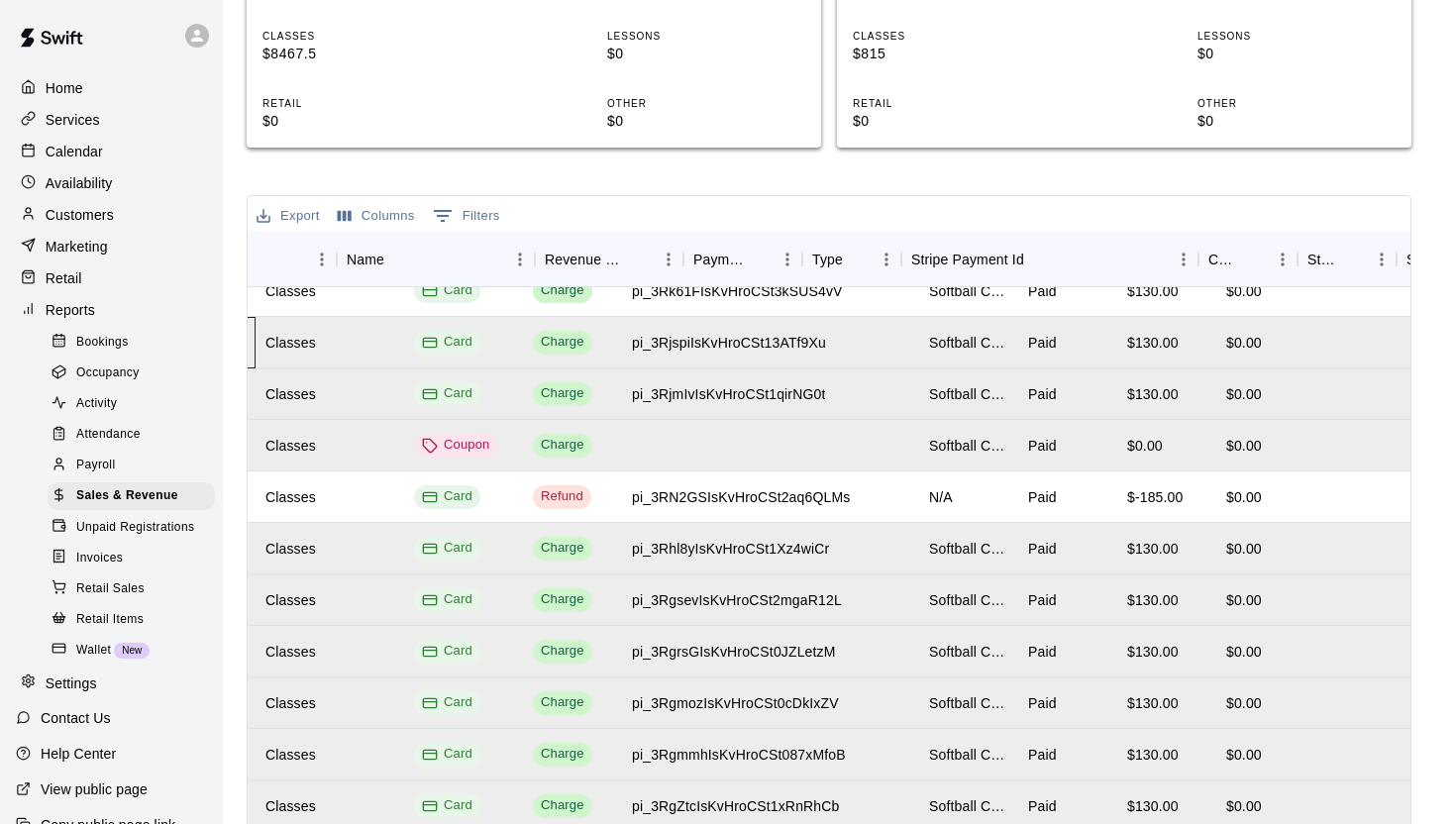 scroll, scrollTop: 1773, scrollLeft: 868, axis: both 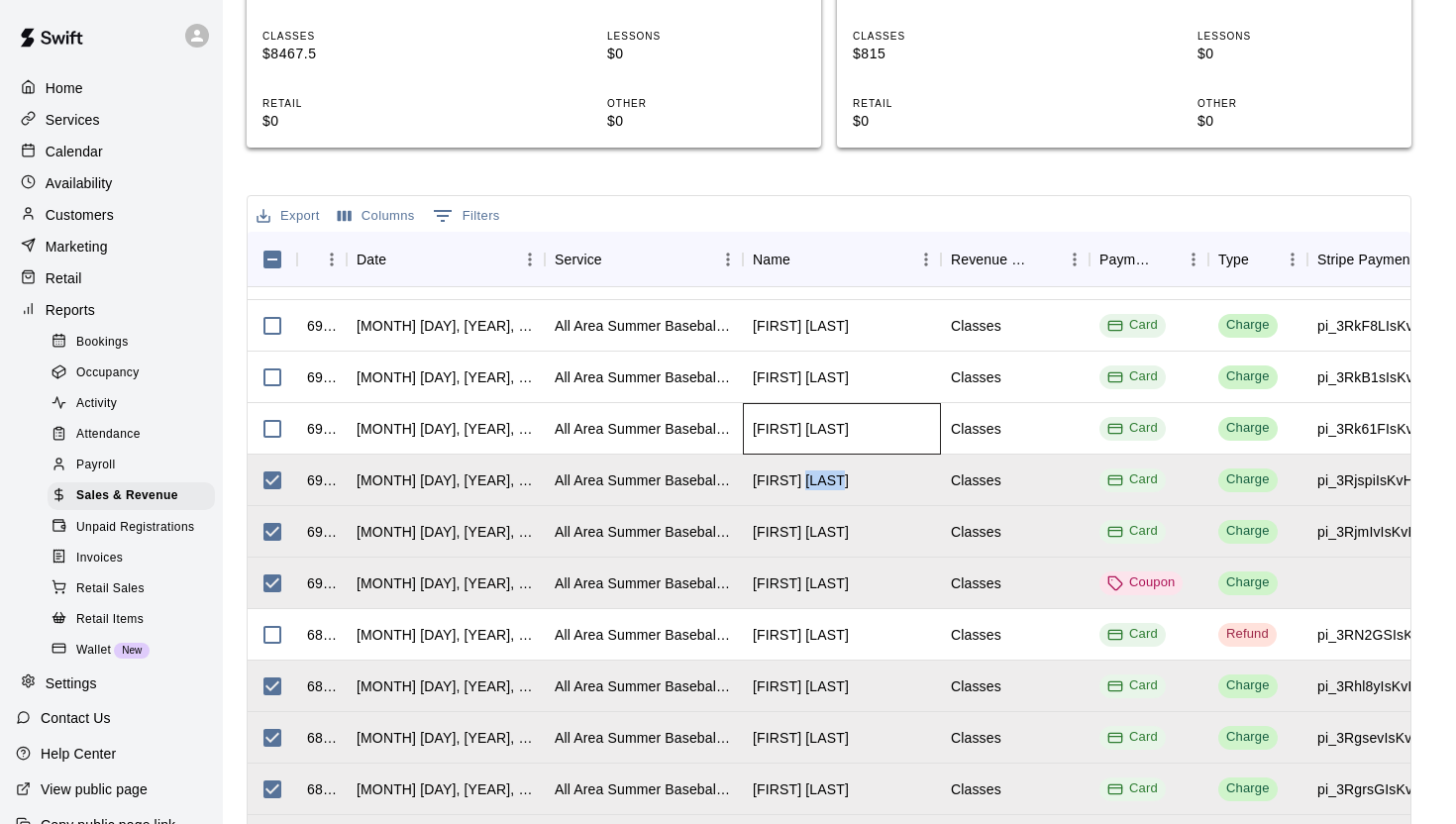 drag, startPoint x: 857, startPoint y: 358, endPoint x: 813, endPoint y: 361, distance: 44.102154 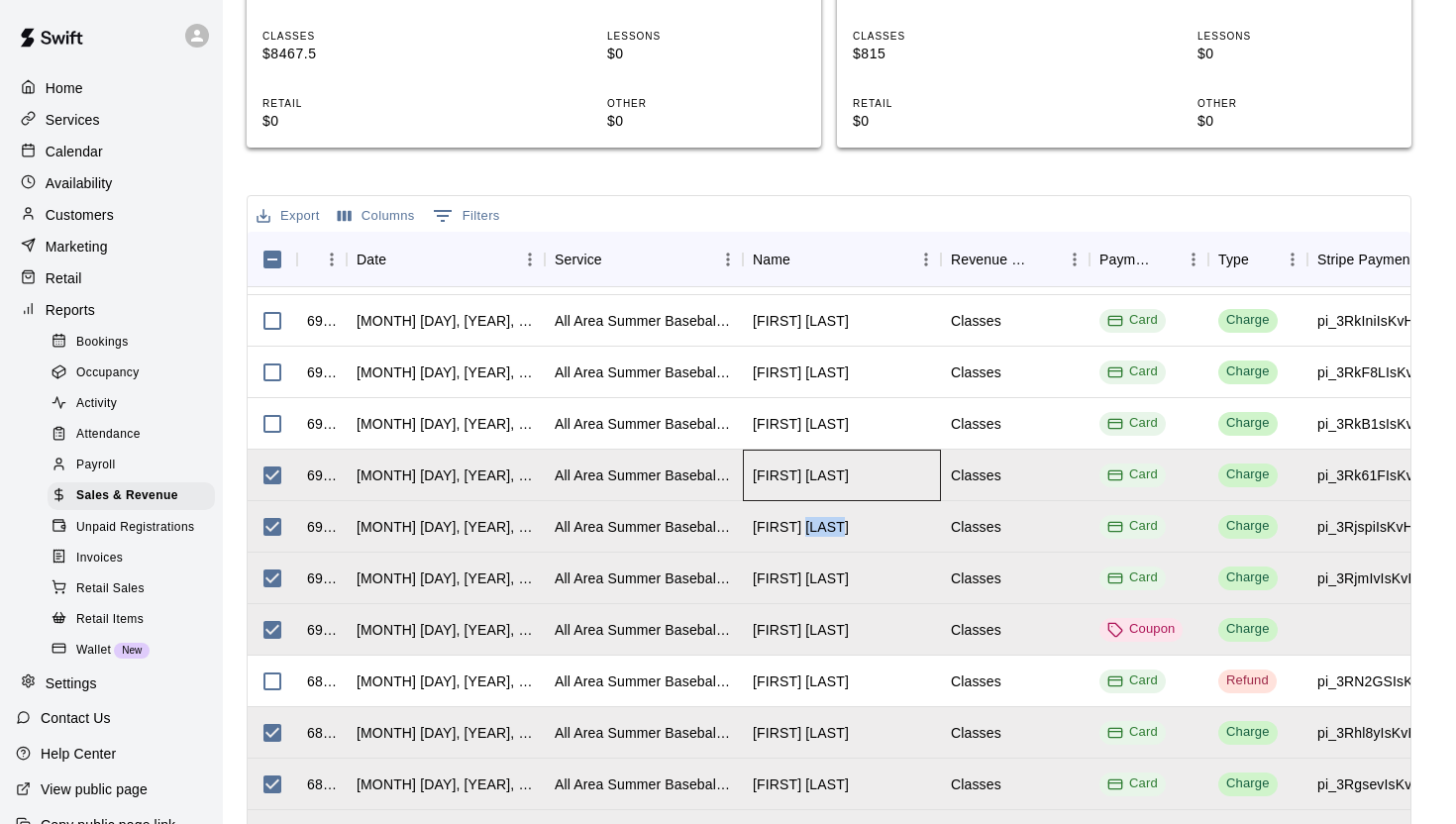 scroll, scrollTop: 1582, scrollLeft: 0, axis: vertical 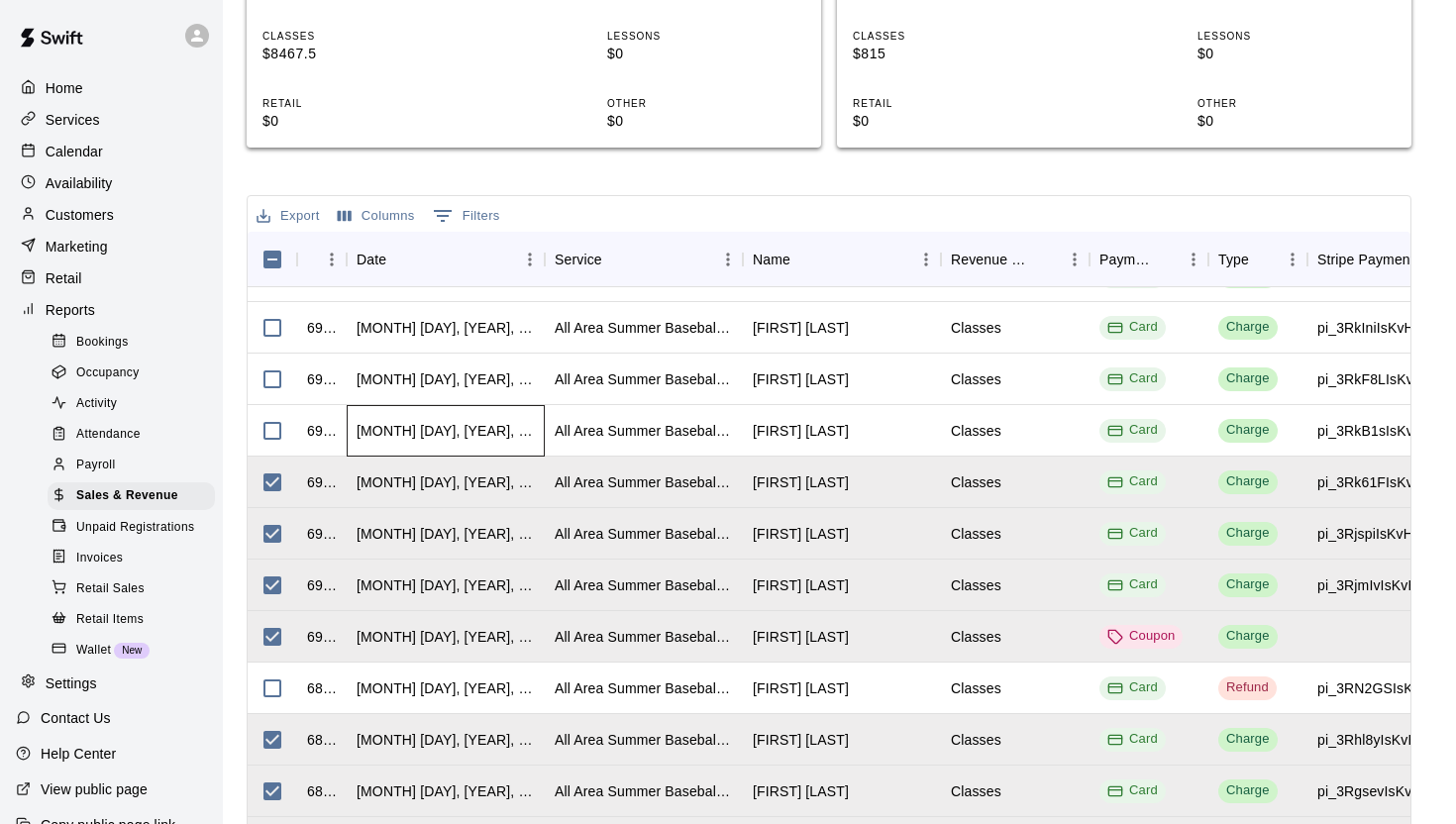 click on "[MONTH] [DAY], [YEAR], [TIME]" at bounding box center [446, 431] 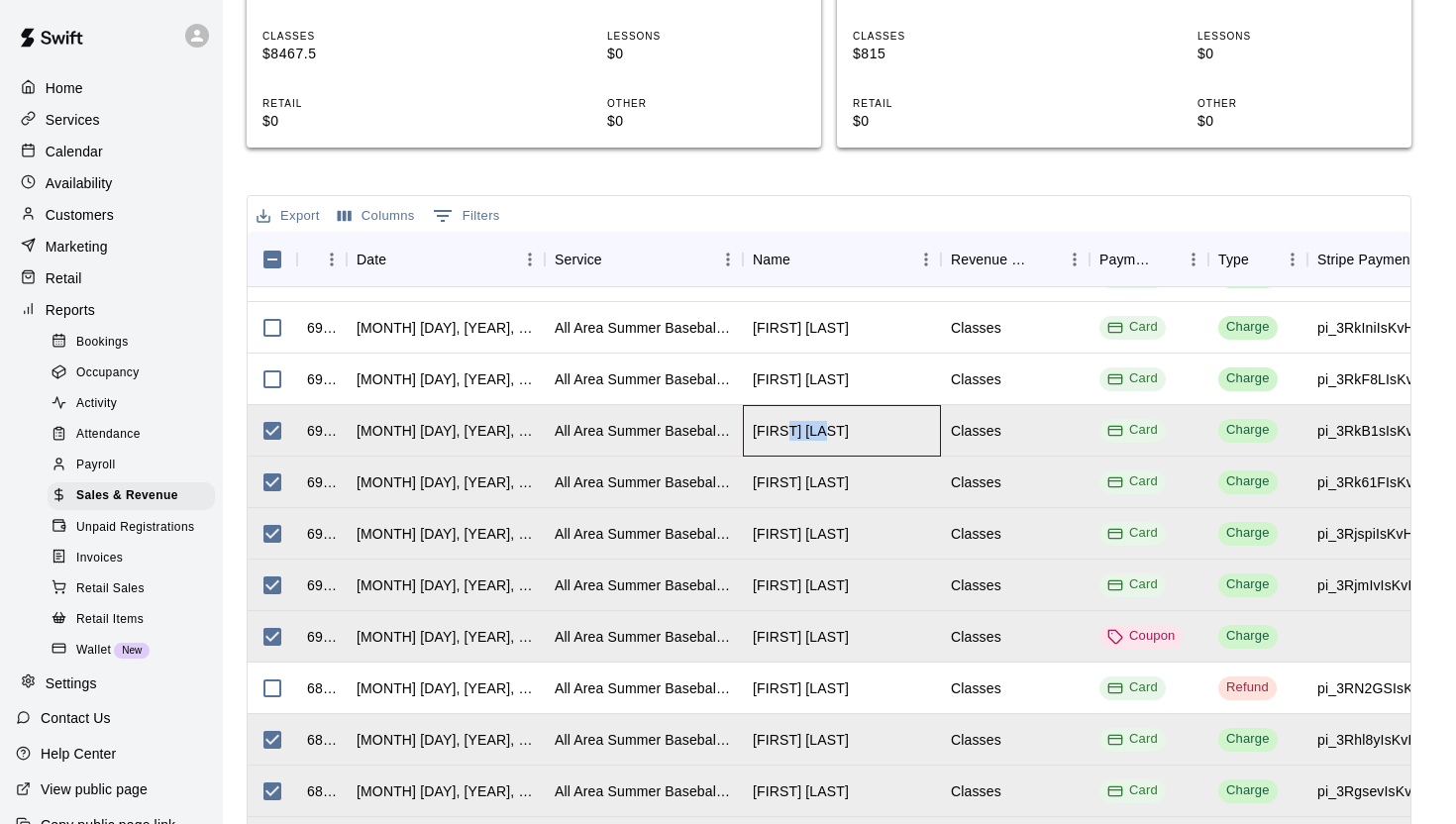 drag, startPoint x: 840, startPoint y: 357, endPoint x: 789, endPoint y: 357, distance: 51 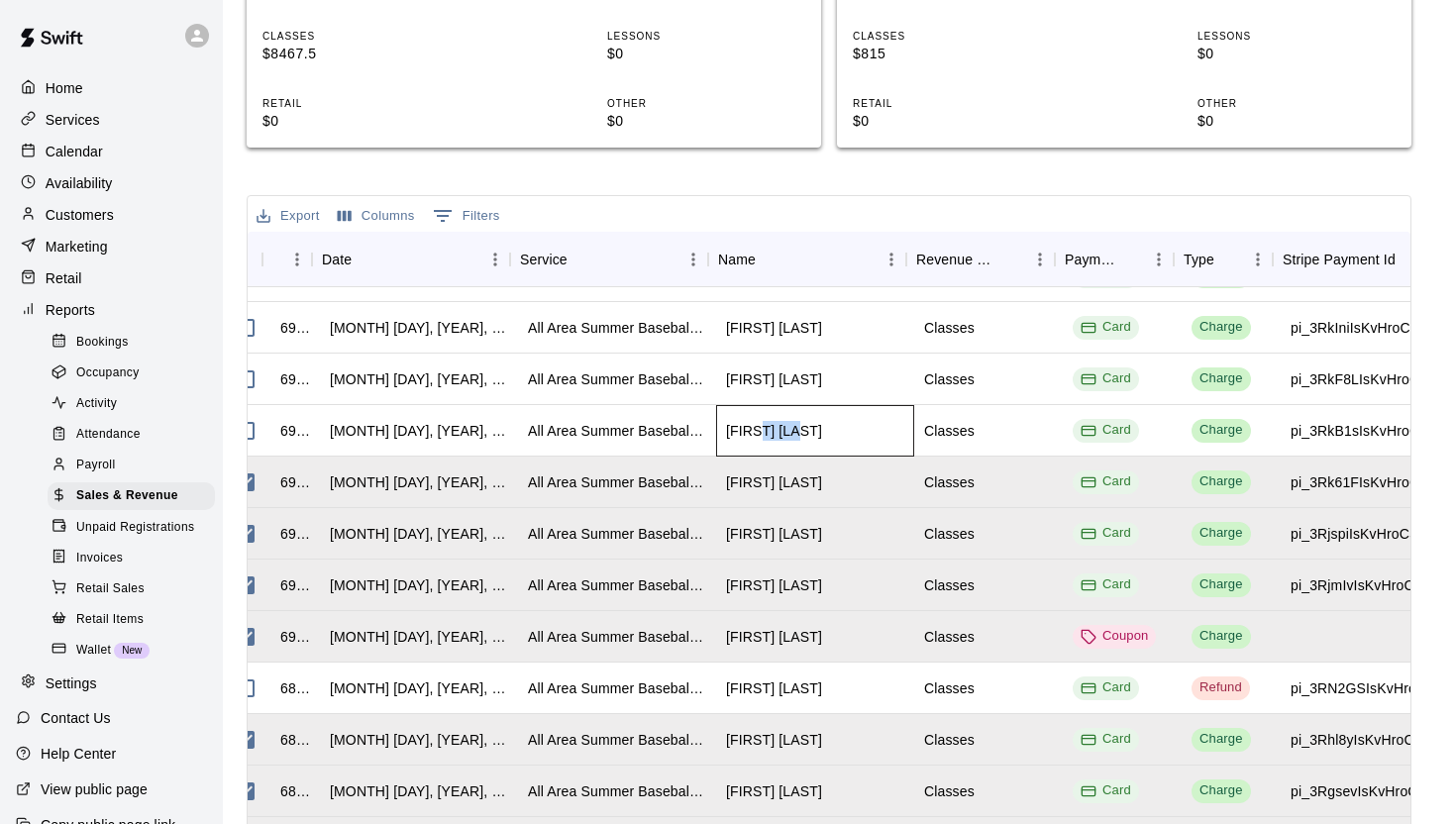 scroll, scrollTop: 1582, scrollLeft: 0, axis: vertical 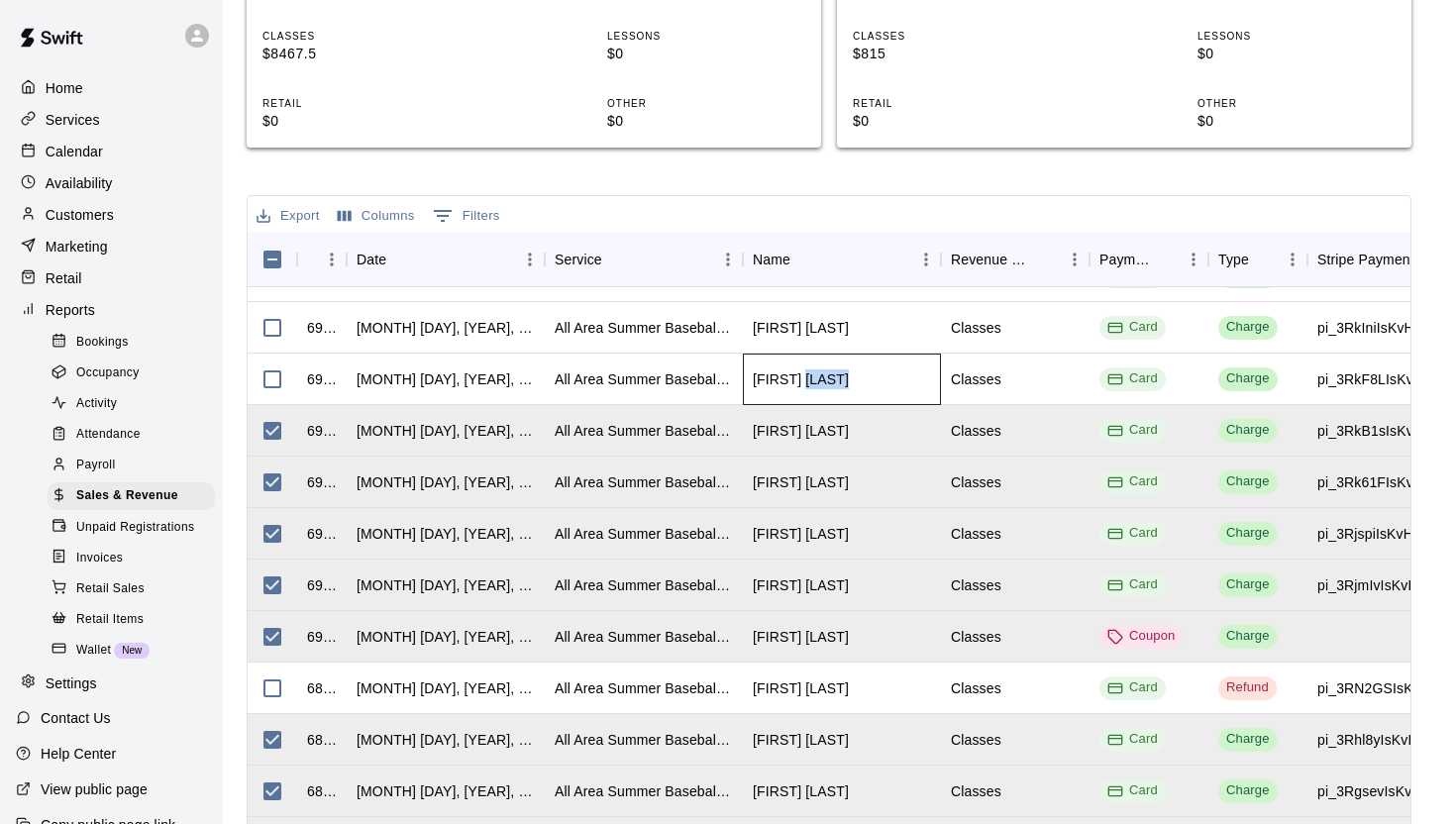 drag, startPoint x: 847, startPoint y: 307, endPoint x: 800, endPoint y: 310, distance: 47.095647 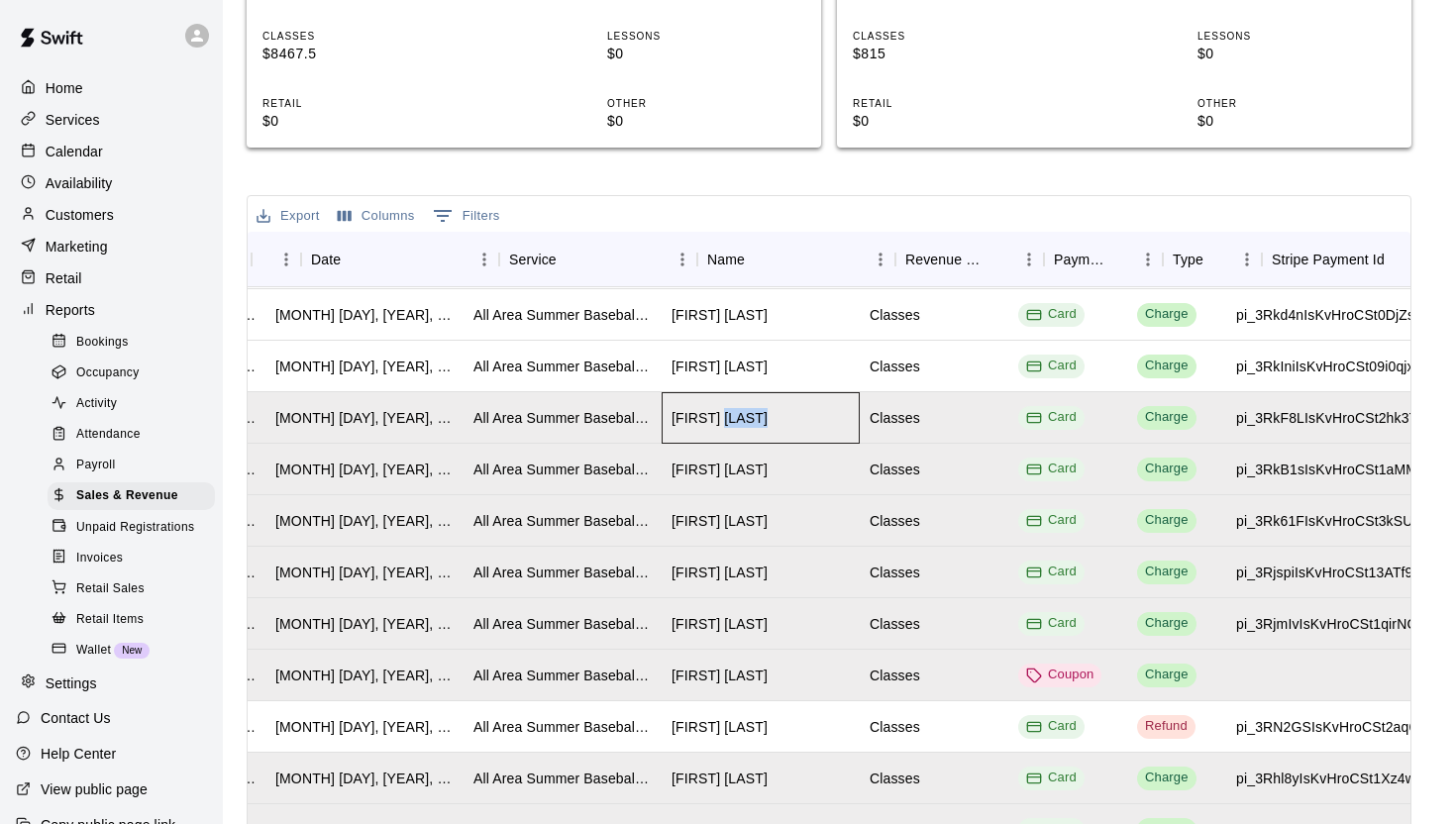 scroll, scrollTop: 1543, scrollLeft: 0, axis: vertical 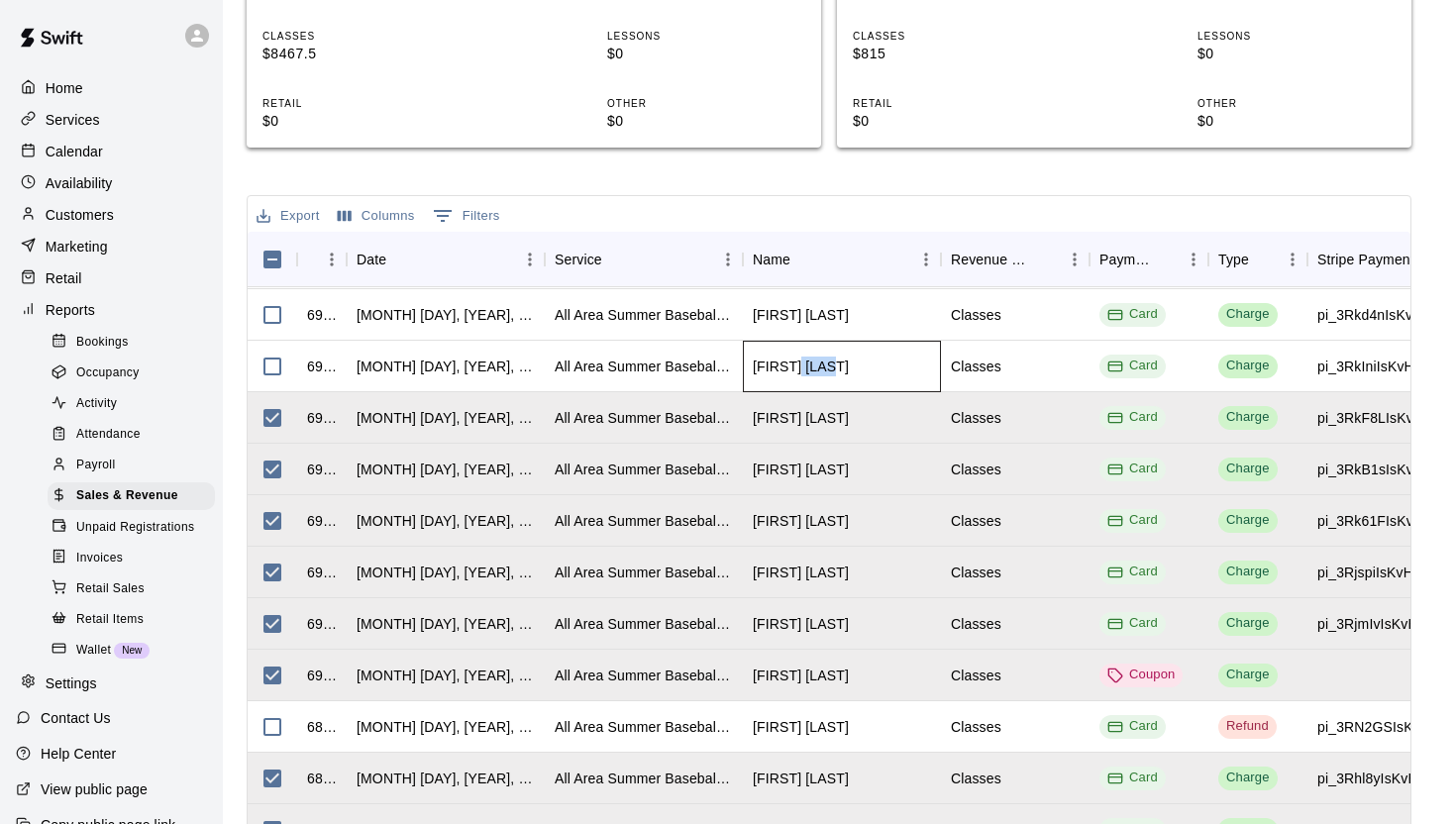drag, startPoint x: 833, startPoint y: 299, endPoint x: 800, endPoint y: 299, distance: 33 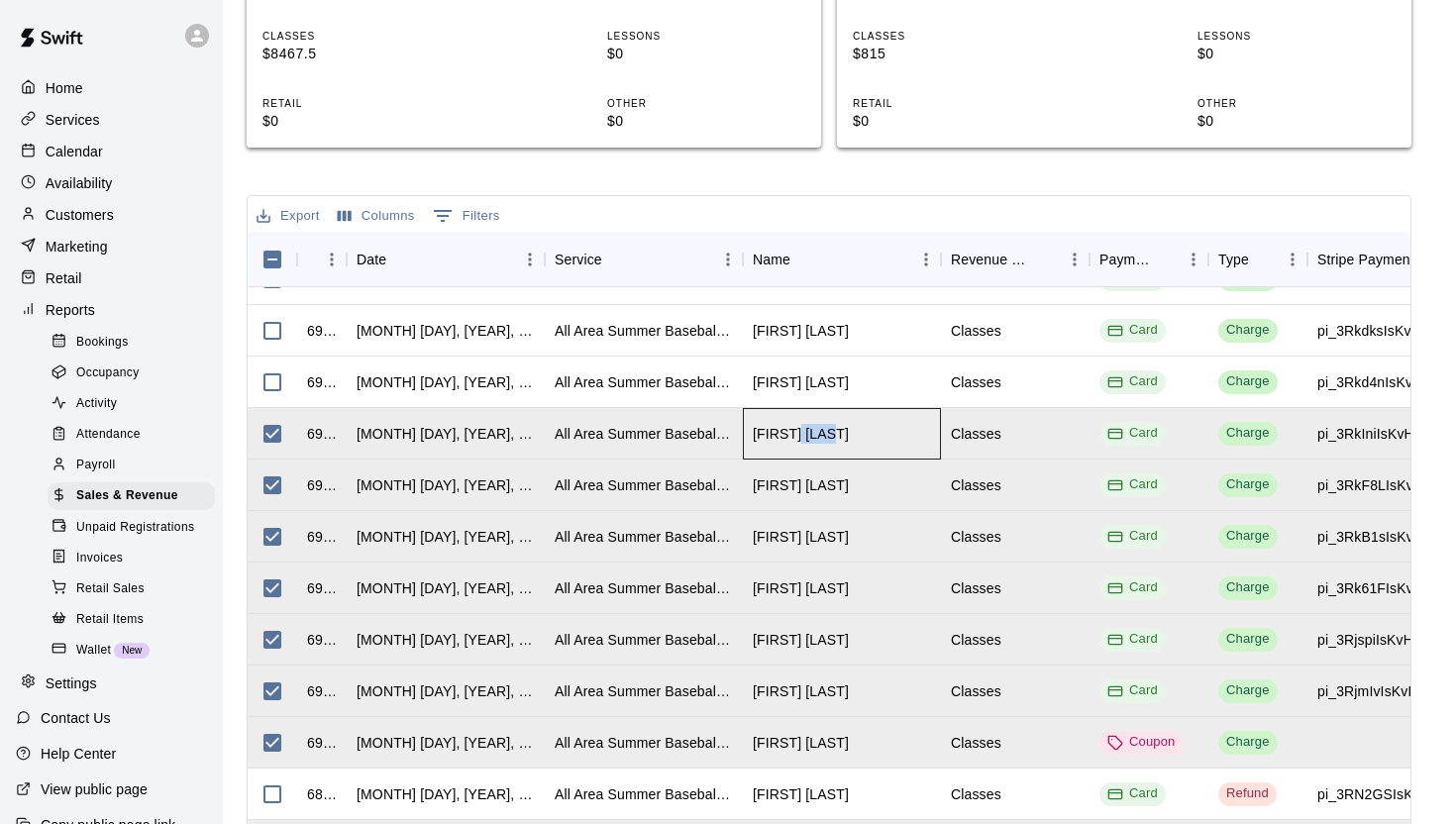 scroll, scrollTop: 1472, scrollLeft: 0, axis: vertical 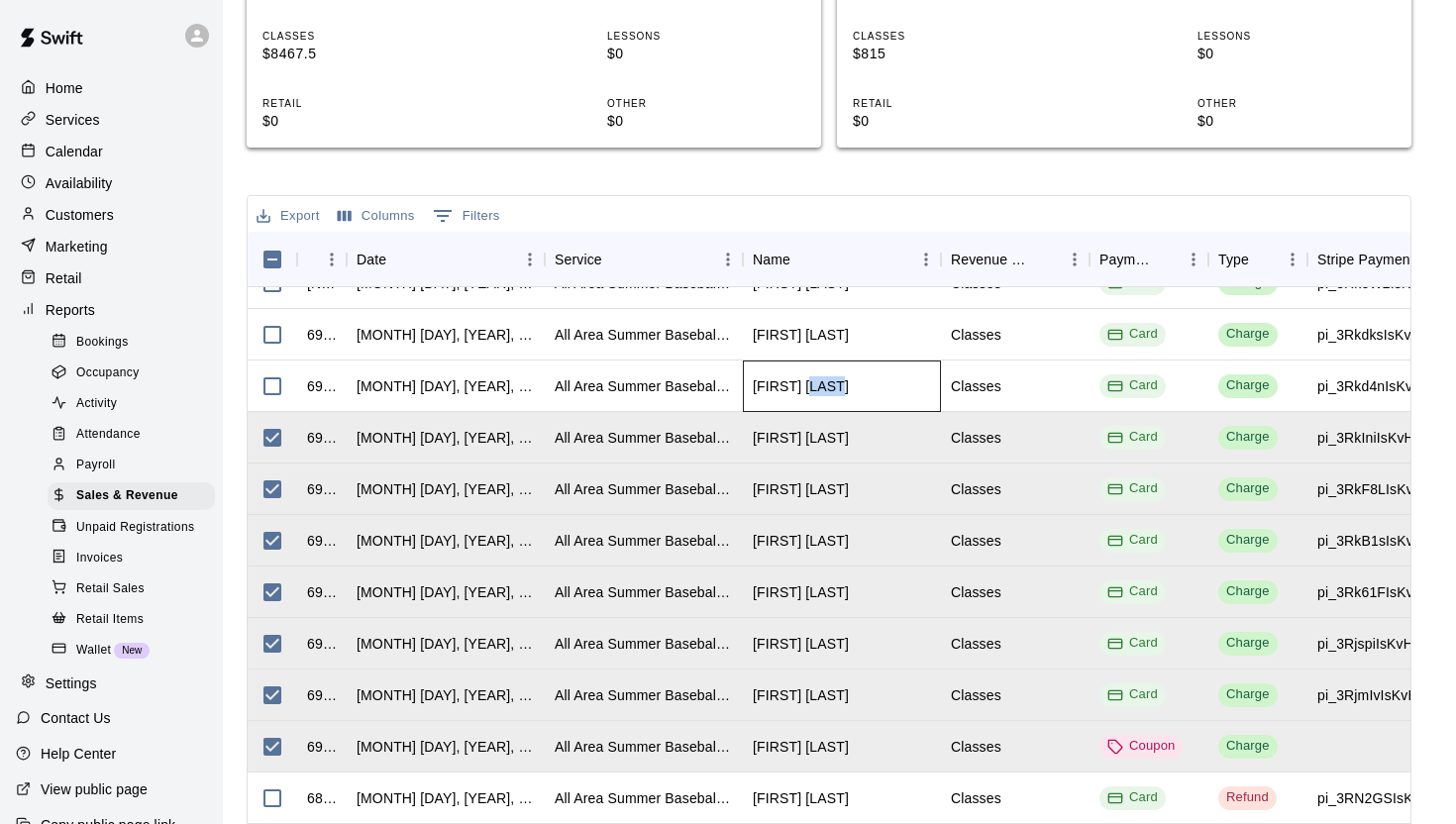 drag, startPoint x: 858, startPoint y: 311, endPoint x: 812, endPoint y: 311, distance: 46 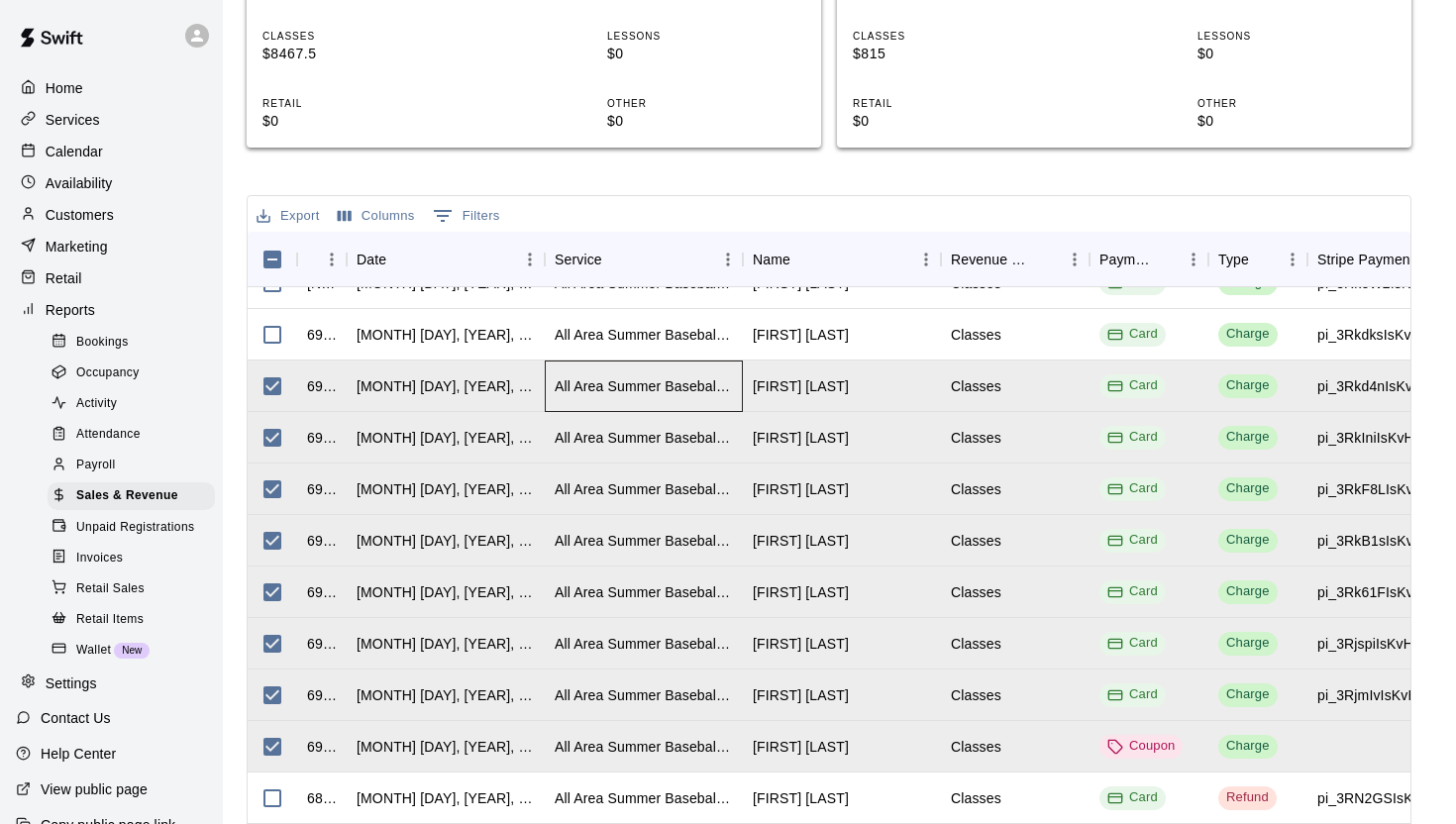 click on "All Area Summer Baseball & Softball Camp - July 21st through the 24th." at bounding box center (644, 386) 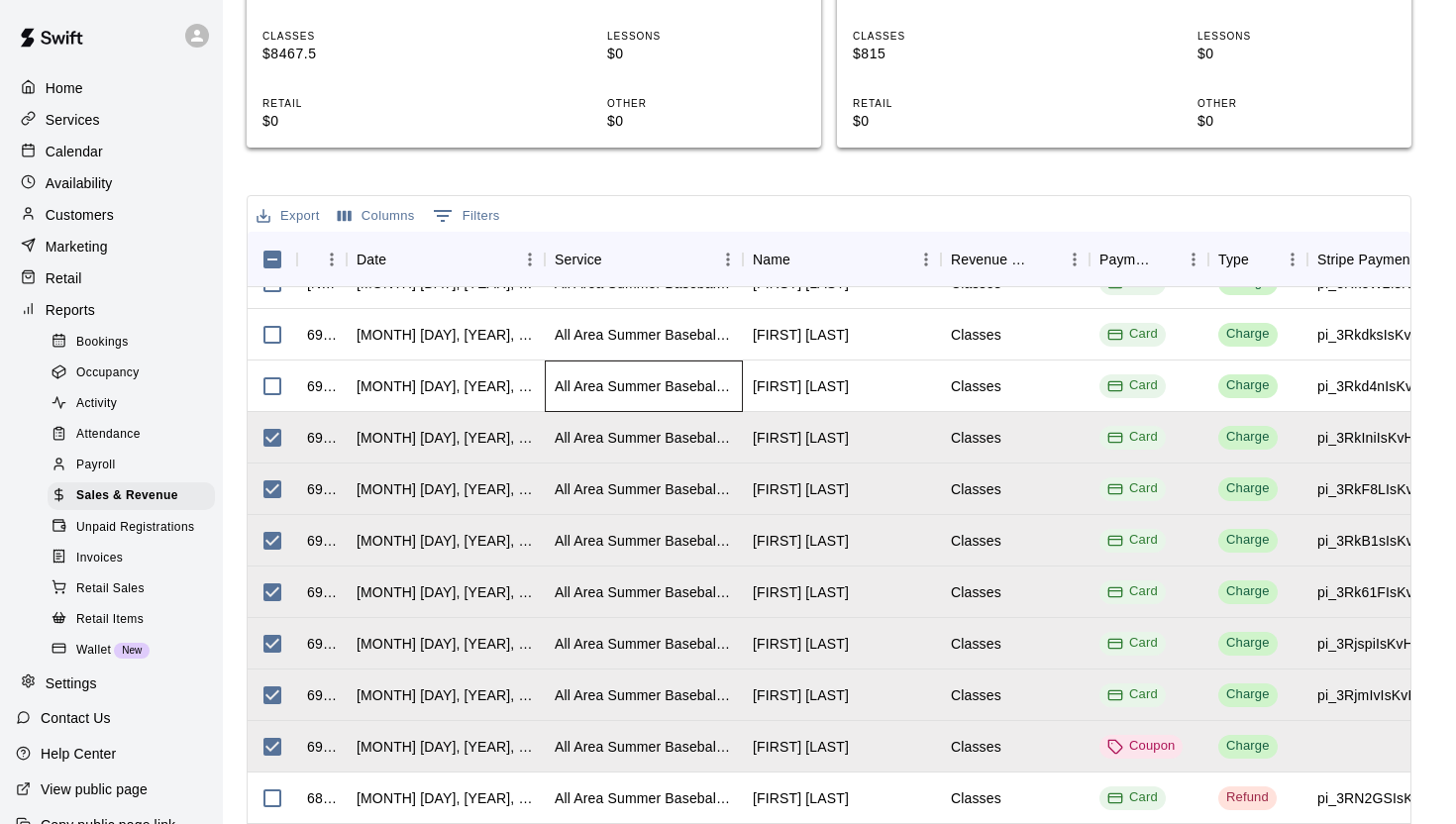 click on "All Area Summer Baseball & Softball Camp - July 21st through the 24th." at bounding box center [644, 386] 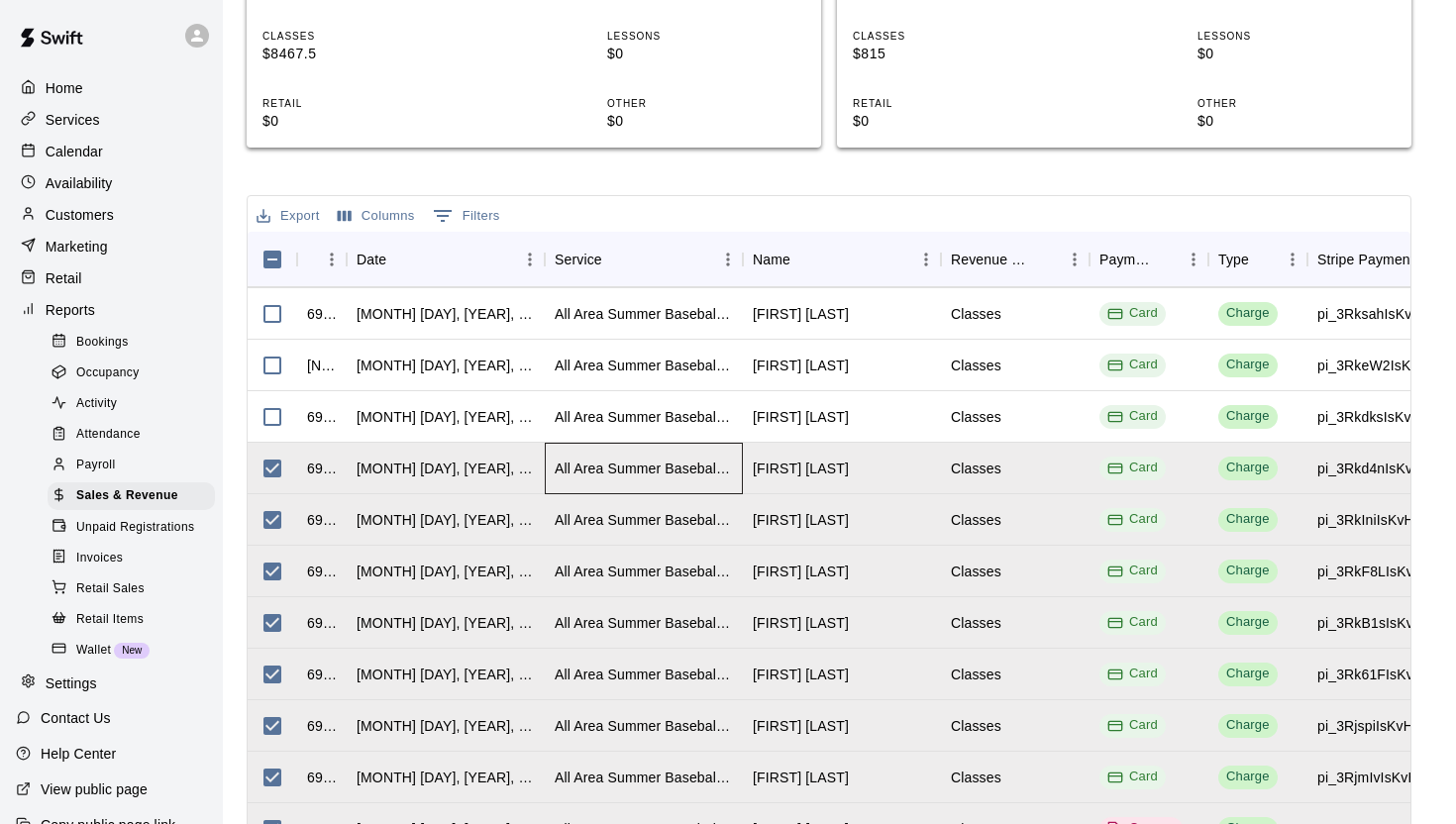 scroll, scrollTop: 1332, scrollLeft: 0, axis: vertical 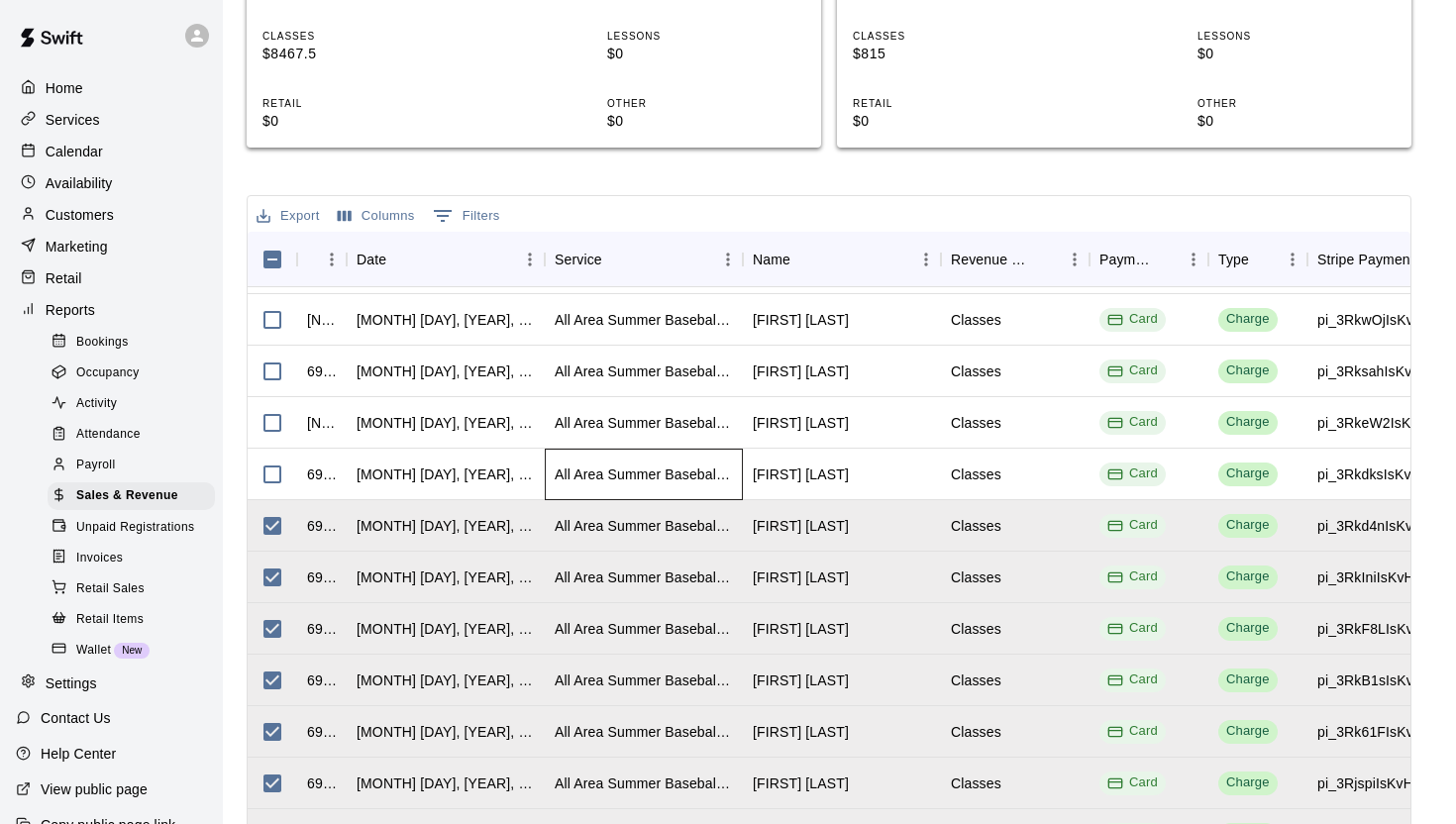 click on "All Area Summer Baseball & Softball Camp - July 21st through the 24th." at bounding box center [644, 474] 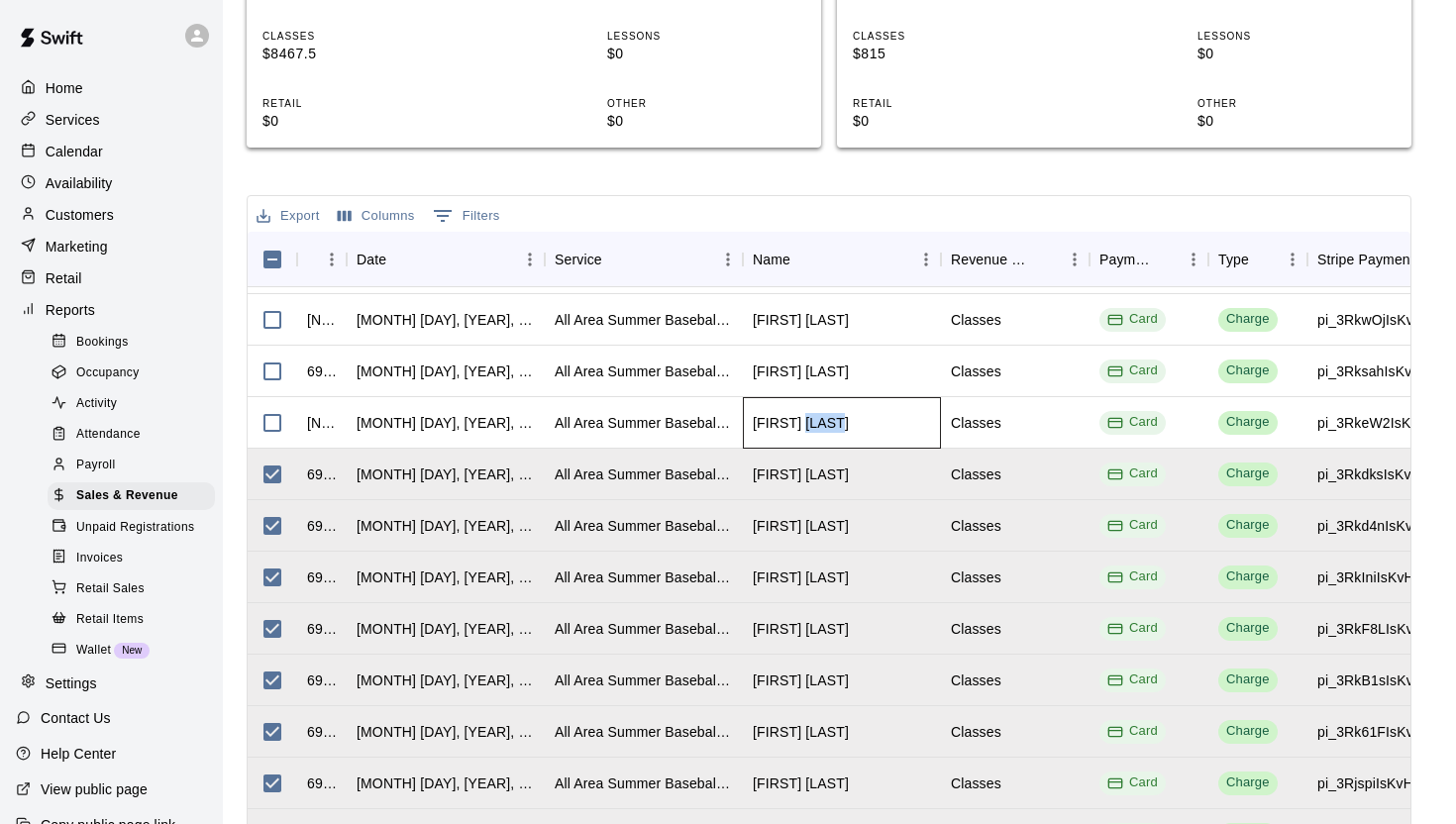 drag, startPoint x: 841, startPoint y: 354, endPoint x: 802, endPoint y: 354, distance: 39 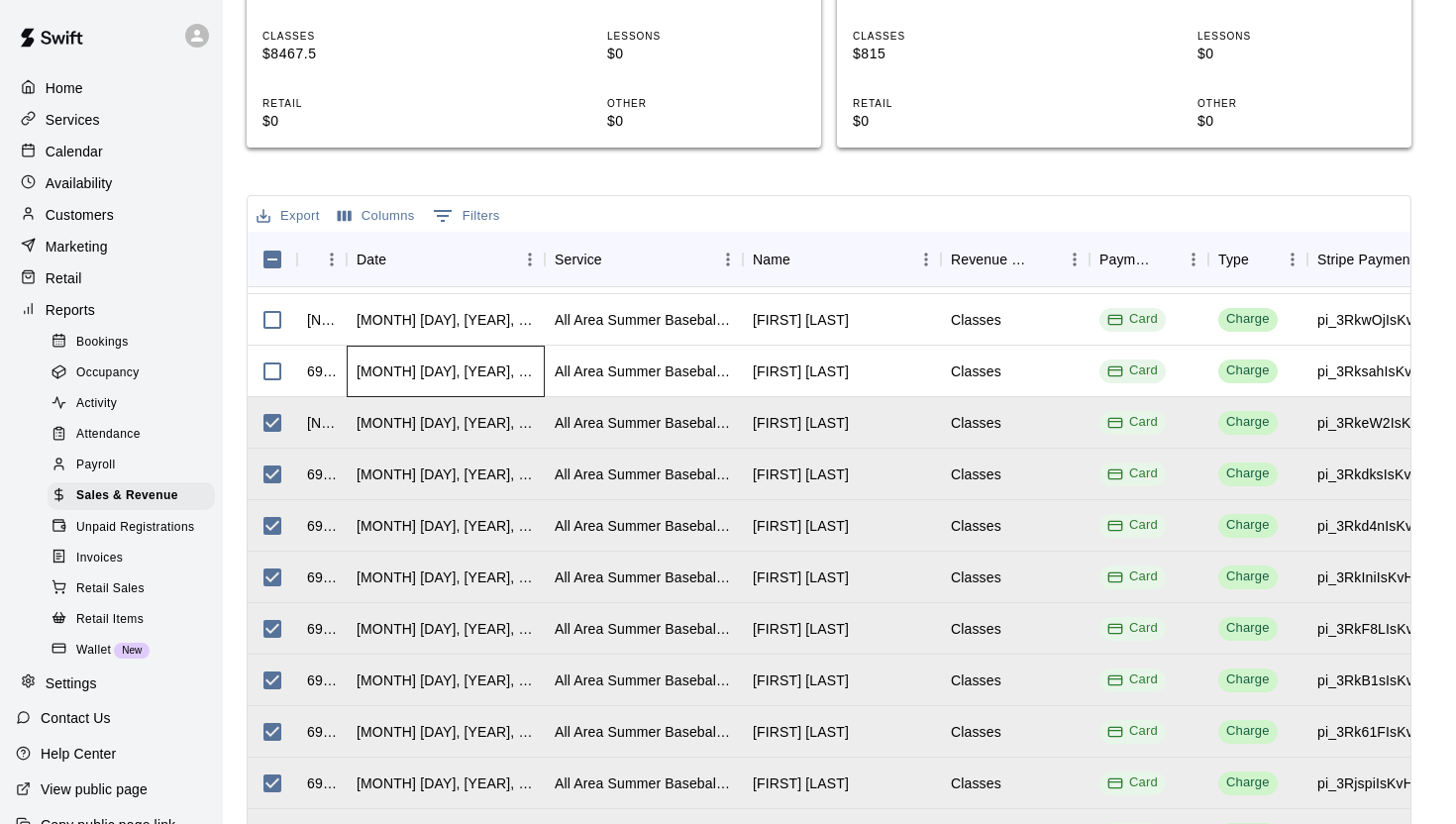 click on "[MONTH] [DAY], [YEAR], [TIME]" at bounding box center [446, 371] 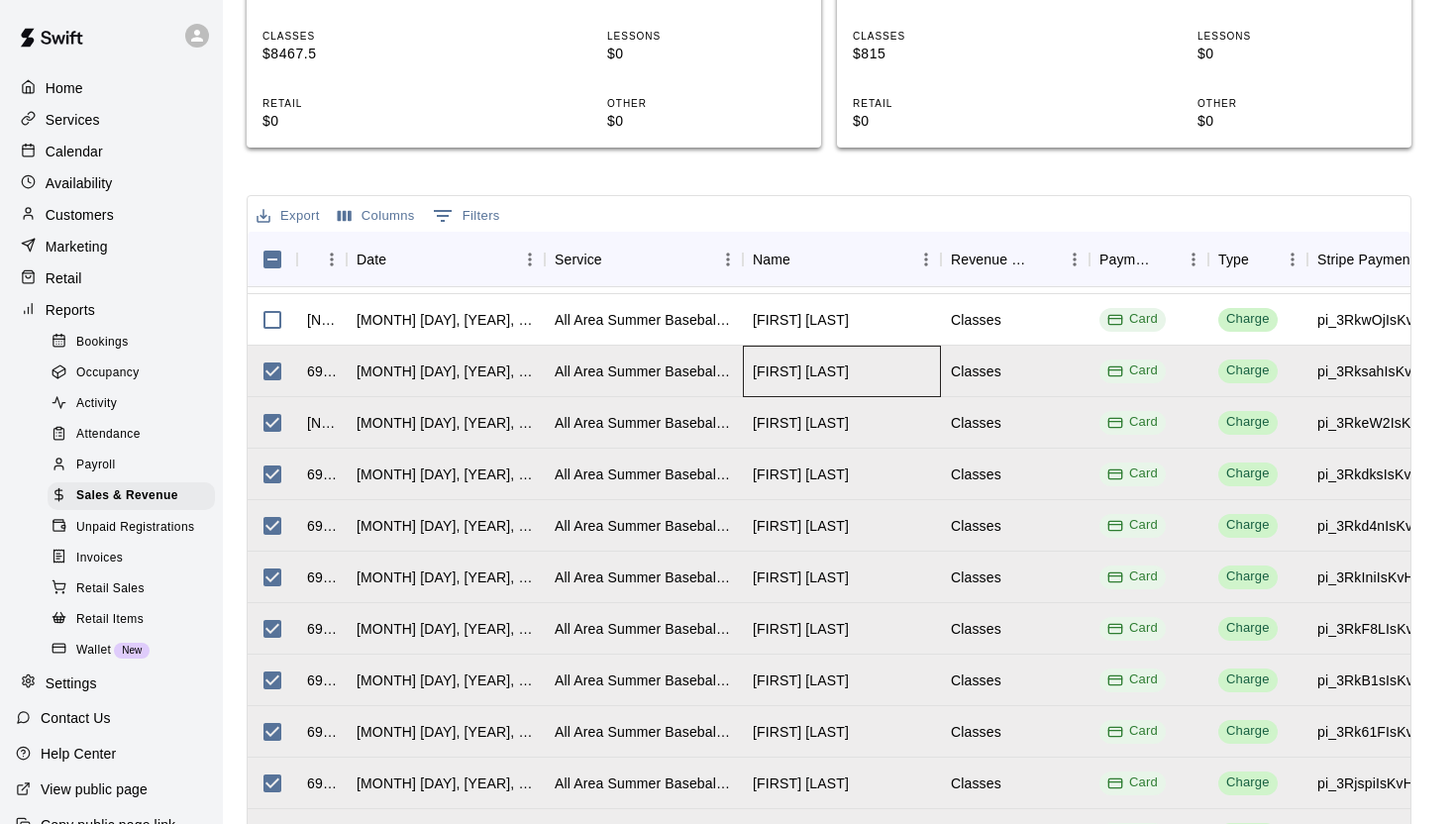 drag, startPoint x: 869, startPoint y: 304, endPoint x: 818, endPoint y: 304, distance: 51 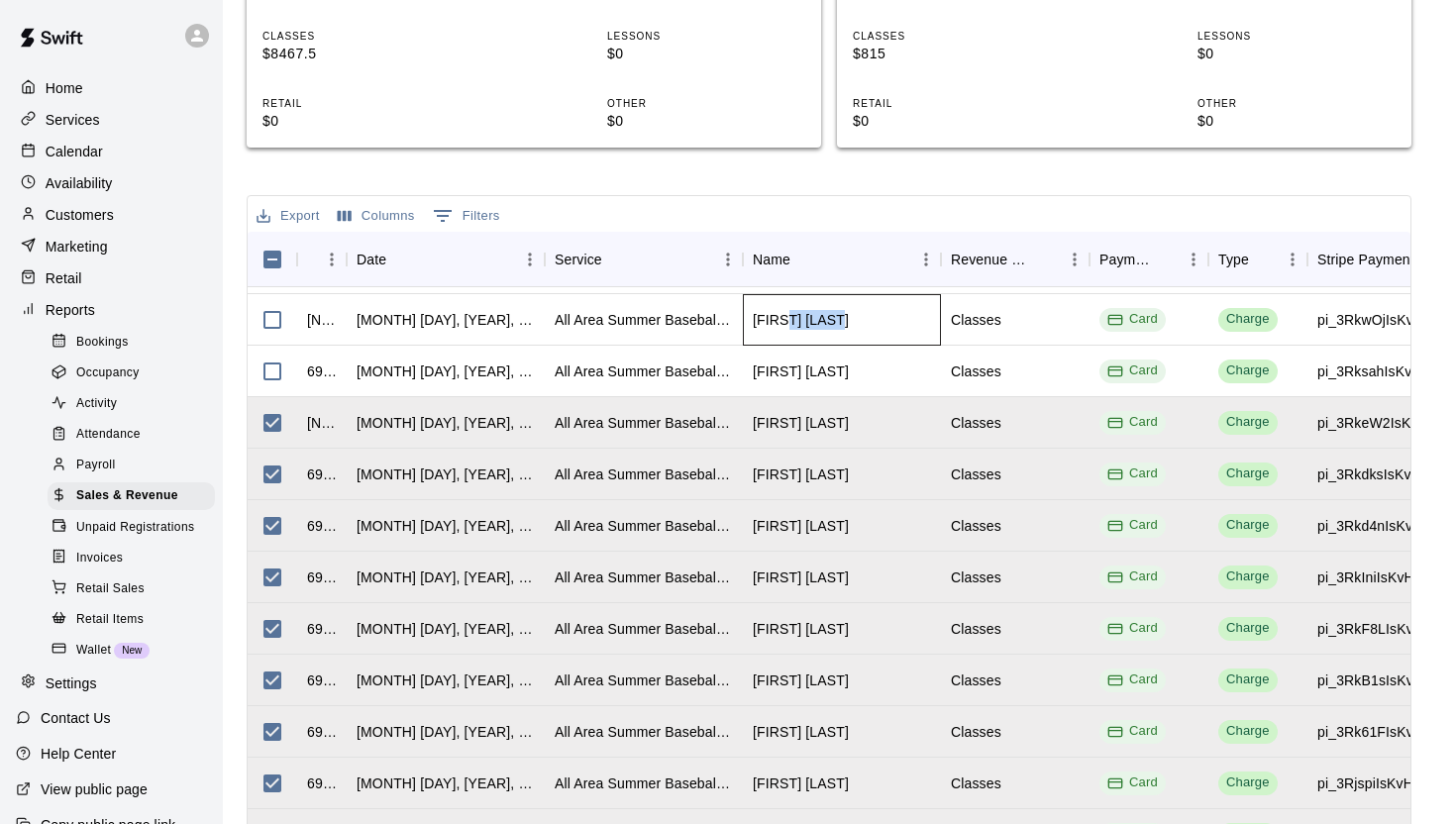 drag, startPoint x: 833, startPoint y: 256, endPoint x: 777, endPoint y: 254, distance: 56.035703 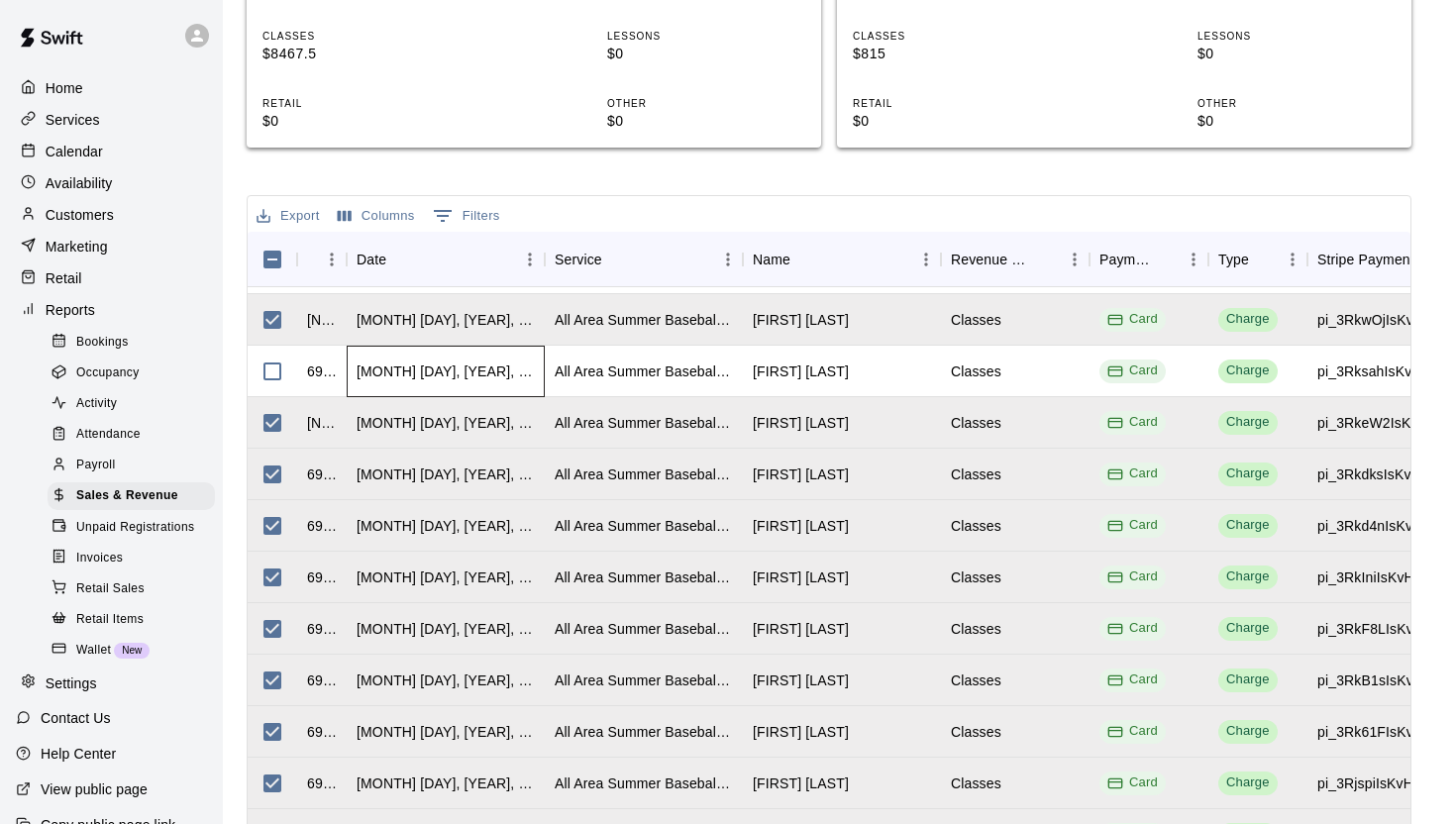 click on "[MONTH] [DAY], [YEAR], [TIME]" at bounding box center (446, 371) 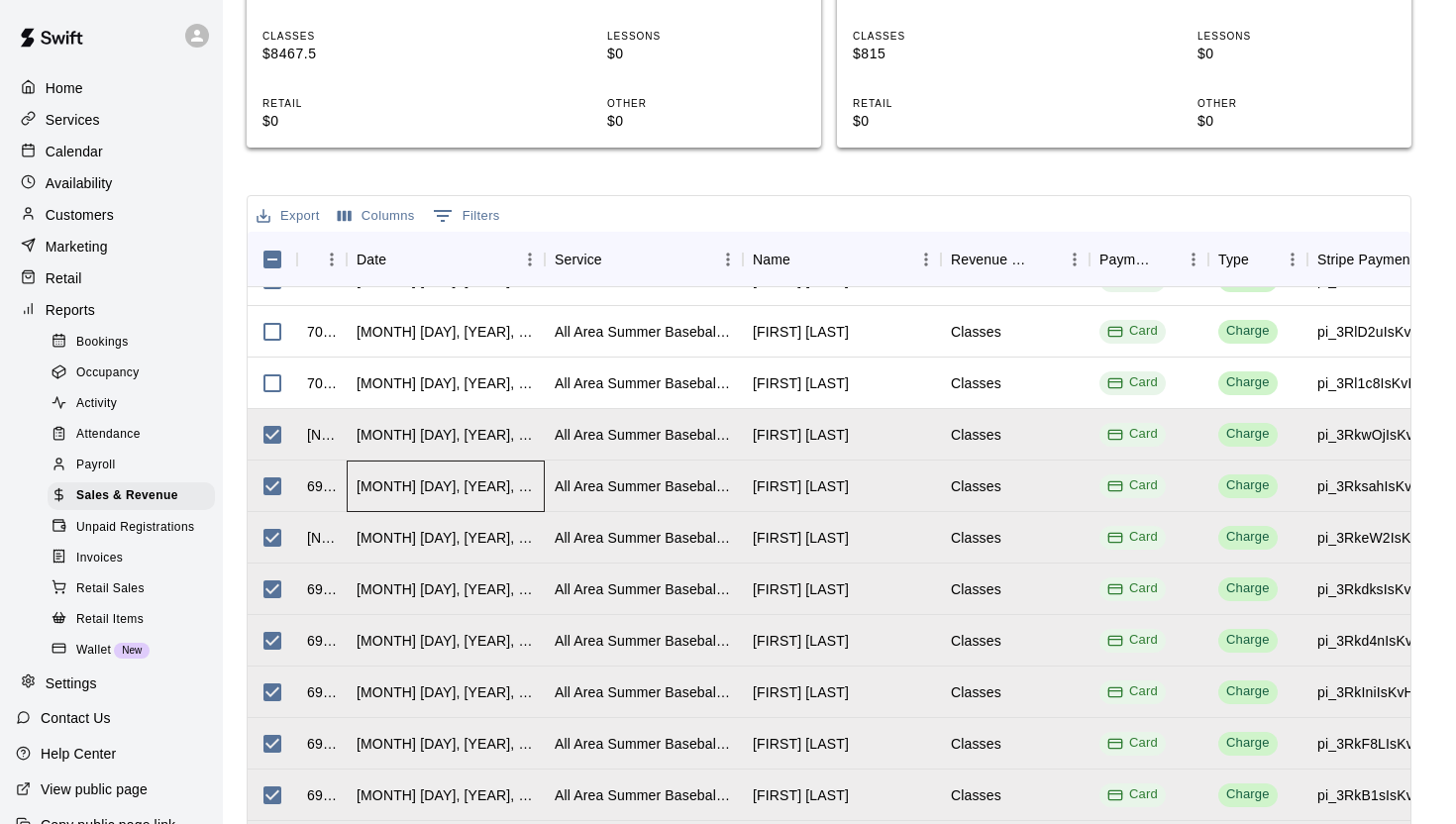 scroll, scrollTop: 1207, scrollLeft: 0, axis: vertical 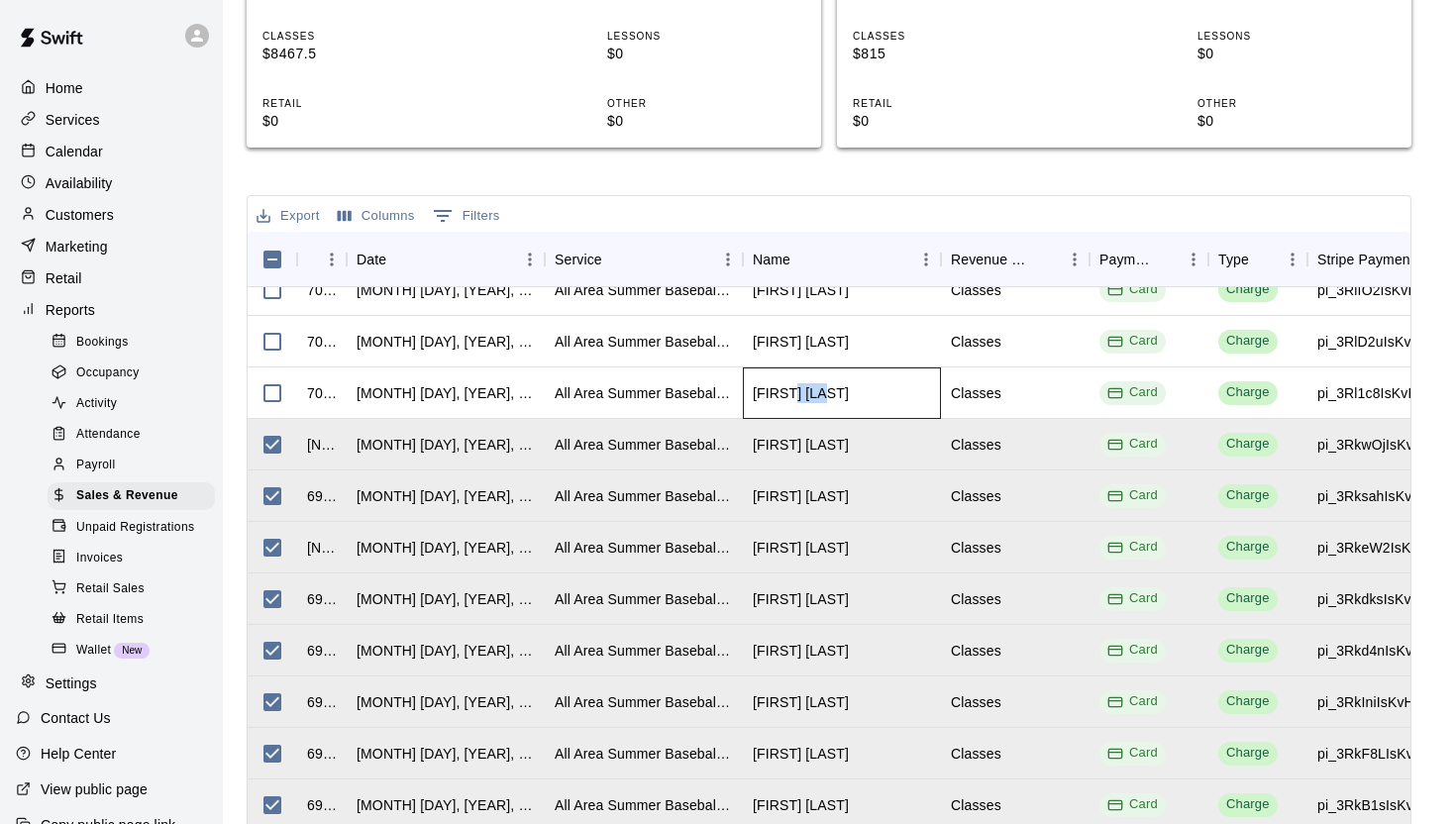 drag, startPoint x: 843, startPoint y: 324, endPoint x: 794, endPoint y: 324, distance: 49 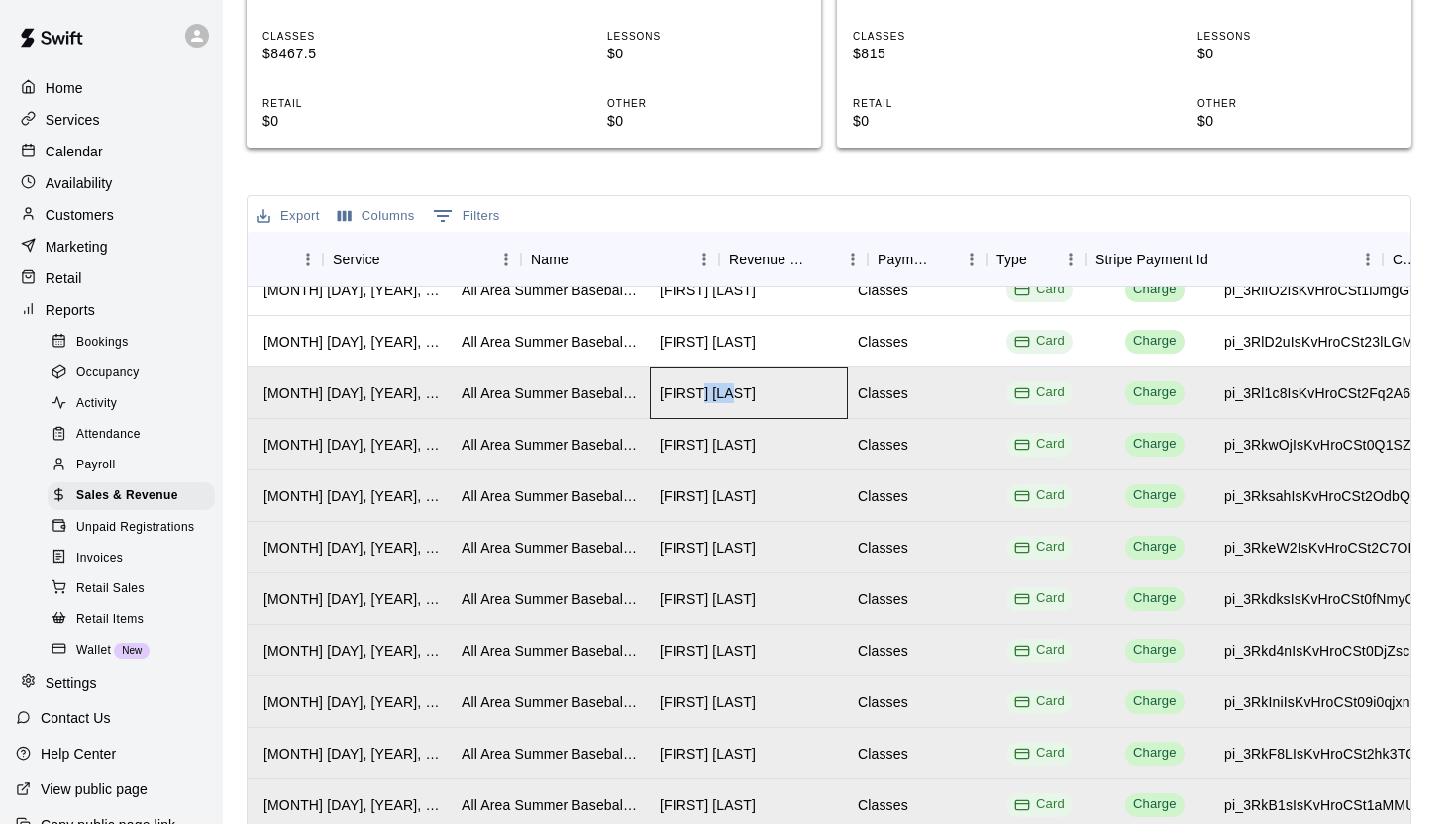scroll, scrollTop: 1207, scrollLeft: 0, axis: vertical 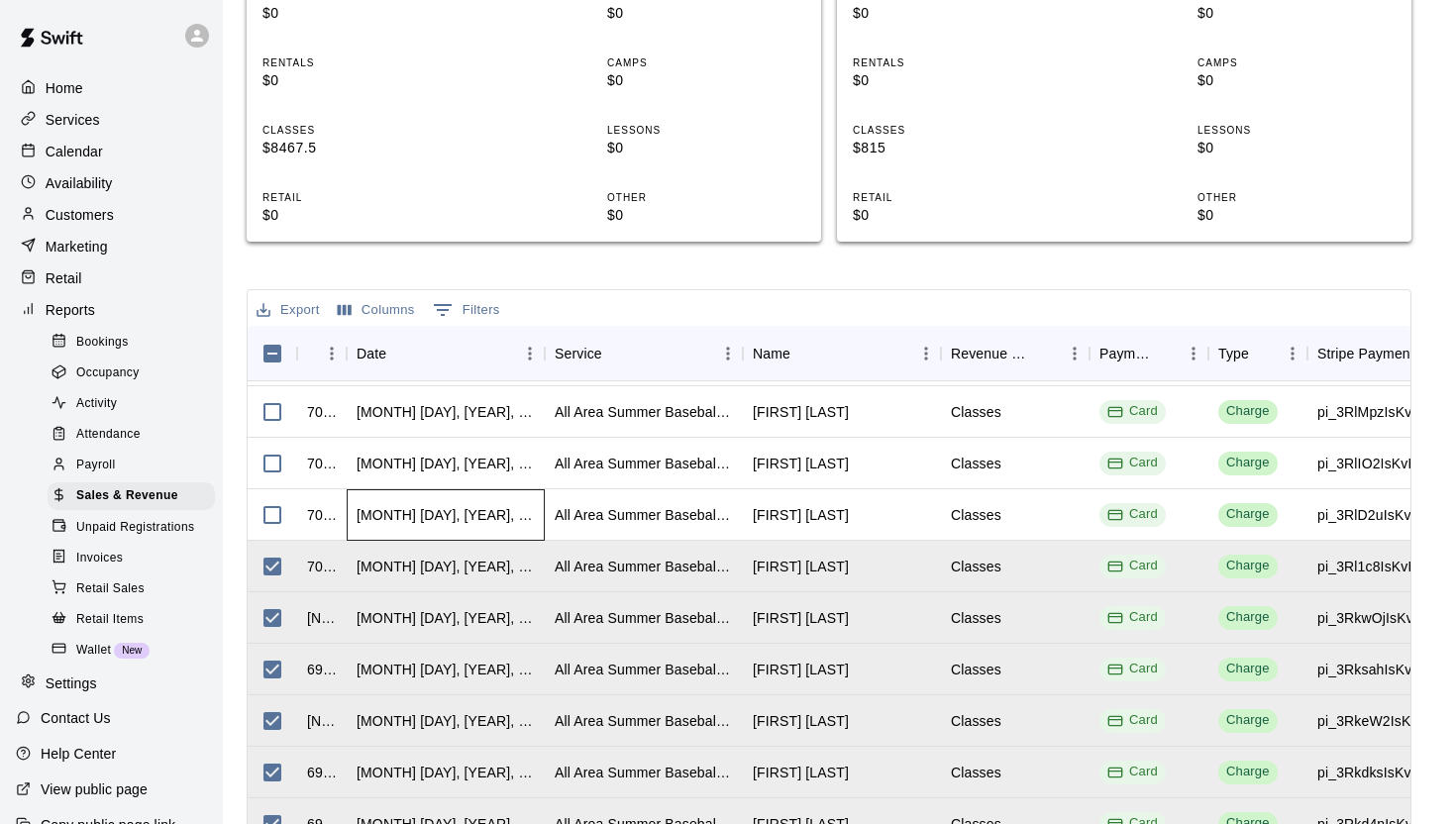 click on "[MONTH] [DAY], [YEAR], [TIME]" at bounding box center [446, 515] 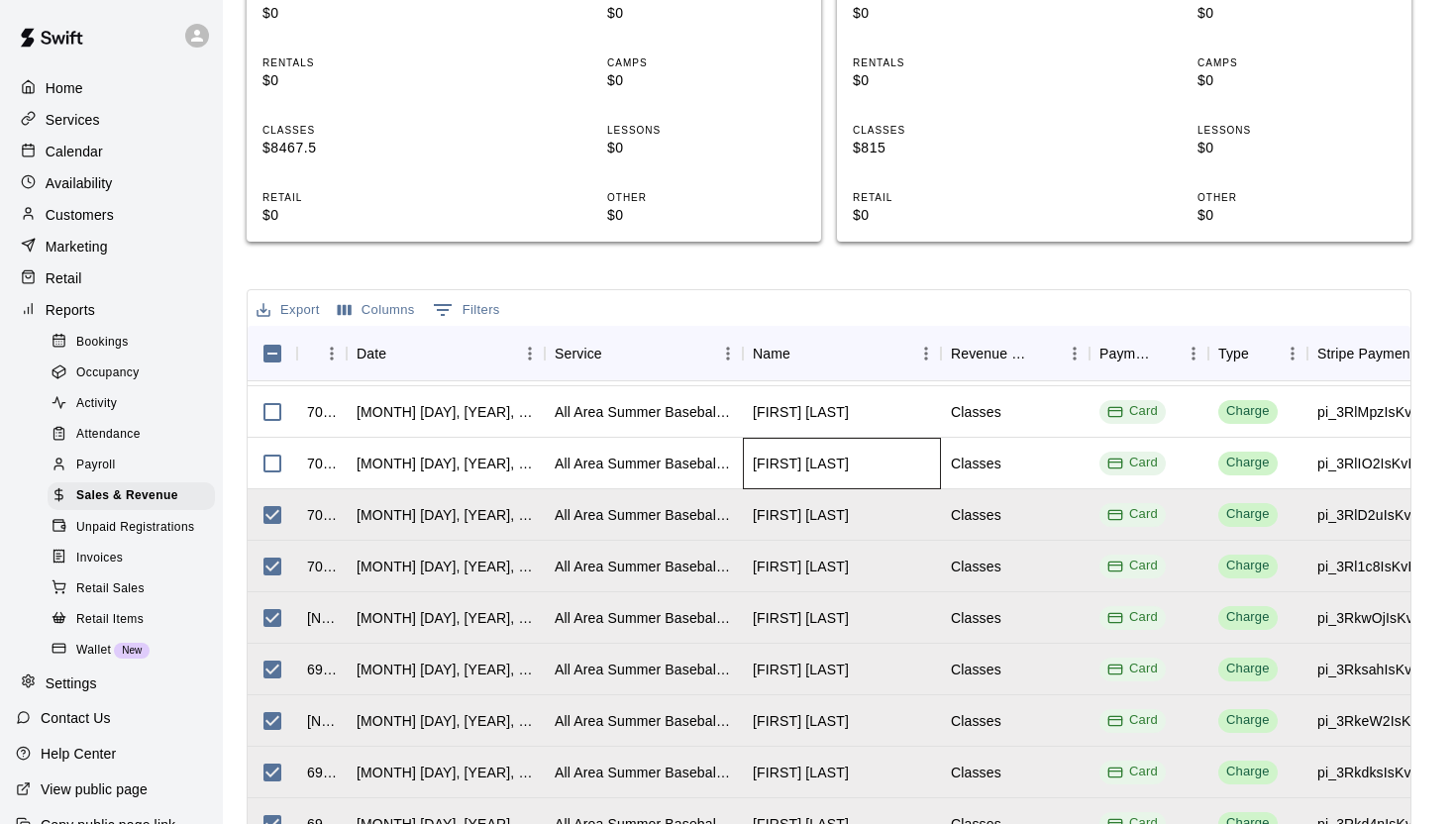 click on "[FIRST] [LAST]" at bounding box center (842, 464) 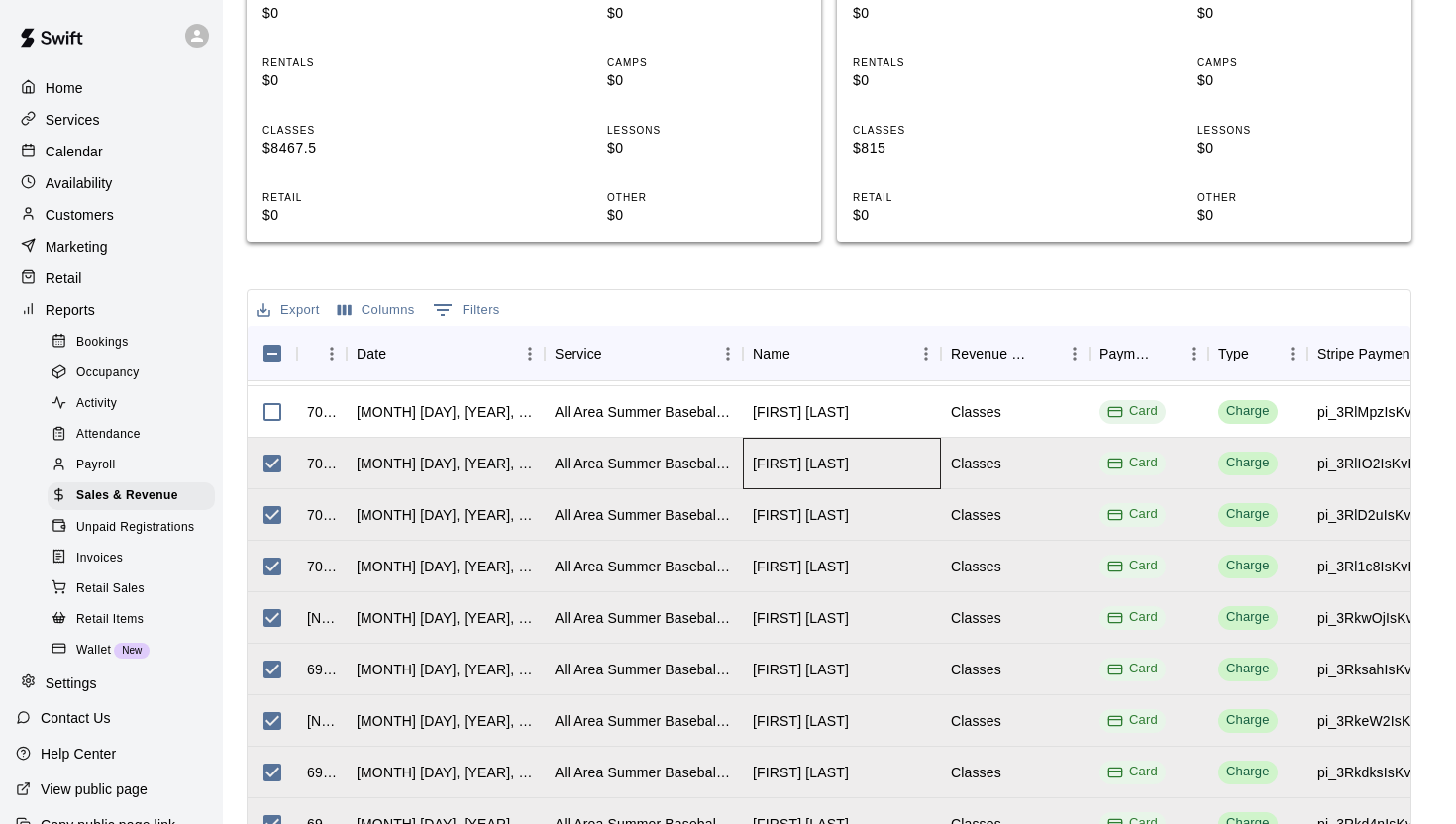 drag, startPoint x: 860, startPoint y: 394, endPoint x: 803, endPoint y: 396, distance: 57.035077 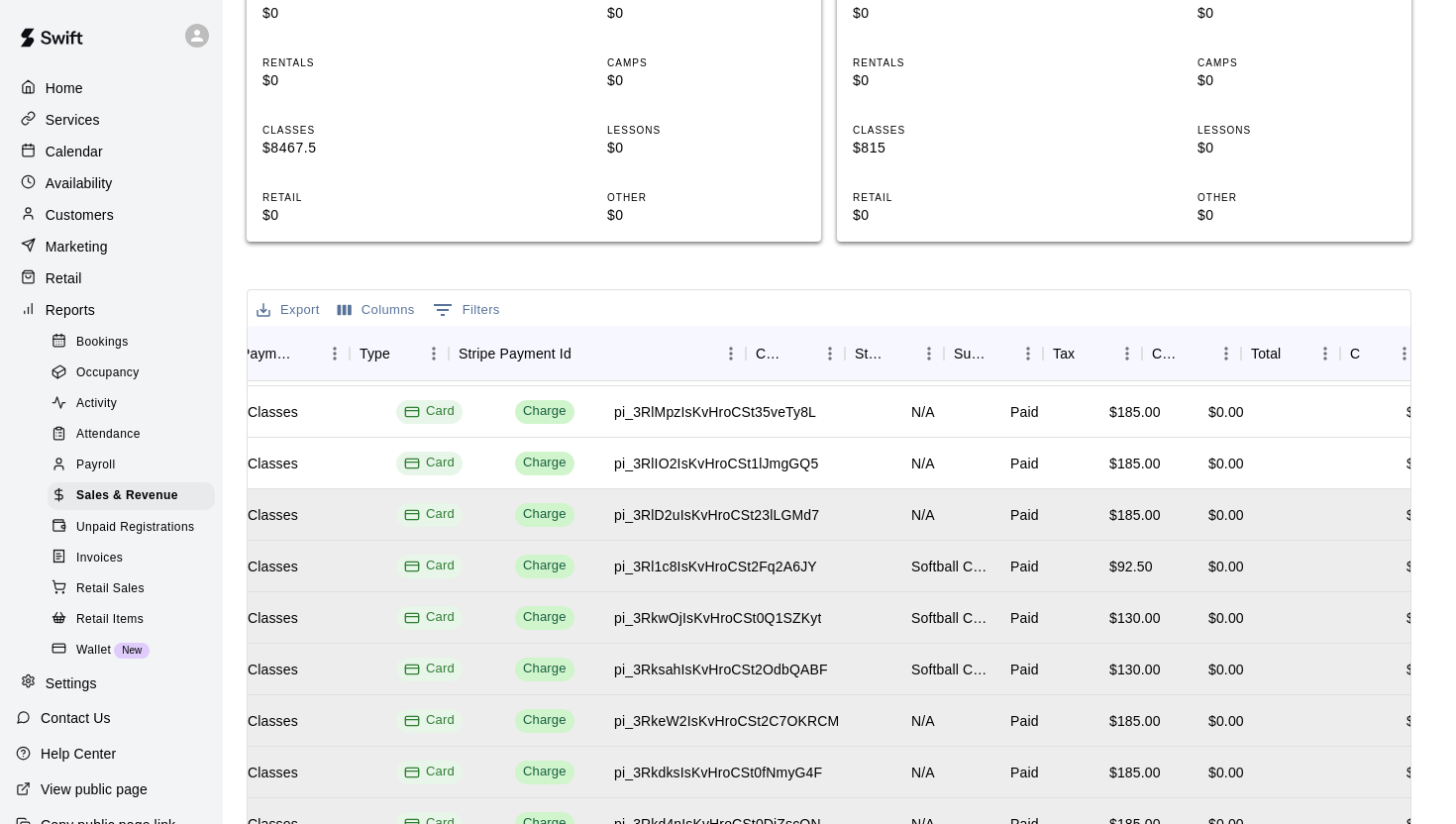 scroll, scrollTop: 1128, scrollLeft: 868, axis: both 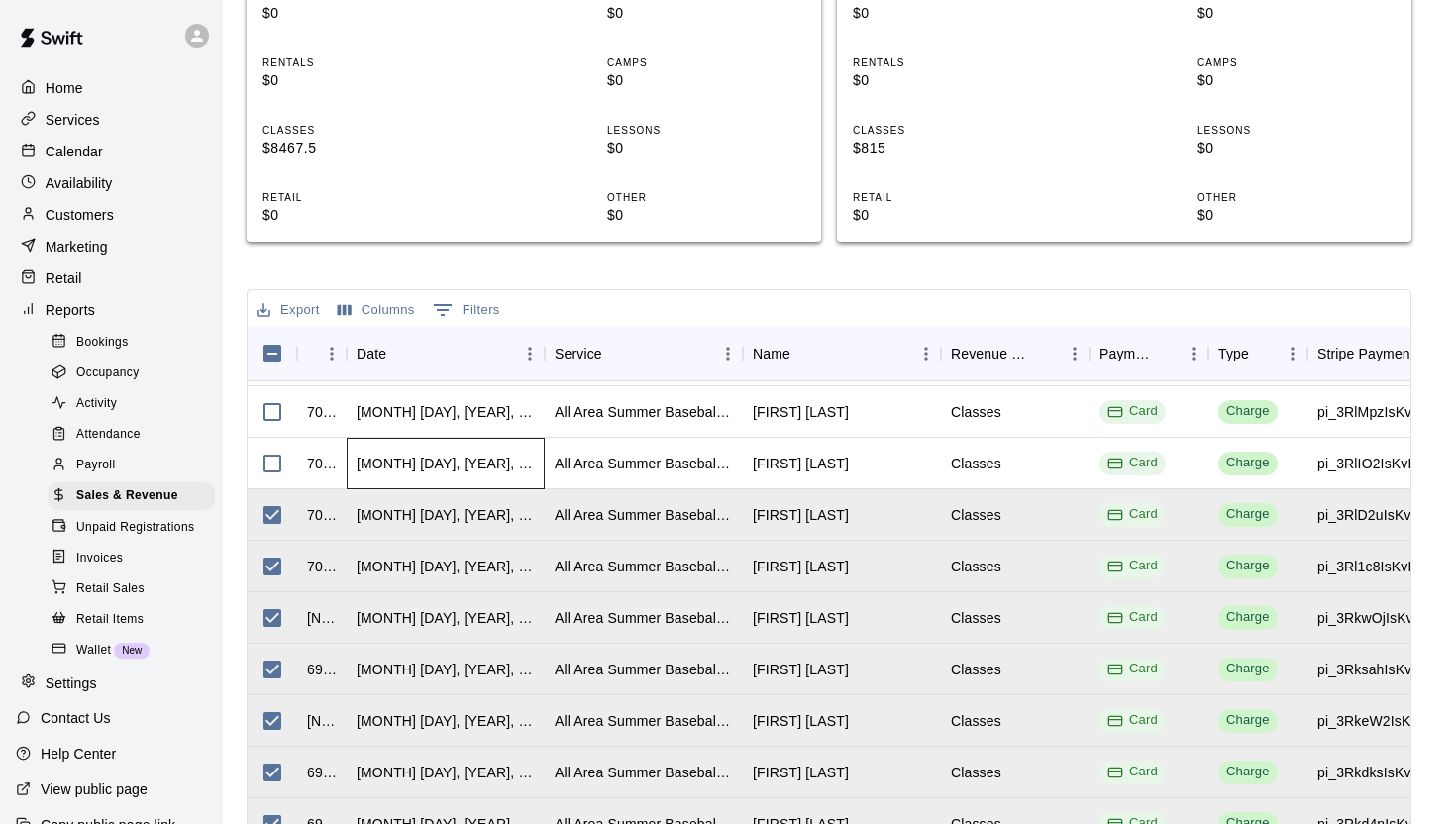 click on "[MONTH] [DAY], [YEAR], [TIME]" at bounding box center (446, 464) 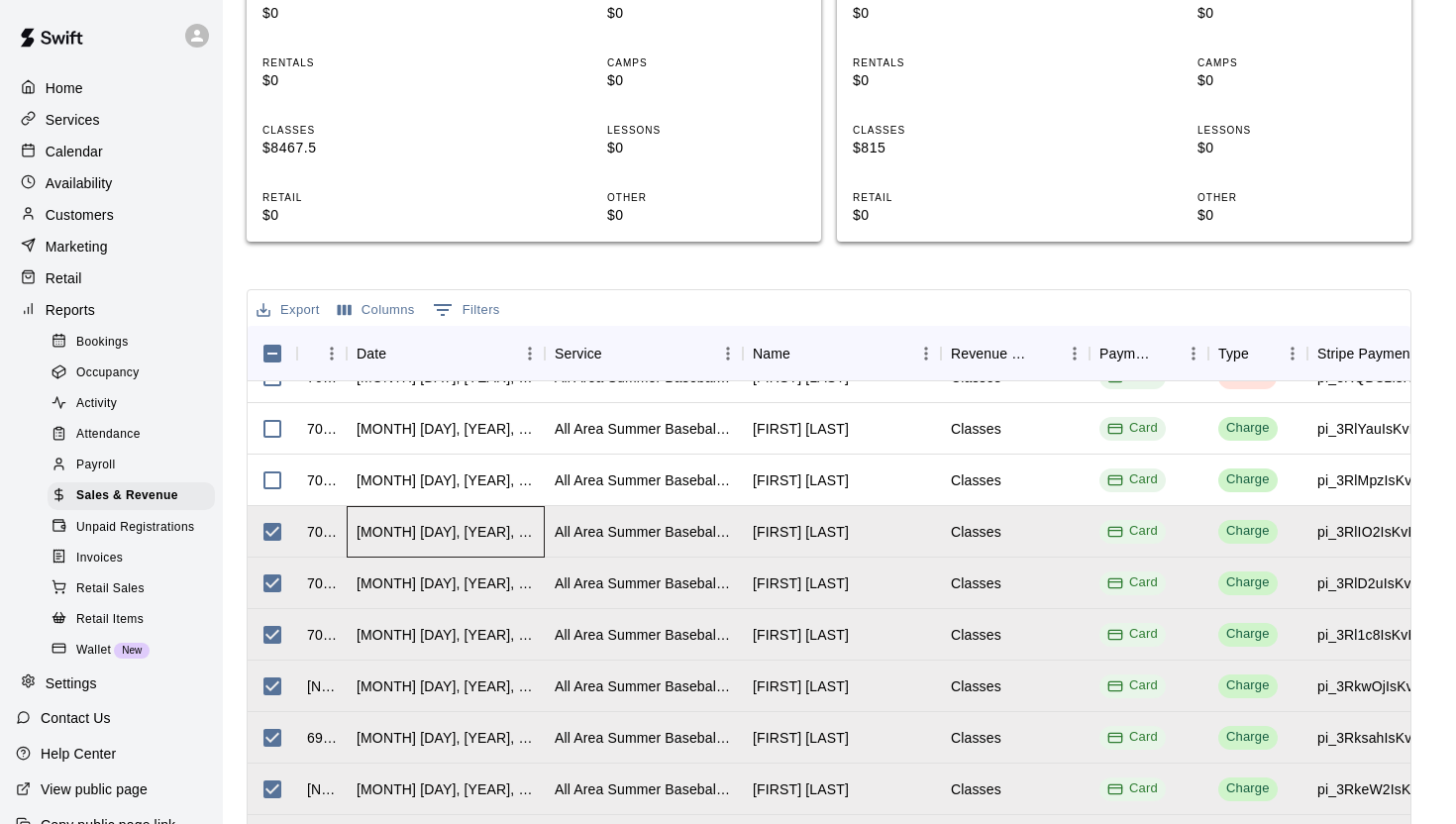 scroll, scrollTop: 1053, scrollLeft: 0, axis: vertical 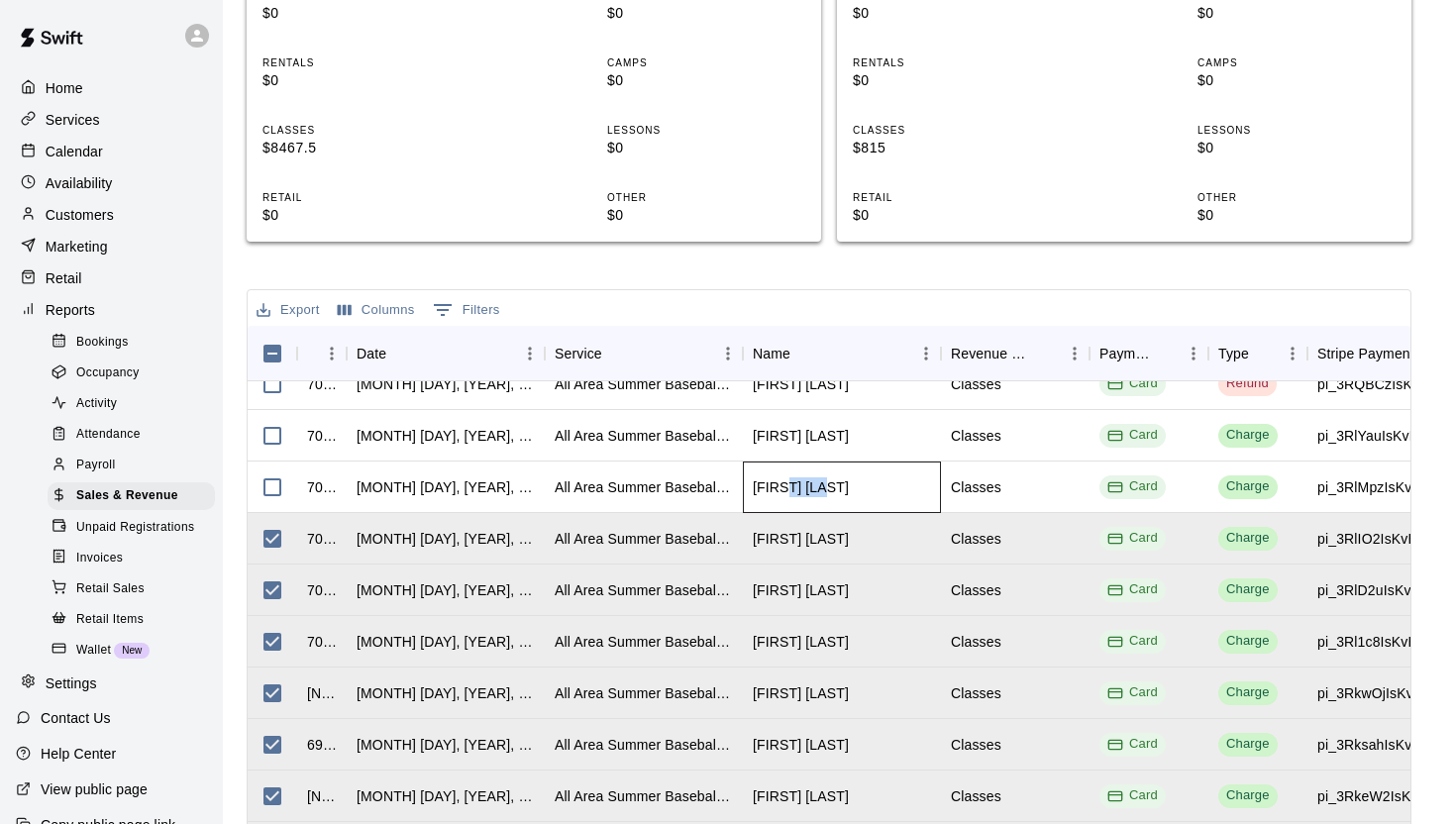 drag, startPoint x: 831, startPoint y: 418, endPoint x: 783, endPoint y: 418, distance: 48 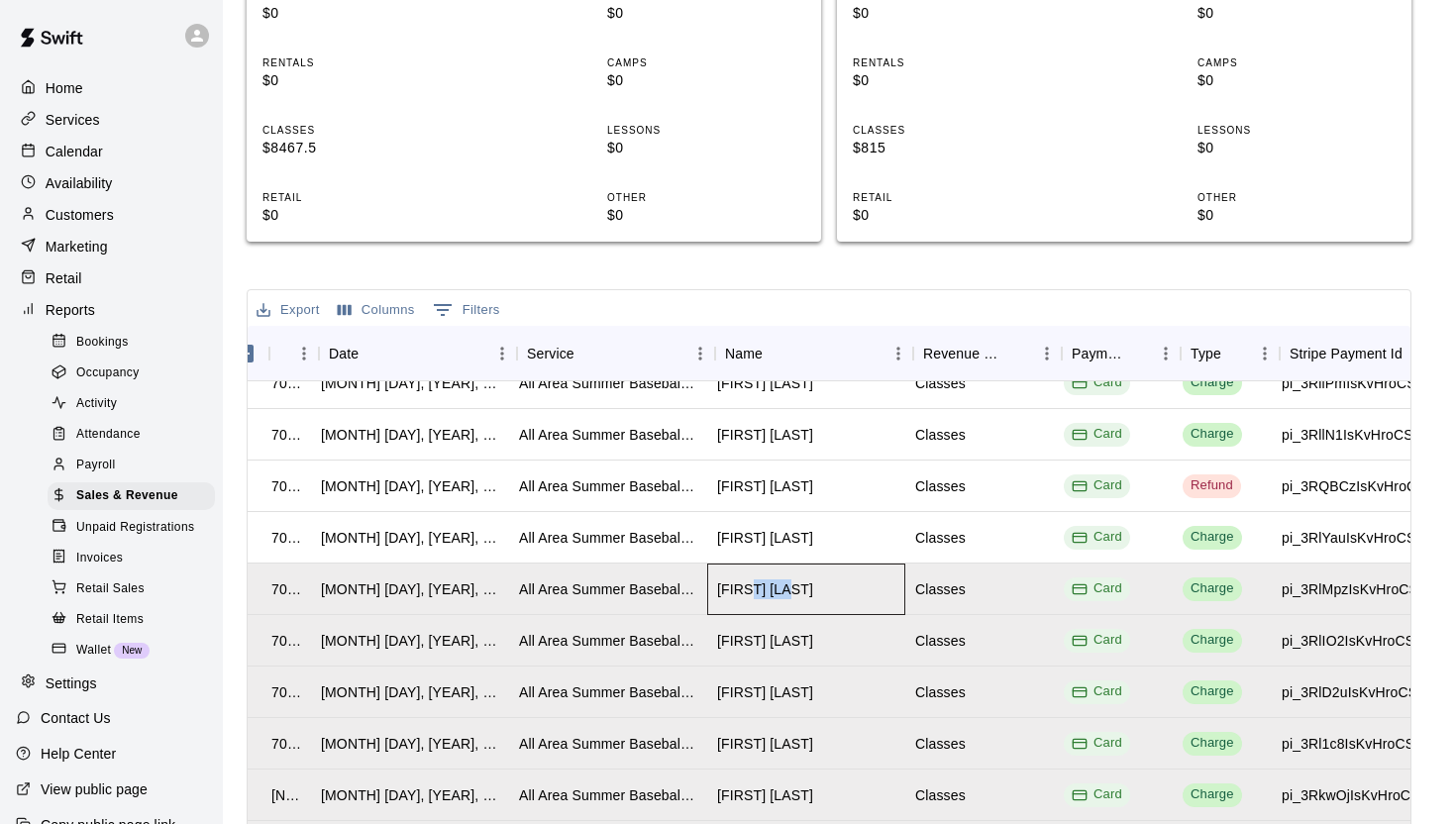 scroll, scrollTop: 951, scrollLeft: 0, axis: vertical 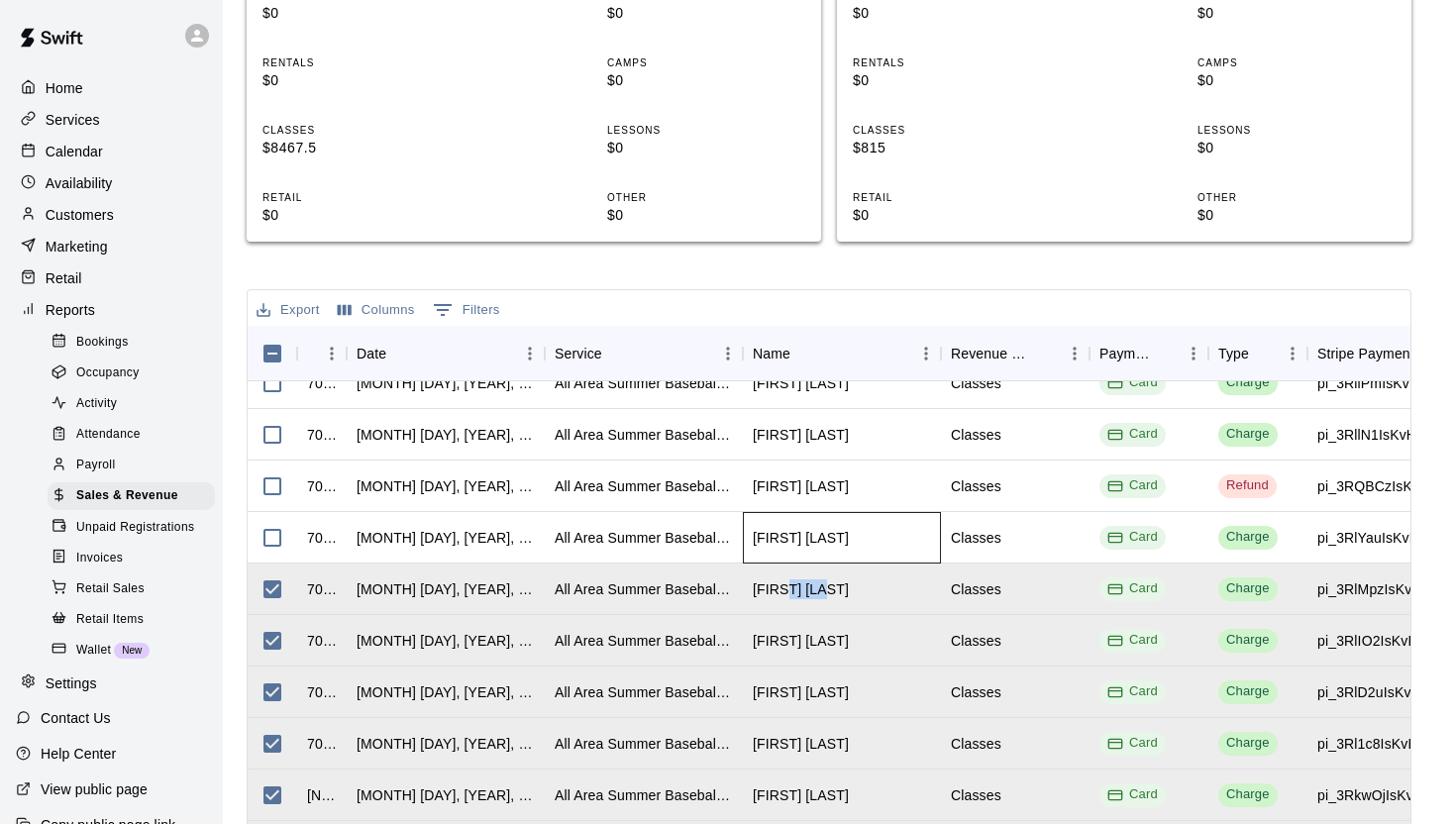 drag, startPoint x: 864, startPoint y: 465, endPoint x: 808, endPoint y: 466, distance: 56.008928 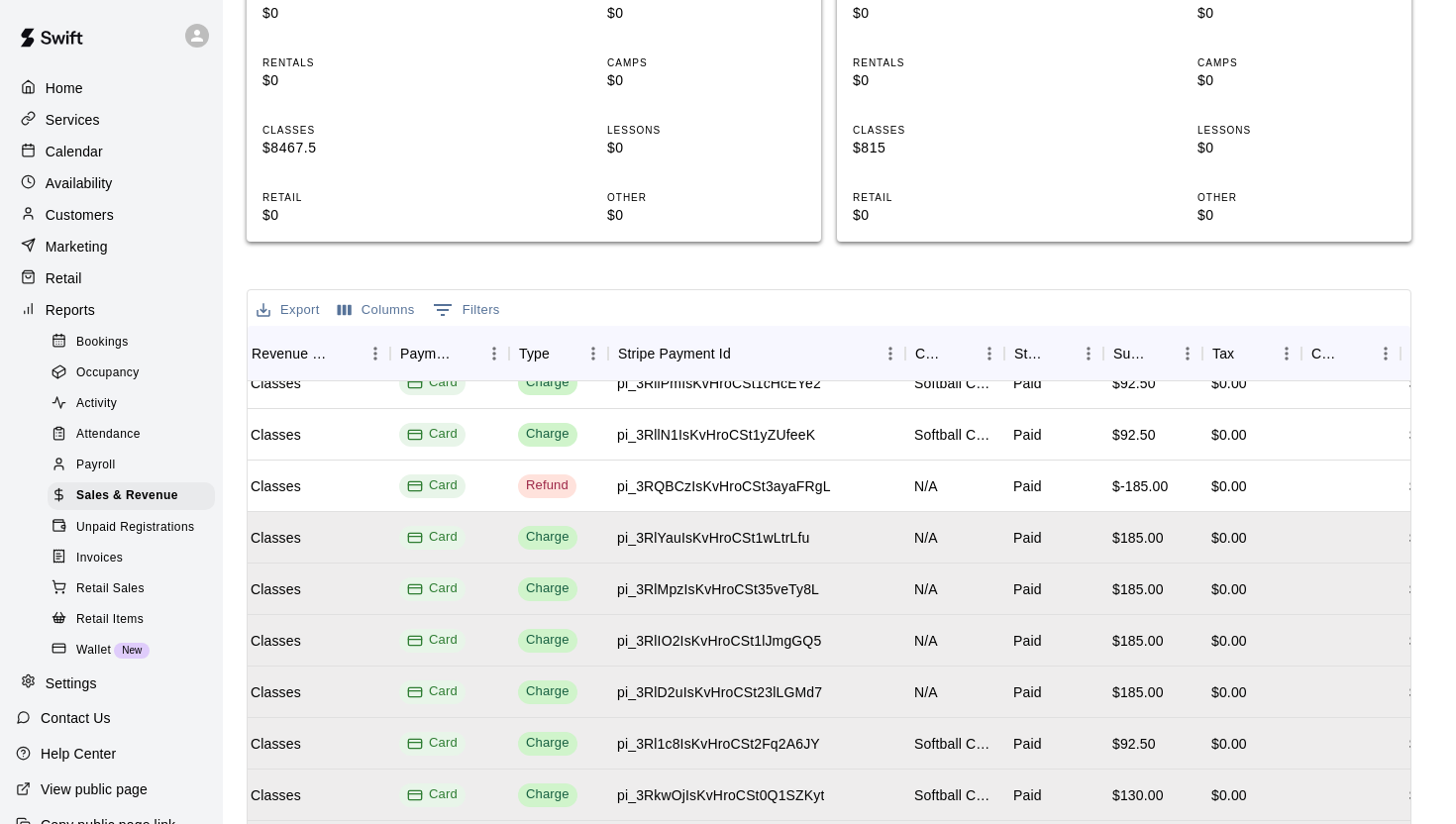 scroll, scrollTop: 951, scrollLeft: 699, axis: both 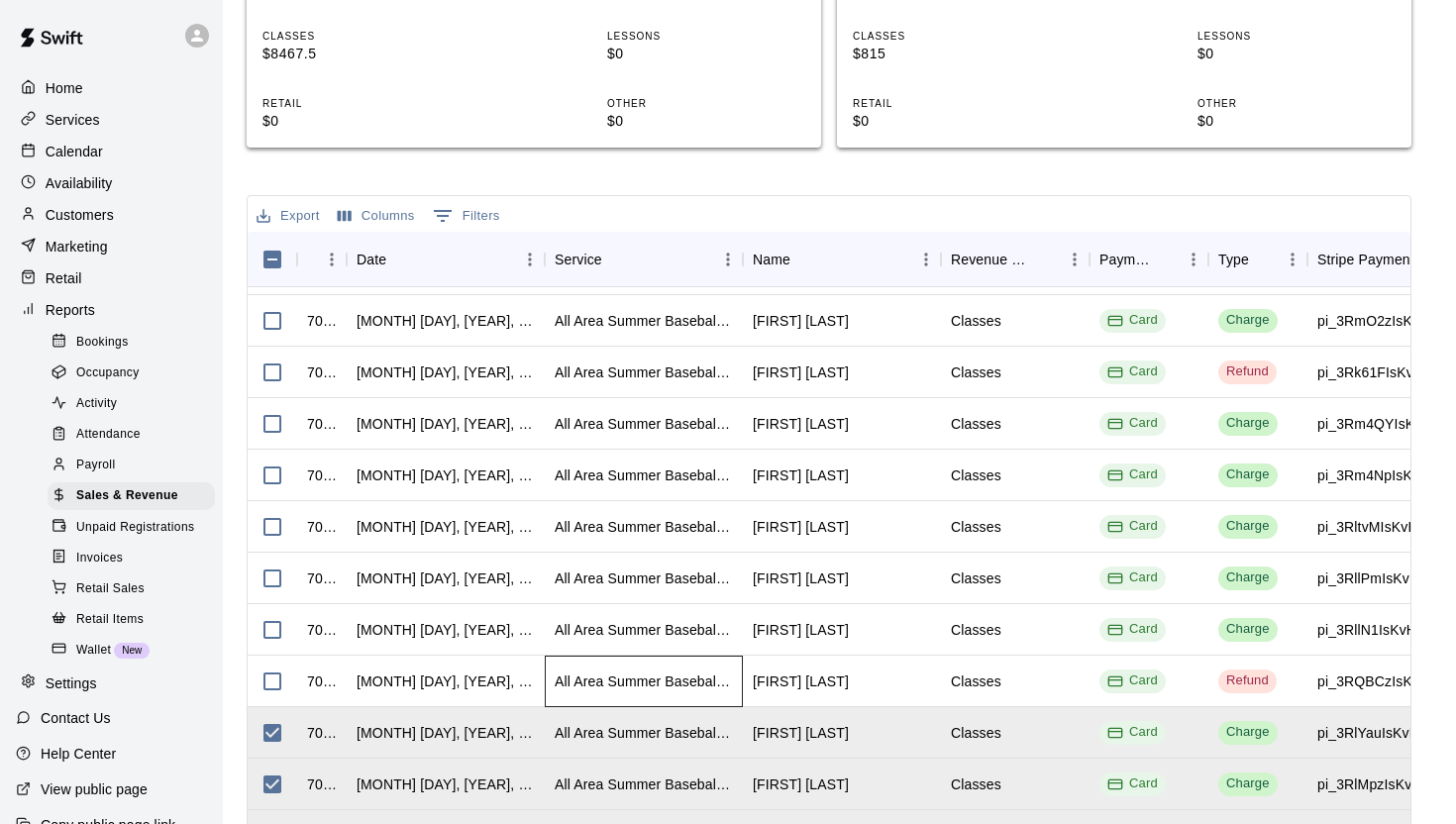 click on "All Area Summer Baseball & Softball Camp - July 21st through the 24th." at bounding box center (644, 681) 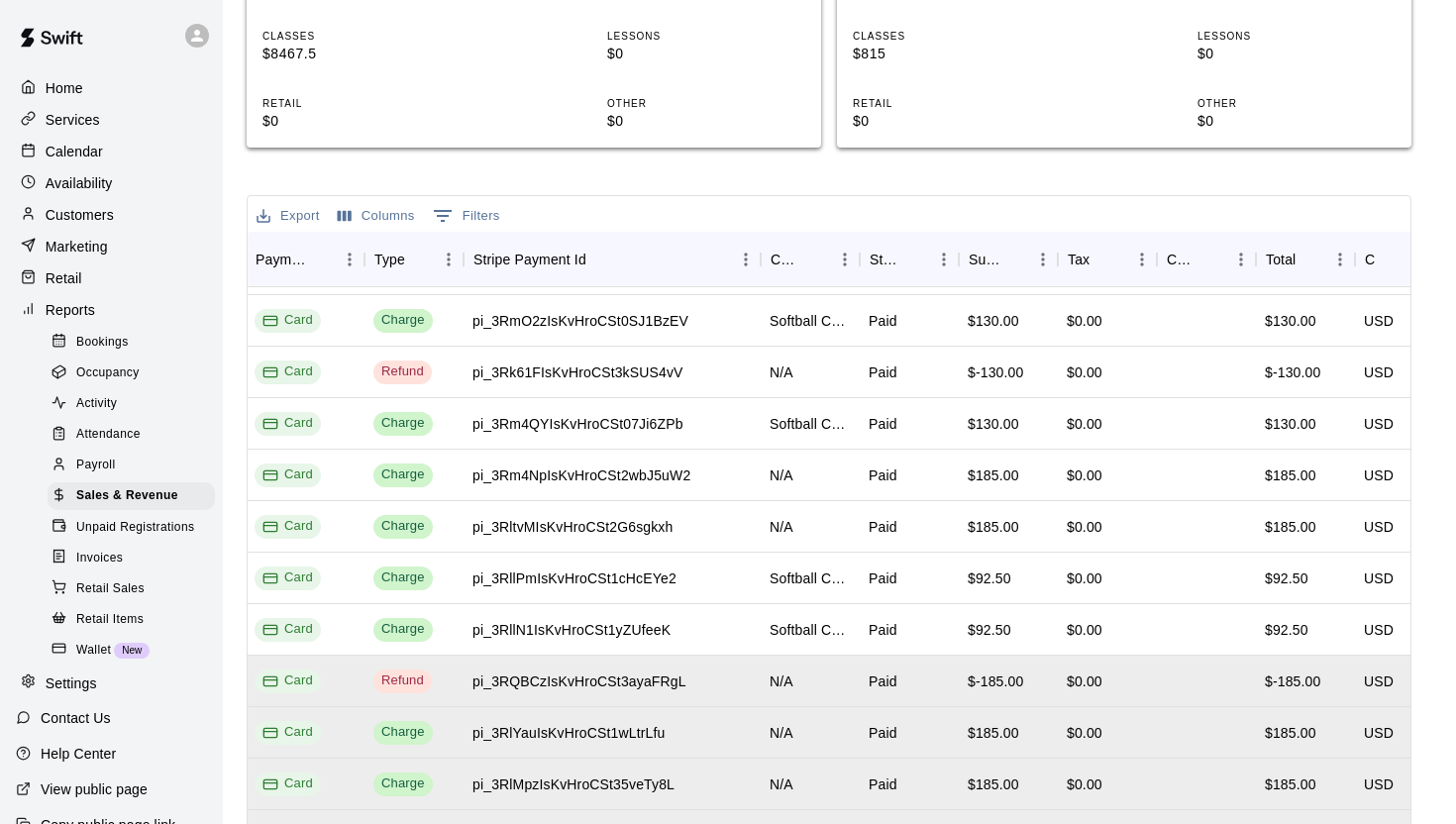 scroll, scrollTop: 662, scrollLeft: 849, axis: both 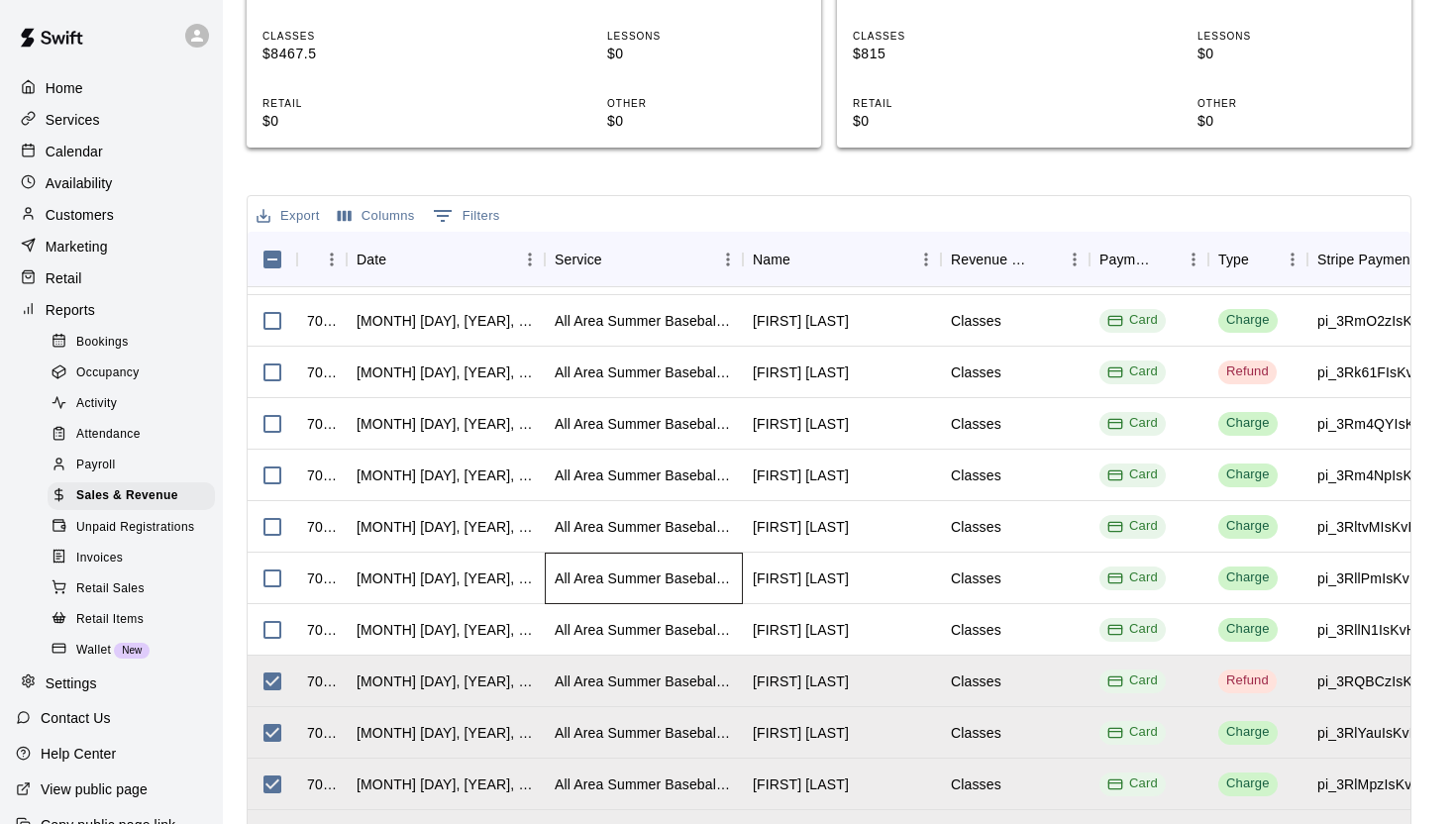 click on "All Area Summer Baseball & Softball Camp - July 21st through the 24th." at bounding box center (644, 578) 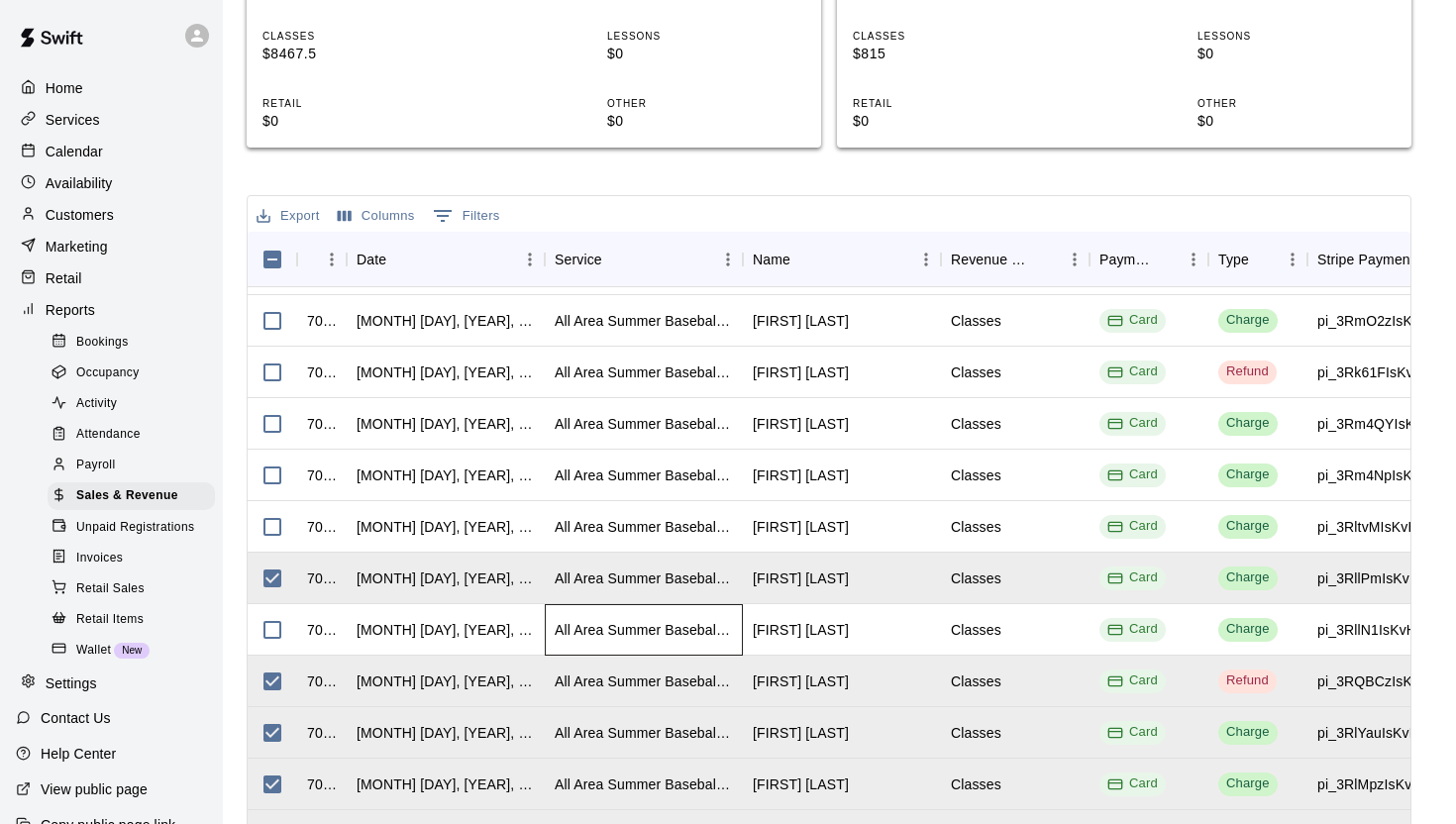 click on "All Area Summer Baseball & Softball Camp - July 21st through the 24th." at bounding box center [644, 630] 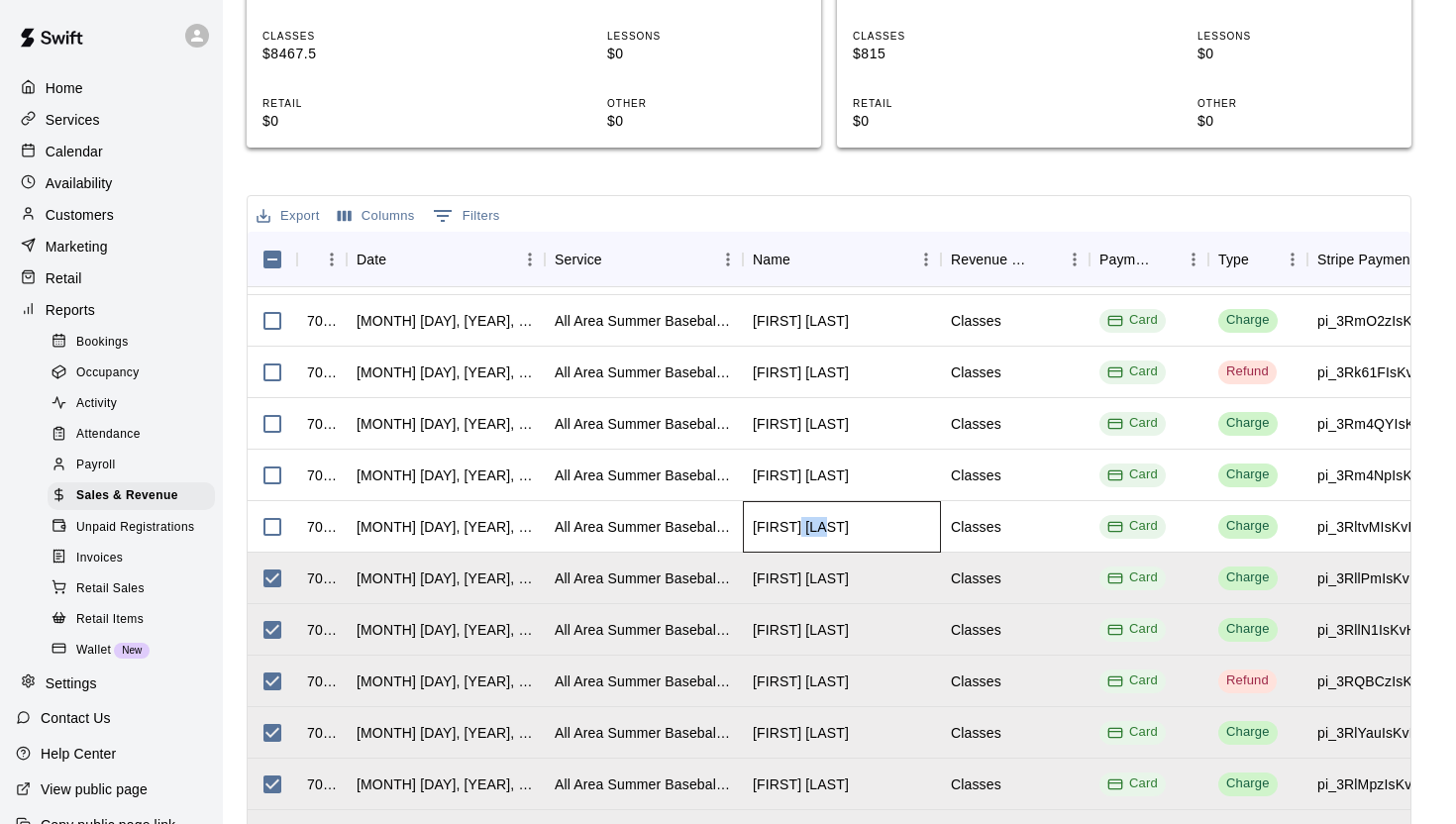 drag, startPoint x: 864, startPoint y: 462, endPoint x: 808, endPoint y: 462, distance: 56 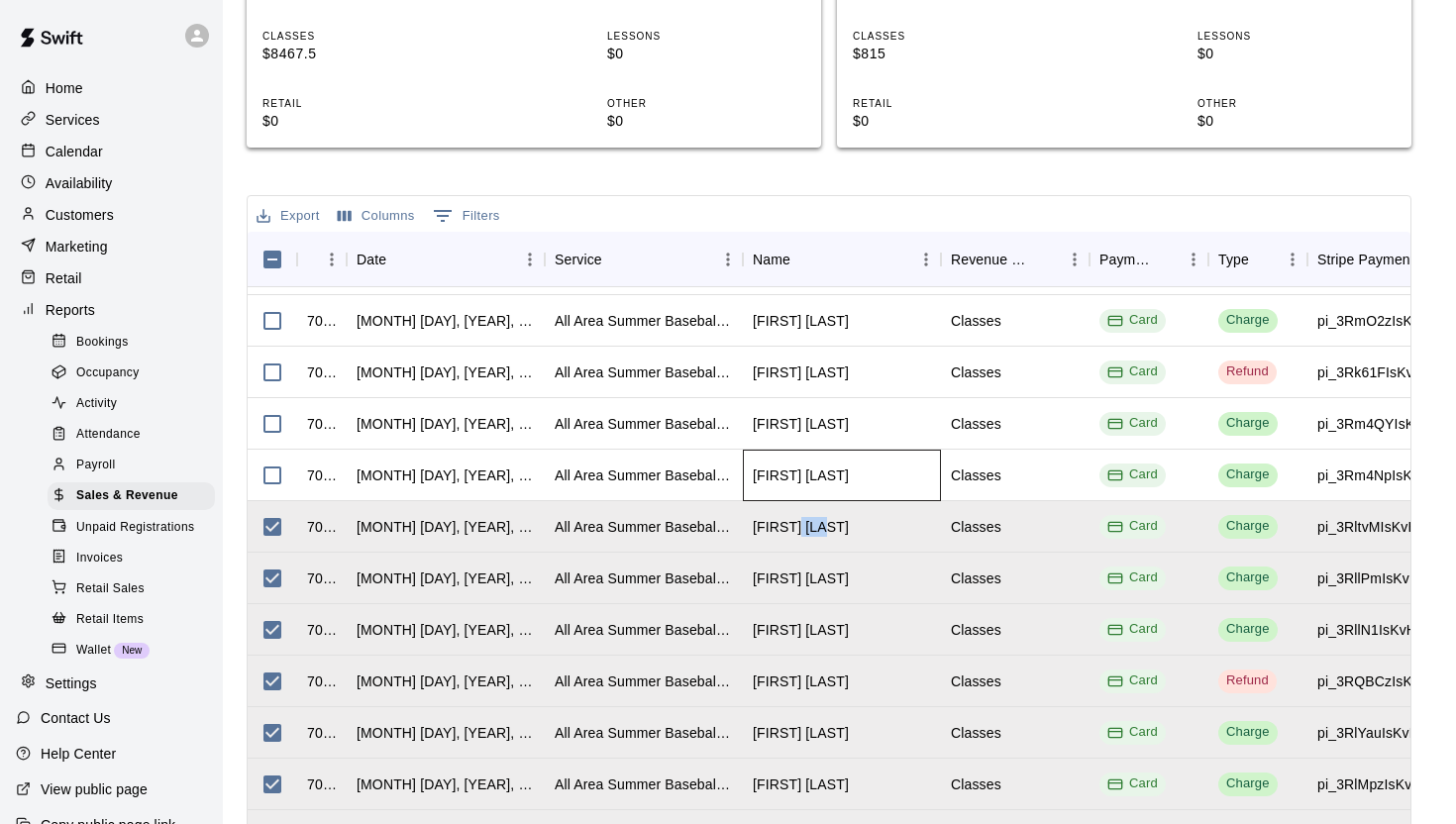 drag, startPoint x: 882, startPoint y: 406, endPoint x: 815, endPoint y: 408, distance: 67.02984 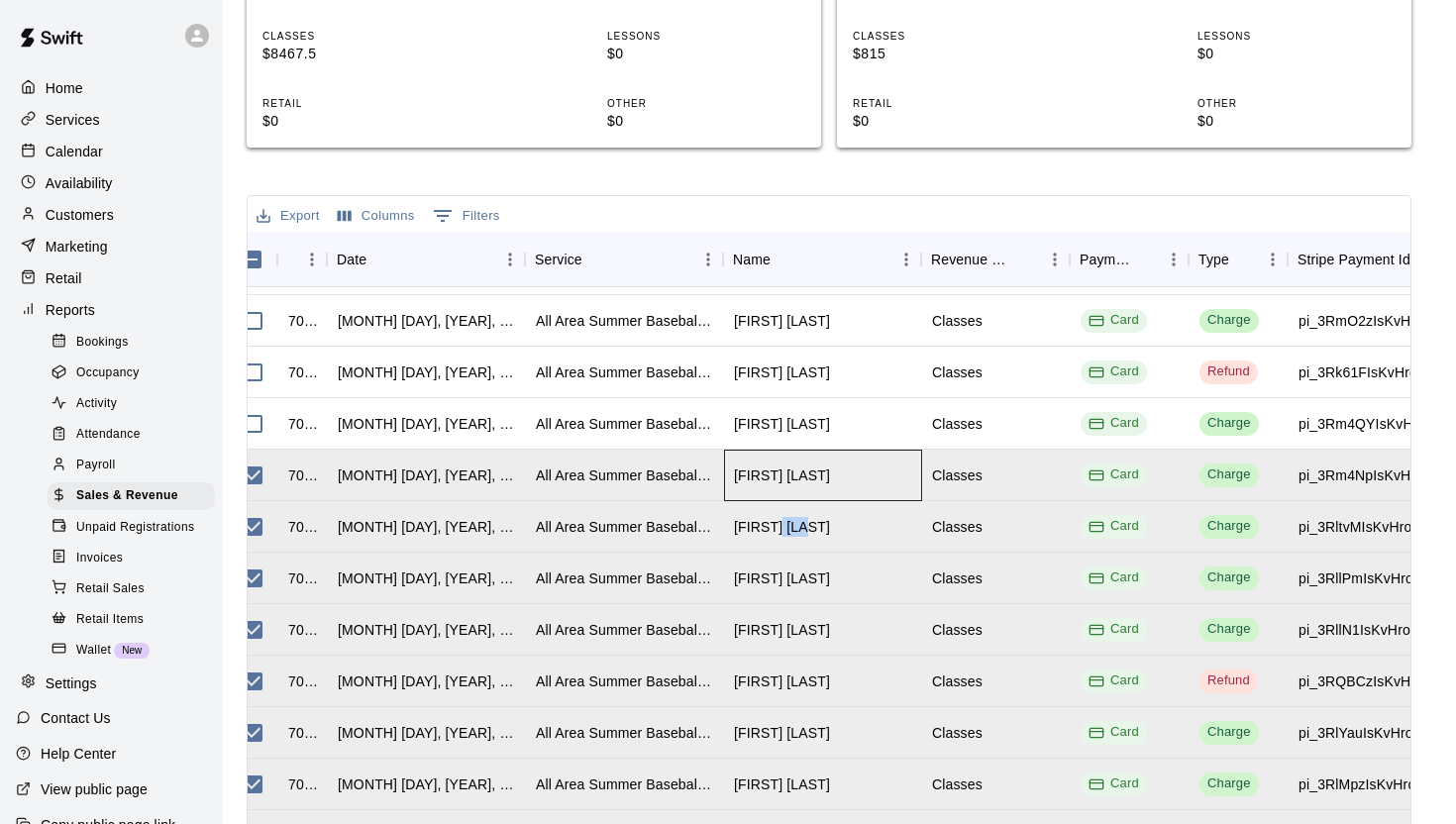 scroll, scrollTop: 662, scrollLeft: 0, axis: vertical 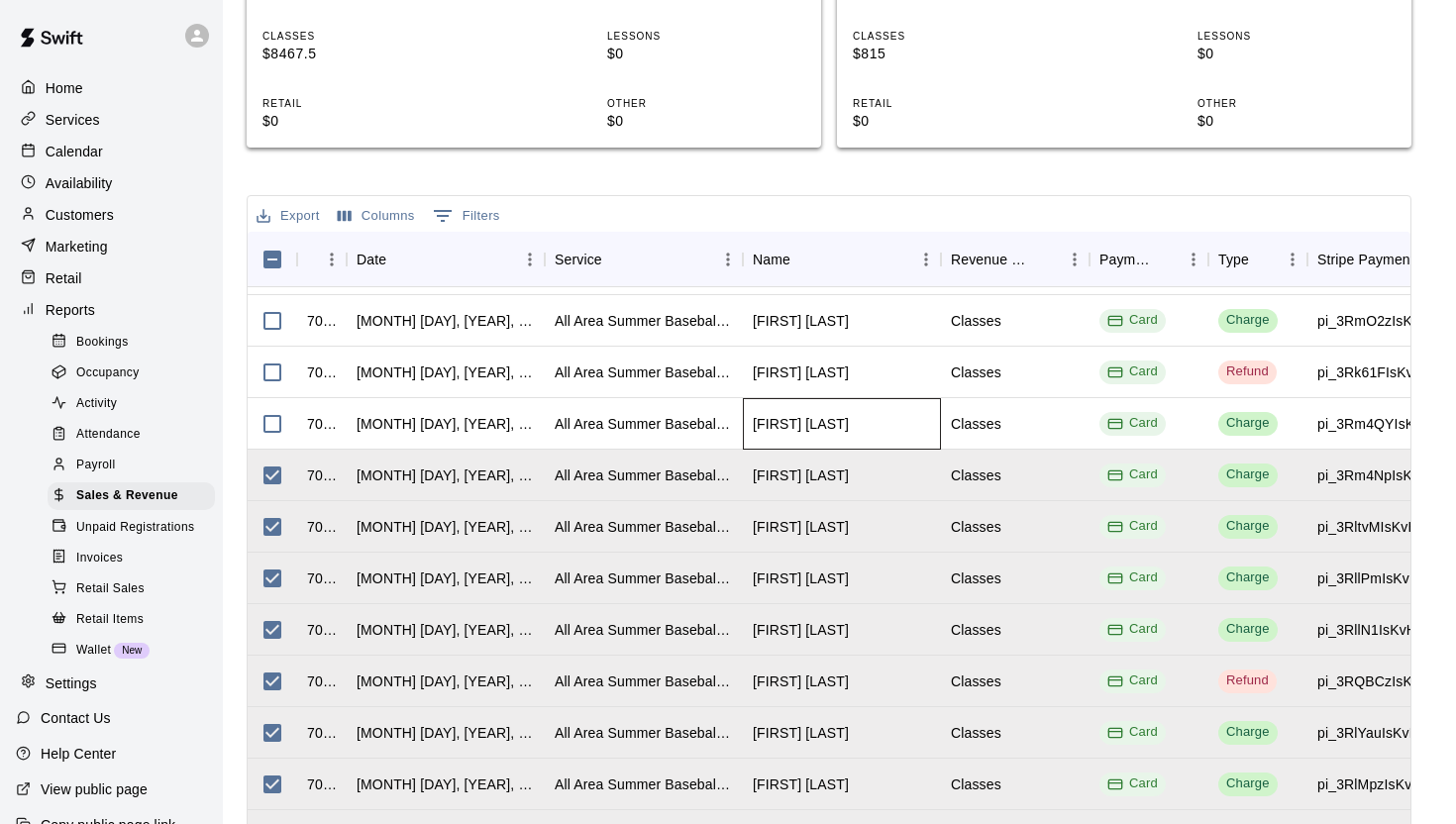 click on "[FIRST] [LAST]" at bounding box center (800, 424) 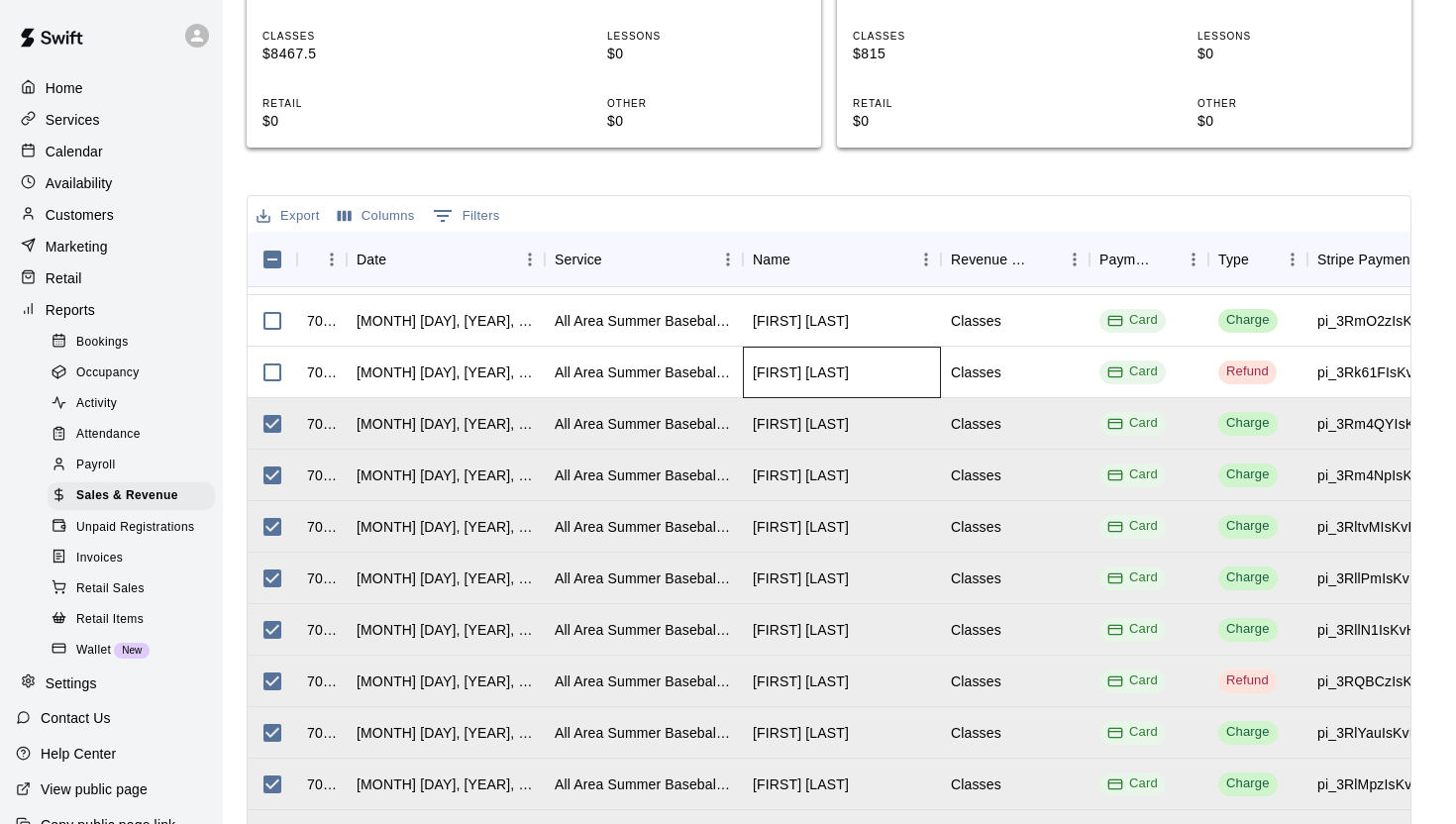 click on "[FIRST] [LAST]" at bounding box center (842, 372) 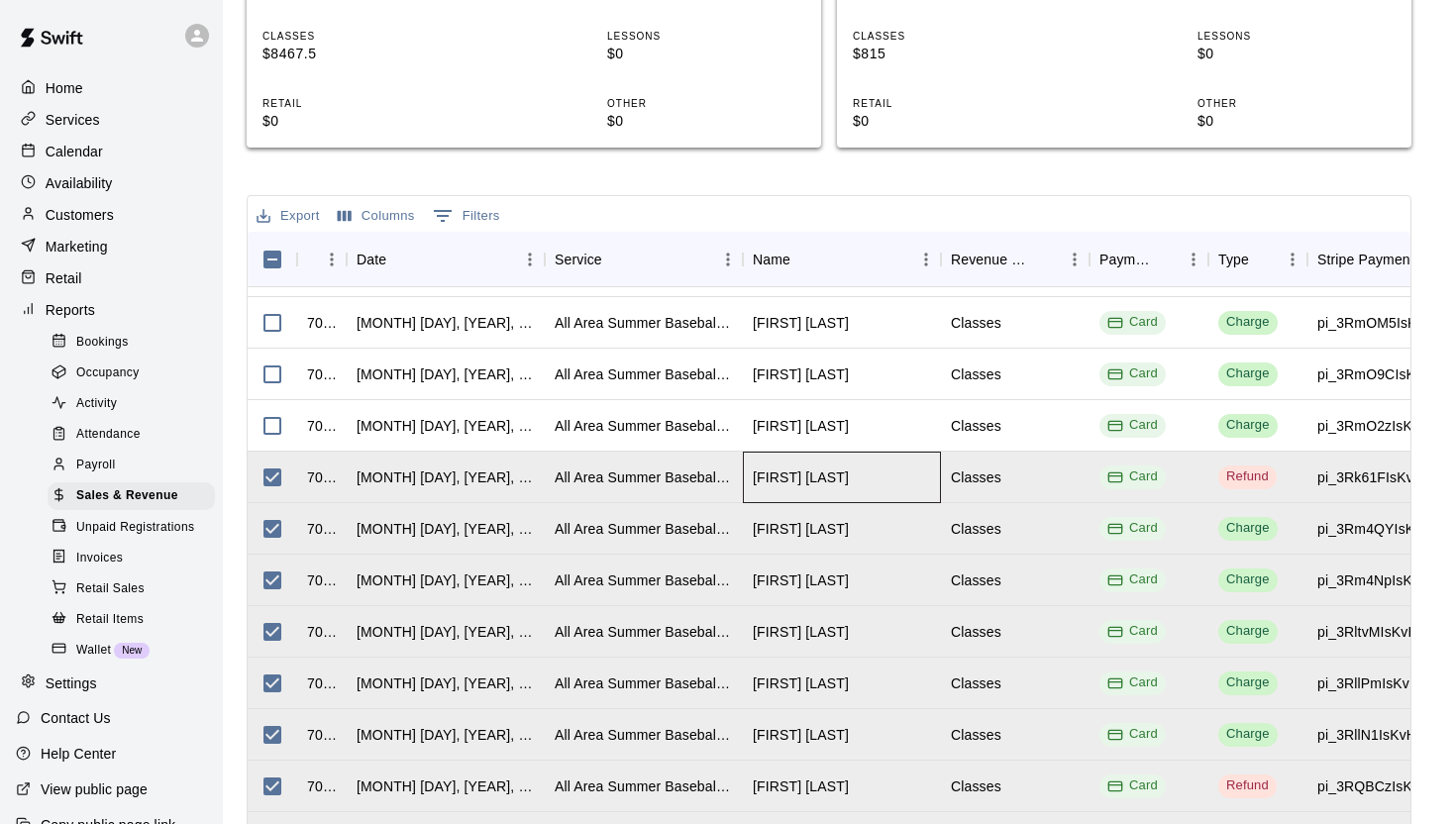 scroll, scrollTop: 543, scrollLeft: 0, axis: vertical 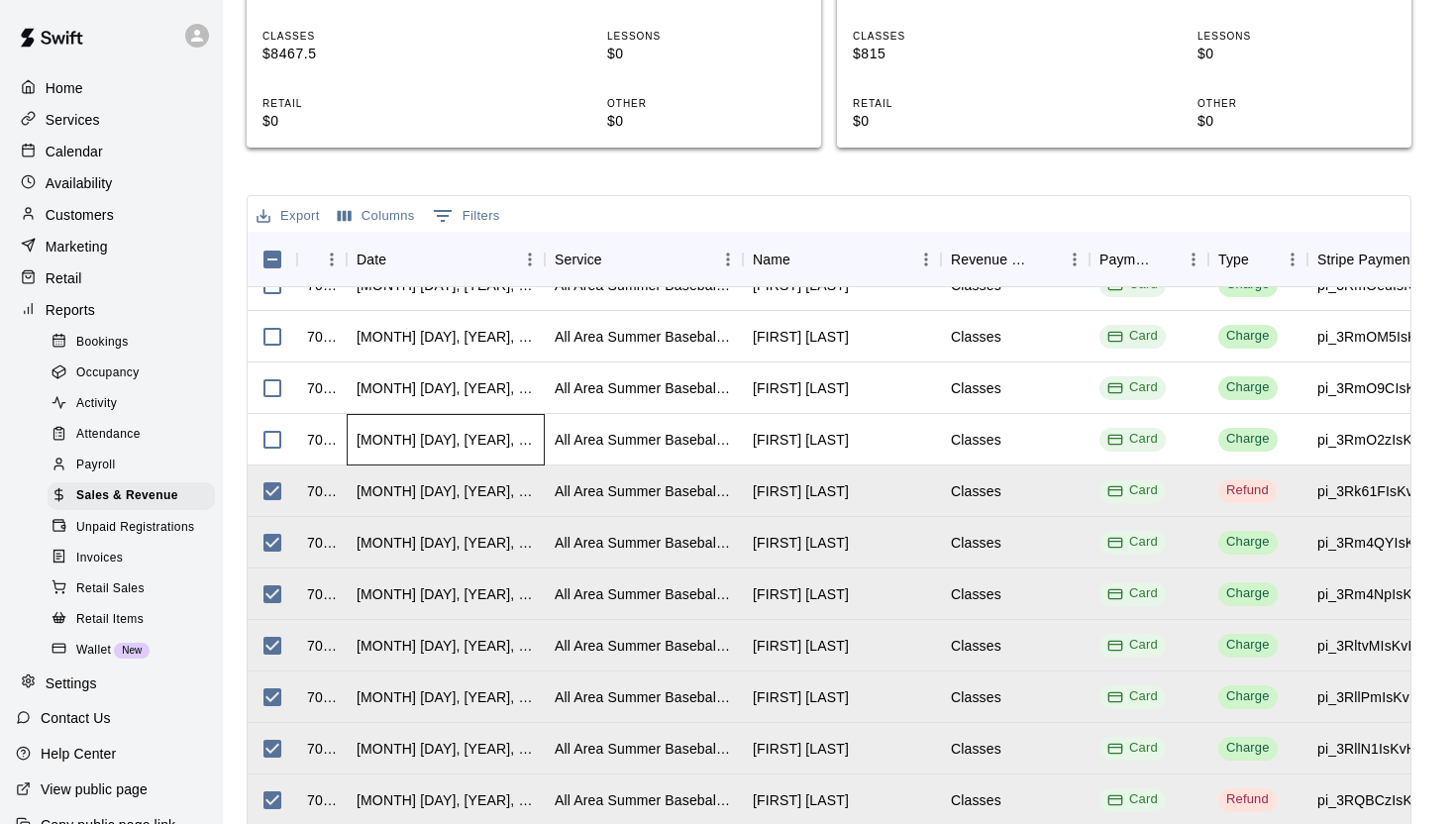 click on "[MONTH] [DAY], [YEAR], [TIME]" at bounding box center [446, 440] 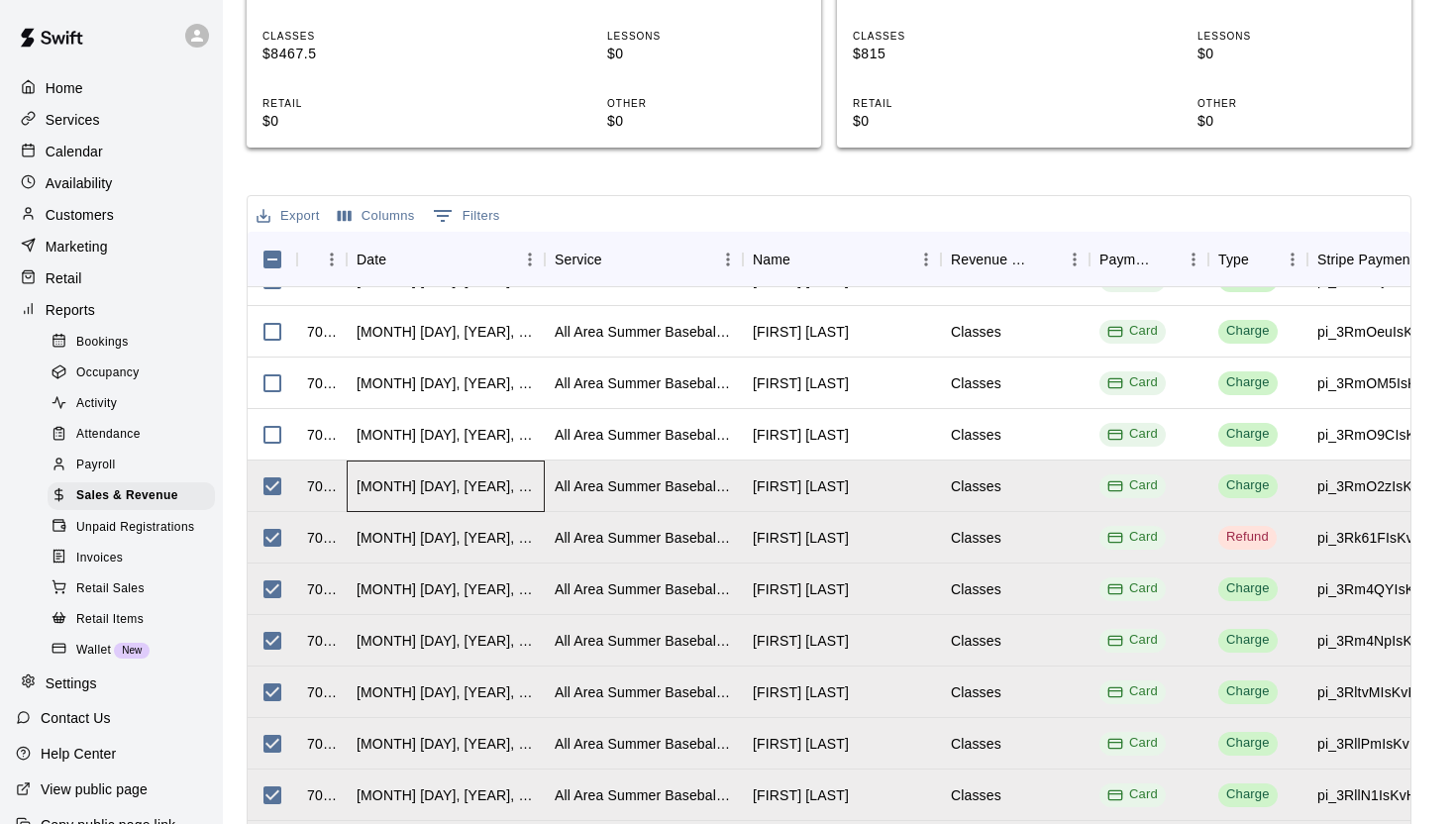 scroll, scrollTop: 482, scrollLeft: 0, axis: vertical 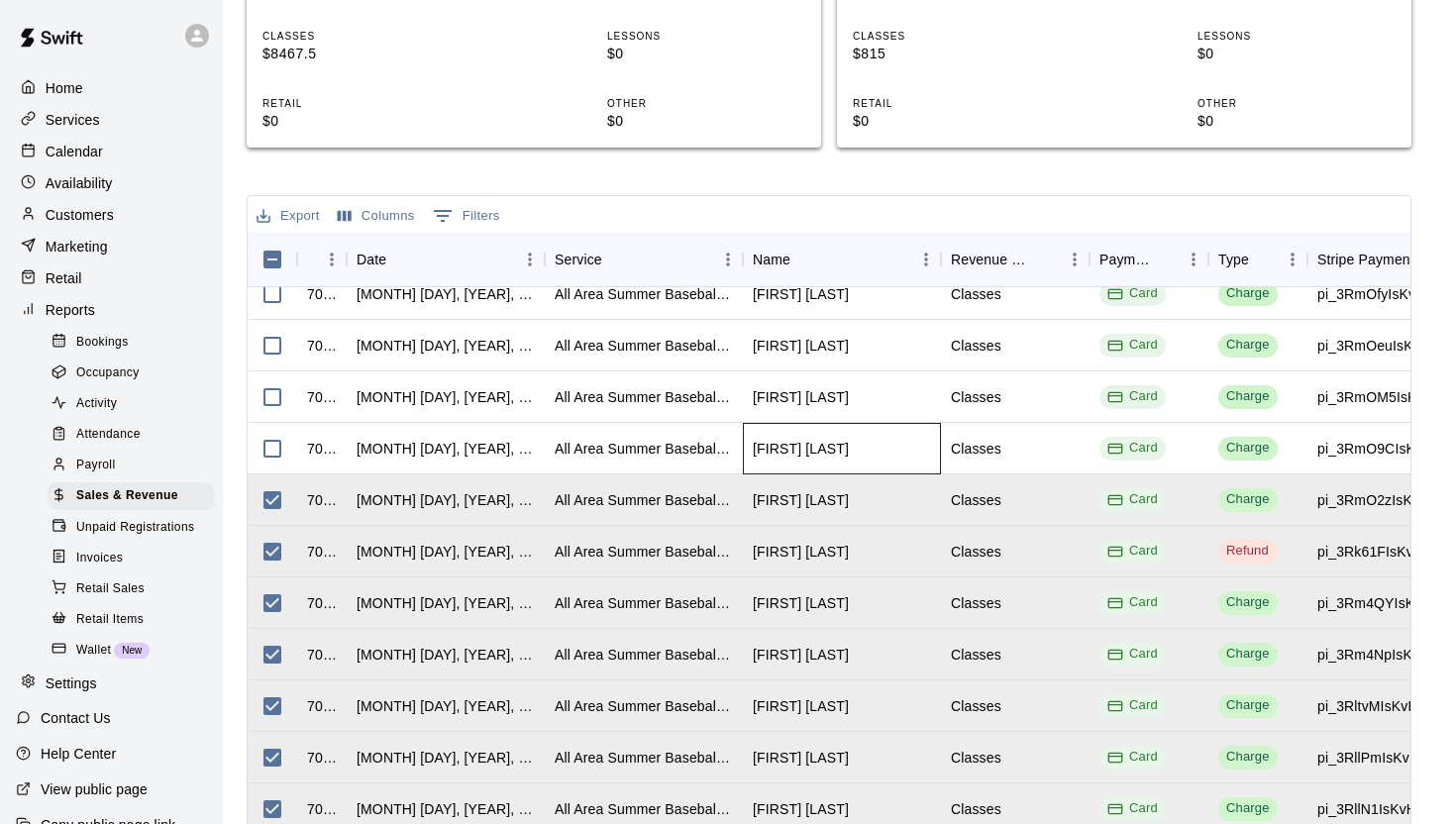 drag, startPoint x: 857, startPoint y: 379, endPoint x: 748, endPoint y: 385, distance: 109.16501 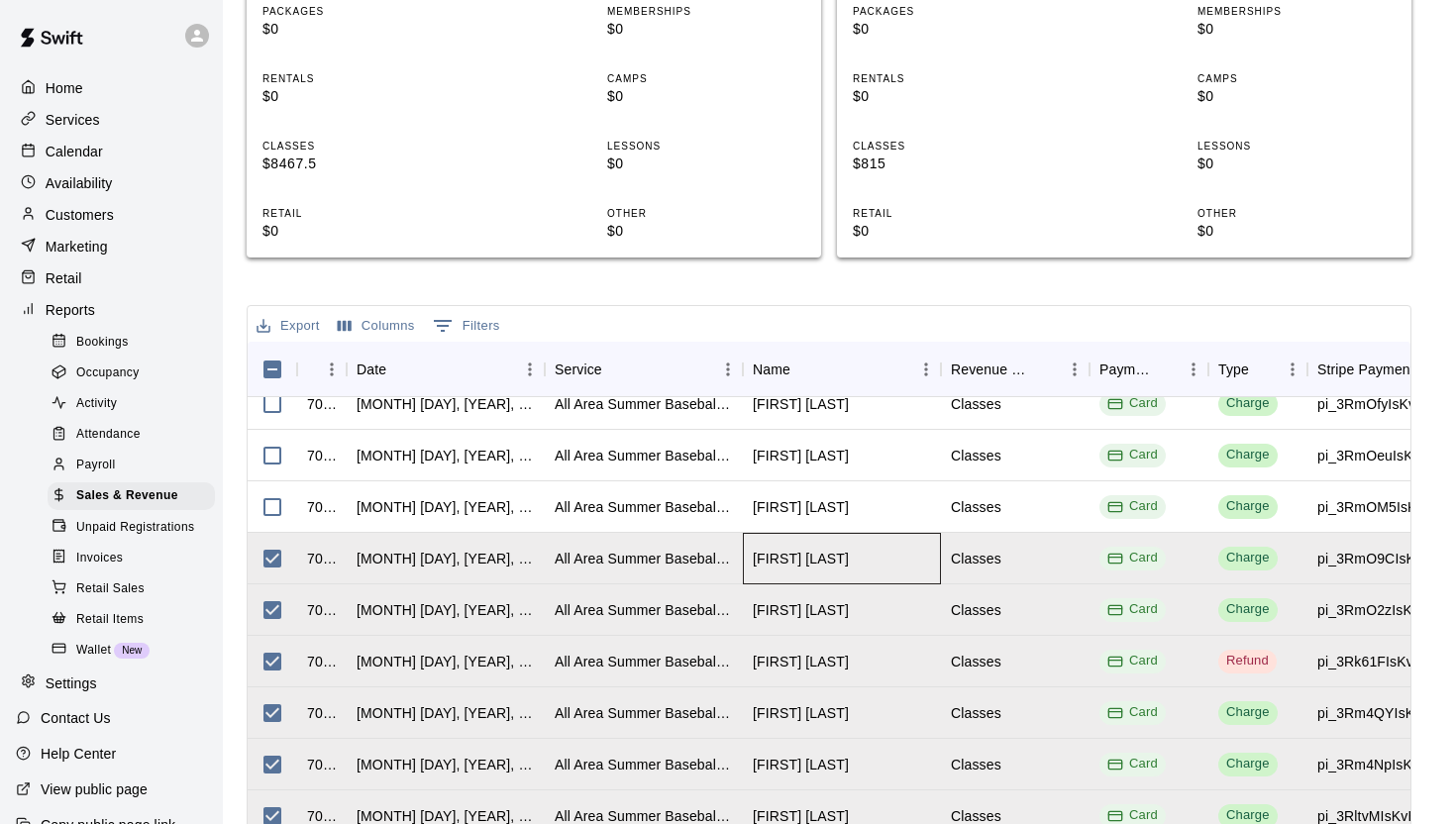 scroll, scrollTop: 657, scrollLeft: 0, axis: vertical 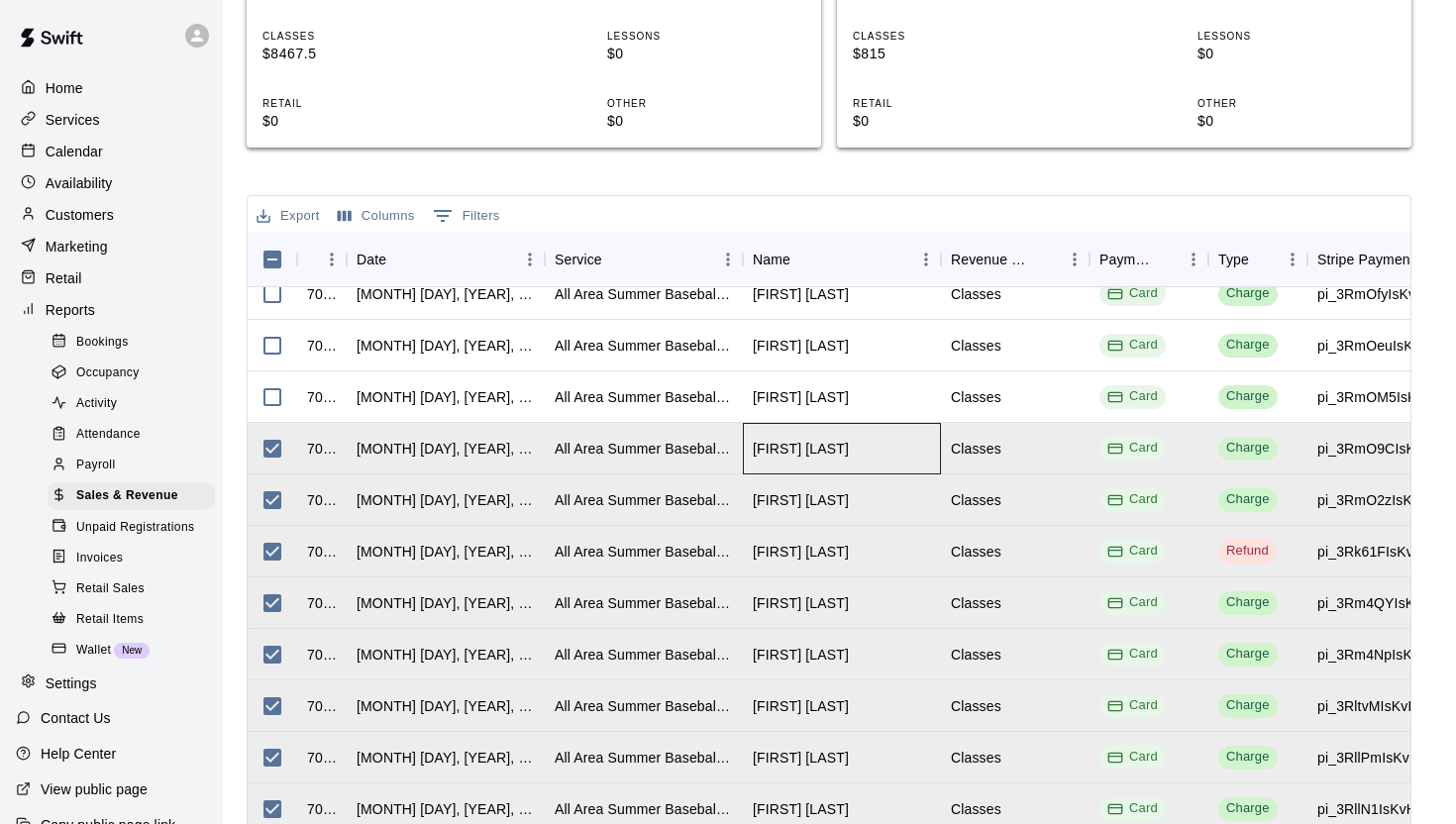 click on "[FIRST] [LAST]" at bounding box center (842, 449) 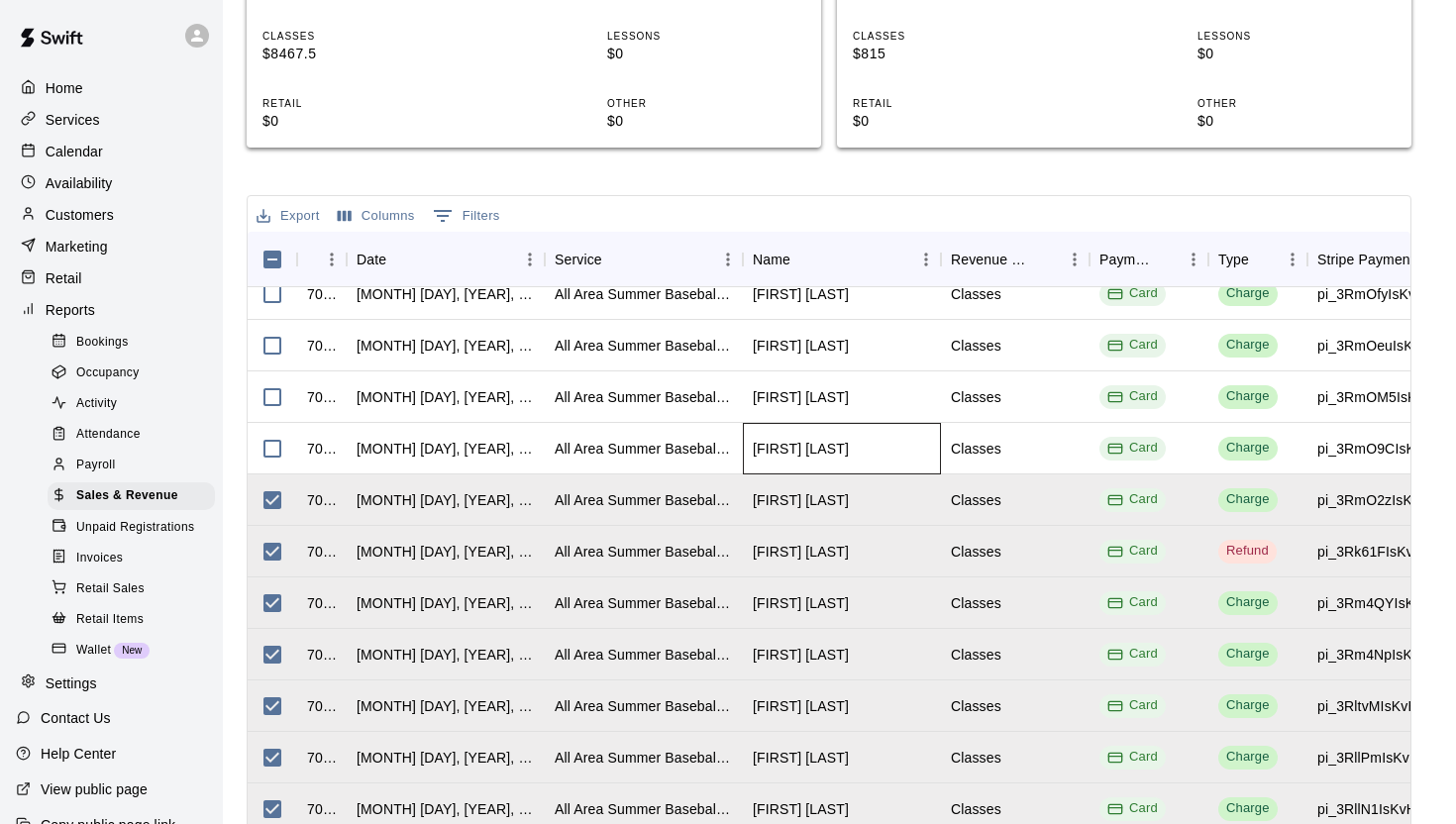 drag, startPoint x: 864, startPoint y: 382, endPoint x: 800, endPoint y: 382, distance: 64 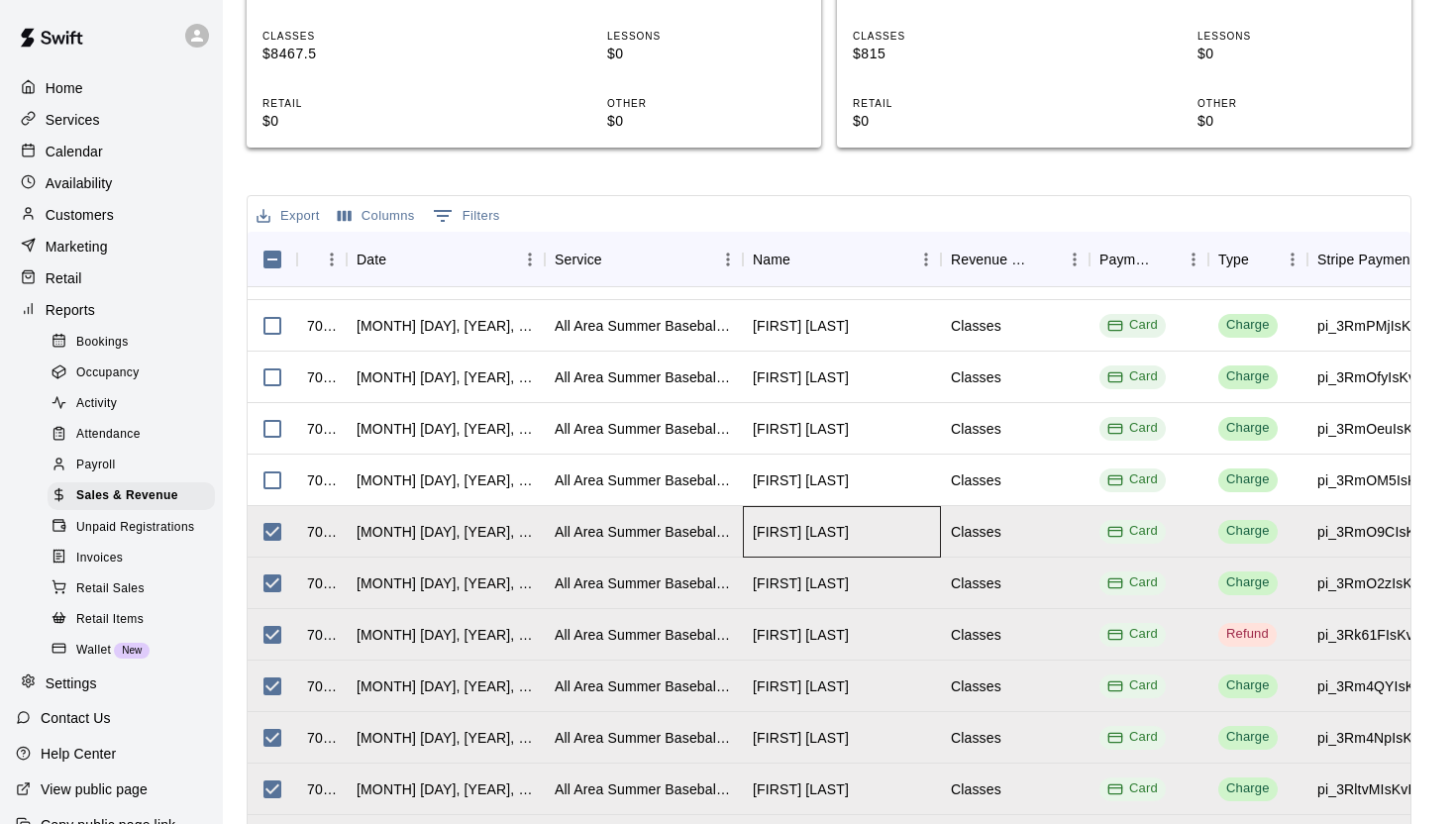 scroll, scrollTop: 394, scrollLeft: 0, axis: vertical 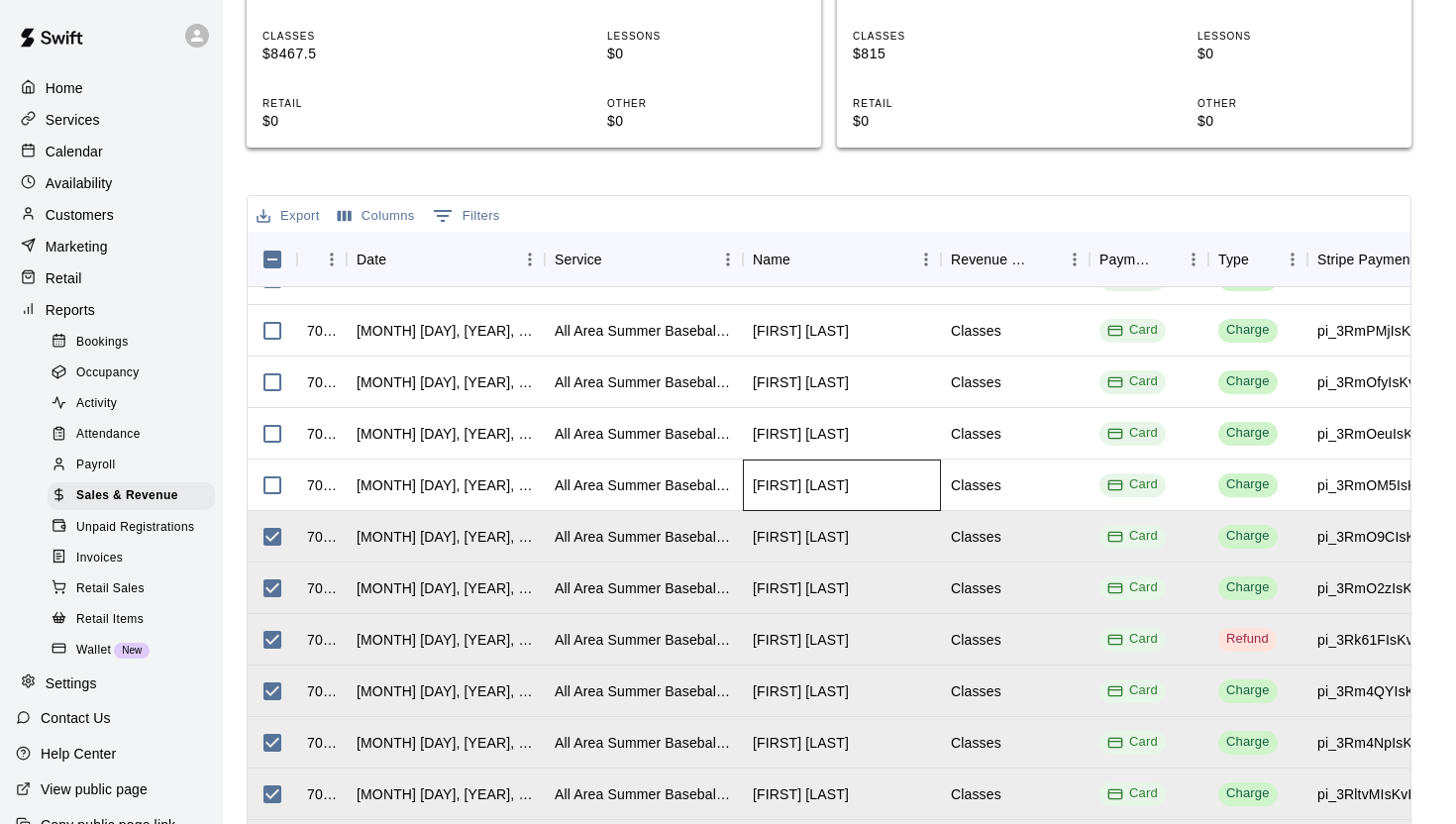 drag, startPoint x: 857, startPoint y: 409, endPoint x: 805, endPoint y: 411, distance: 52.03845 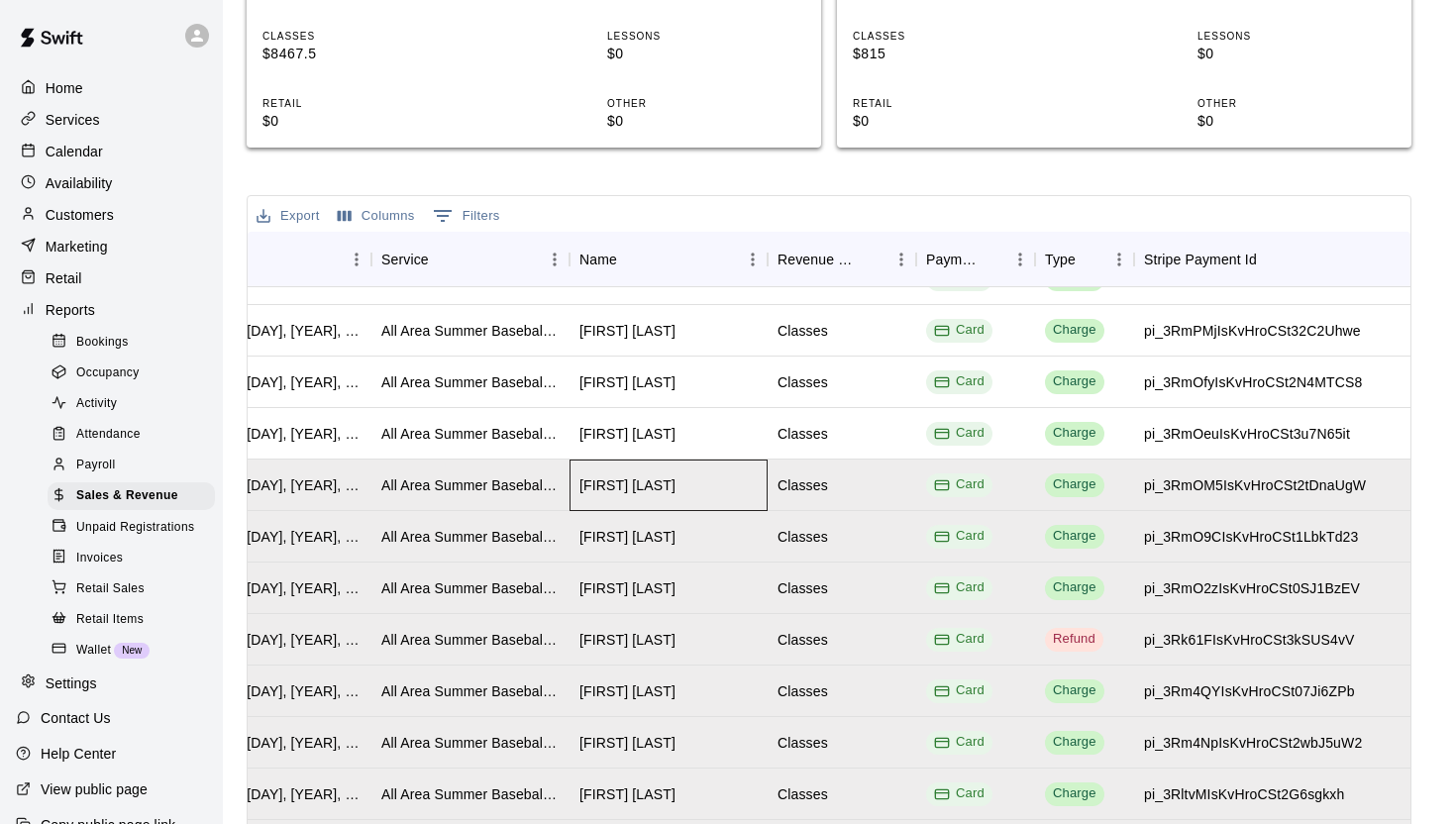 scroll, scrollTop: 394, scrollLeft: 0, axis: vertical 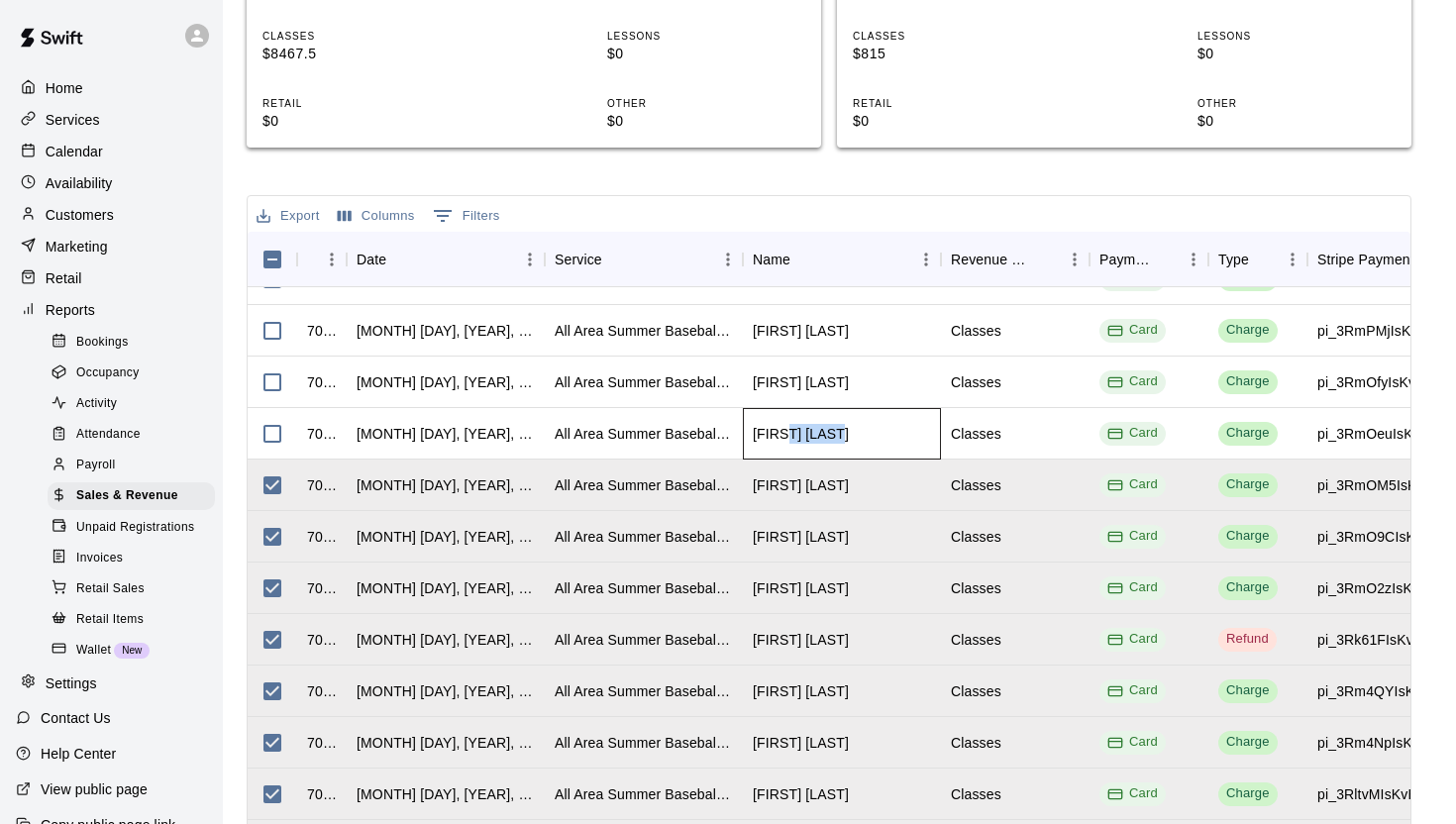 drag, startPoint x: 843, startPoint y: 362, endPoint x: 783, endPoint y: 354, distance: 60.530984 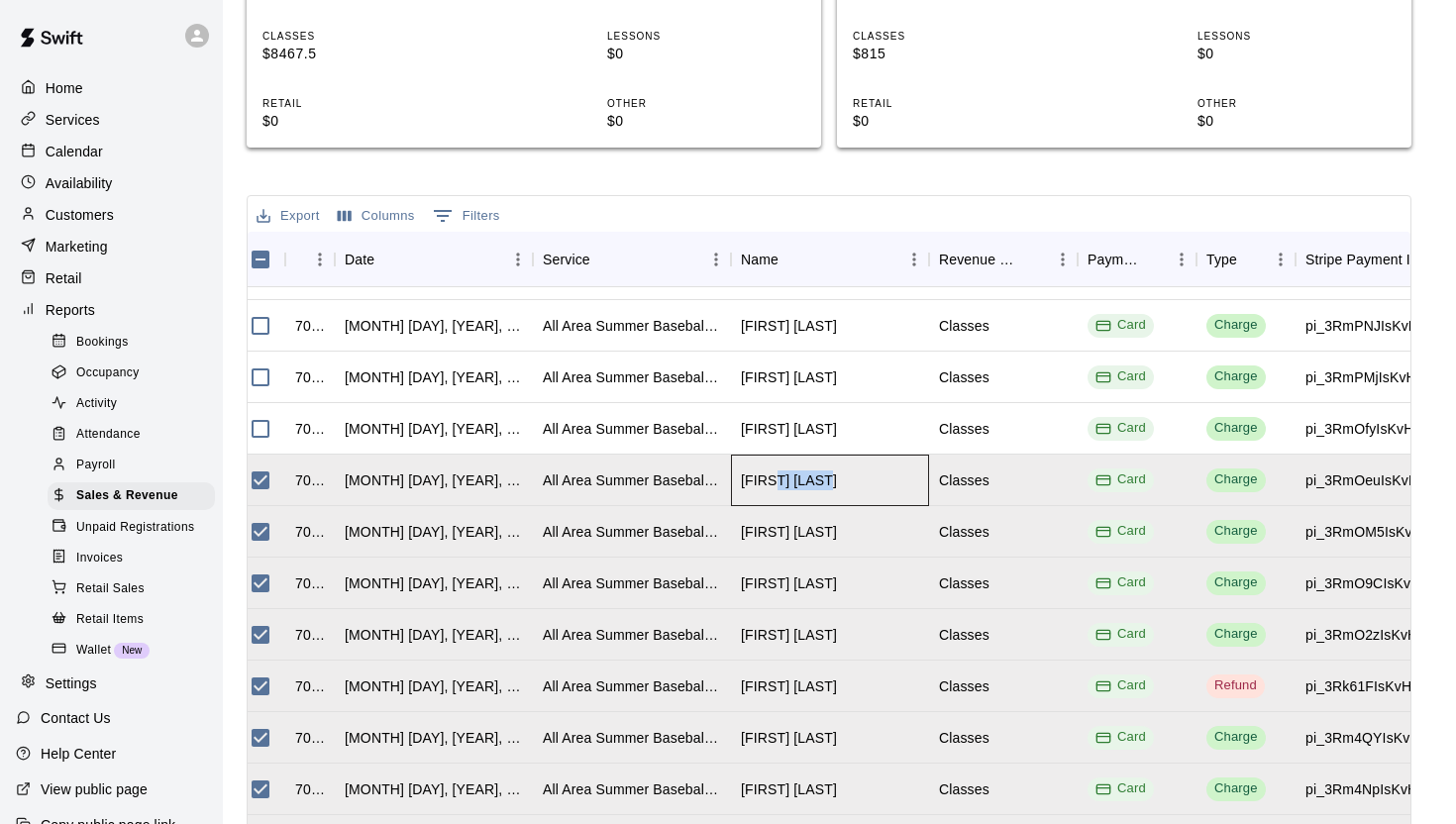 scroll, scrollTop: 330, scrollLeft: 12, axis: both 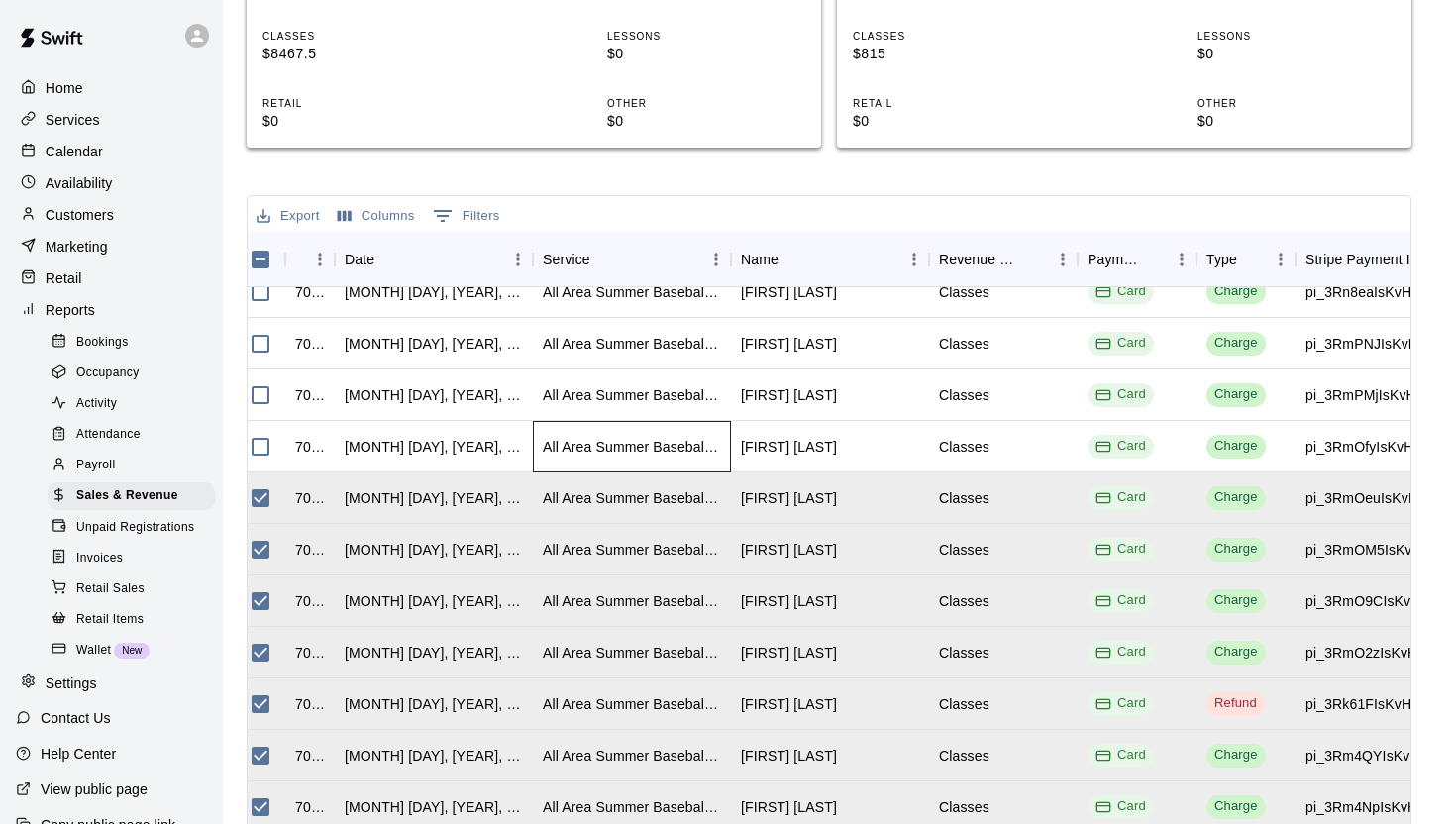 click on "All Area Summer Baseball & Softball Camp - July 21st through the 24th." at bounding box center (632, 447) 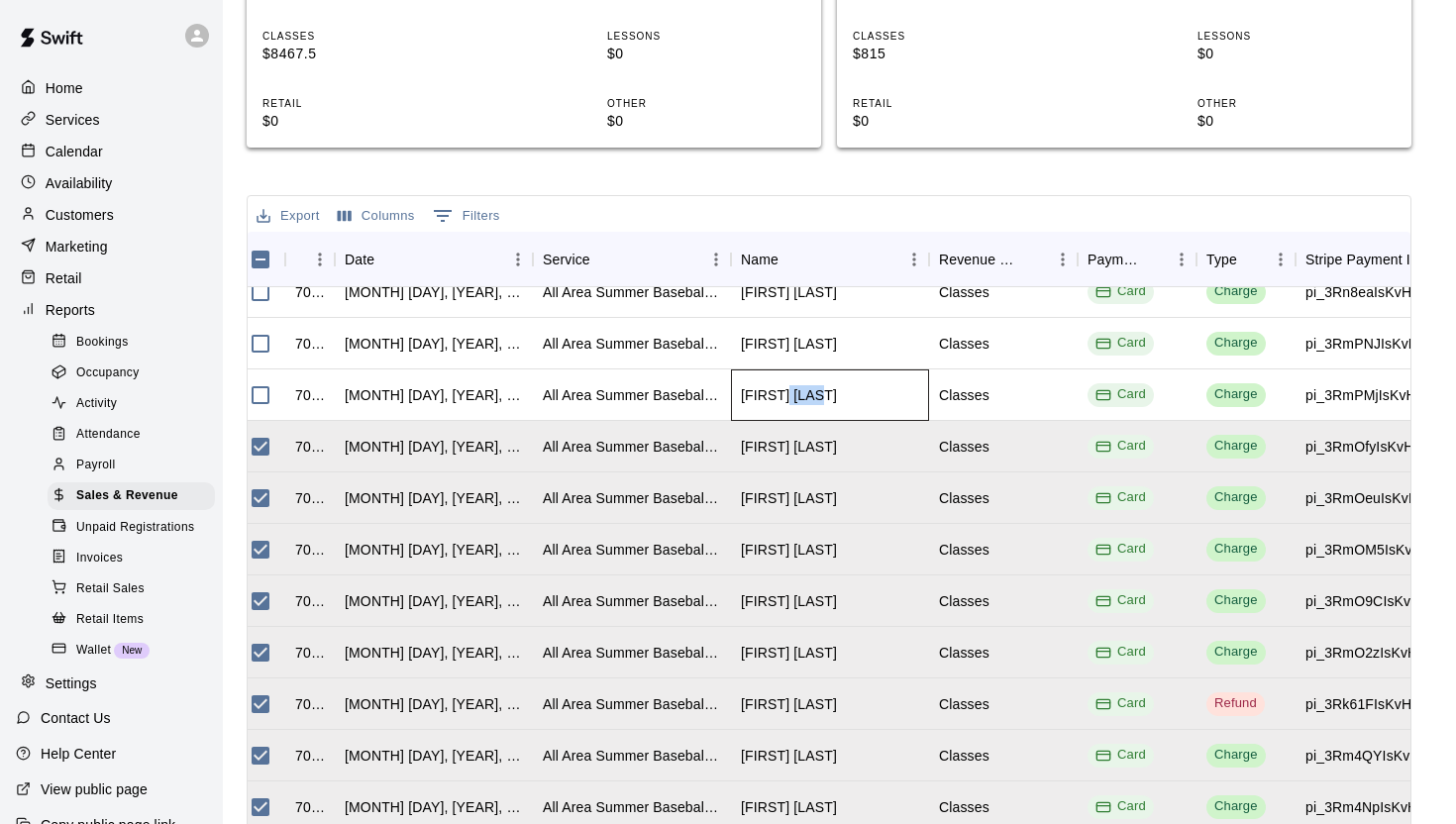 drag, startPoint x: 821, startPoint y: 317, endPoint x: 783, endPoint y: 318, distance: 38.013156 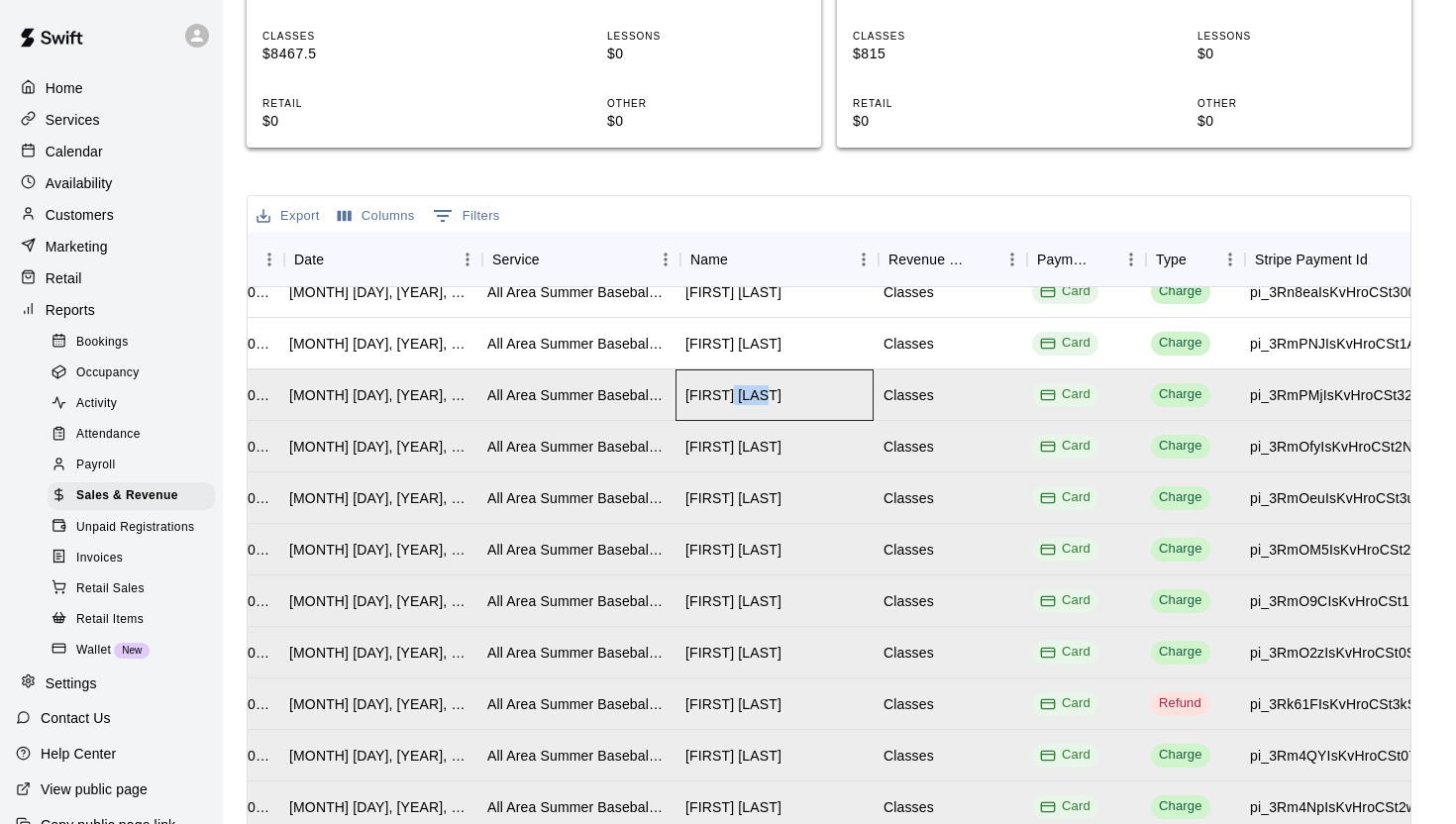 scroll, scrollTop: 330, scrollLeft: 62, axis: both 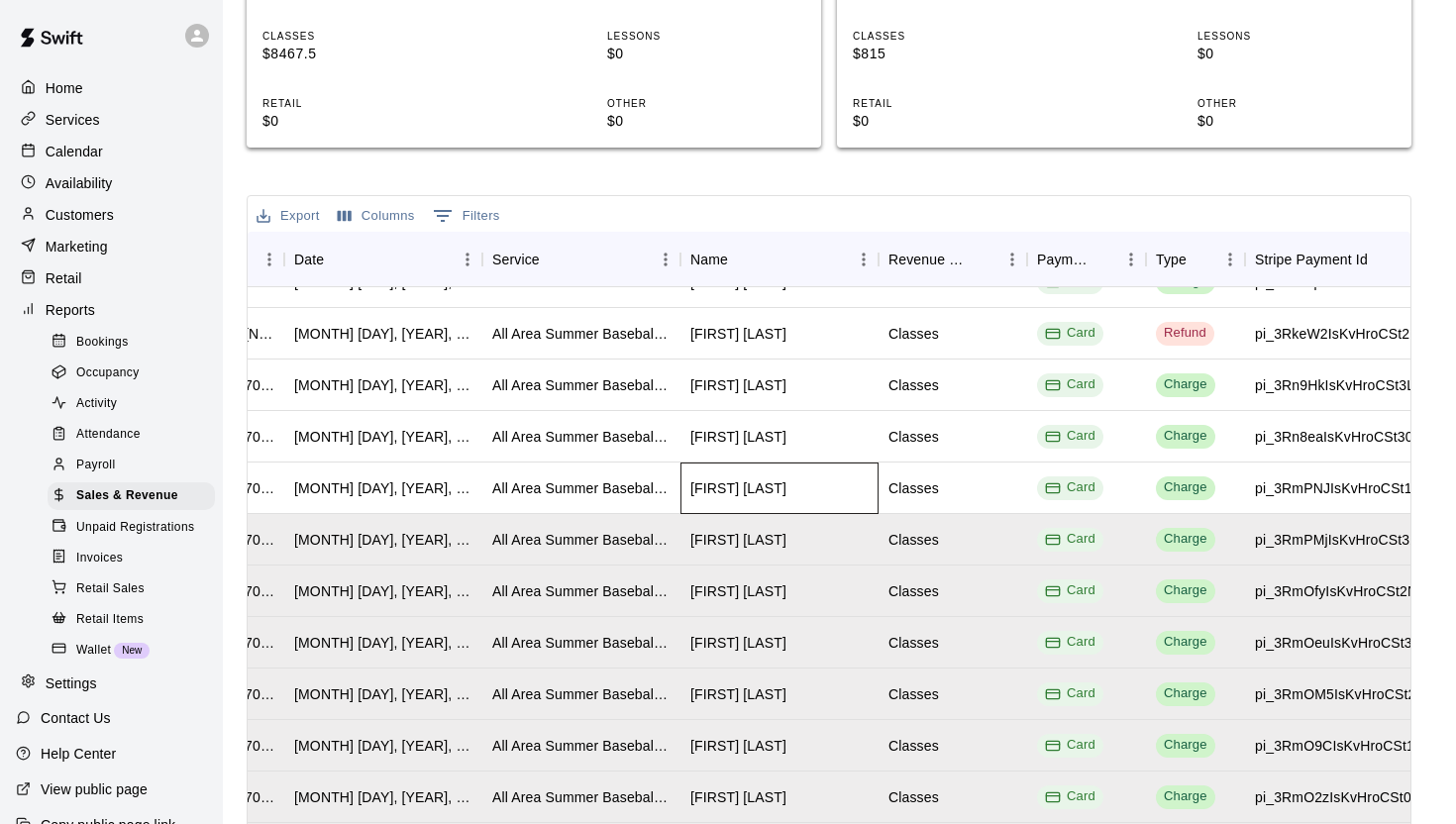 click on "[FIRST] [LAST]" at bounding box center [780, 488] 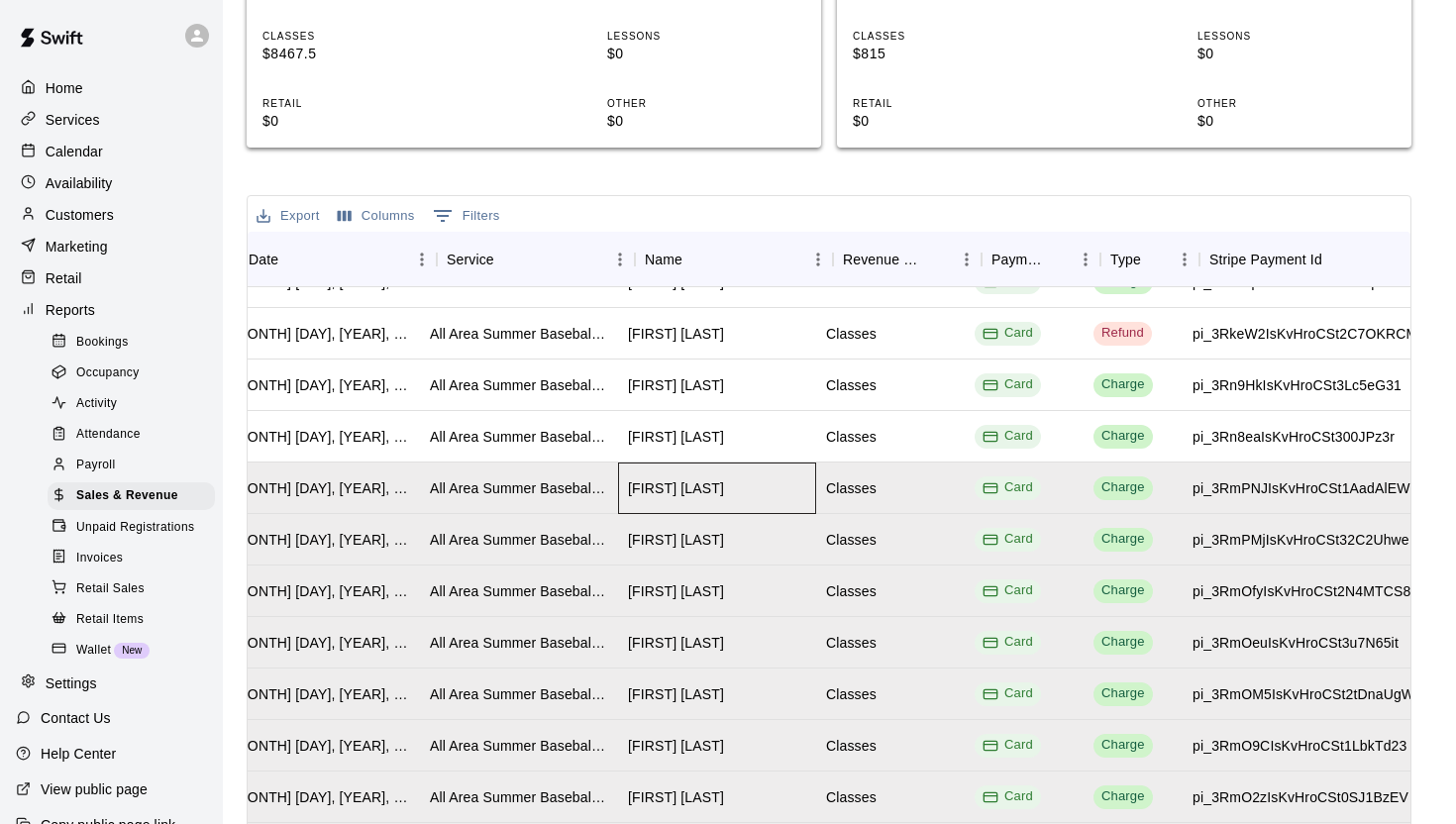 scroll, scrollTop: 185, scrollLeft: 60, axis: both 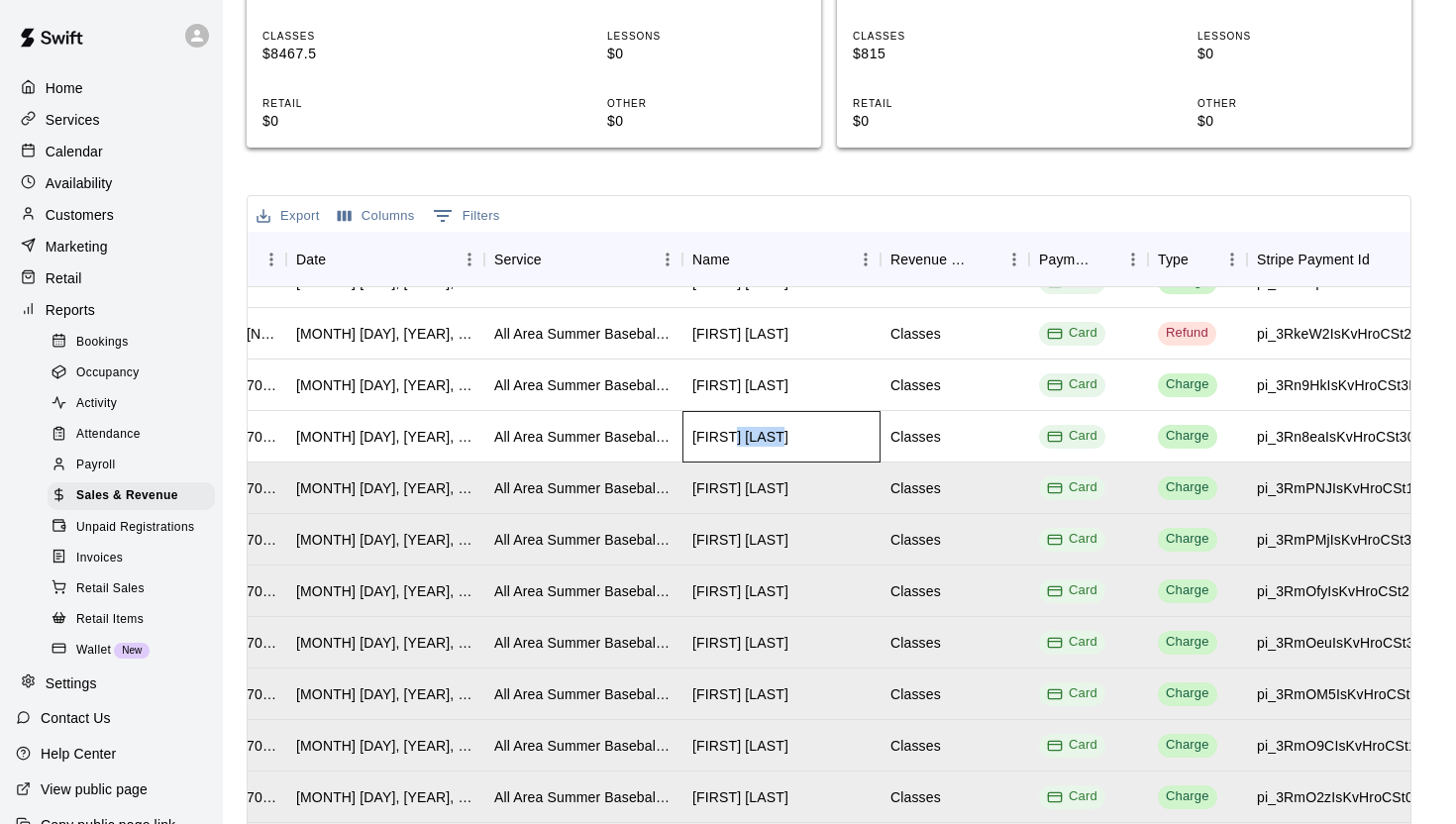 drag, startPoint x: 789, startPoint y: 372, endPoint x: 735, endPoint y: 373, distance: 54.00926 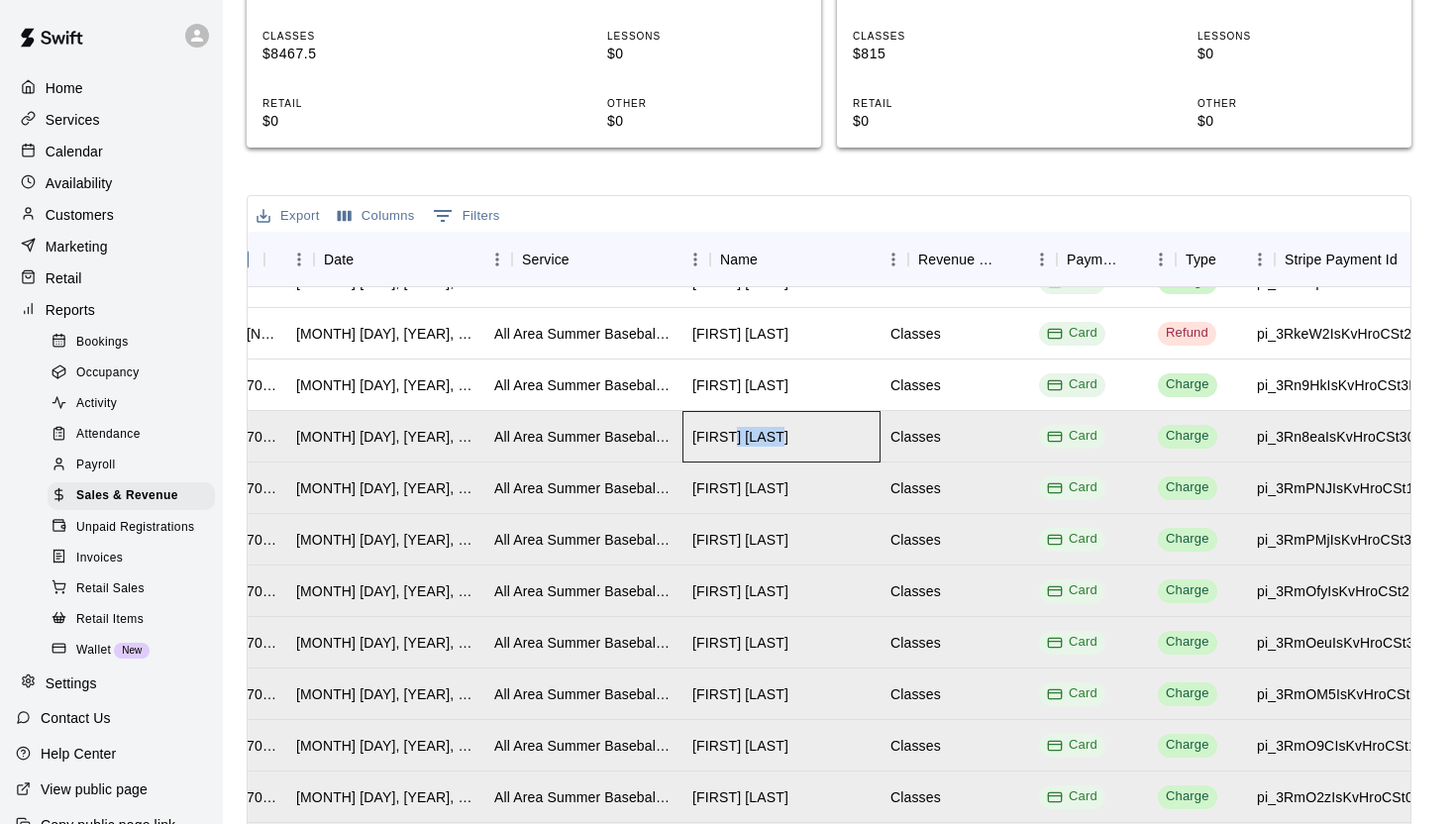 scroll, scrollTop: 185, scrollLeft: 0, axis: vertical 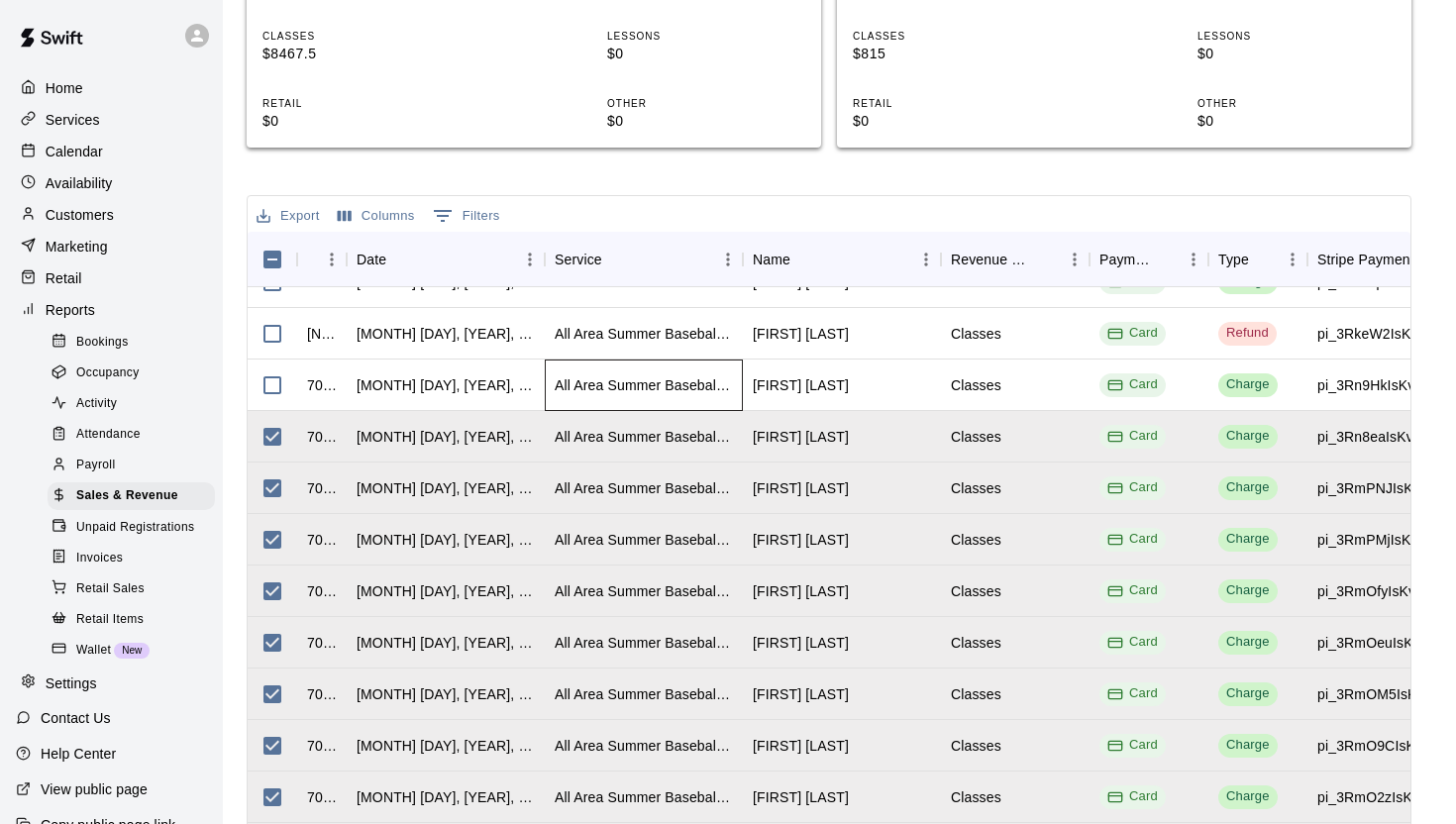 click on "All Area Summer Baseball & Softball Camp - July 21st through the 24th." at bounding box center [644, 385] 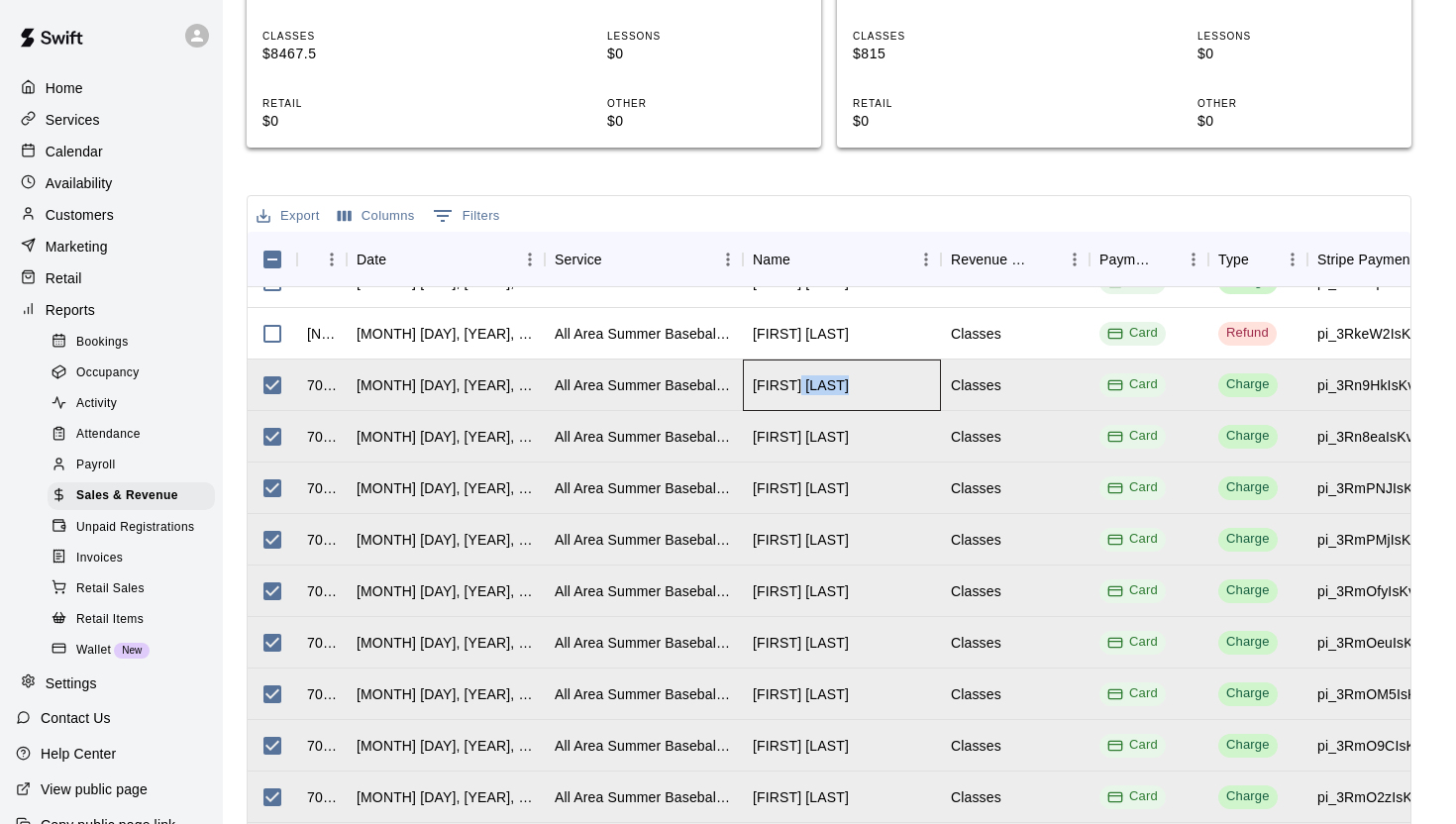 drag, startPoint x: 860, startPoint y: 310, endPoint x: 810, endPoint y: 310, distance: 50 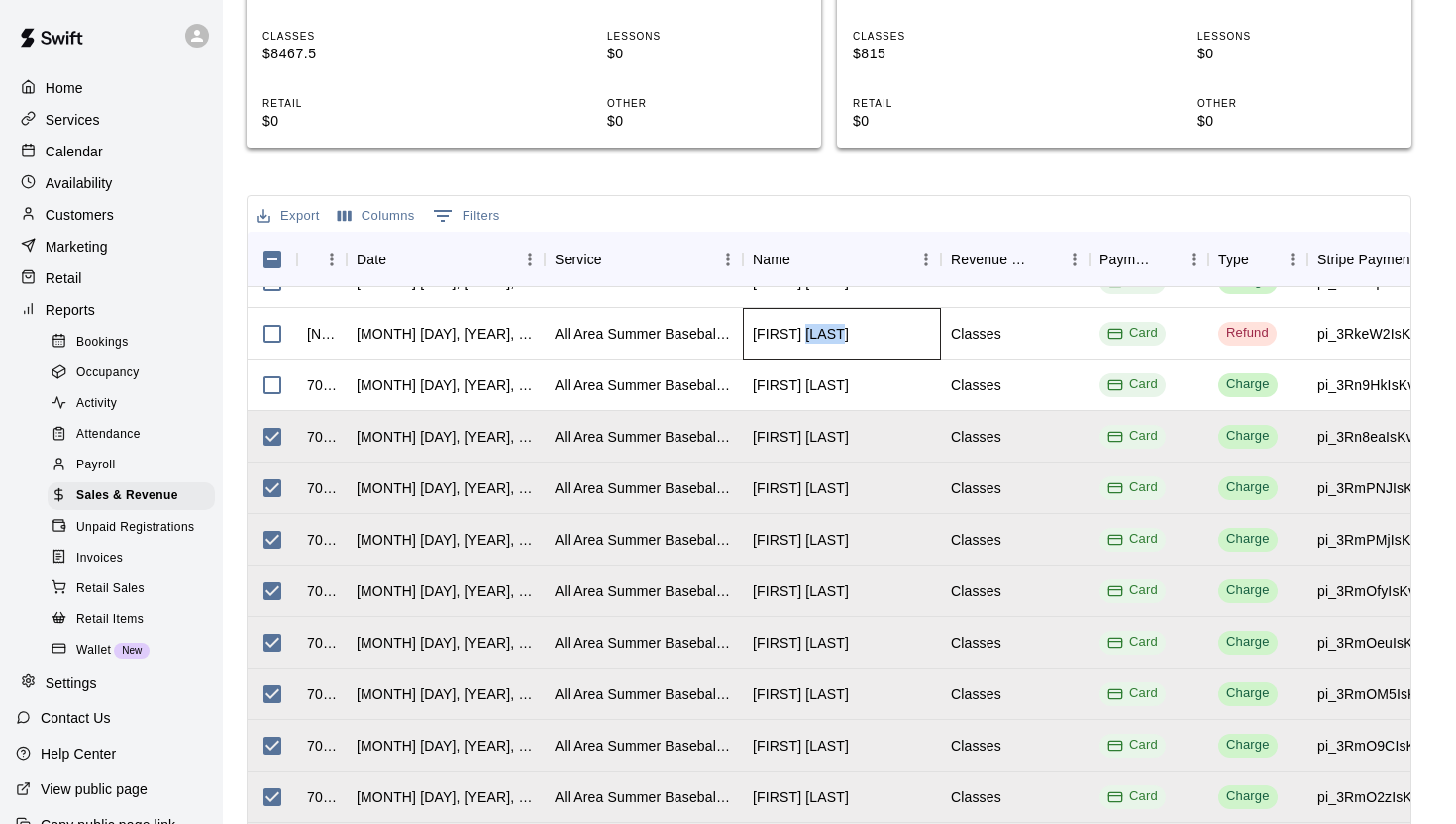 drag, startPoint x: 852, startPoint y: 262, endPoint x: 803, endPoint y: 261, distance: 49.010203 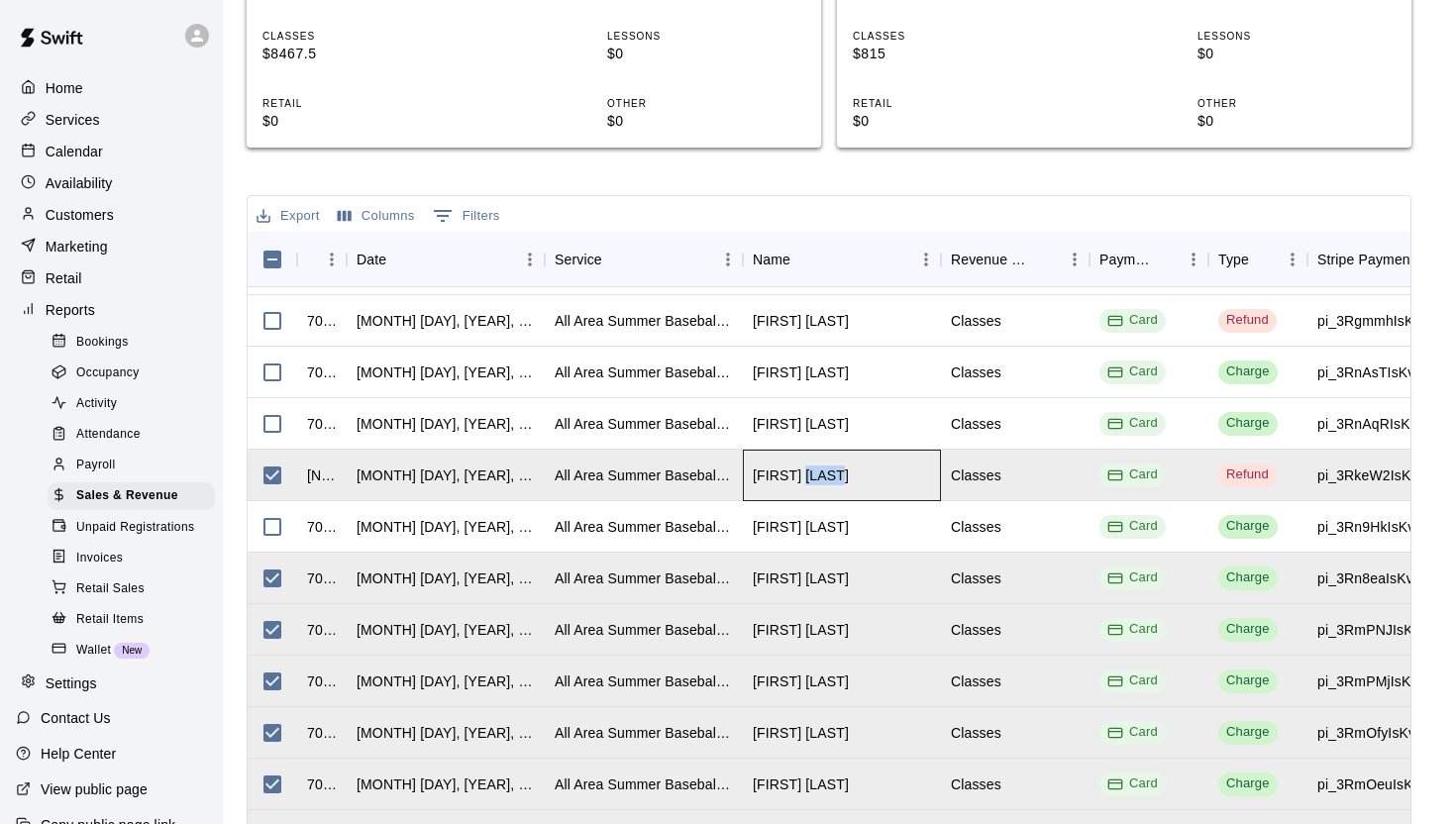 scroll, scrollTop: 0, scrollLeft: 0, axis: both 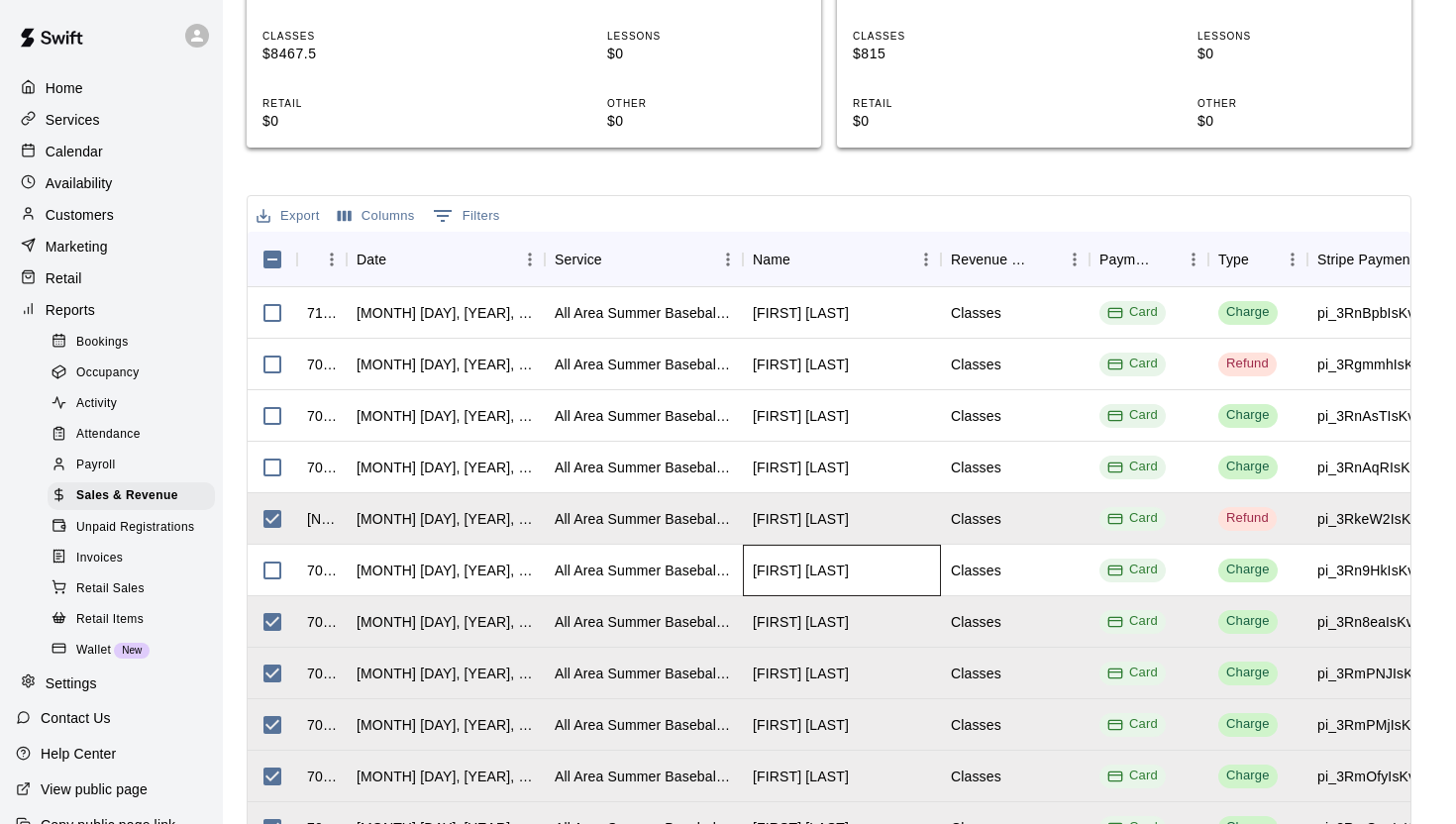 click on "[FIRST] [LAST]" at bounding box center [800, 570] 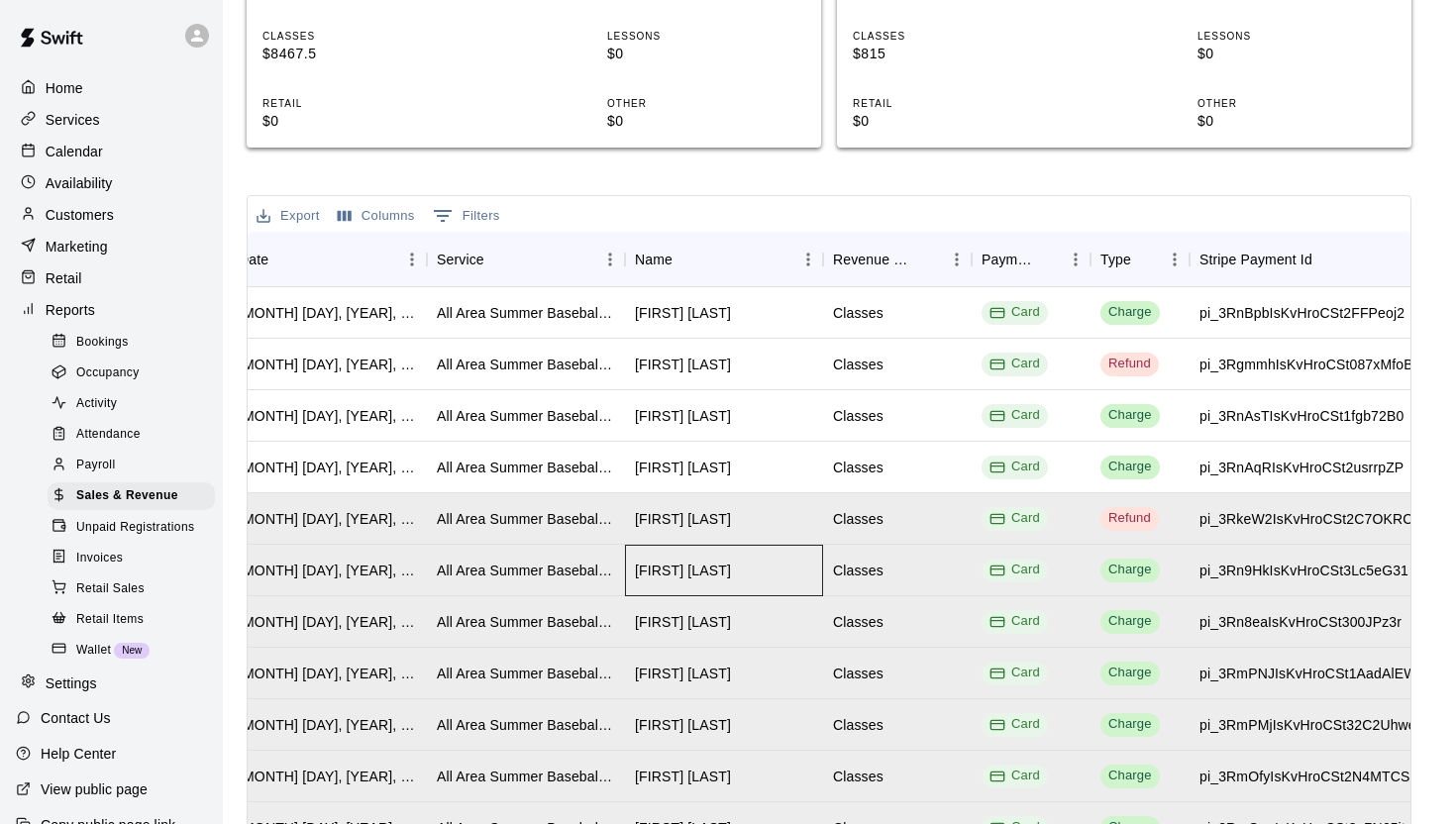 scroll, scrollTop: 0, scrollLeft: 123, axis: horizontal 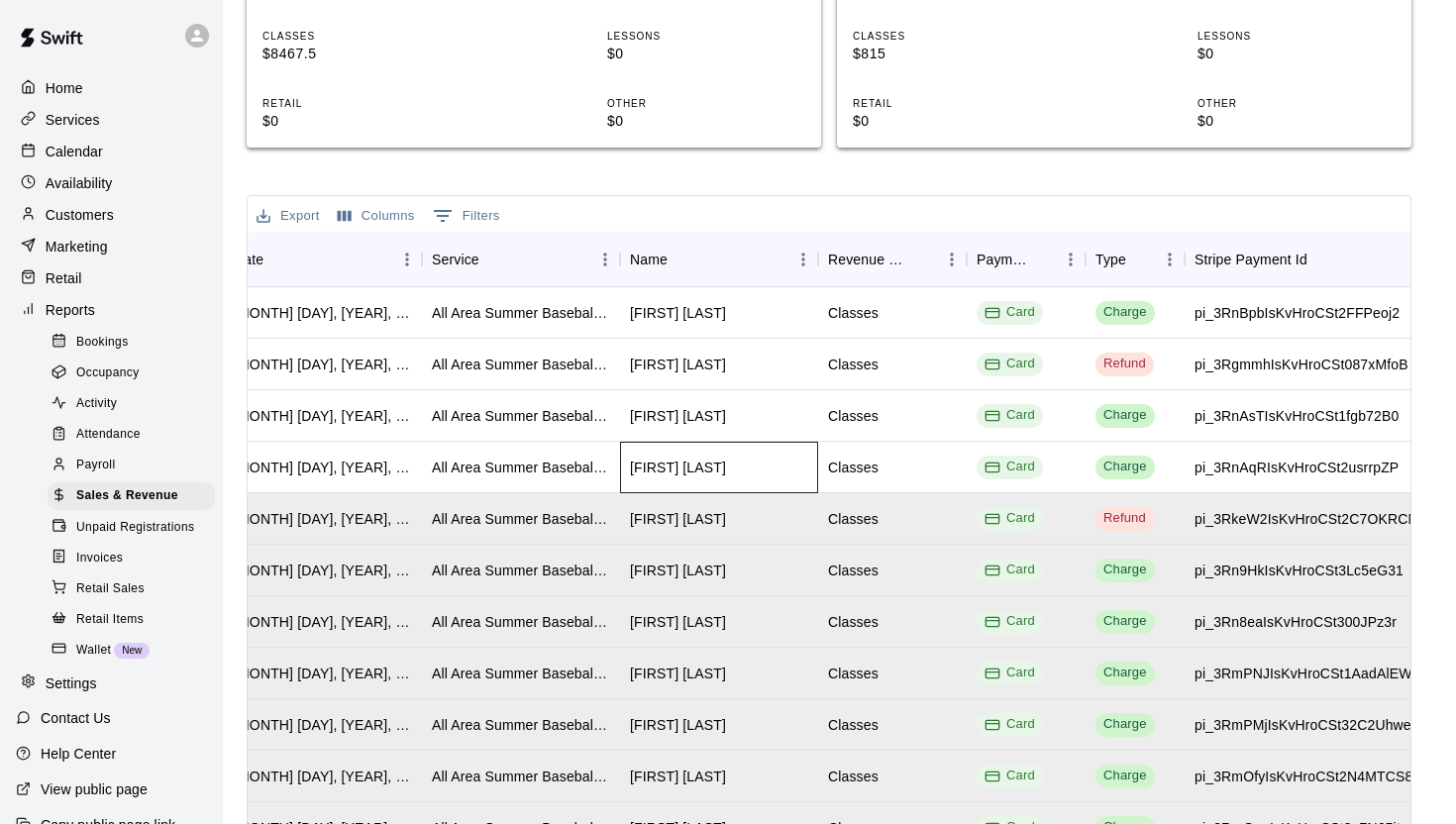click on "[FIRST] [LAST]" at bounding box center [719, 467] 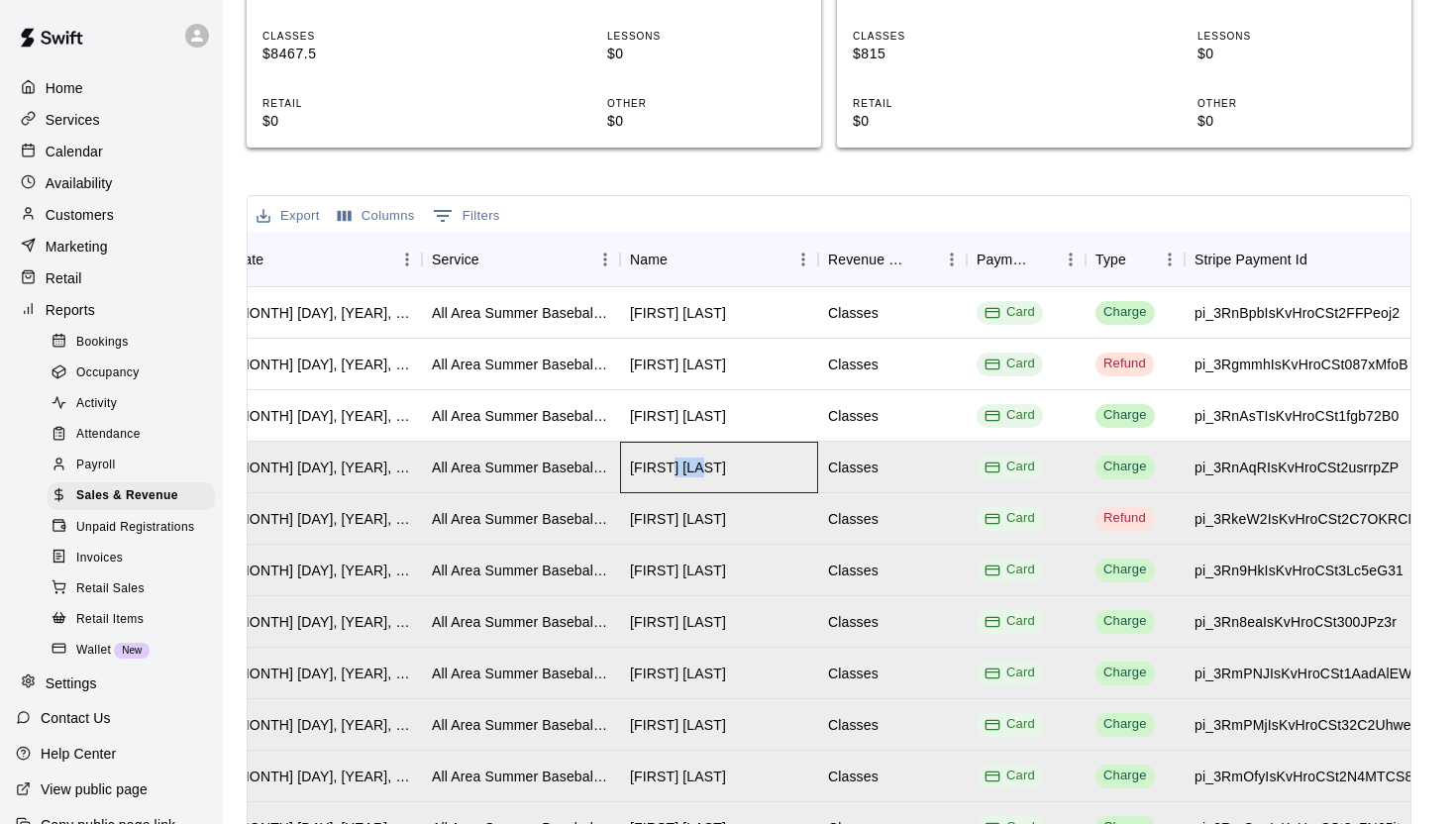 drag, startPoint x: 714, startPoint y: 392, endPoint x: 671, endPoint y: 395, distance: 43.104524 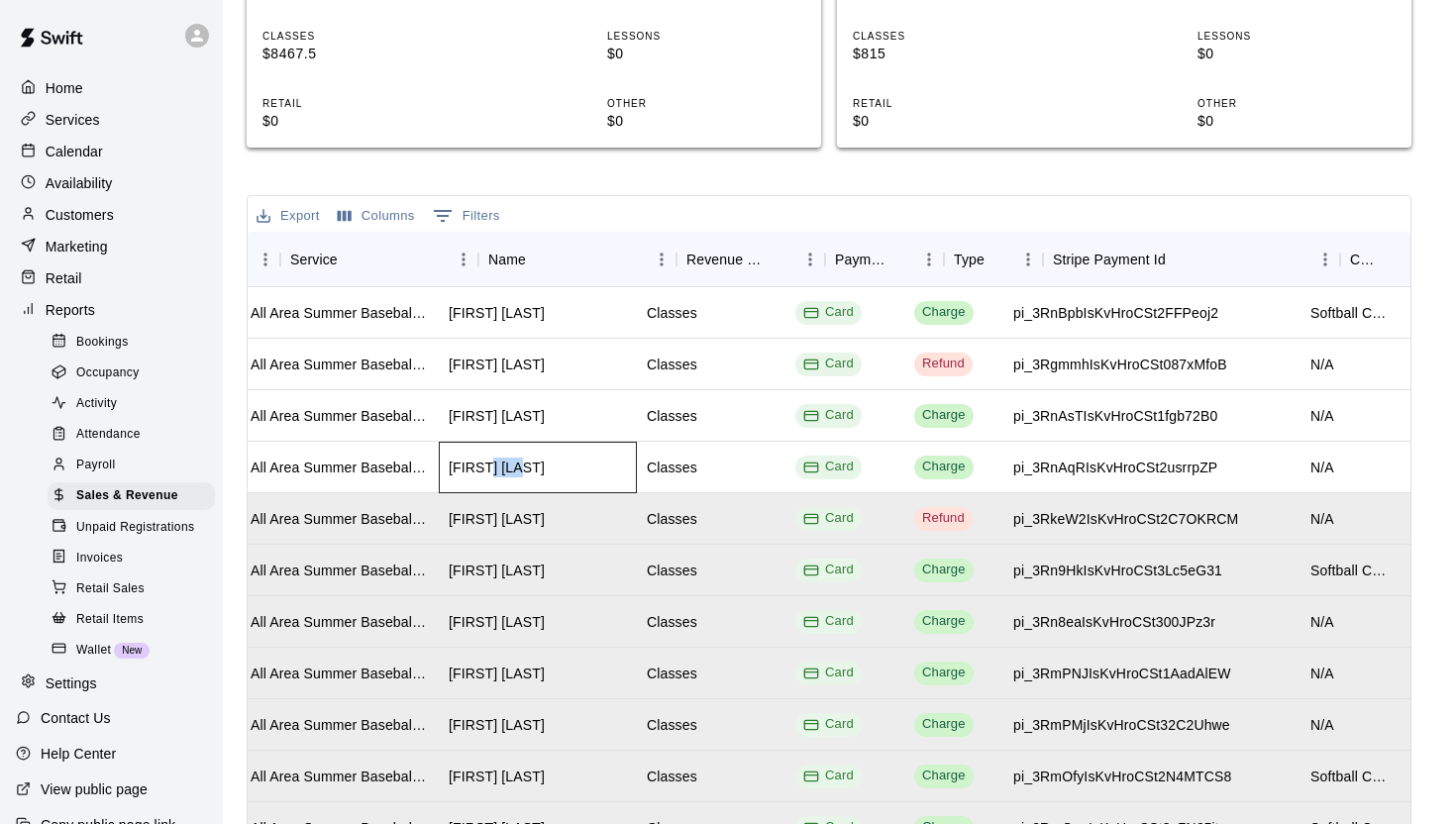 scroll, scrollTop: 0, scrollLeft: 0, axis: both 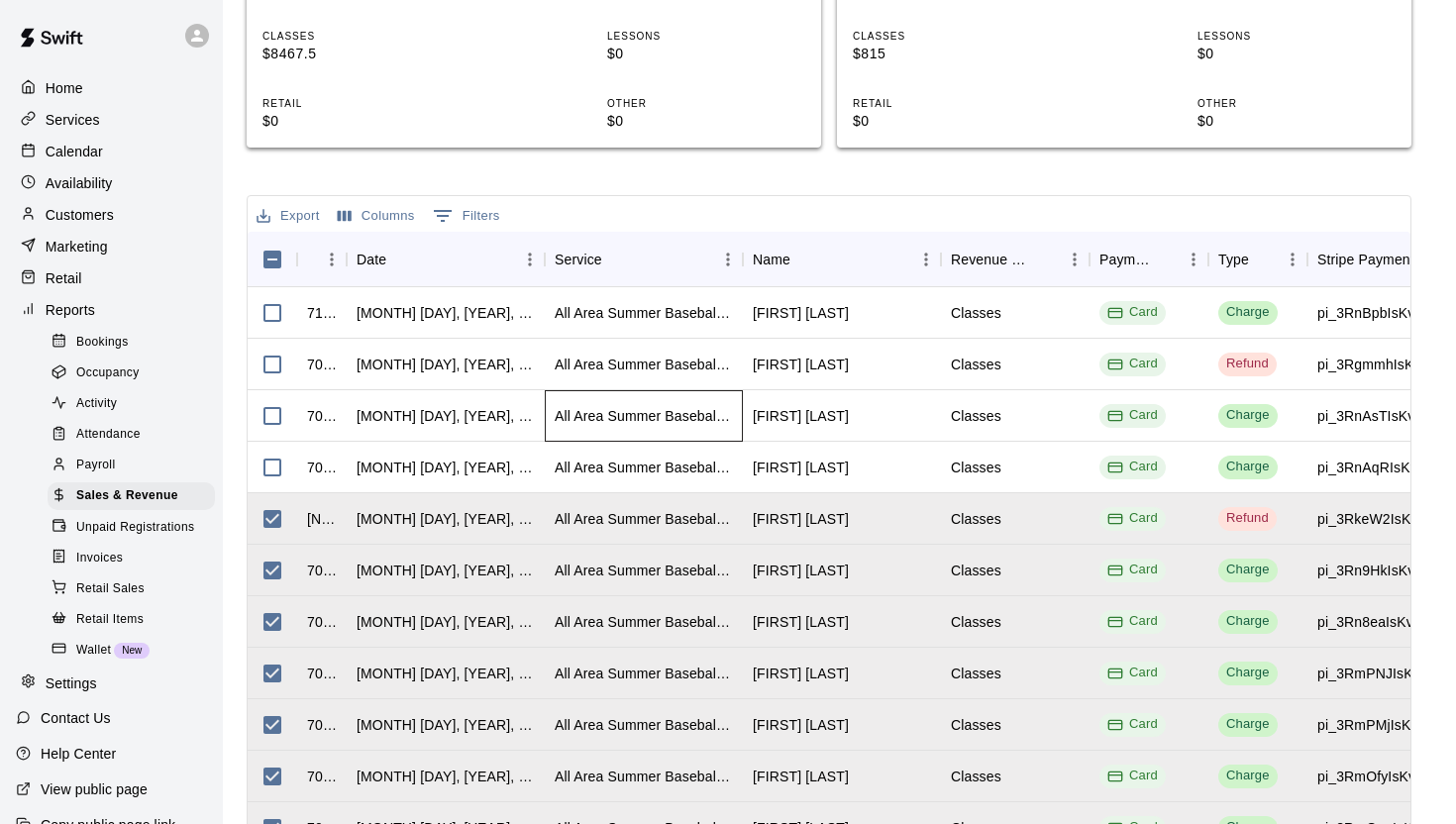 click on "All Area Summer Baseball & Softball Camp - July 21st through the 24th." at bounding box center (644, 416) 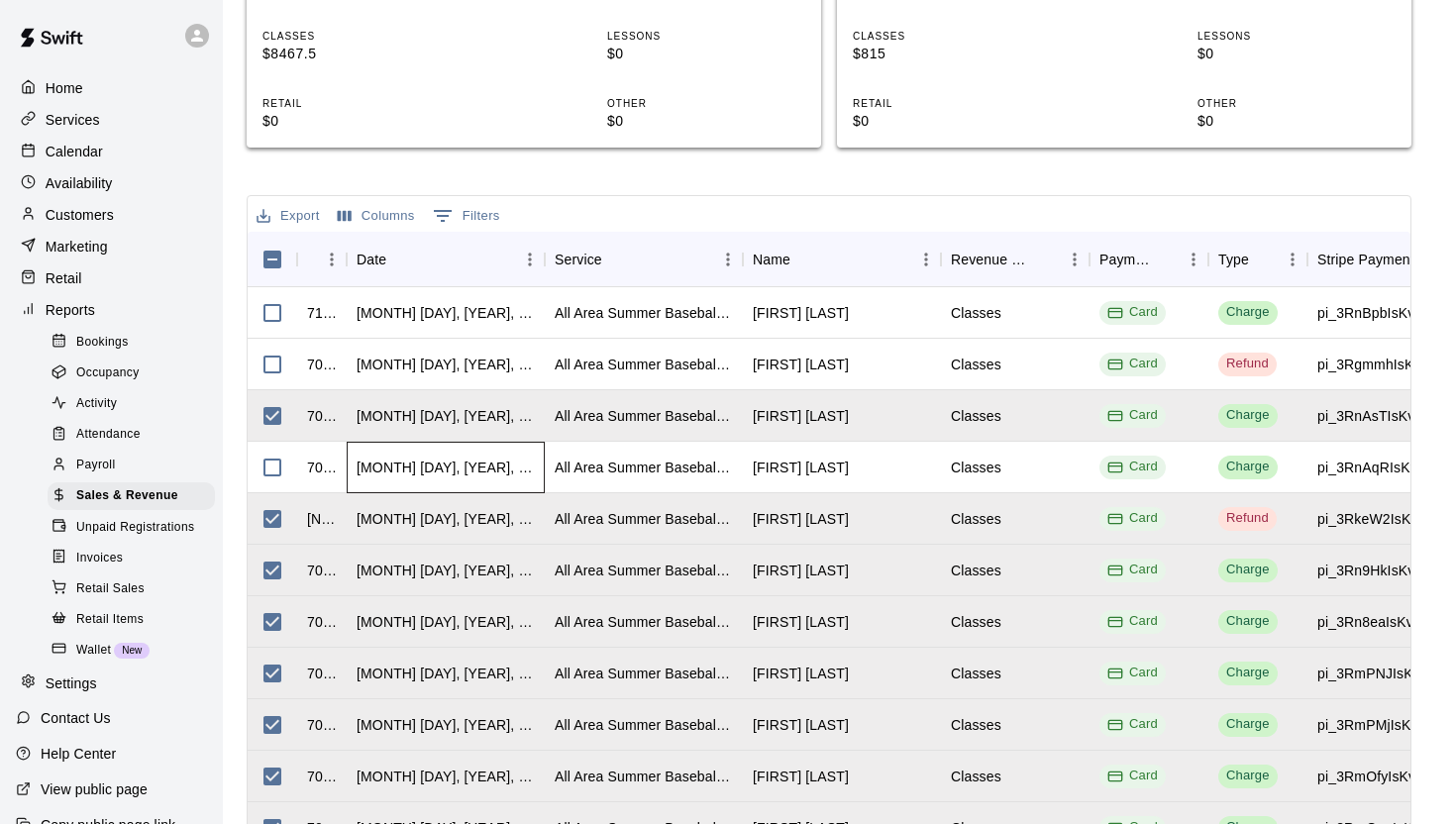 click on "[MONTH] [DAY], [YEAR], [TIME]" at bounding box center (446, 467) 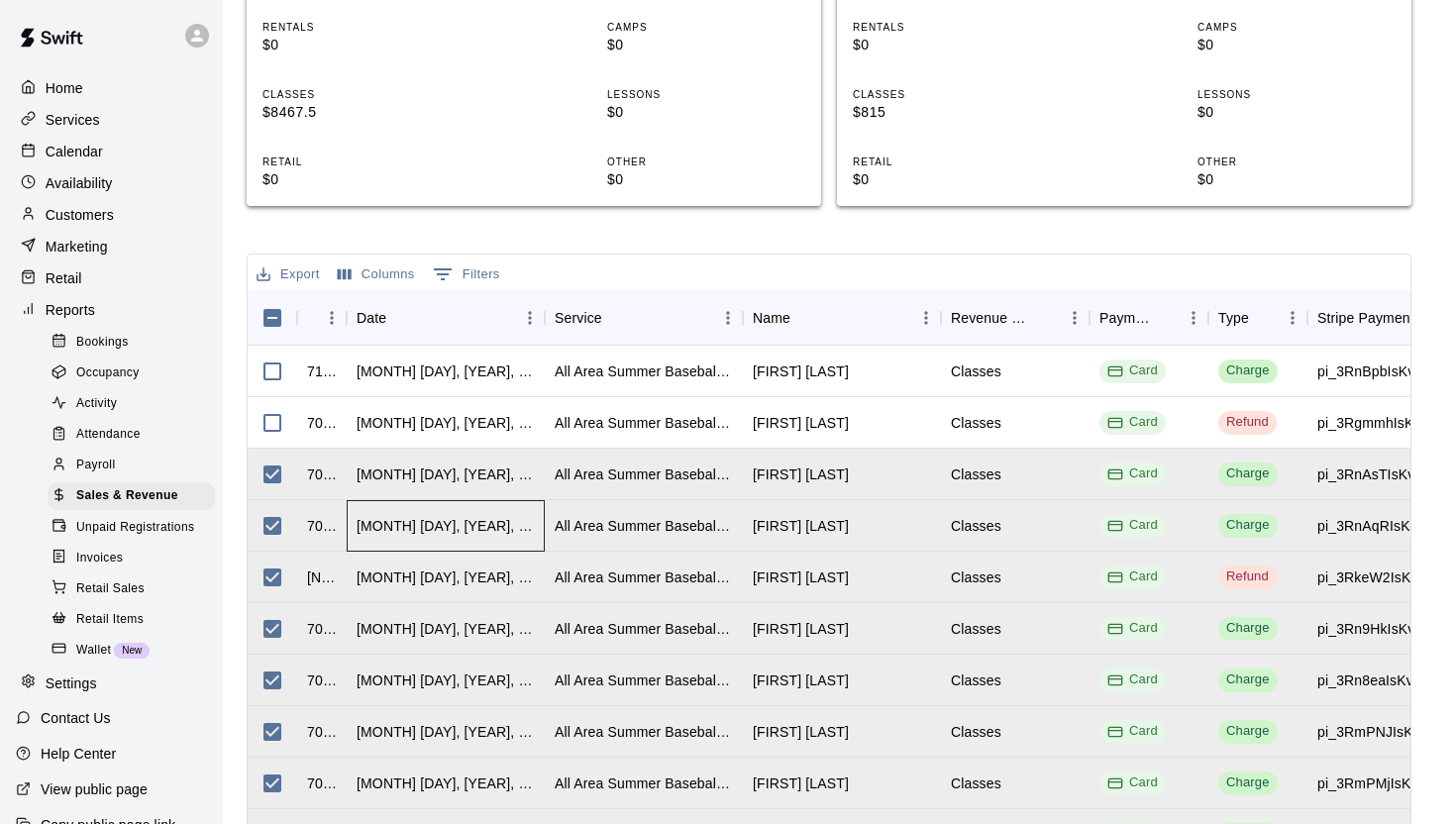 scroll, scrollTop: 587, scrollLeft: 0, axis: vertical 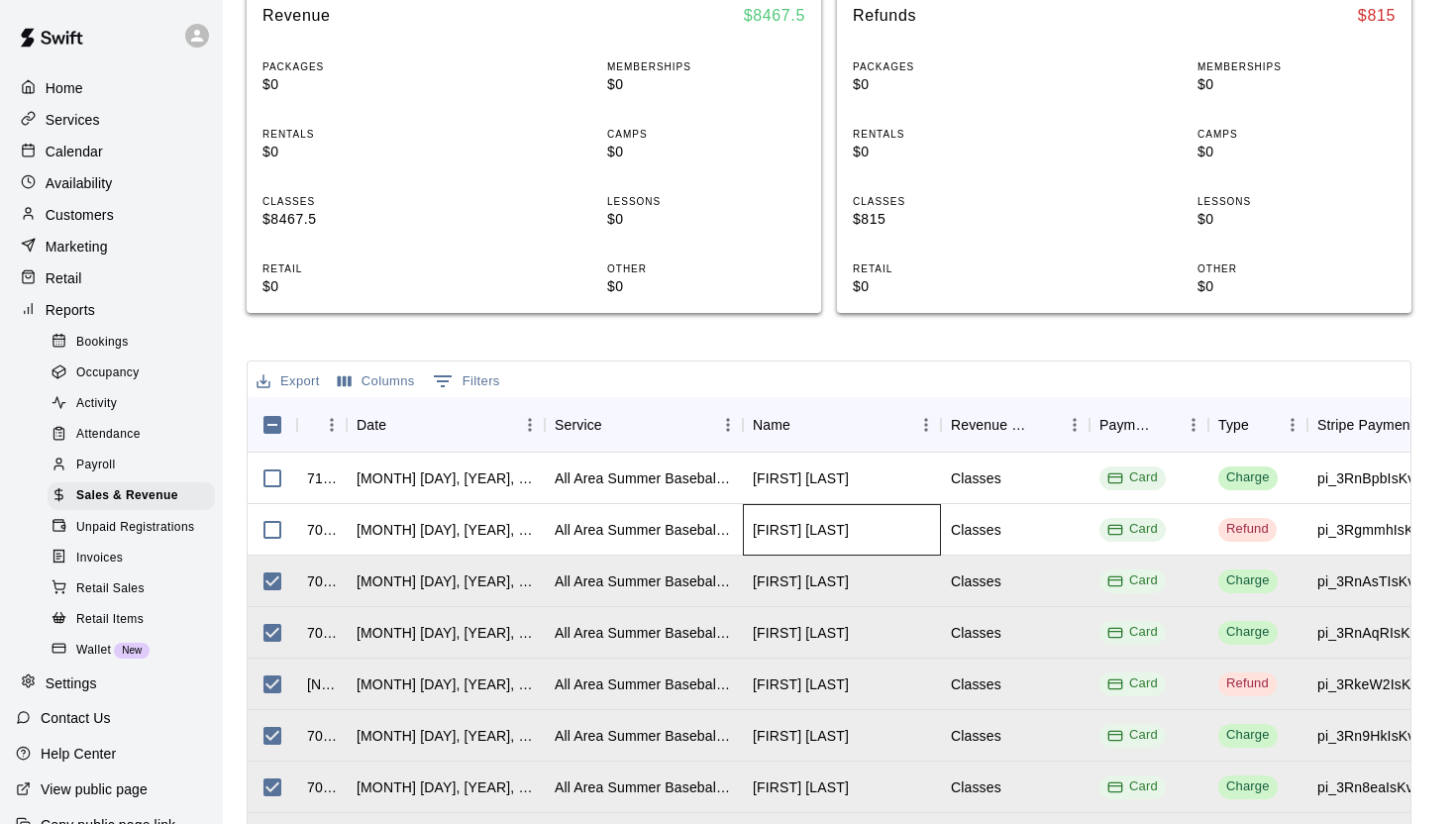 click on "[FIRST] [LAST]" at bounding box center [800, 530] 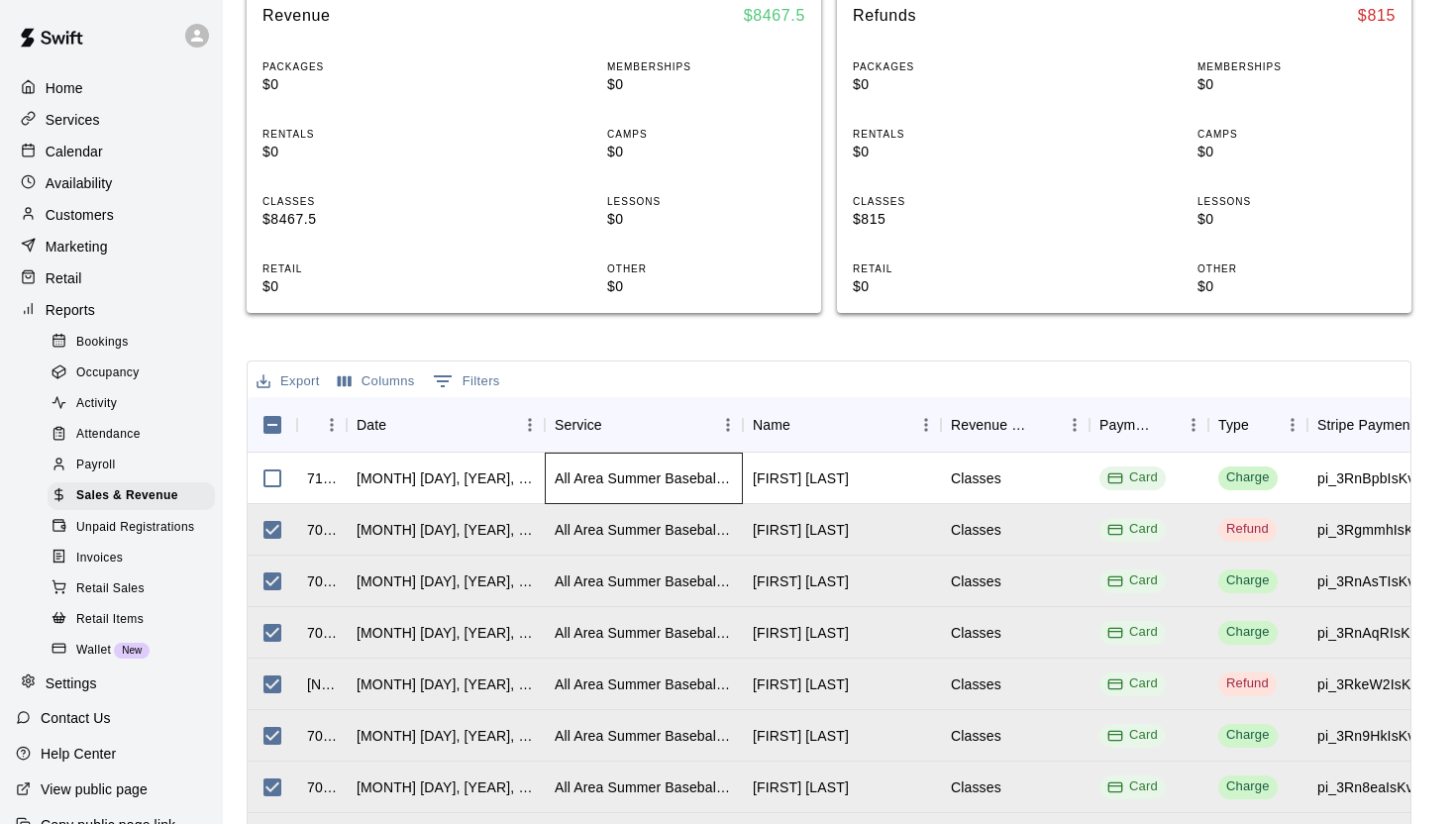 click on "All Area Summer Baseball & Softball Camp - July 21st through the 24th." at bounding box center (644, 478) 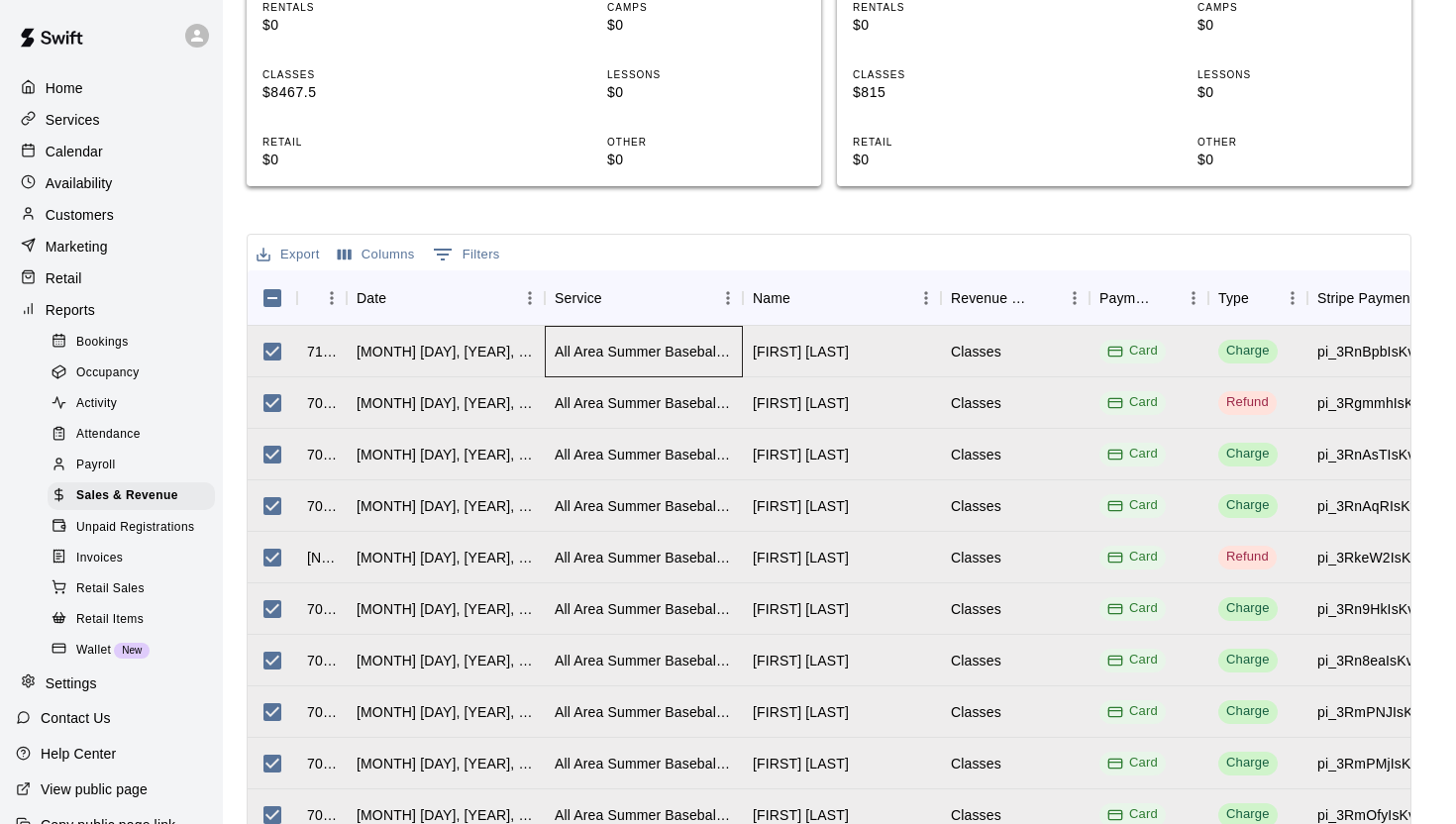scroll, scrollTop: 657, scrollLeft: 0, axis: vertical 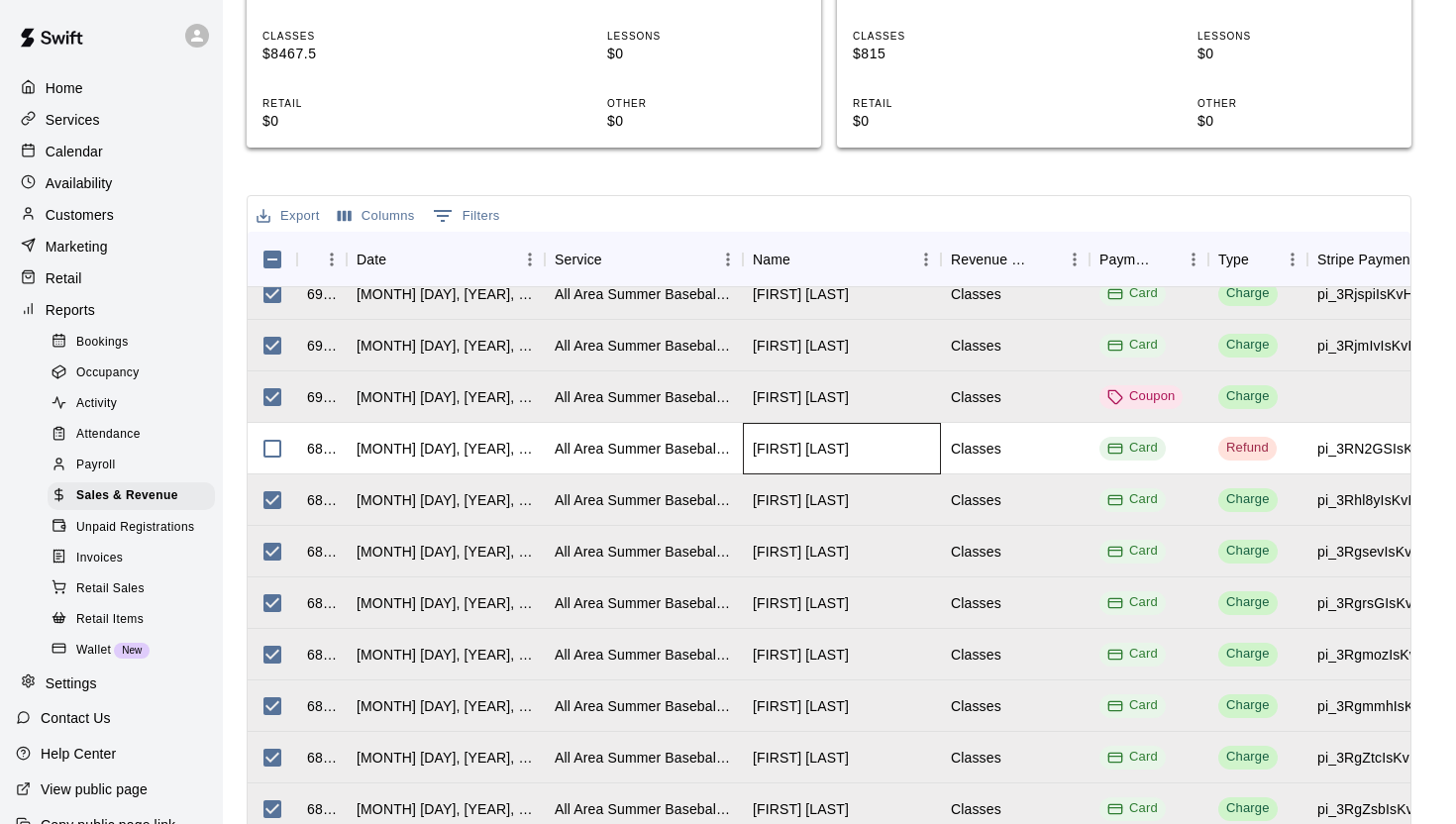 click on "[FIRST] [LAST]" at bounding box center (842, 449) 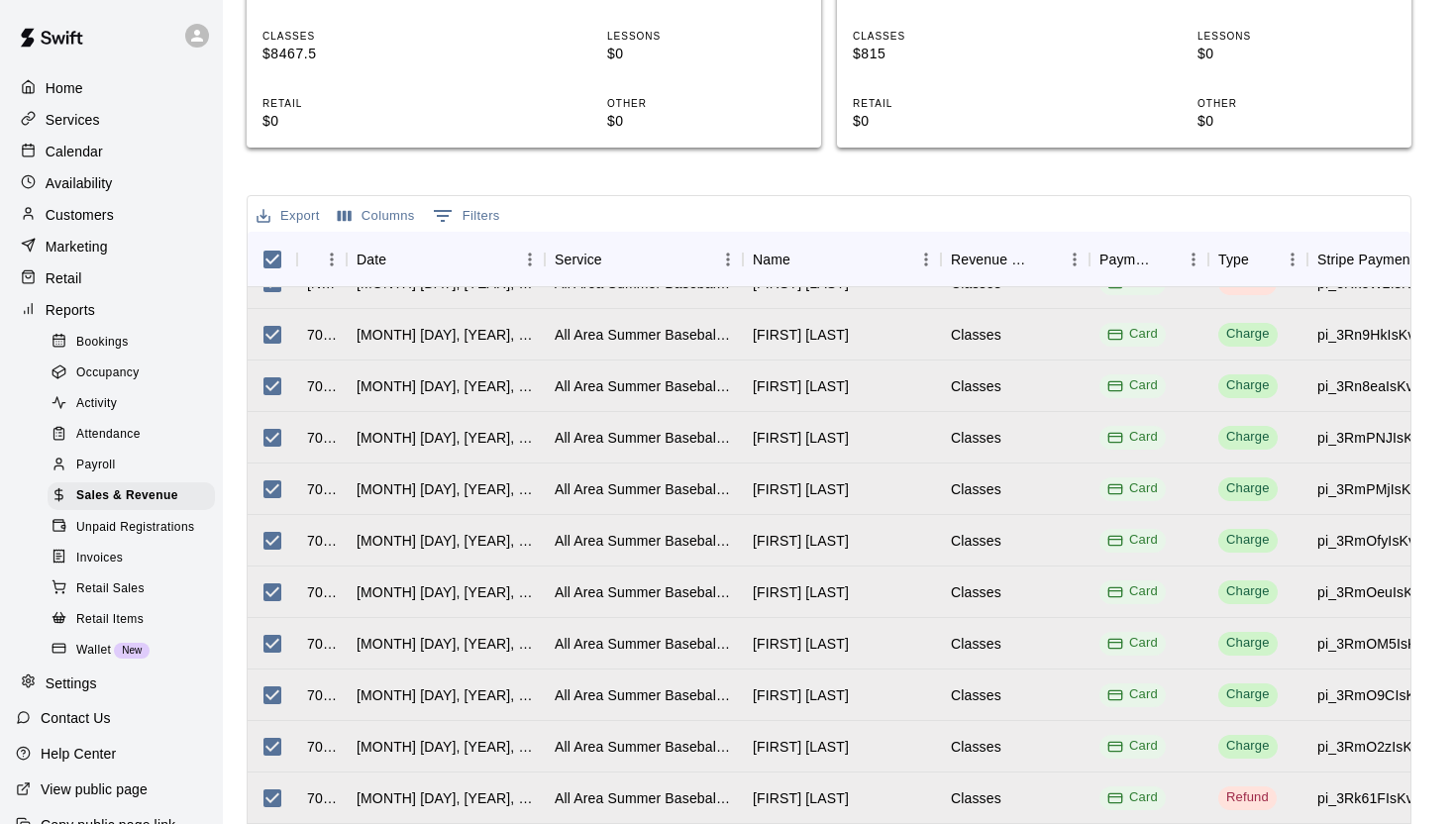 scroll, scrollTop: 0, scrollLeft: 0, axis: both 